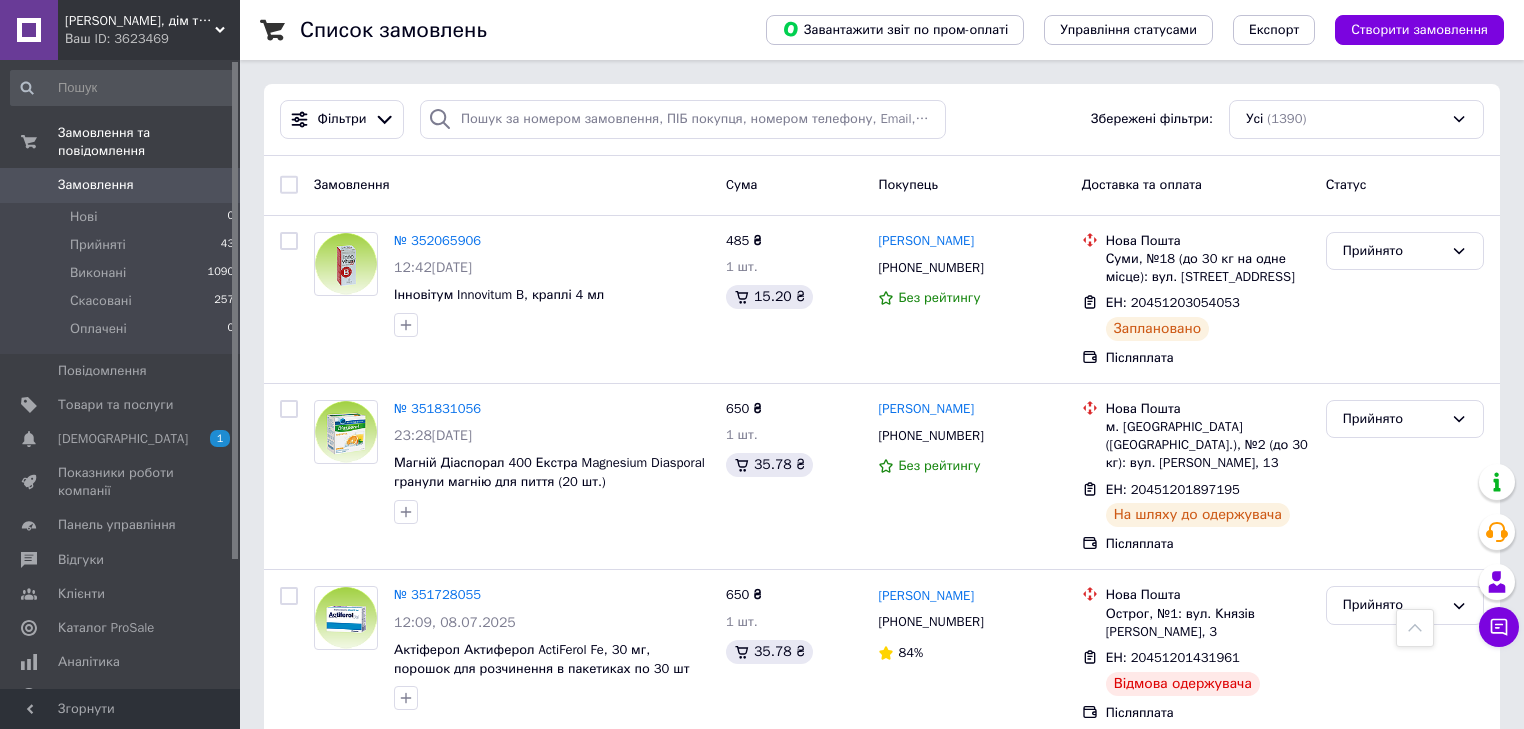 scroll, scrollTop: 454, scrollLeft: 0, axis: vertical 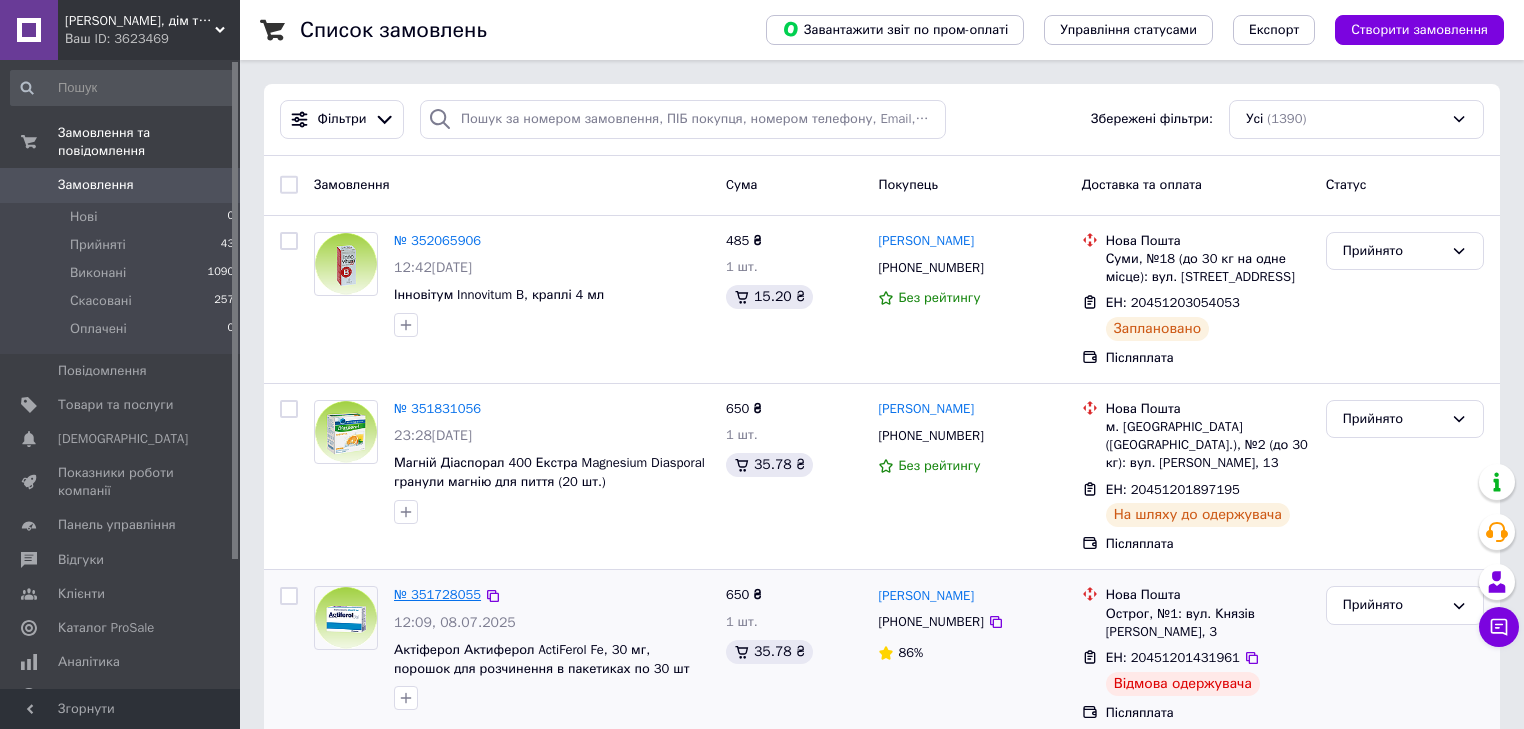 click on "№ 351728055" at bounding box center [437, 594] 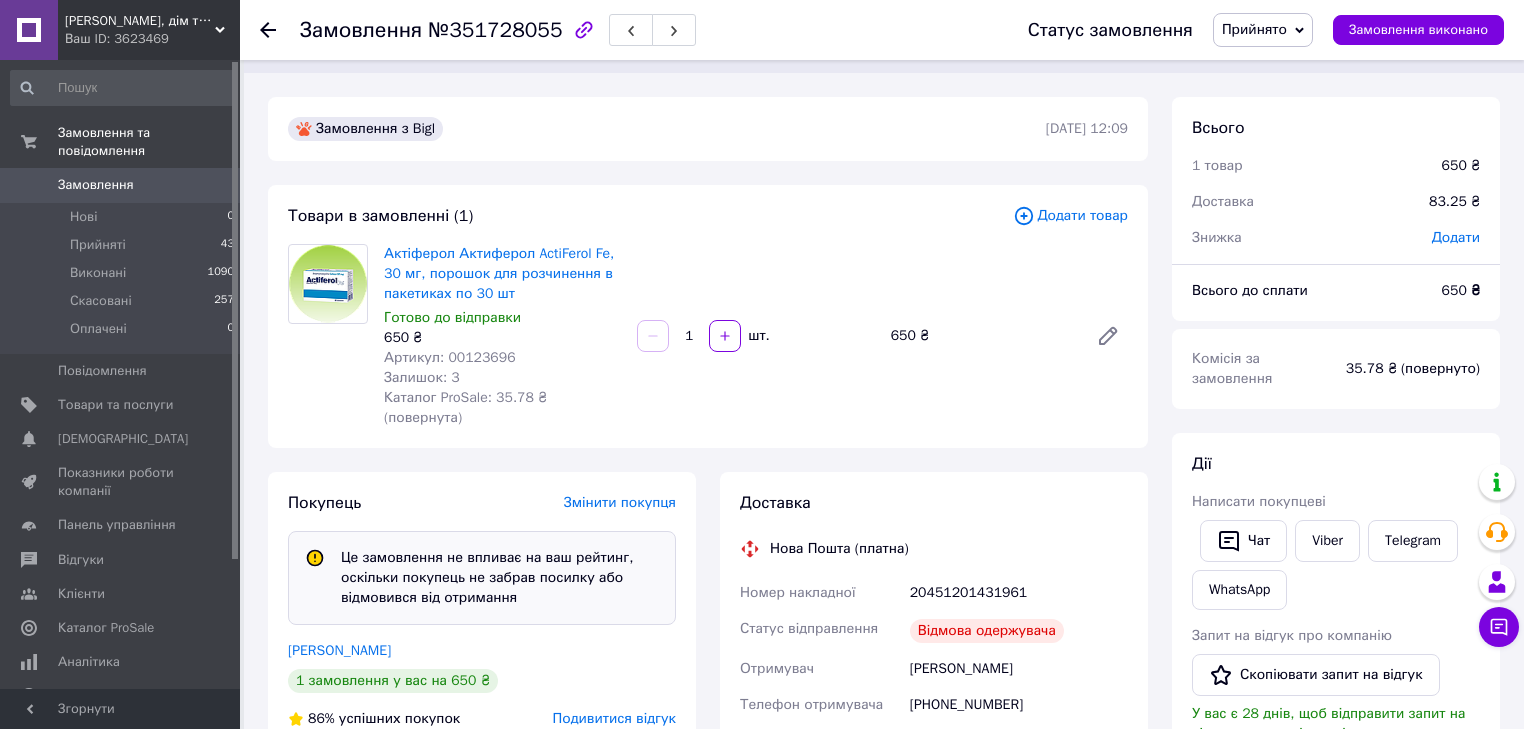 scroll, scrollTop: 0, scrollLeft: 0, axis: both 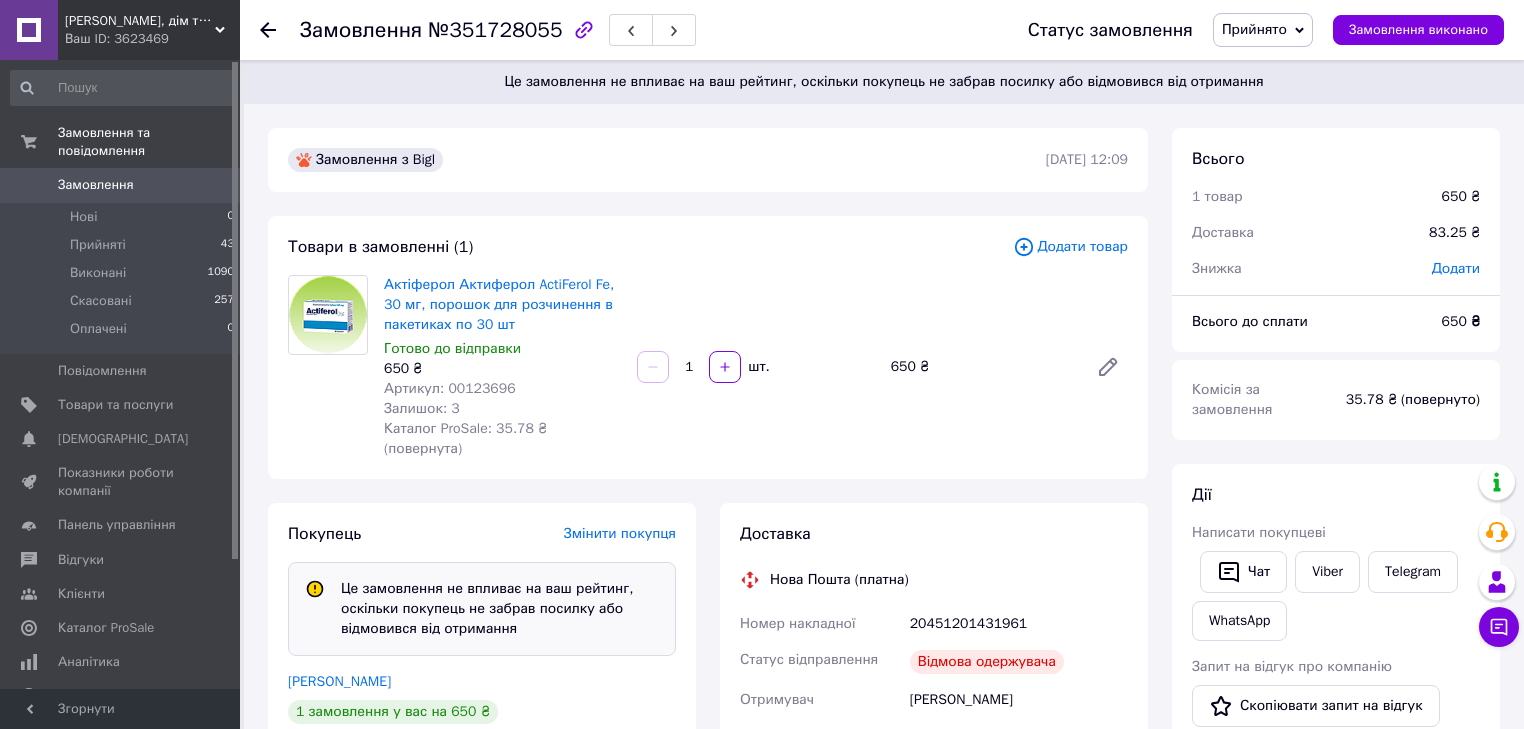 click on "Замовлення" at bounding box center [96, 185] 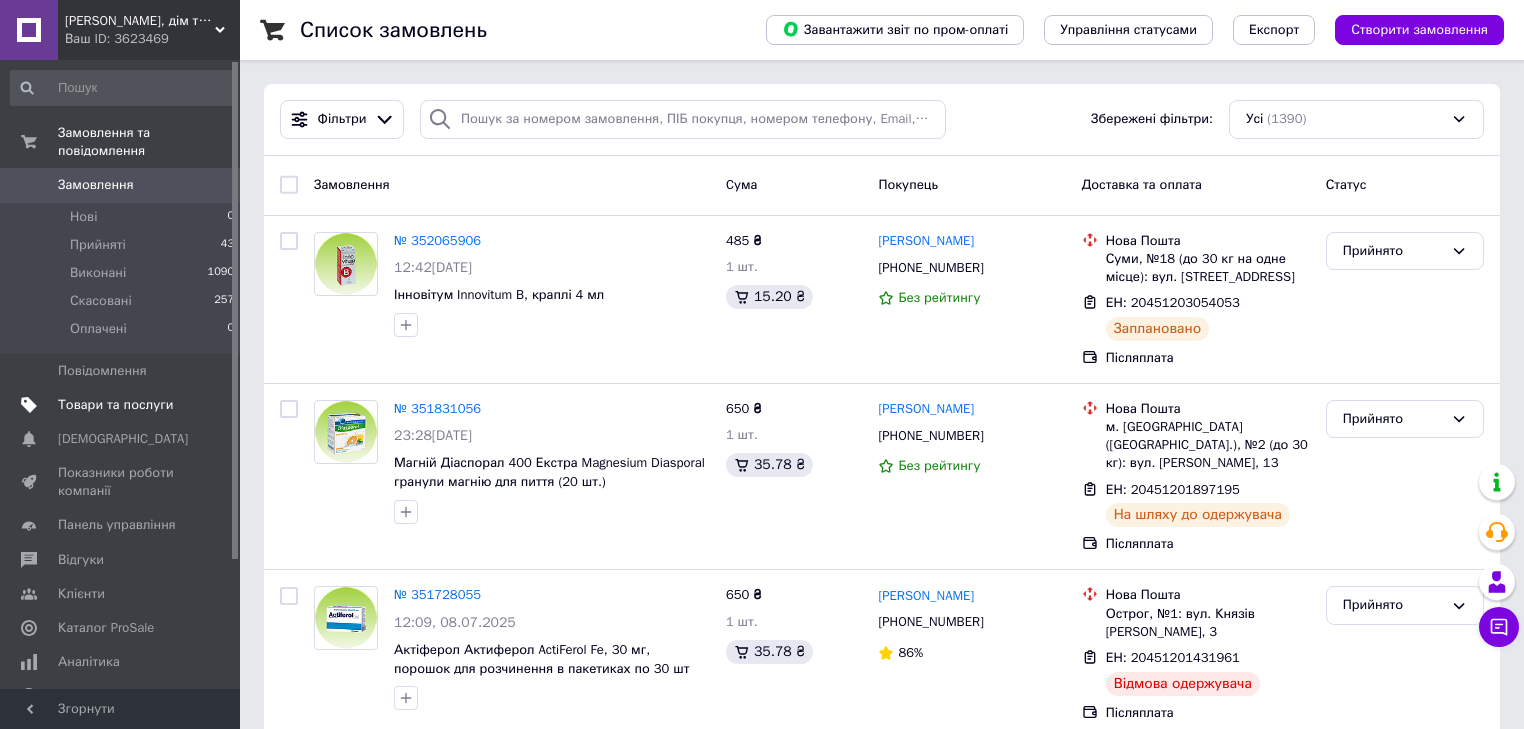 click on "Товари та послуги" at bounding box center [115, 405] 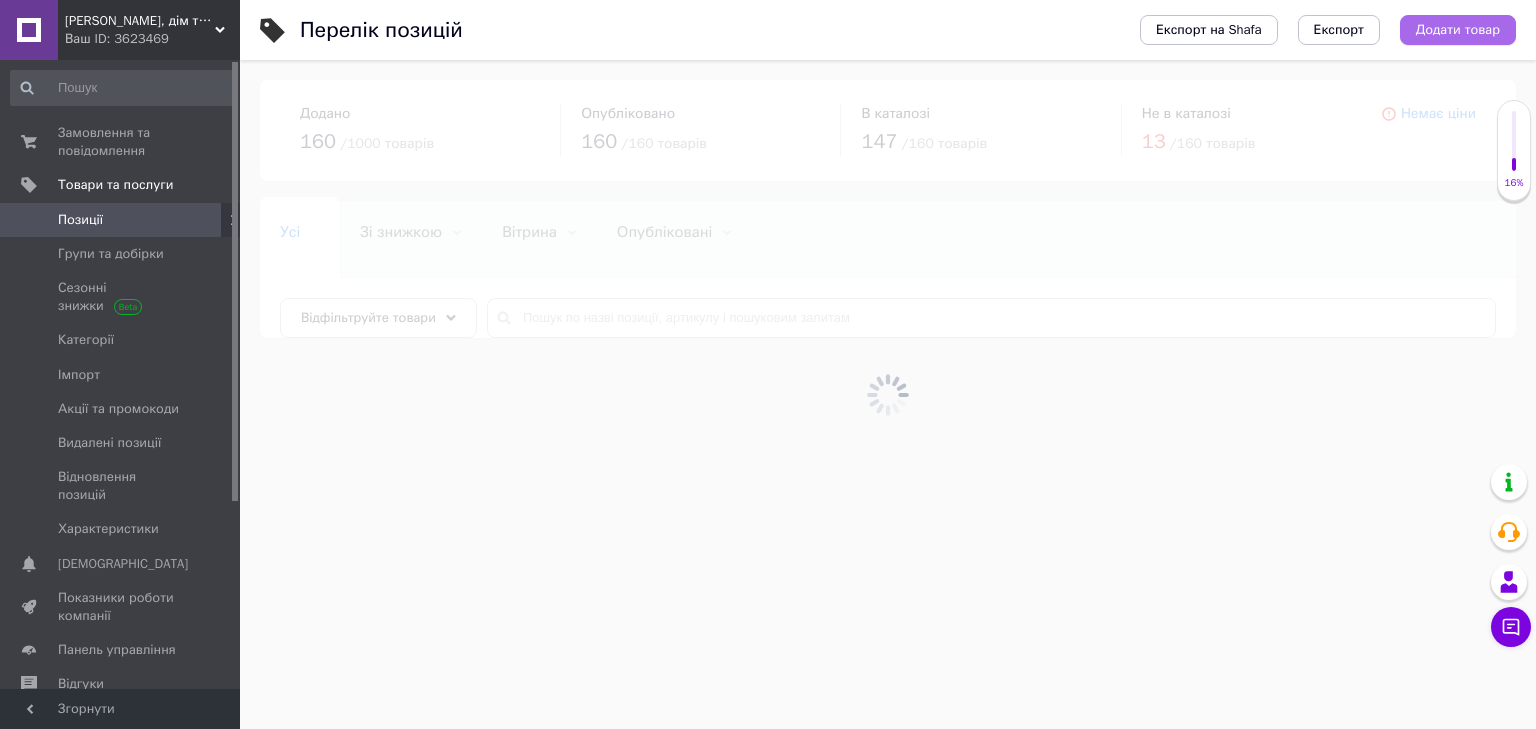 click on "Додати товар" at bounding box center [1458, 30] 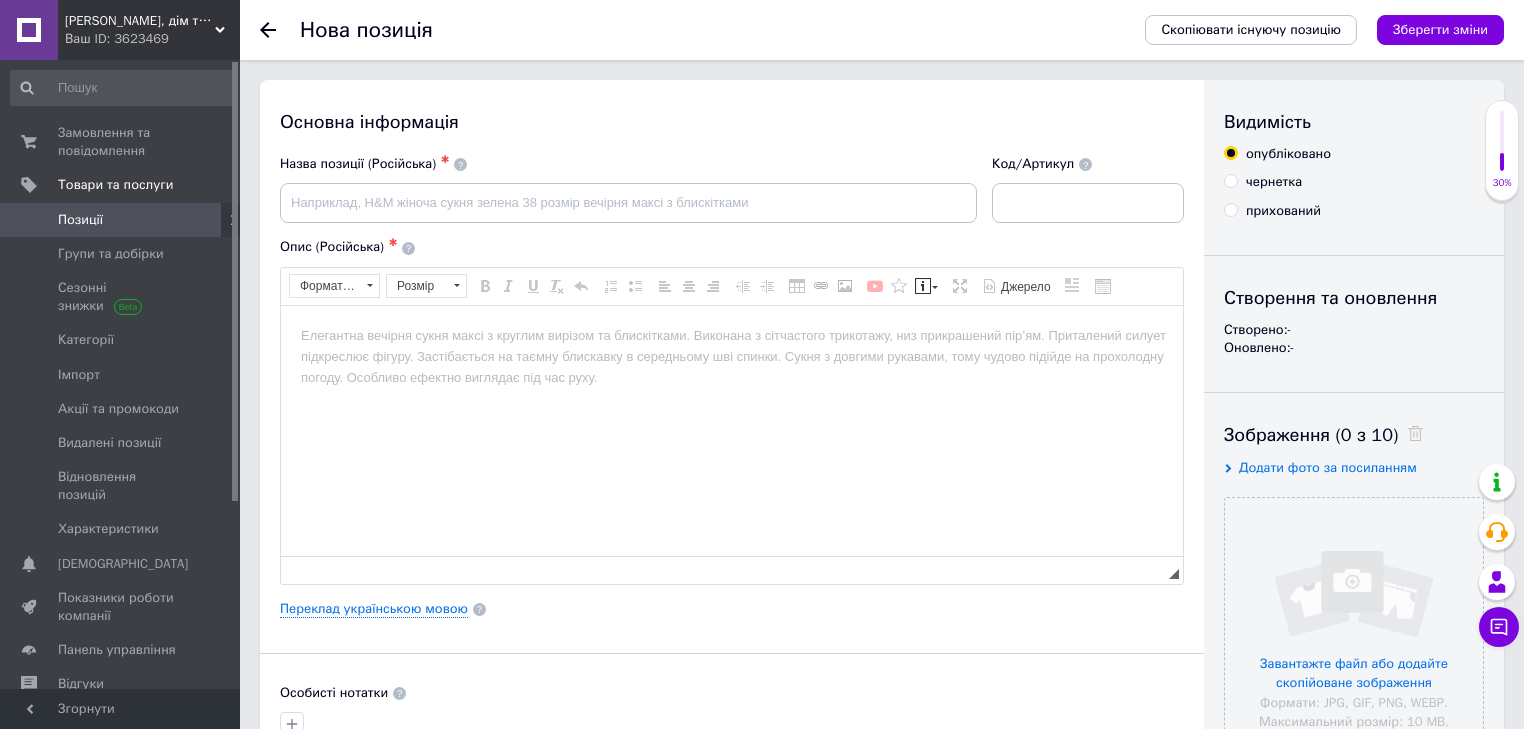 scroll, scrollTop: 0, scrollLeft: 0, axis: both 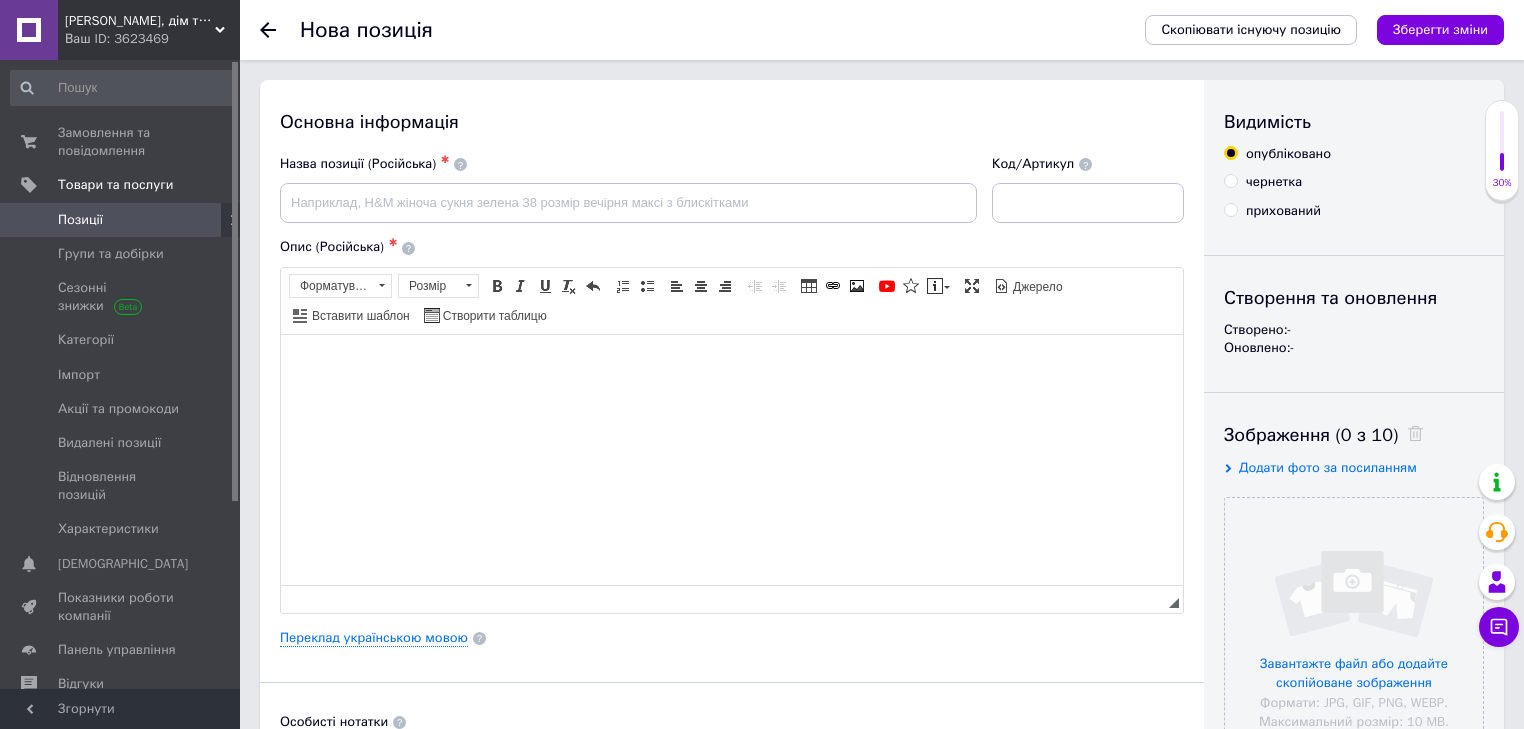 click at bounding box center [732, 364] 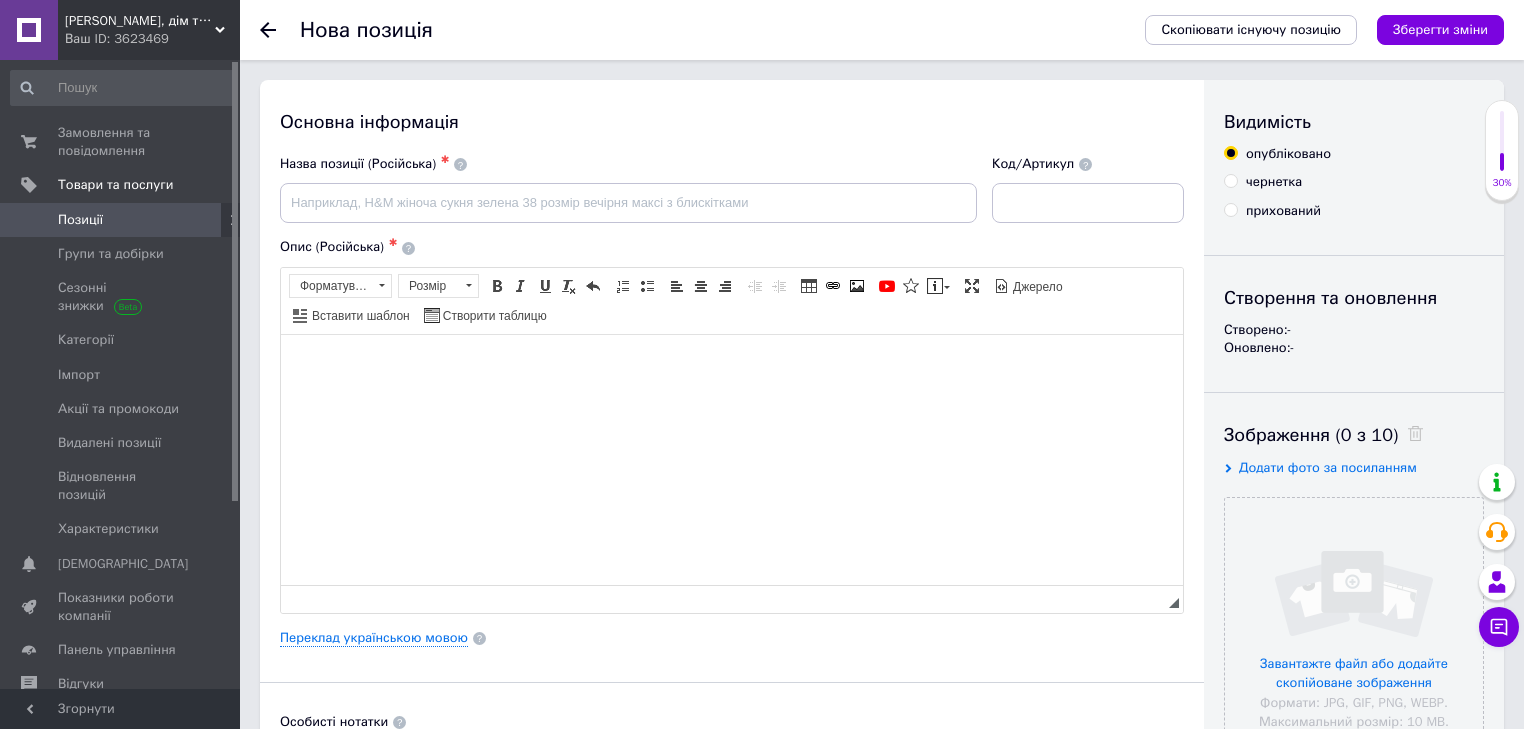 scroll, scrollTop: 42, scrollLeft: 0, axis: vertical 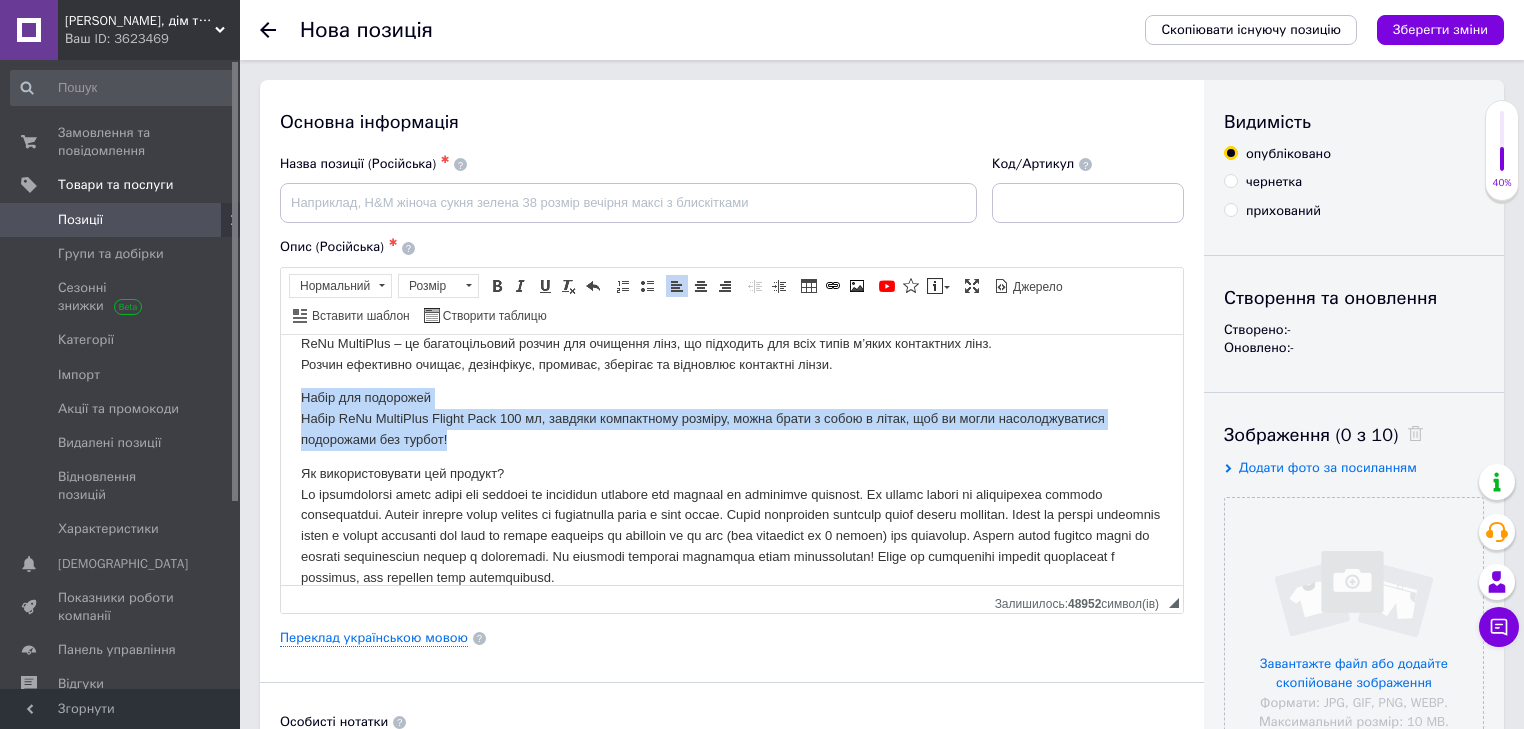 drag, startPoint x: 444, startPoint y: 437, endPoint x: 268, endPoint y: 405, distance: 178.88544 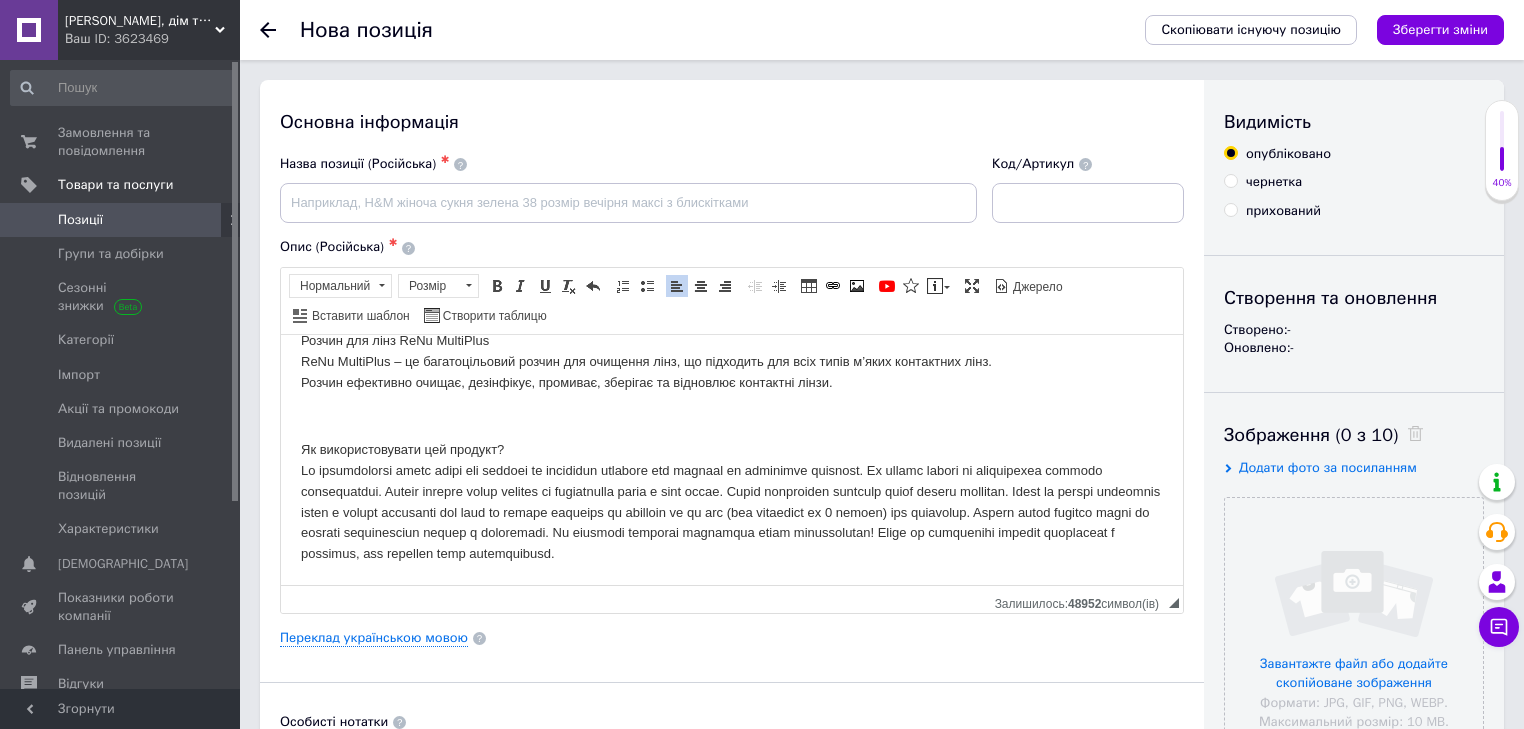 scroll, scrollTop: 0, scrollLeft: 0, axis: both 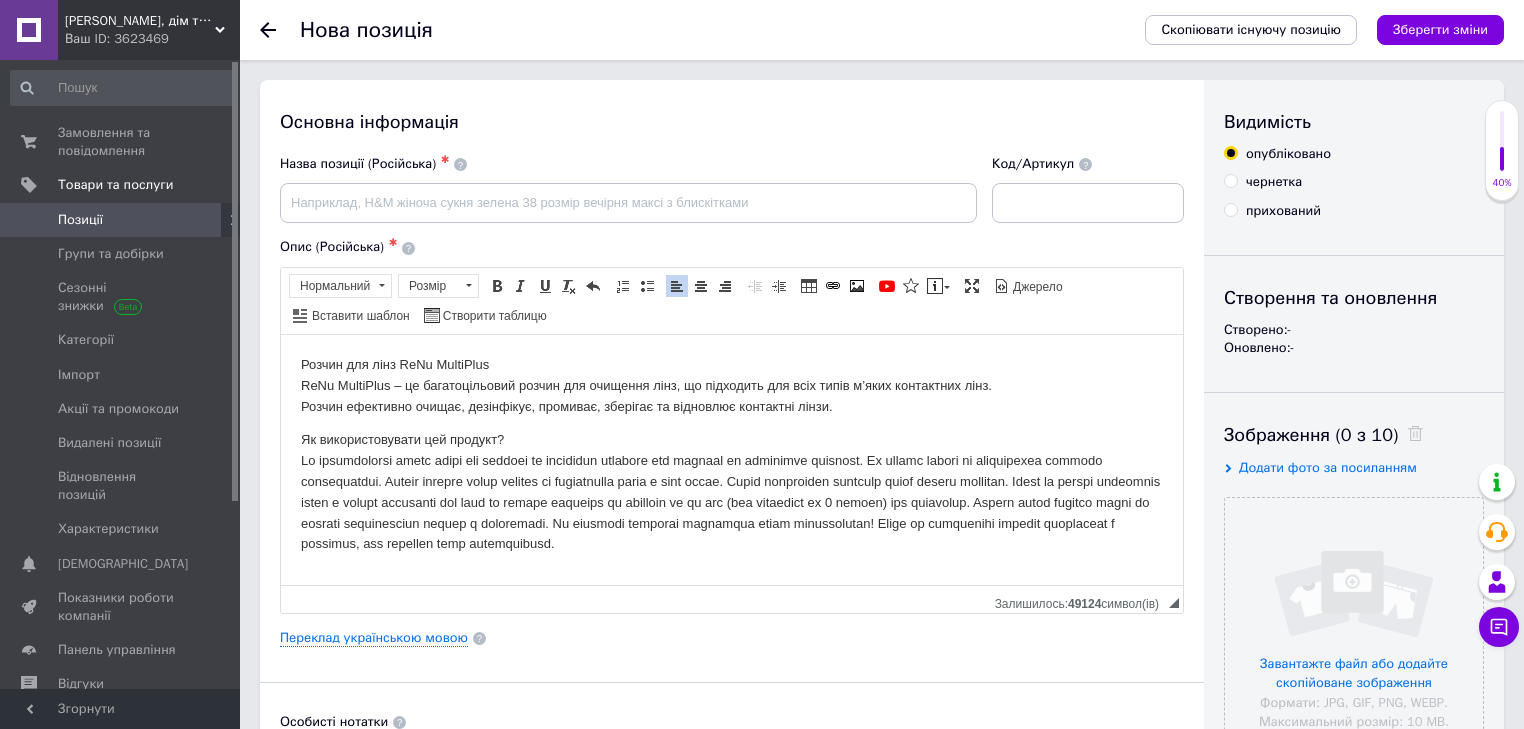 click on "Розчин для лінз ReNu MultiPlus ReNu MultiPlus – це багатоцільовий розчин для очищення лінз, що підходить для всіх типів м’яких контактних лінз. Розчин ефективно очищає, дезінфікує, промиває, зберігає та відновлює контактні лінзи." at bounding box center [732, 385] 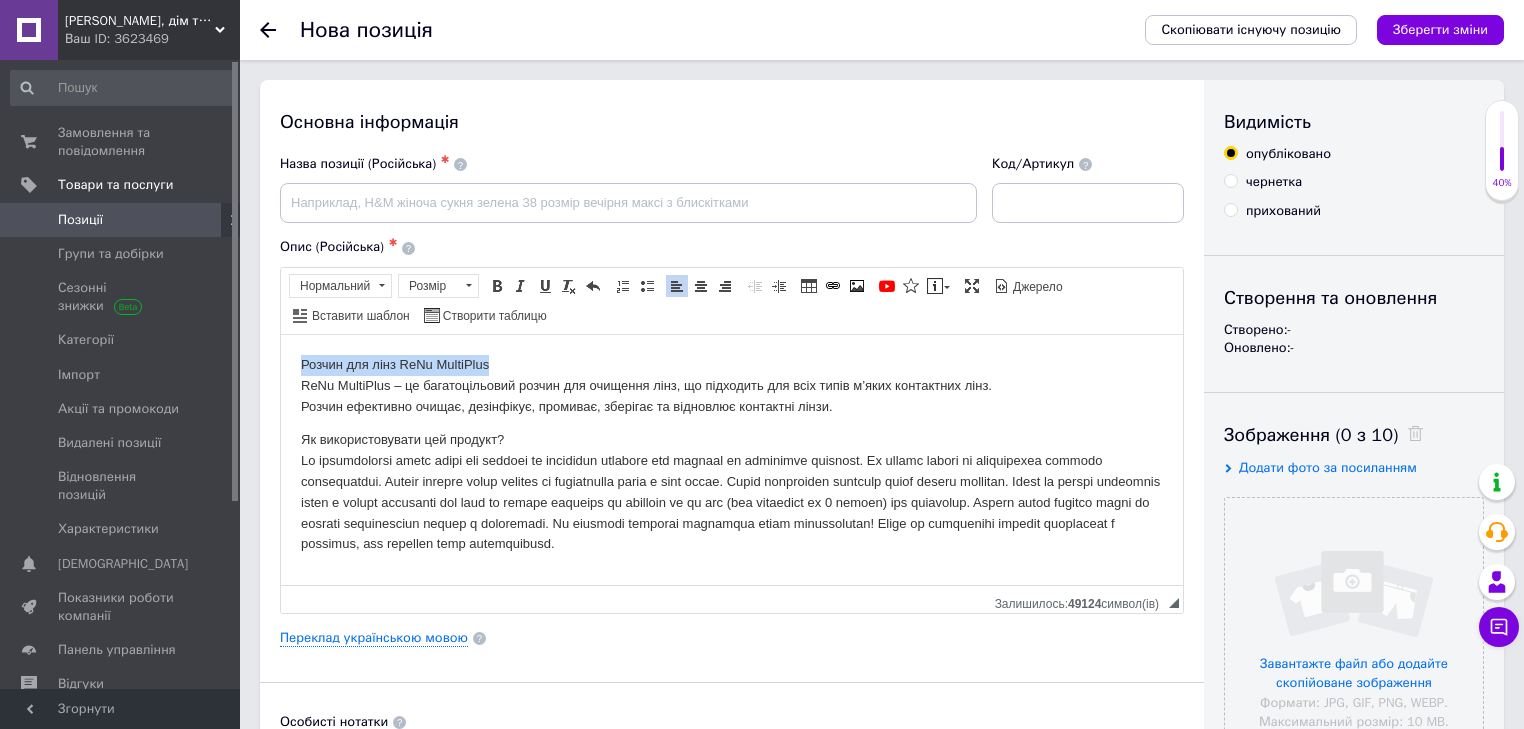 drag, startPoint x: 505, startPoint y: 360, endPoint x: 303, endPoint y: 355, distance: 202.06187 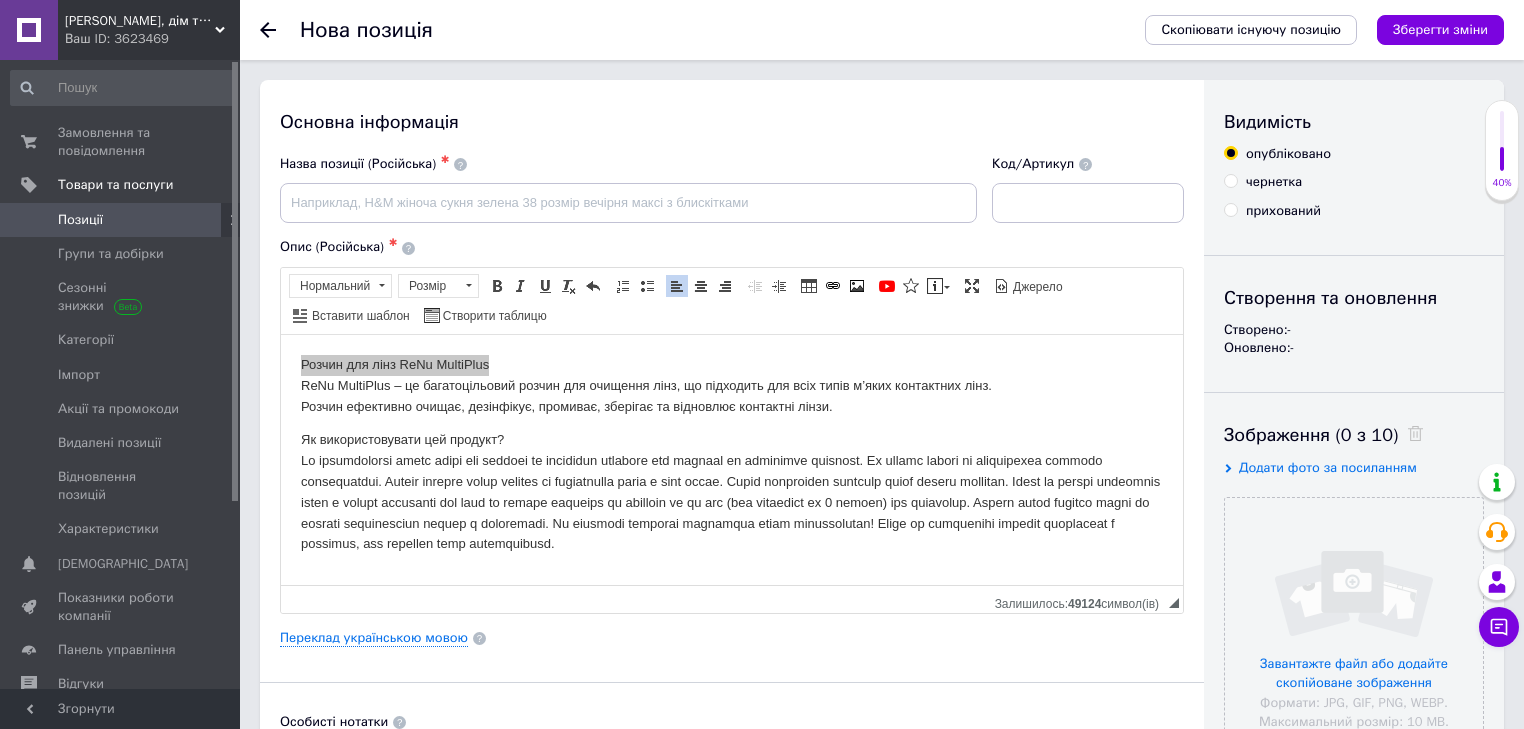 click at bounding box center (628, 203) 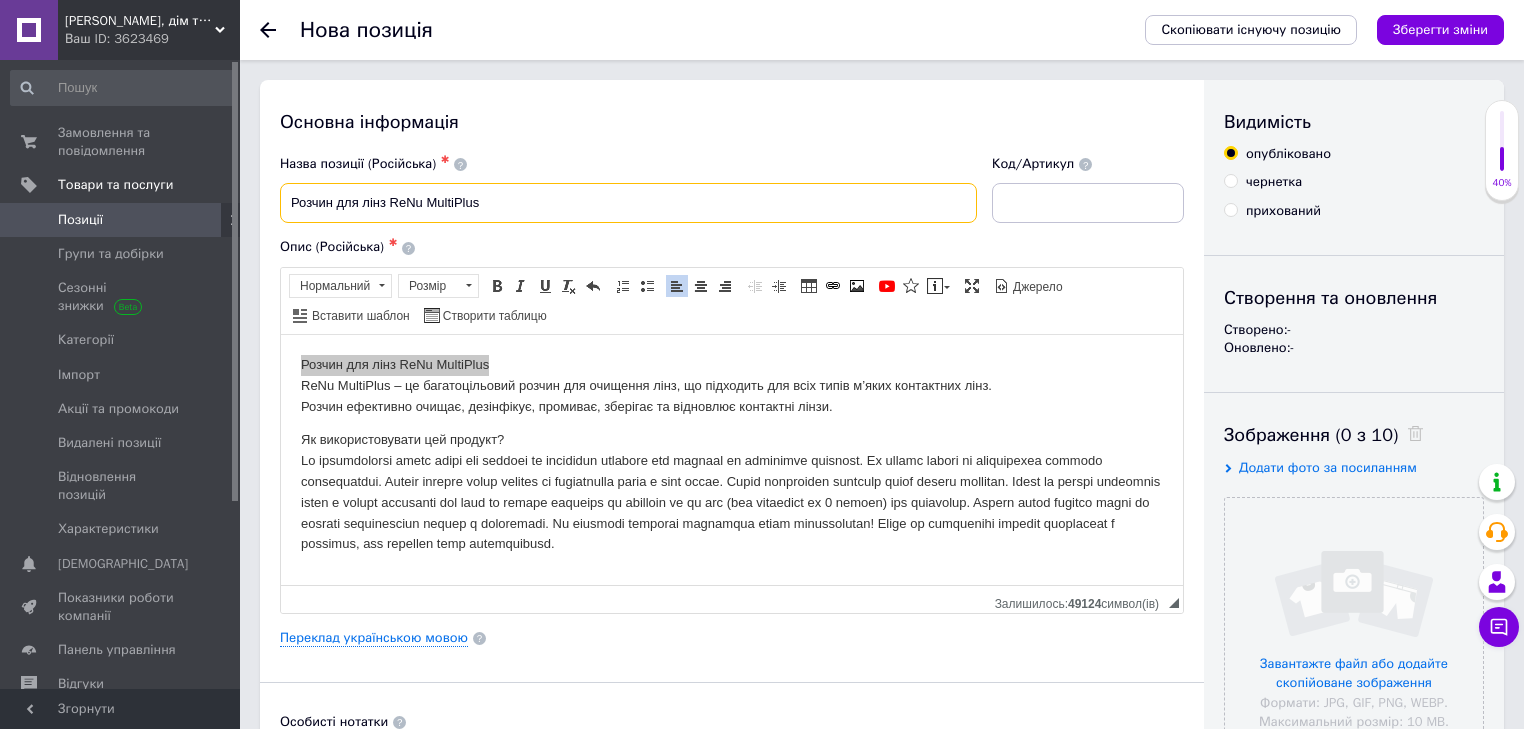 drag, startPoint x: 511, startPoint y: 204, endPoint x: 276, endPoint y: 211, distance: 235.10423 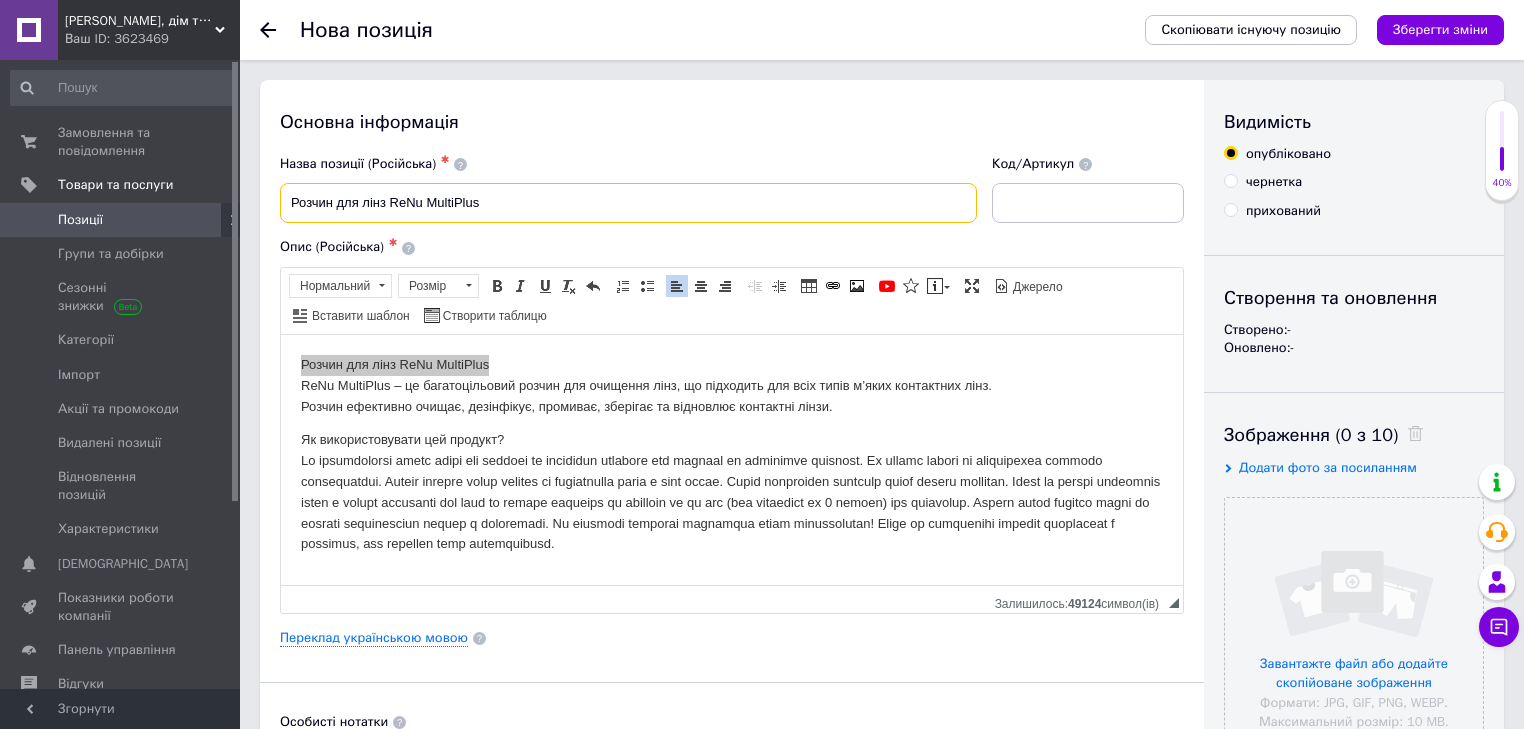 paste on "360 мл Bausch & Lomb" 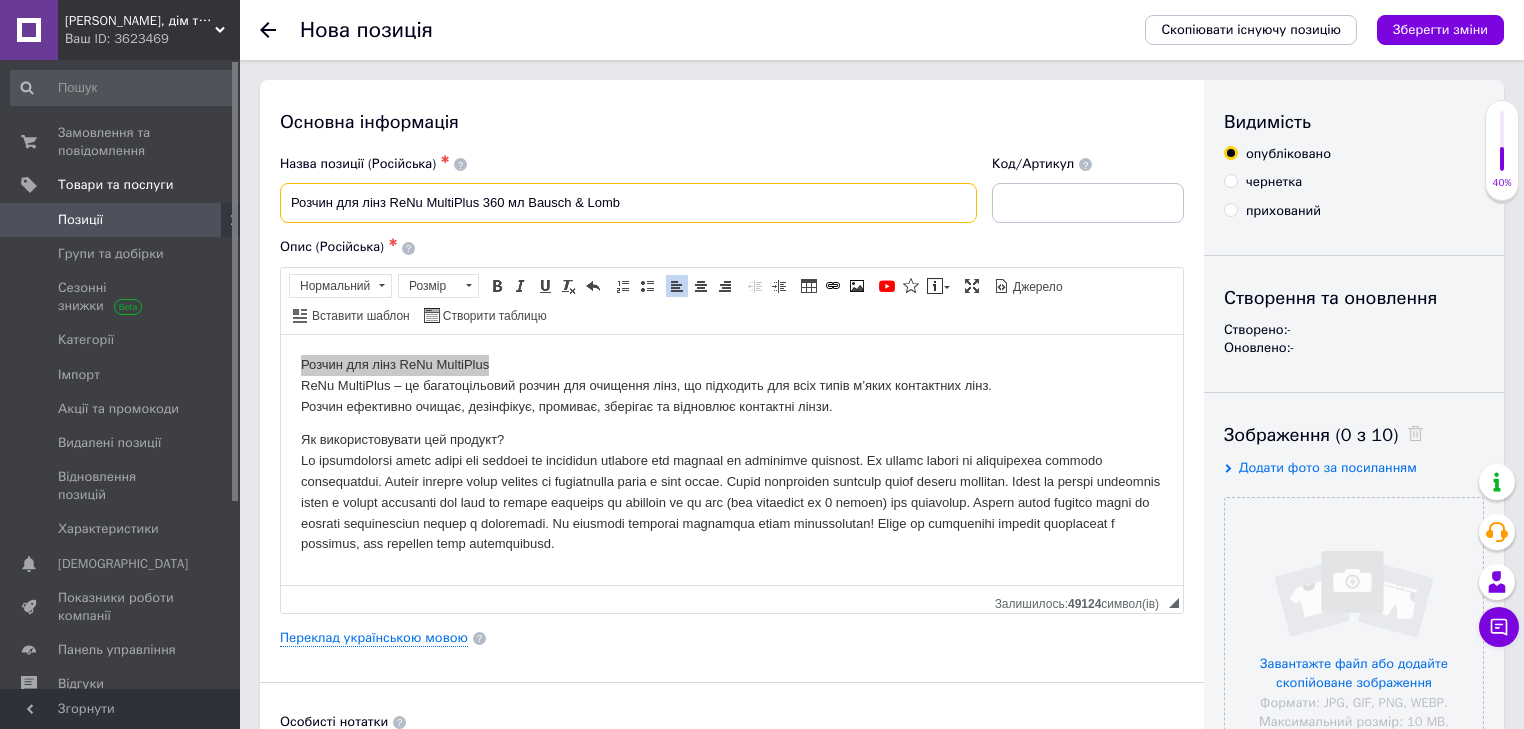 drag, startPoint x: 292, startPoint y: 204, endPoint x: 385, endPoint y: 204, distance: 93 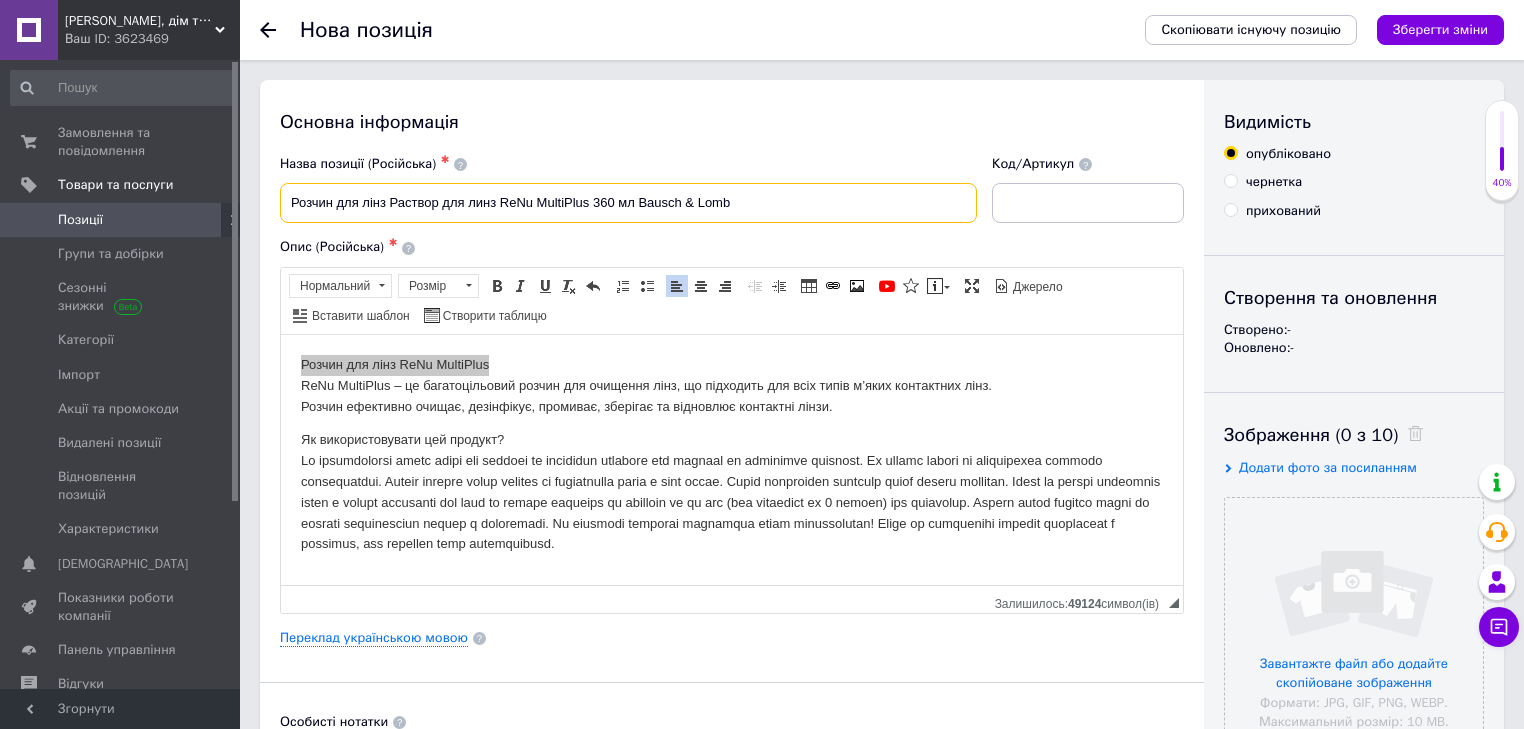 drag, startPoint x: 396, startPoint y: 200, endPoint x: 392, endPoint y: 212, distance: 12.649111 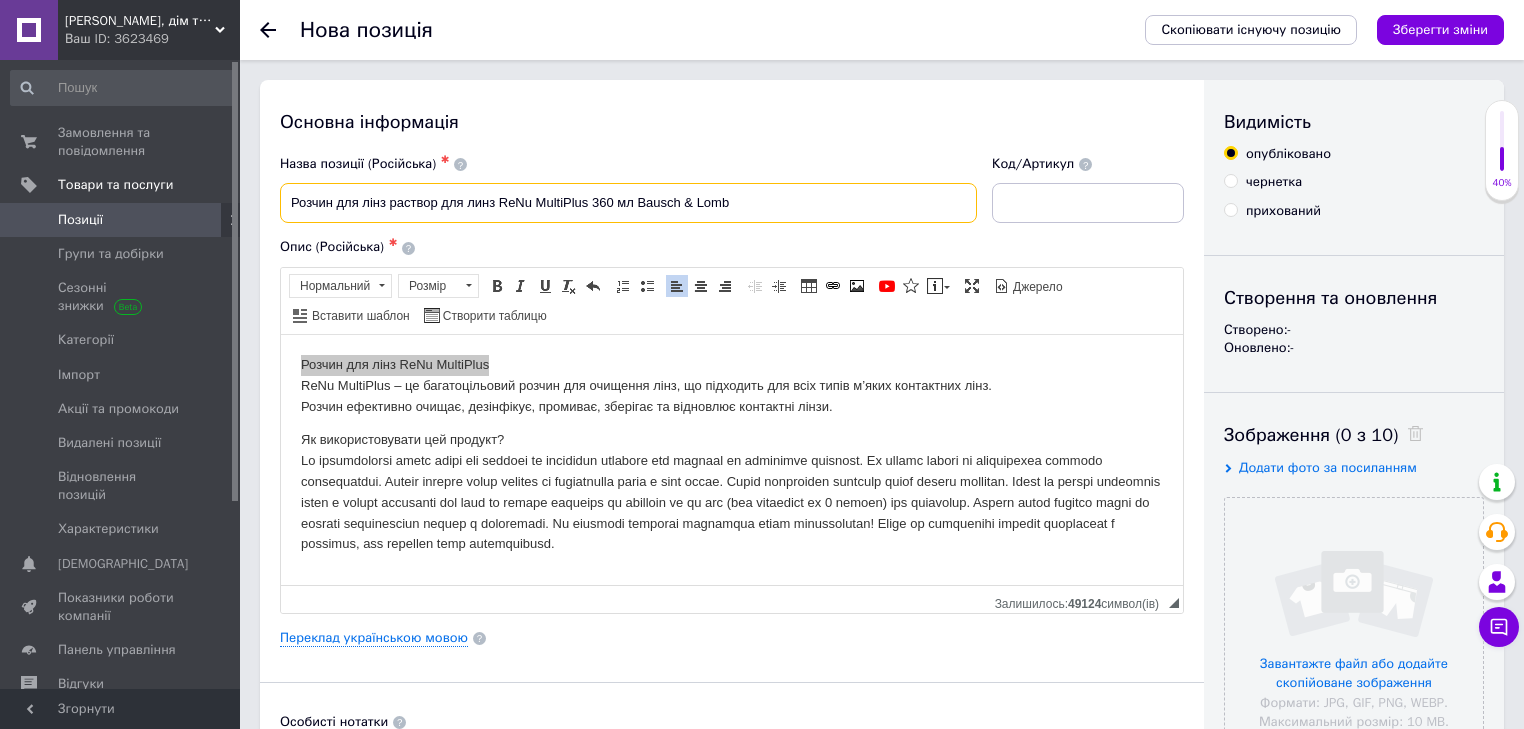 type on "Розчин для лінз раствор для линз ReNu MultiPlus 360 мл Bausch & Lomb" 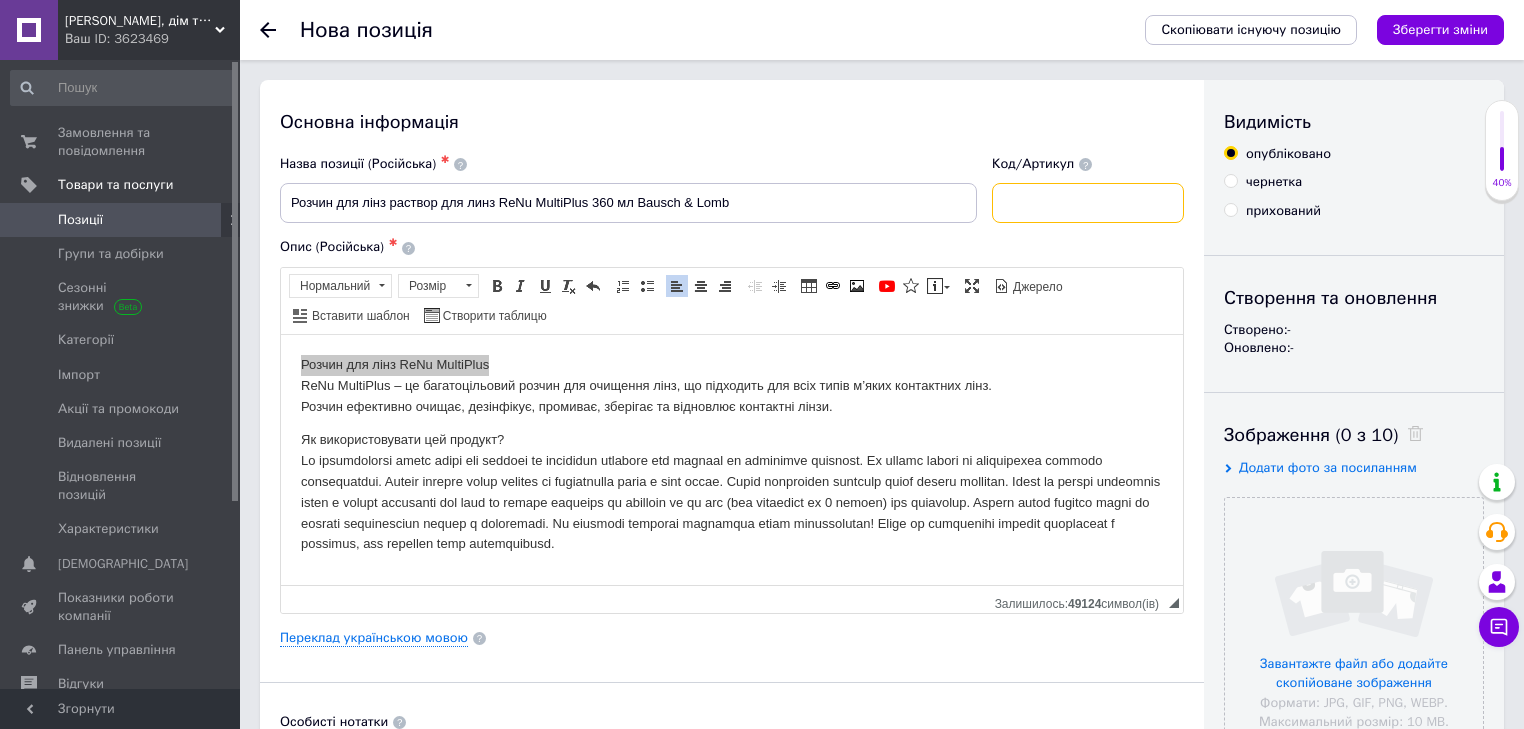 click at bounding box center [1088, 203] 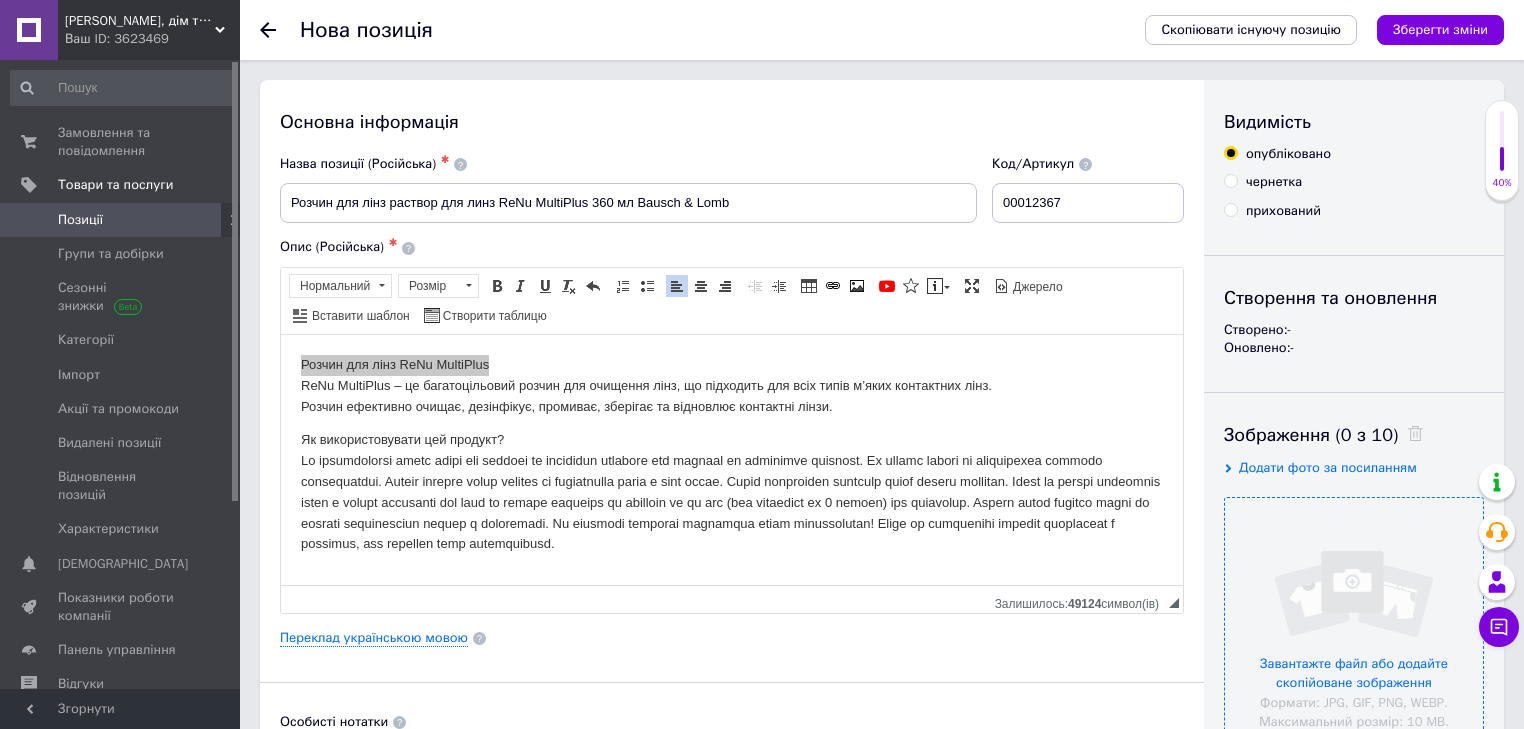 click at bounding box center (1354, 627) 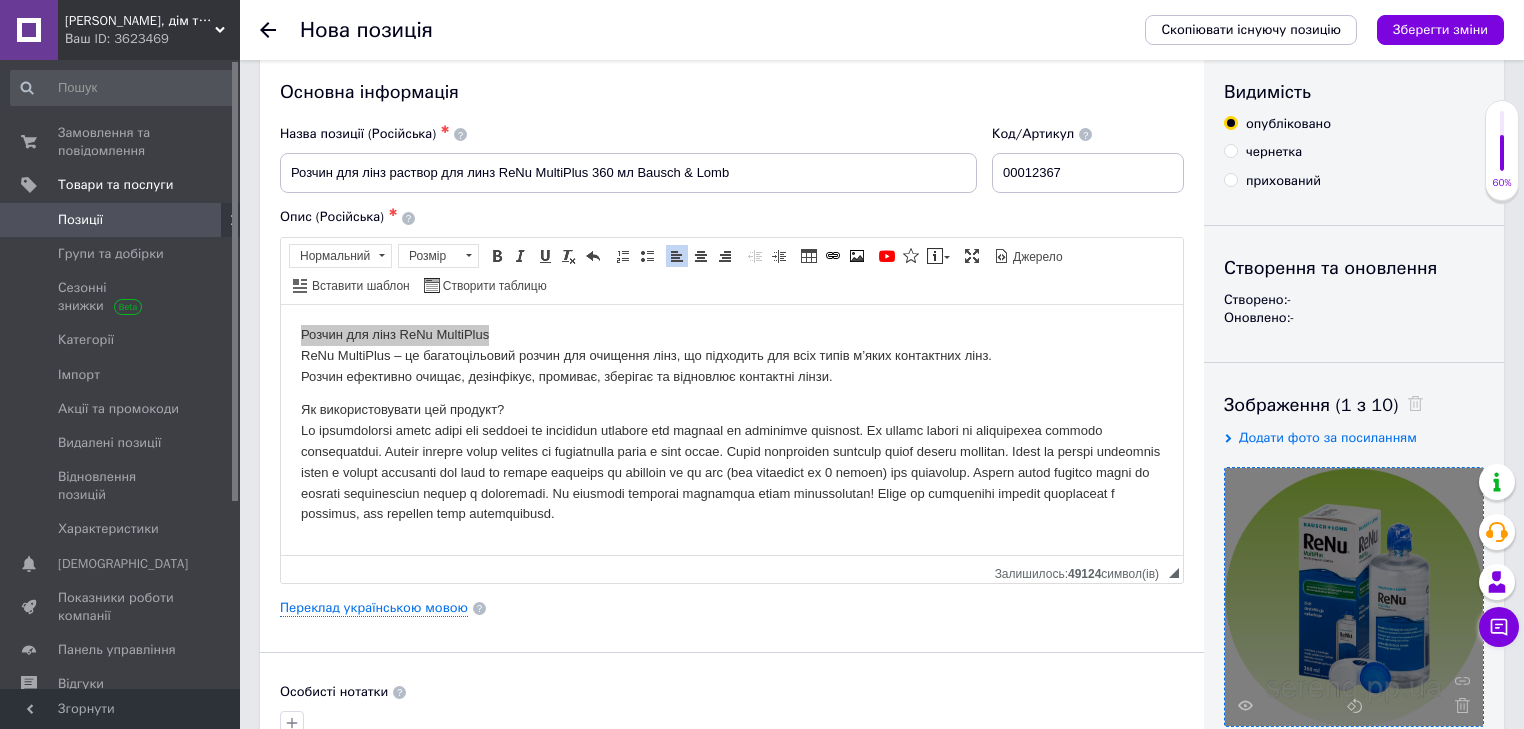 scroll, scrollTop: 0, scrollLeft: 0, axis: both 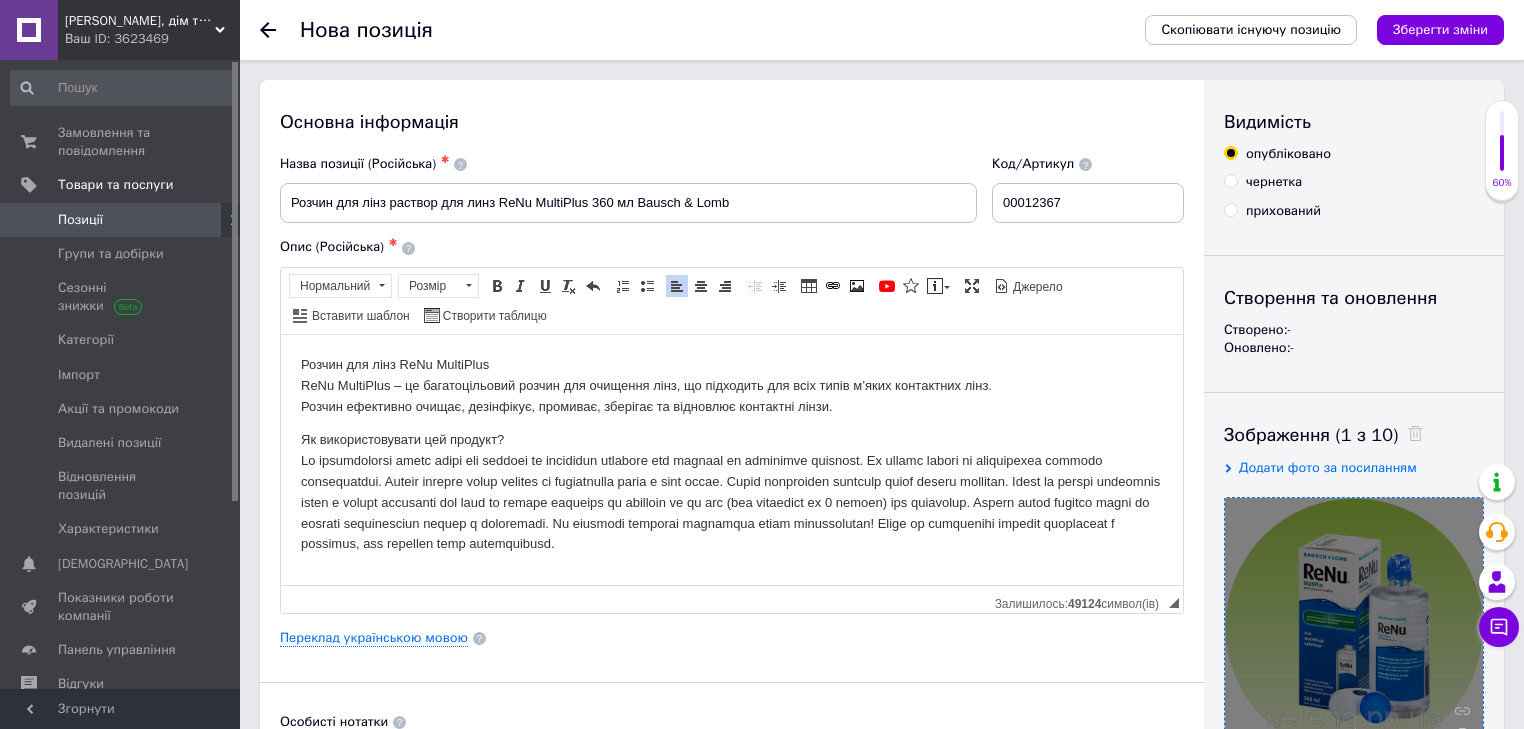 click on "Як використовувати цей продукт?" at bounding box center (732, 491) 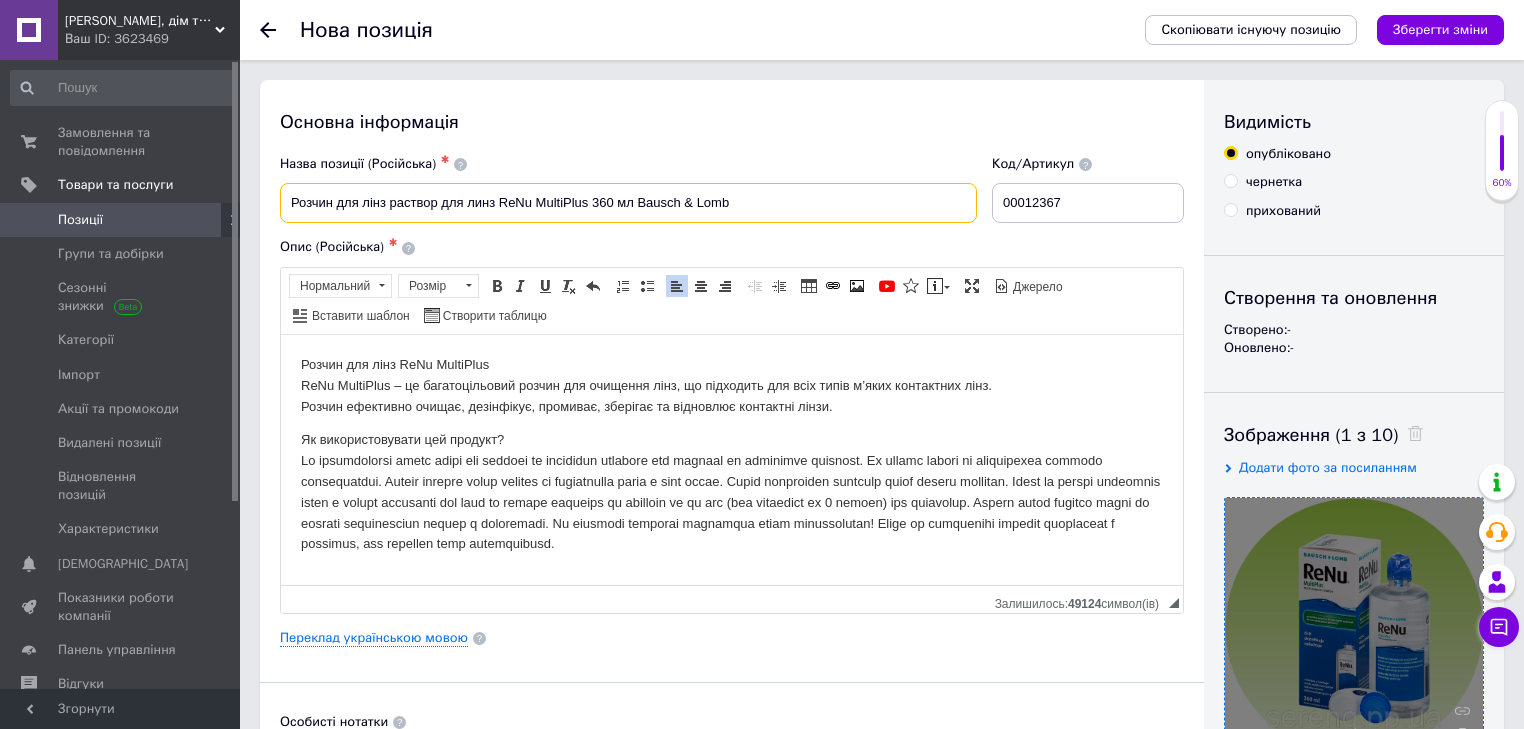drag, startPoint x: 501, startPoint y: 201, endPoint x: 746, endPoint y: 196, distance: 245.05101 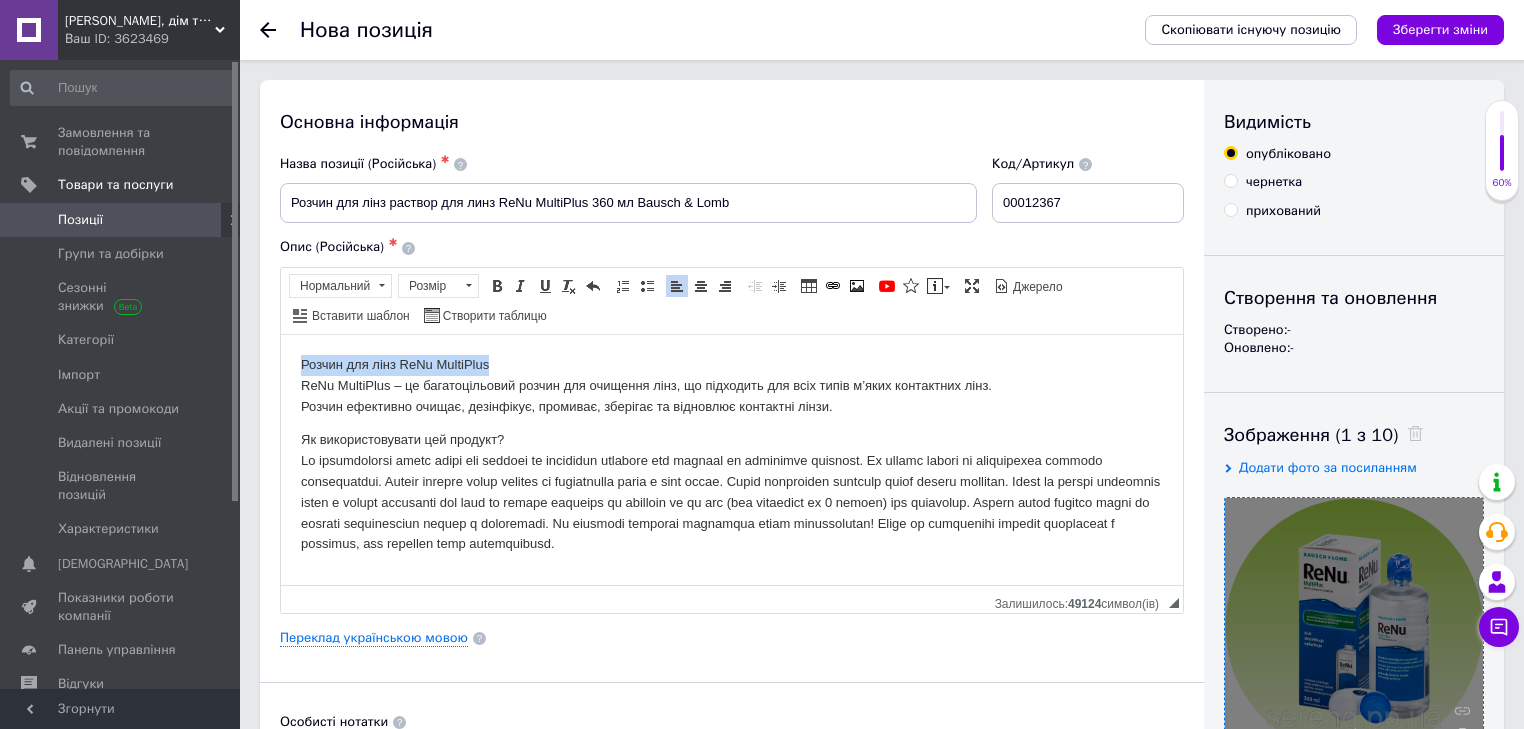 drag, startPoint x: 513, startPoint y: 359, endPoint x: 297, endPoint y: 371, distance: 216.33308 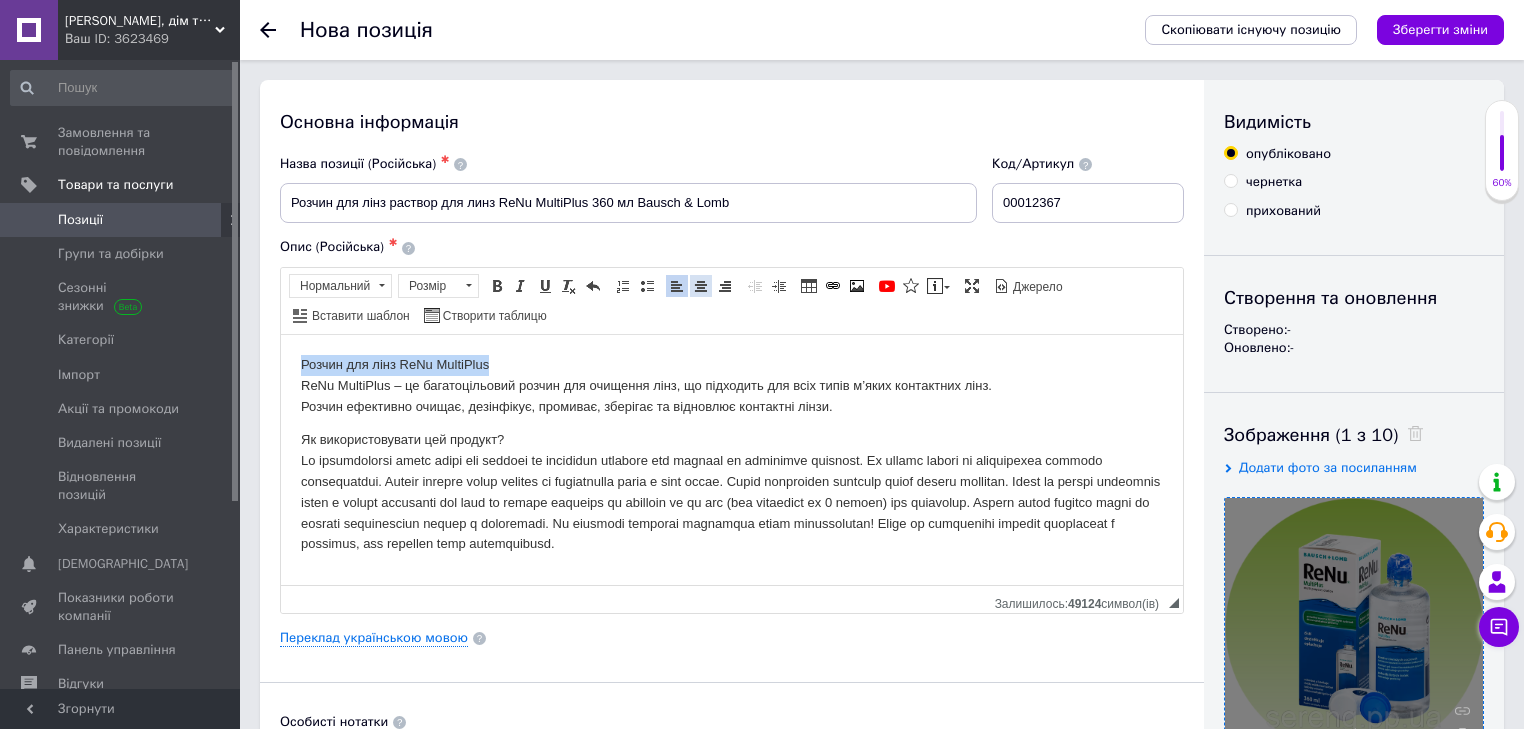click at bounding box center (701, 286) 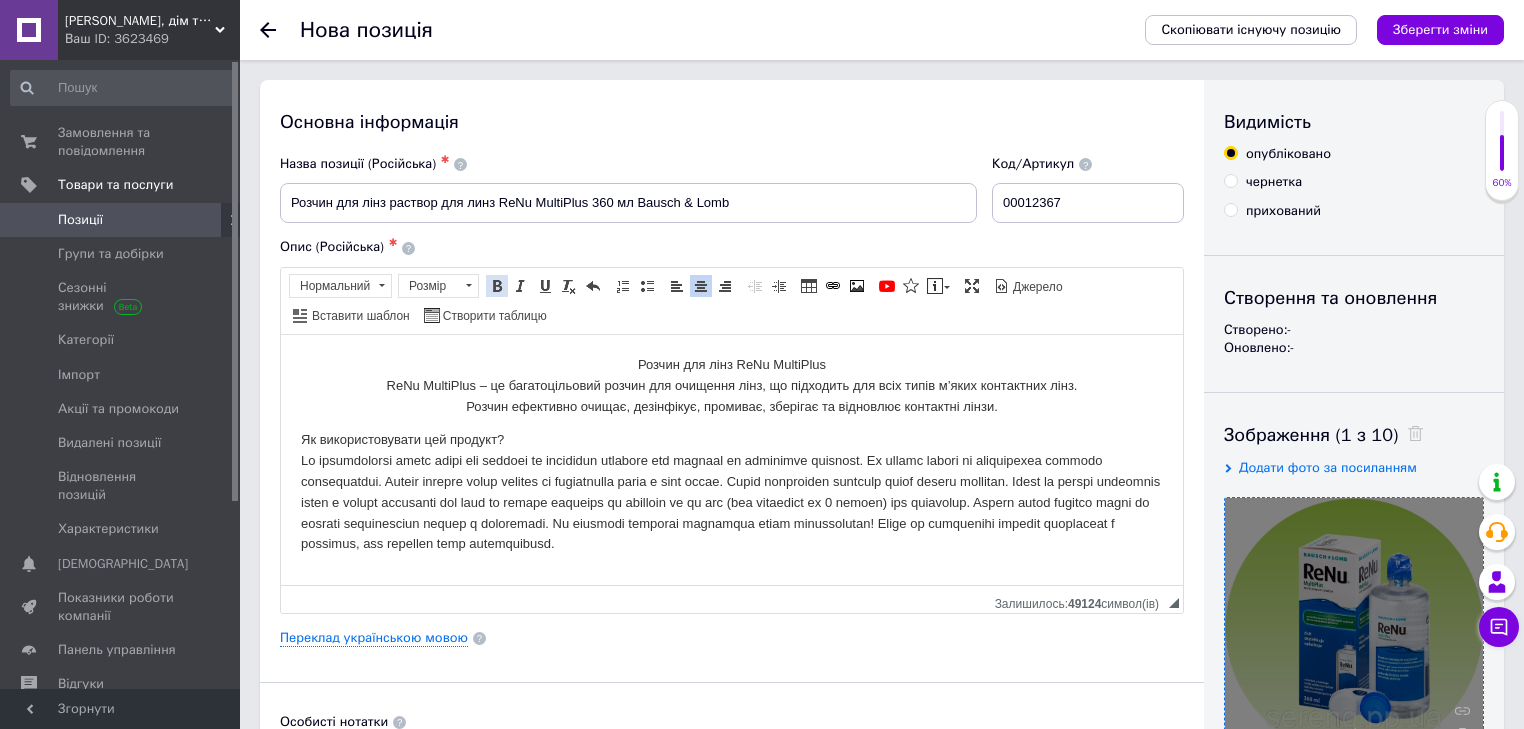 click at bounding box center (497, 286) 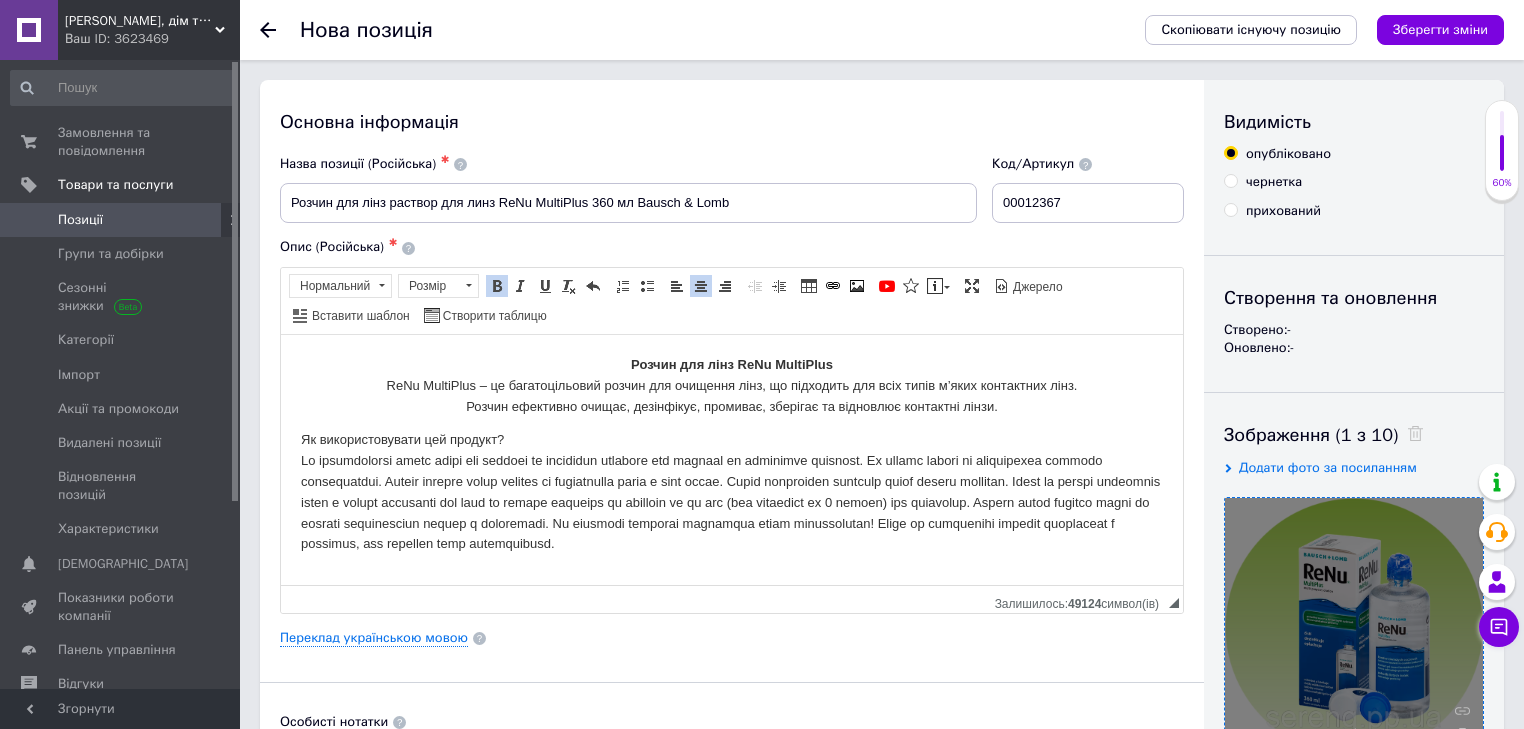 click on "Розчин для лінз ReNu MultiPlus ReNu MultiPlus – це багатоцільовий розчин для очищення лінз, що підходить для всіх типів м’яких контактних лінз. Розчин ефективно очищає, дезінфікує, промиває, зберігає та відновлює контактні лінзи." at bounding box center [732, 385] 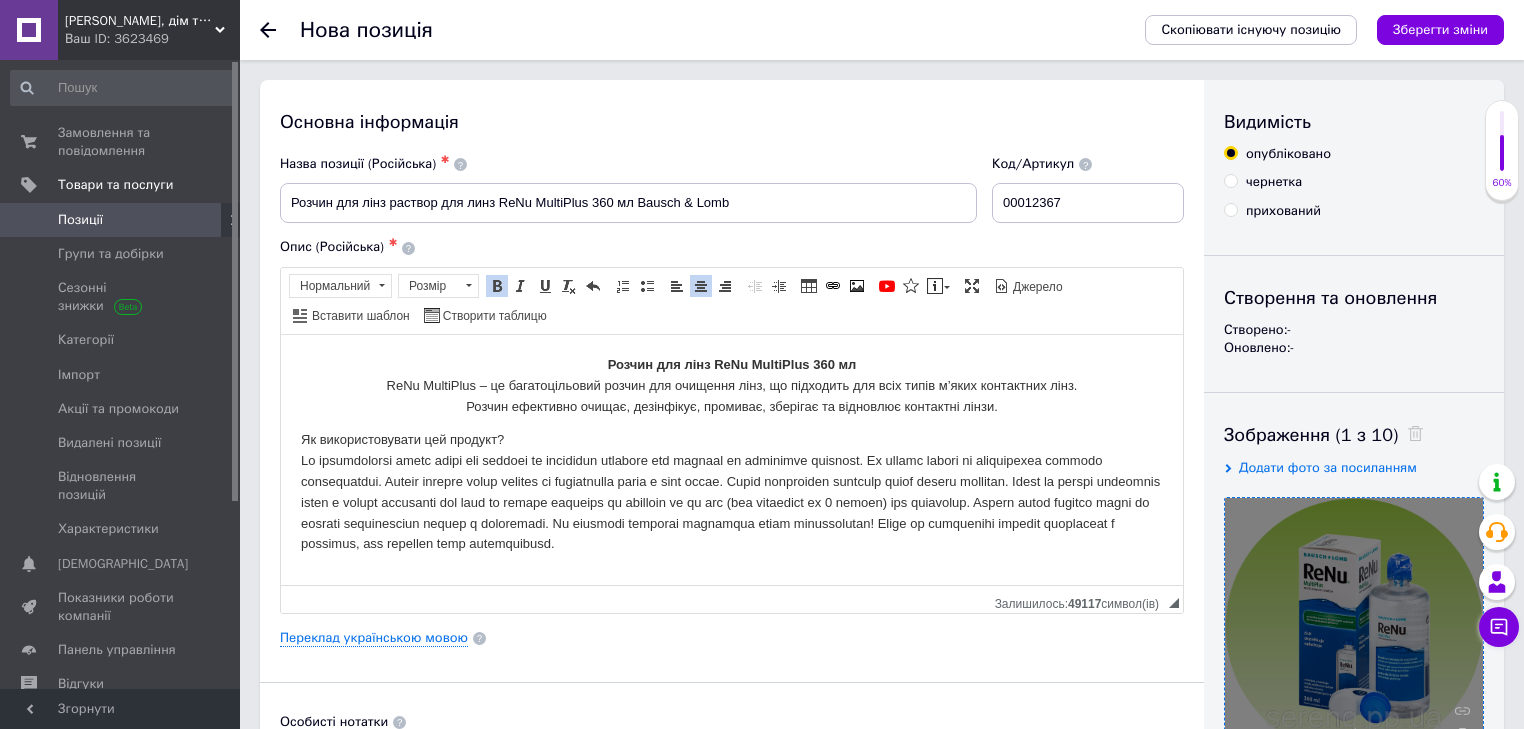 click on "Розчин для лінз ReNu MultiPlus 360 мл ReNu MultiPlus – це багатоцільовий розчин для очищення лінз, що підходить для всіх типів м’яких контактних лінз. Розчин ефективно очищає, дезінфікує, промиває, зберігає та відновлює контактні лінзи." at bounding box center [732, 385] 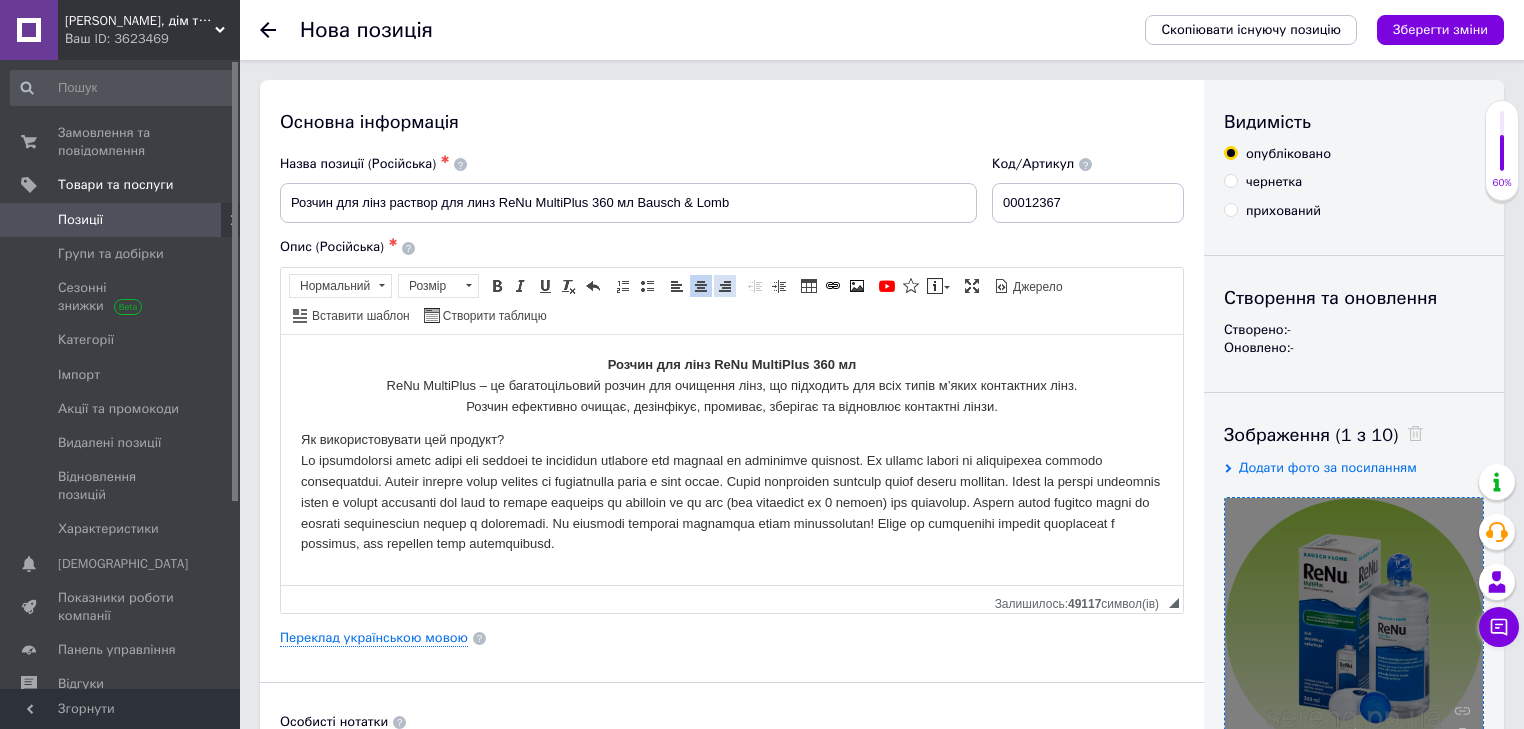 click at bounding box center [725, 286] 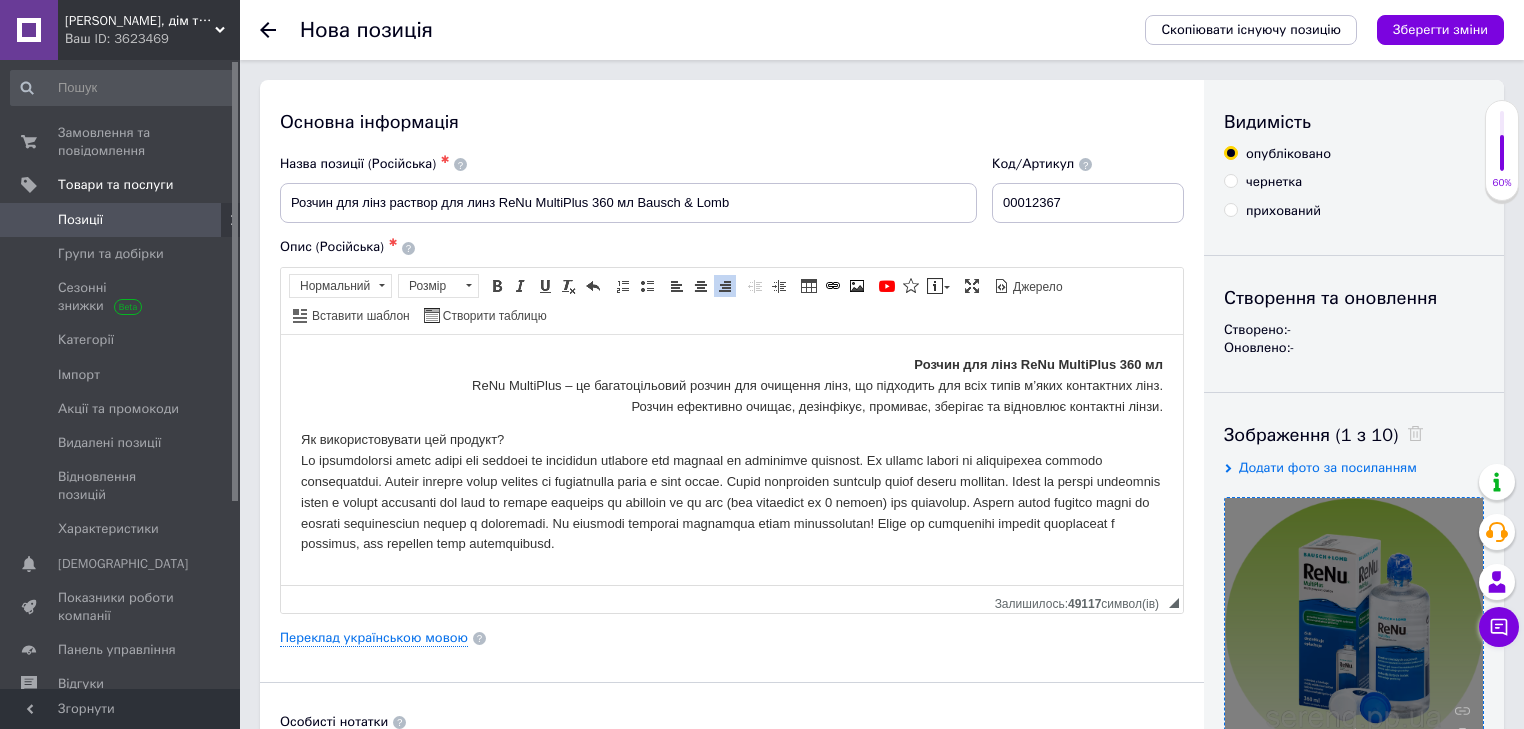 click at bounding box center [725, 286] 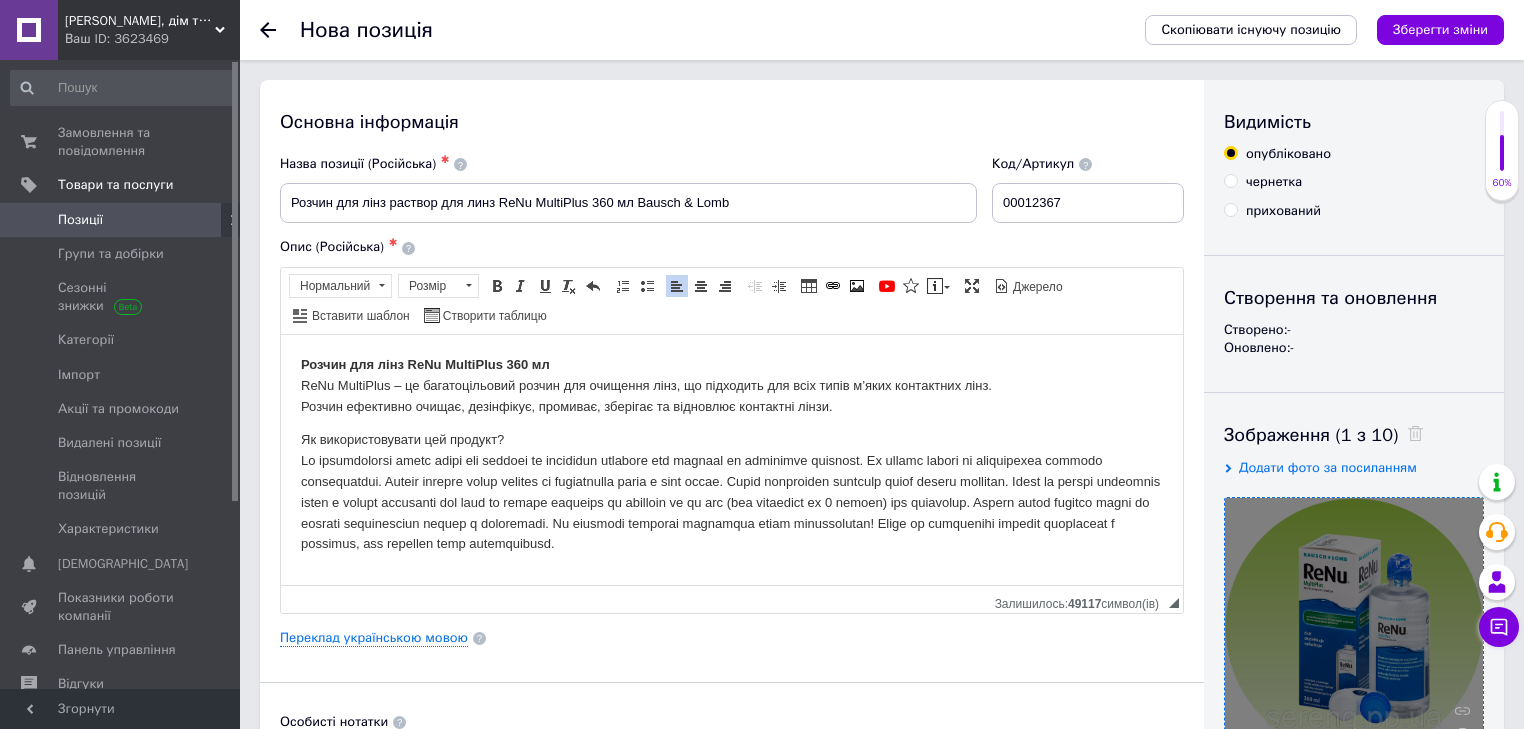 click on "Розчин для лінз ReNu MultiPlus 360 мл ReNu MultiPlus – це багатоцільовий розчин для очищення лінз, що підходить для всіх типі в м’яких контактних лінз. Розчин ефективно очищає, дезінфікує, промиває, зберігає та відновлює контактні лінзи." at bounding box center [732, 385] 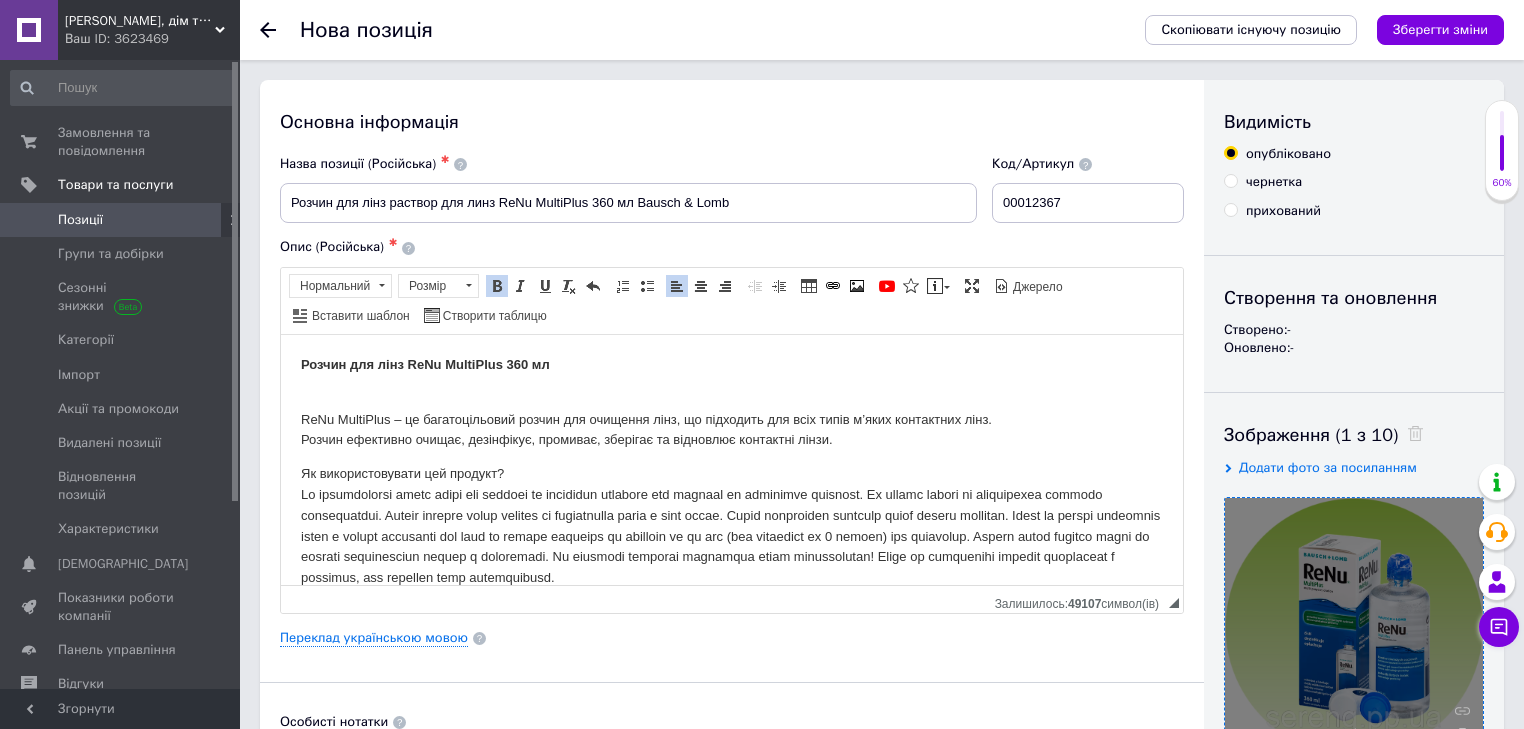 click on "Розчин для лінз ReNu MultiPlus 360 мл" at bounding box center (732, 364) 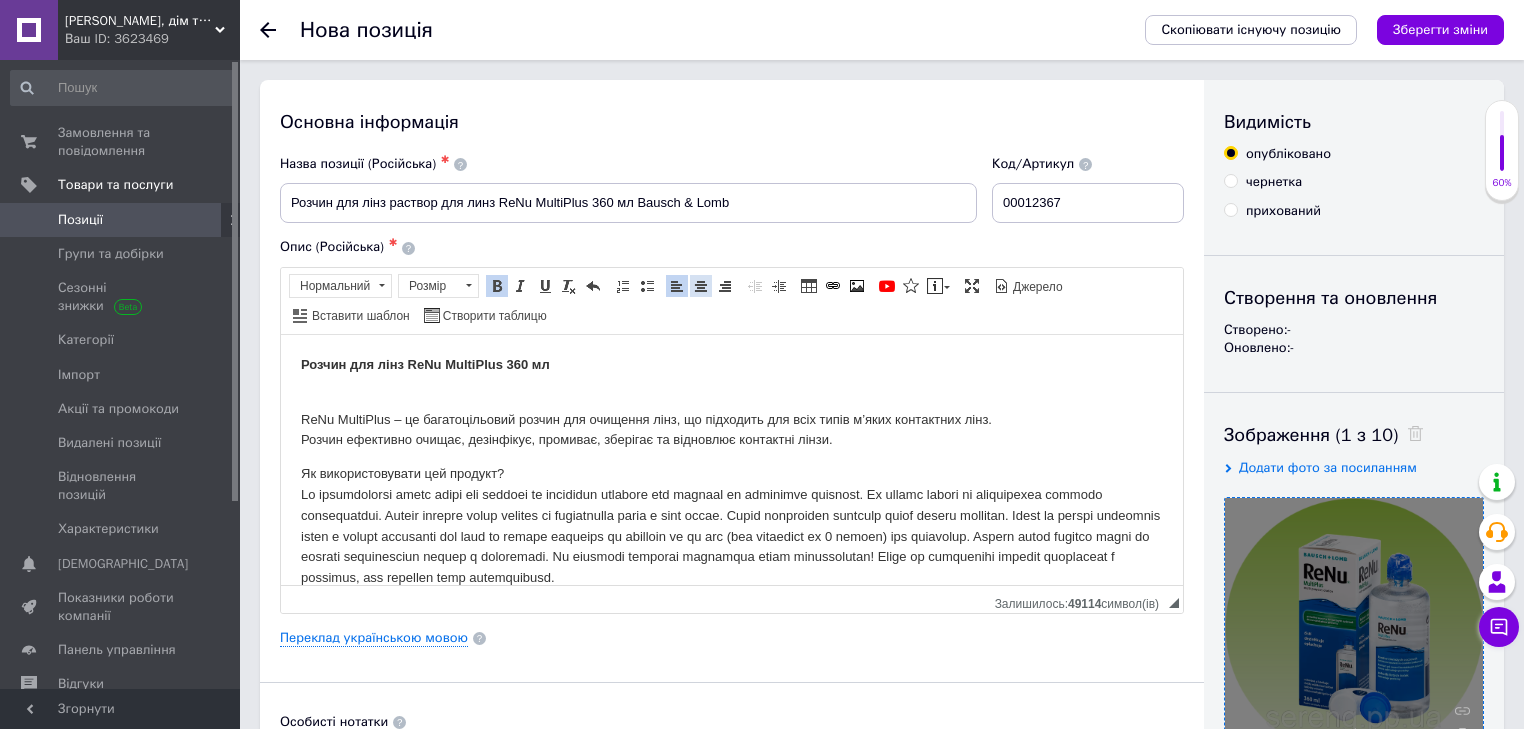 click at bounding box center (701, 286) 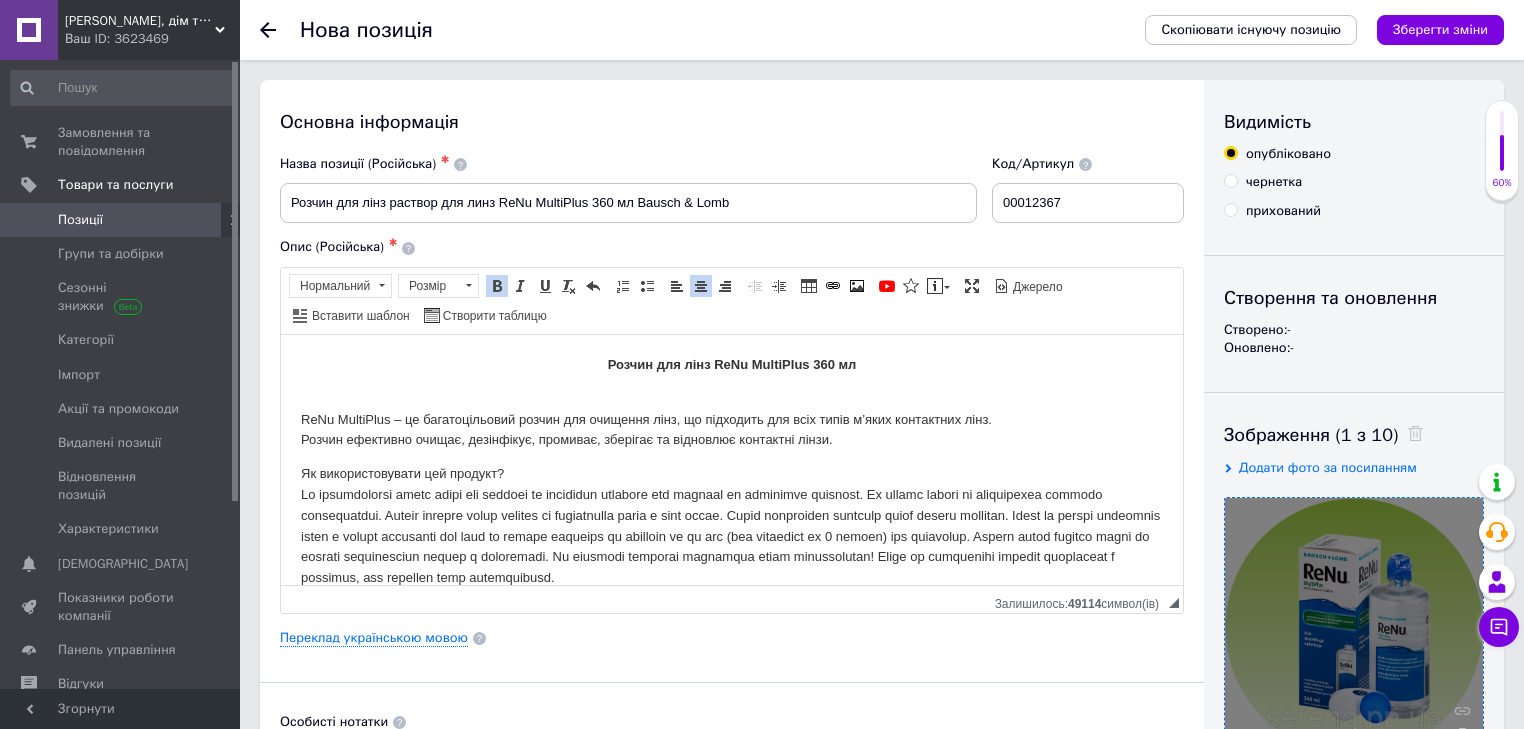 click on "ReNu MultiPlus – це багатоцільовий розчин для очищення лінз, що підходить для всіх типі в м’яких контактних лінз. Розчин ефективно очищає, дезінфікує, промиває, зберігає та відновлює контактні лінзи." at bounding box center (732, 419) 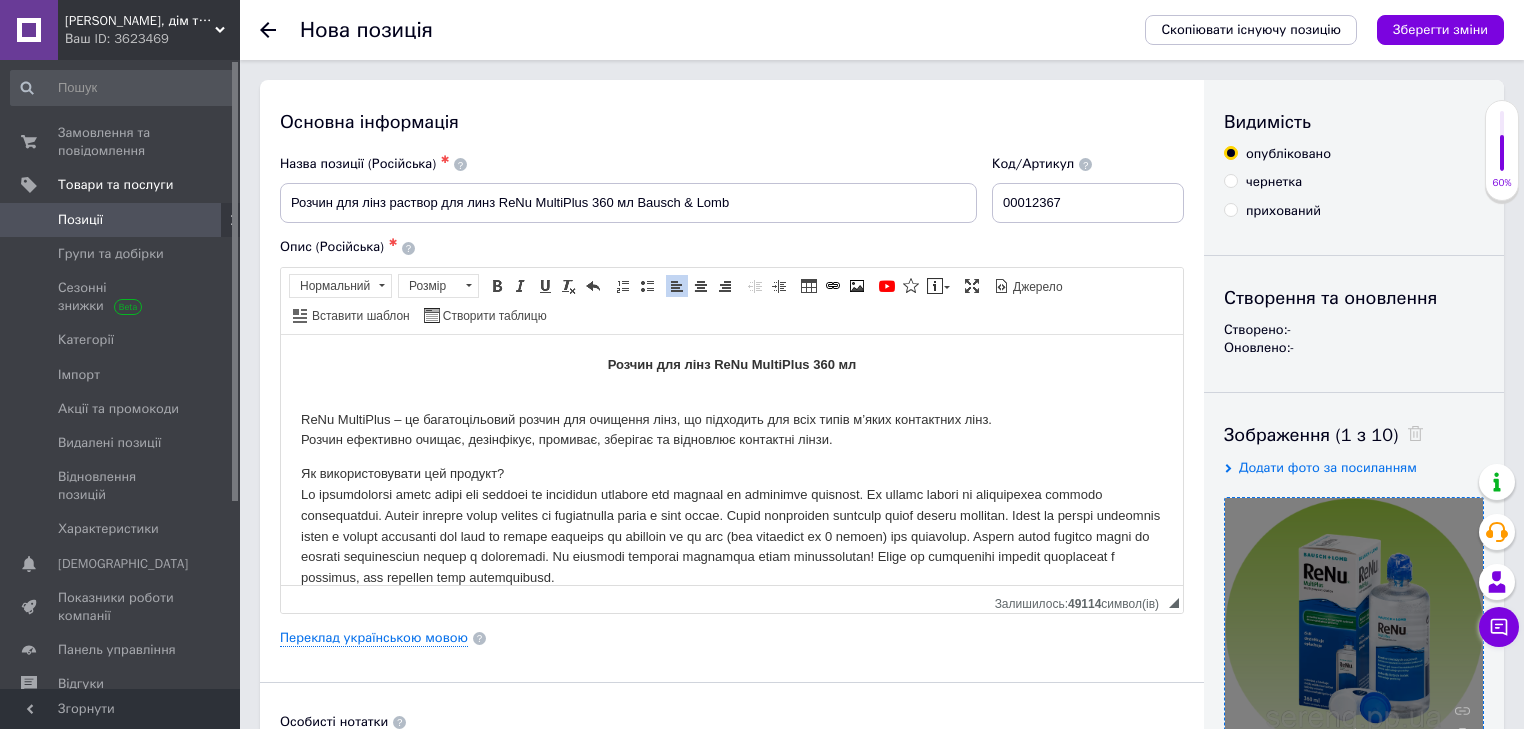 click on "Як використовувати цей продукт?" at bounding box center [732, 525] 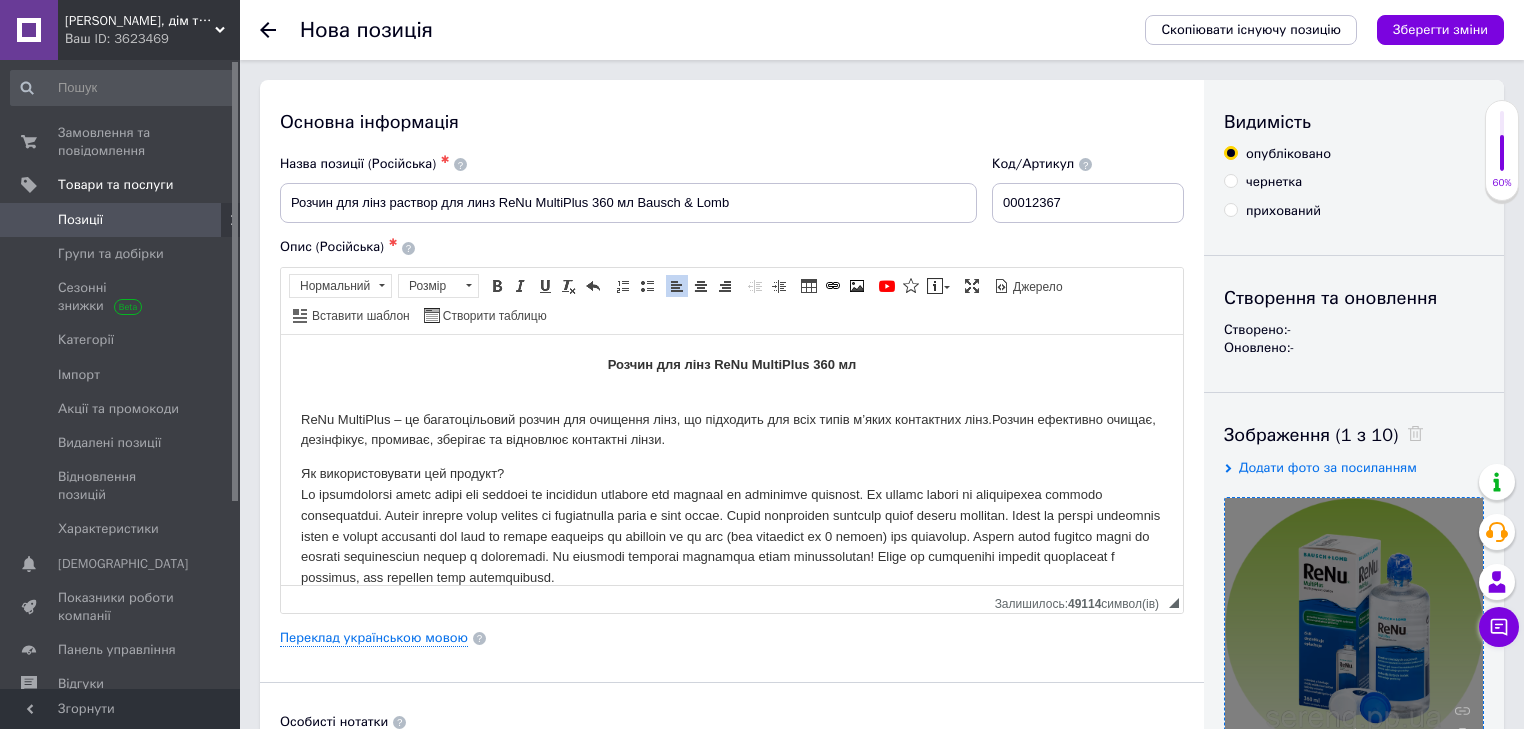click on "Розчин для лінз ReNu MultiPlus 360 мл ReNu MultiPlus – це багатоцільовий розчин для очищення лінз, що підходить для всіх типі в м’яких контактних лінз.  Розчин ефективно очищає, дезінфікує, промиває, зберігає та відновлює контактні лінзи. Як використовувати цей продукт?" at bounding box center (732, 471) 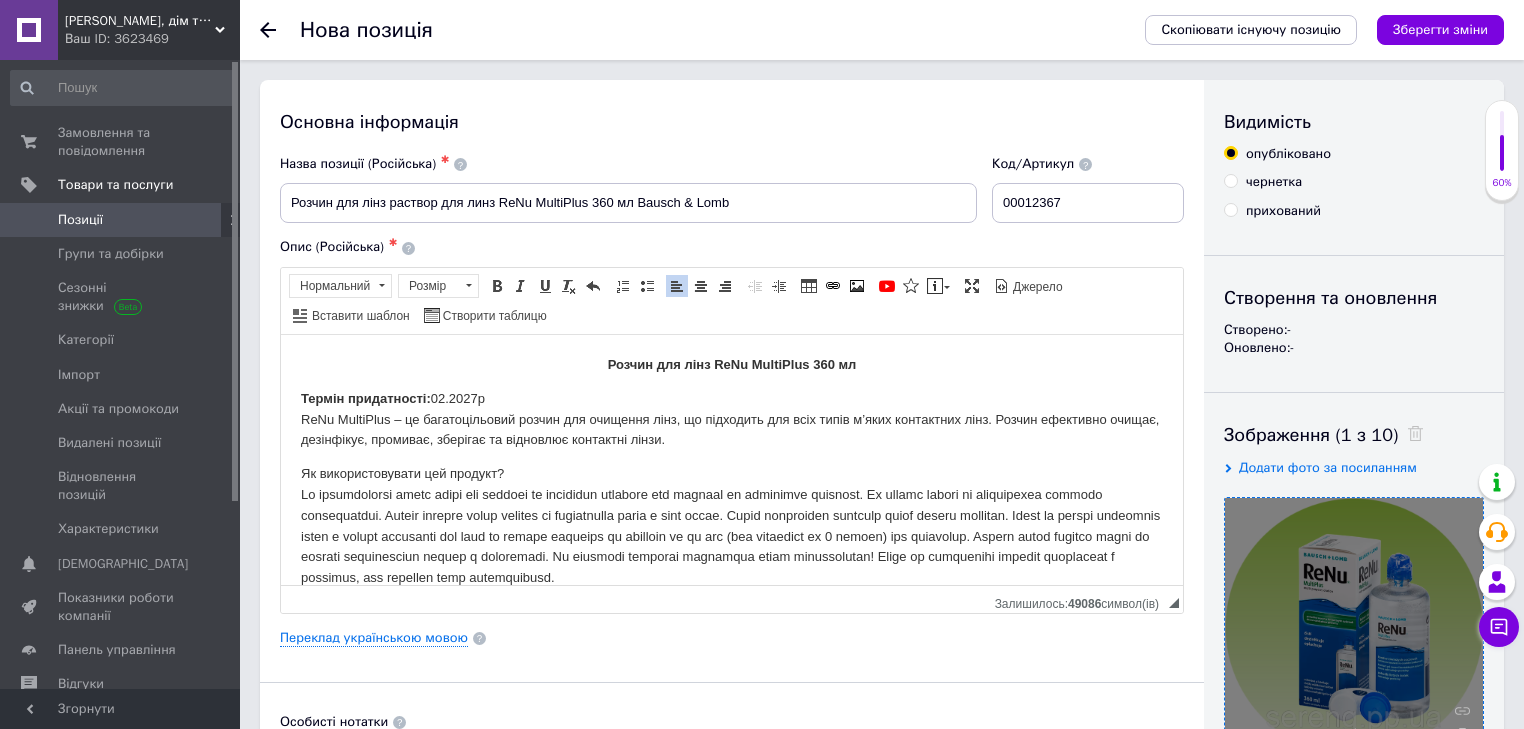 click on "Розчин для лінз ReNu MultiPlus 360 мл" at bounding box center [732, 364] 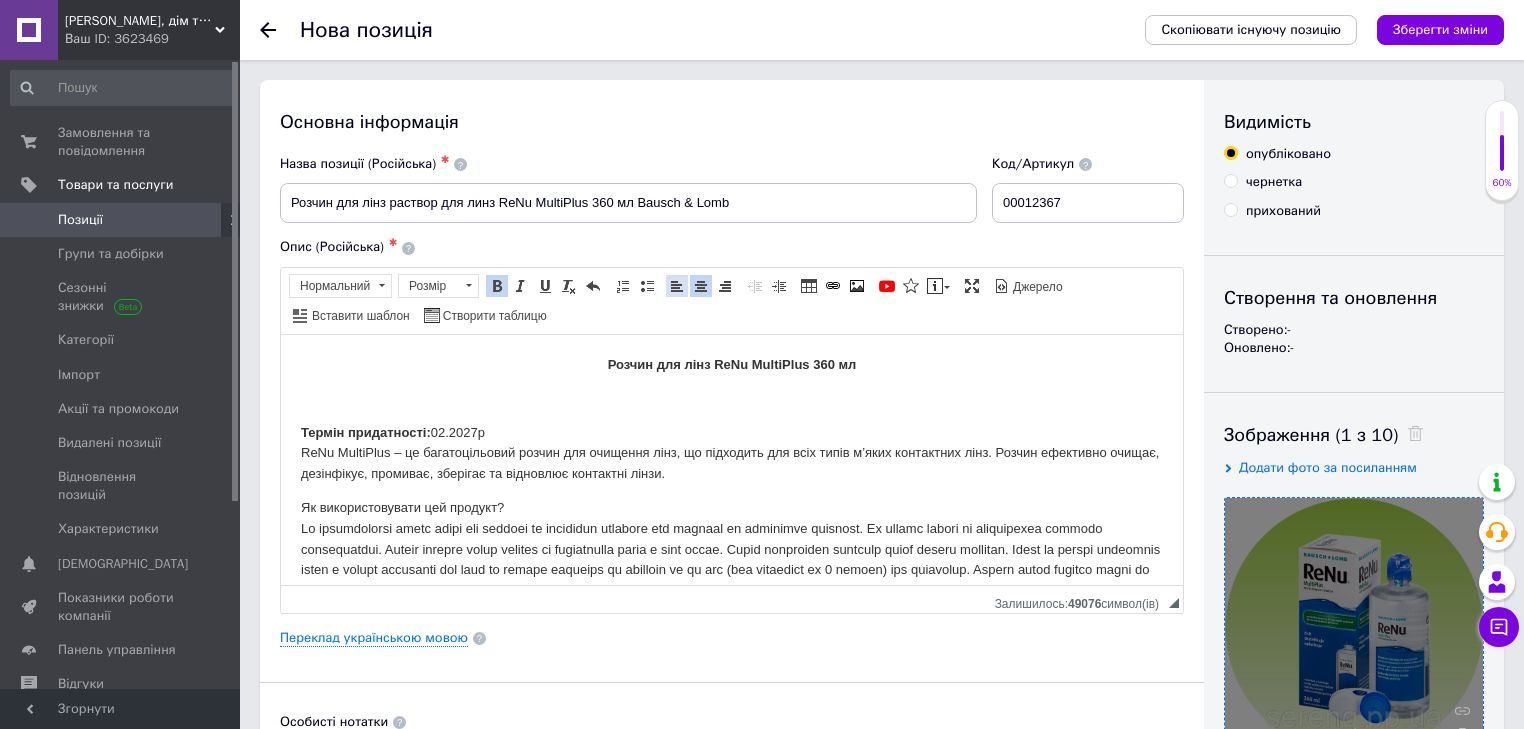 click at bounding box center (677, 286) 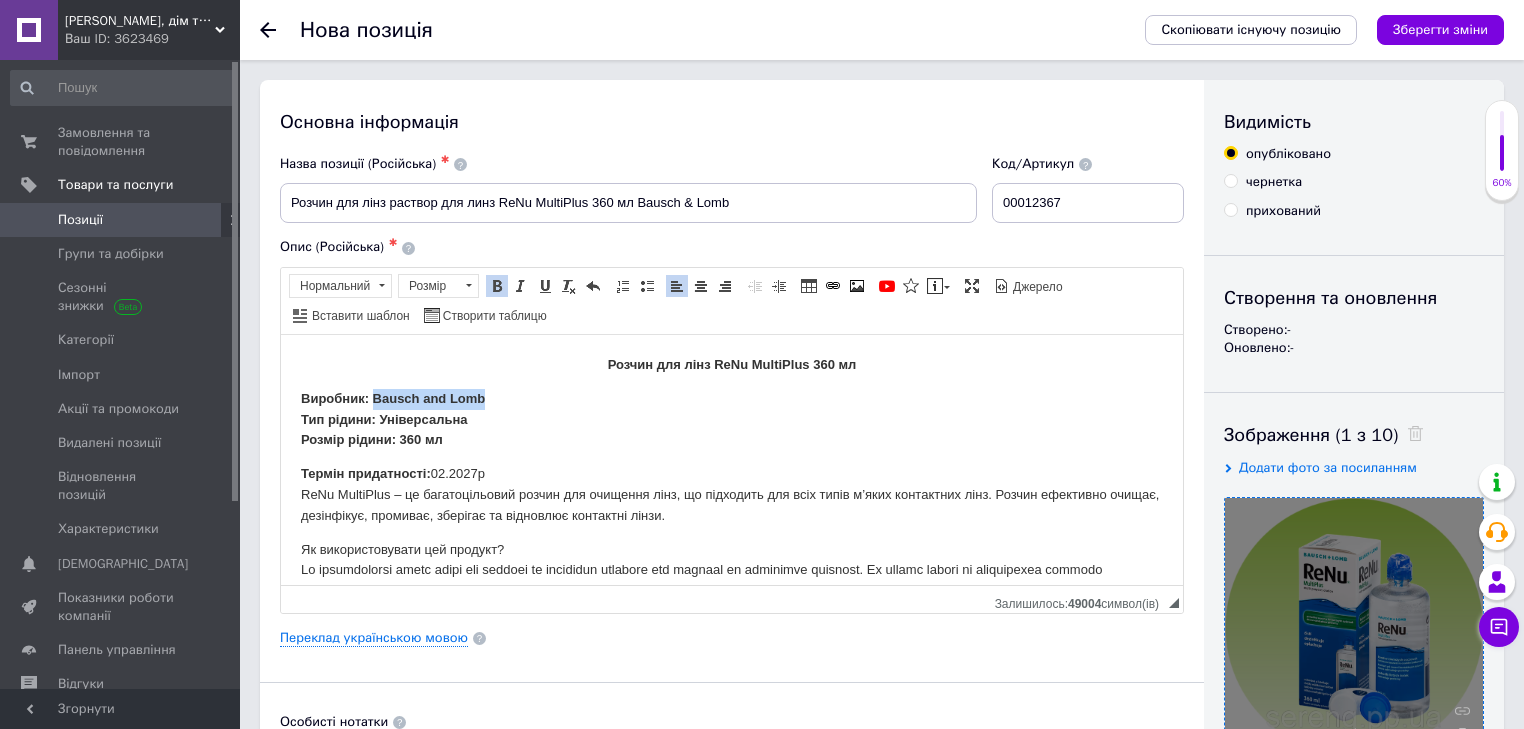 drag, startPoint x: 492, startPoint y: 396, endPoint x: 372, endPoint y: 390, distance: 120.14991 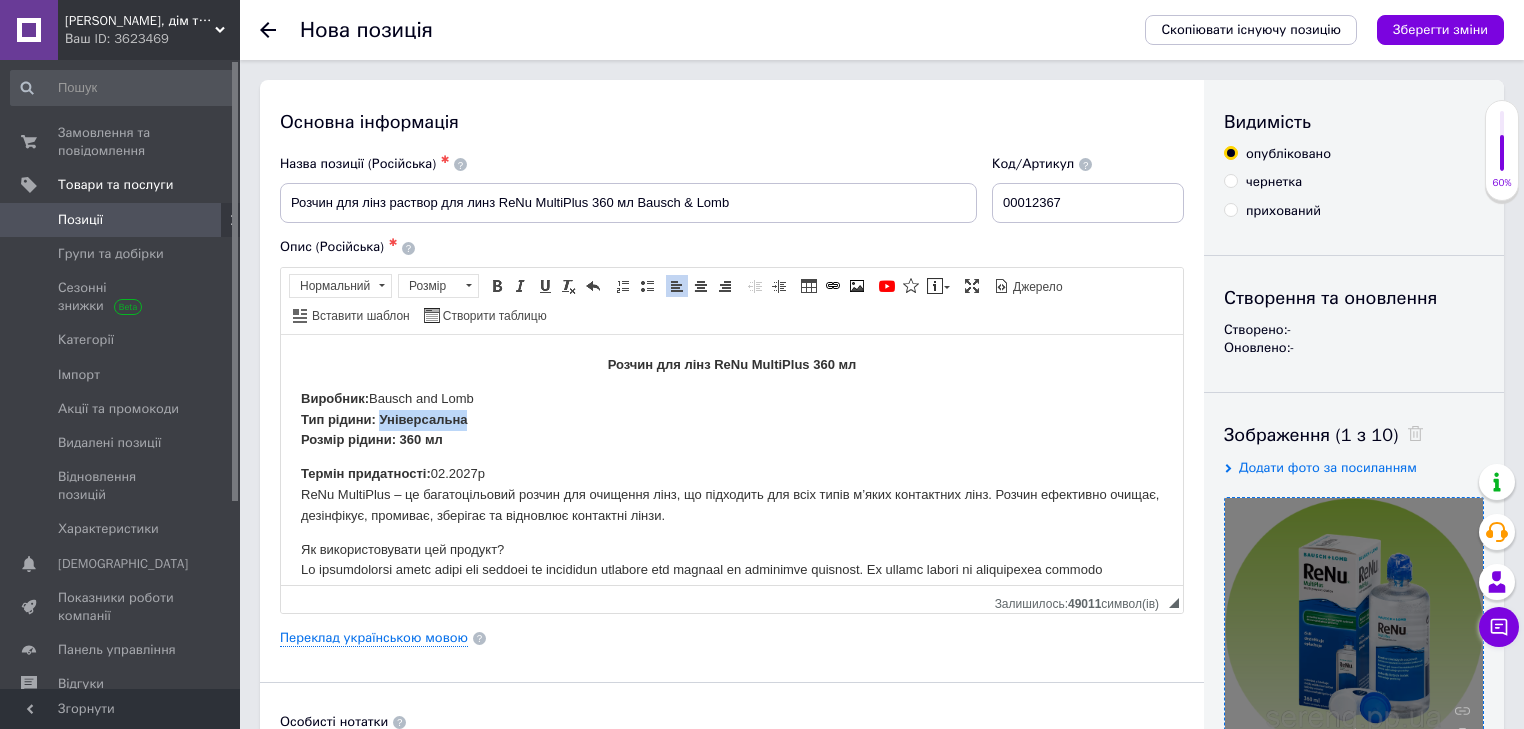 drag, startPoint x: 478, startPoint y: 418, endPoint x: 382, endPoint y: 413, distance: 96.13012 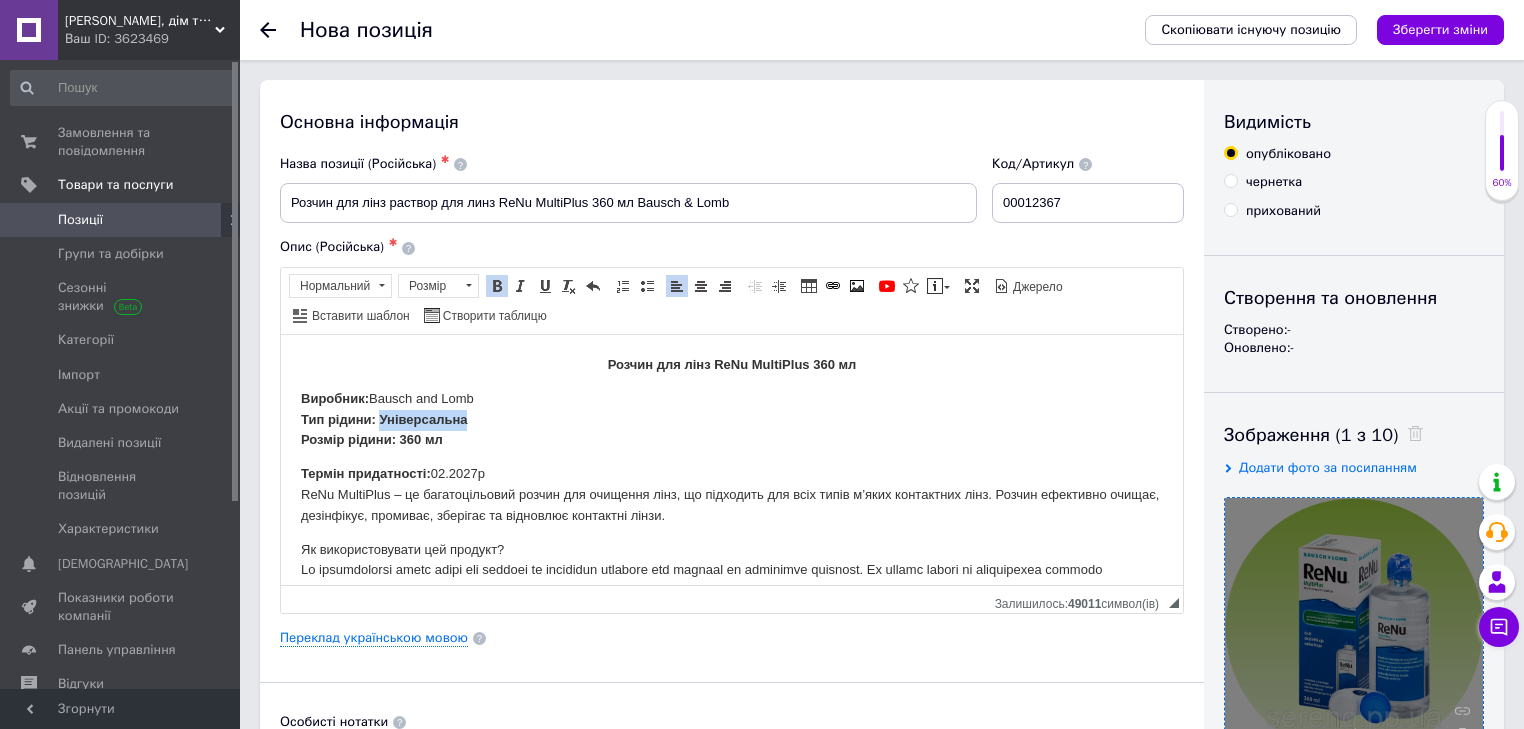 click at bounding box center (497, 286) 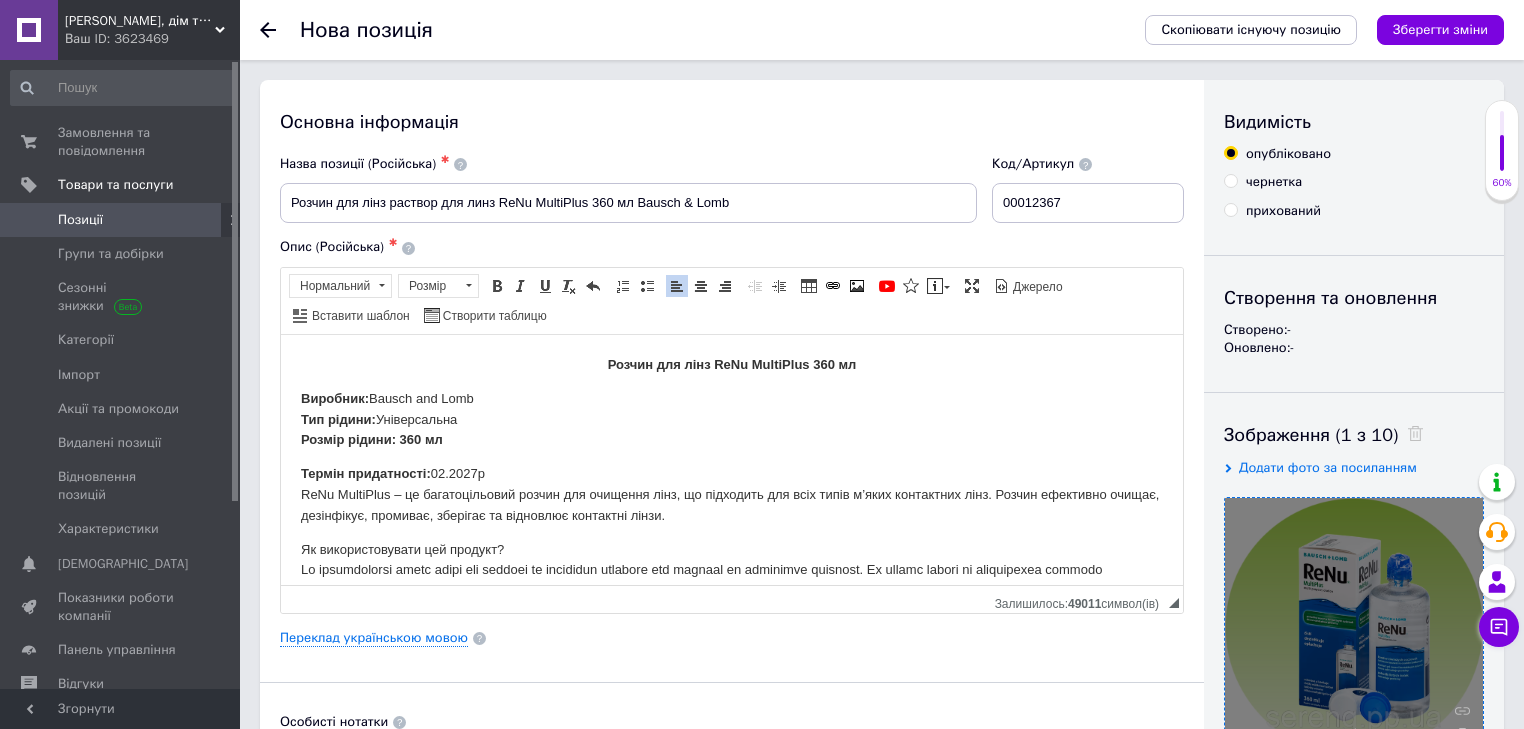 click on "Тип рідини:" at bounding box center (338, 418) 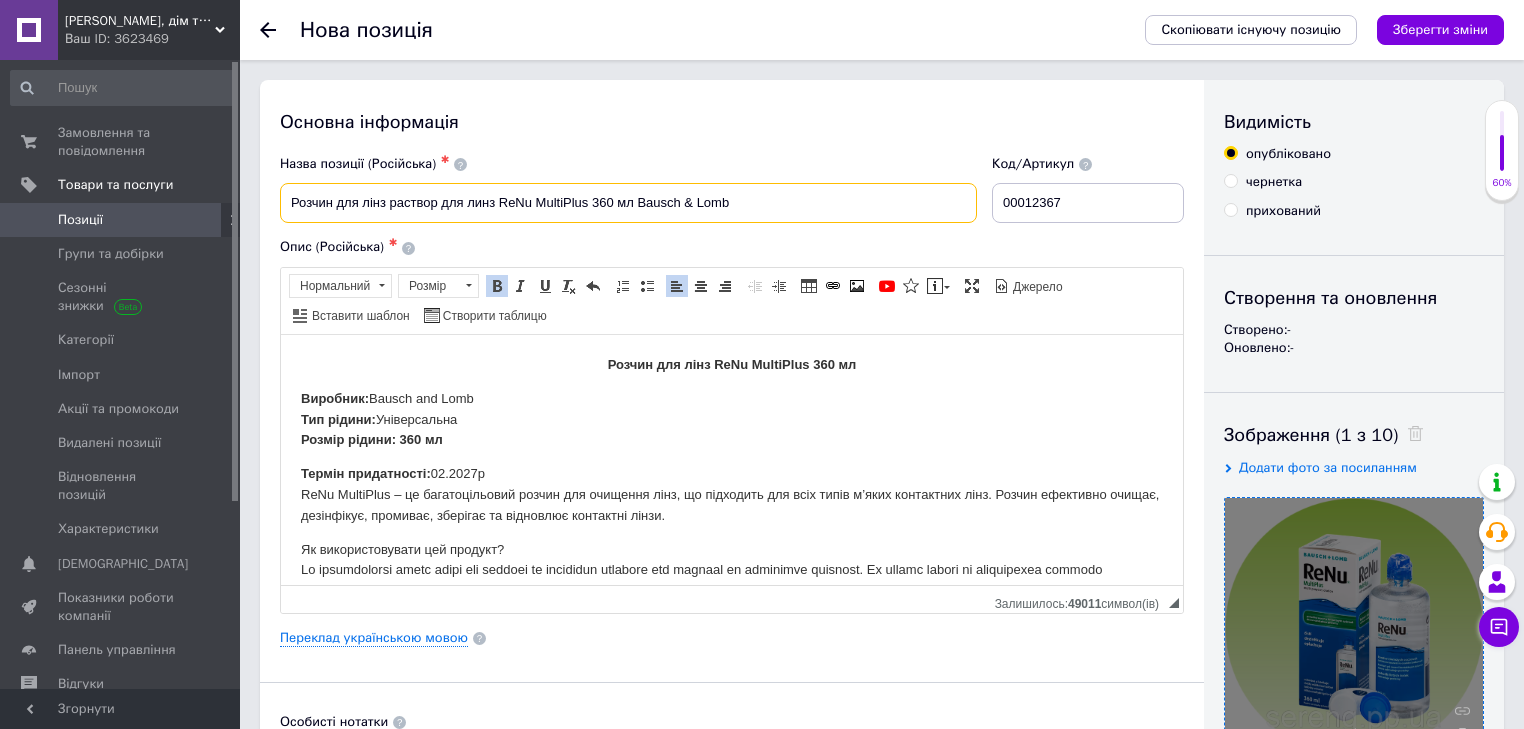 drag, startPoint x: 297, startPoint y: 203, endPoint x: 332, endPoint y: 203, distance: 35 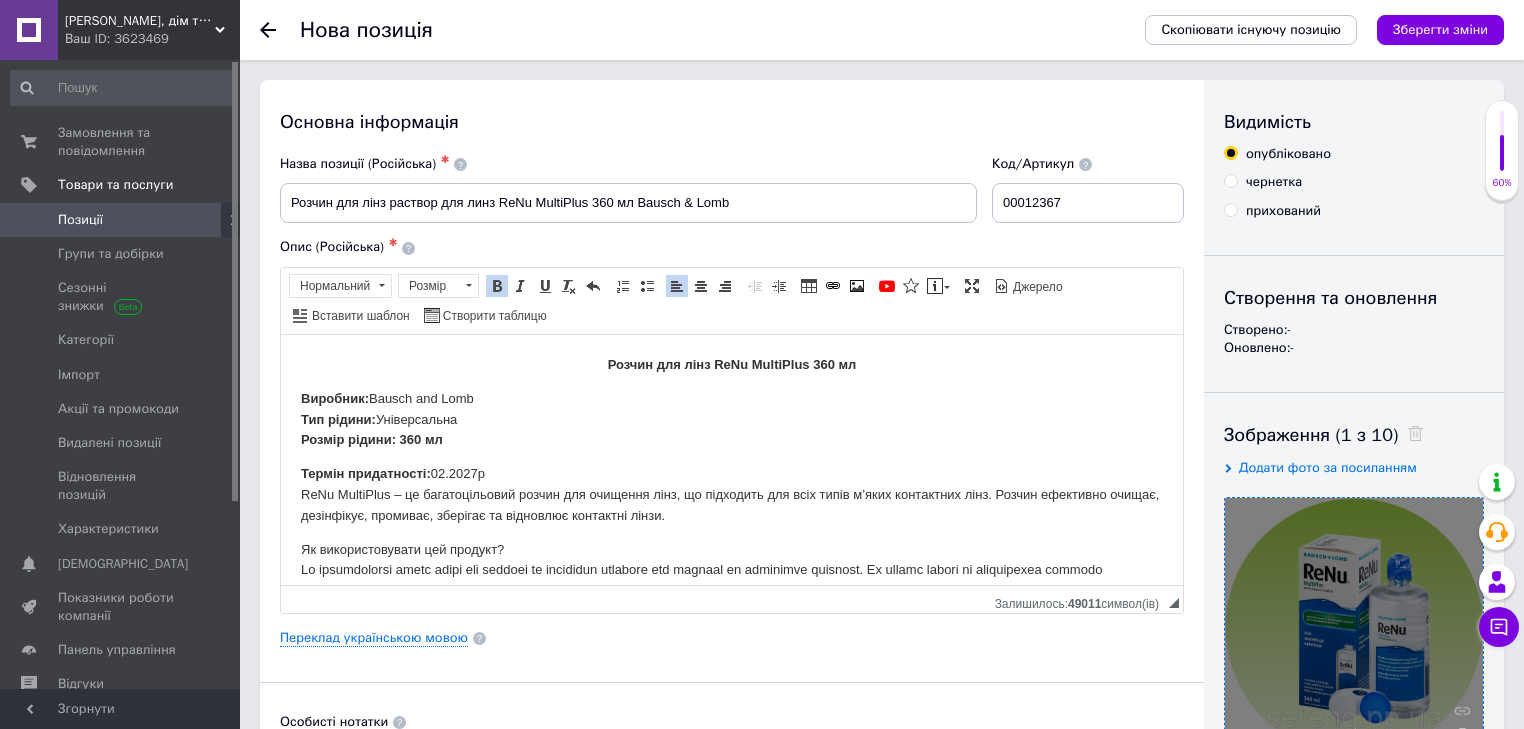 click on "Тип рідини:" at bounding box center (338, 418) 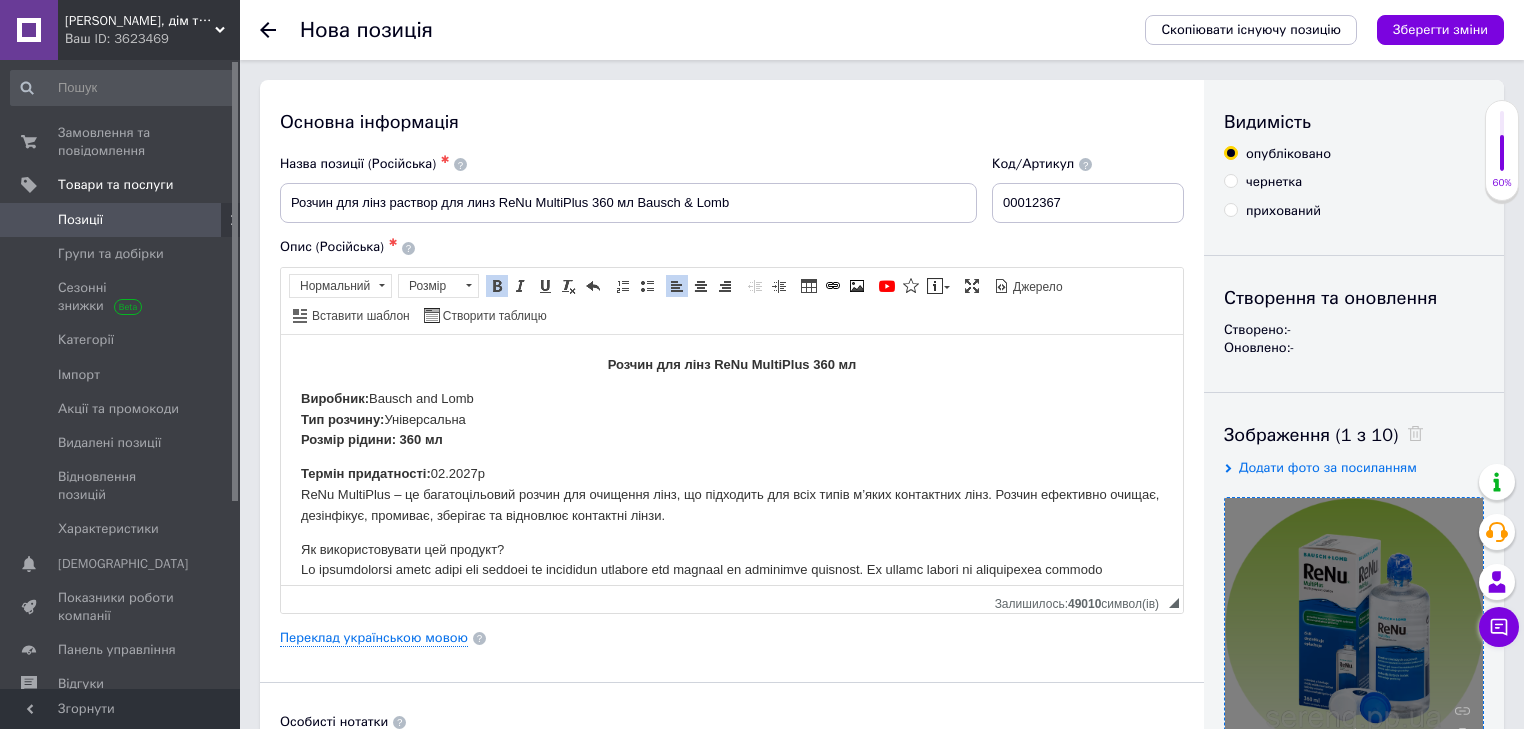 click on "Виробник:  Bausch and Lomb Тип розчину :  Універсальна Розмір рідини: 360 мл" at bounding box center [732, 419] 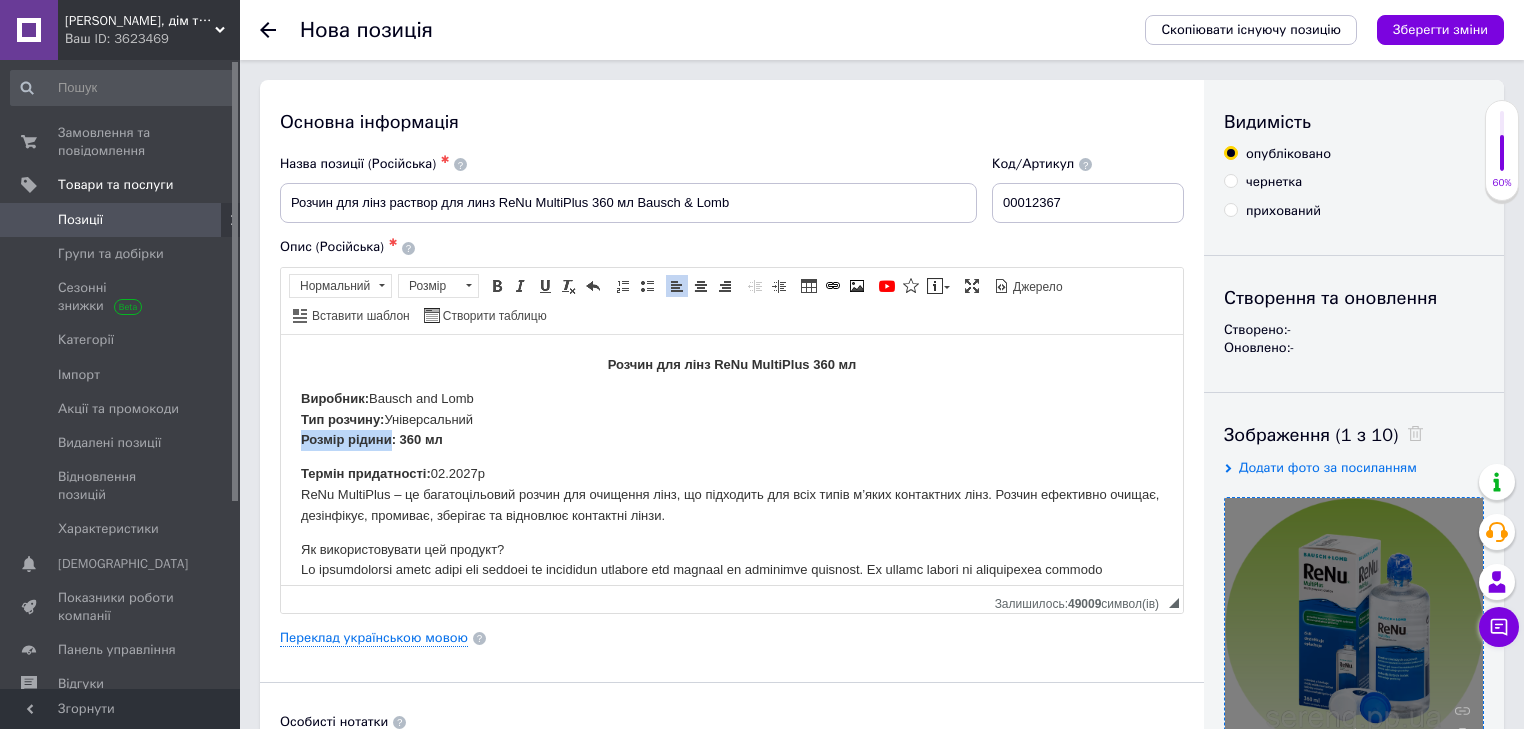 drag, startPoint x: 390, startPoint y: 438, endPoint x: 303, endPoint y: 447, distance: 87.46428 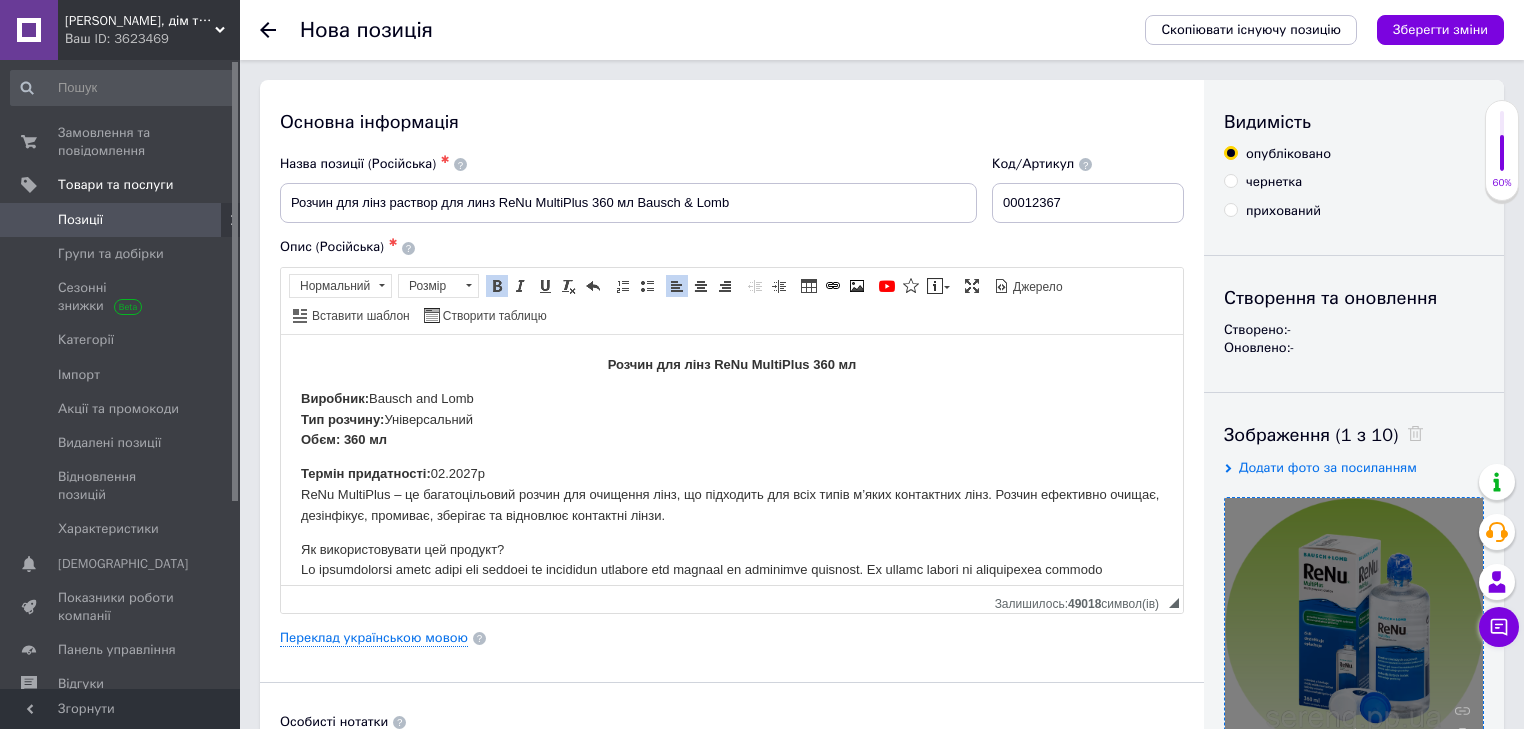 click on "Розчин для лінз ReNu MultiPlus 360 мл Виробник:  Bausch and Lomb Тип розчину :  Універсальний Обєм: 360 мл Термін придатності:  02.2027р ReNu MultiPlus – це багатоцільовий розчин для очищення лінз, що підходить для всіх типів м’яких контактних лінз. Розчин ефективно очищає, дезінфікує, промиває, зберігає та відновлює контактні лінзи. Як використовувати цей продукт?" at bounding box center (732, 508) 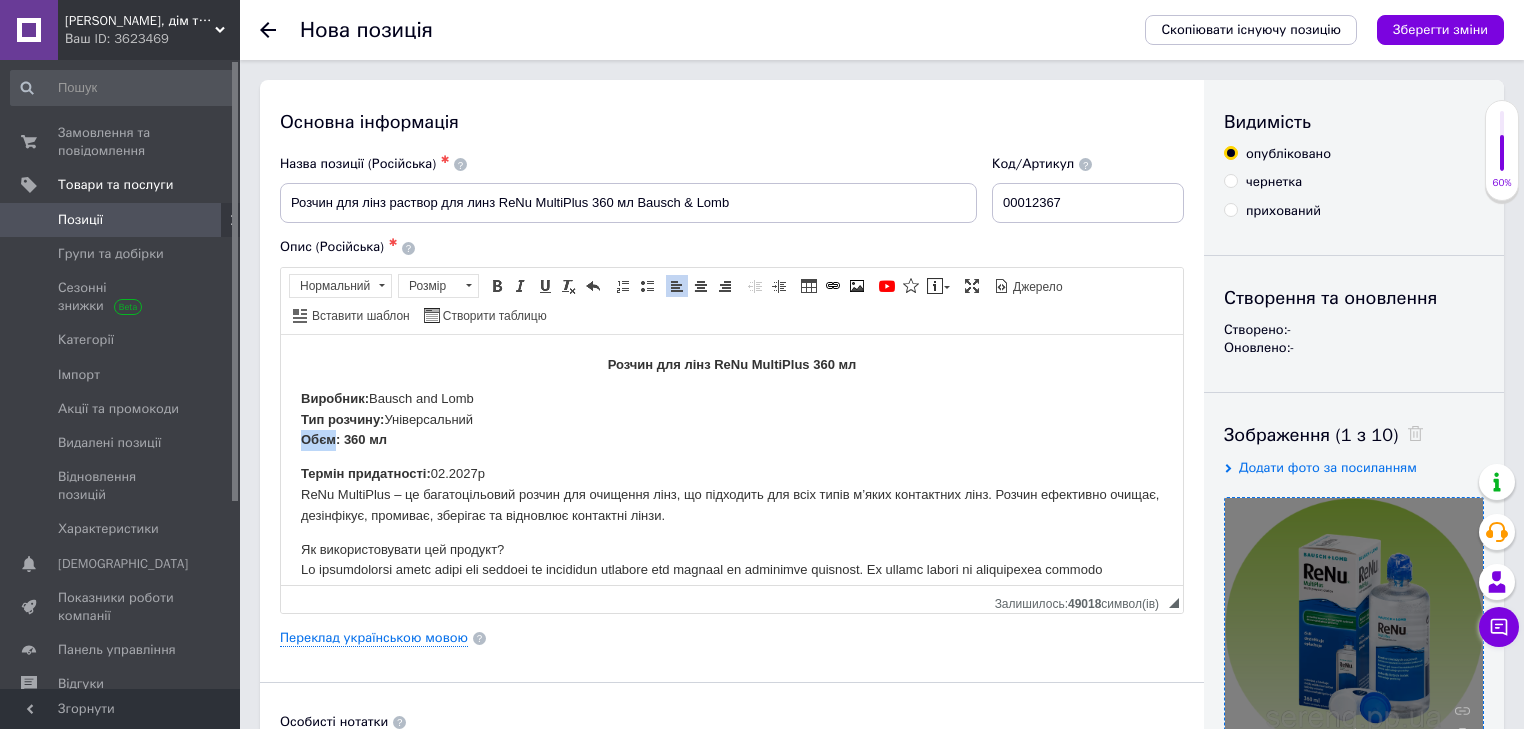 drag, startPoint x: 301, startPoint y: 441, endPoint x: 333, endPoint y: 445, distance: 32.24903 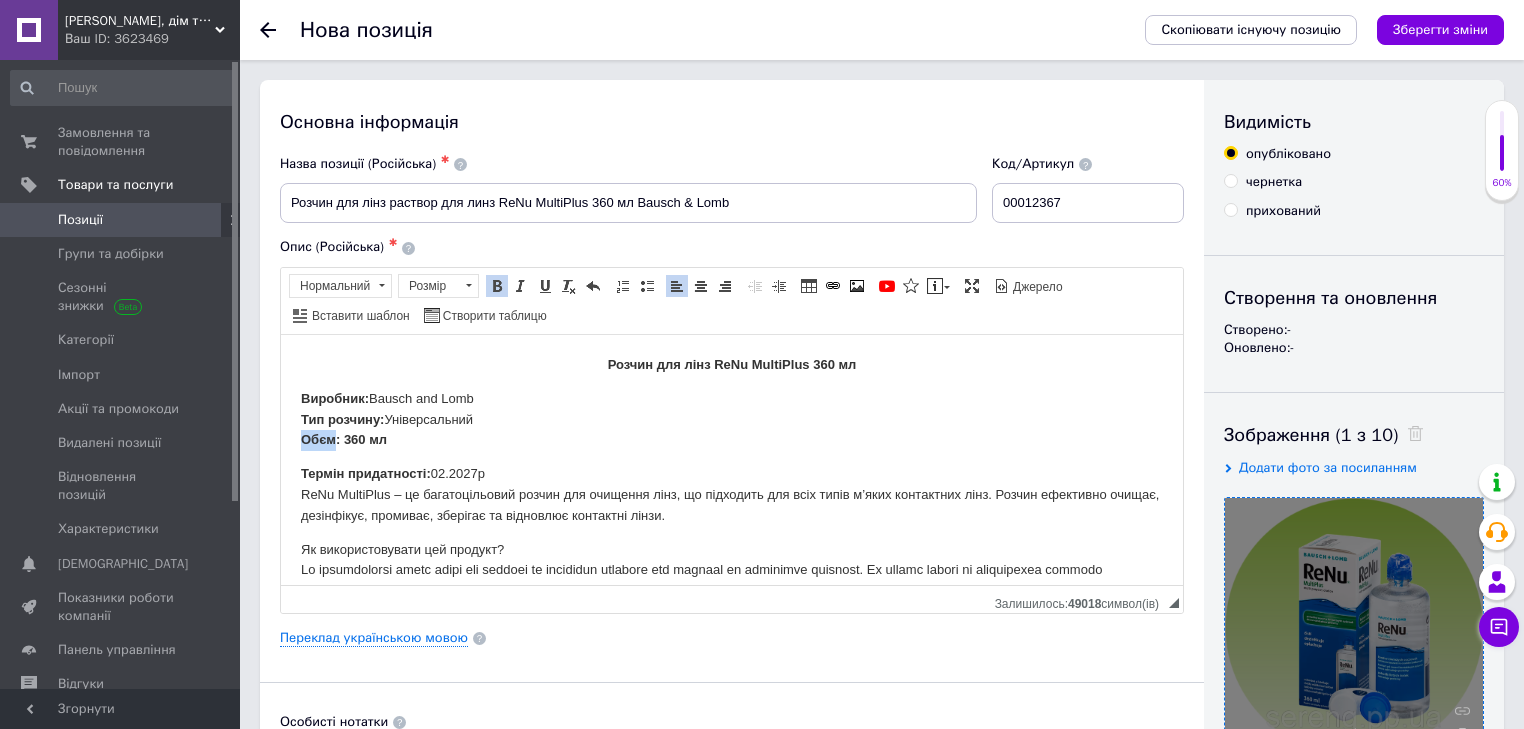copy on "Обєм" 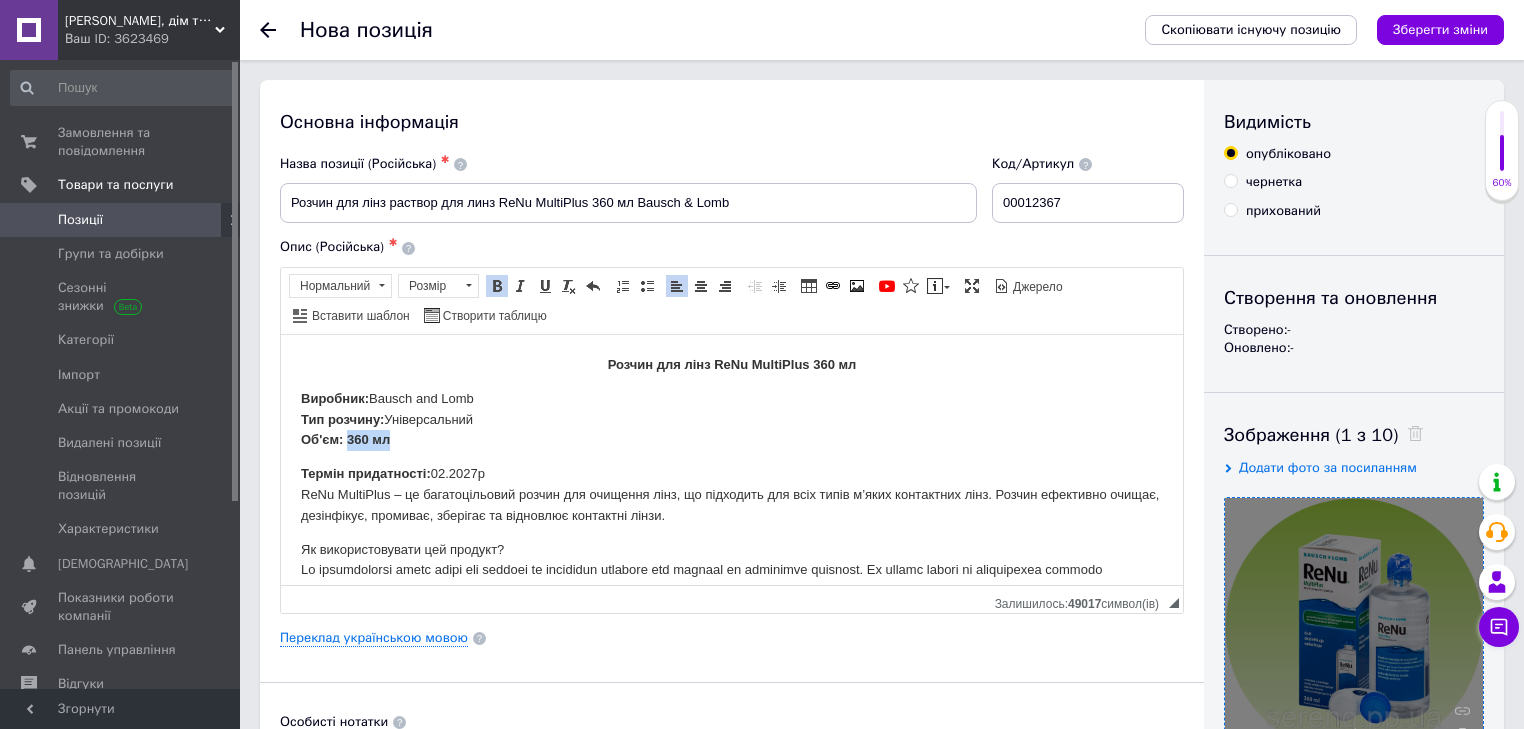 drag, startPoint x: 413, startPoint y: 435, endPoint x: 349, endPoint y: 437, distance: 64.03124 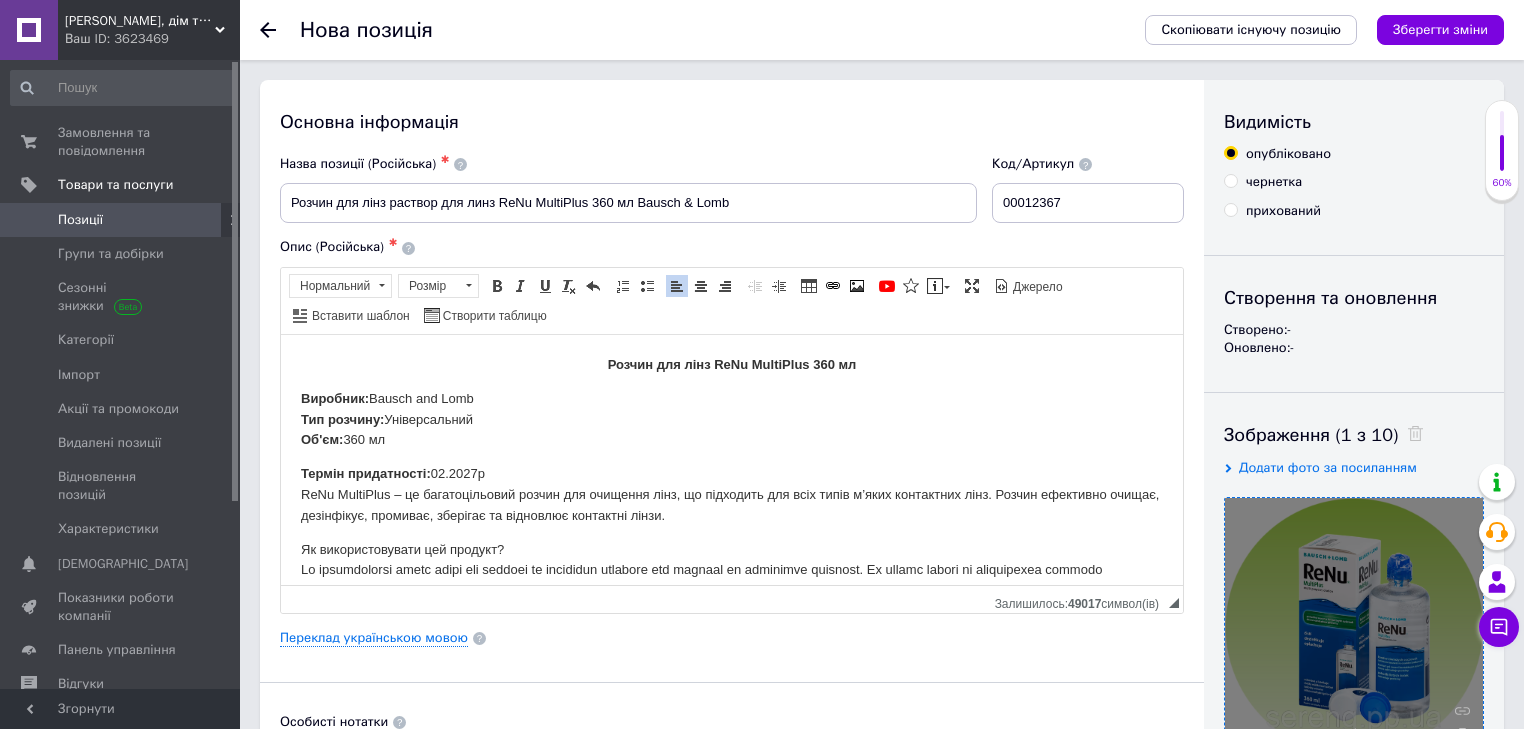click on "Виробник:  Bausch and Lomb Тип розчину:  Універсальний Об'єм :  360 мл" at bounding box center [732, 419] 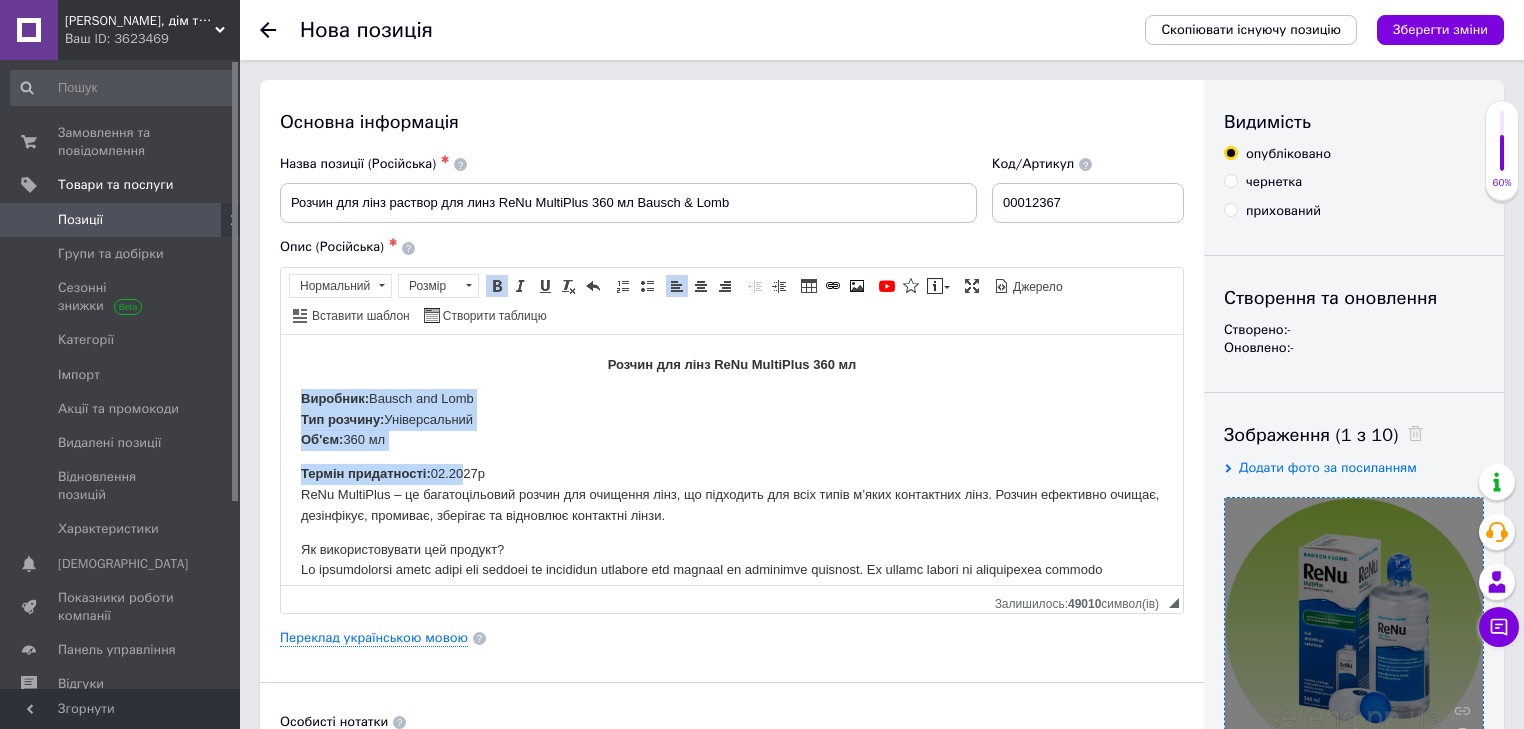 drag, startPoint x: 302, startPoint y: 400, endPoint x: 469, endPoint y: 456, distance: 176.13914 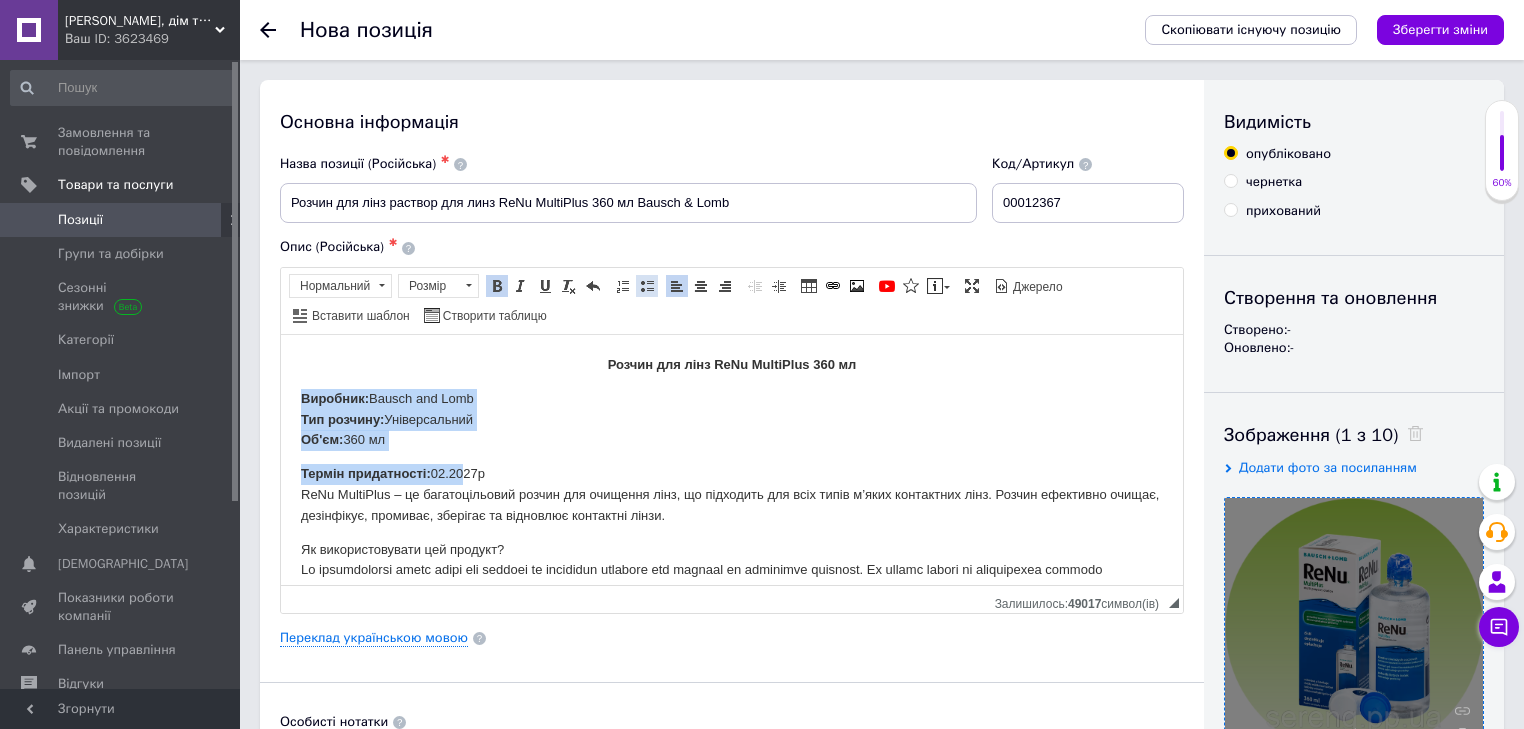 click at bounding box center (647, 286) 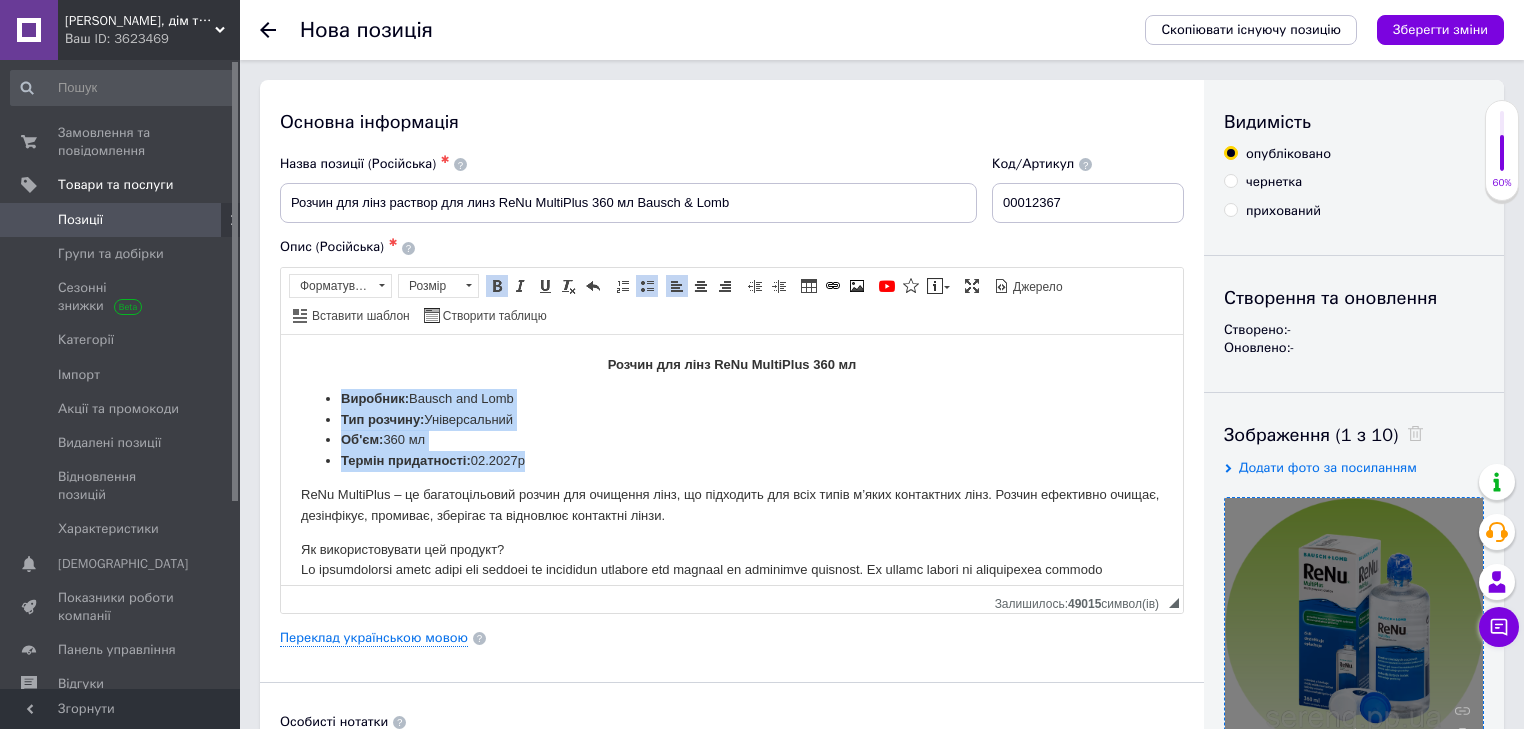 click at bounding box center [647, 286] 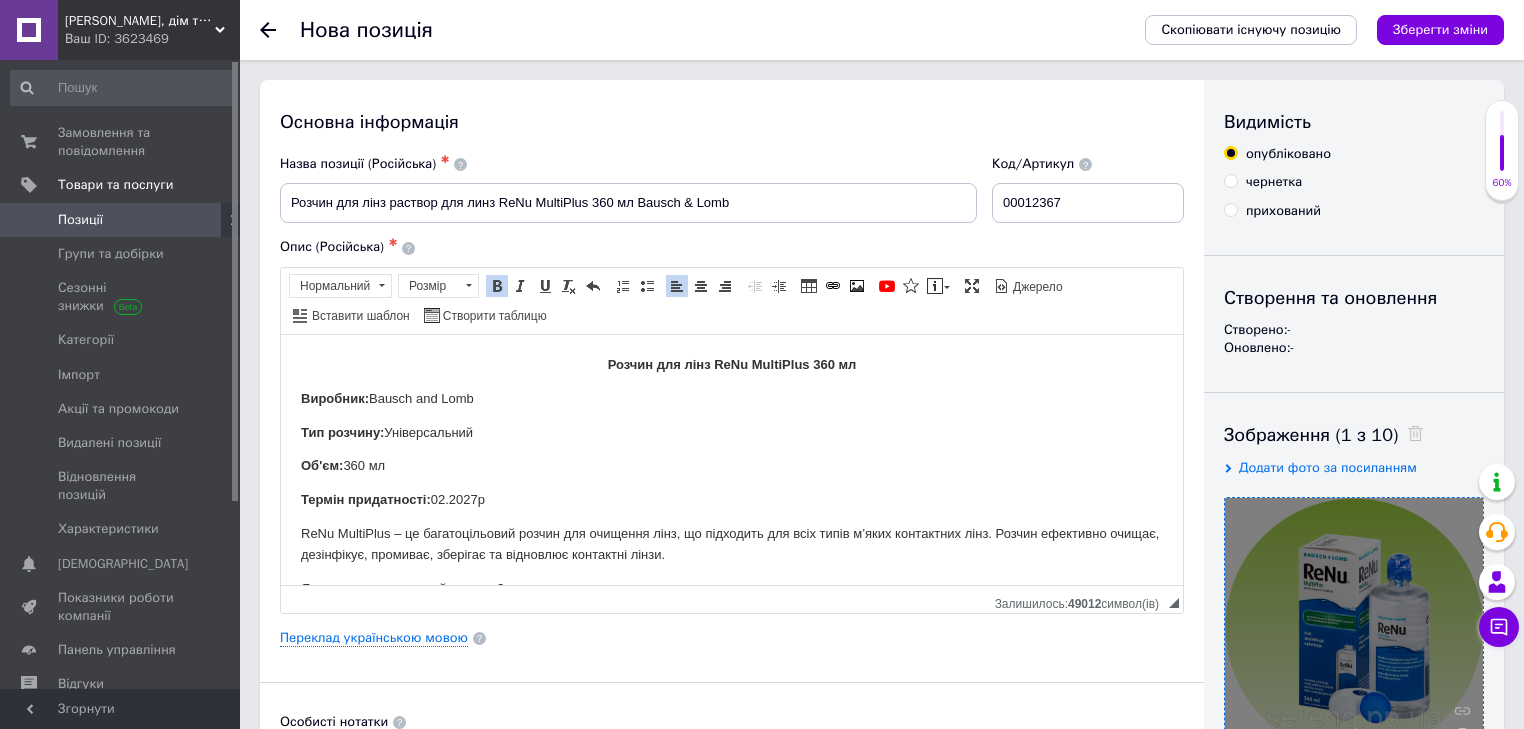 click on "Термін придатності:  02.20 27р" at bounding box center [732, 499] 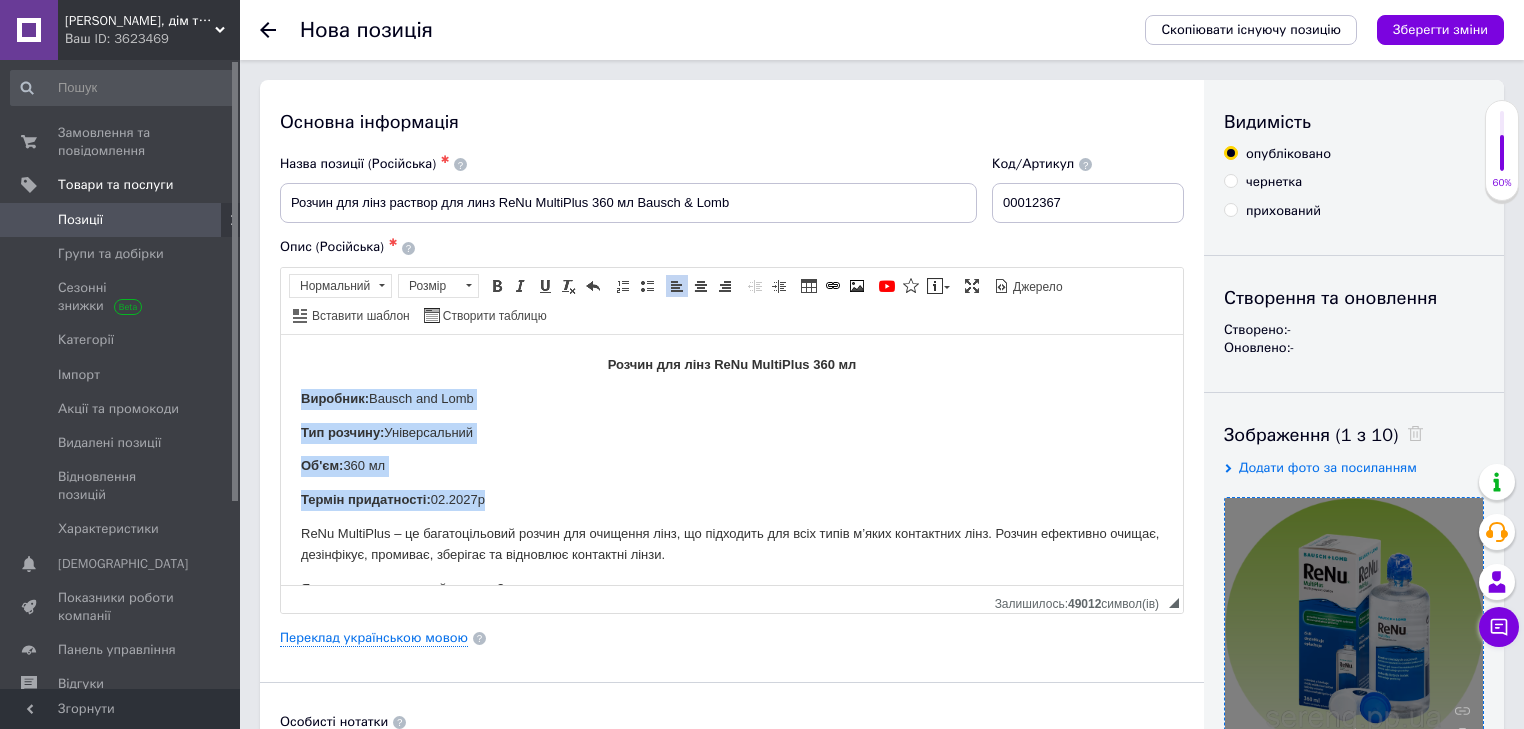 drag, startPoint x: 499, startPoint y: 493, endPoint x: 289, endPoint y: 398, distance: 230.48862 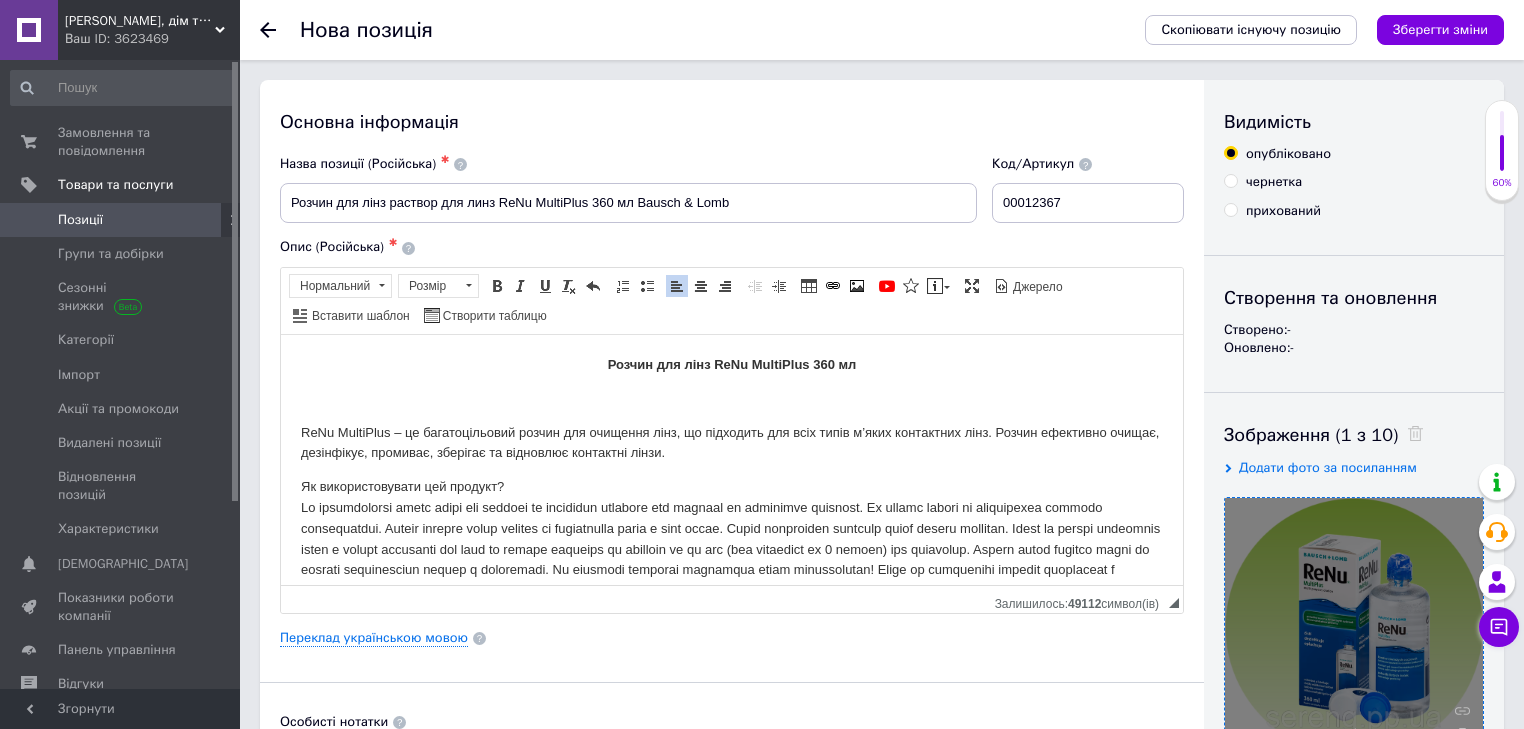 click on "Розчин для лінз ReNu MultiPlus 360 мл ReNu MultiPlus – це багатоцільовий розчин для очищення лінз, що підходить для всіх типів м’яких контактних лінз. Розчин ефективно очищає, дезінфікує, промиває, зберігає та відновлює контактні лінзи. Як використовувати цей продукт?" at bounding box center (732, 477) 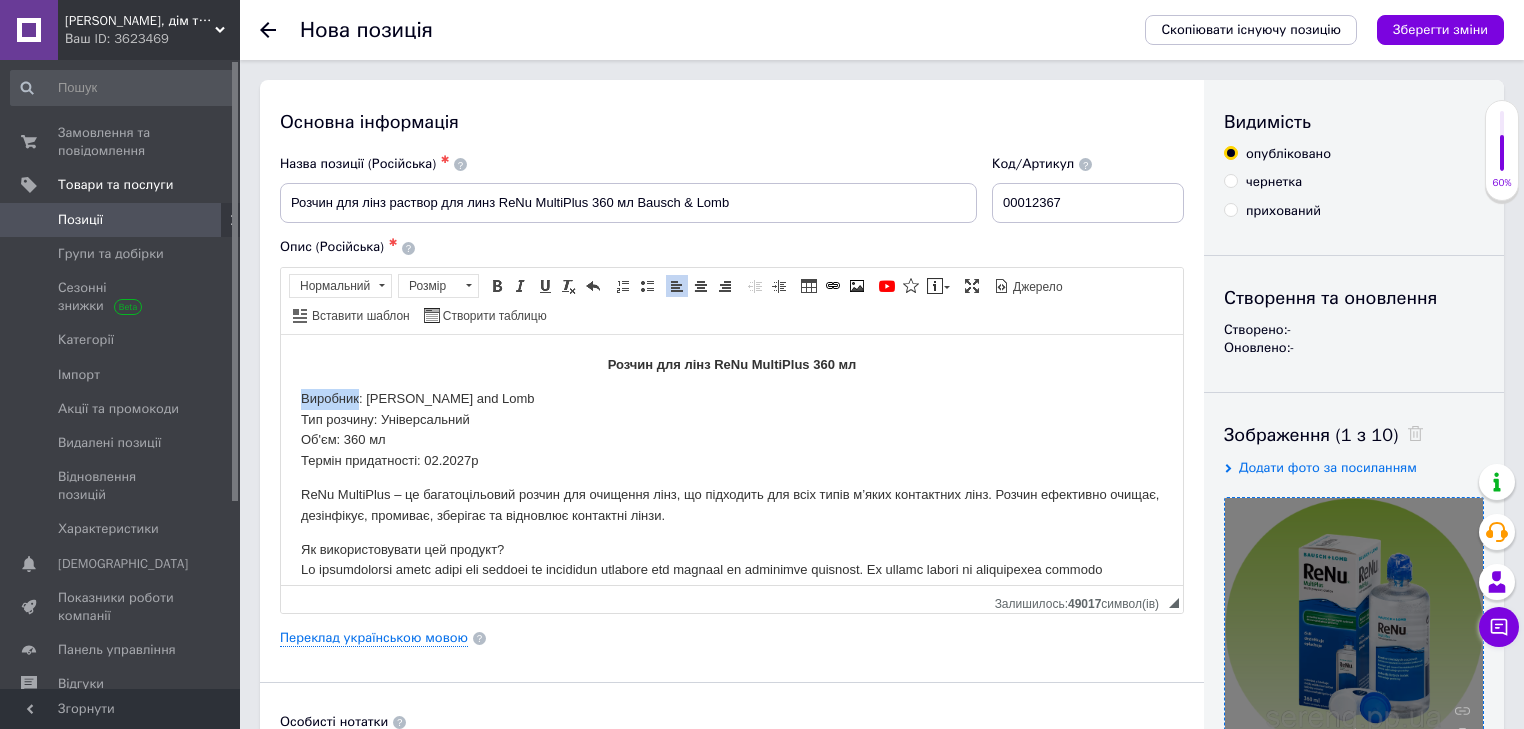 drag, startPoint x: 360, startPoint y: 398, endPoint x: 300, endPoint y: 397, distance: 60.00833 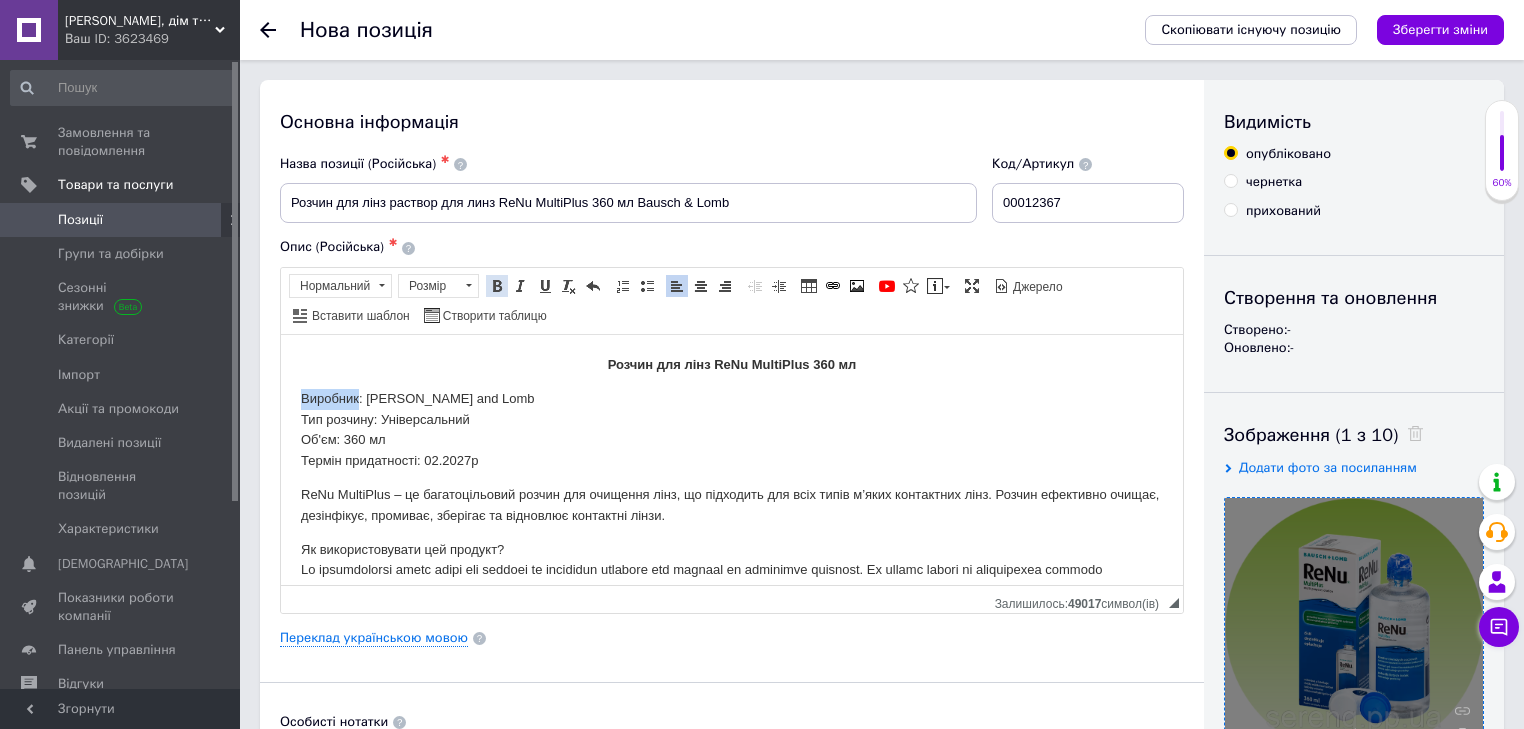 click at bounding box center (497, 286) 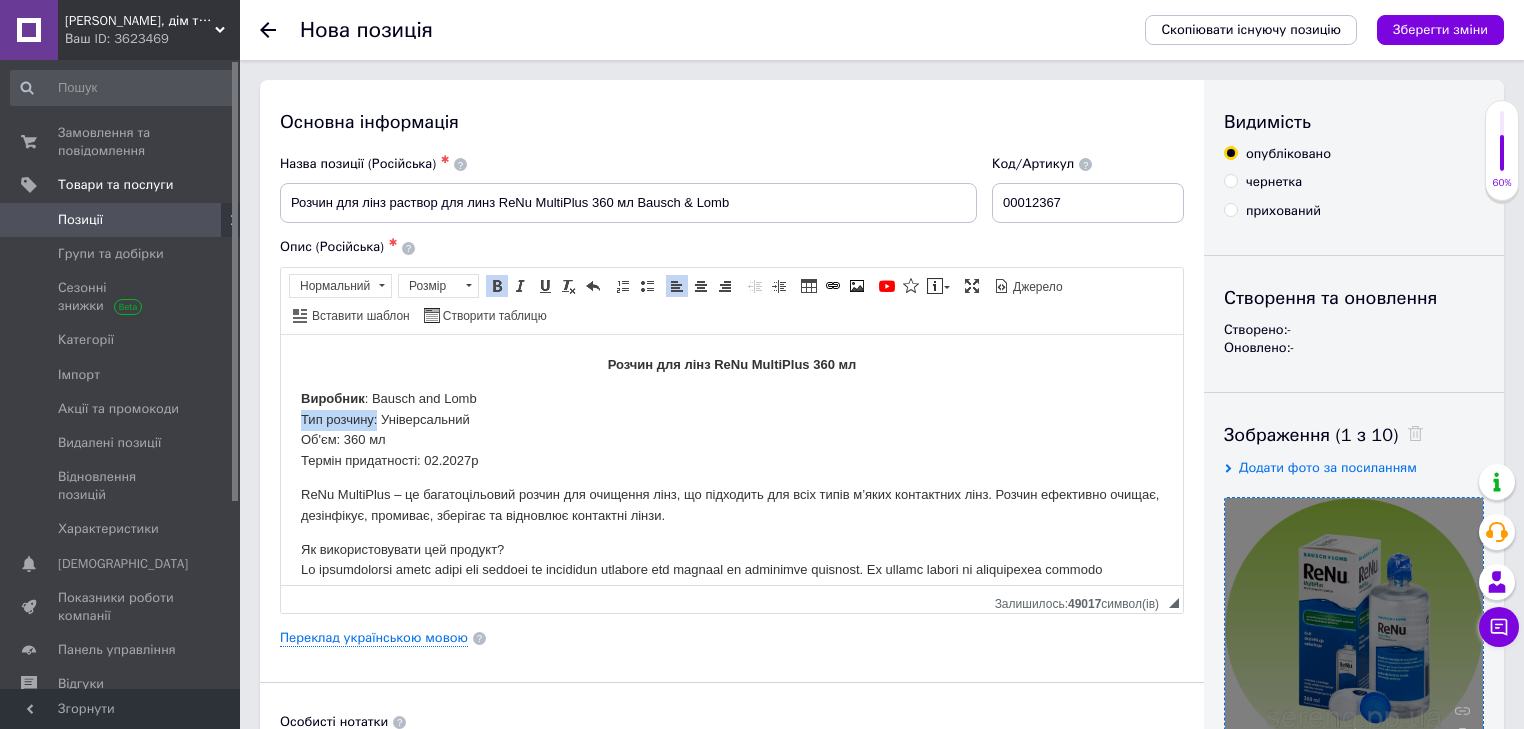 drag, startPoint x: 373, startPoint y: 417, endPoint x: 302, endPoint y: 415, distance: 71.02816 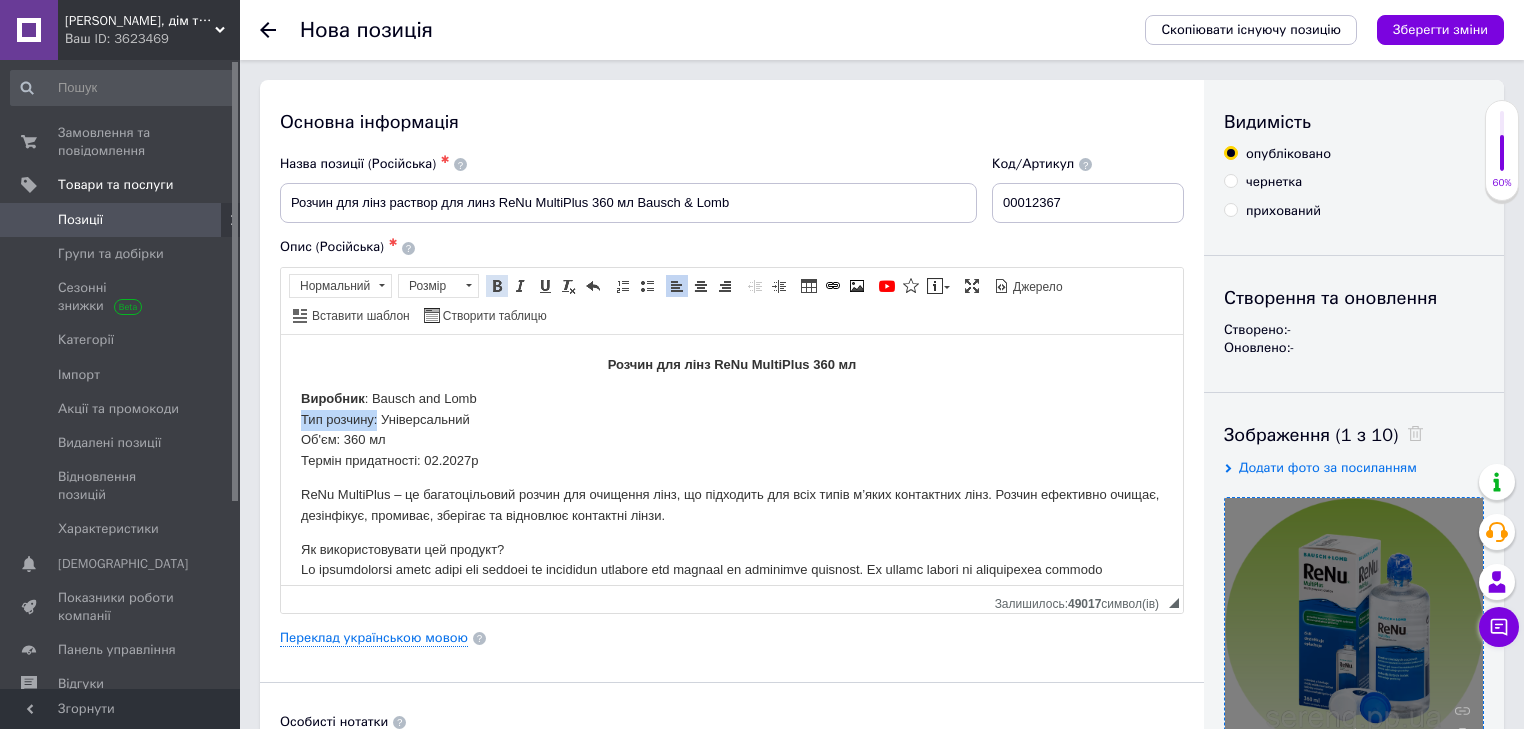 click at bounding box center (497, 286) 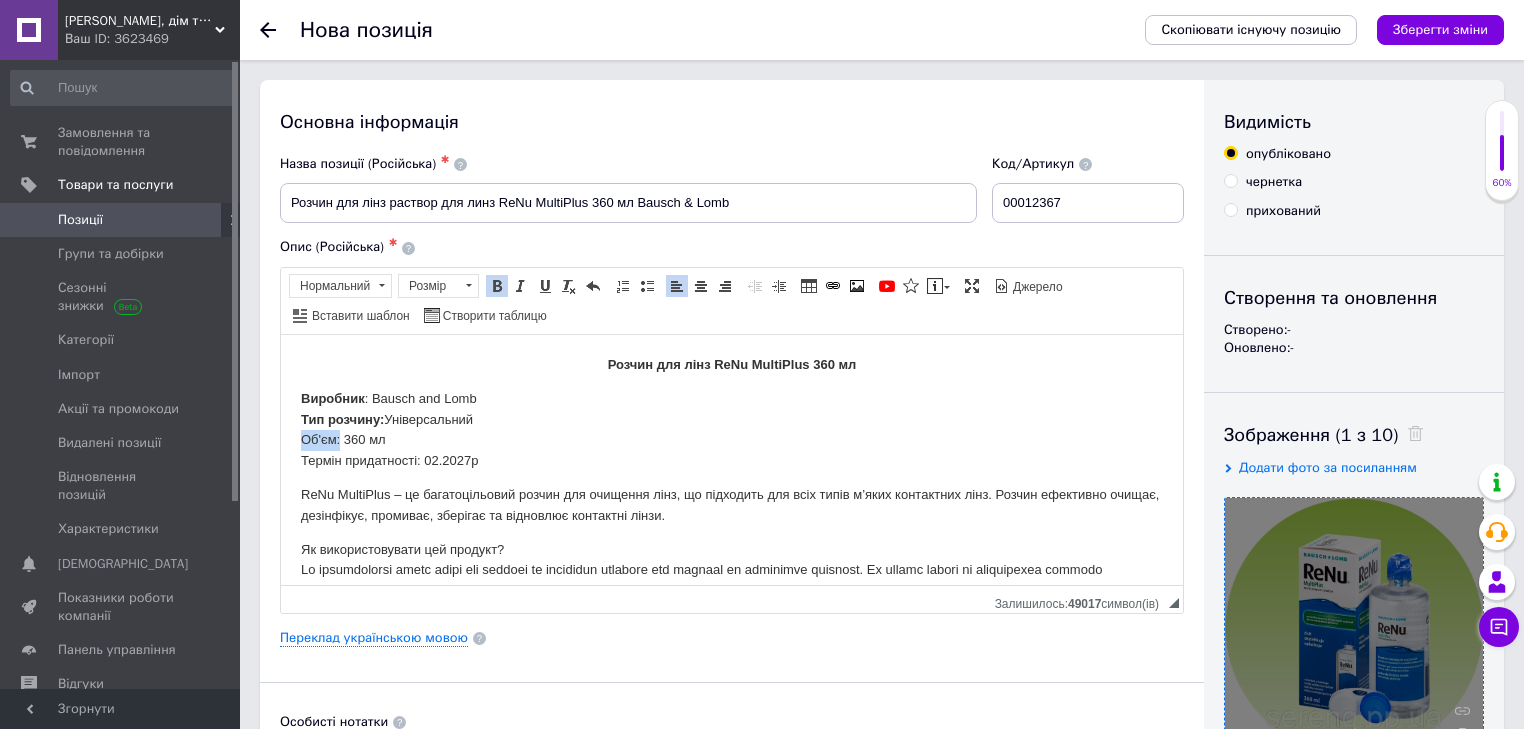 drag, startPoint x: 338, startPoint y: 439, endPoint x: 291, endPoint y: 437, distance: 47.042534 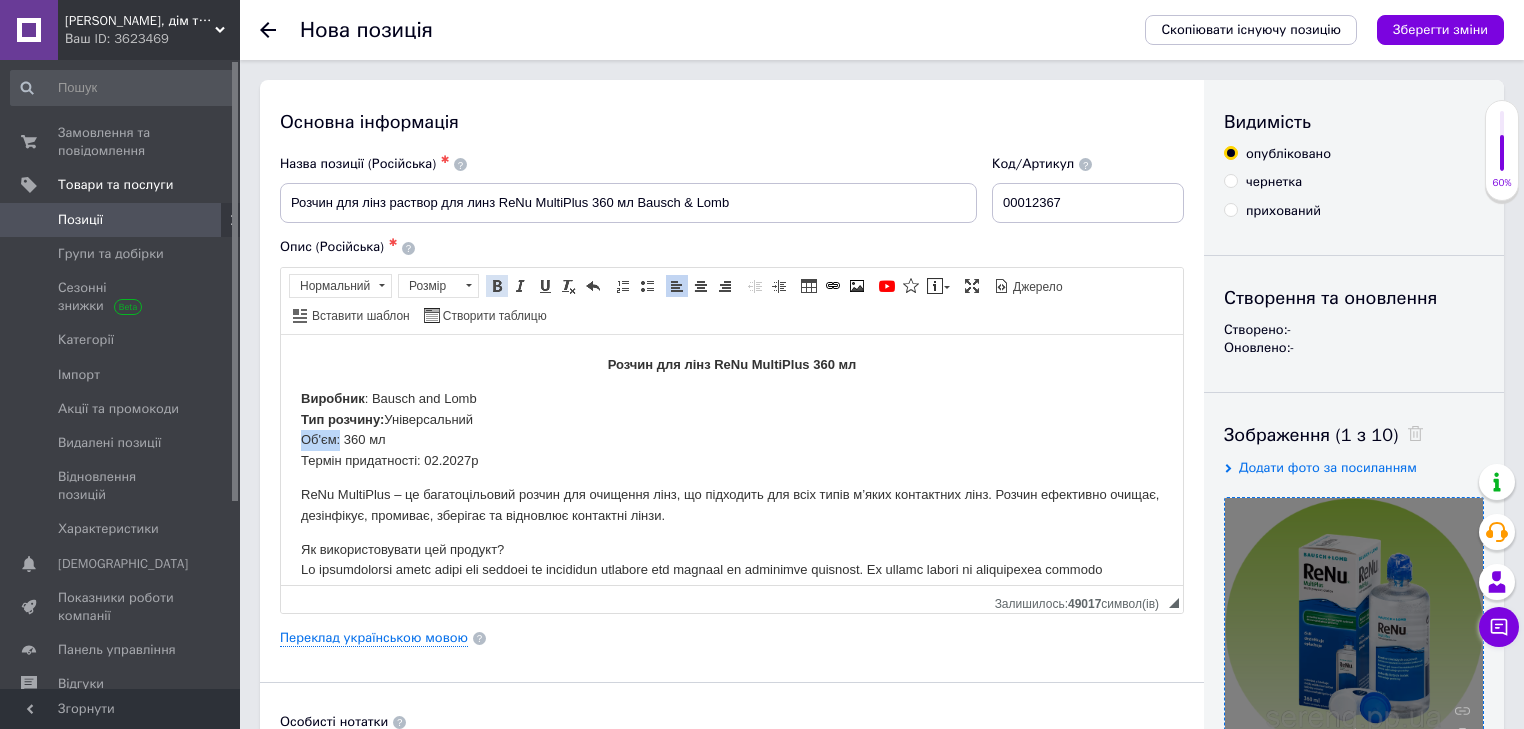 click at bounding box center (497, 286) 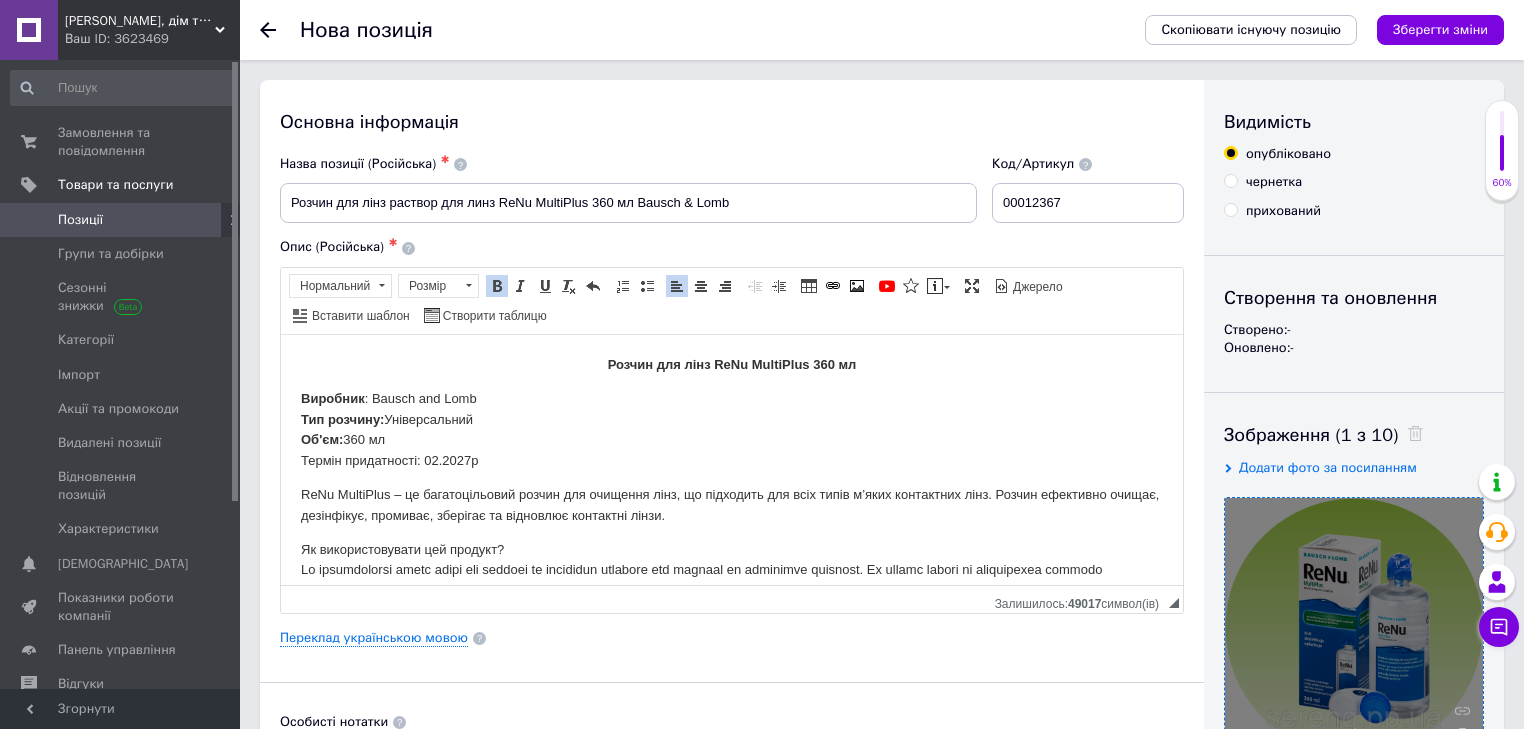 click on "Тип розчину:" at bounding box center [342, 418] 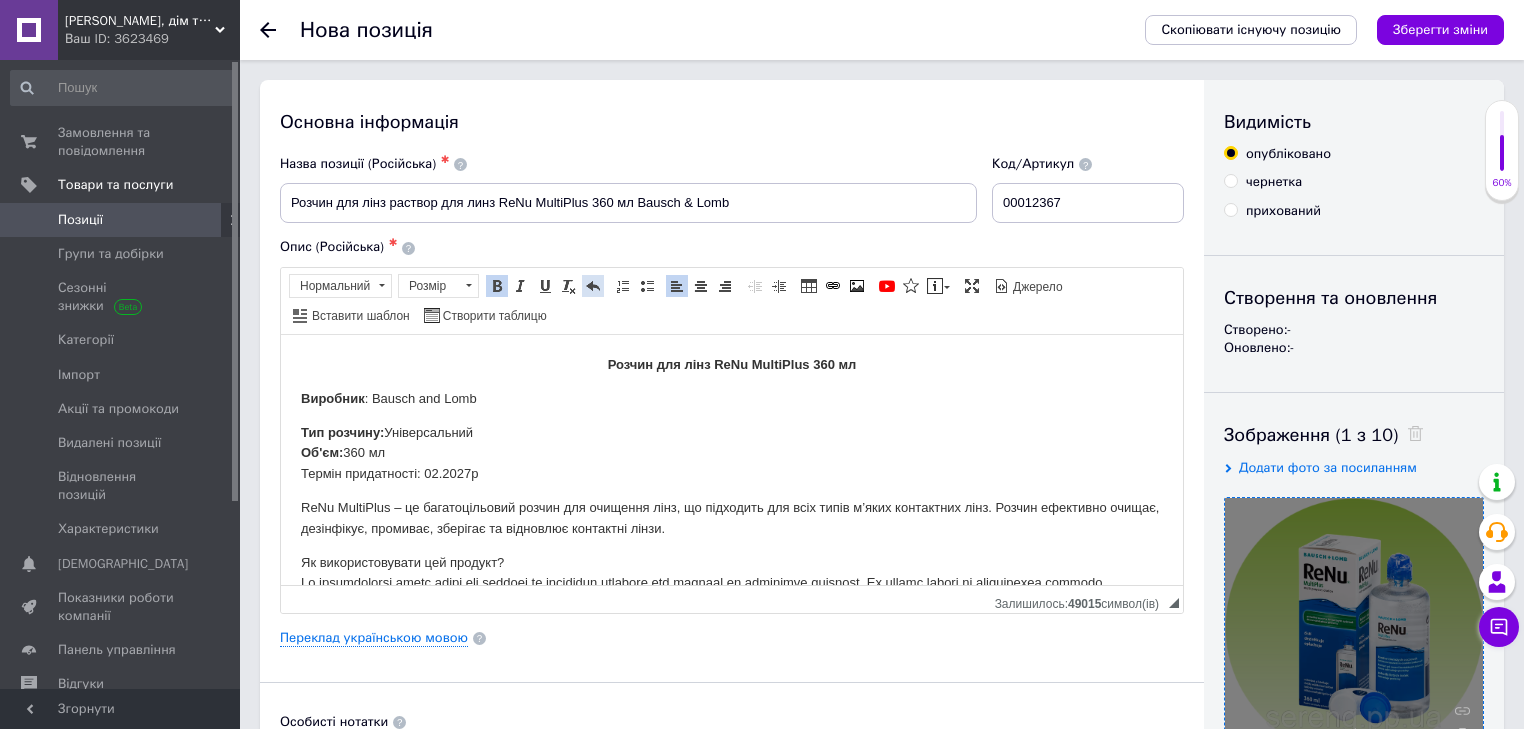 click at bounding box center [593, 286] 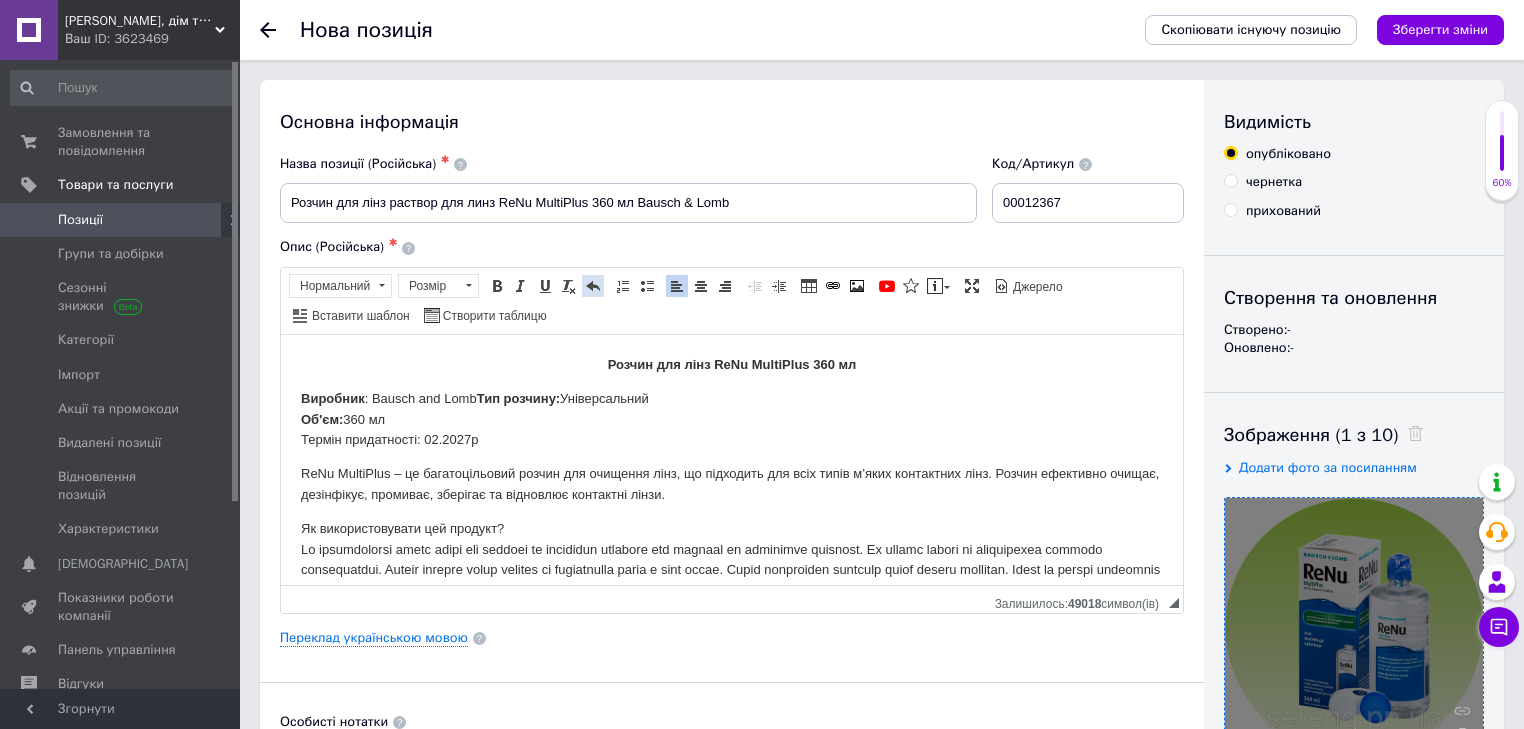 click at bounding box center [593, 286] 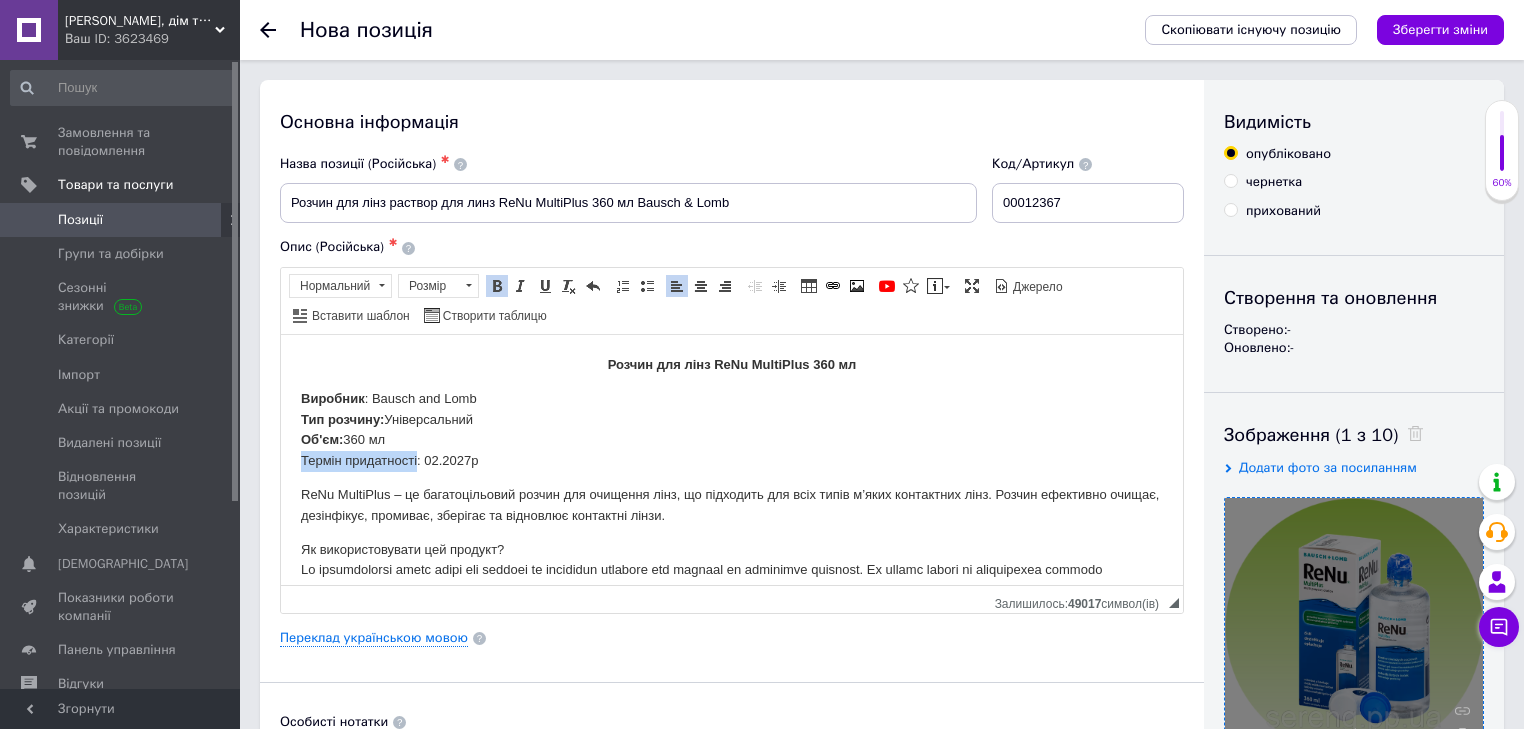 drag, startPoint x: 417, startPoint y: 457, endPoint x: 289, endPoint y: 465, distance: 128.24976 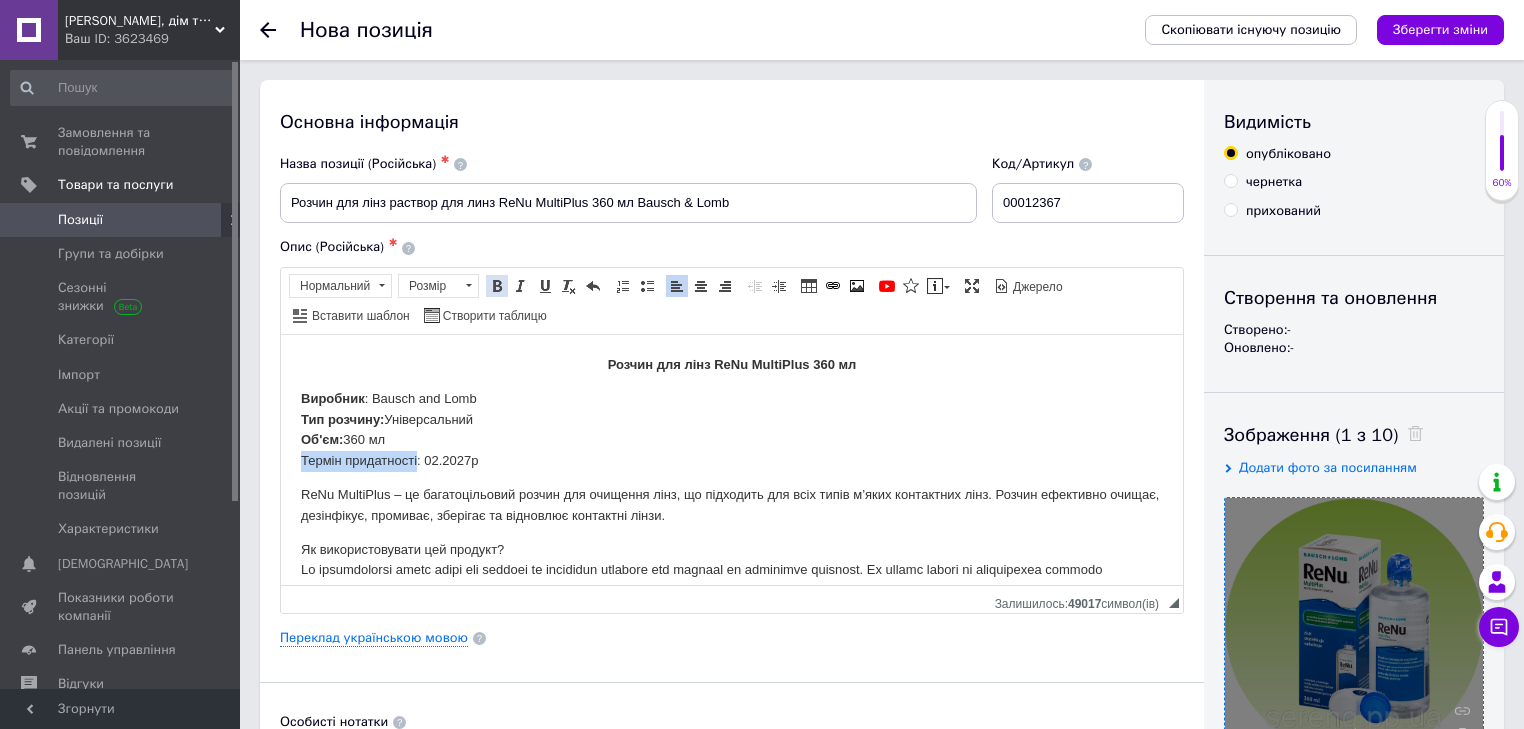 click at bounding box center (497, 286) 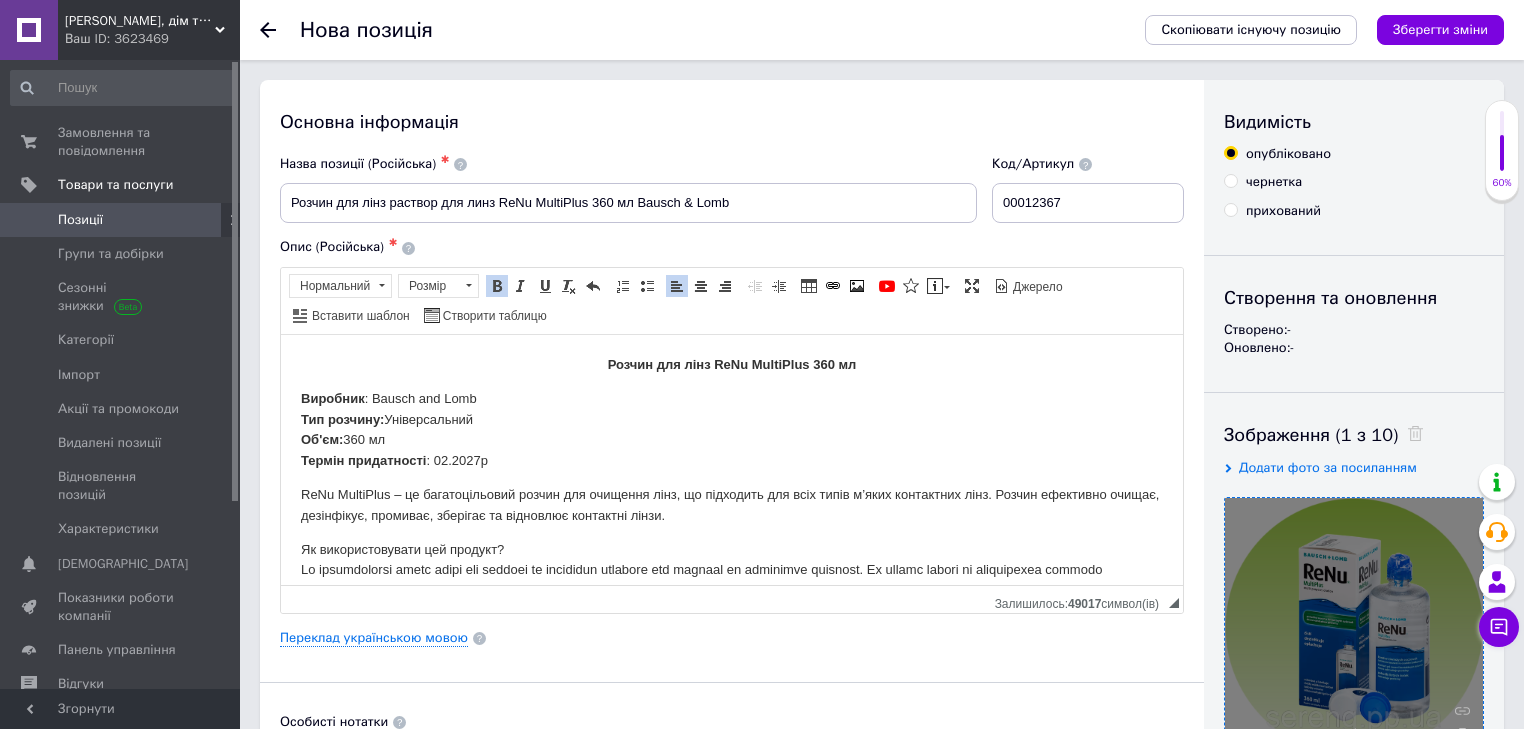 click on "Виробник : Bausch and Lomb Тип розчину:  Універсальний Об'єм:  360 мл Термін придатності : 02.2027р" at bounding box center [732, 429] 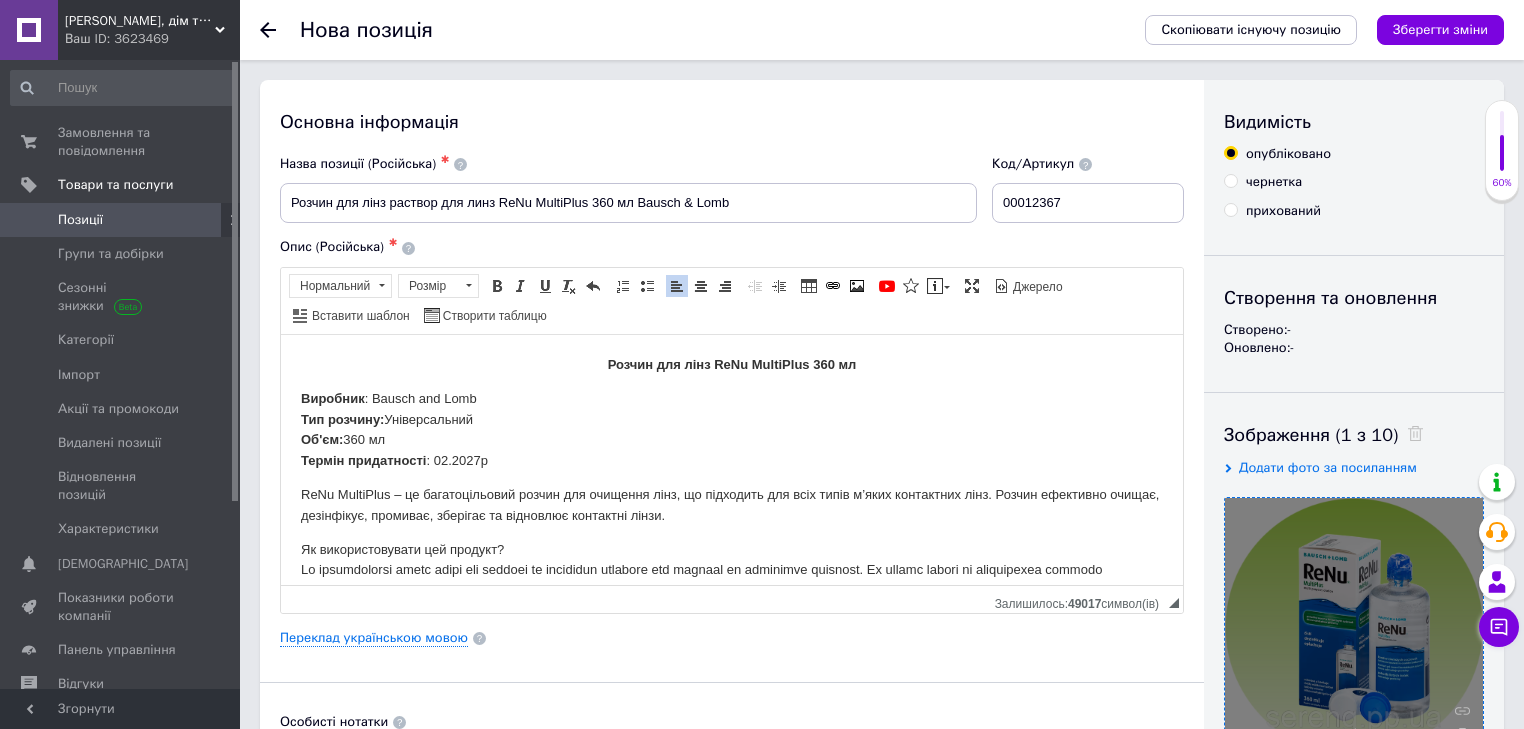 drag, startPoint x: 373, startPoint y: 397, endPoint x: 375, endPoint y: 409, distance: 12.165525 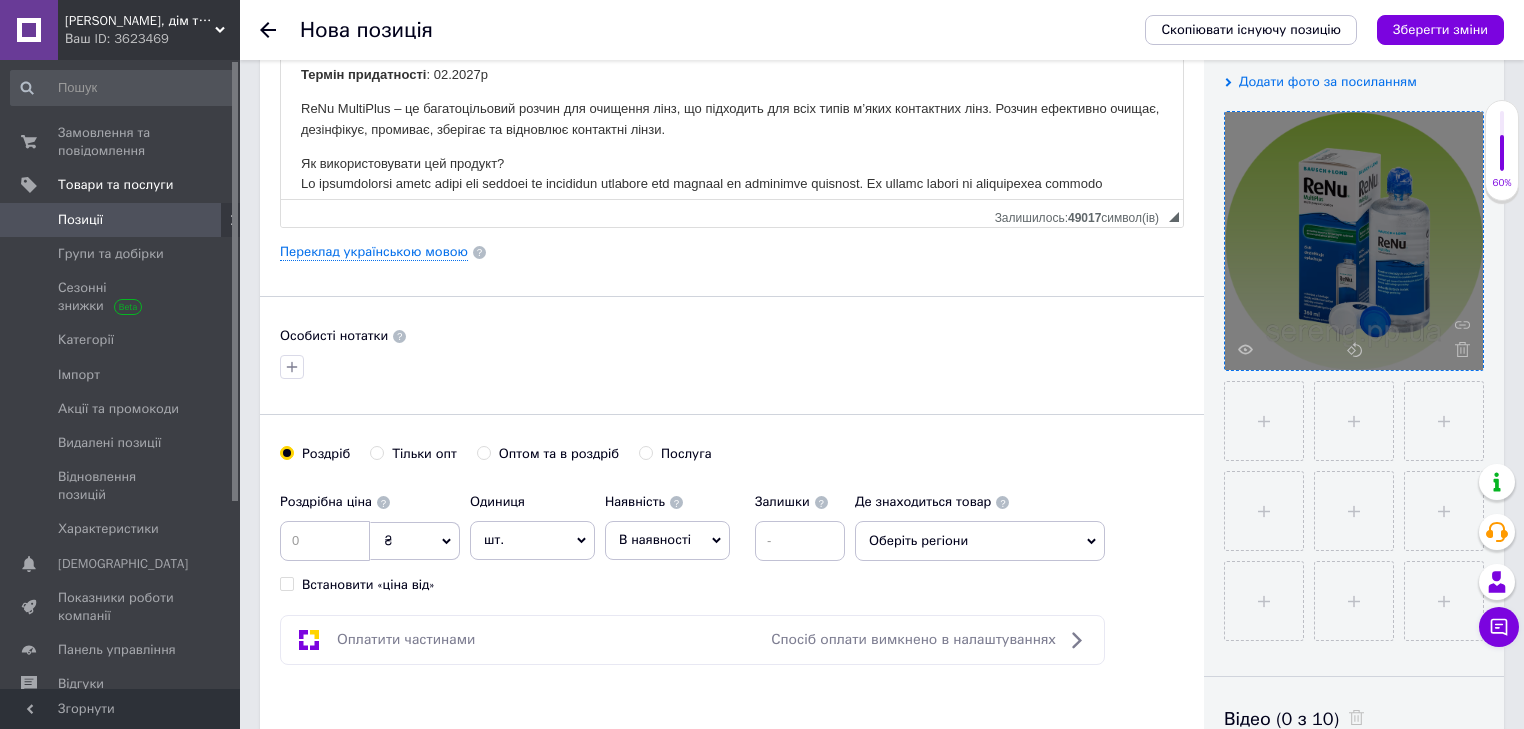 type 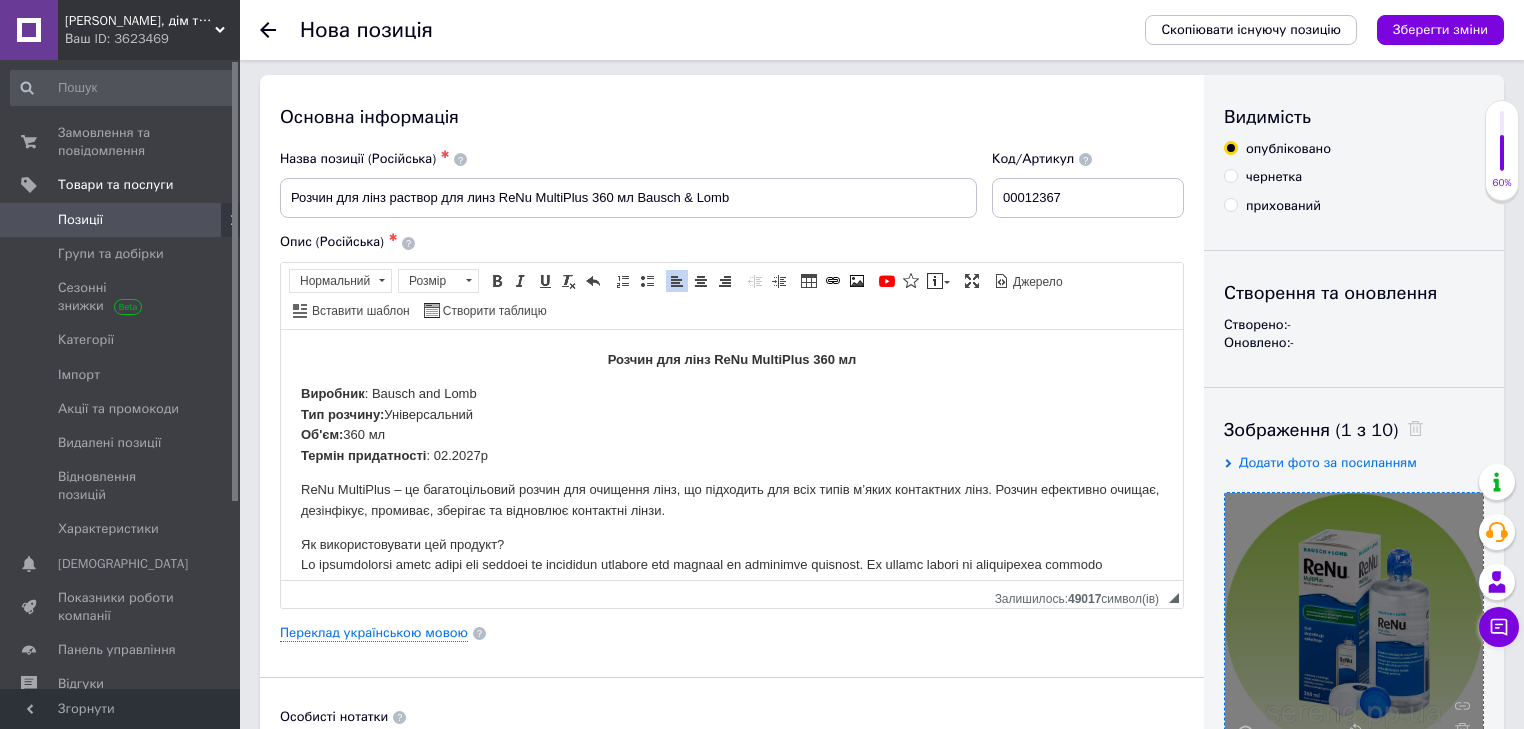 scroll, scrollTop: 0, scrollLeft: 0, axis: both 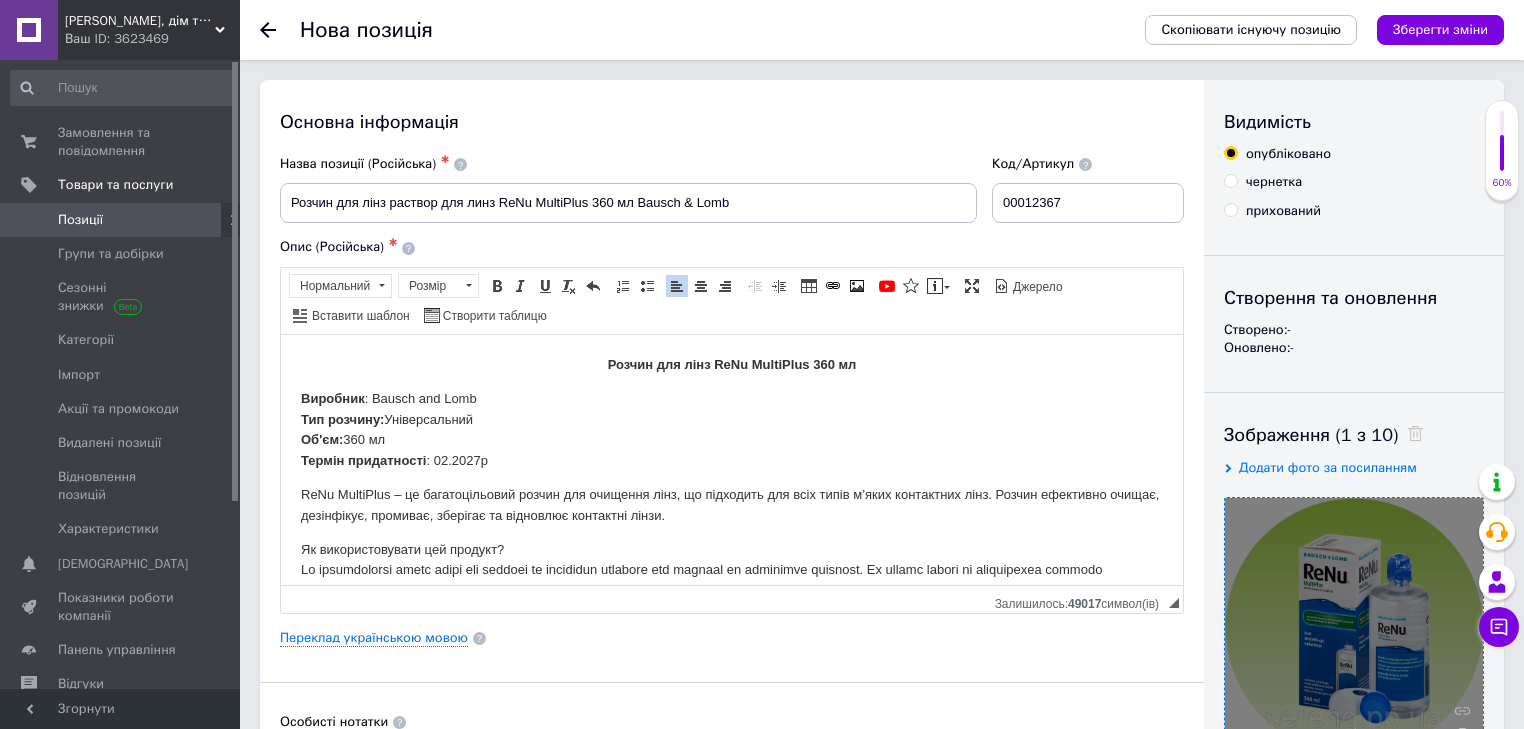 click on "Розчин для лінз ReNu MultiPlus 360 мл Виробник : Bausch and Lomb Тип розчину:  Універсальний Об'єм:  360 мл Термін придатності : 02.2027р ReNu MultiPlus – це багатоцільовий розчин для очищення лінз, що підходить для всіх типів м’яких контактних лінз. Розчин ефективно очищає, дезінфікує, промиває, зберігає та відновлює контактні лінзи. Як використовувати цей продукт?" at bounding box center [732, 508] 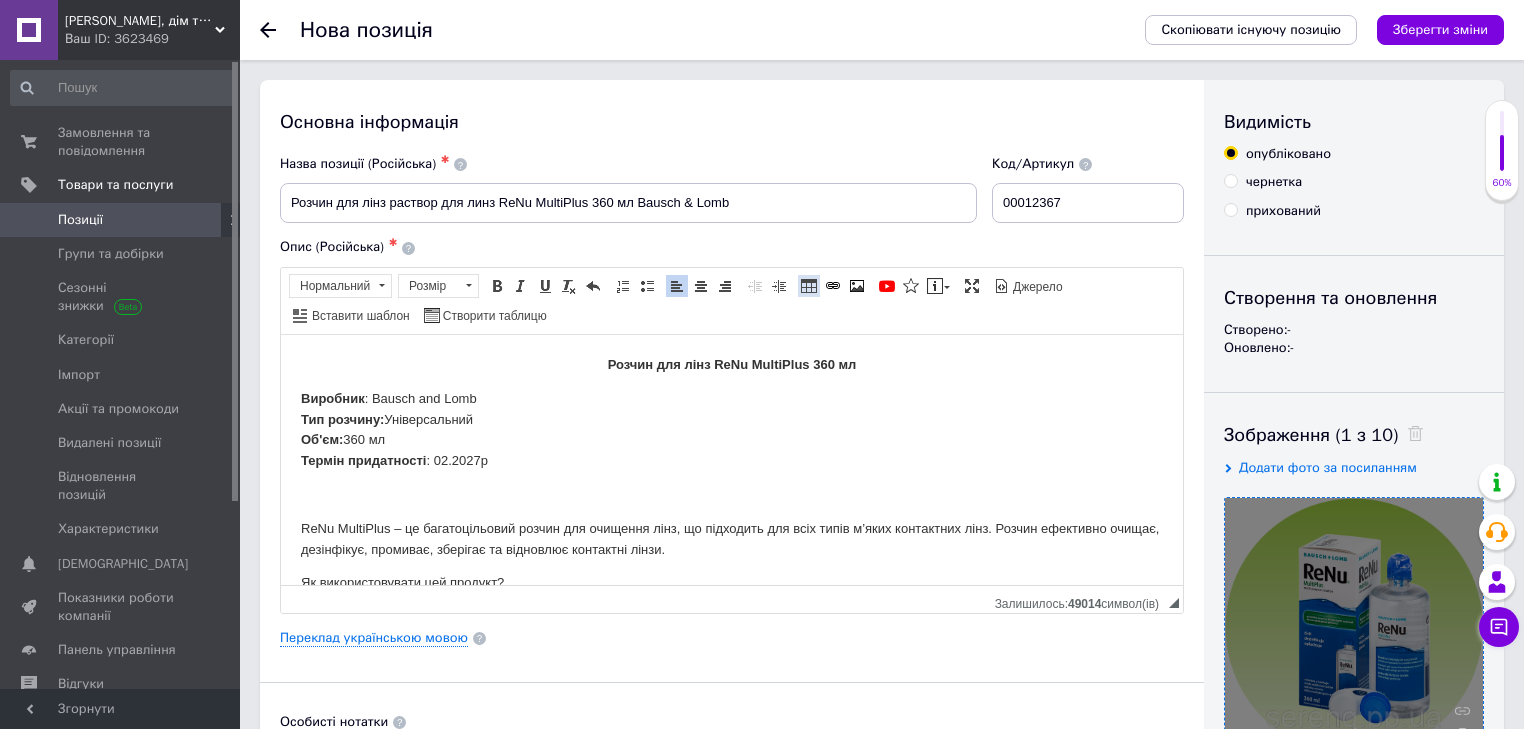 click at bounding box center [809, 286] 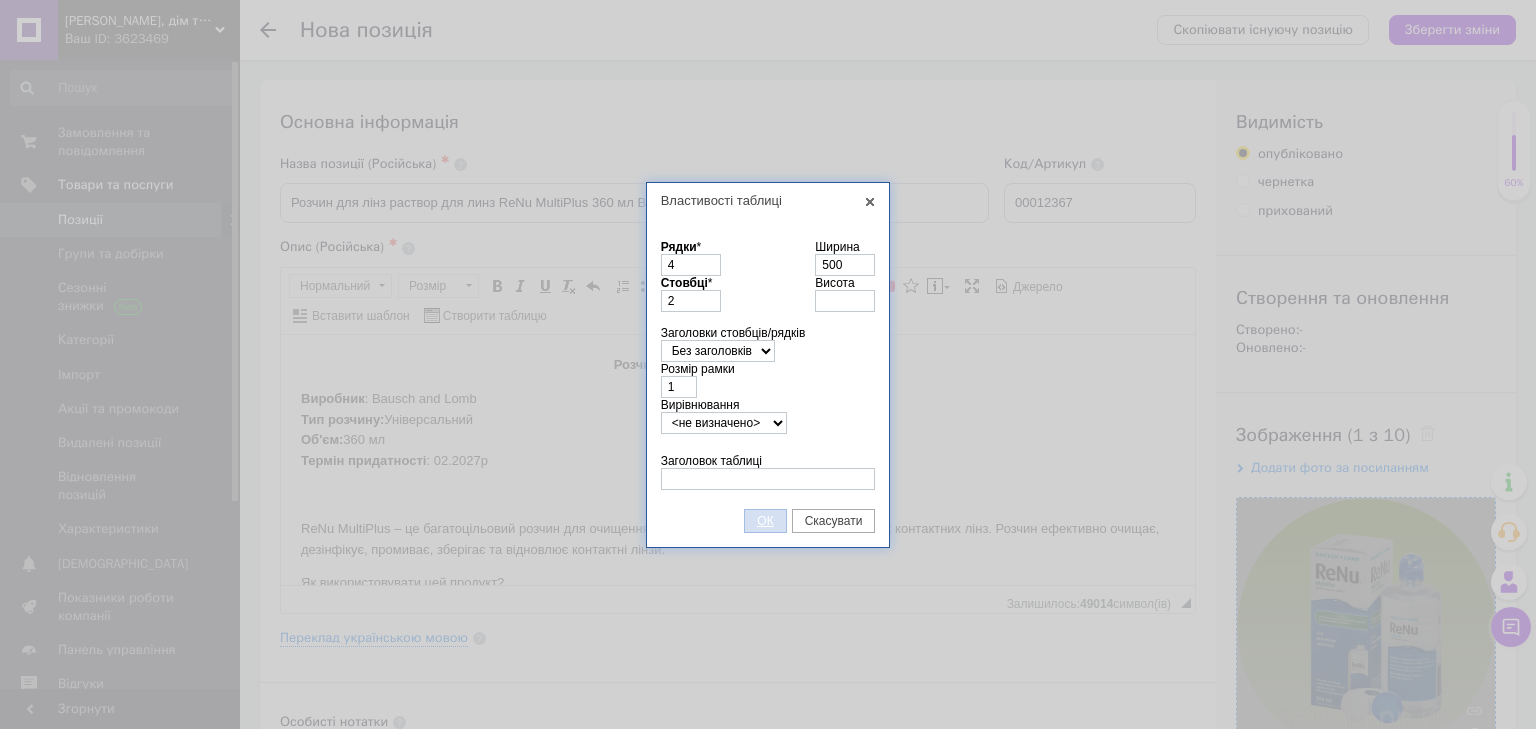 type on "4" 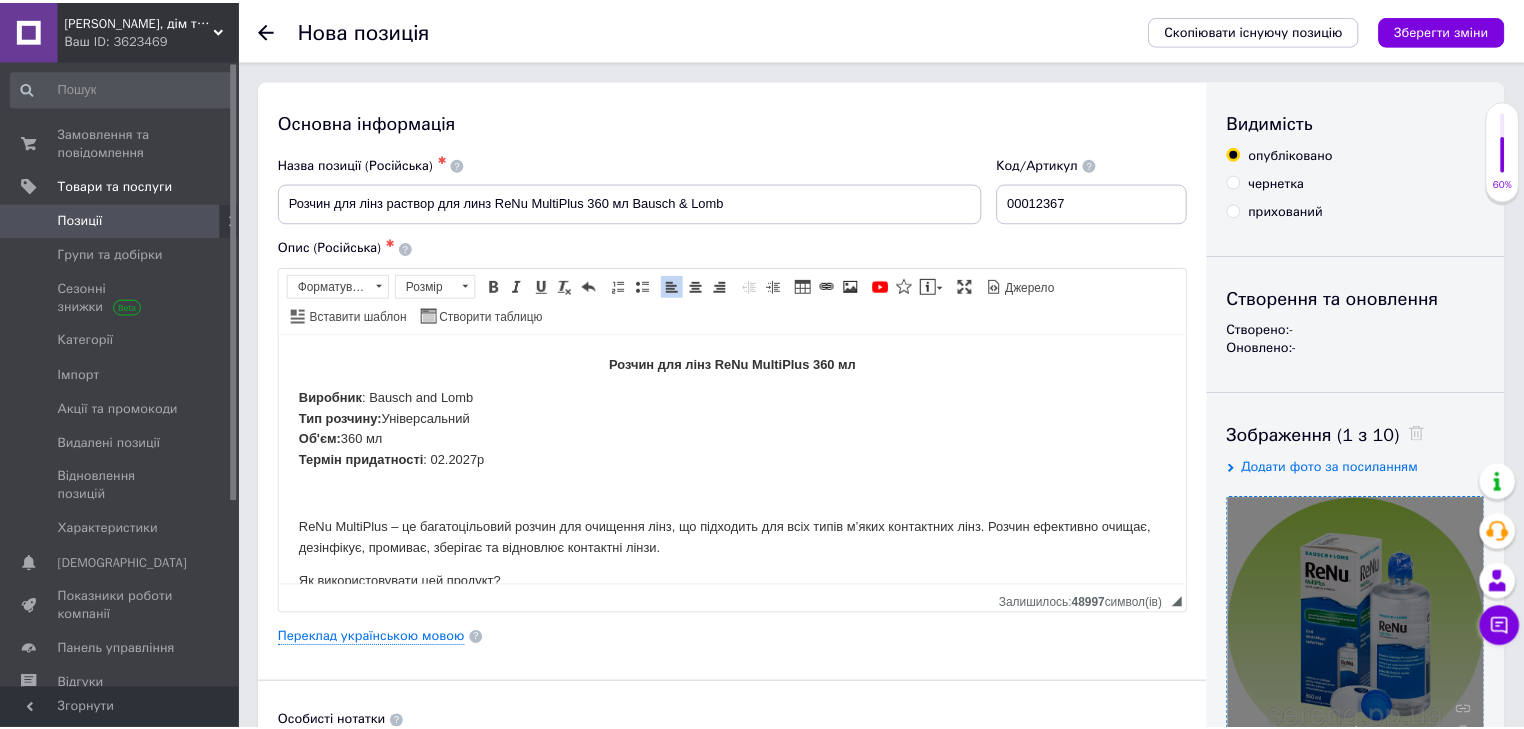 scroll, scrollTop: 71, scrollLeft: 0, axis: vertical 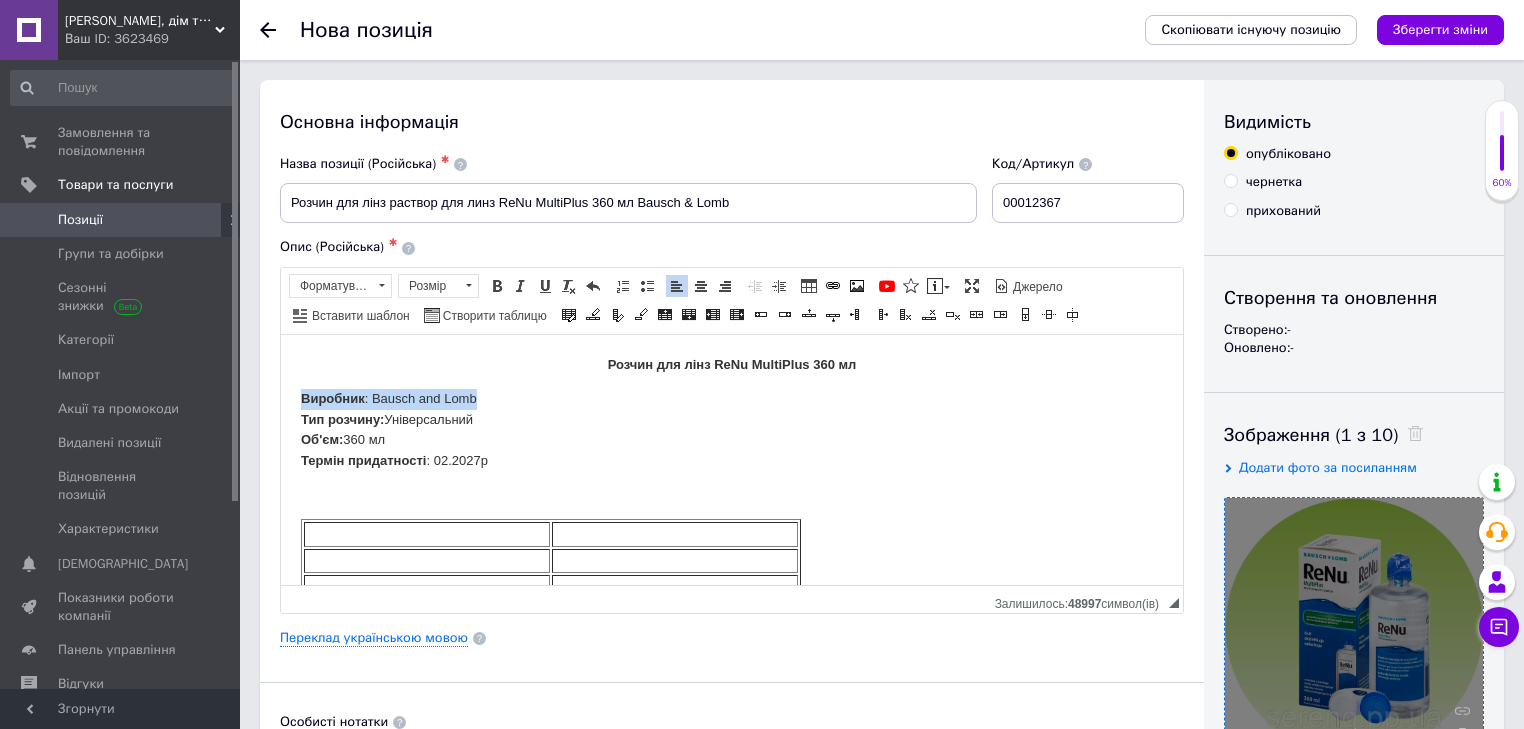 drag, startPoint x: 301, startPoint y: 396, endPoint x: 512, endPoint y: 395, distance: 211.00237 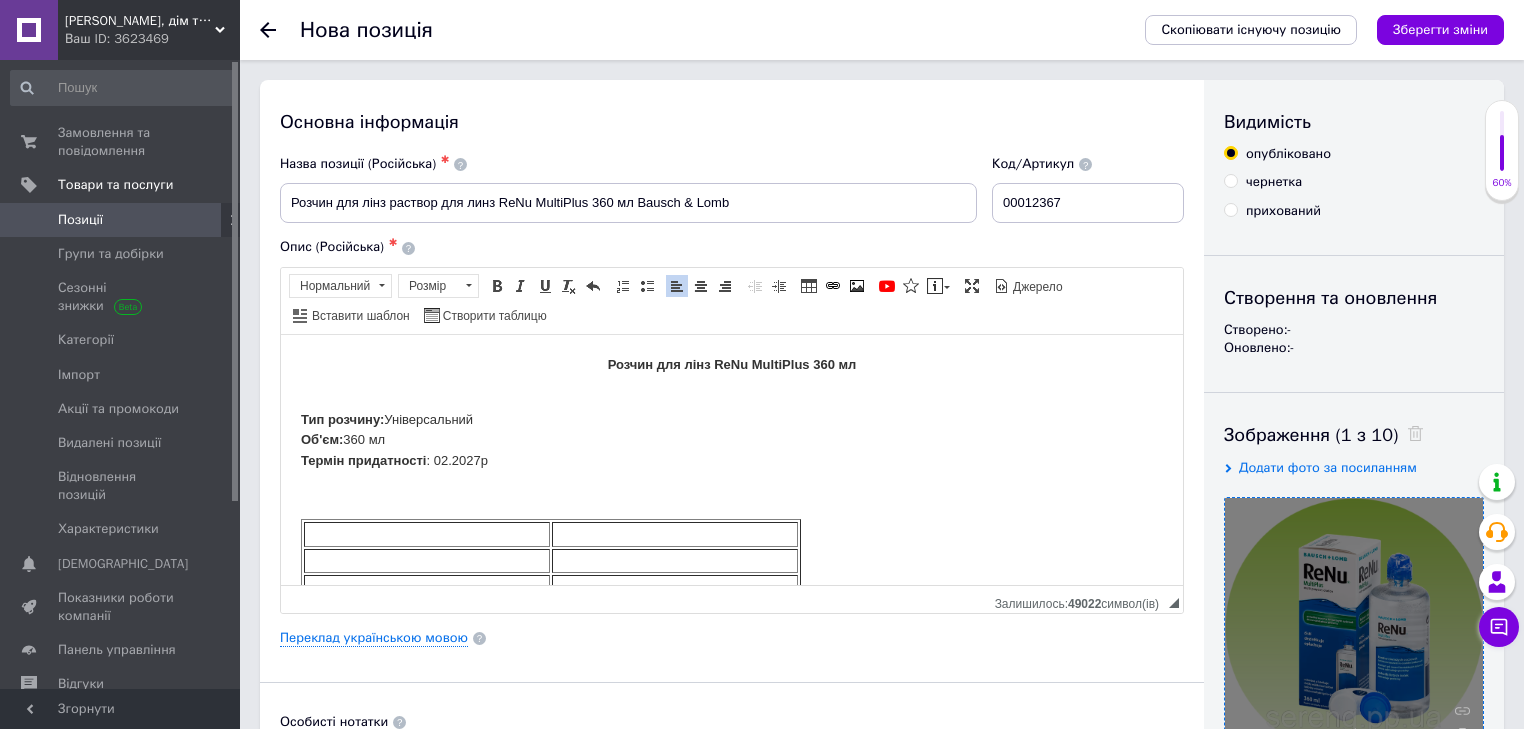 click at bounding box center [427, 533] 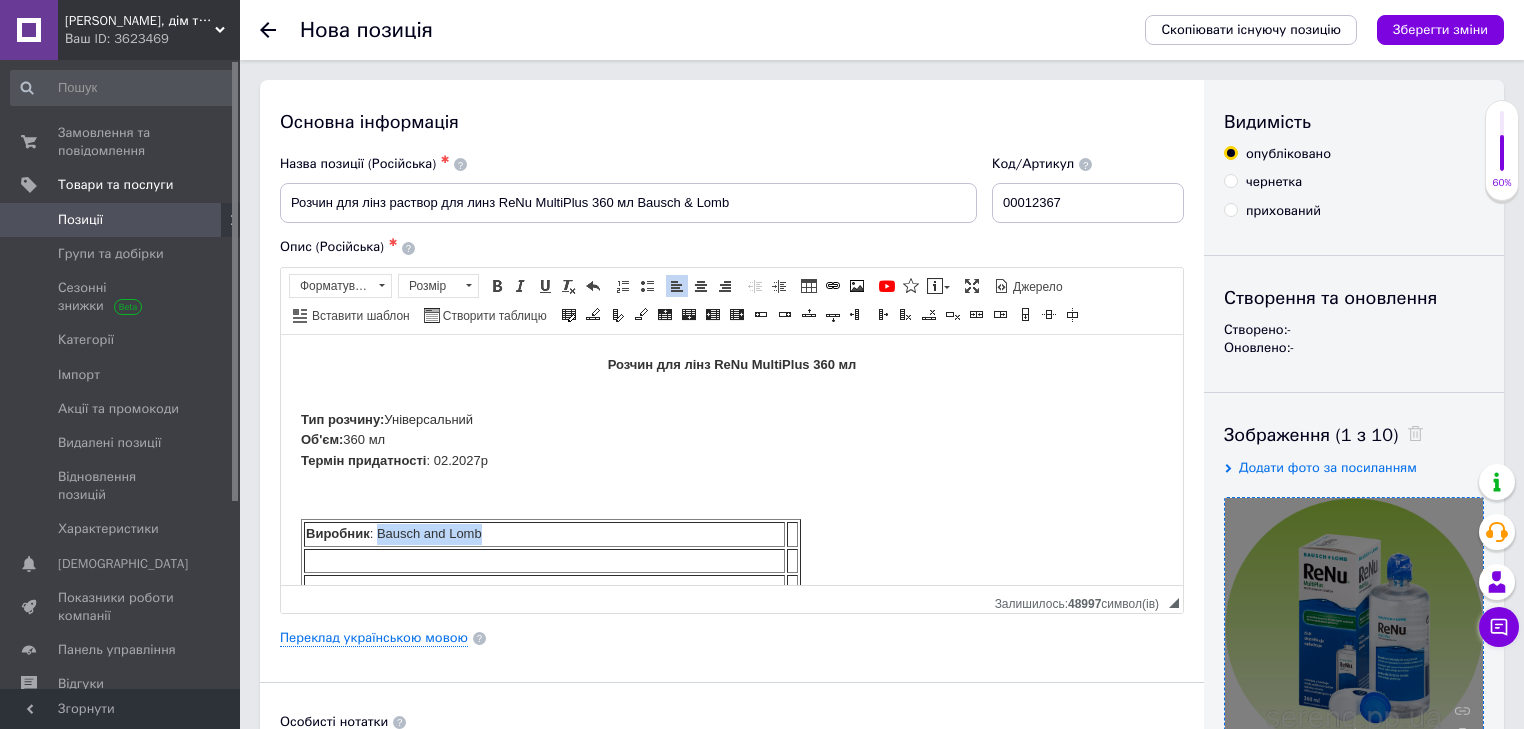 drag, startPoint x: 461, startPoint y: 532, endPoint x: 378, endPoint y: 533, distance: 83.00603 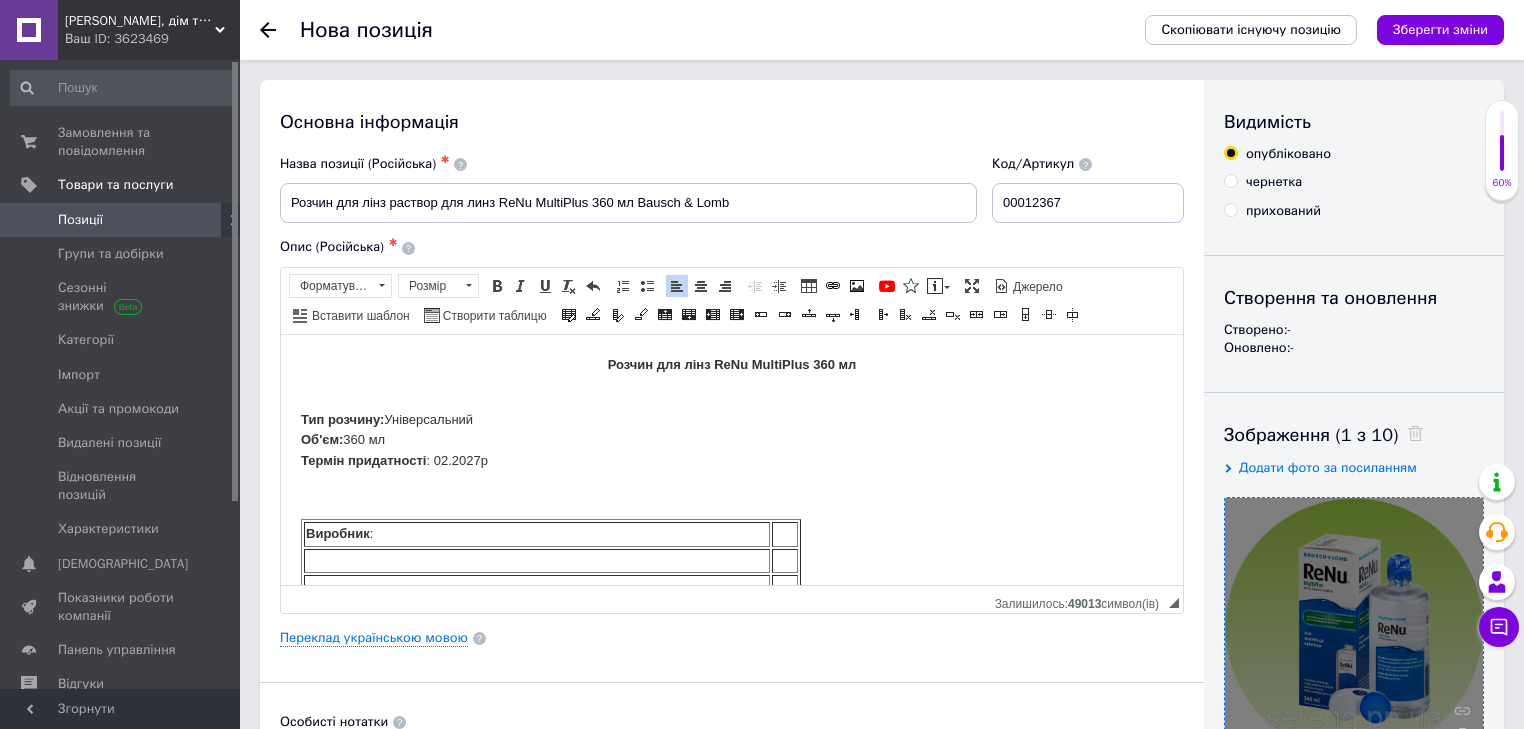 click at bounding box center (785, 533) 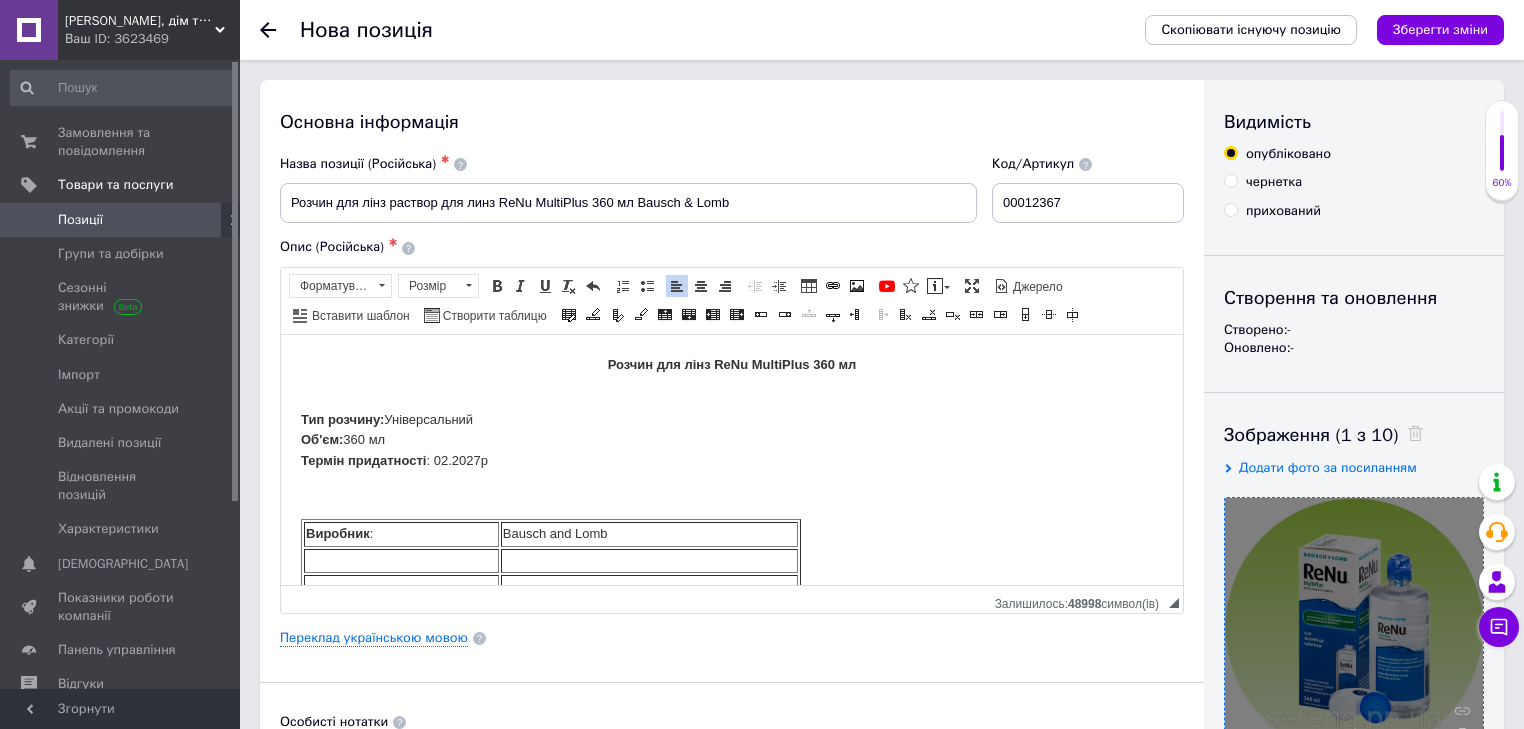 drag, startPoint x: 301, startPoint y: 417, endPoint x: 497, endPoint y: 416, distance: 196.00255 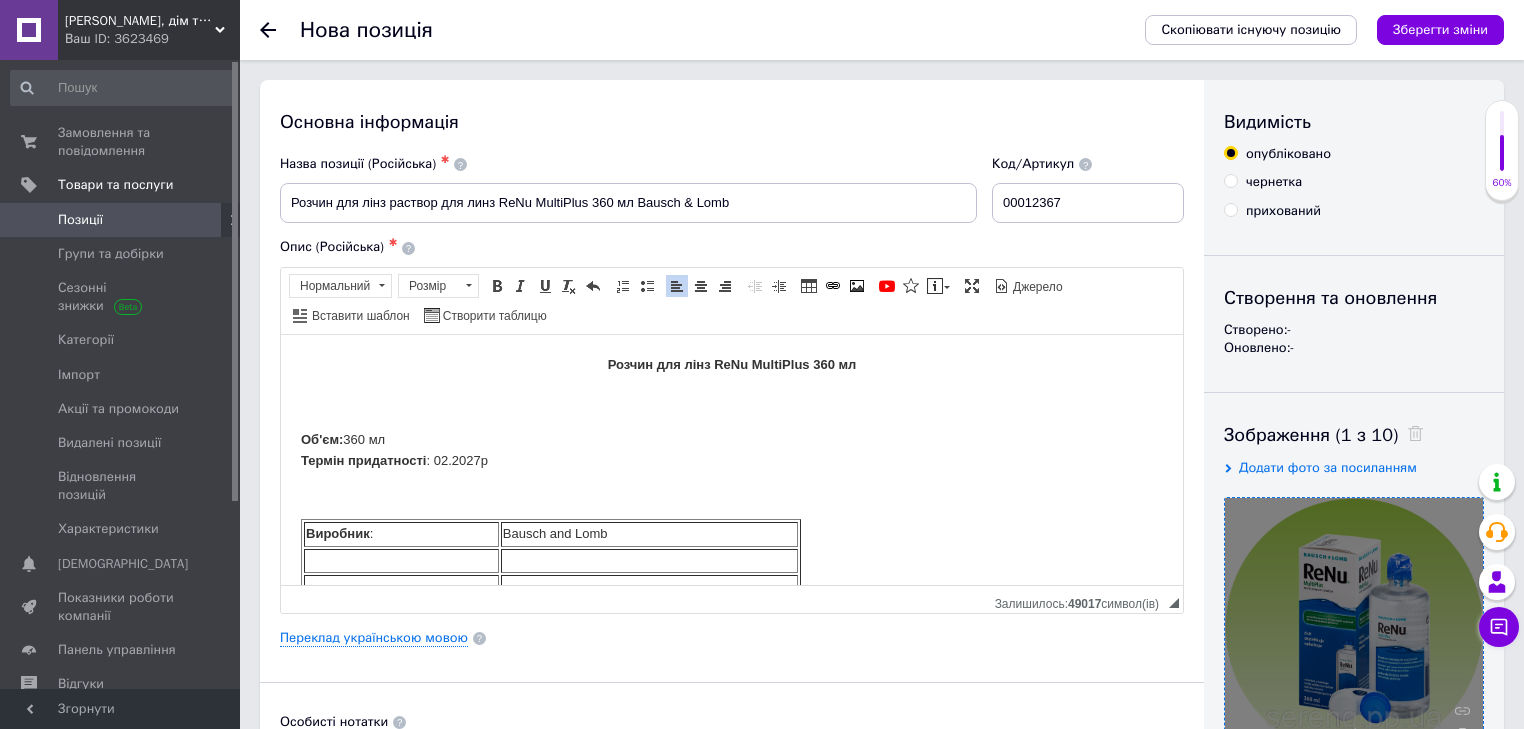 click at bounding box center (401, 560) 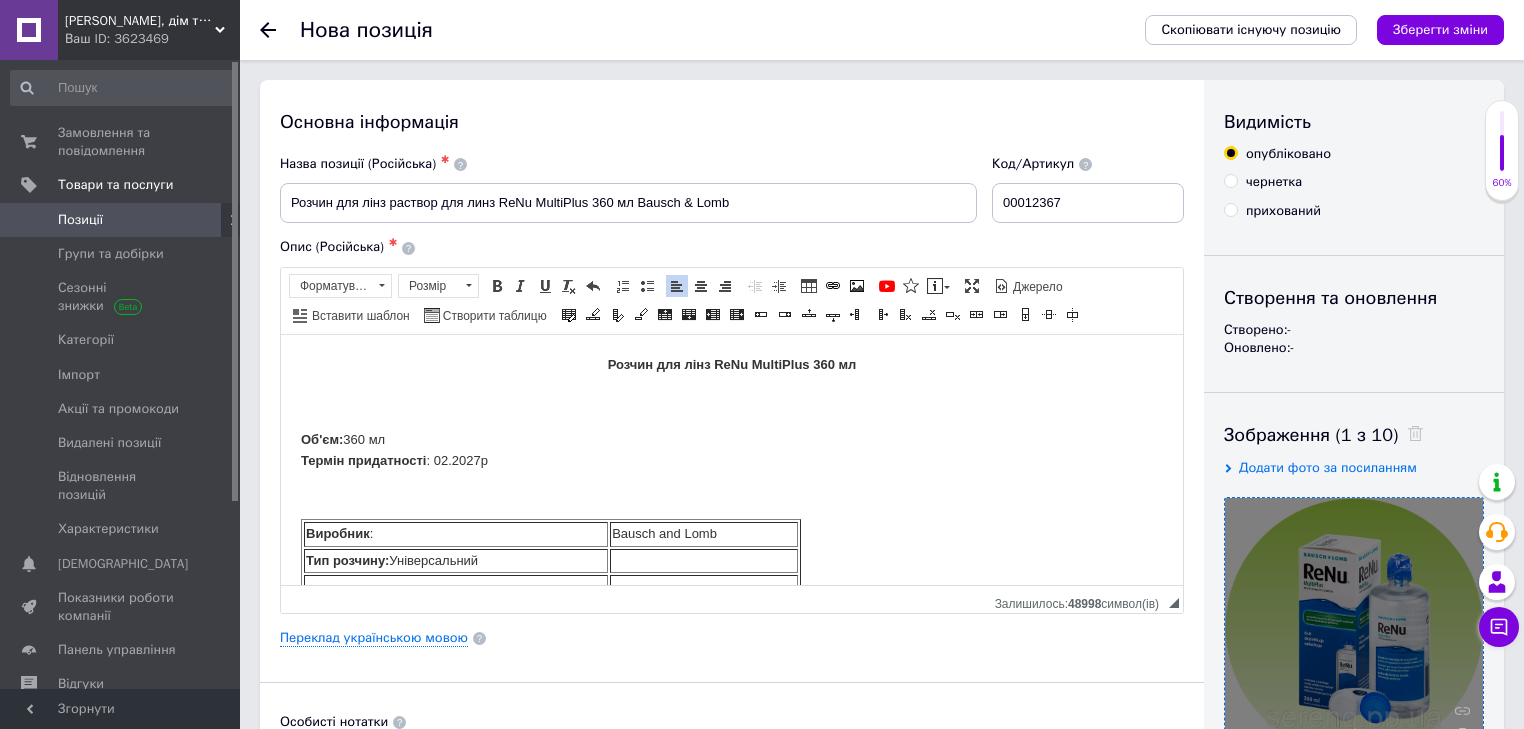 drag, startPoint x: 492, startPoint y: 557, endPoint x: 394, endPoint y: 559, distance: 98.02041 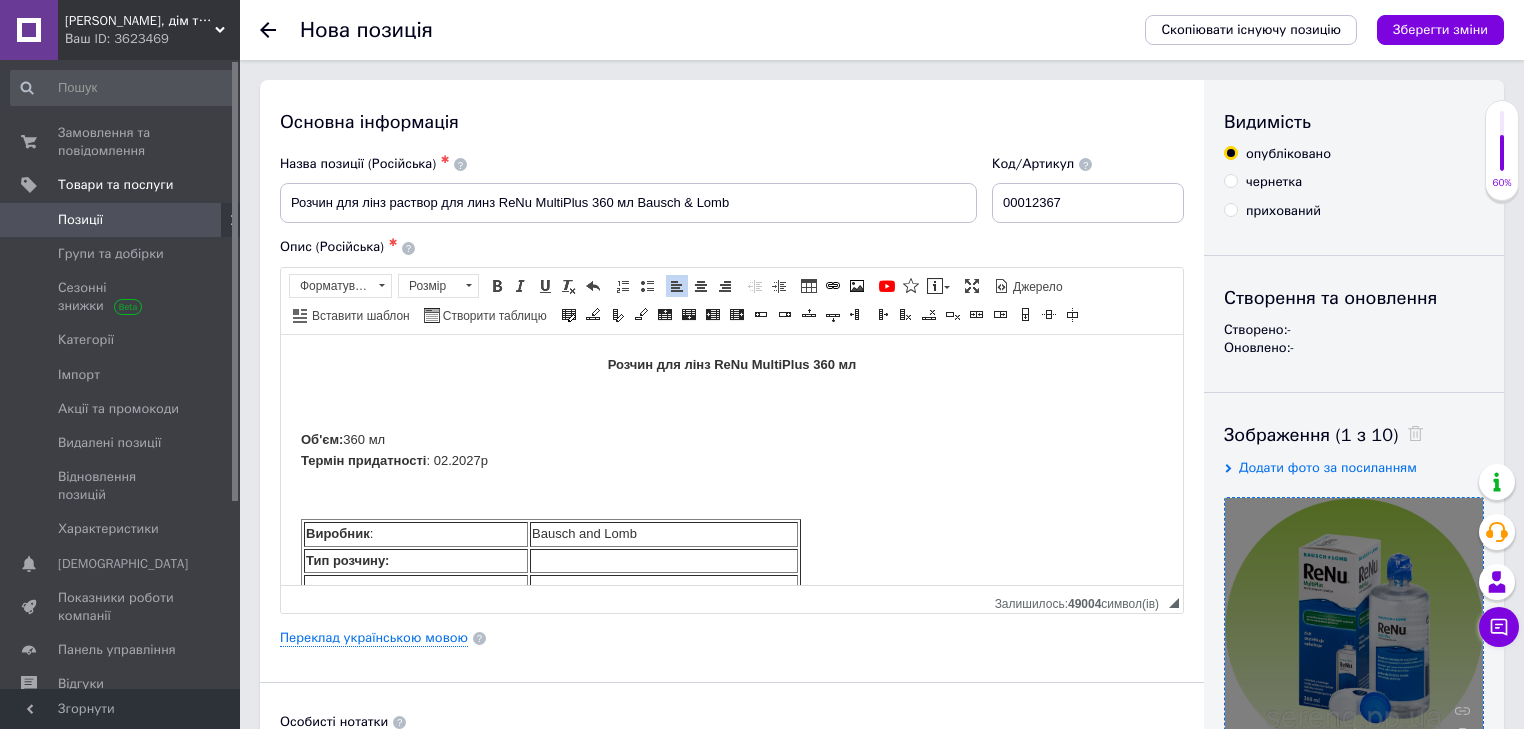 click at bounding box center [664, 560] 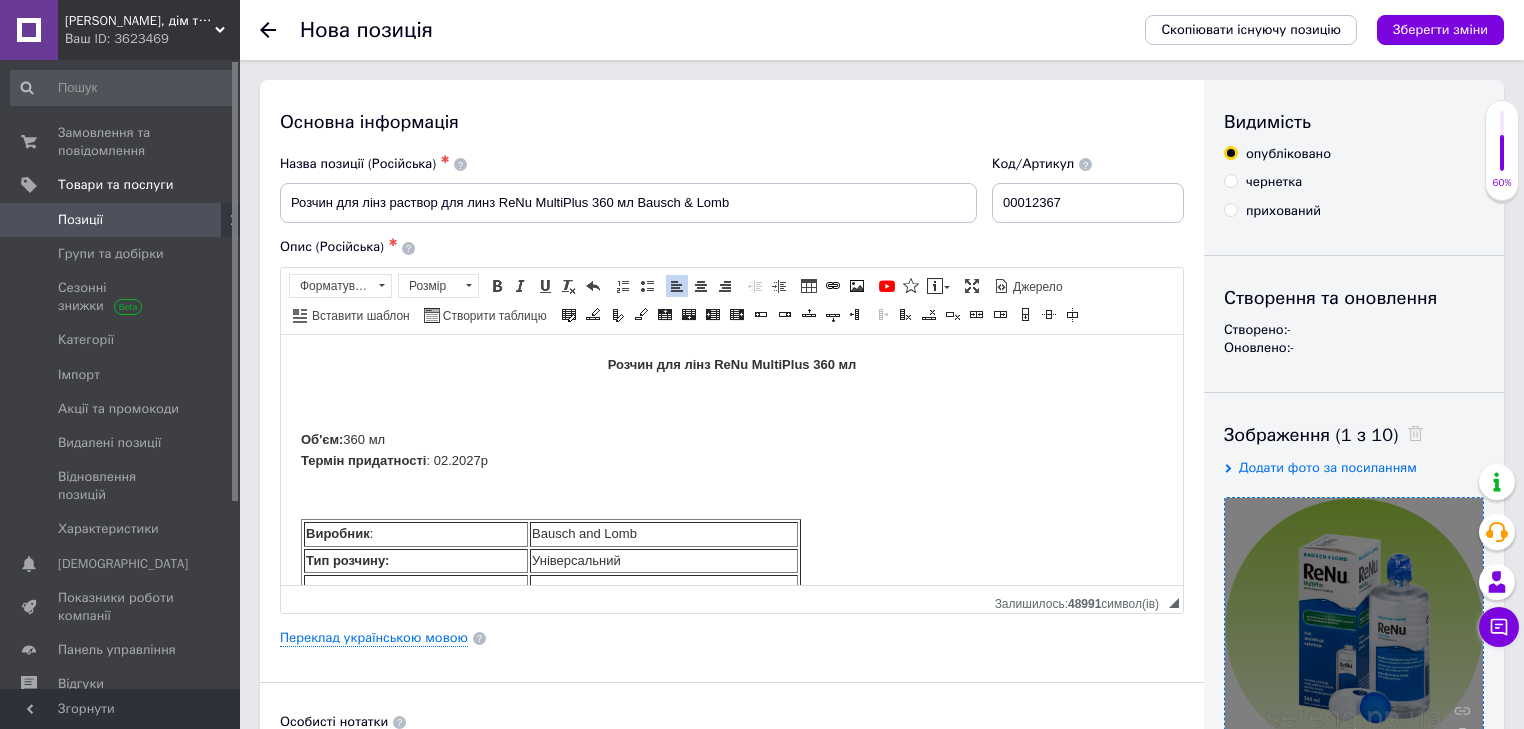 drag, startPoint x: 301, startPoint y: 442, endPoint x: 403, endPoint y: 439, distance: 102.044106 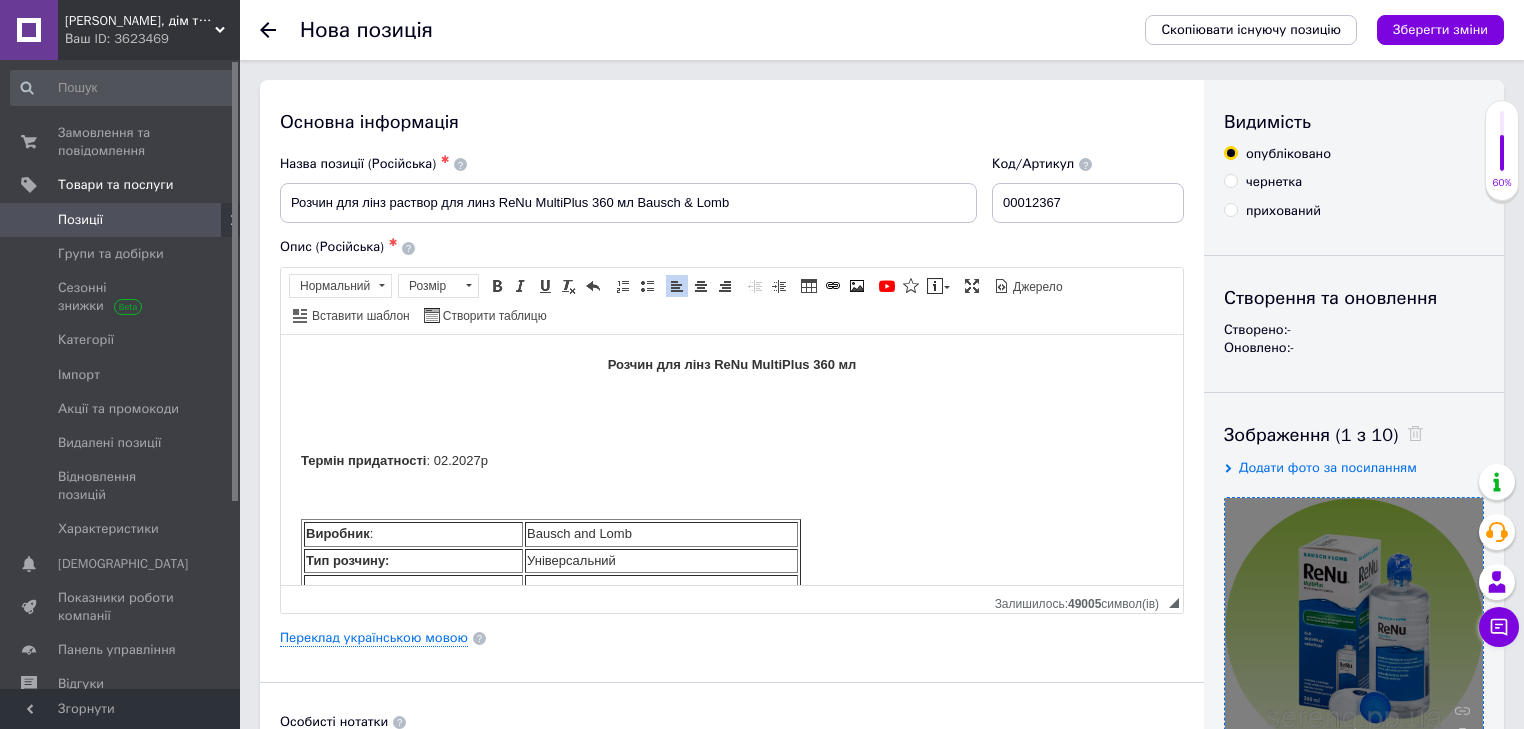 click at bounding box center (413, 586) 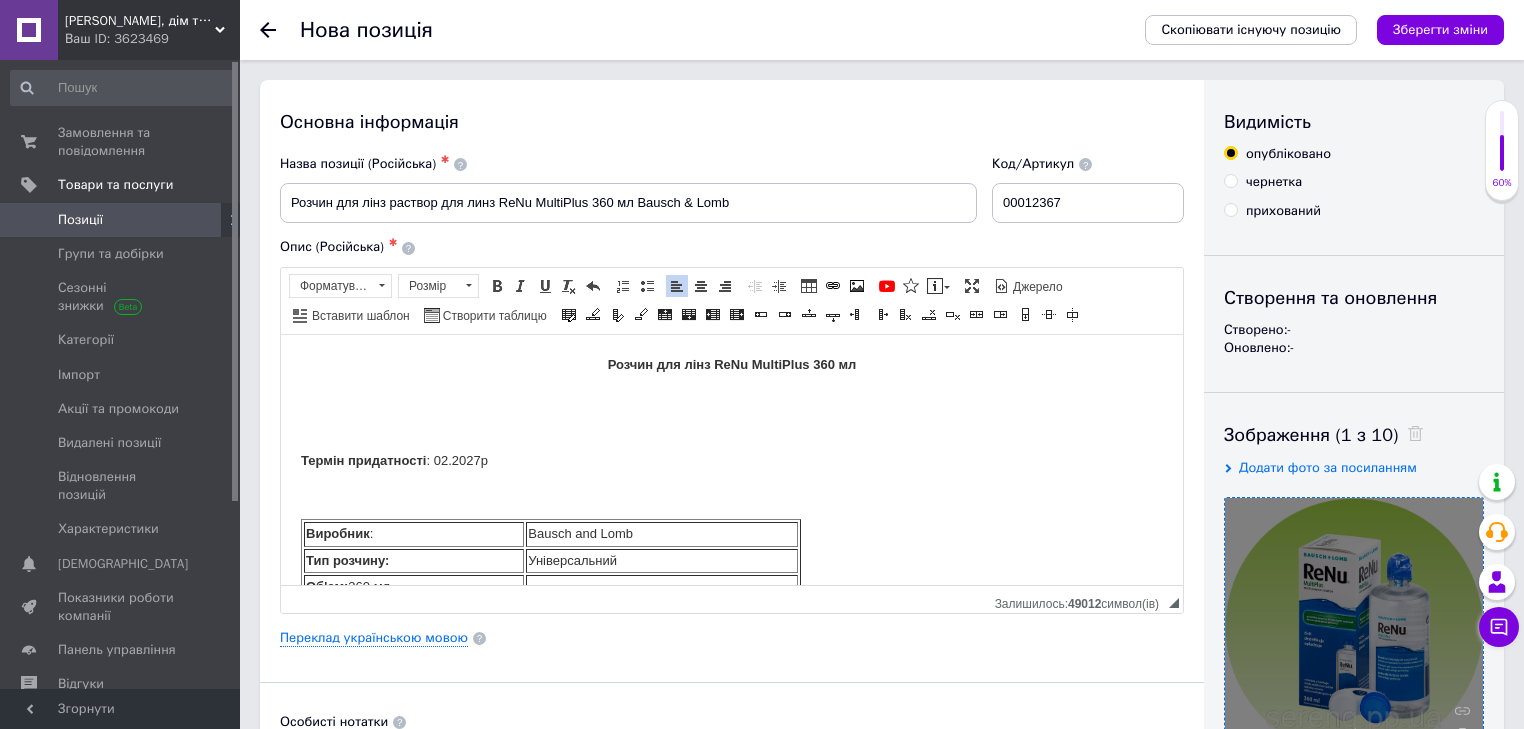 scroll, scrollTop: 7, scrollLeft: 0, axis: vertical 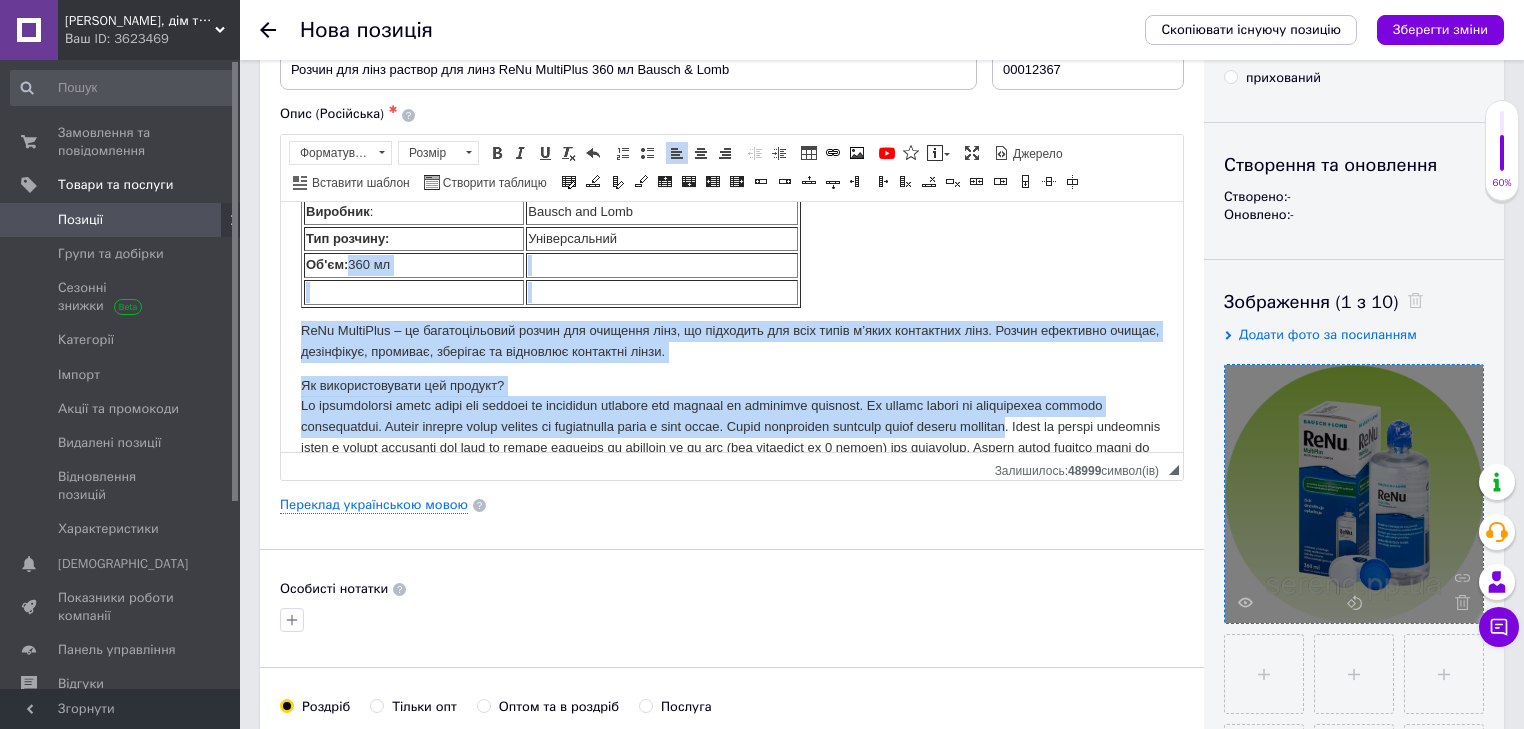 drag, startPoint x: 394, startPoint y: 442, endPoint x: 357, endPoint y: 440, distance: 37.054016 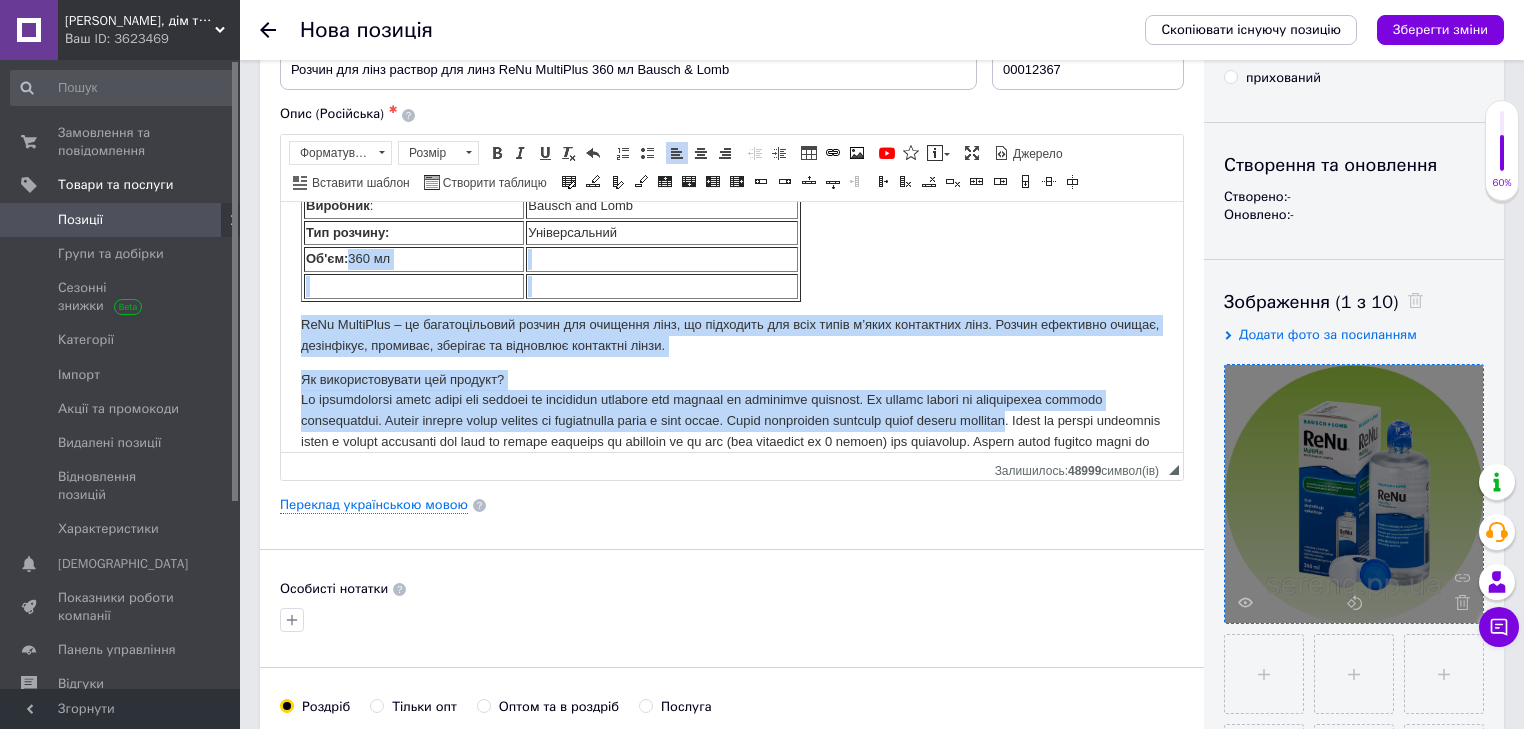 click at bounding box center [414, 285] 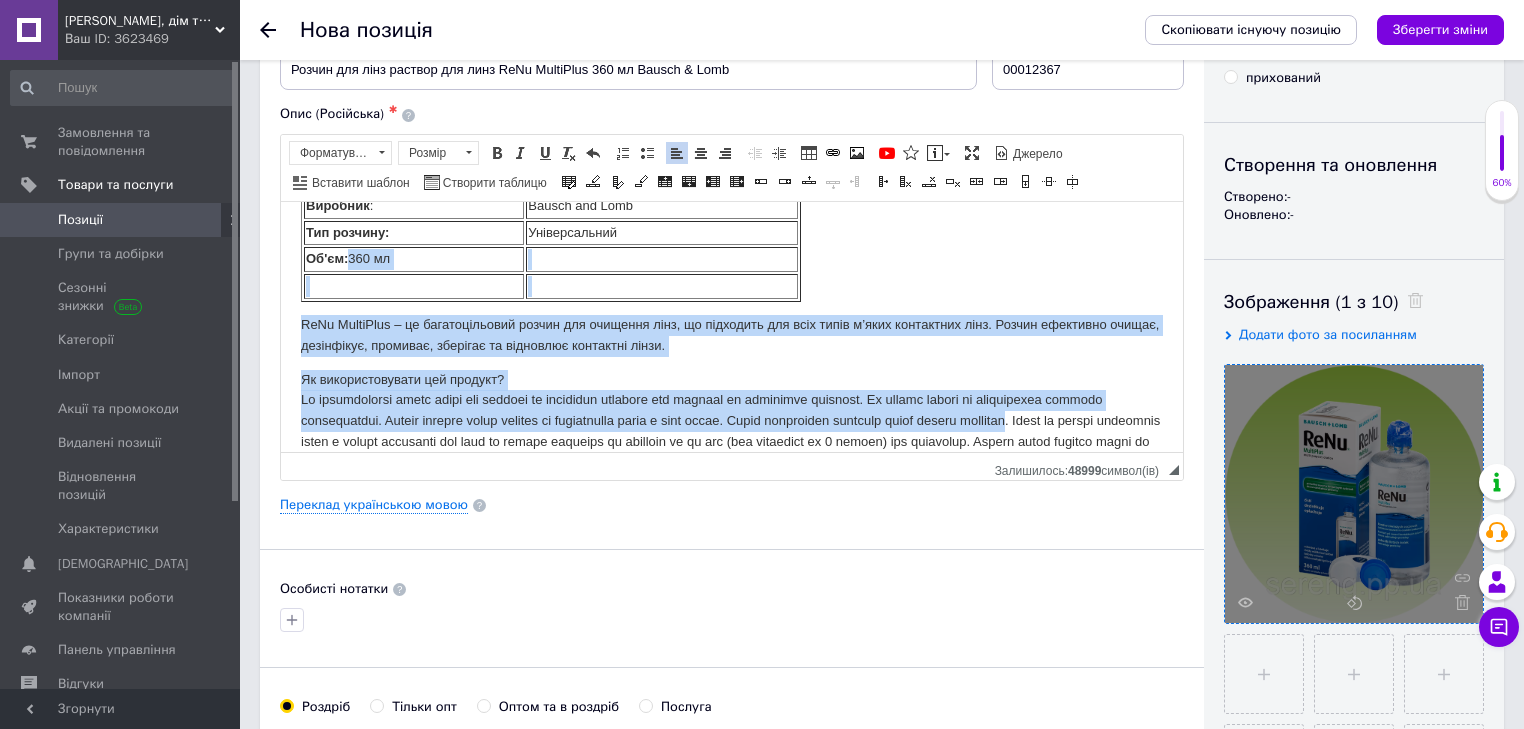 drag, startPoint x: 413, startPoint y: 252, endPoint x: 352, endPoint y: 255, distance: 61.073727 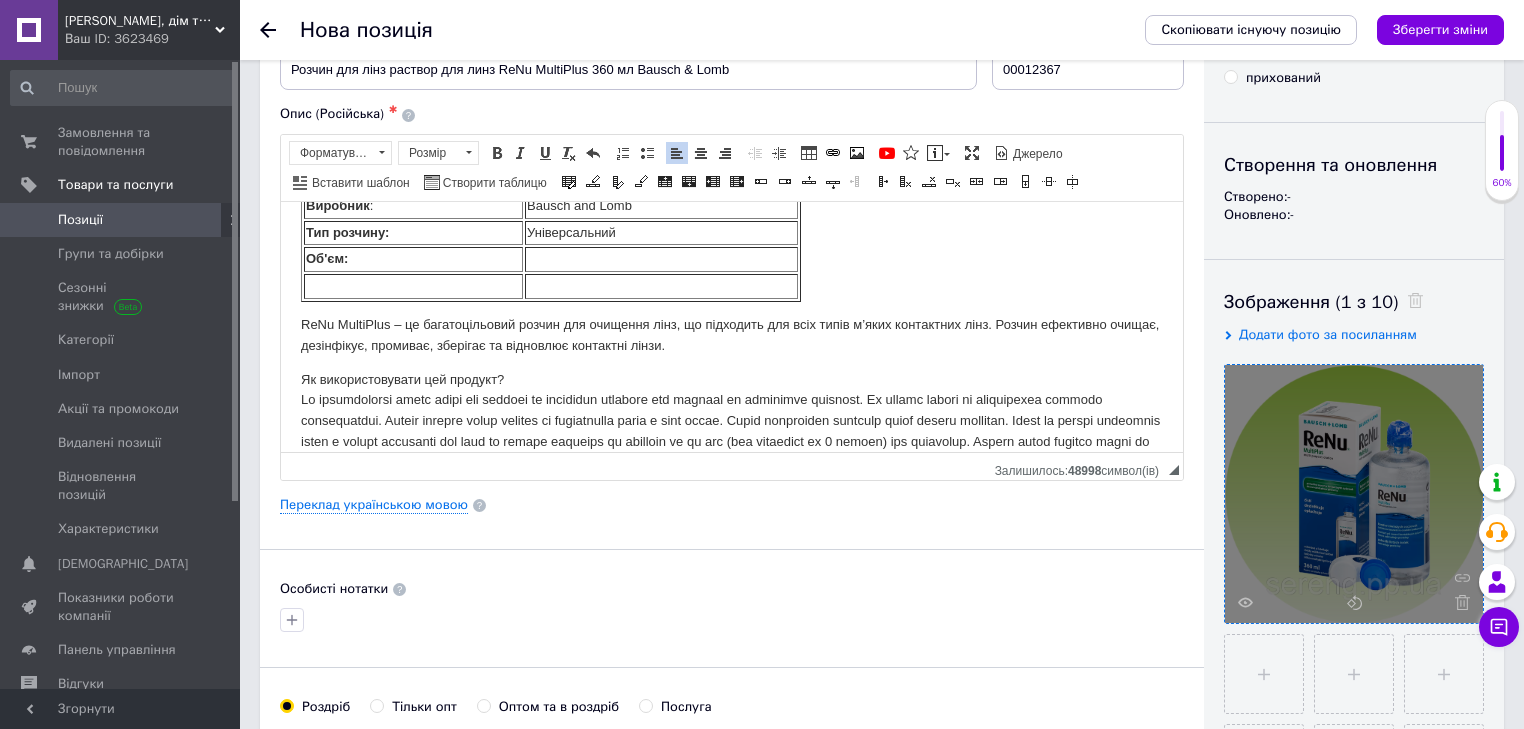 click at bounding box center [661, 258] 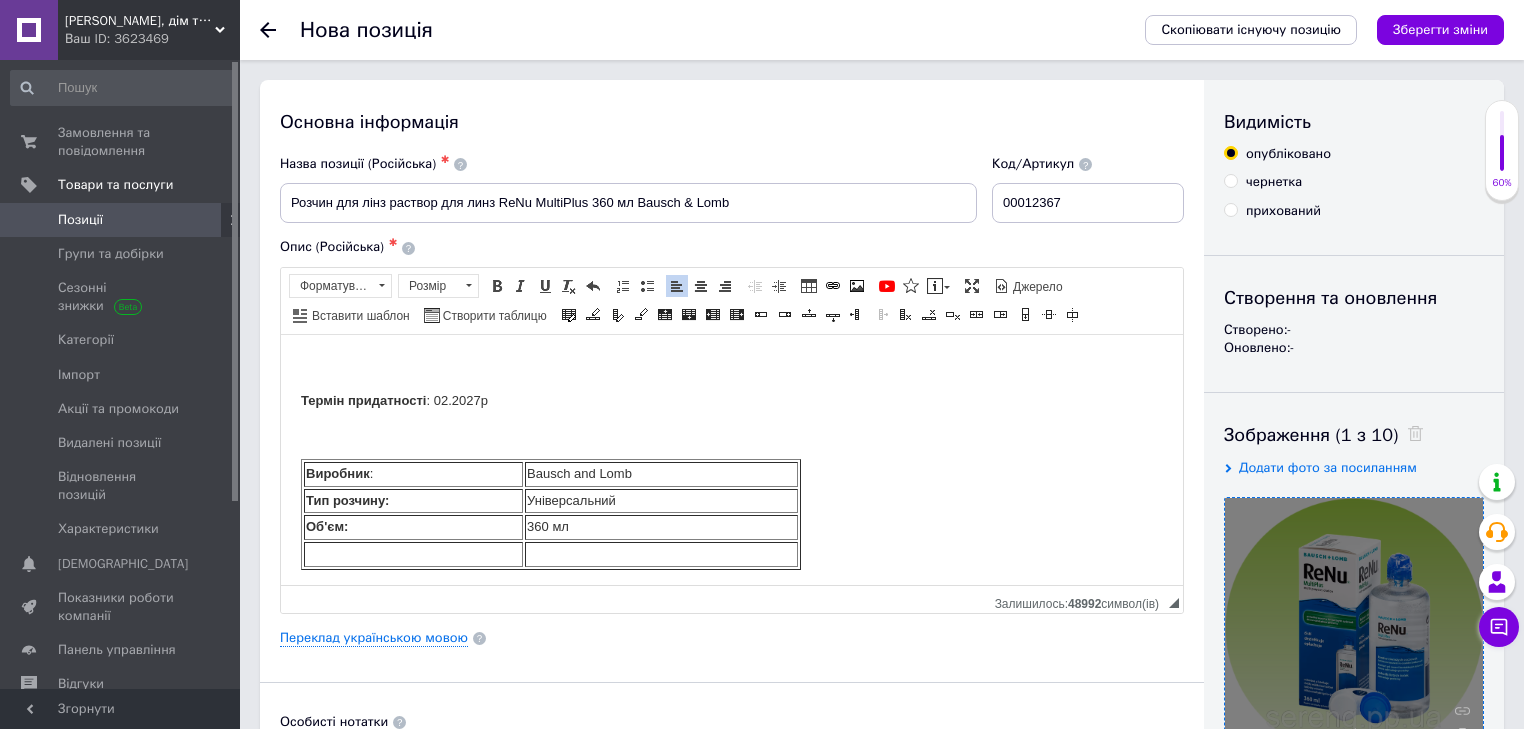 scroll, scrollTop: 58, scrollLeft: 0, axis: vertical 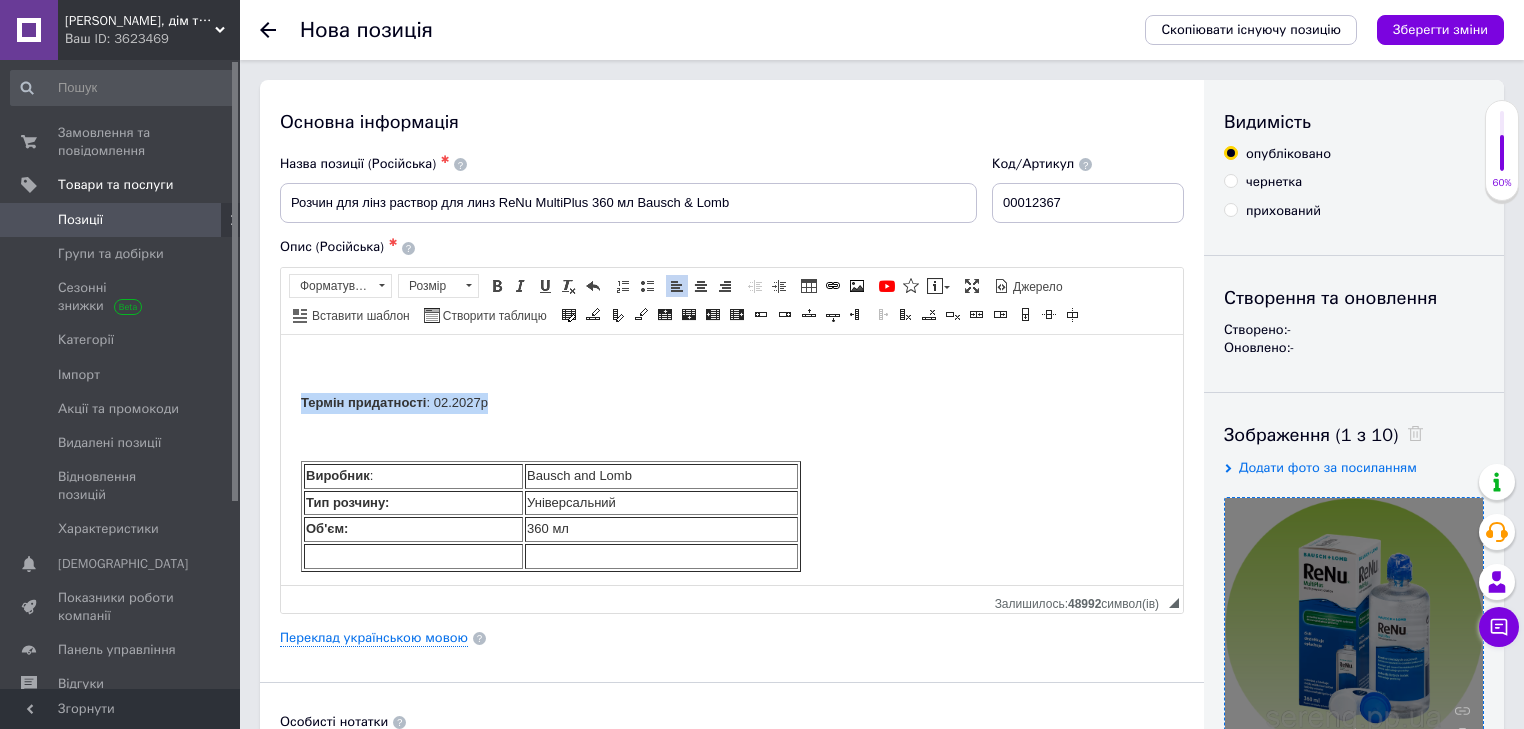 drag, startPoint x: 301, startPoint y: 402, endPoint x: 505, endPoint y: 398, distance: 204.03922 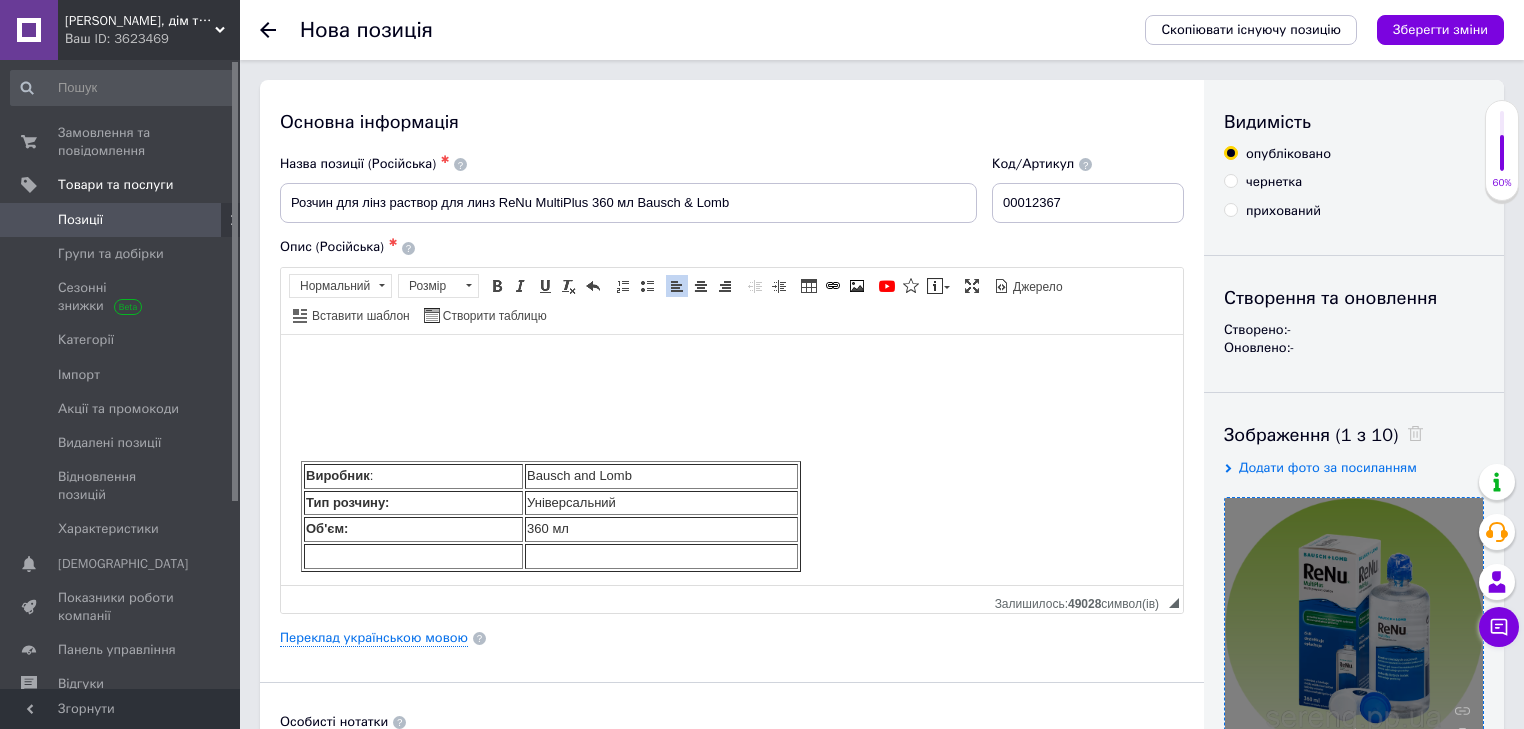 click at bounding box center (413, 555) 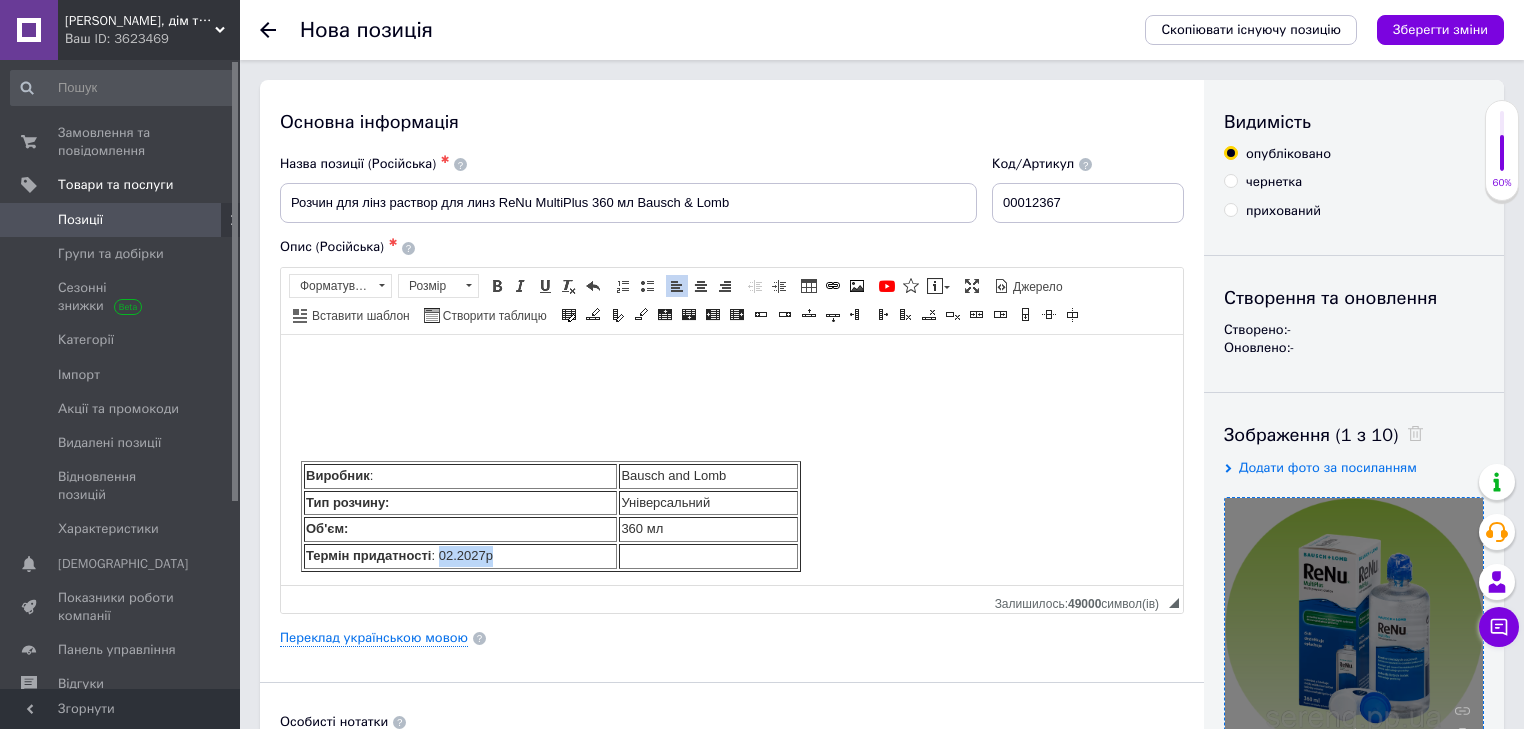 drag, startPoint x: 497, startPoint y: 553, endPoint x: 440, endPoint y: 556, distance: 57.07889 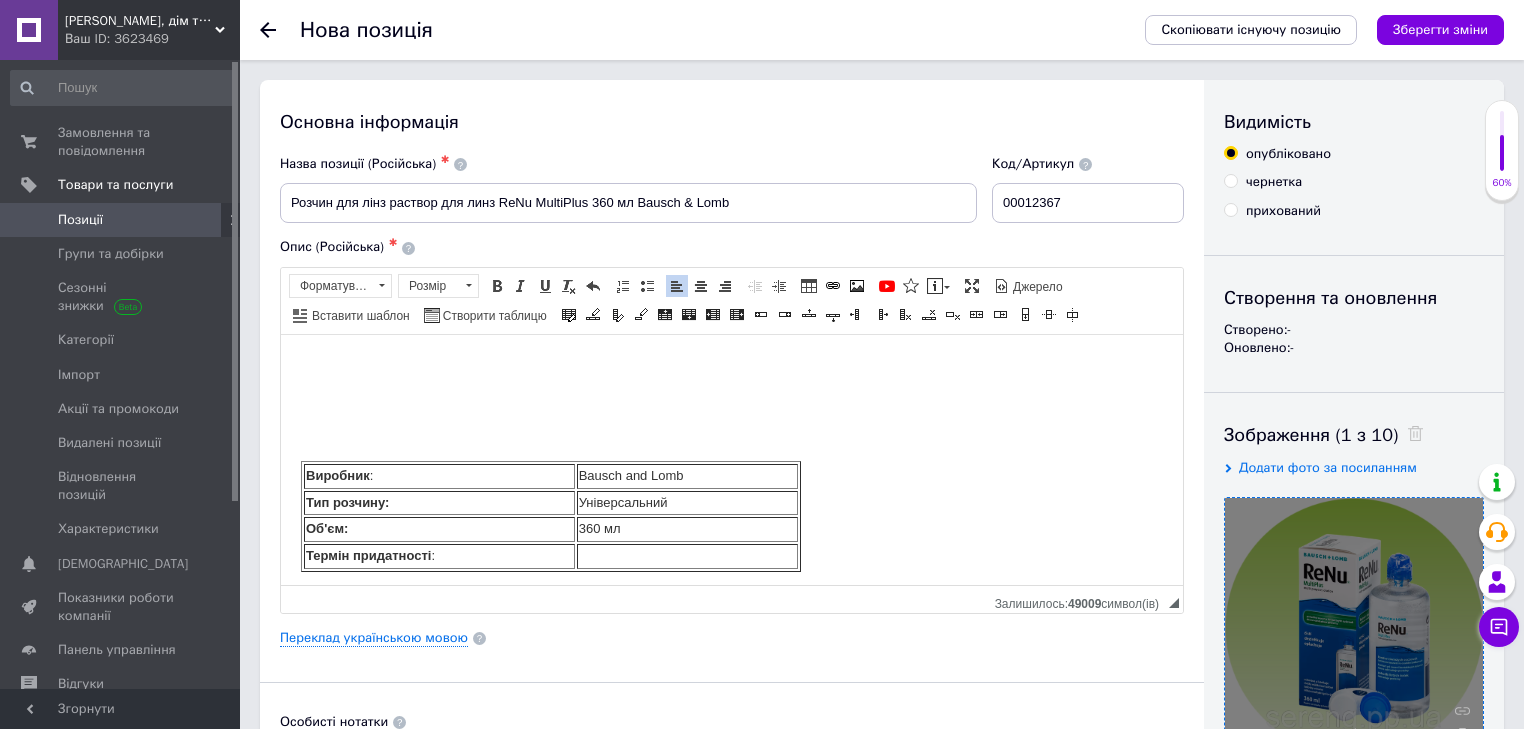 click at bounding box center (687, 555) 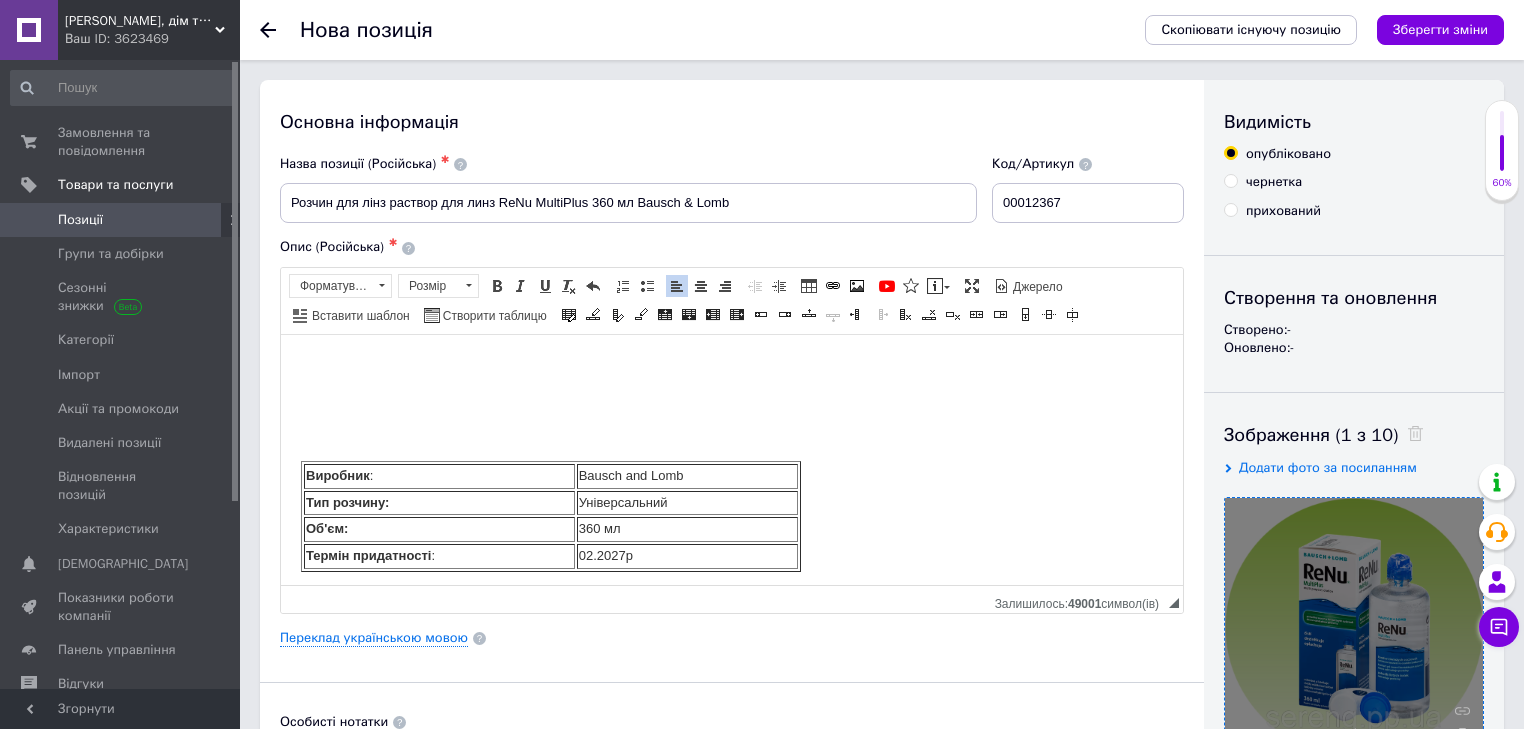 click on "Термін придатності :" at bounding box center (439, 555) 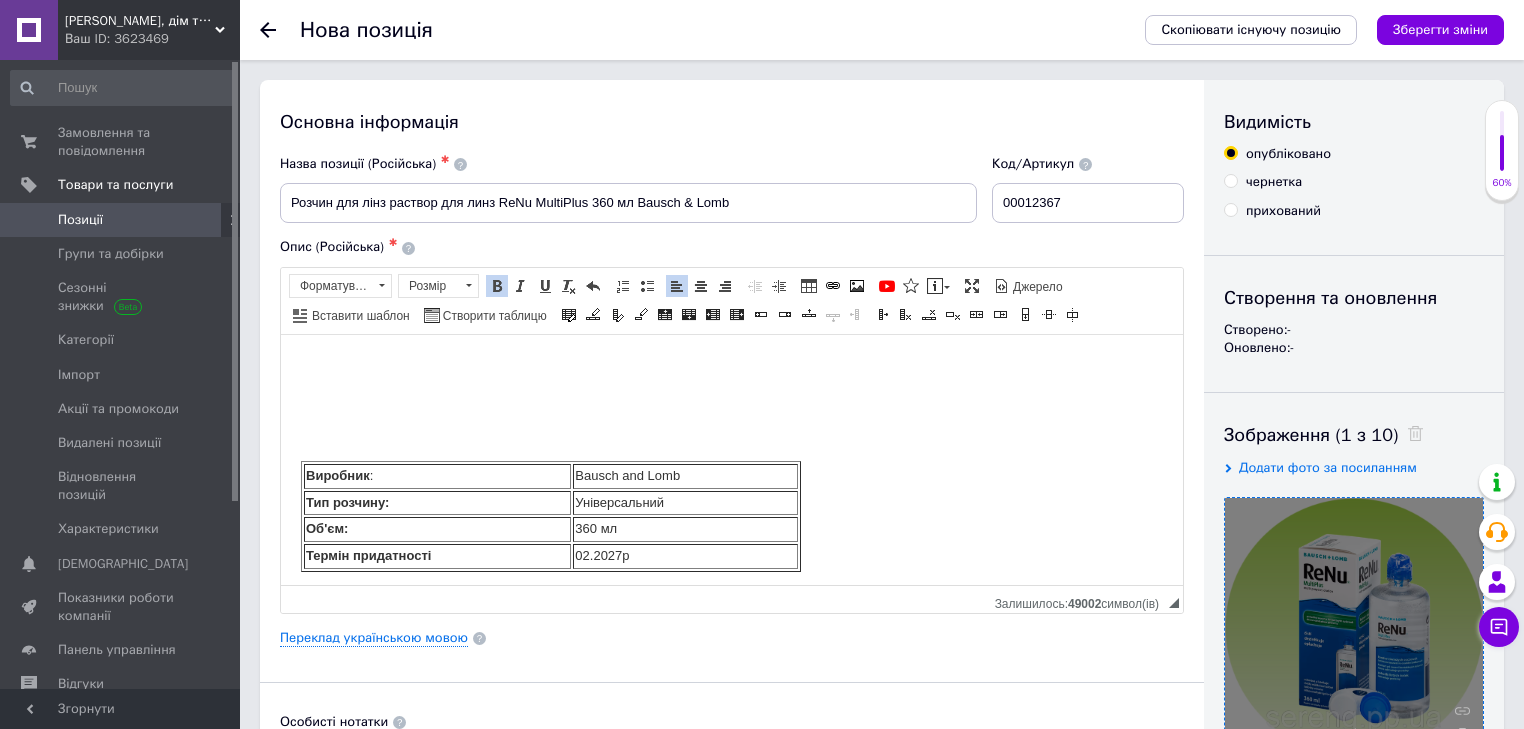 click on "Об'єм:" at bounding box center [437, 528] 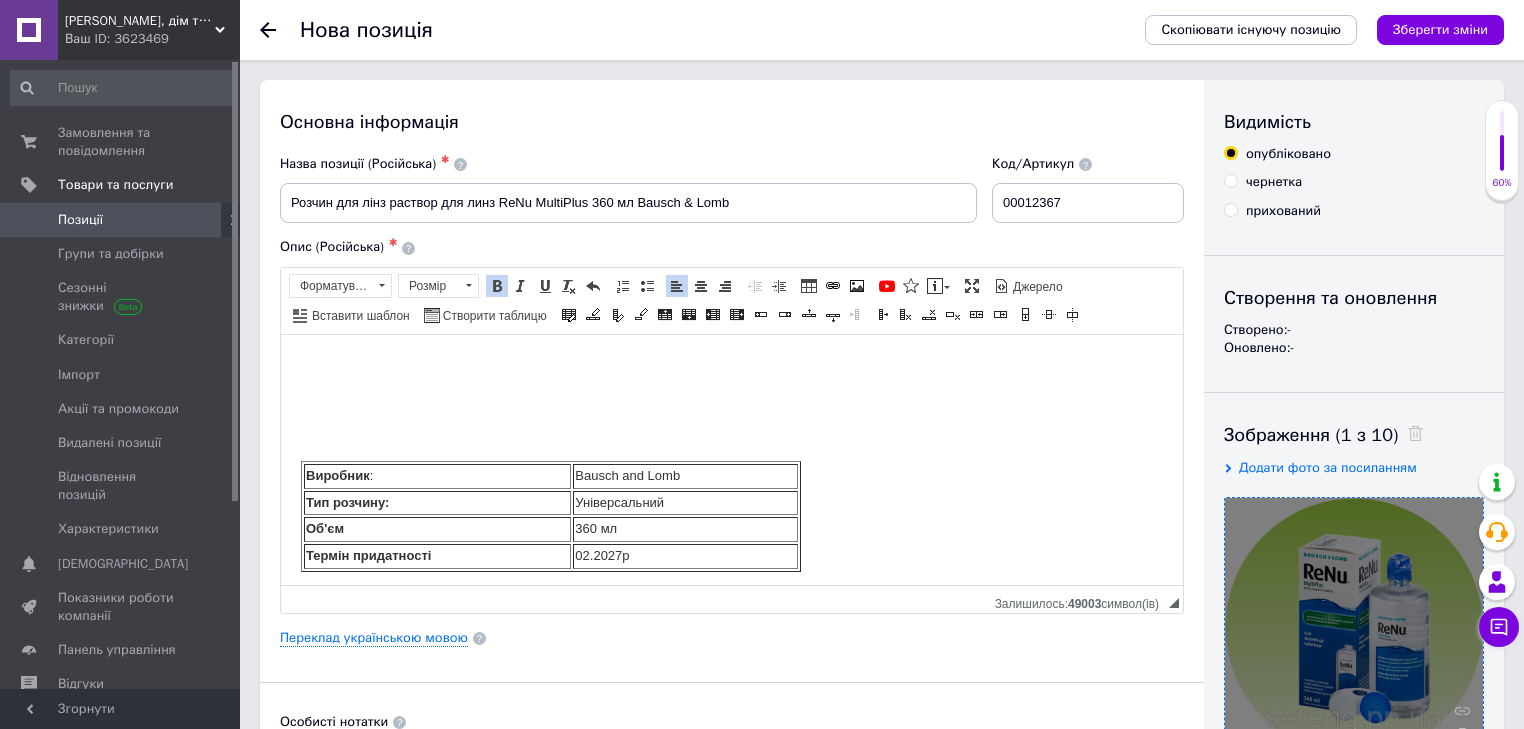click on "Тип розчину:" at bounding box center [437, 502] 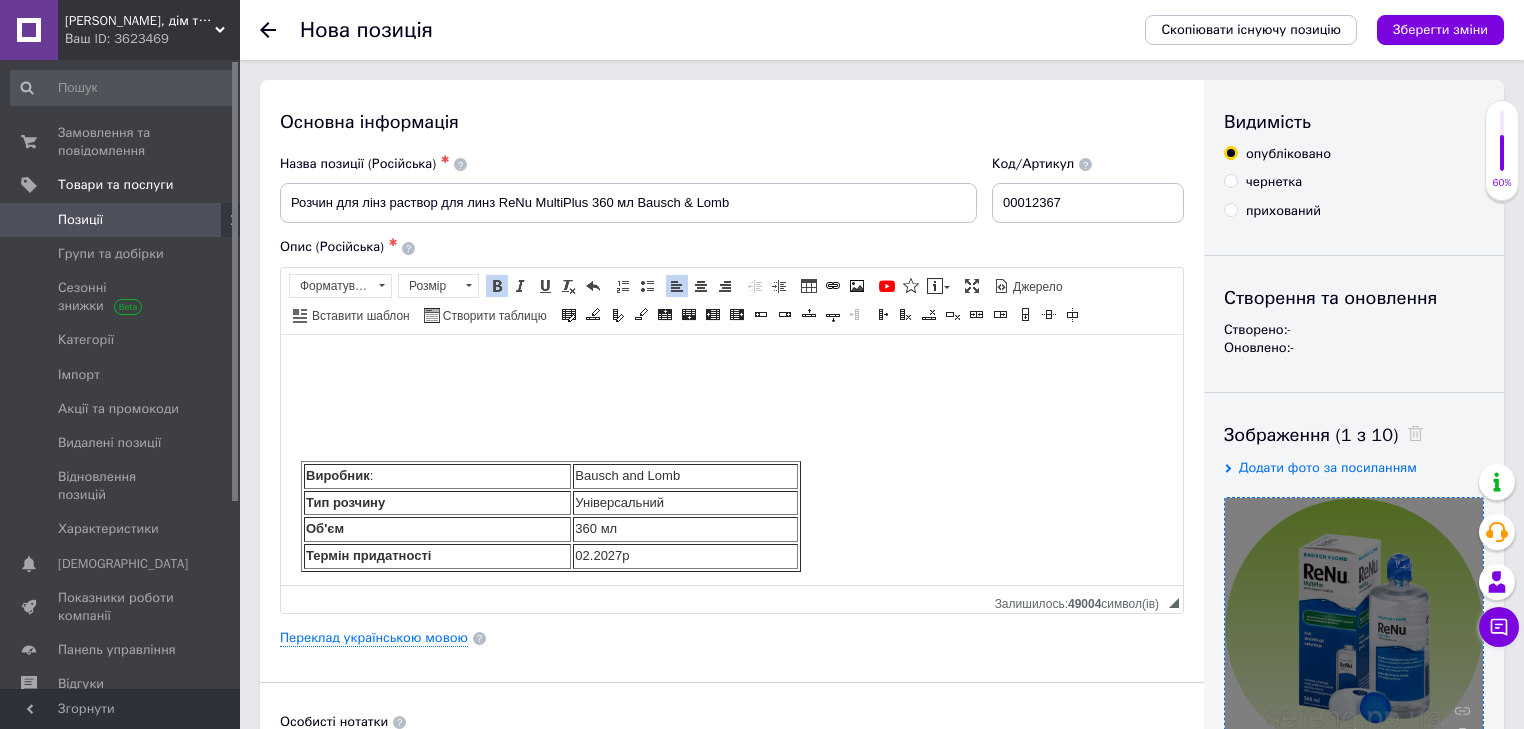 click on "Виробник :" at bounding box center [437, 475] 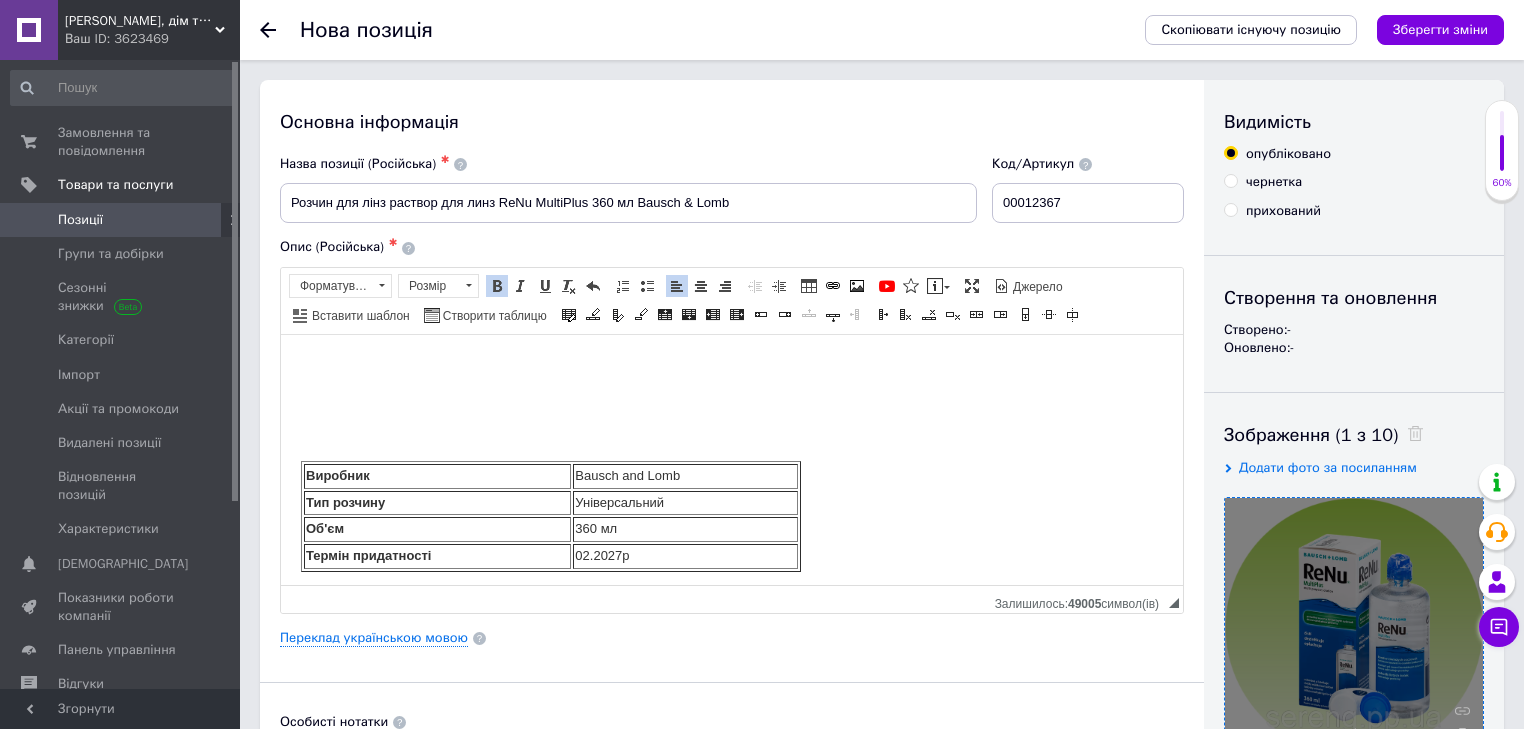 click on "Розчин для лінз ReNu MultiPlus 360 мл Виробник Bausch and Lomb Тип розчину Універсальний Об'єм 360 мл Термін придатності 02.2027р ReNu MultiPlus – це багатоцільовий розчин для очищення лінз, що підходить для всіх типів м’яких контактних лінз. Розчин ефективно очищає, дезінфікує, промиває, зберігає та відновлює контактні лінзи. Як використовувати цей продукт?" at bounding box center [732, 529] 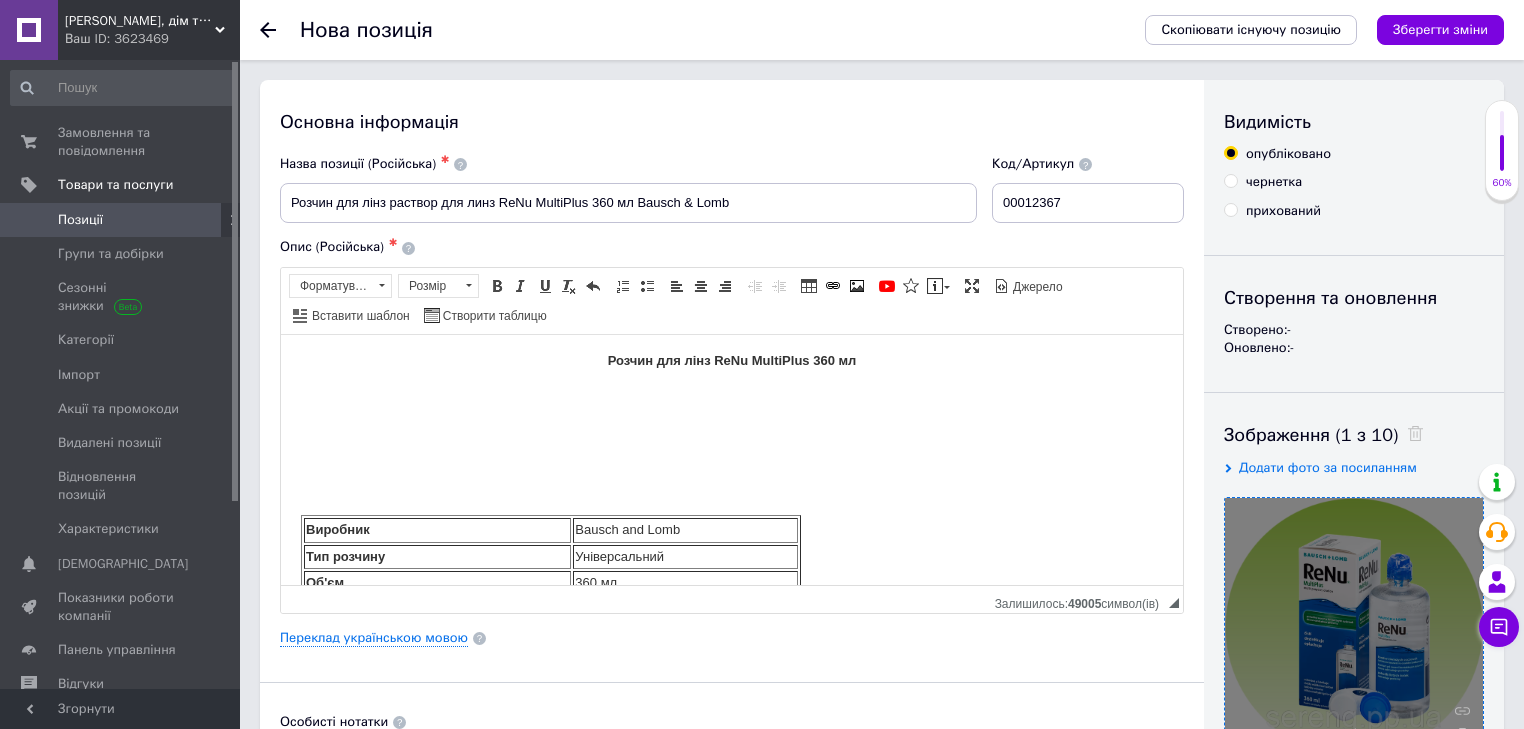 scroll, scrollTop: 0, scrollLeft: 0, axis: both 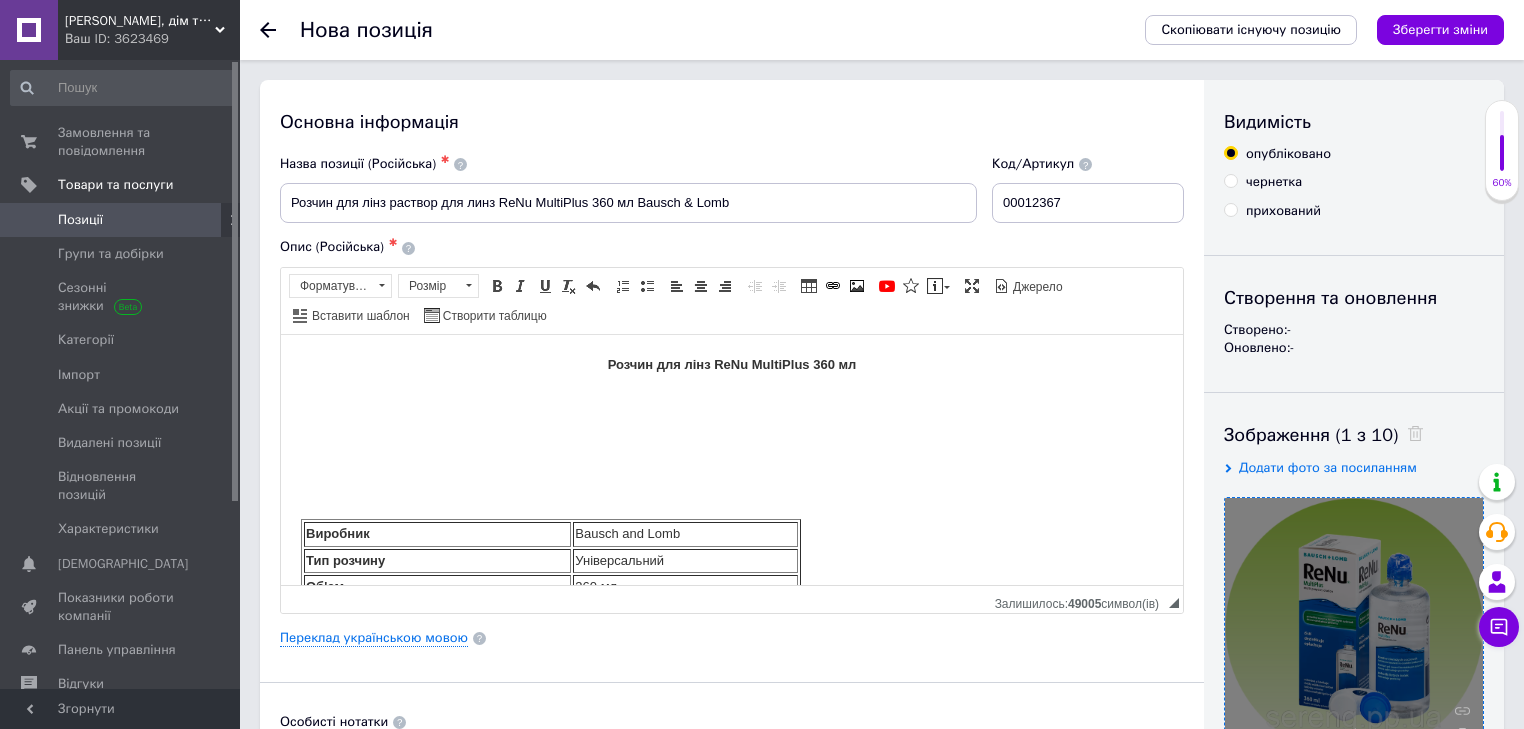 click at bounding box center [732, 429] 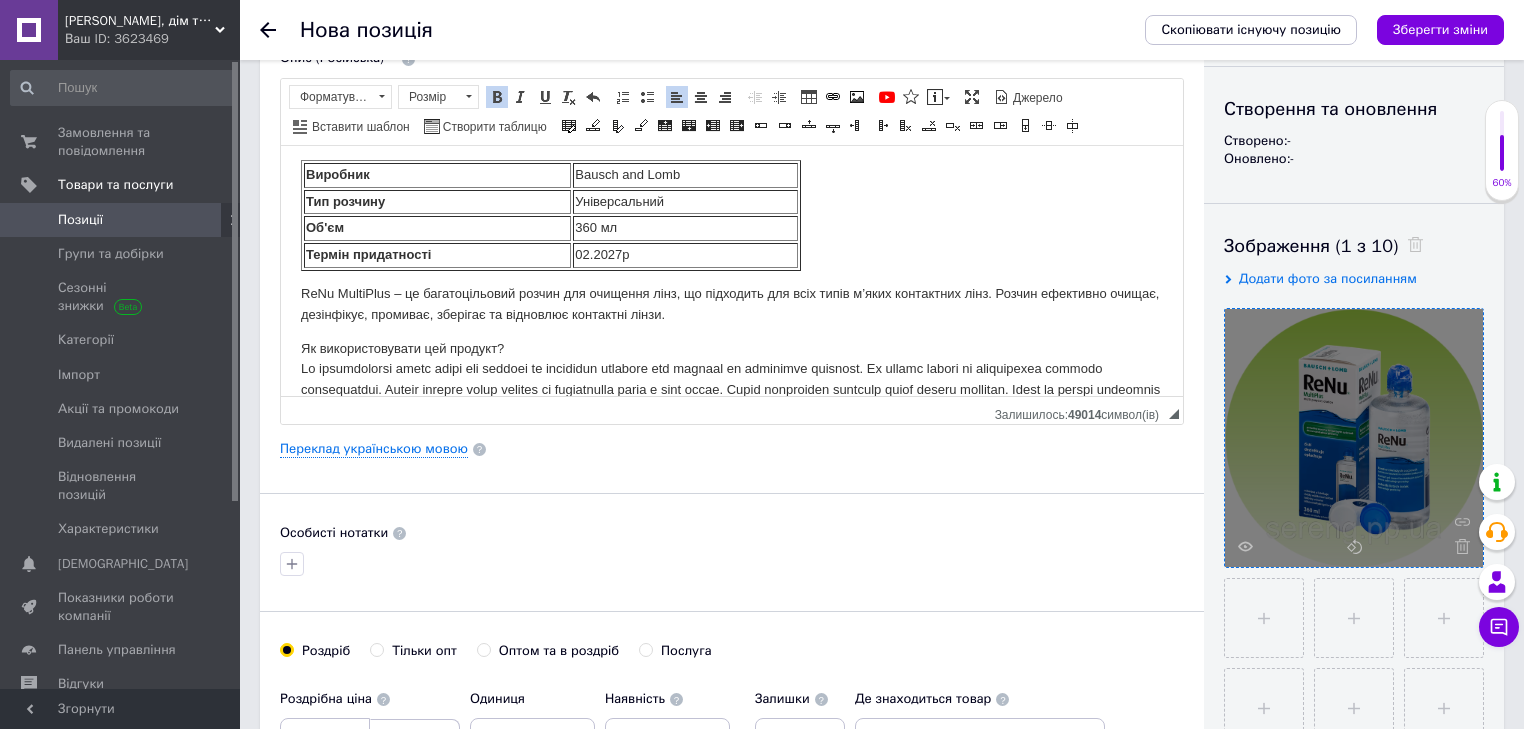 scroll, scrollTop: 0, scrollLeft: 0, axis: both 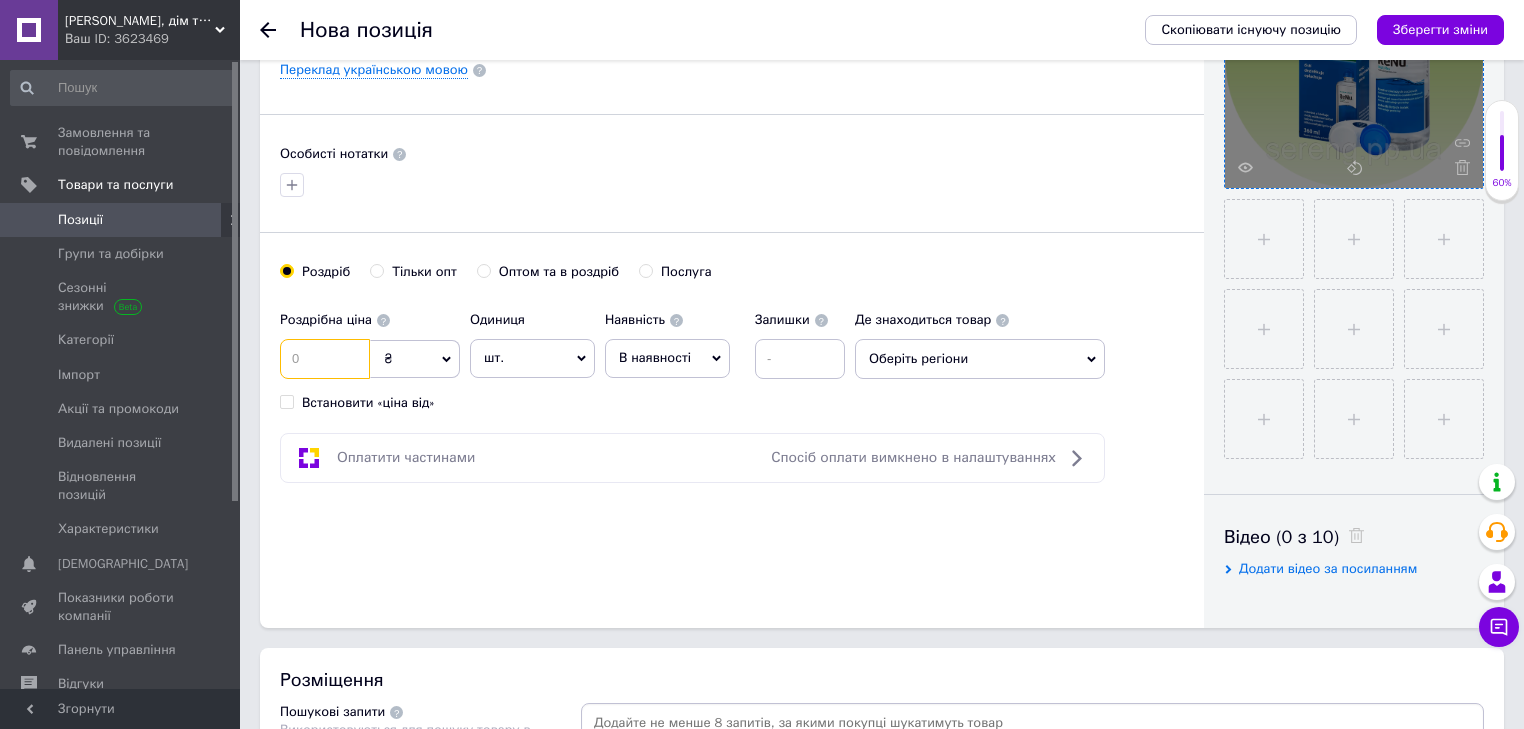 click at bounding box center (325, 359) 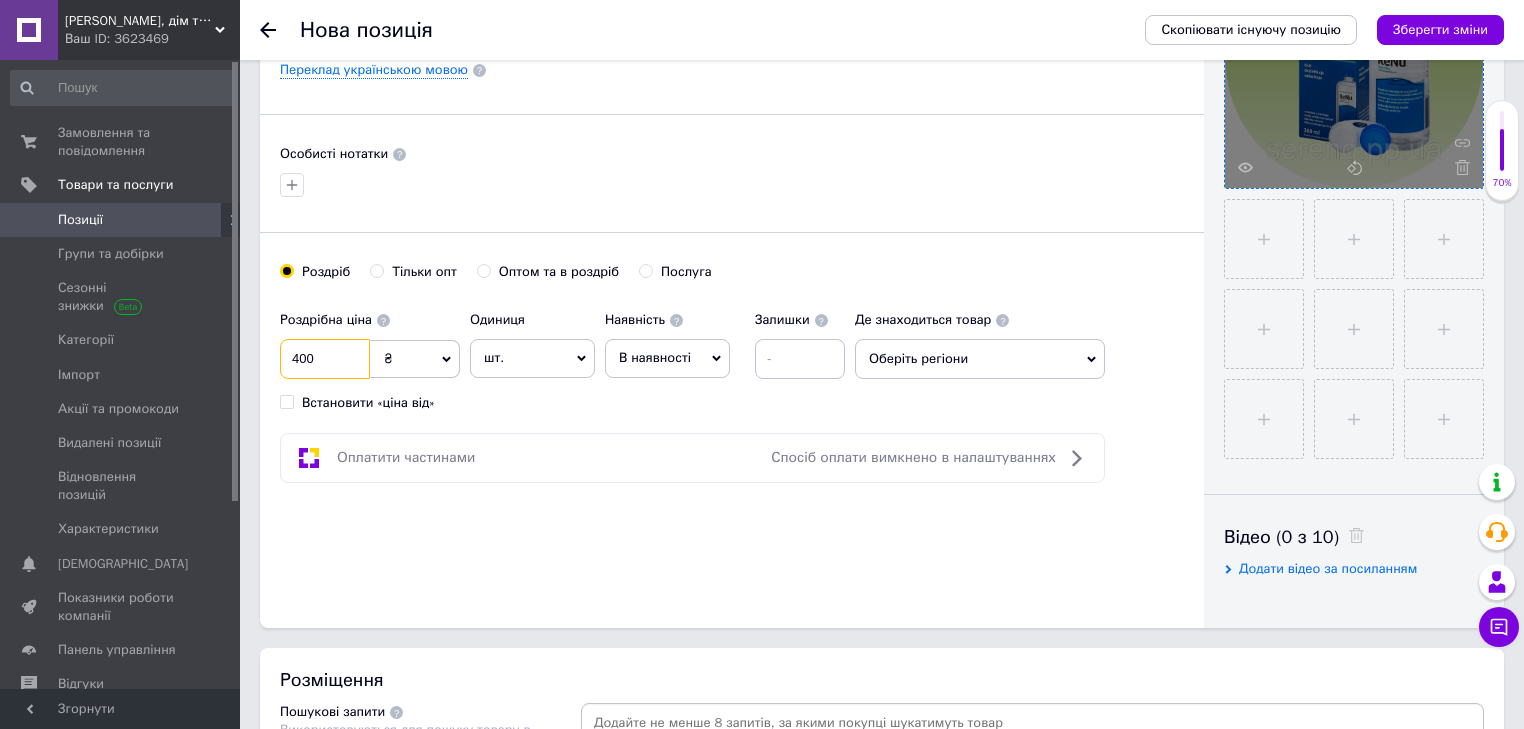 type on "400" 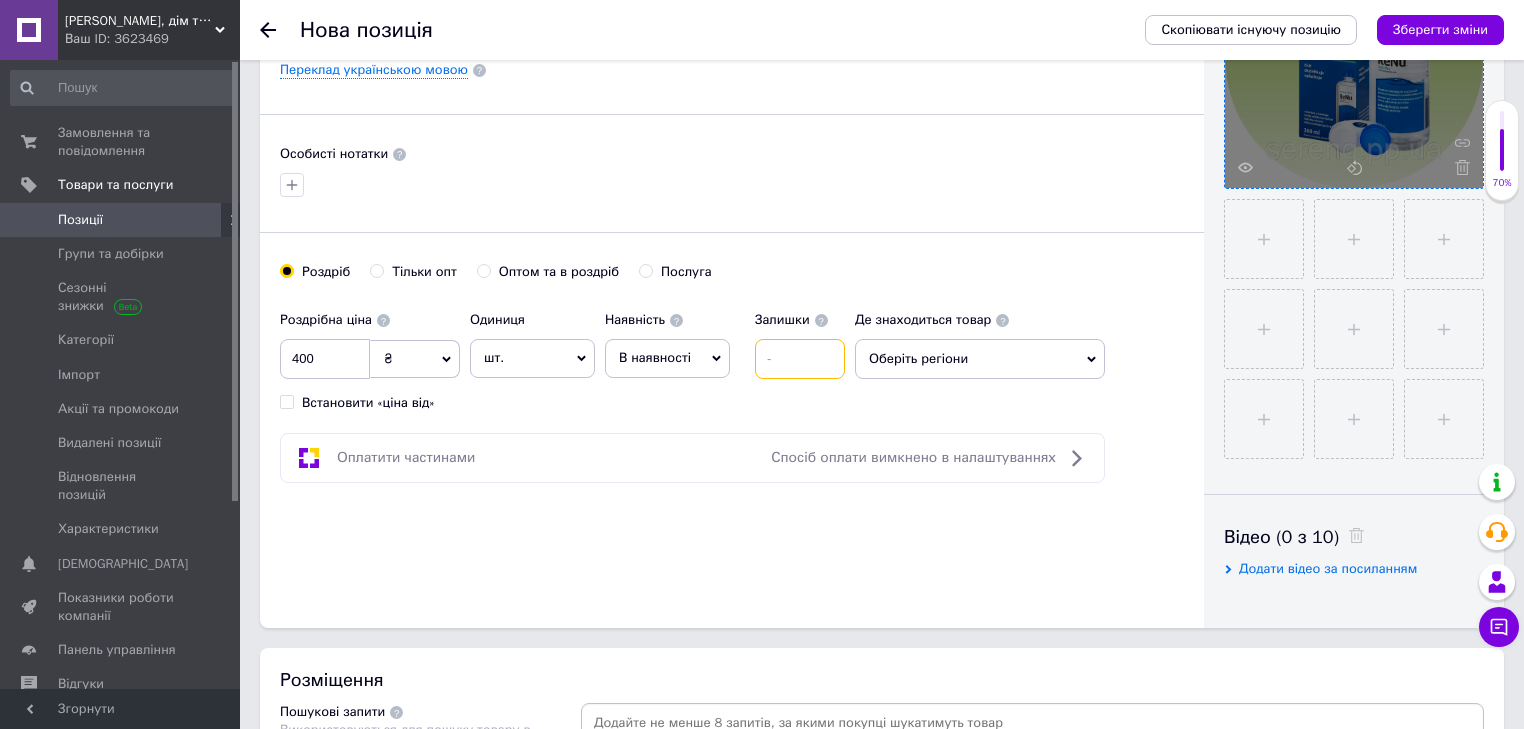 click at bounding box center (800, 359) 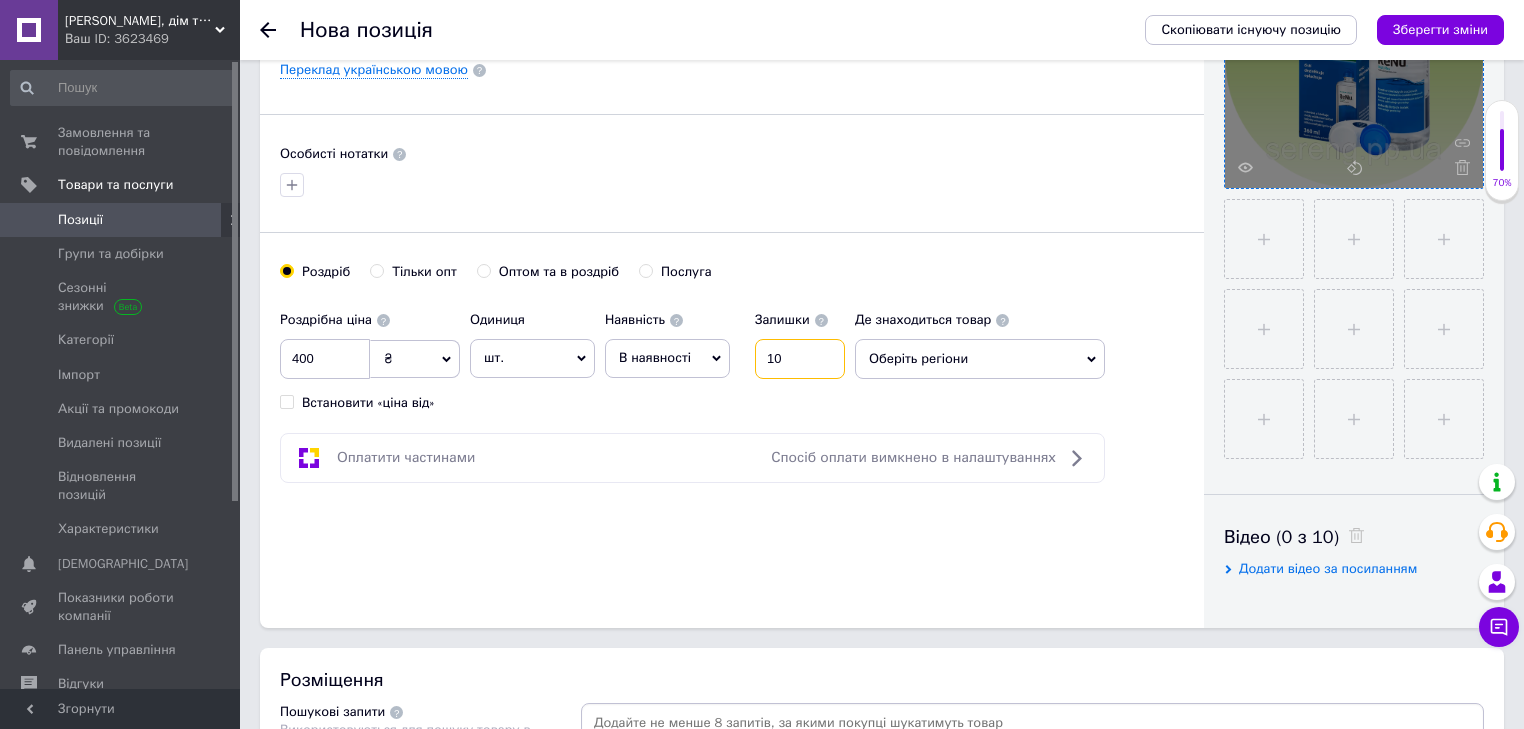type on "10" 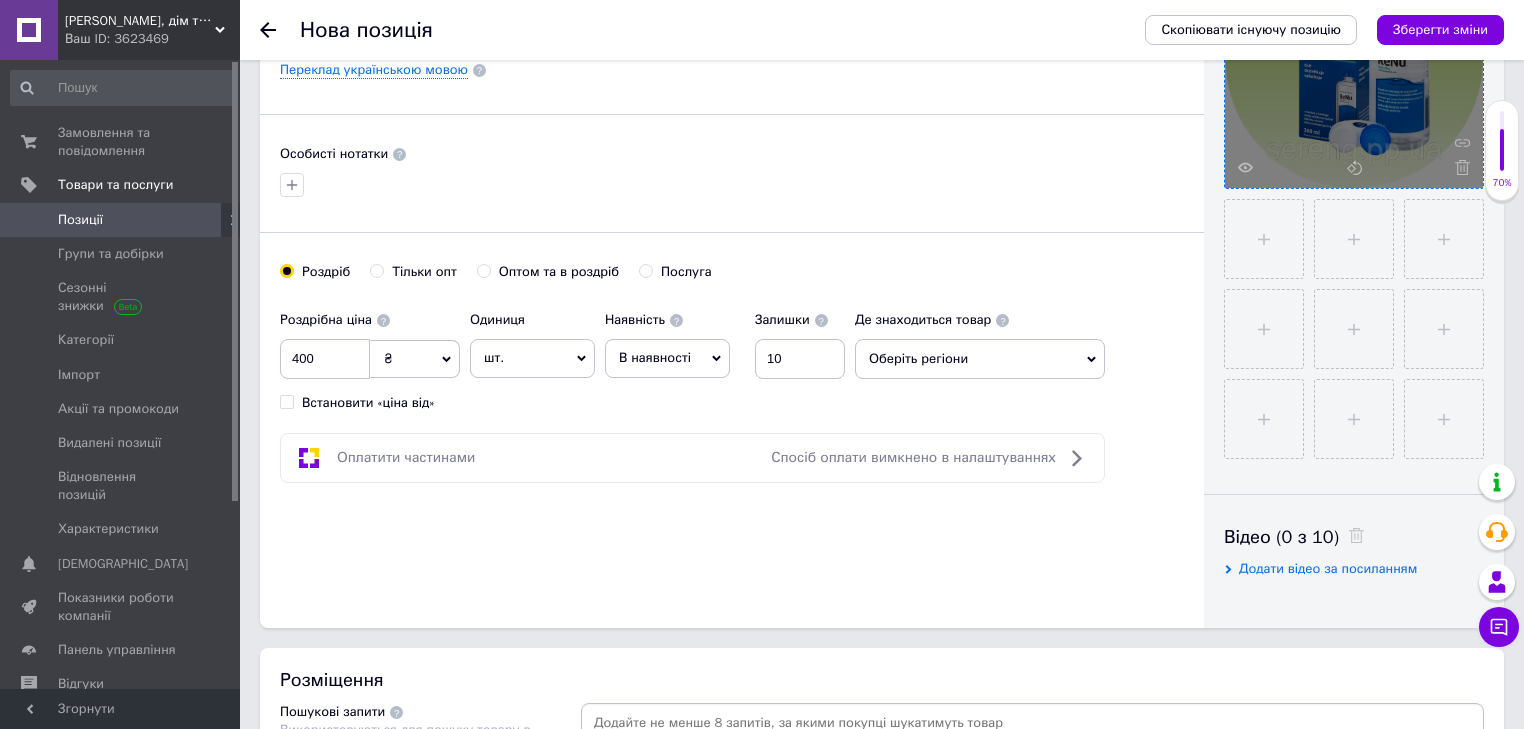 click 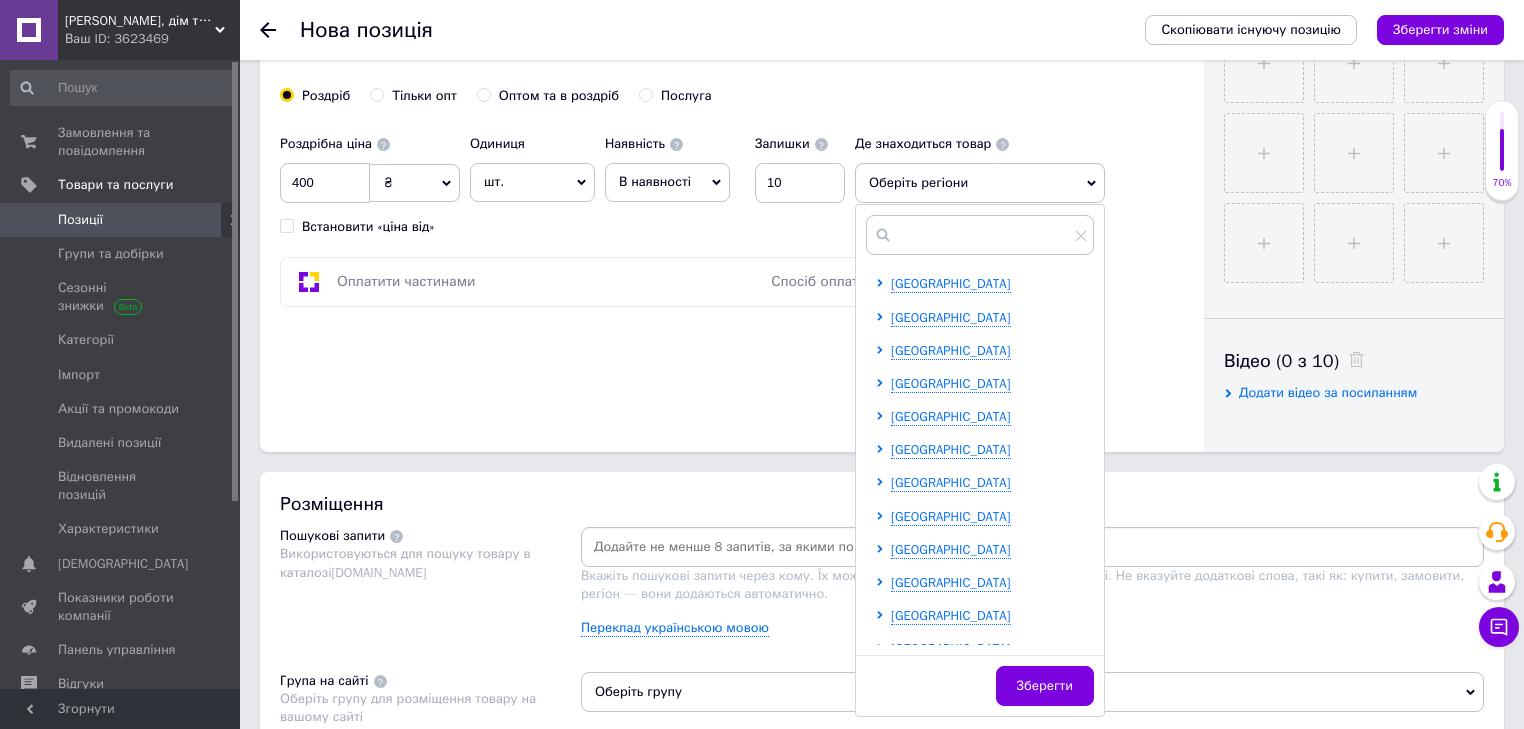 scroll, scrollTop: 767, scrollLeft: 0, axis: vertical 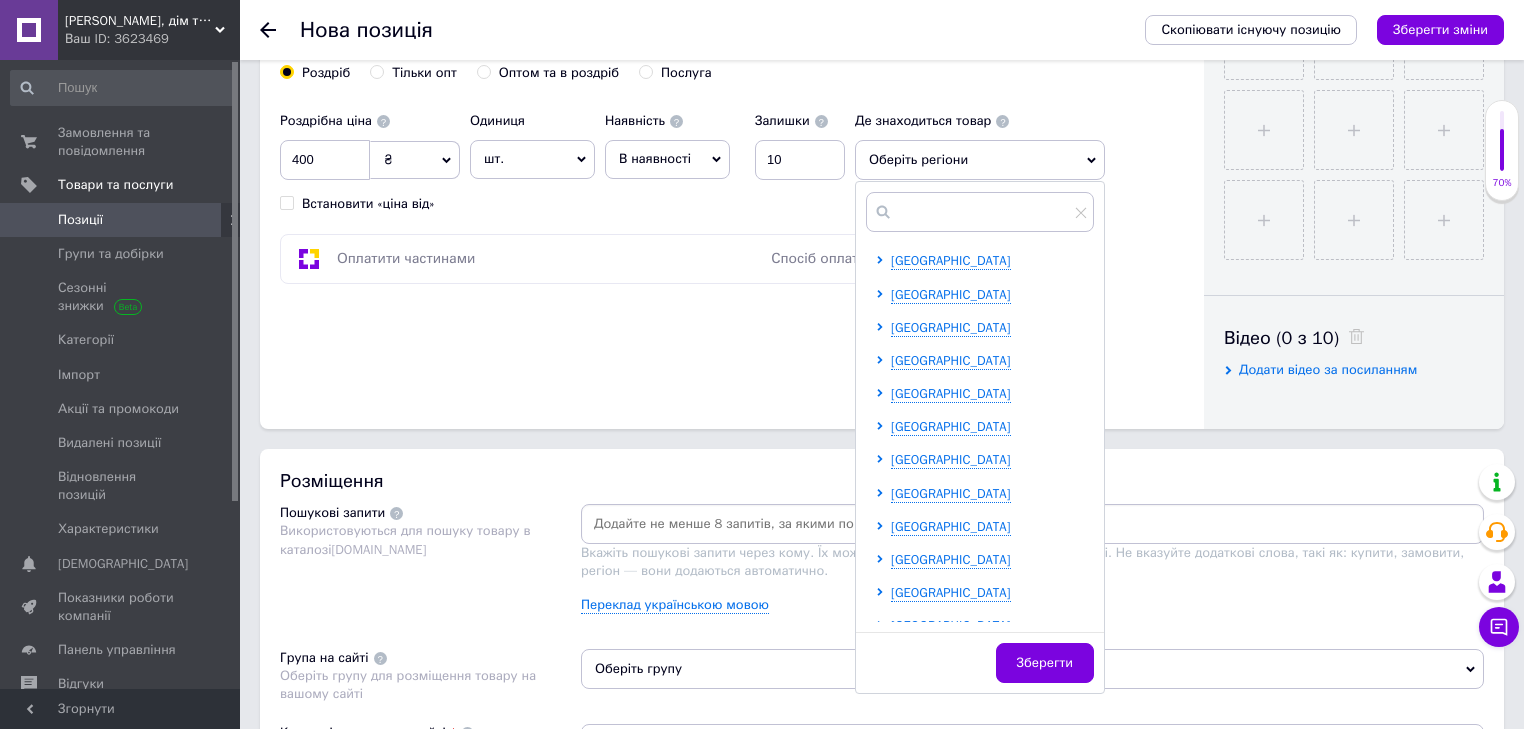 click on "Івано-Франківська область Волинська область Вінницька область Дніпропетровська область Донецька область Житомирська область Закарпатська область Запорізька область Київська область Кіровоградська область Луганська область Львівська область Миколаївська область Одеська область Полтавська область Рівненська область Сумська область Тернопільська область Харківська область Херсонська область Хмельницька область Черкаська область Чернівецька область Чернігівська область Зберегти" at bounding box center (980, 437) 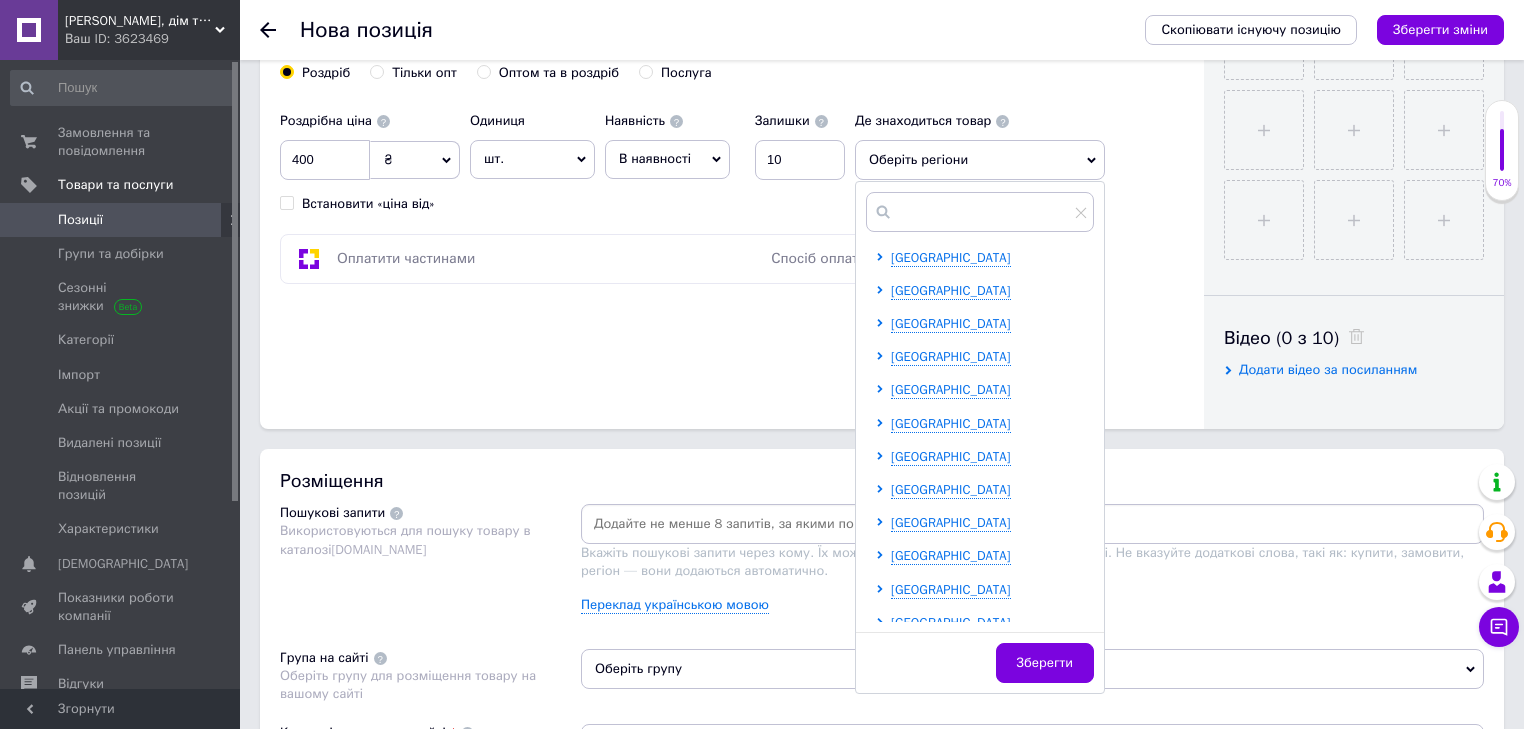 scroll, scrollTop: 240, scrollLeft: 0, axis: vertical 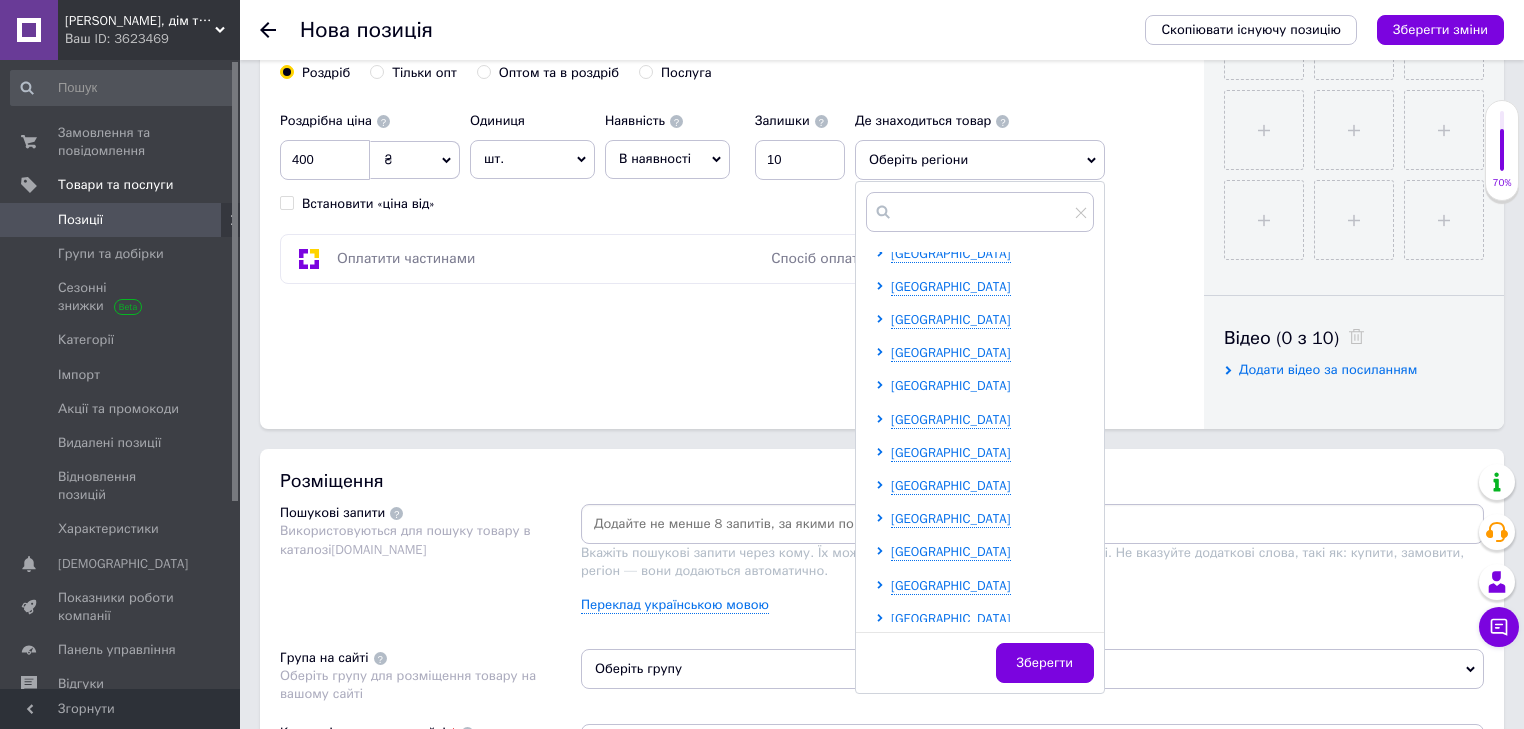 click on "Львівська область" at bounding box center [951, 385] 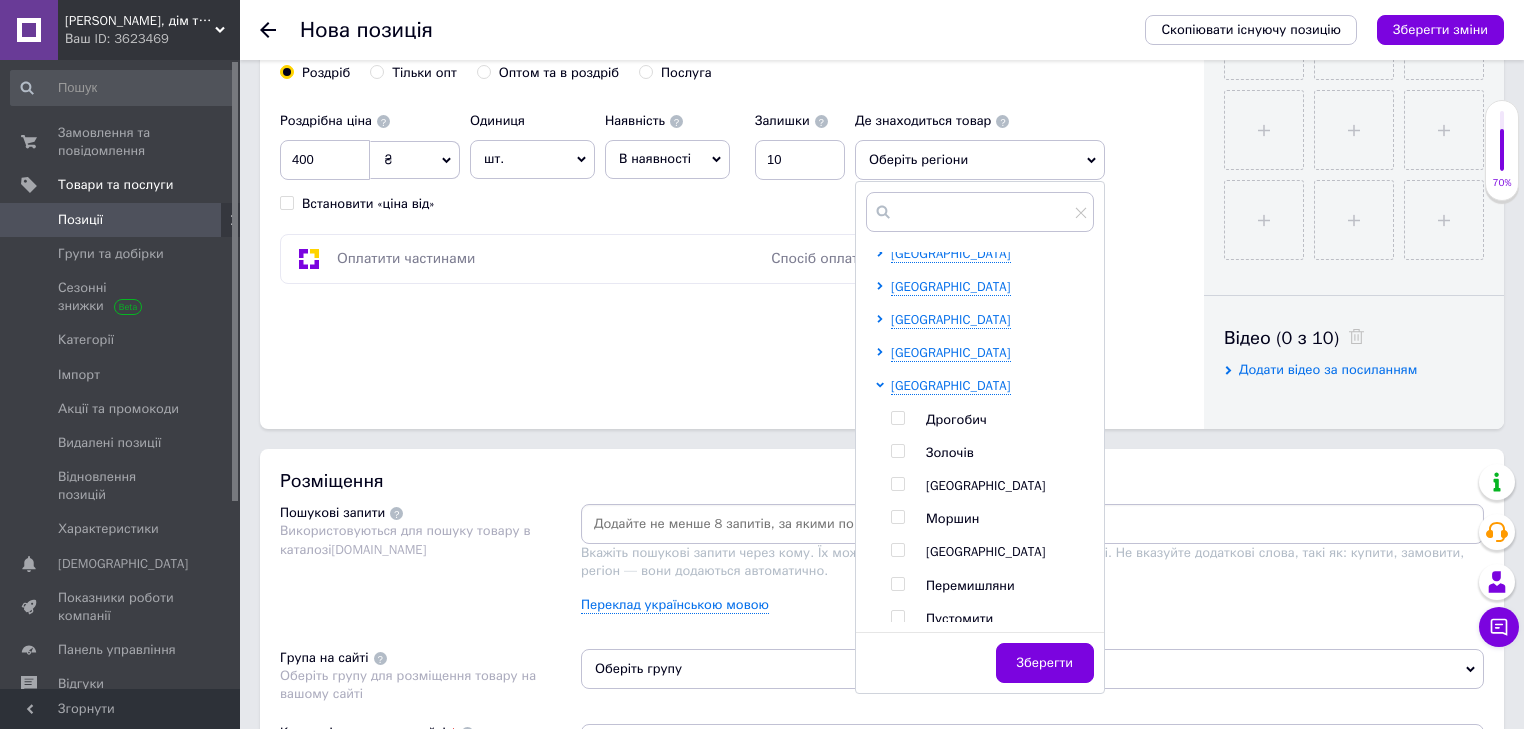 click at bounding box center [897, 484] 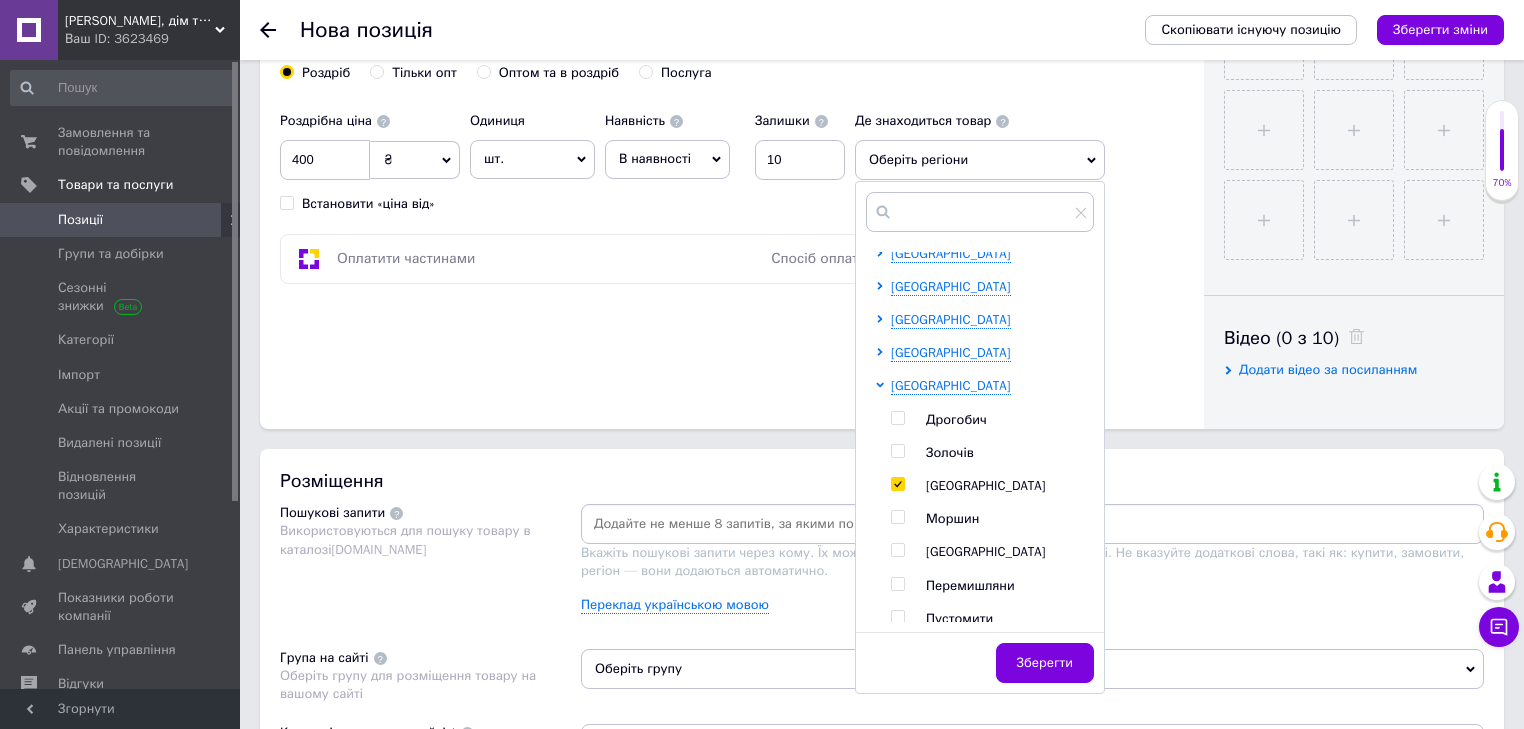 checkbox on "true" 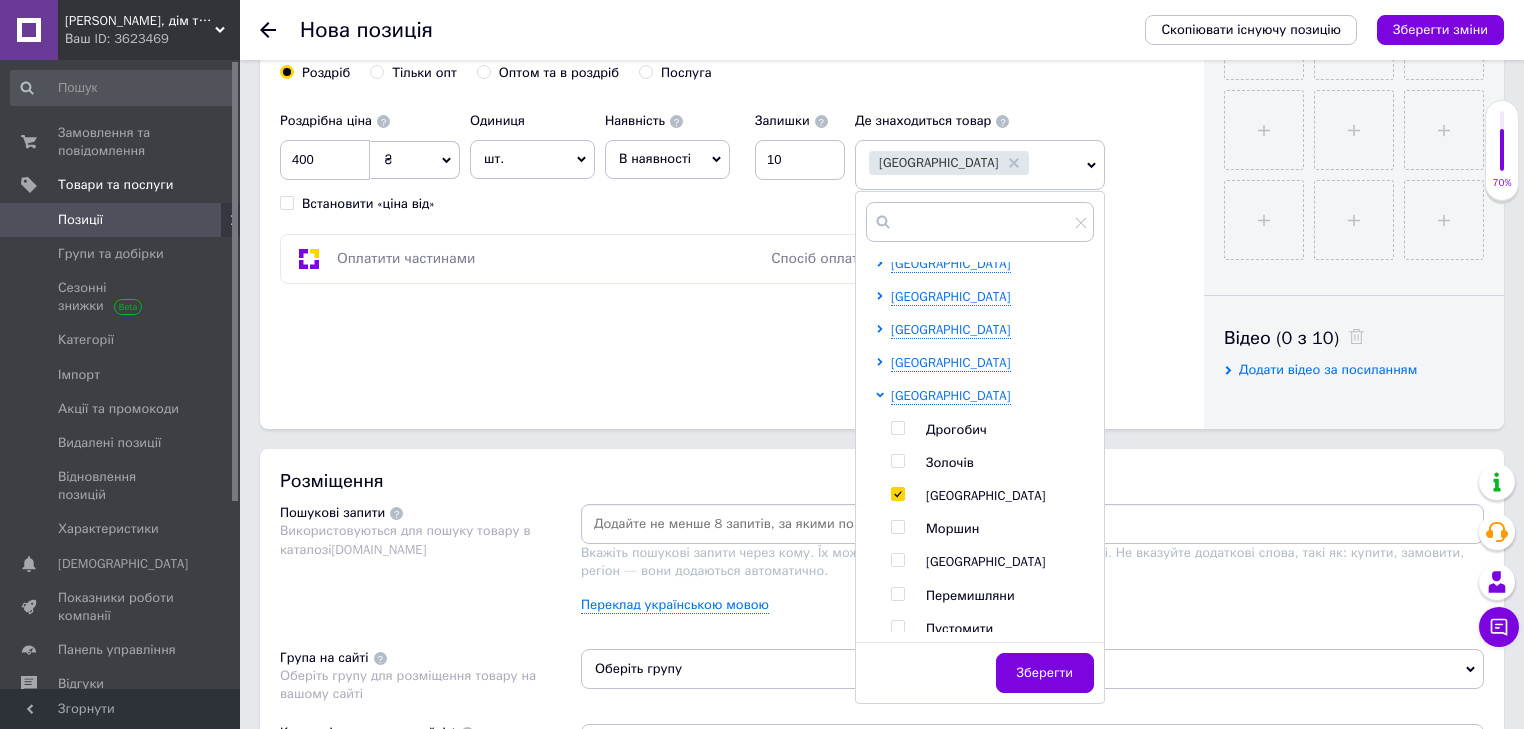 click on "Зберегти" at bounding box center (1045, 673) 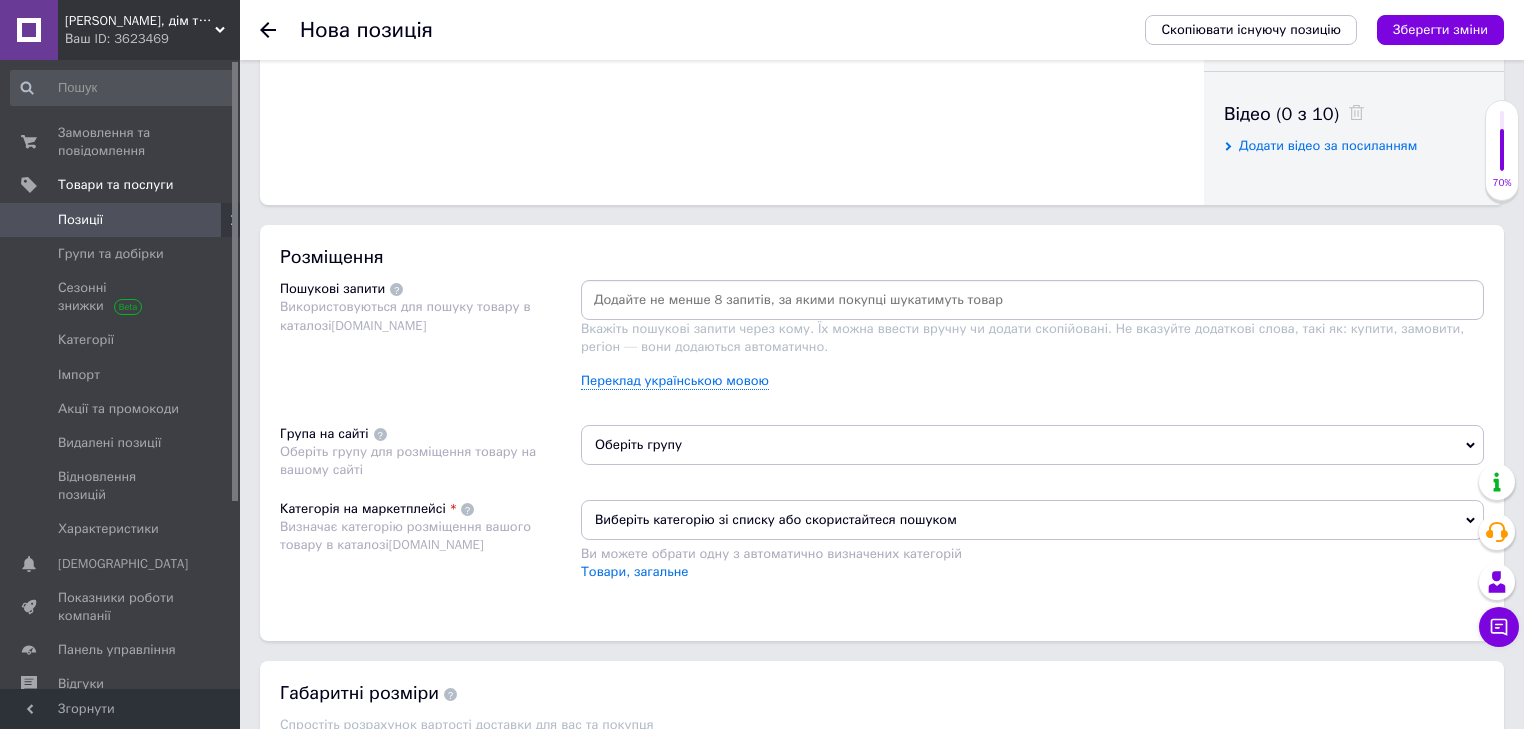 scroll, scrollTop: 1004, scrollLeft: 0, axis: vertical 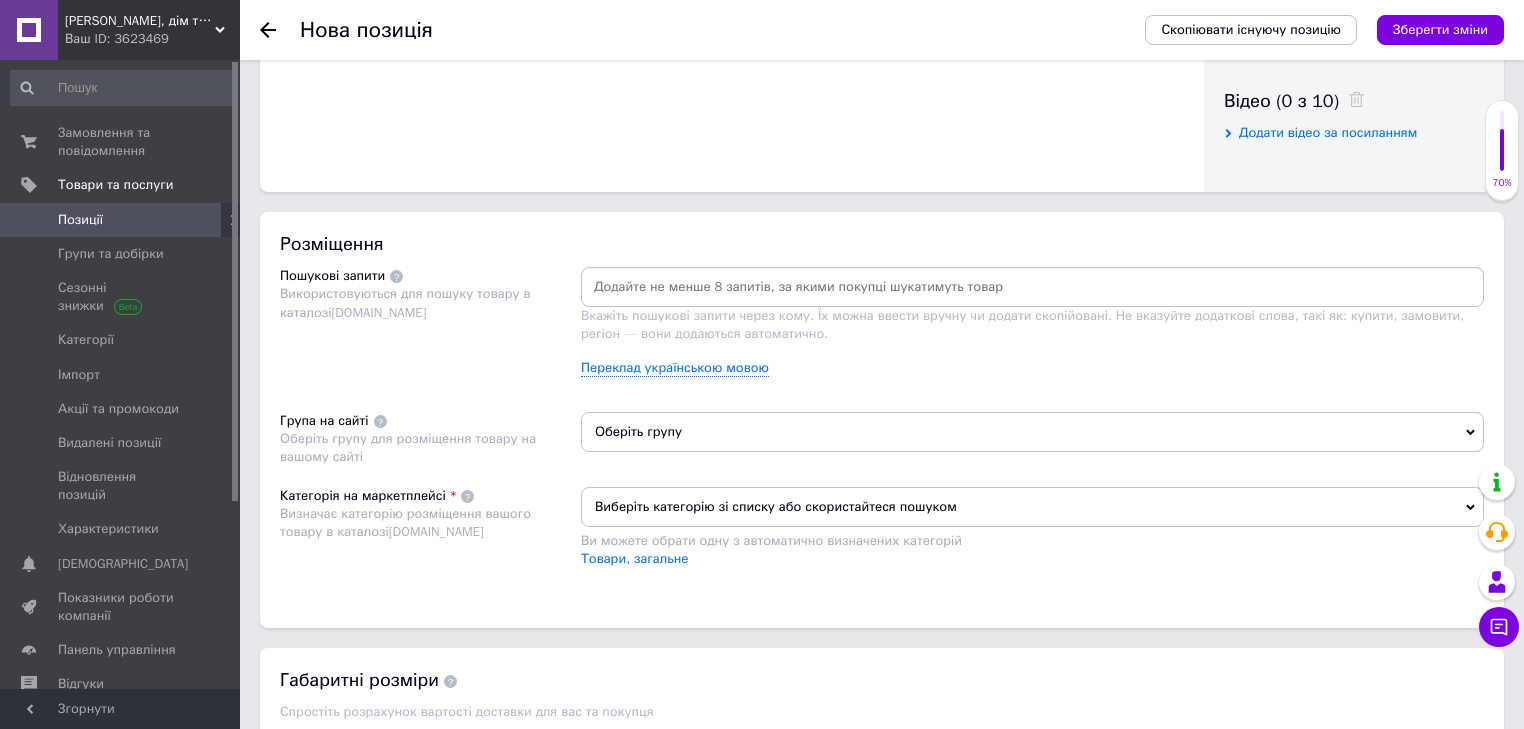 click on "Оберіть групу" at bounding box center [1032, 432] 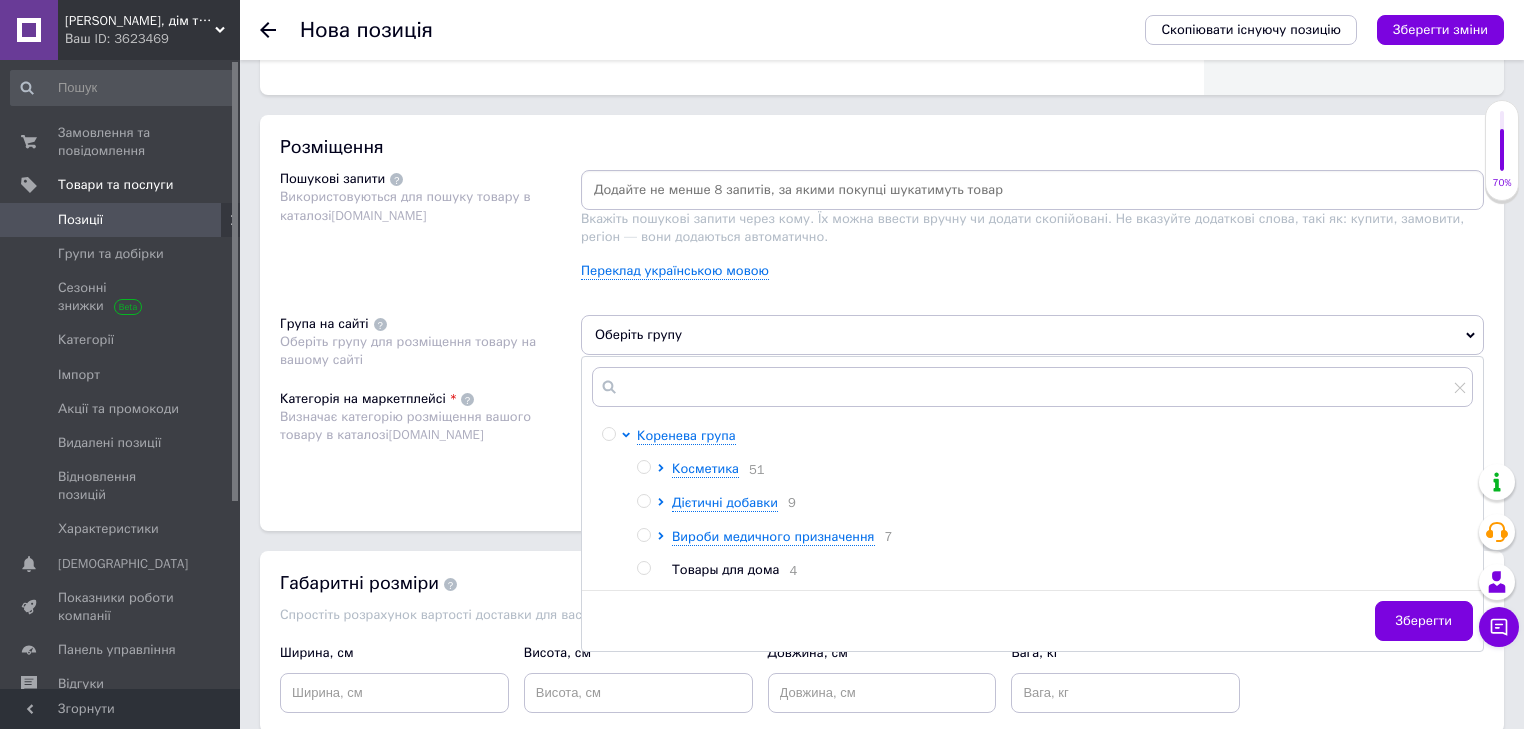 scroll, scrollTop: 1127, scrollLeft: 0, axis: vertical 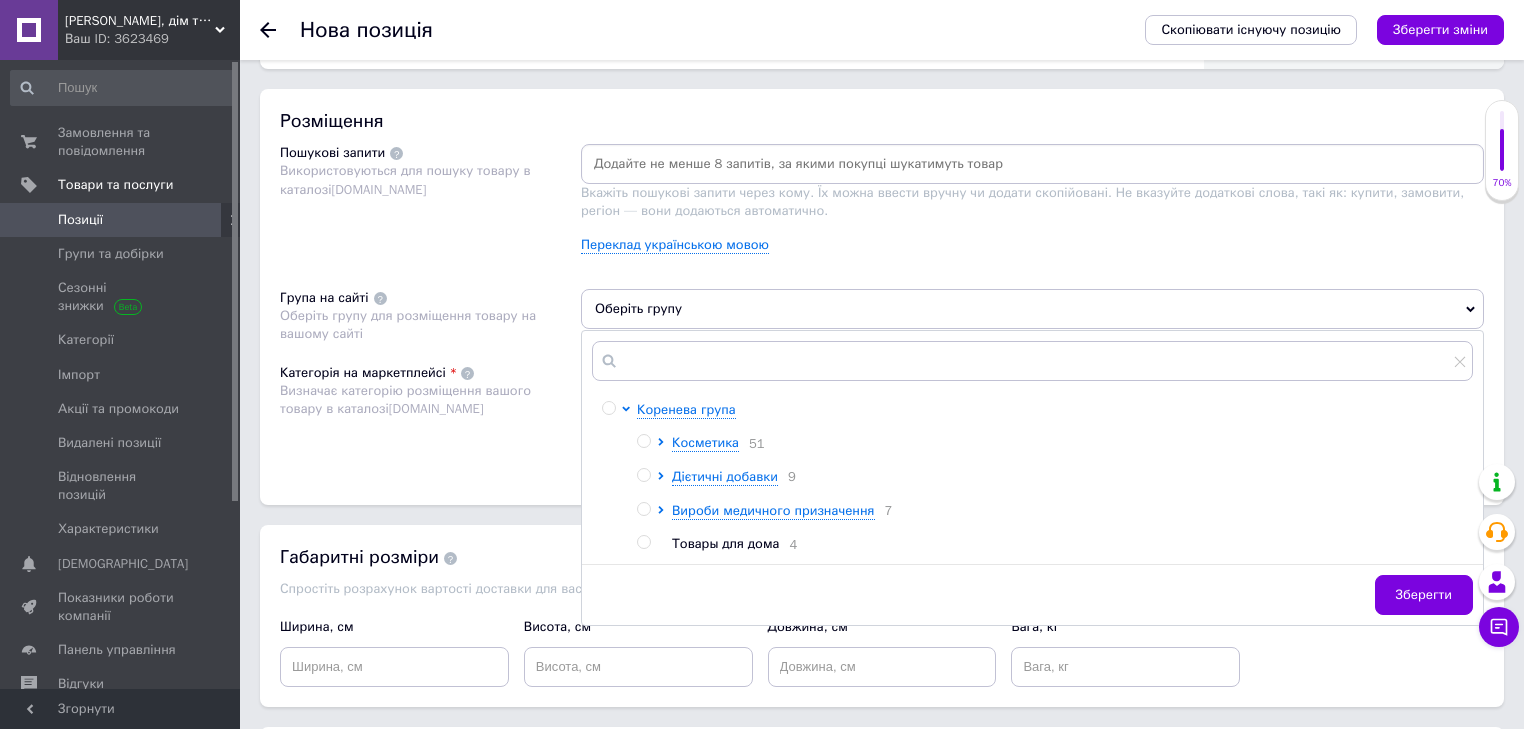 click at bounding box center (643, 509) 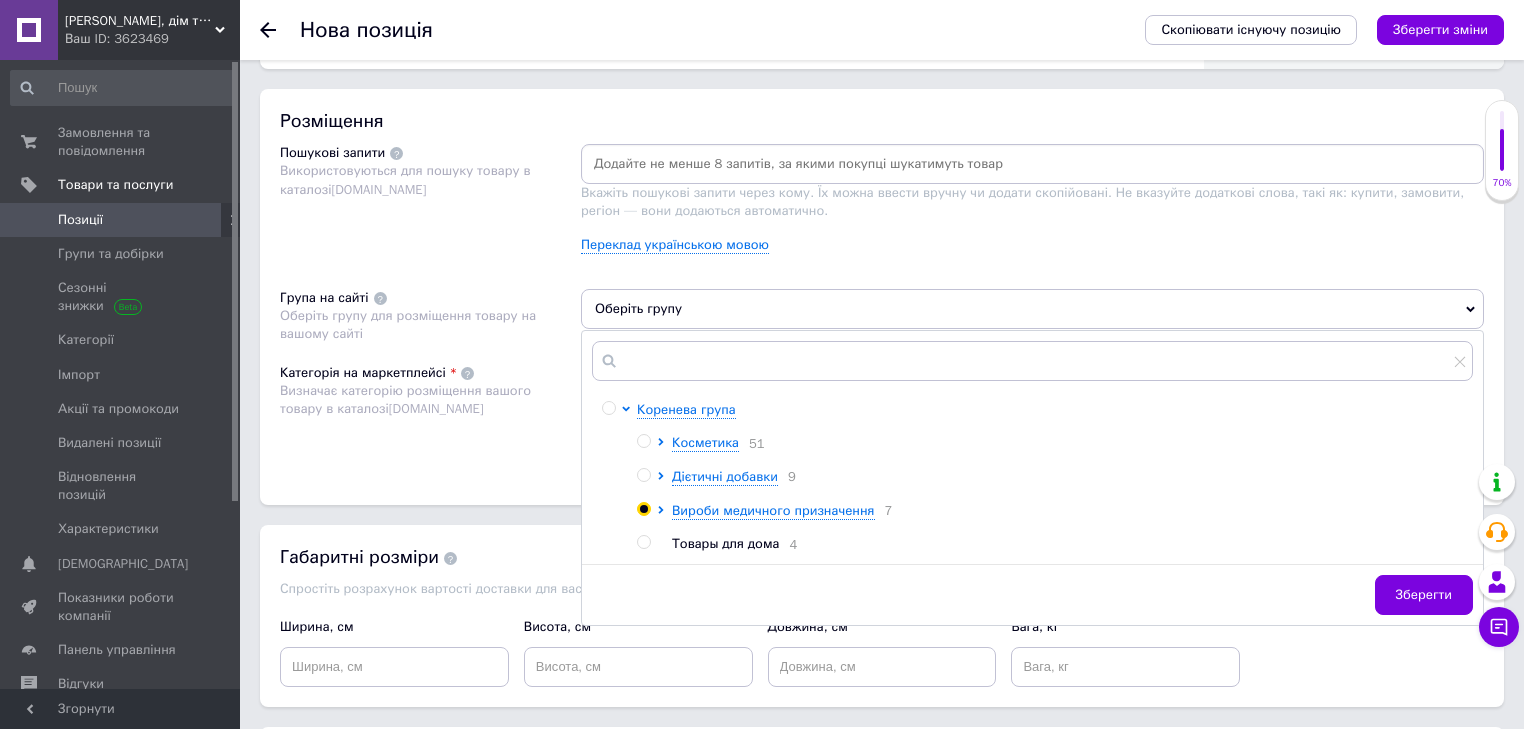 radio on "true" 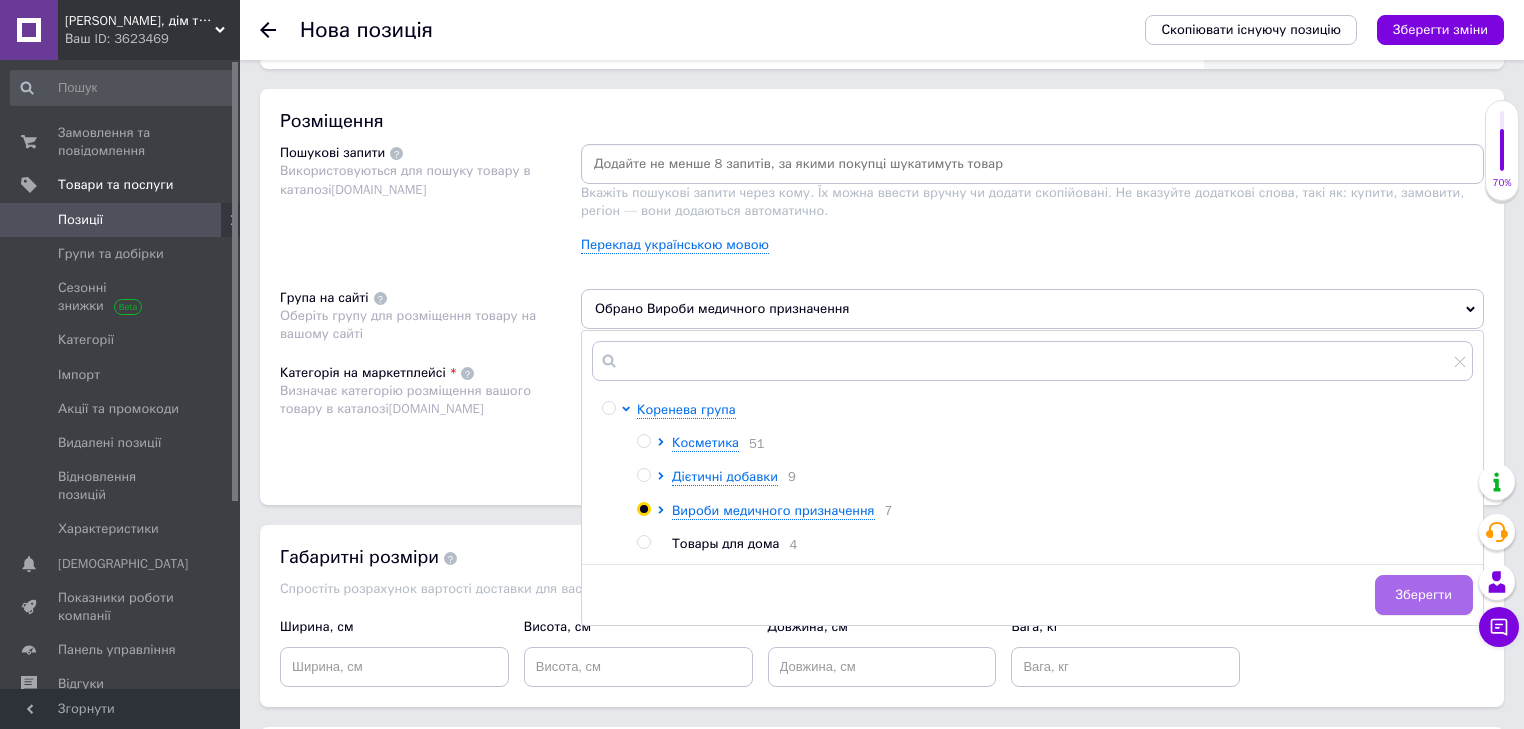 click on "Зберегти" at bounding box center (1424, 595) 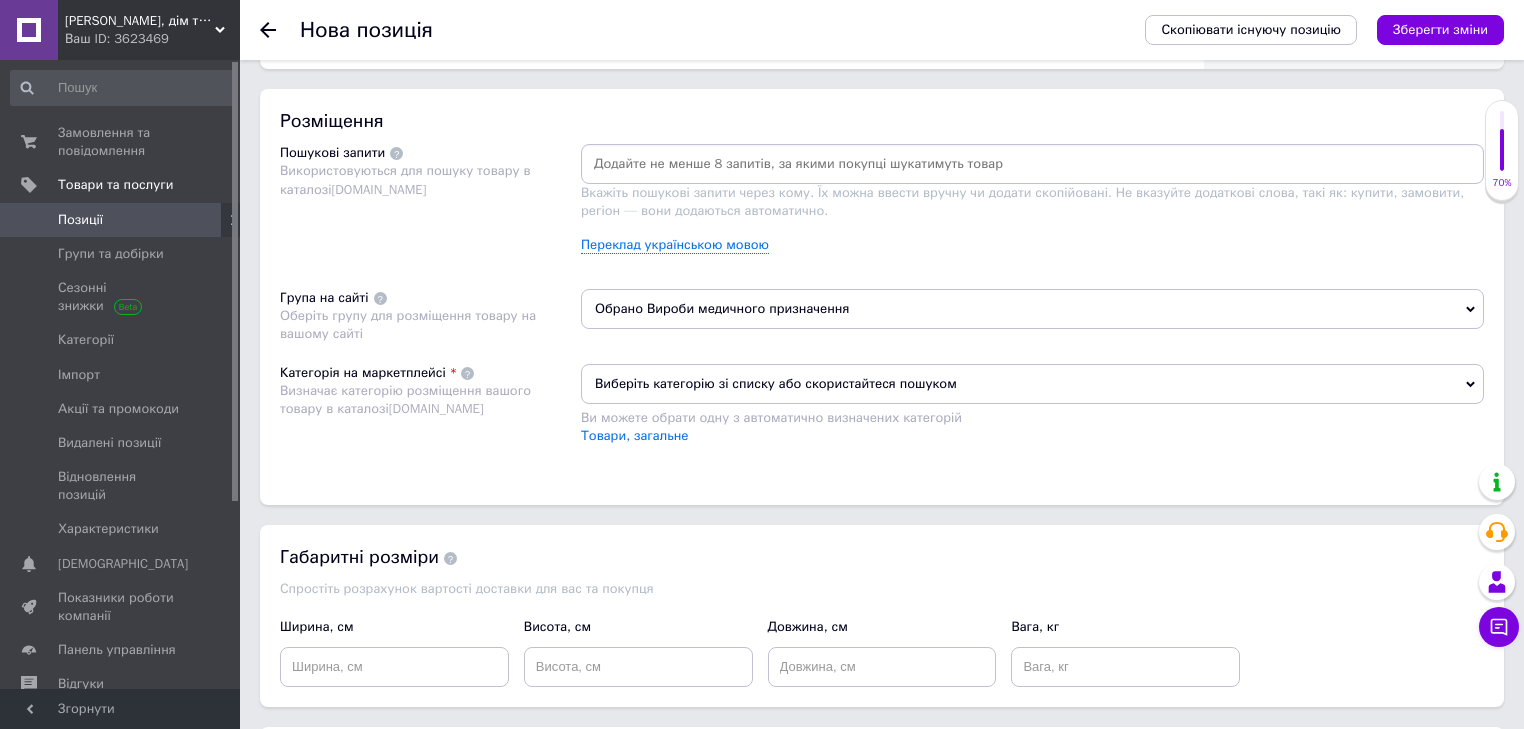 click on "Виберіть категорію зі списку або скористайтеся пошуком" at bounding box center (1032, 384) 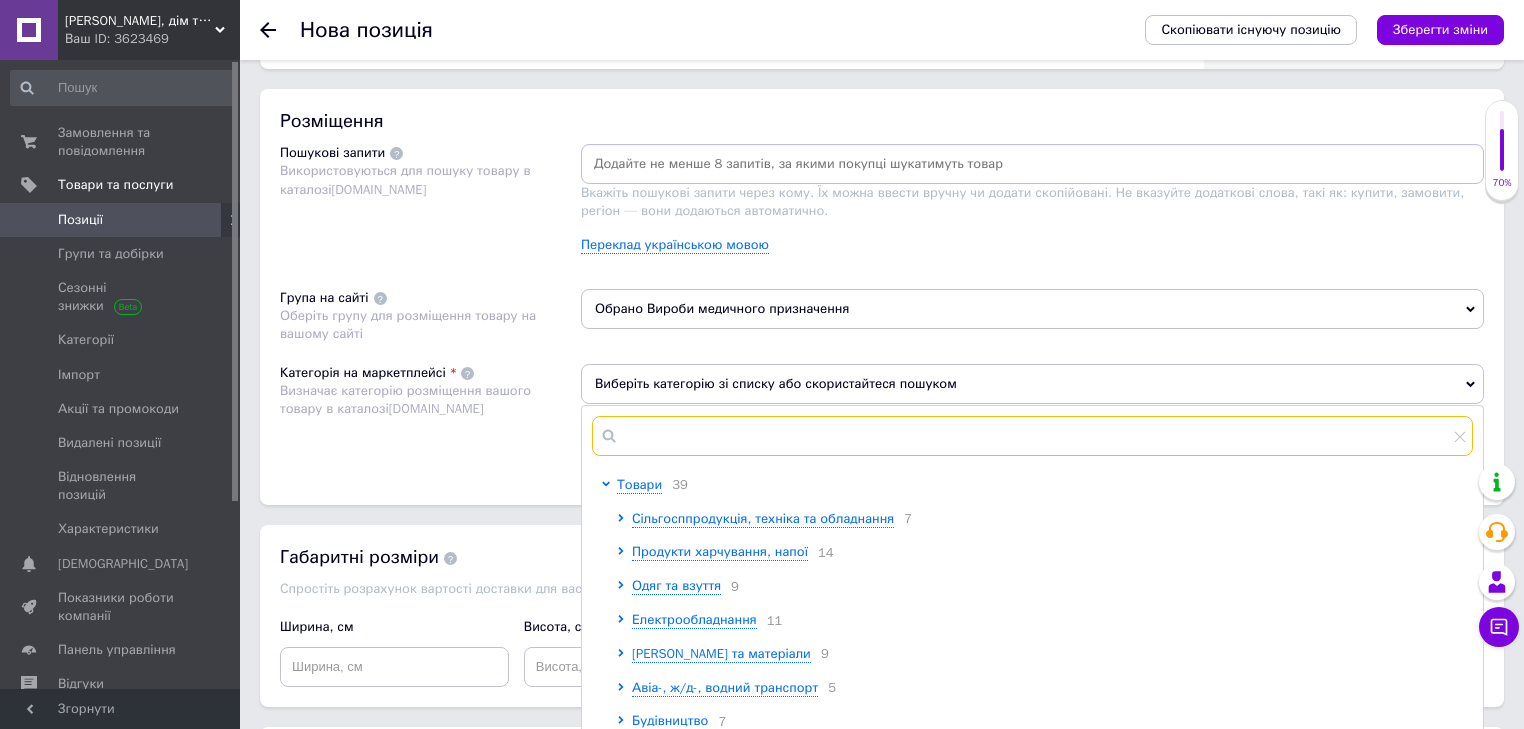 click at bounding box center [1032, 436] 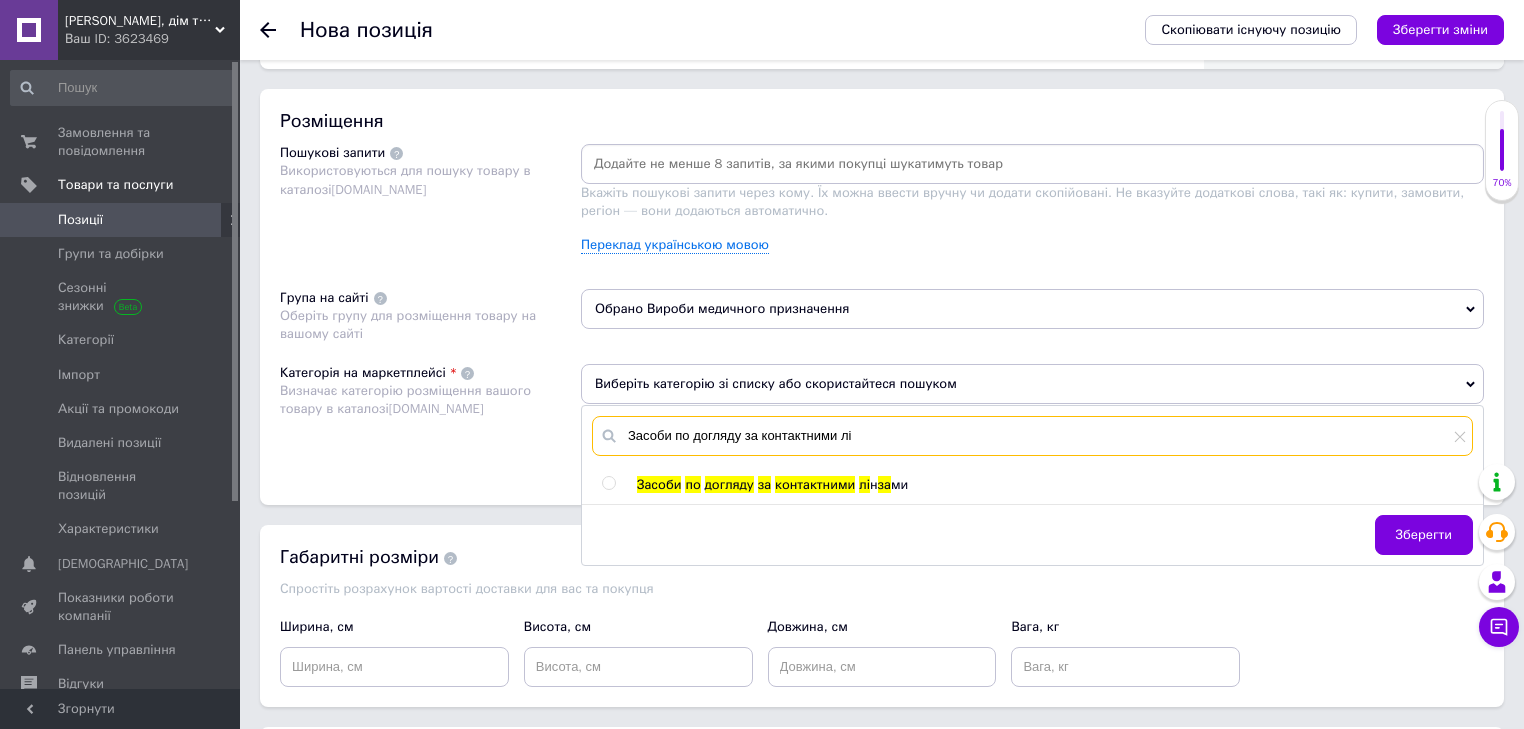 type on "Засоби по догляду за контактними лі" 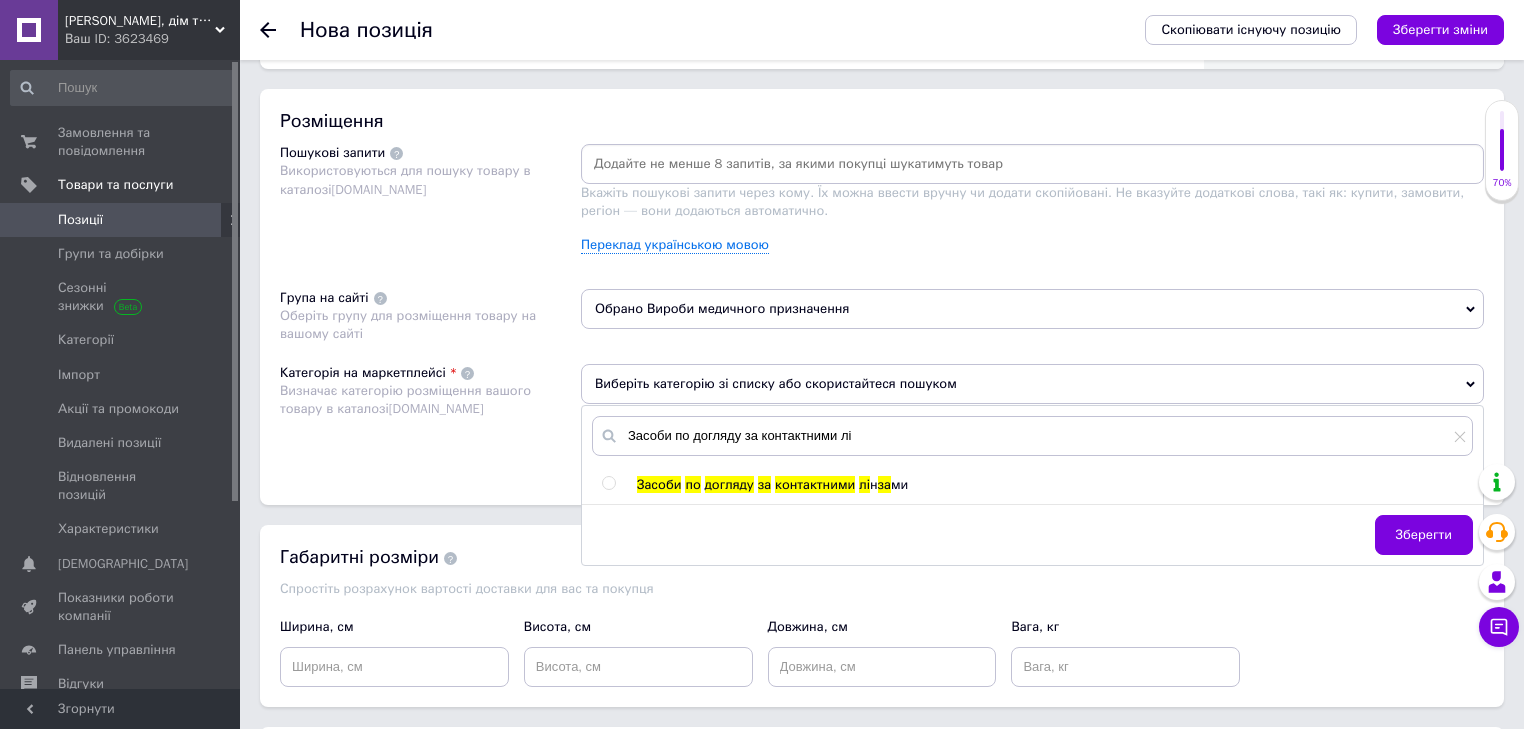 click at bounding box center [608, 483] 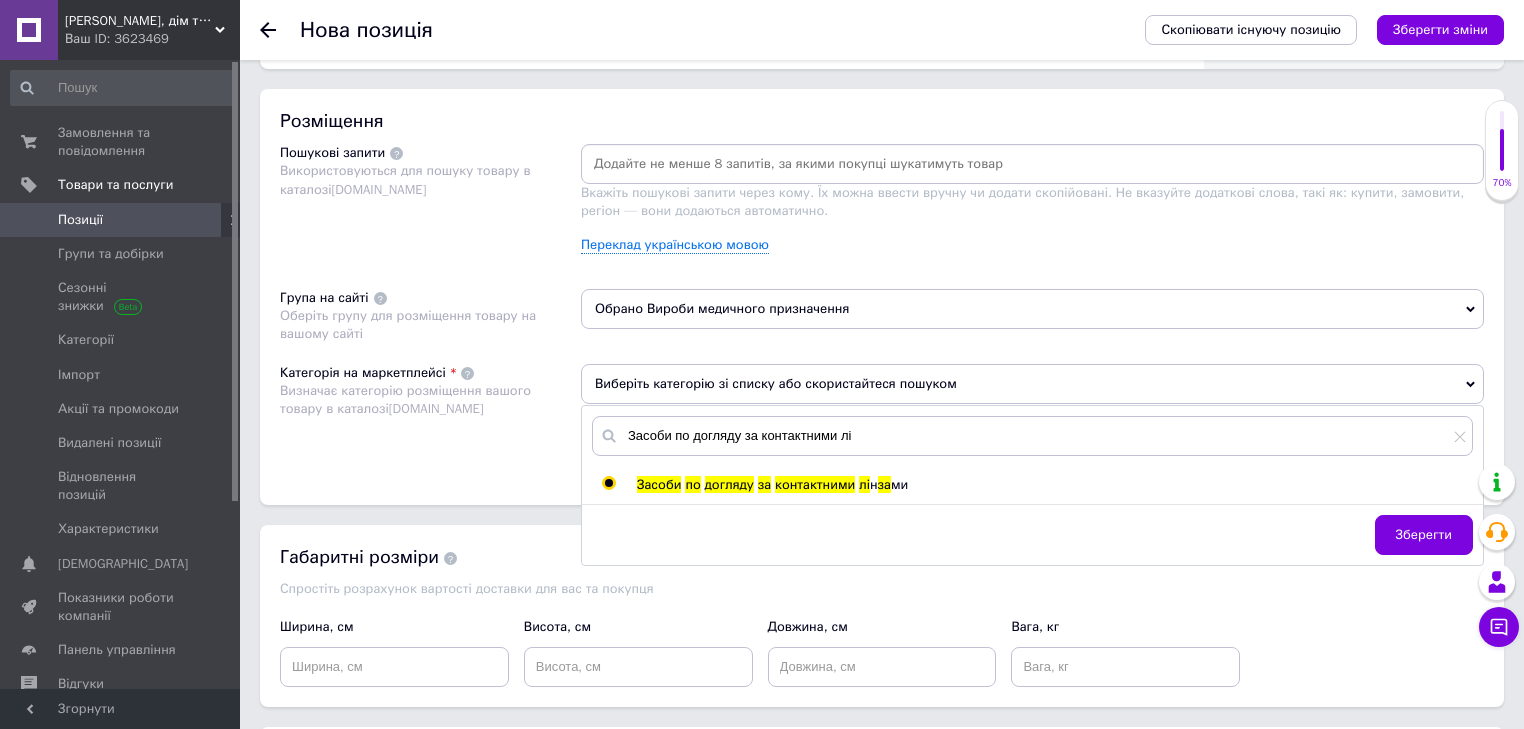 radio on "true" 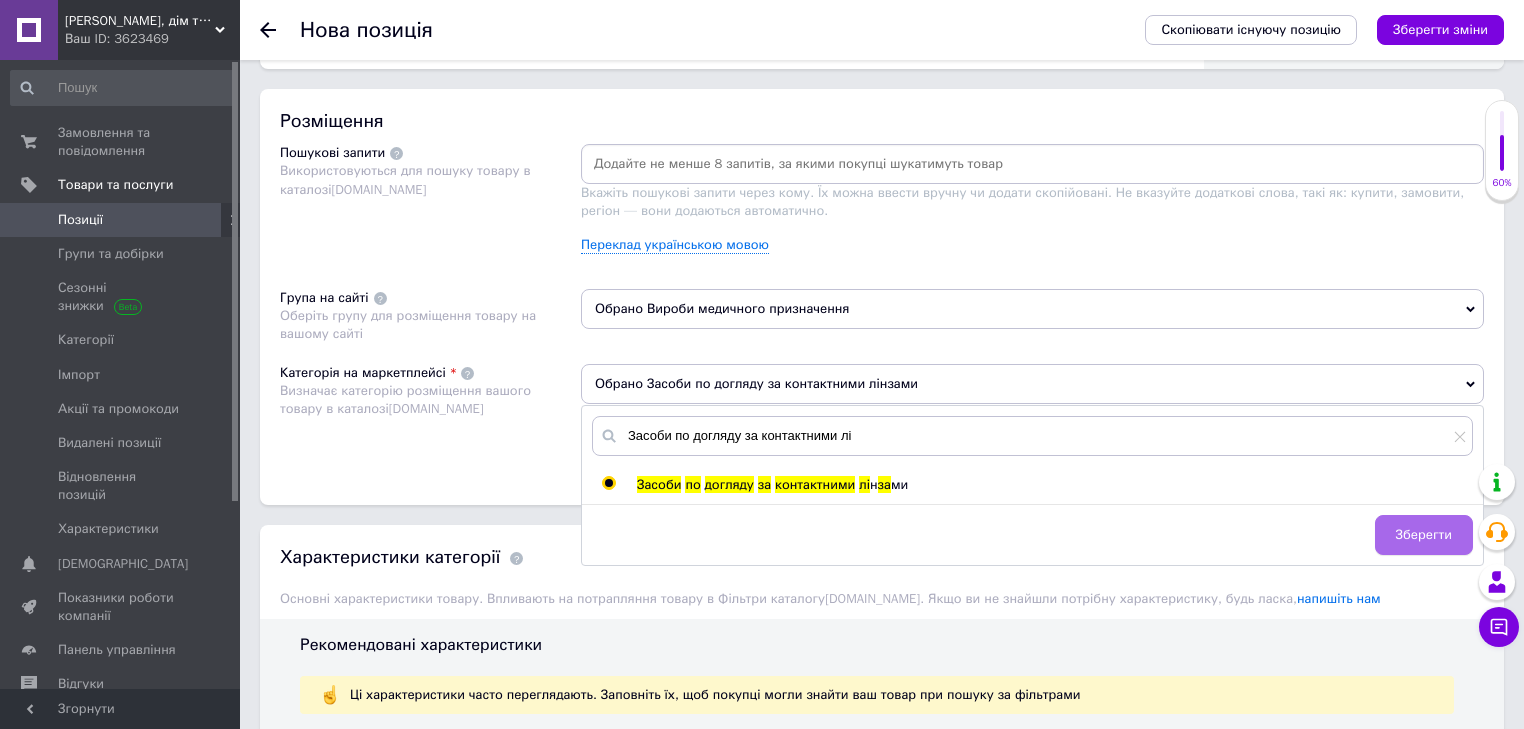 click on "Зберегти" at bounding box center [1424, 535] 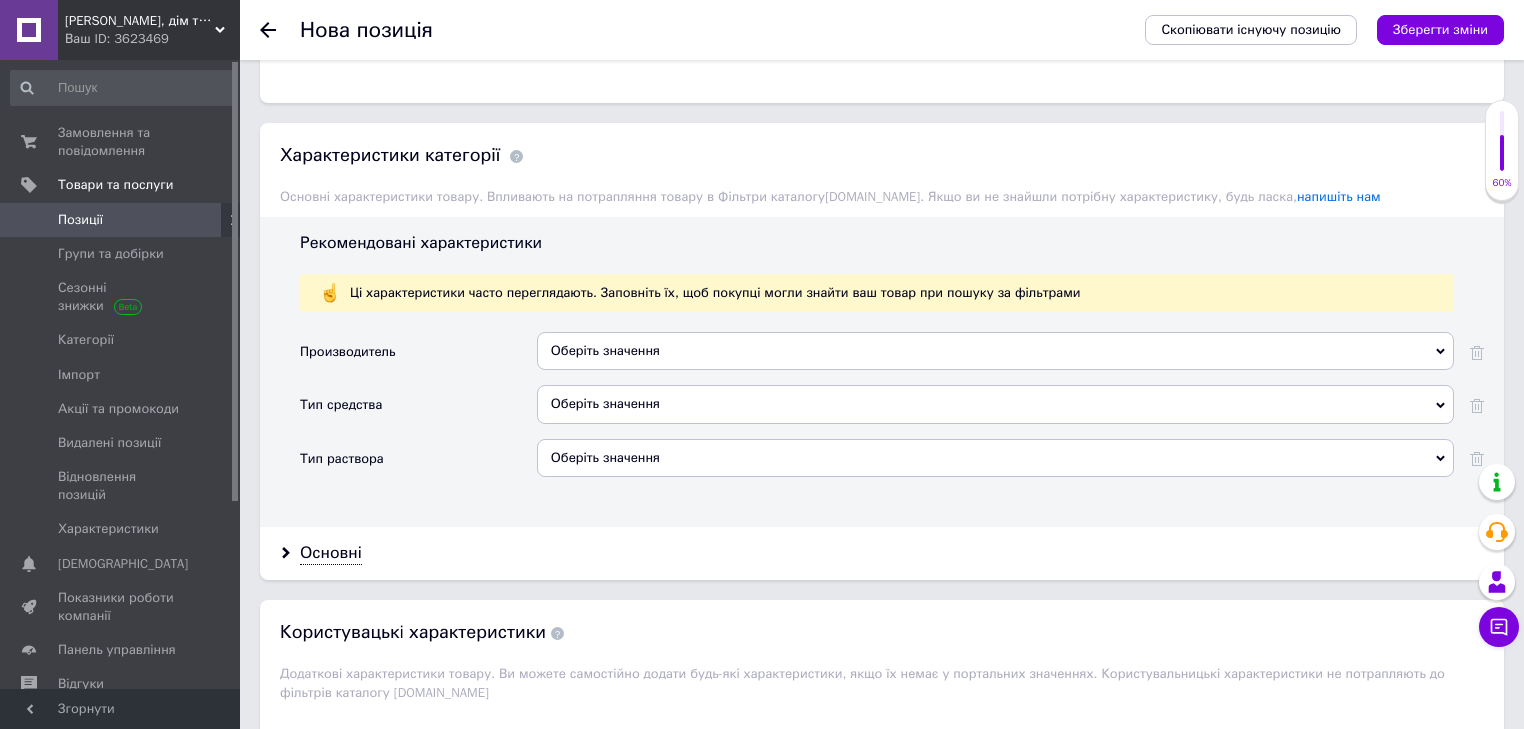 scroll, scrollTop: 1536, scrollLeft: 0, axis: vertical 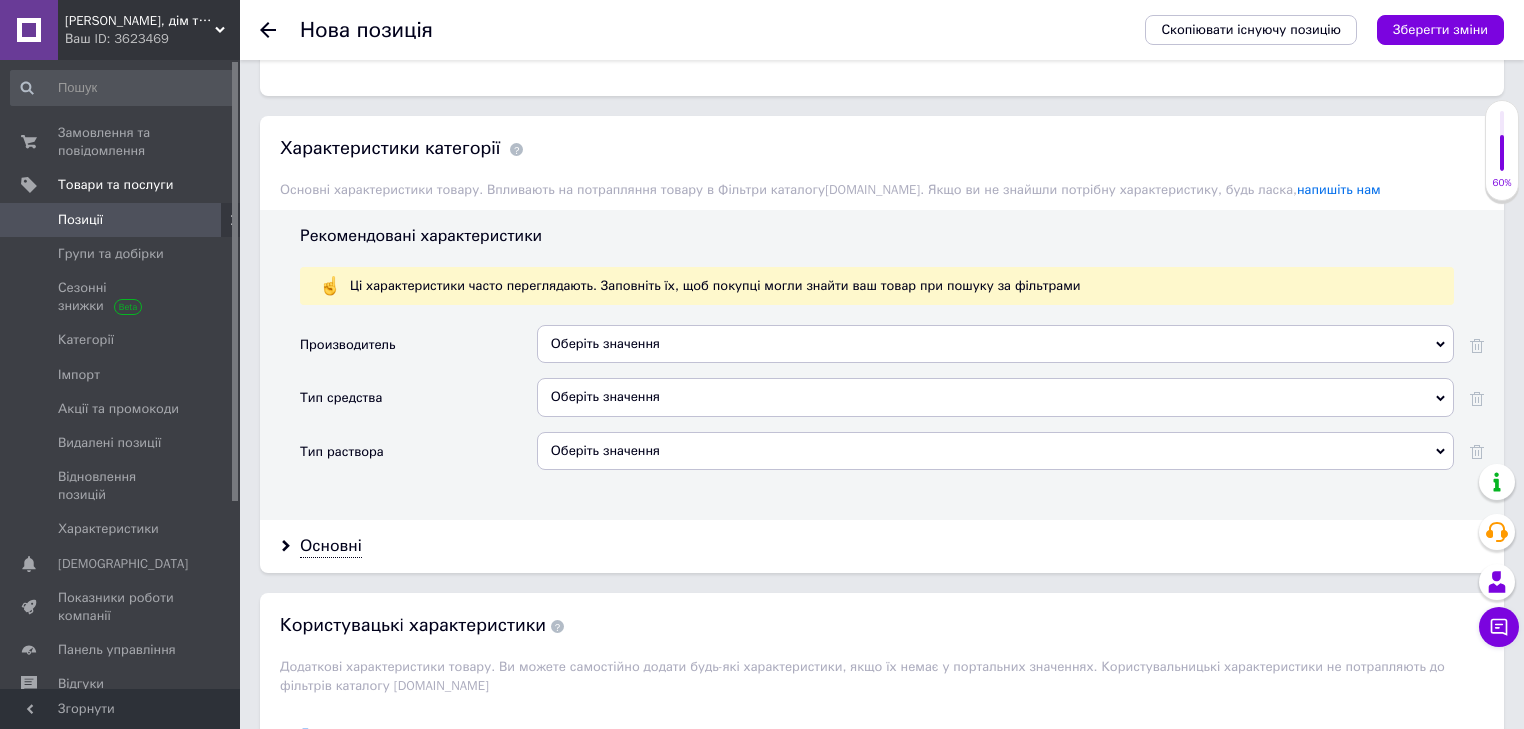 click 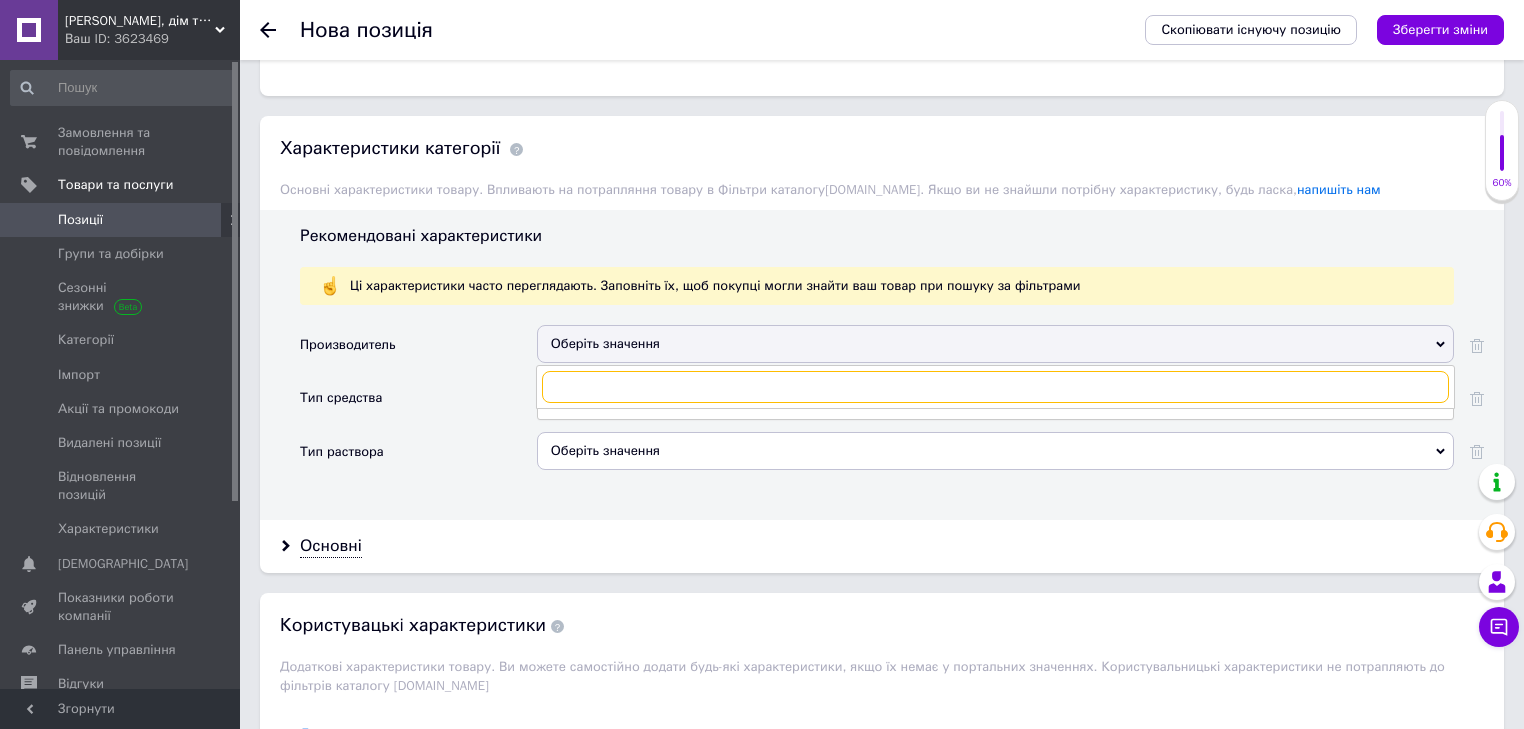 click at bounding box center (995, 387) 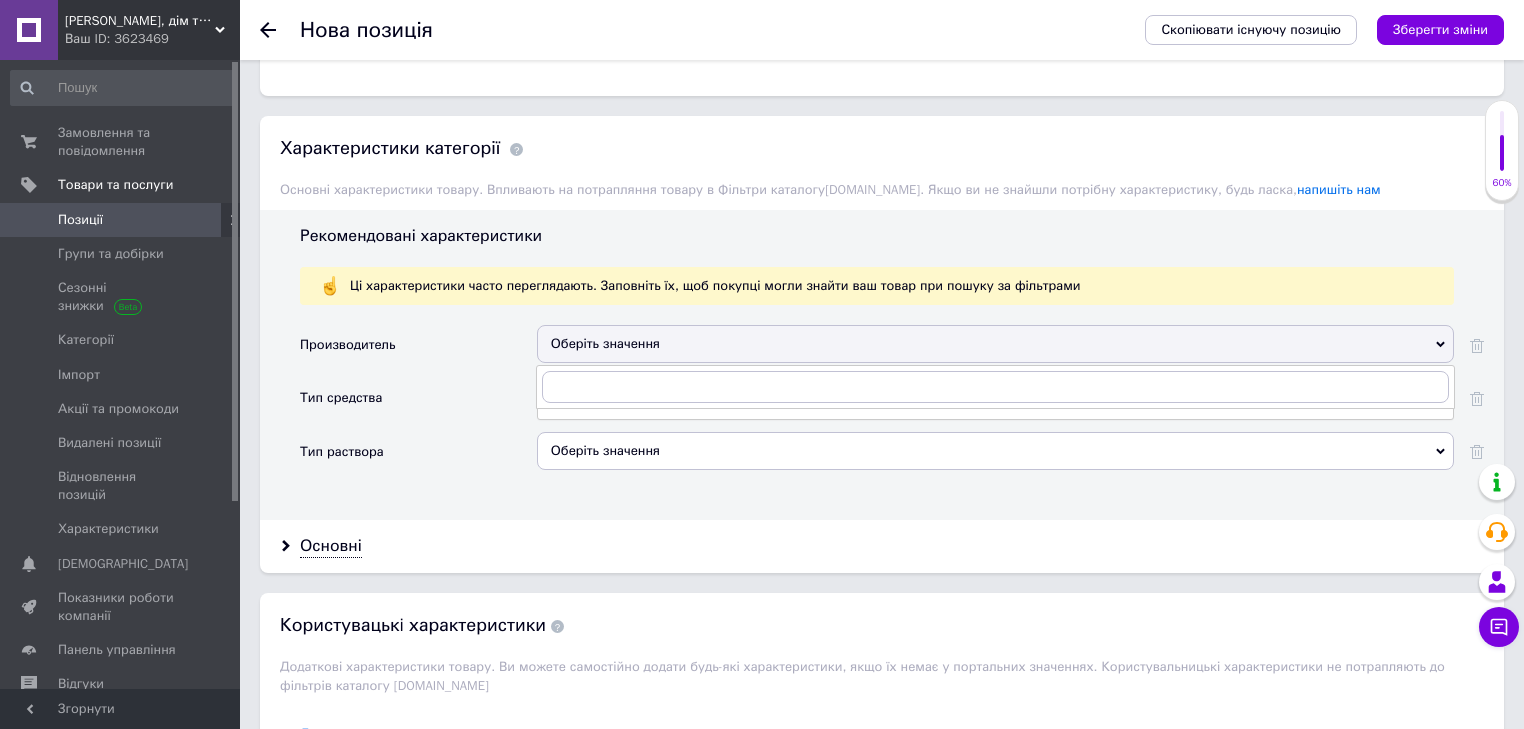 click on "Рекомендовані характеристики Ці характеристики часто переглядають. Заповніть їх, щоб
покупці могли знайти ваш товар при пошуку за фільтрами Производитель Оберіть значення Тип средства Оберіть значення Тип раствора Оберіть значення" at bounding box center [882, 365] 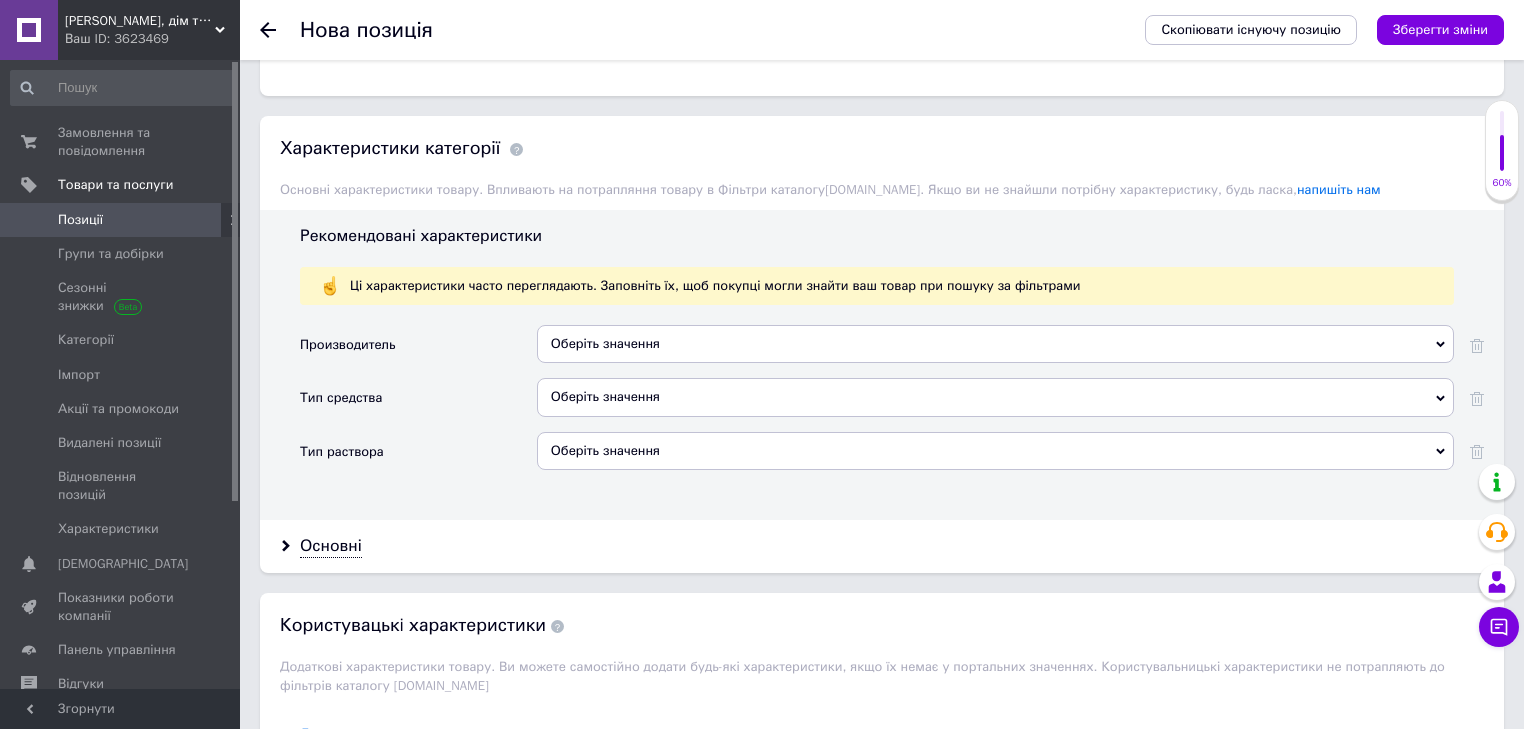 click on "Оберіть значення" at bounding box center [995, 397] 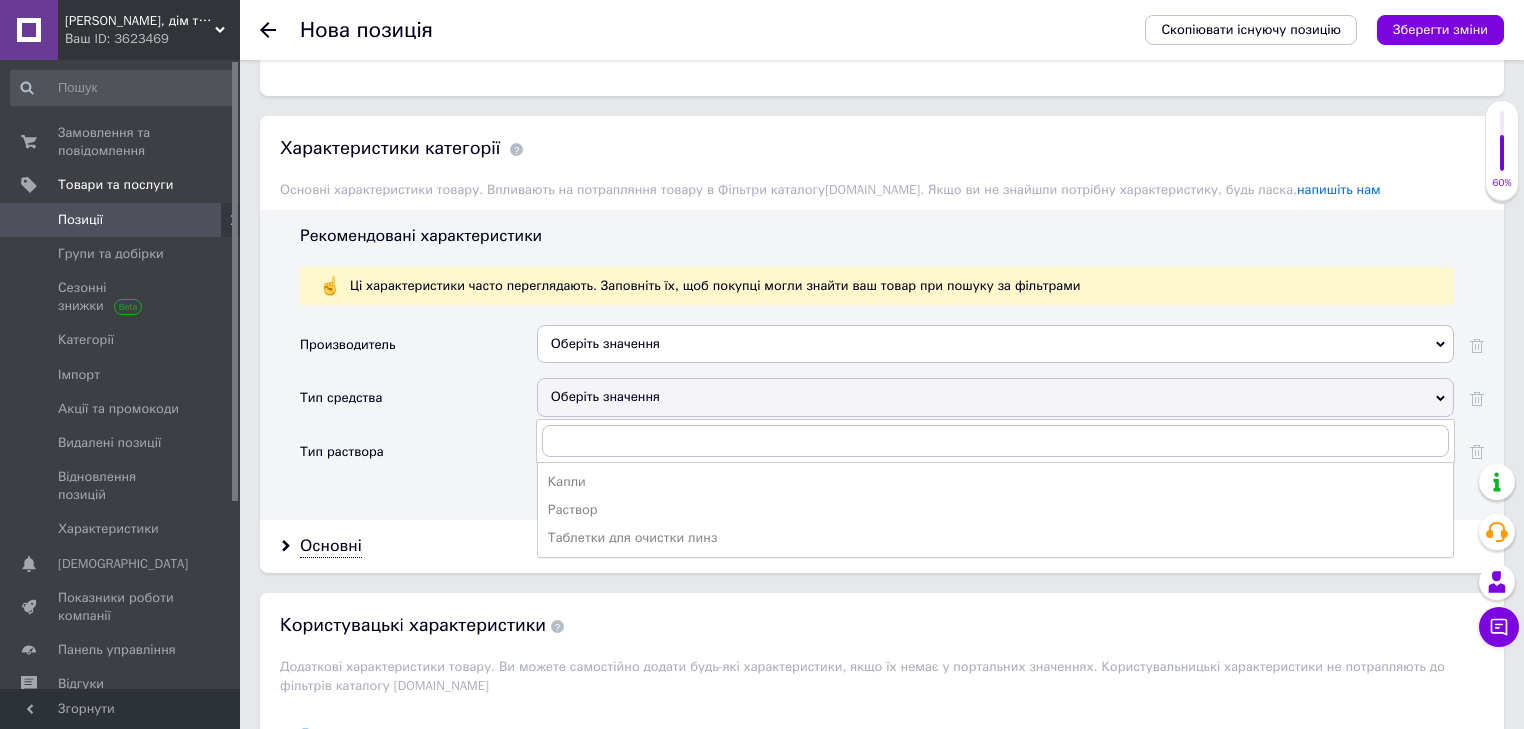 click on "Производитель Оберіть значення Тип средства Оберіть значення Капли Раствор Таблетки для очистки линз Тип раствора Оберіть значення" at bounding box center [892, 415] 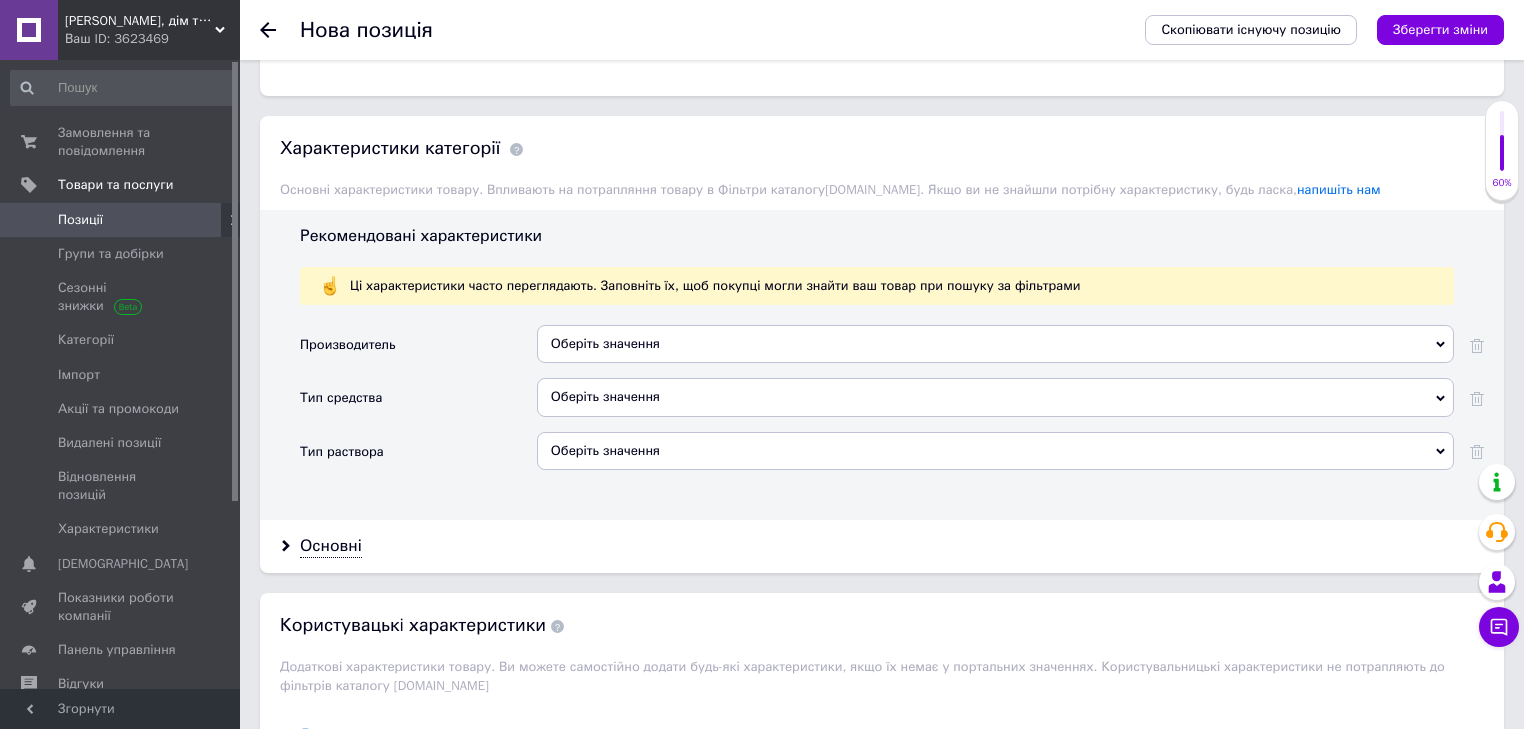 click on "Оберіть значення" at bounding box center [995, 451] 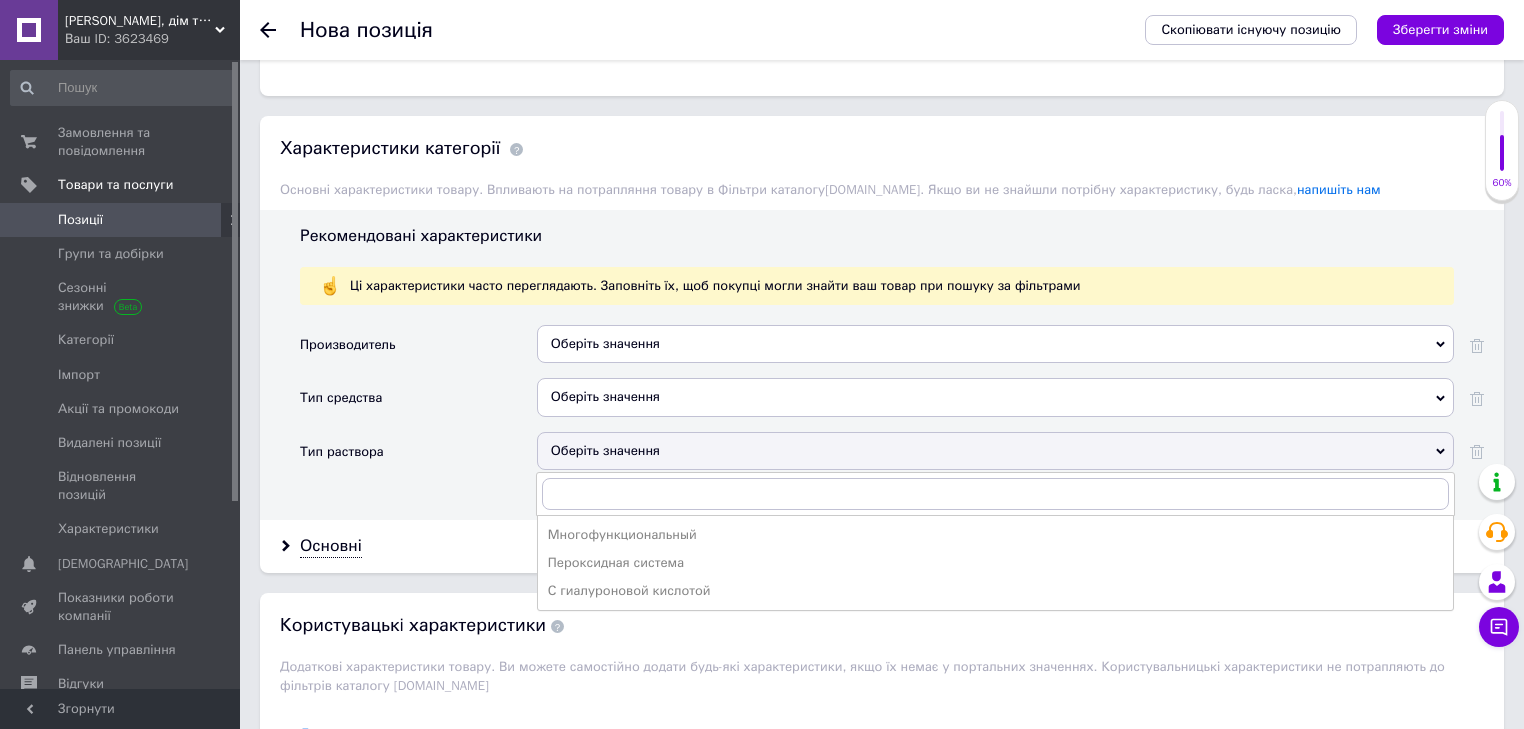 click on "Тип раствора" at bounding box center [418, 458] 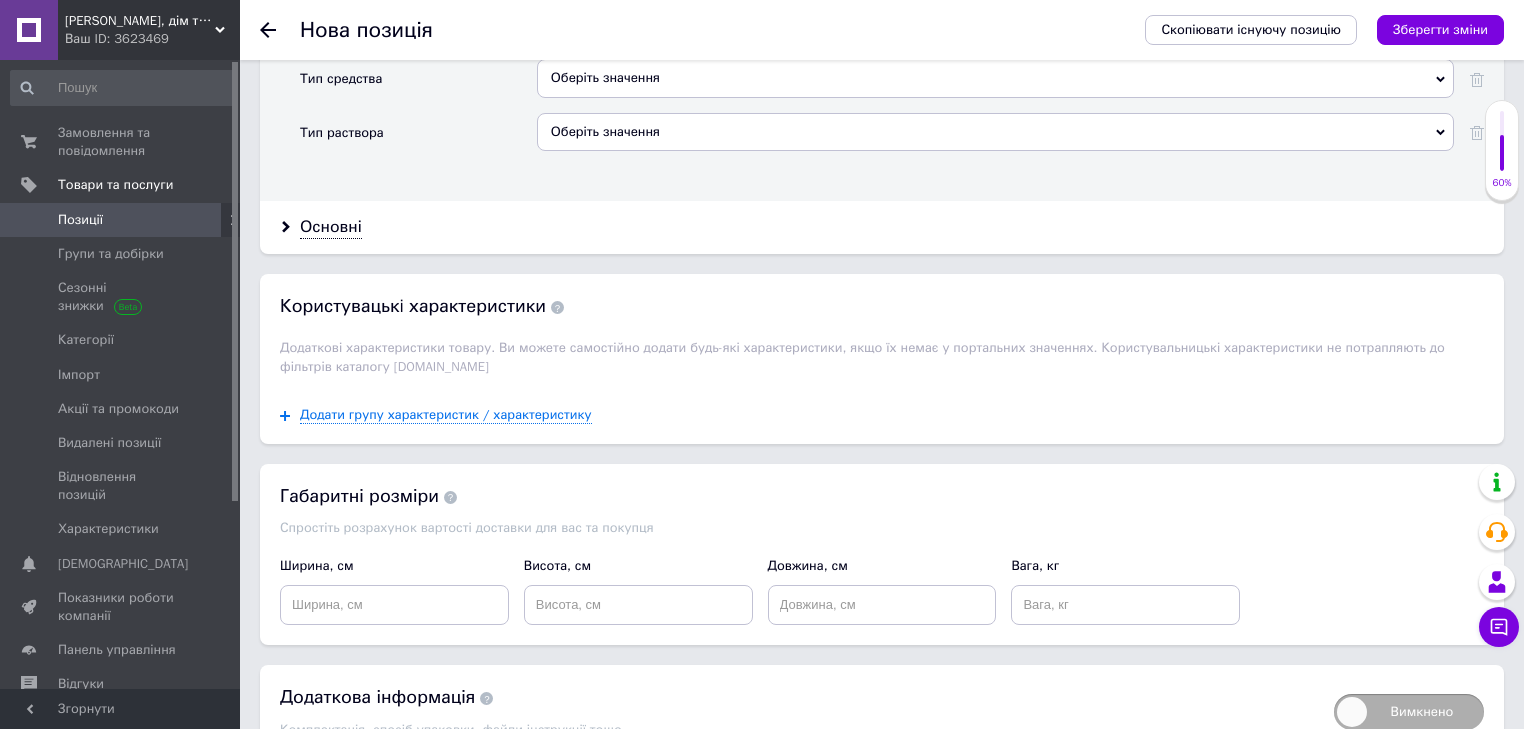 scroll, scrollTop: 1932, scrollLeft: 0, axis: vertical 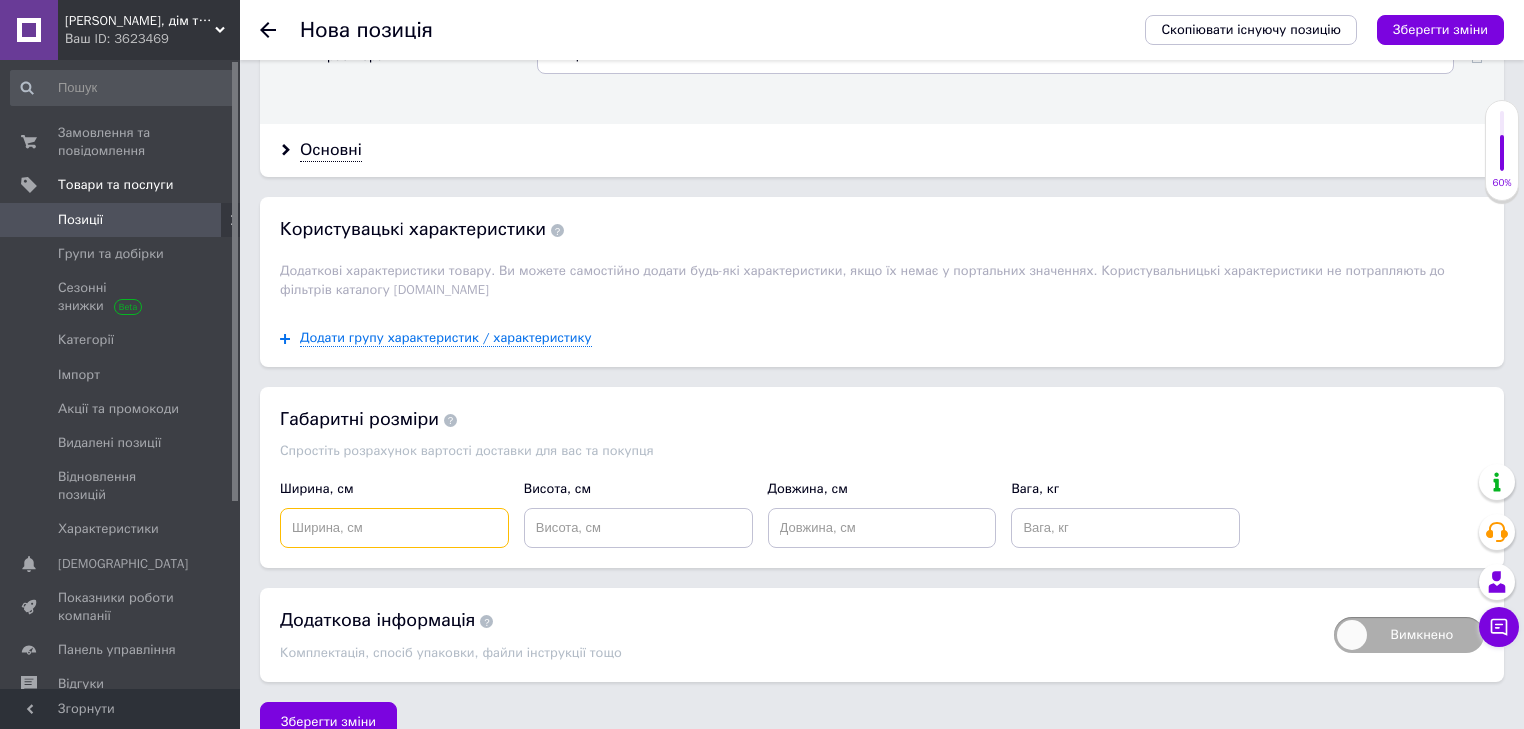 click at bounding box center (394, 528) 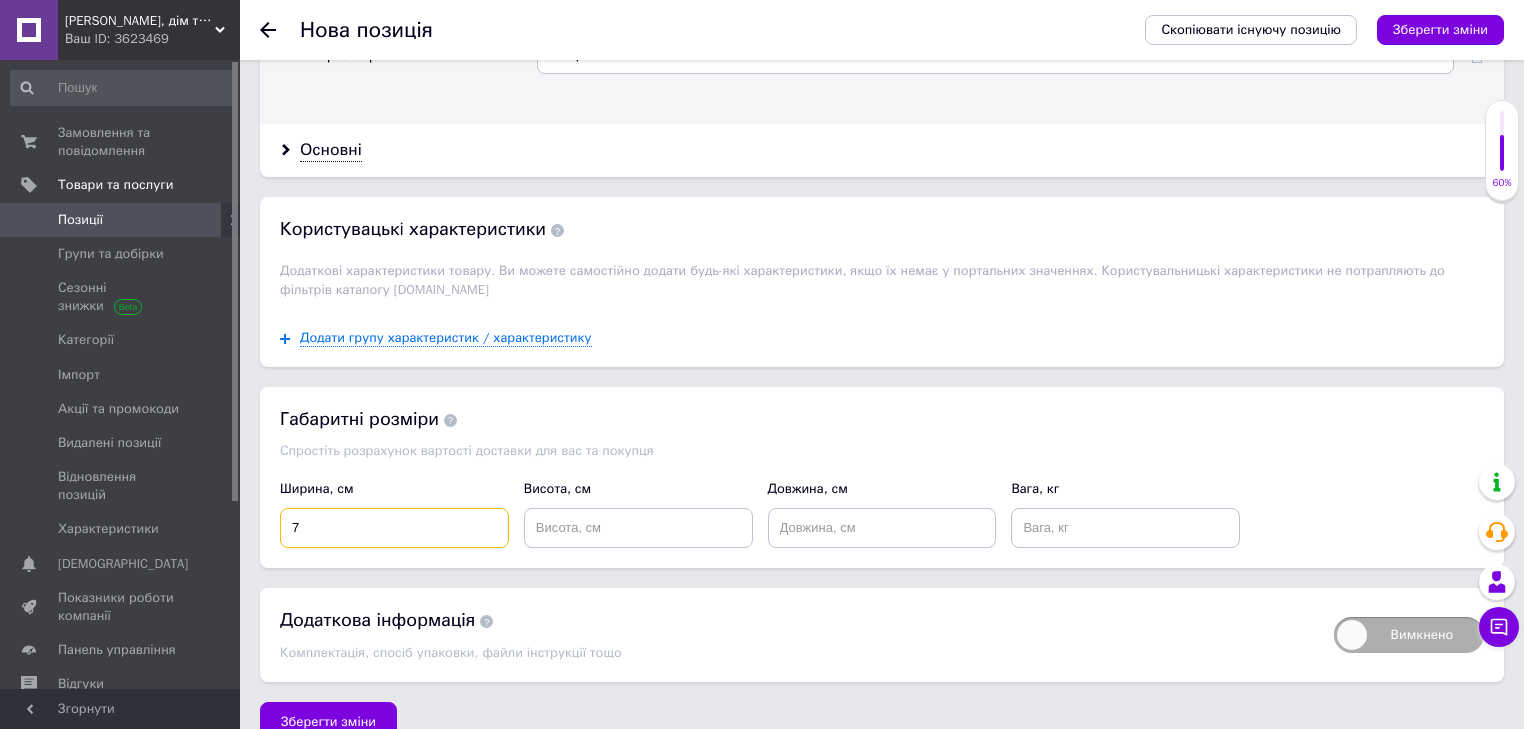 type on "7" 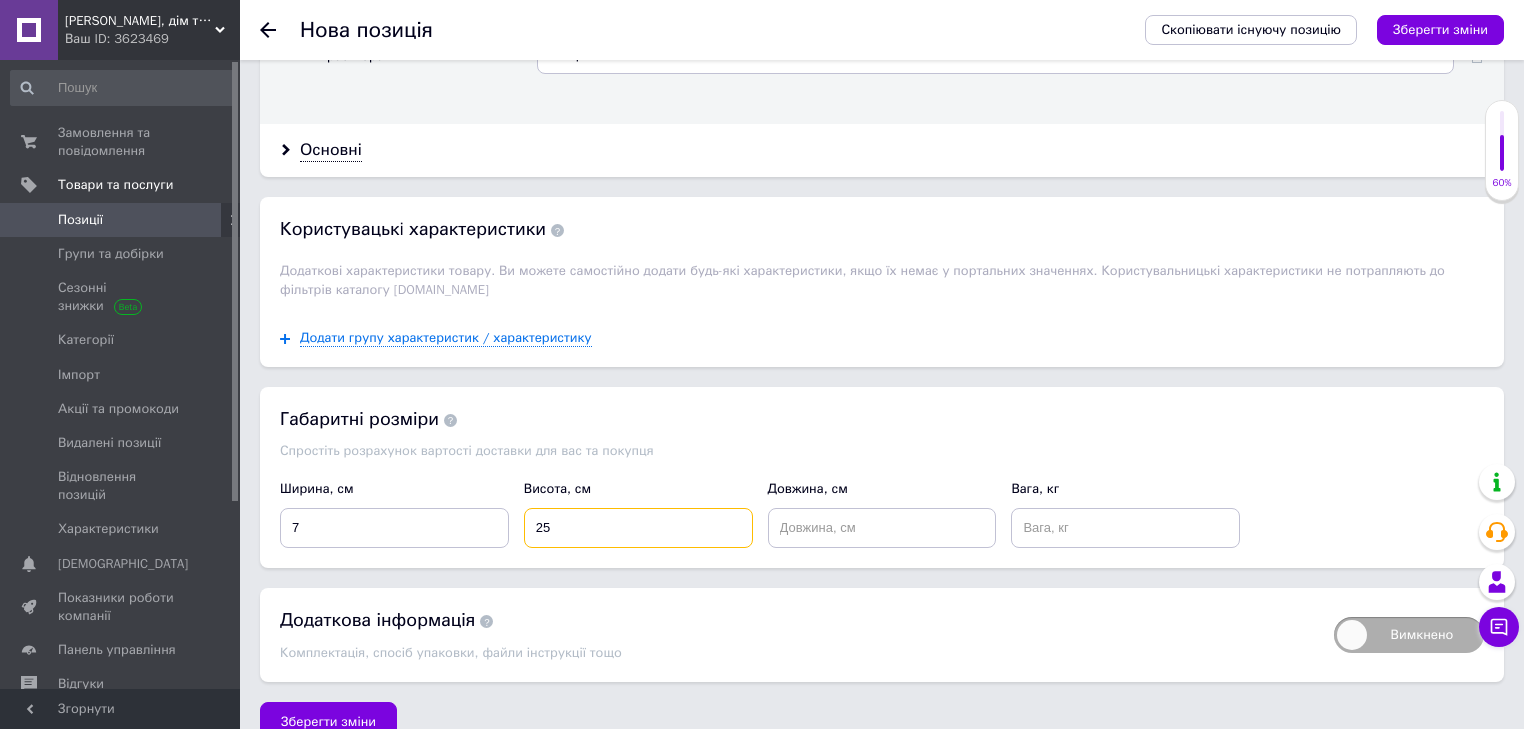 type on "25" 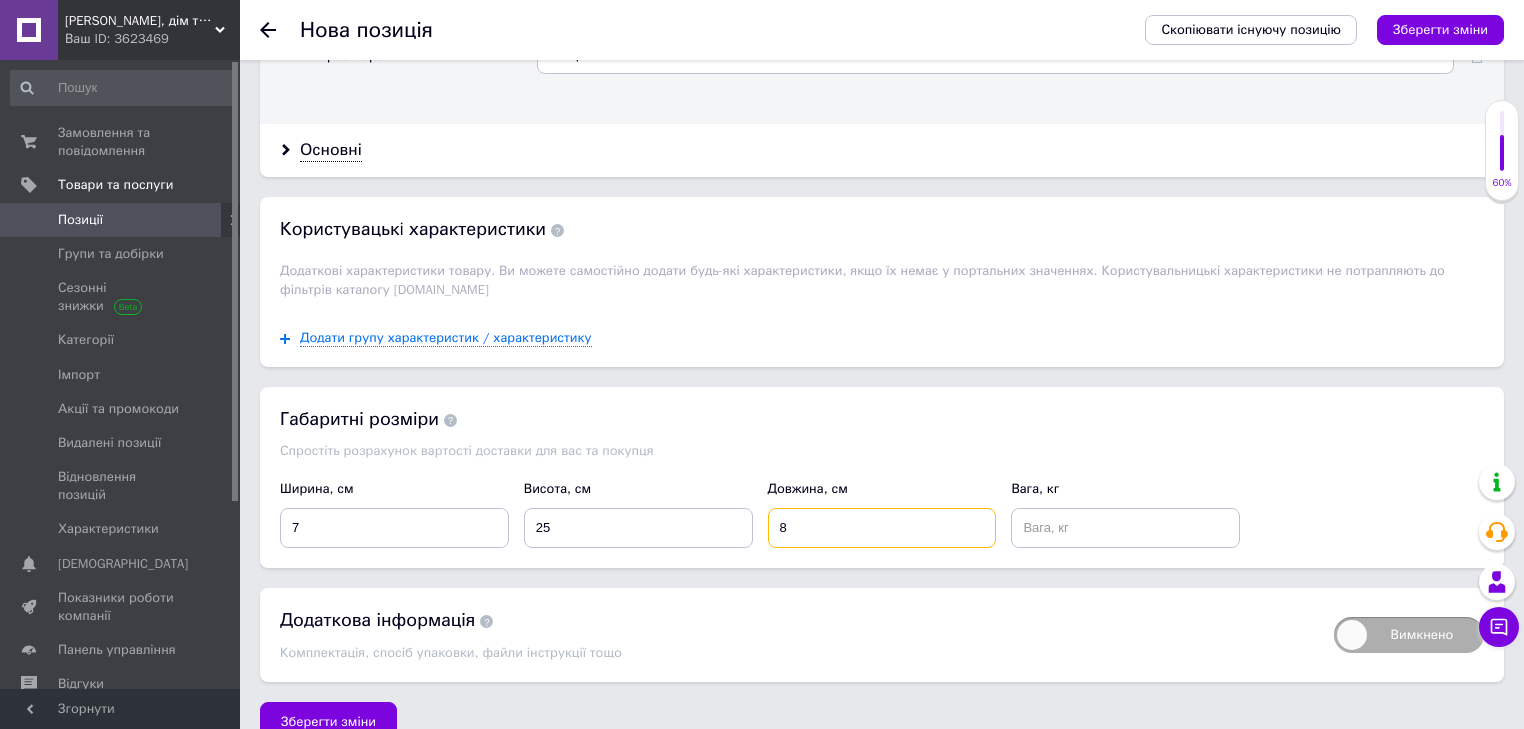 type on "8" 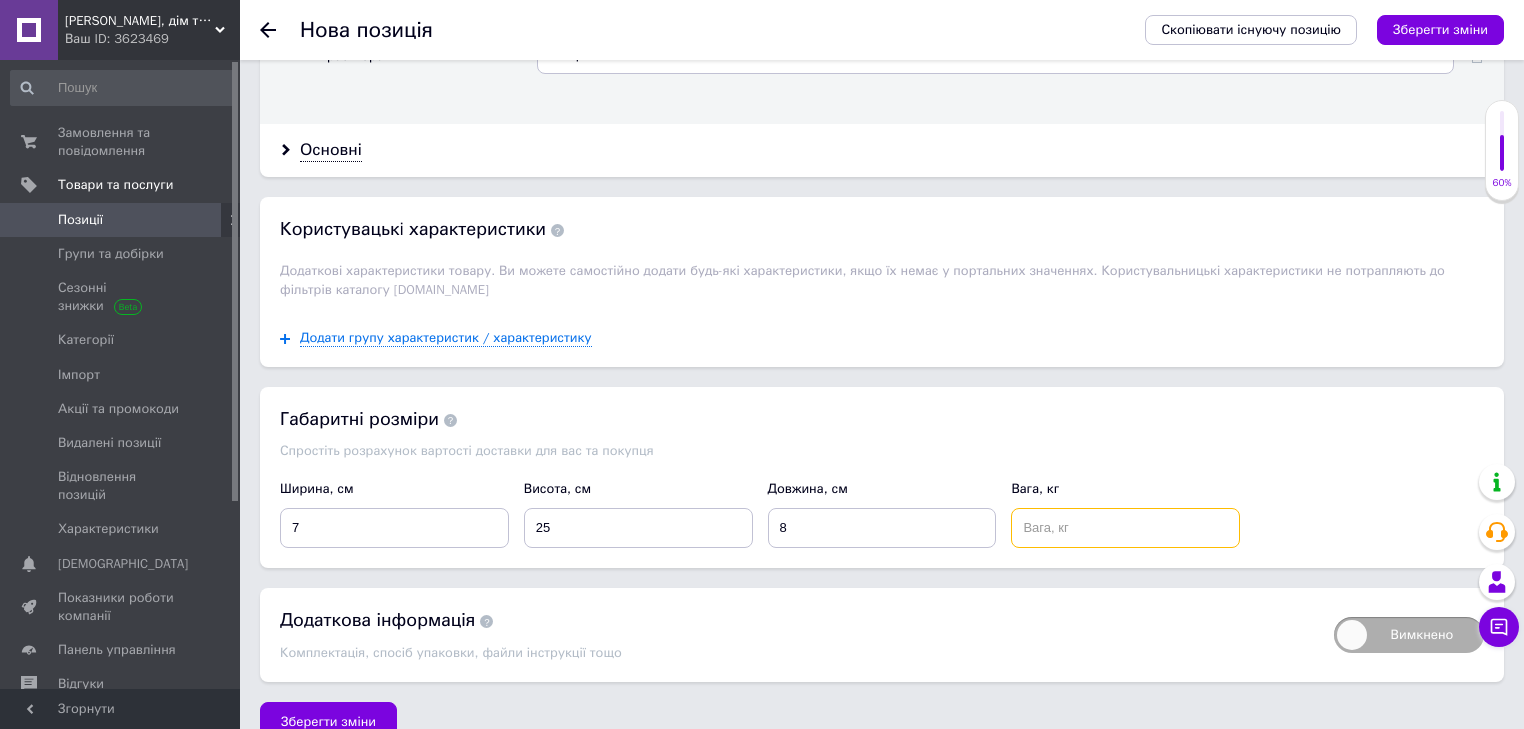 click at bounding box center [1125, 528] 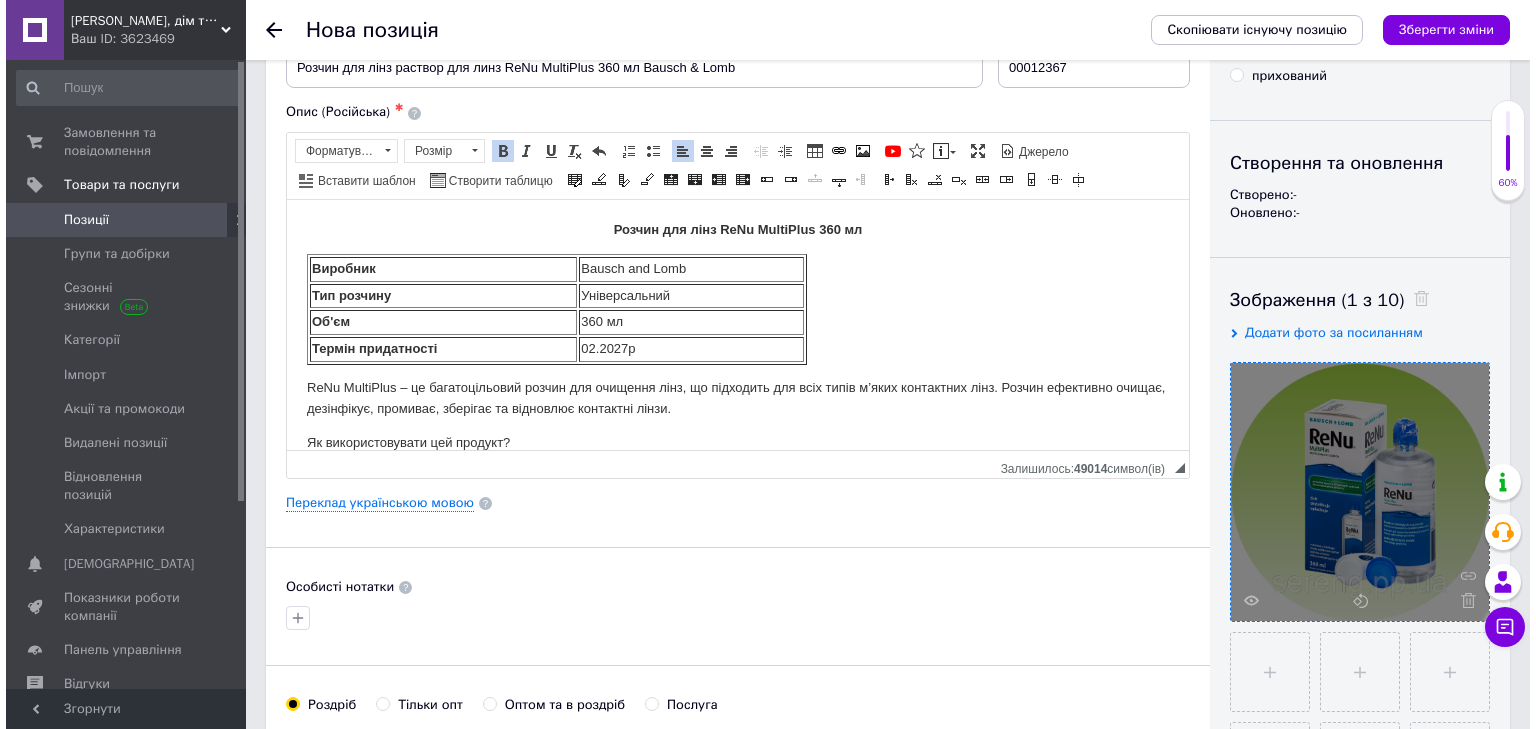 scroll, scrollTop: 123, scrollLeft: 0, axis: vertical 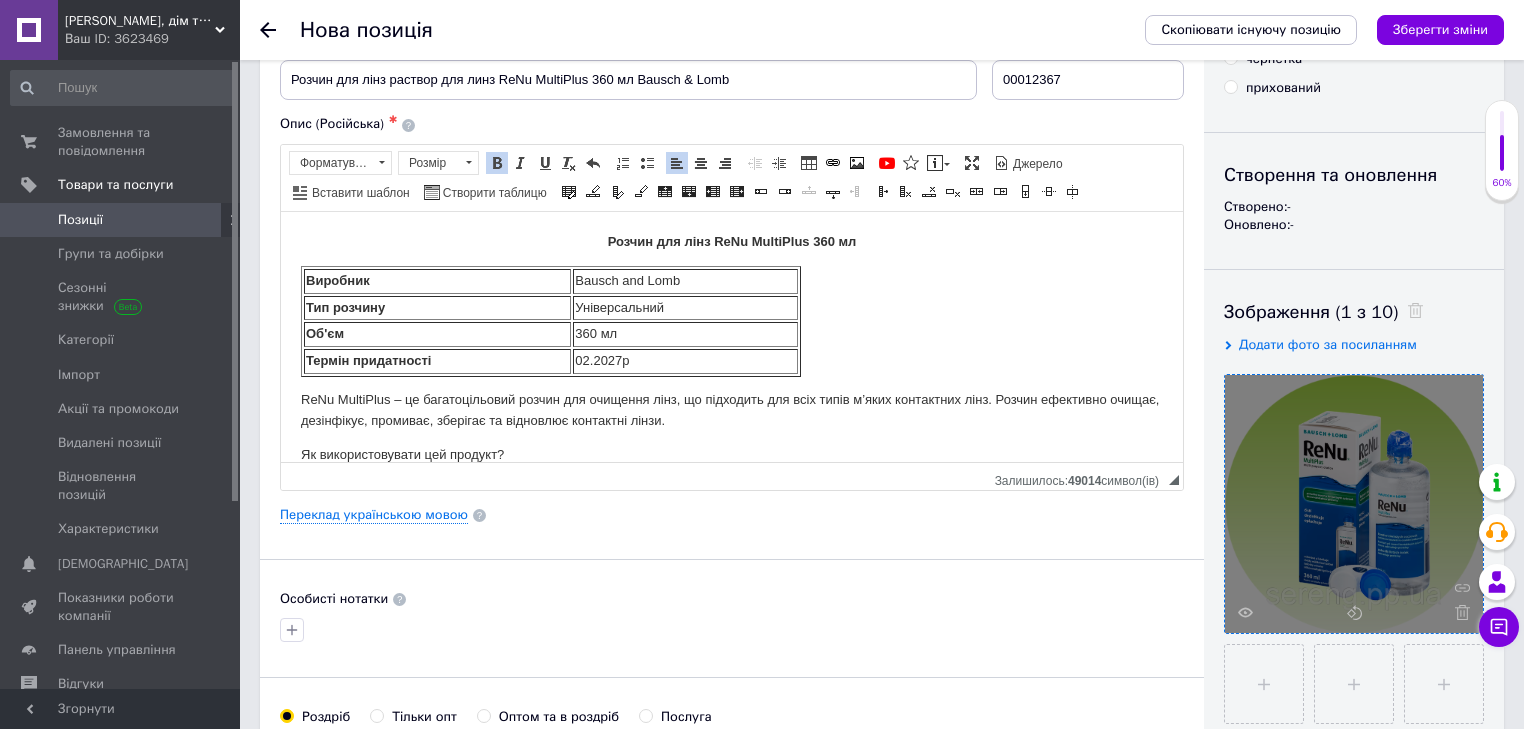 type on "0.5" 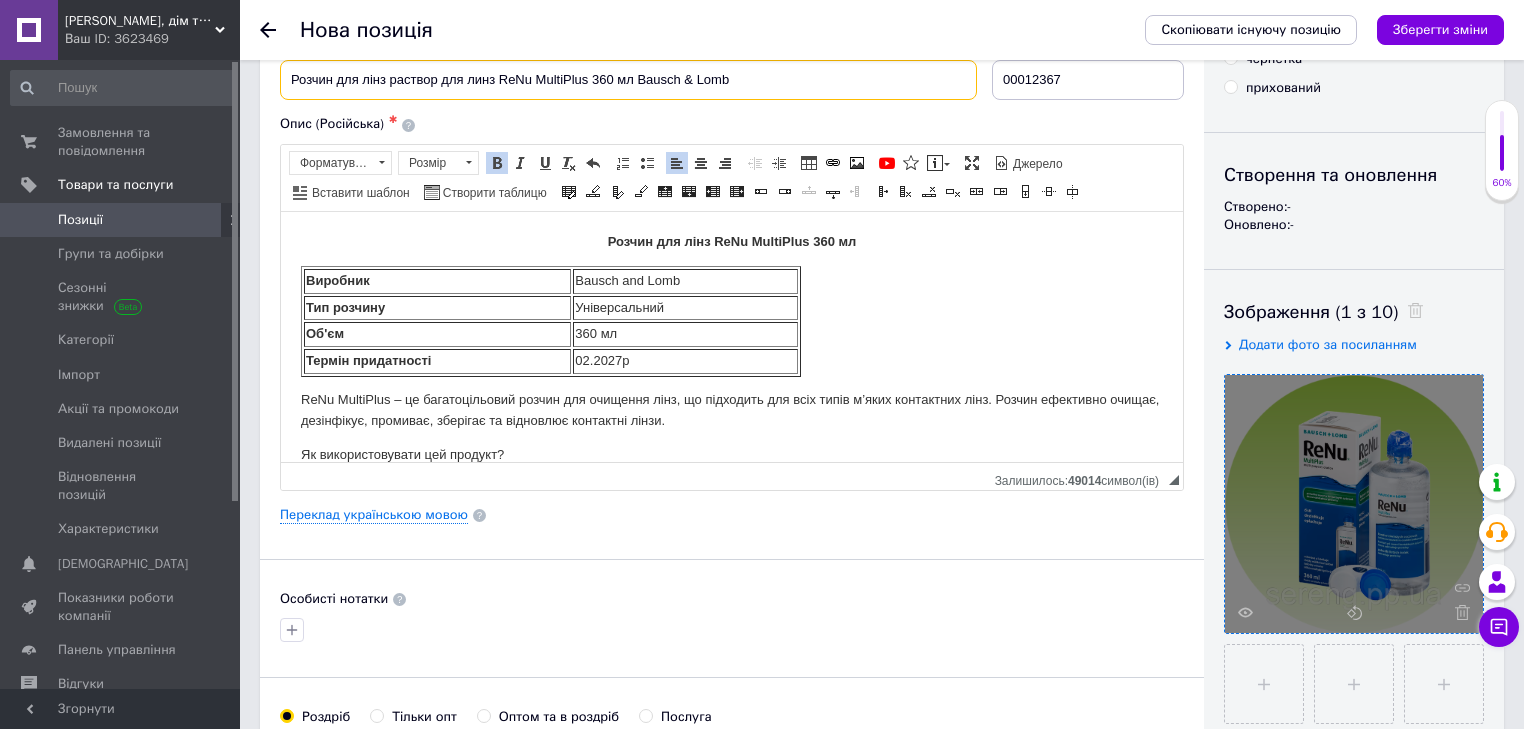 drag, startPoint x: 292, startPoint y: 81, endPoint x: 758, endPoint y: 78, distance: 466.00964 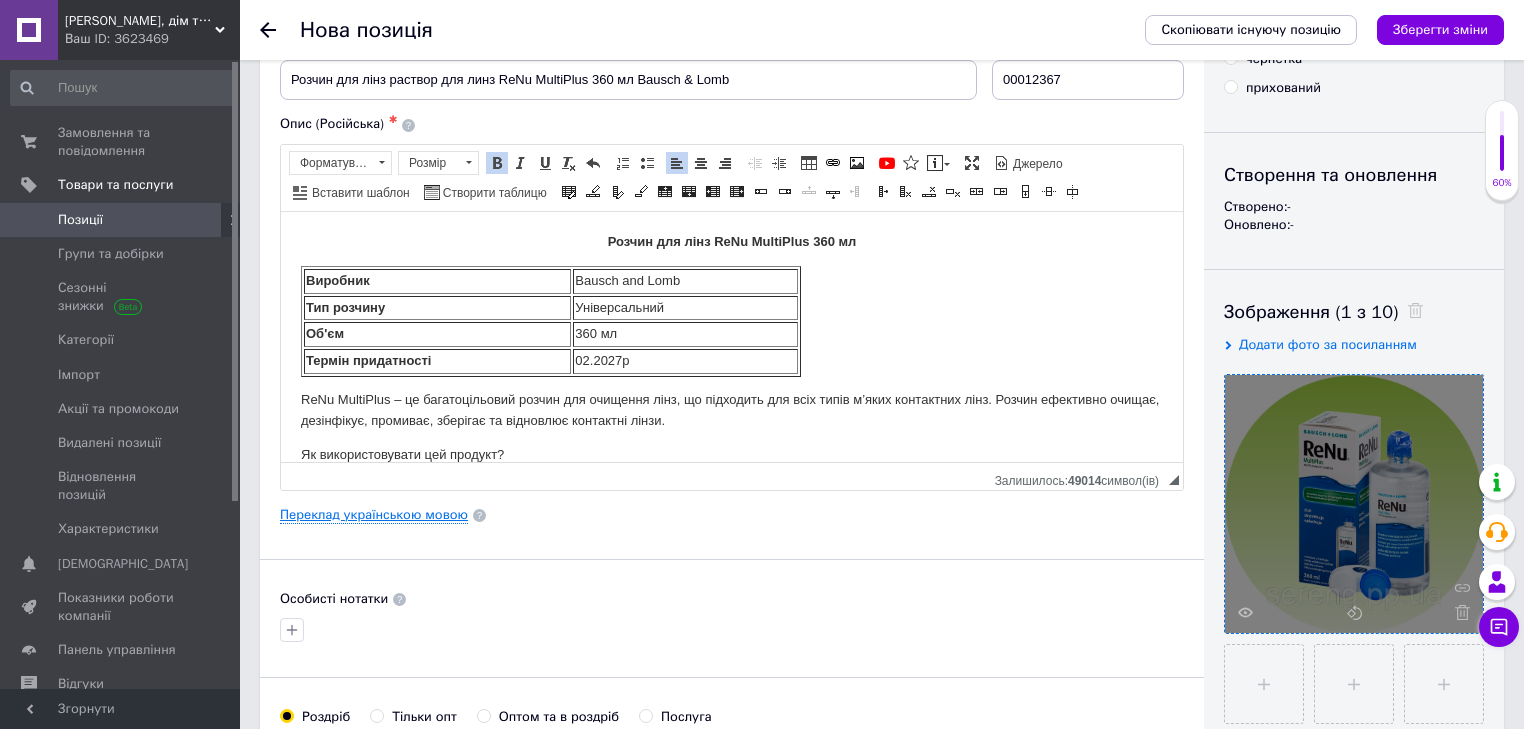 click on "Переклад українською мовою" at bounding box center [374, 515] 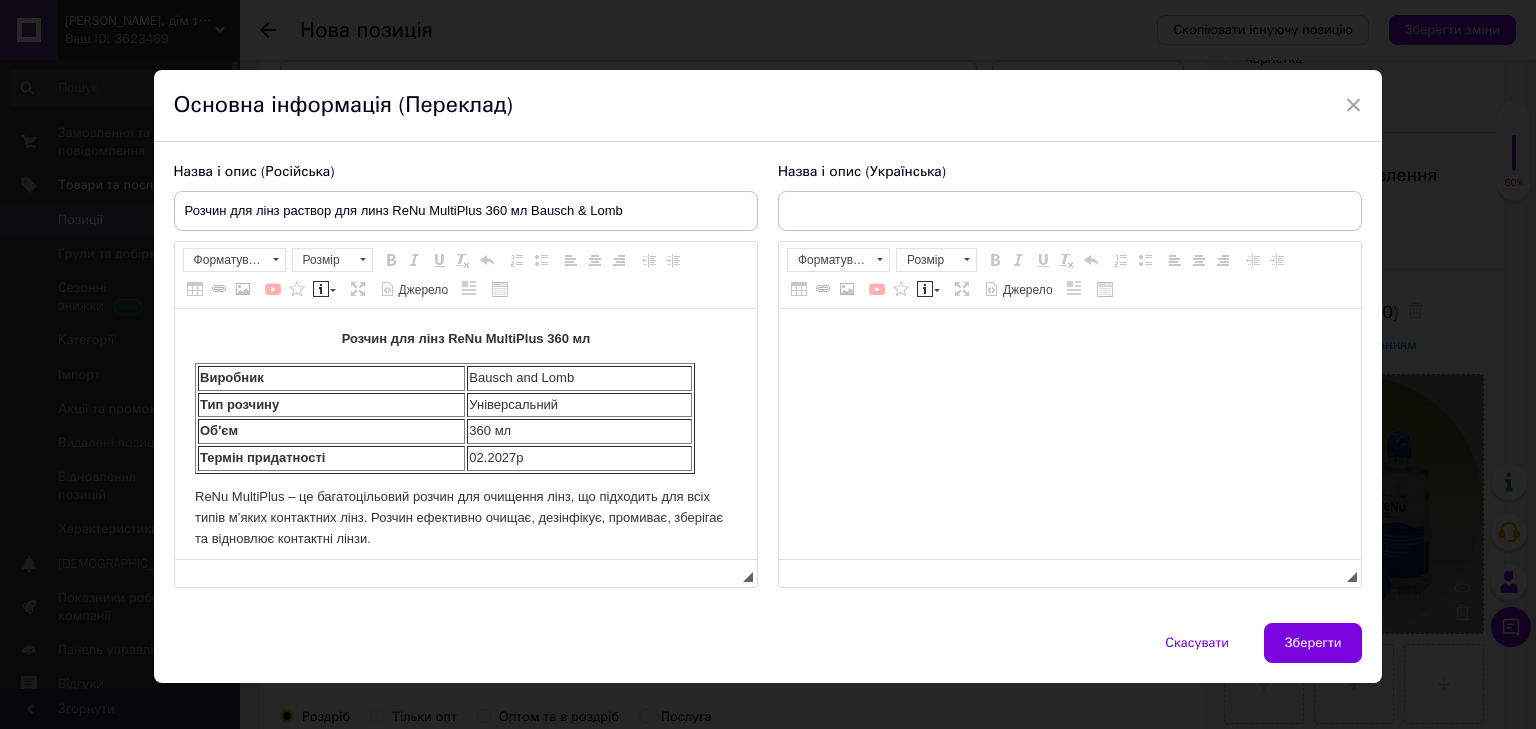 scroll, scrollTop: 0, scrollLeft: 0, axis: both 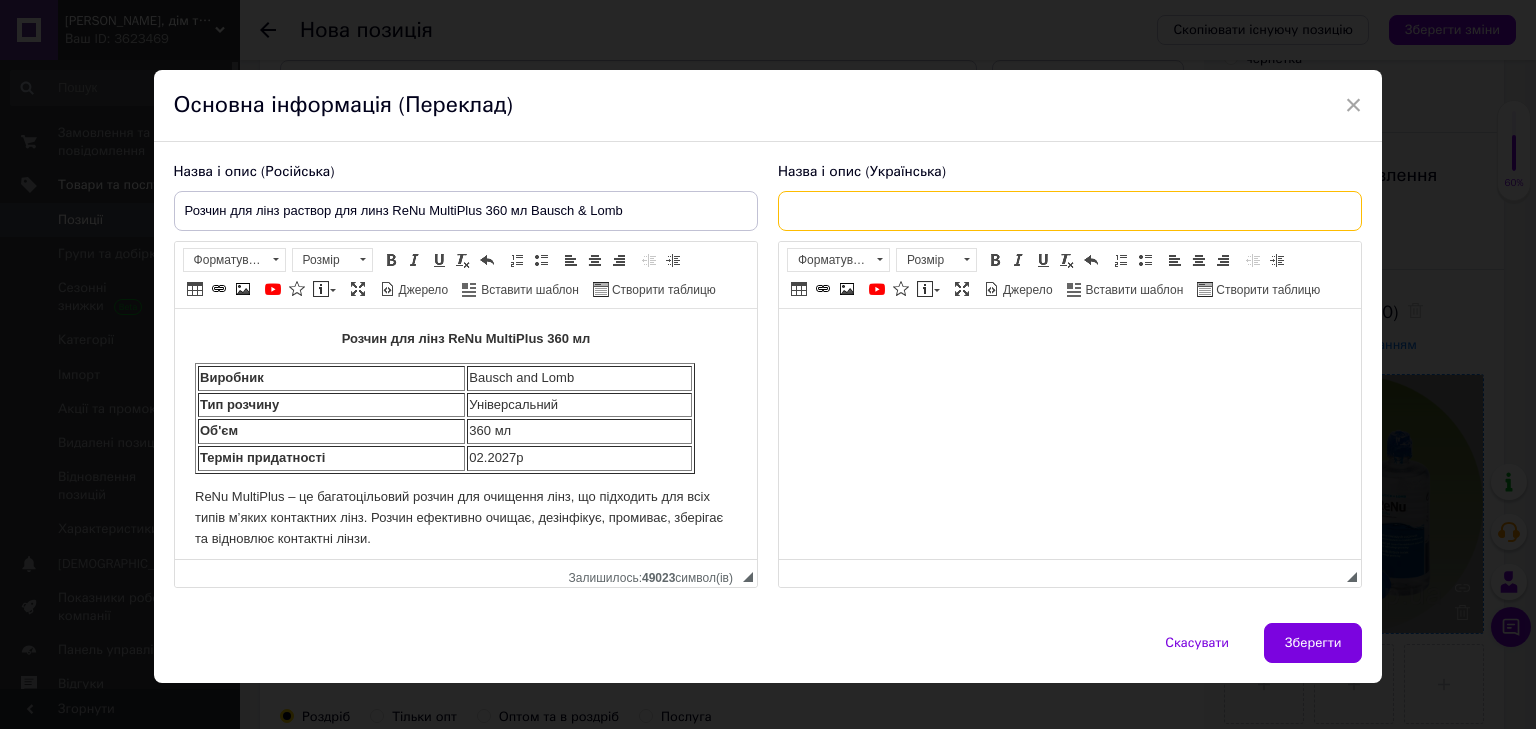 click at bounding box center (1070, 211) 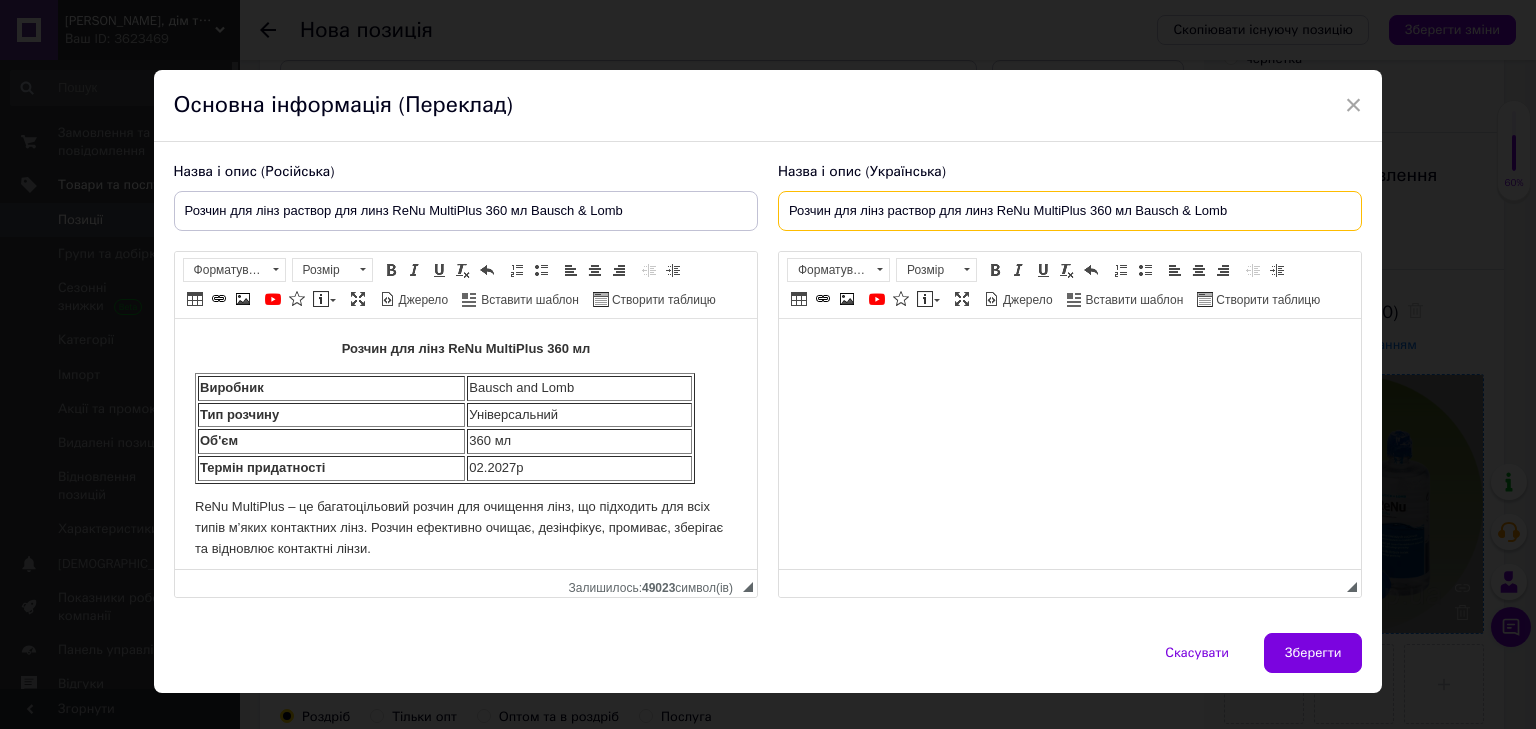 type on "Розчин для лінз раствор для линз ReNu MultiPlus 360 мл Bausch & Lomb" 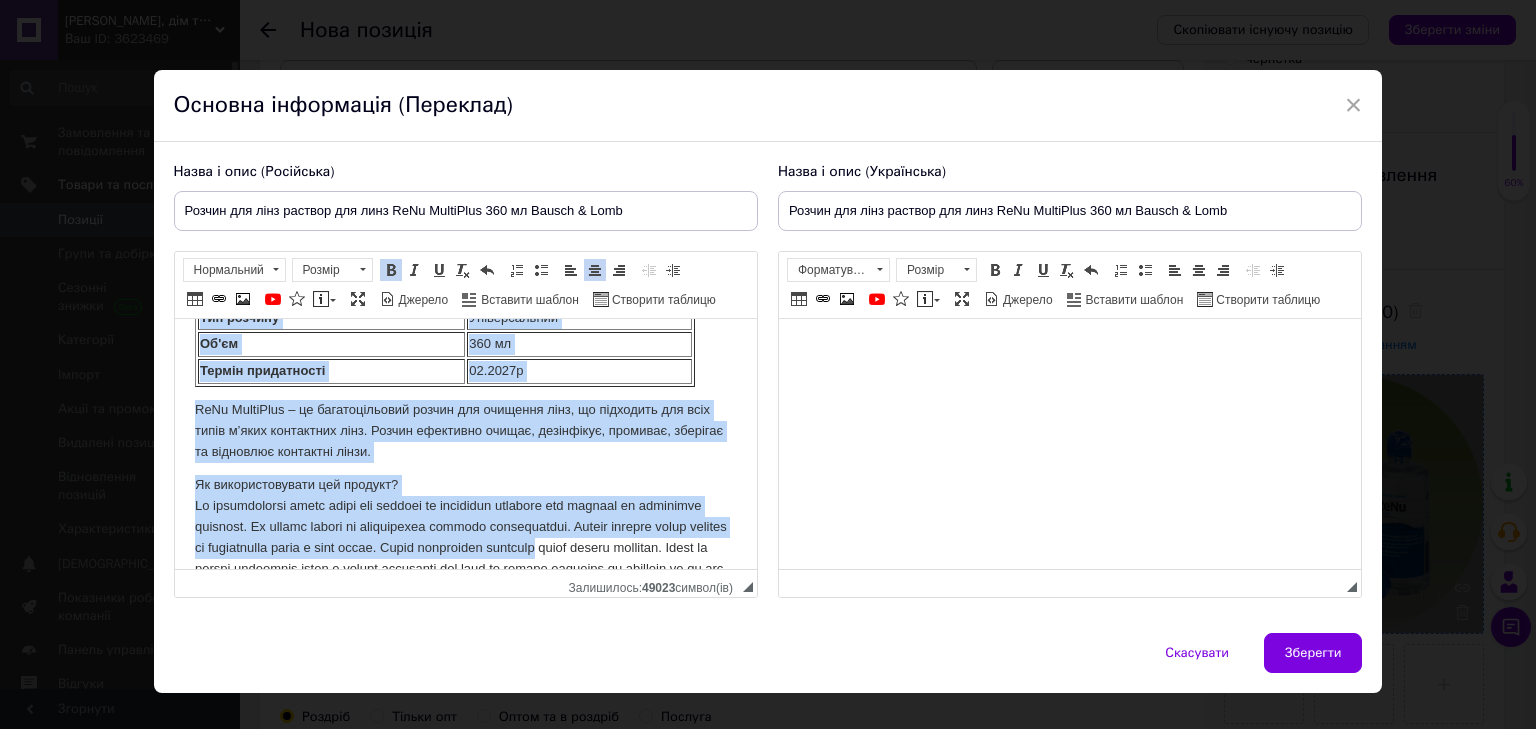 scroll, scrollTop: 206, scrollLeft: 0, axis: vertical 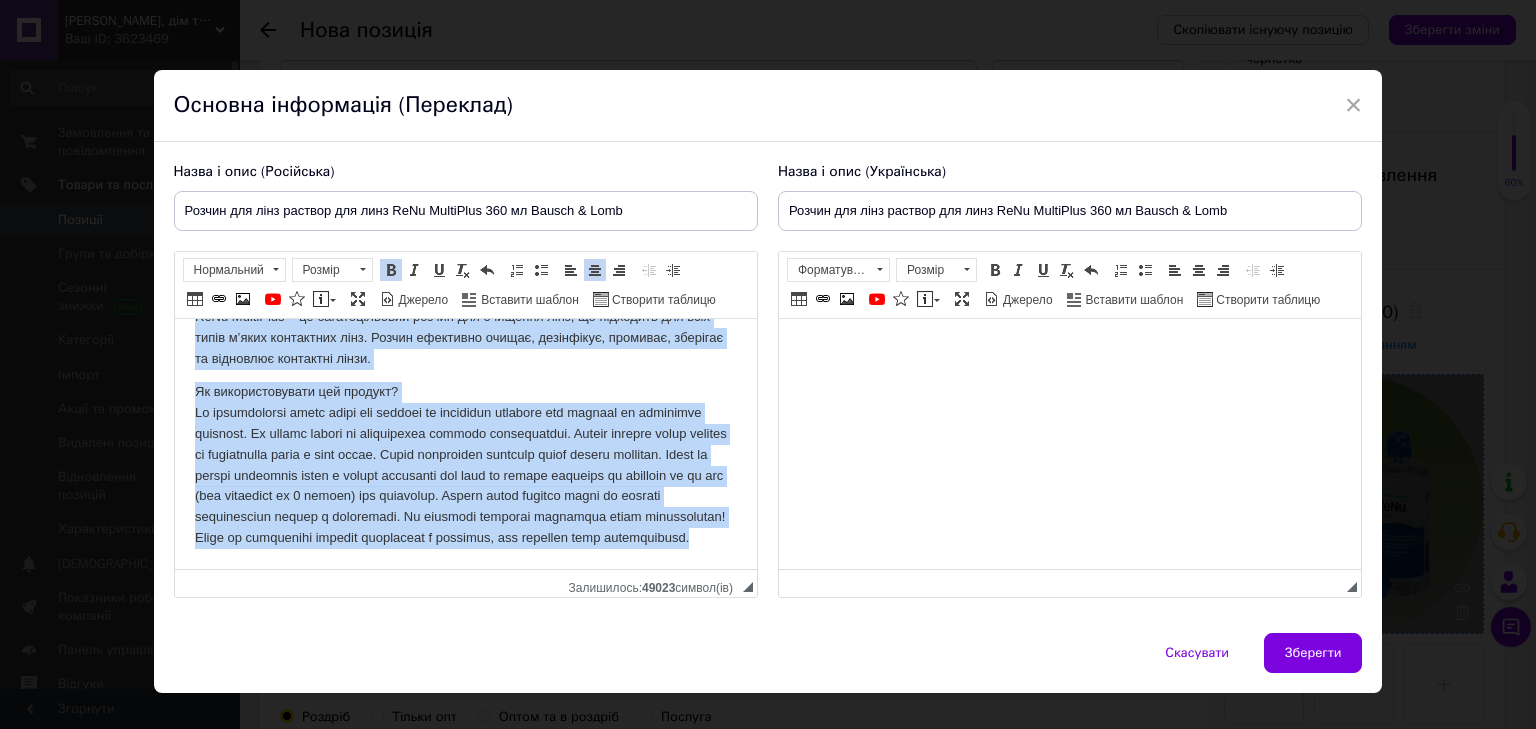 drag, startPoint x: 325, startPoint y: 340, endPoint x: 819, endPoint y: 638, distance: 576.92285 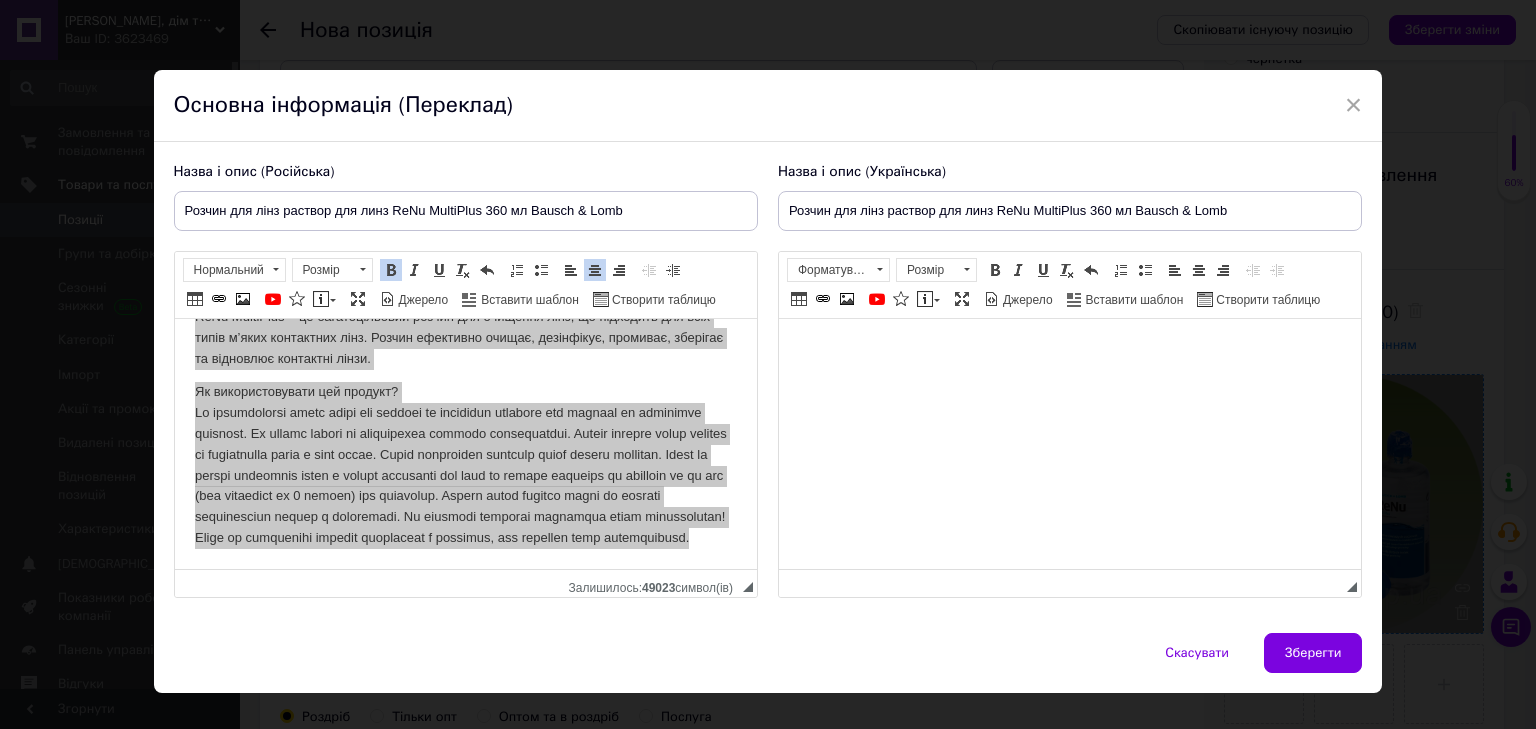 click at bounding box center [1069, 349] 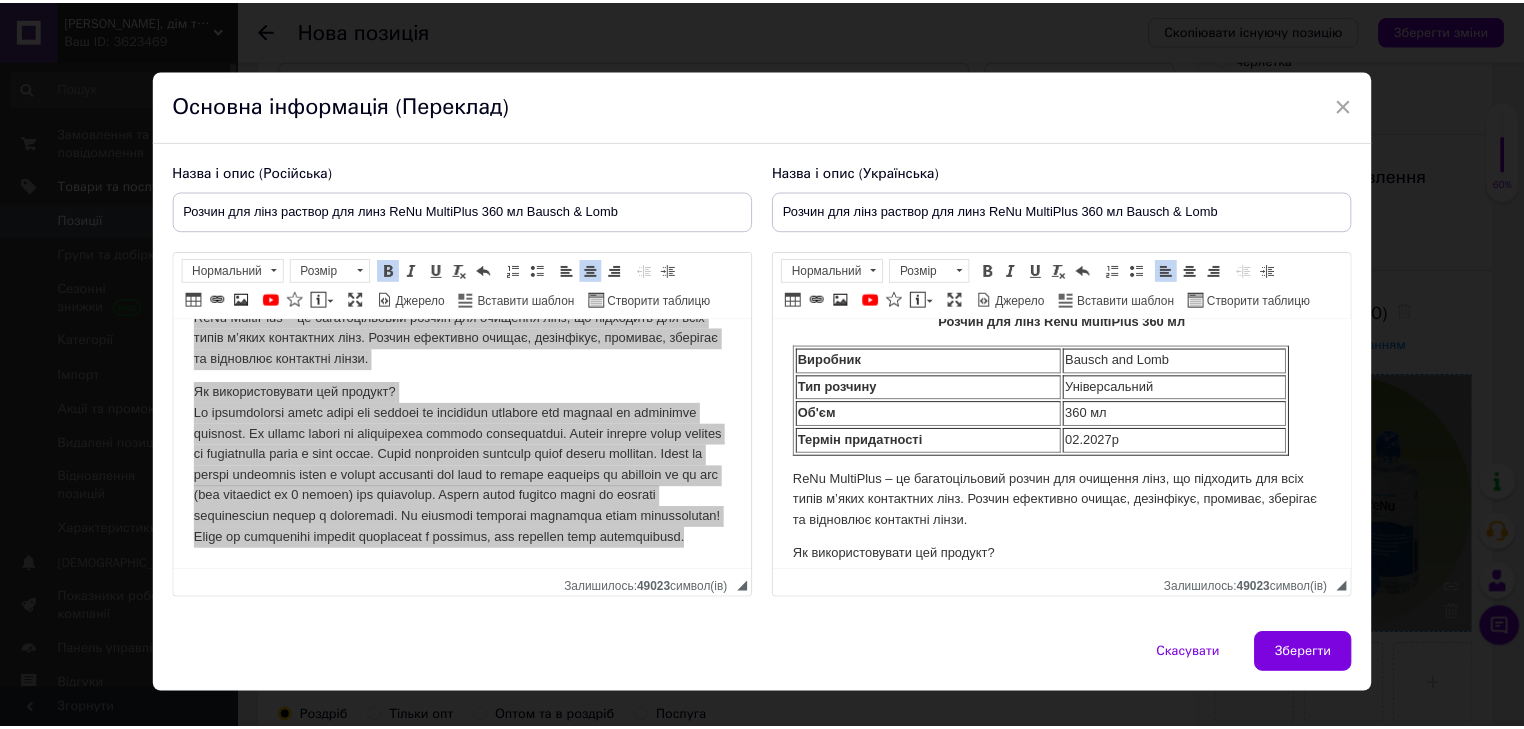 scroll, scrollTop: 0, scrollLeft: 0, axis: both 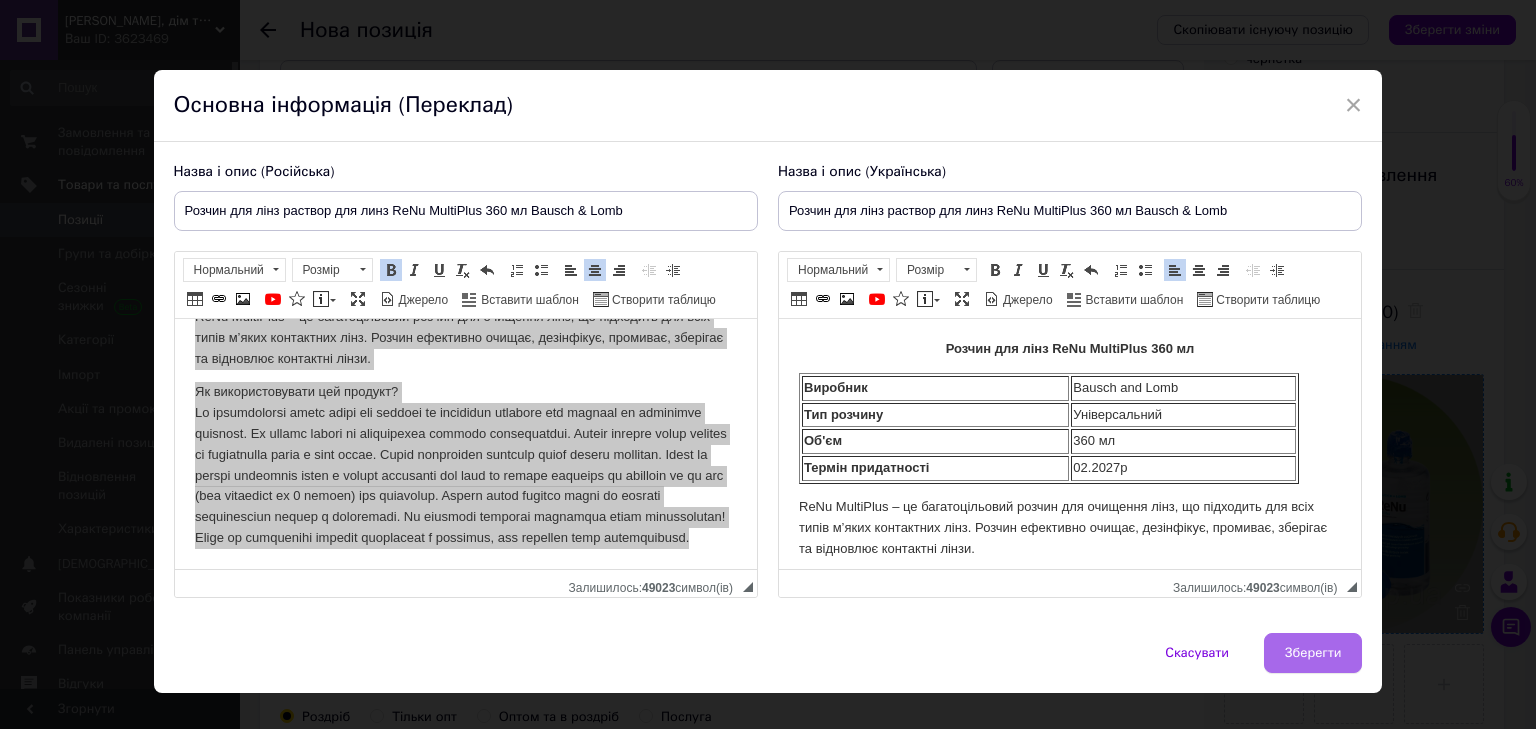 click on "Зберегти" at bounding box center [1313, 653] 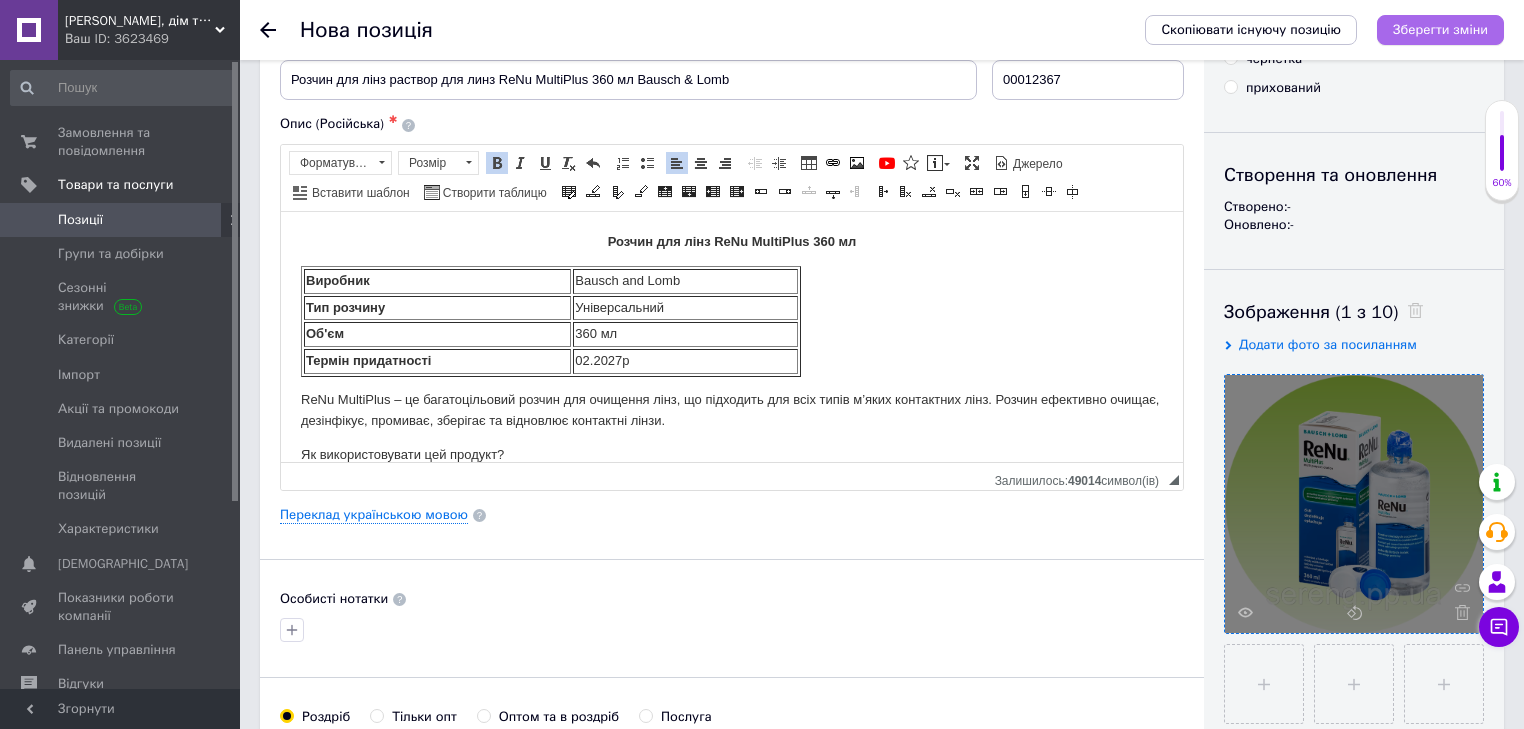 click on "Зберегти зміни" at bounding box center [1440, 29] 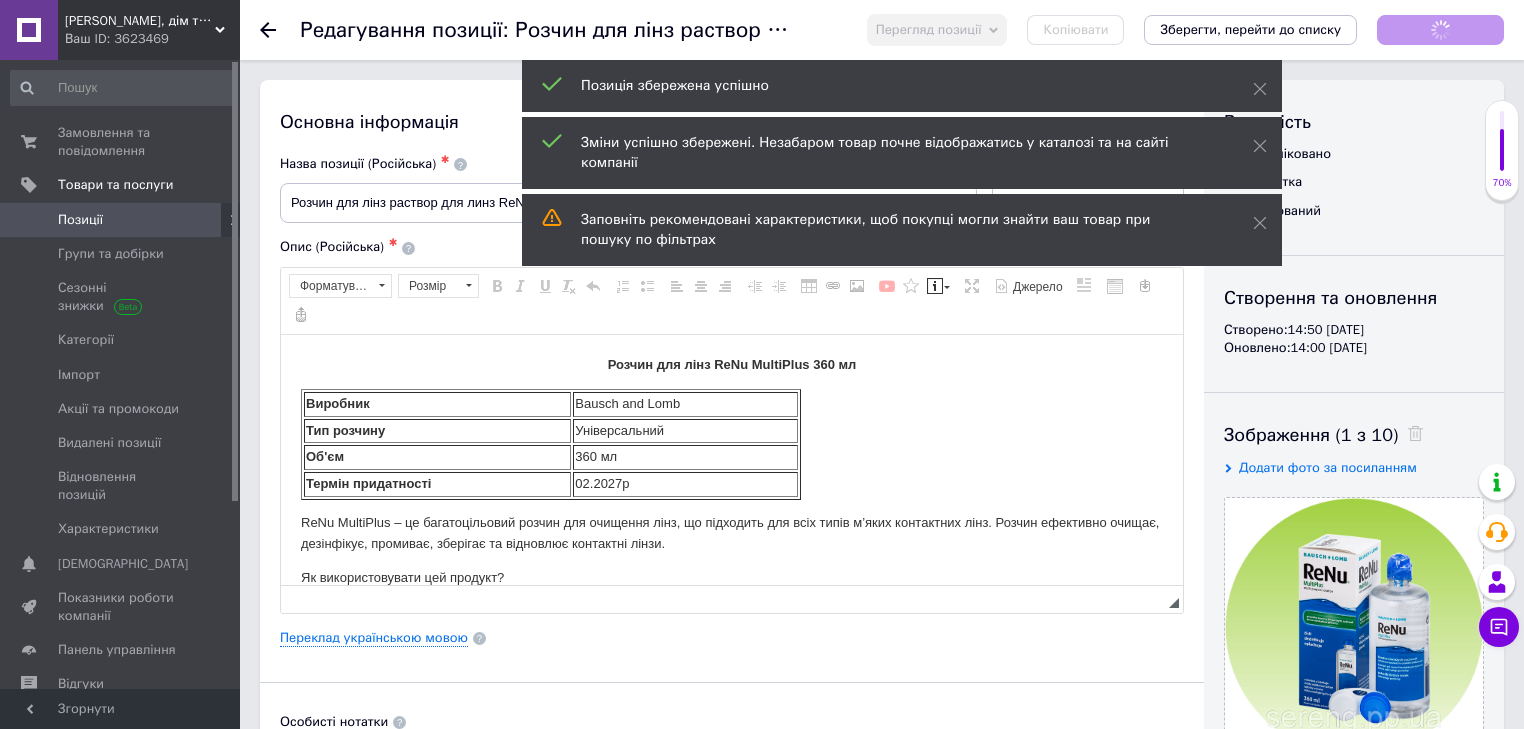 scroll, scrollTop: 0, scrollLeft: 0, axis: both 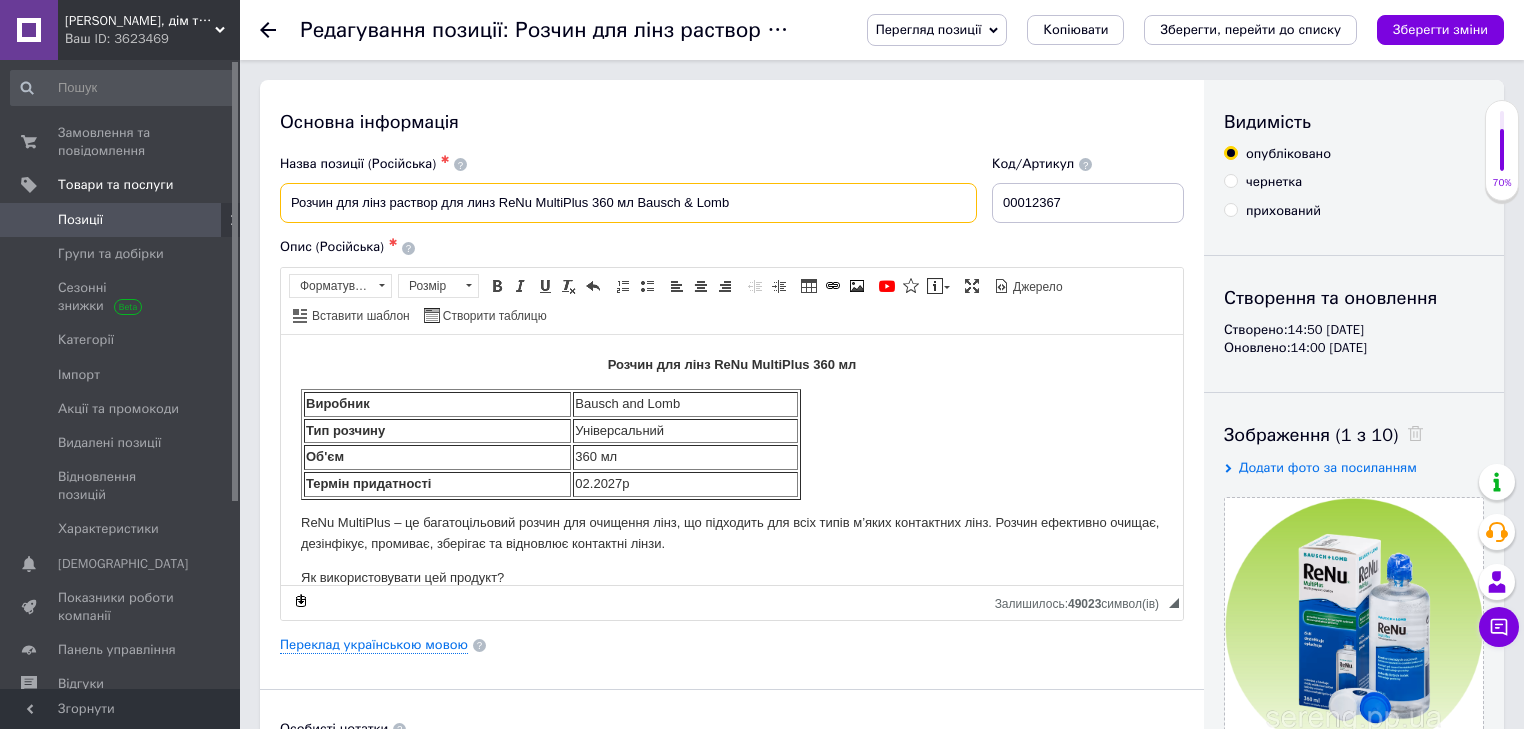 drag, startPoint x: 295, startPoint y: 203, endPoint x: 740, endPoint y: 200, distance: 445.0101 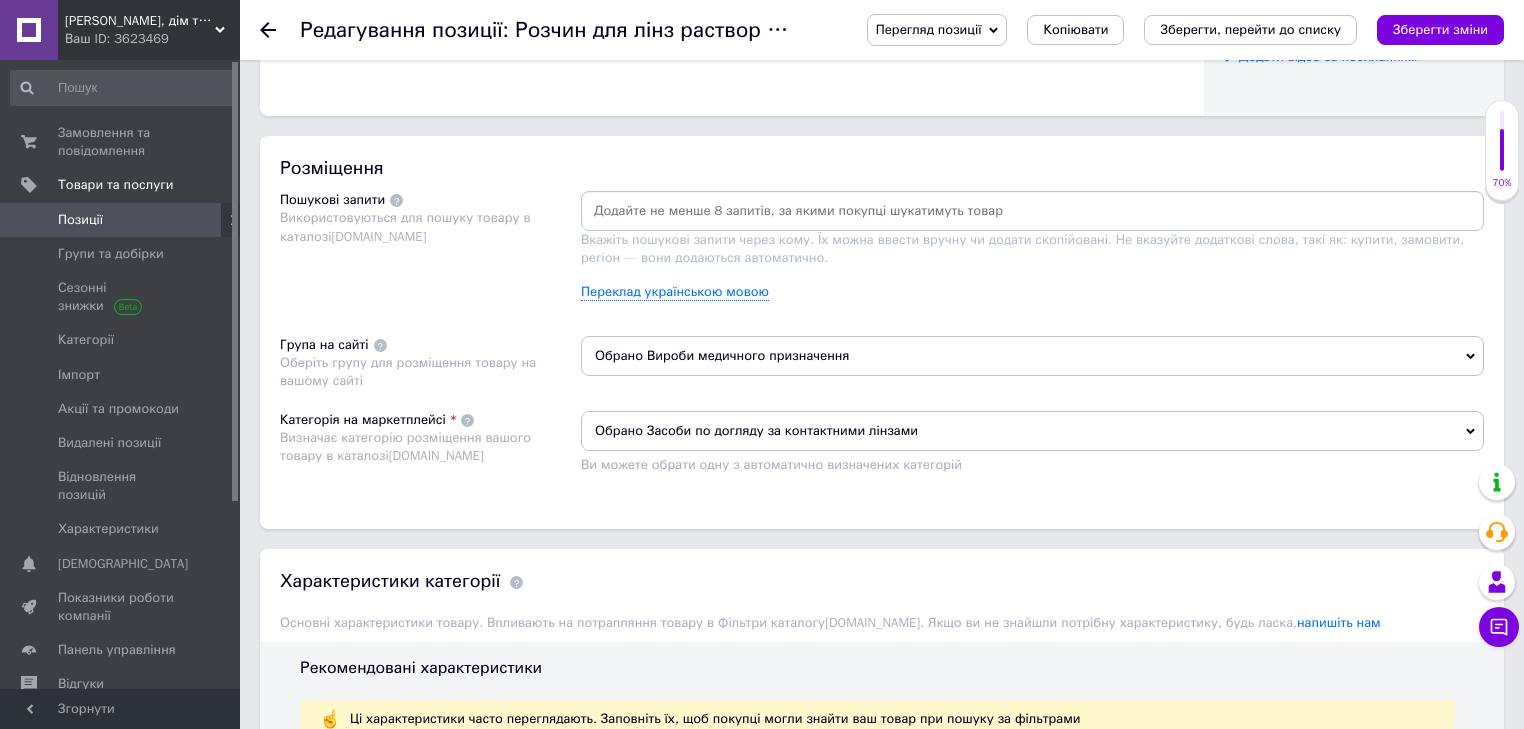 scroll, scrollTop: 1084, scrollLeft: 0, axis: vertical 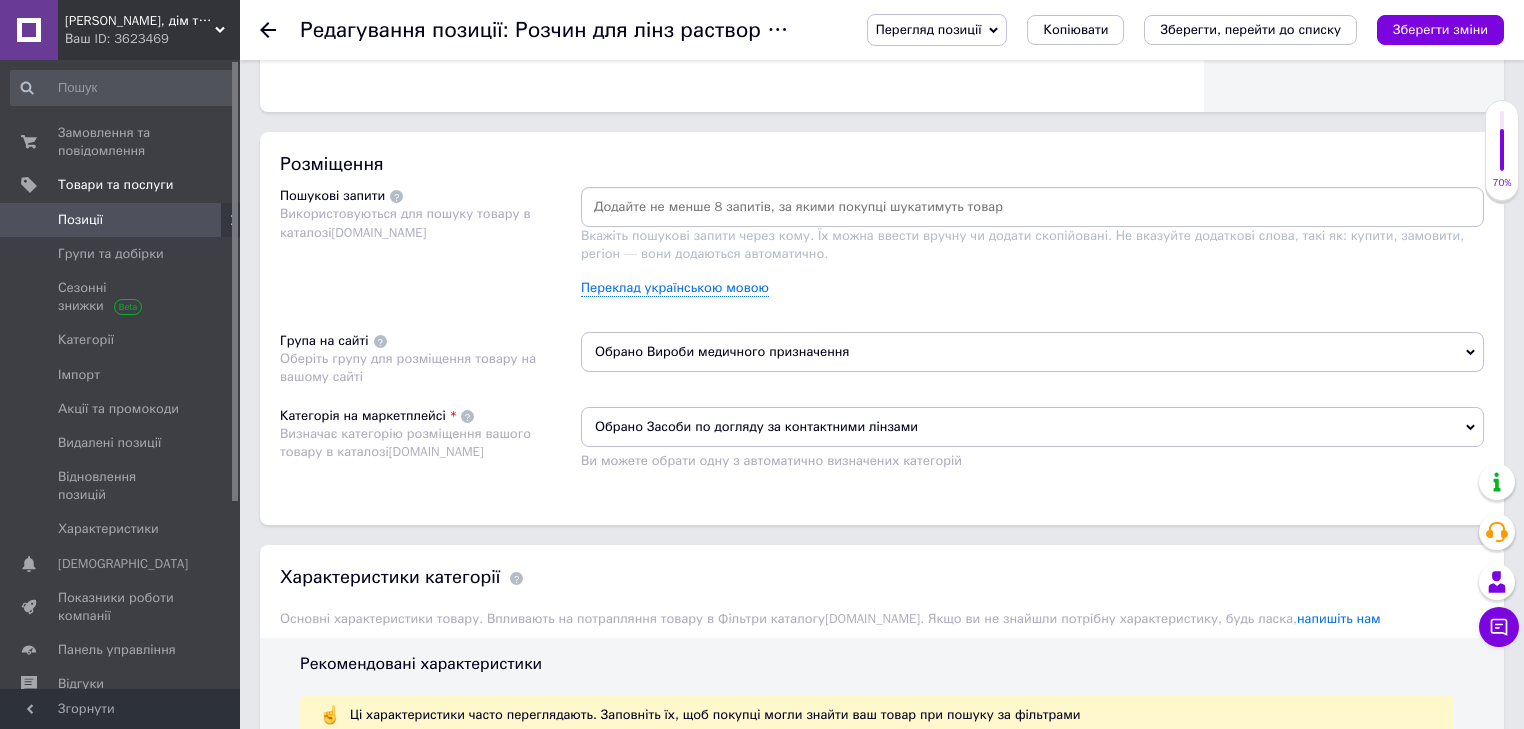click at bounding box center [1032, 207] 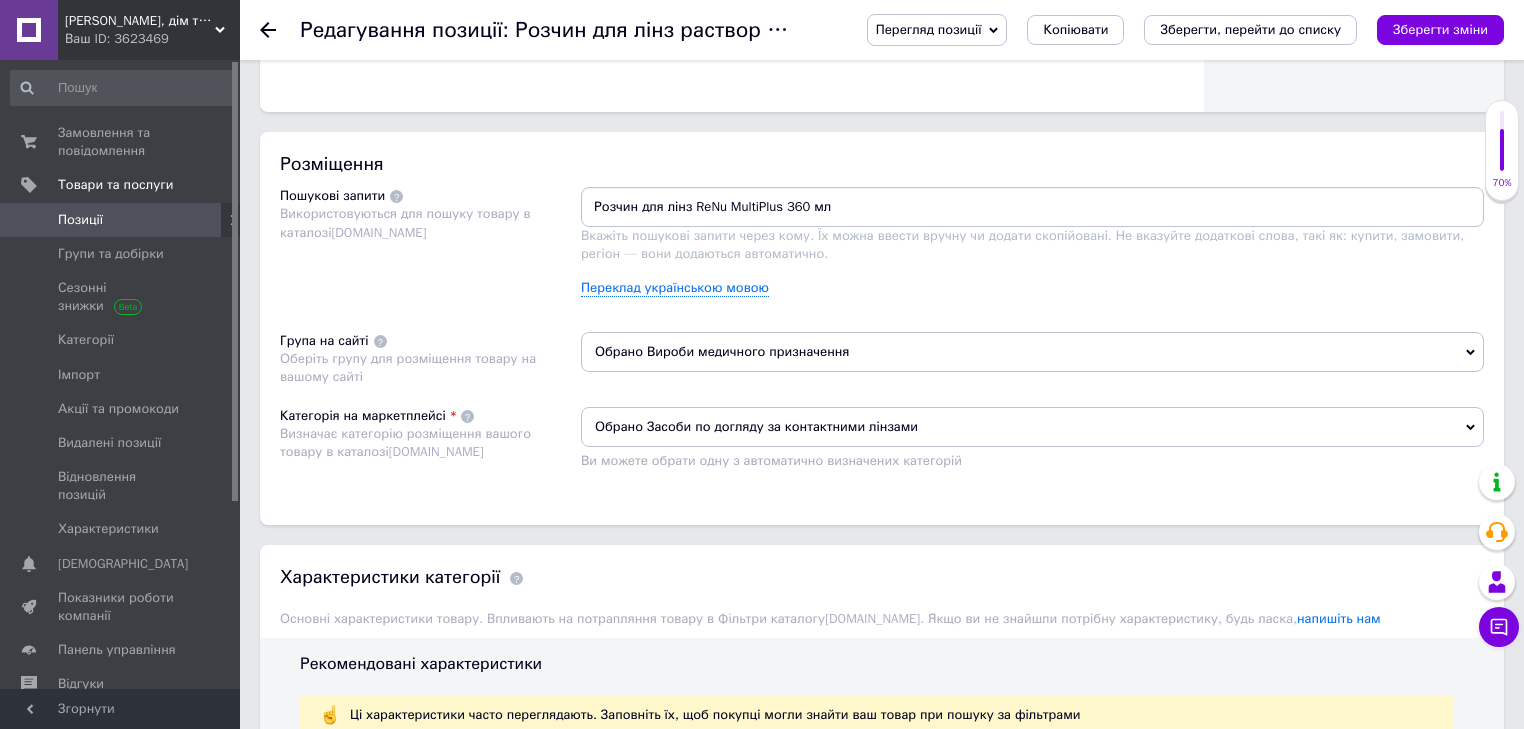 click on "Розчин для лінз ReNu MultiPlus 360 мл" at bounding box center [1032, 207] 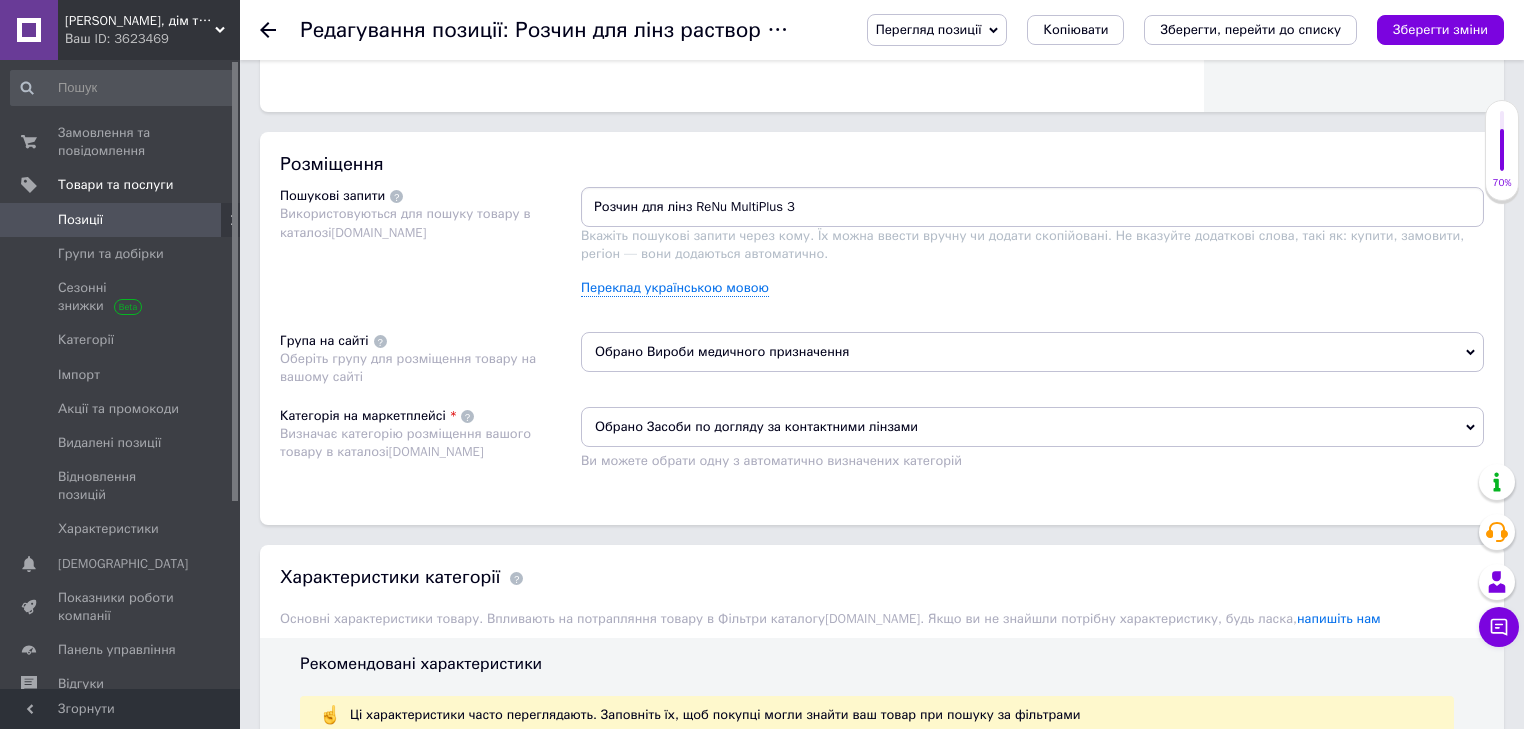 type on "Розчин для лінз ReNu MultiPlus" 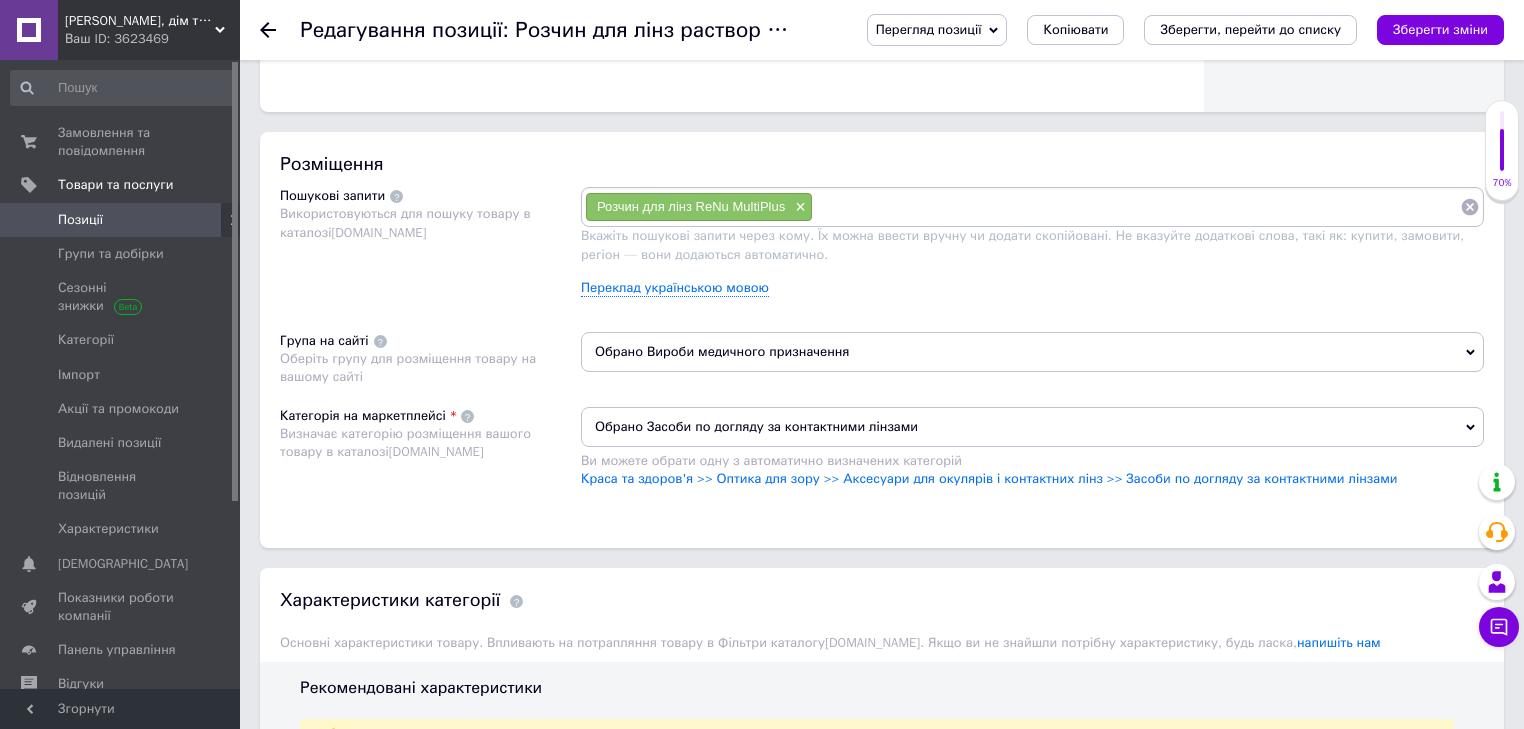 paste on "Розчин для лінз раствор для линз ReNu MultiPlus 360 мл Bausch & Lomb" 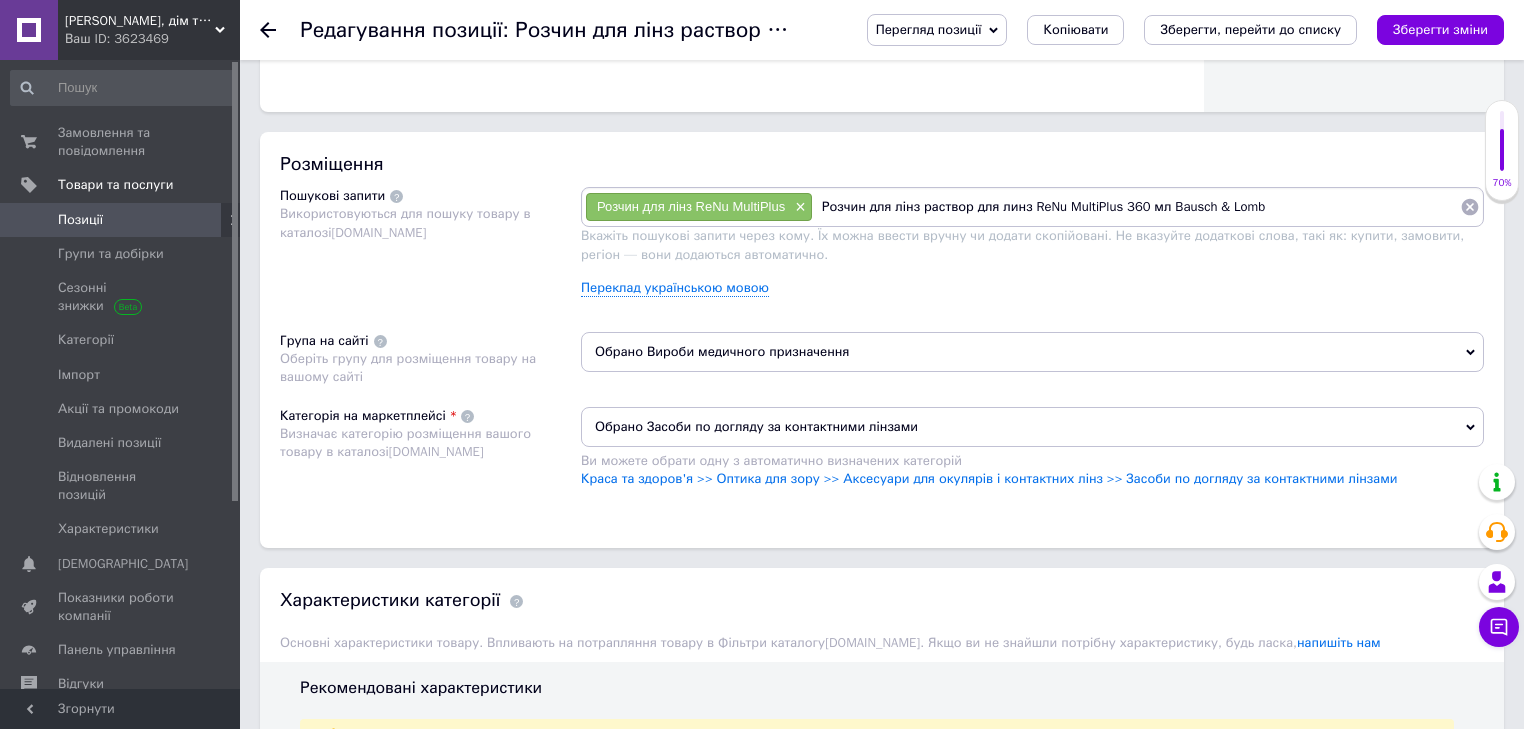 click on "Розчин для лінз раствор для линз ReNu MultiPlus 360 мл Bausch & Lomb" at bounding box center (1136, 207) 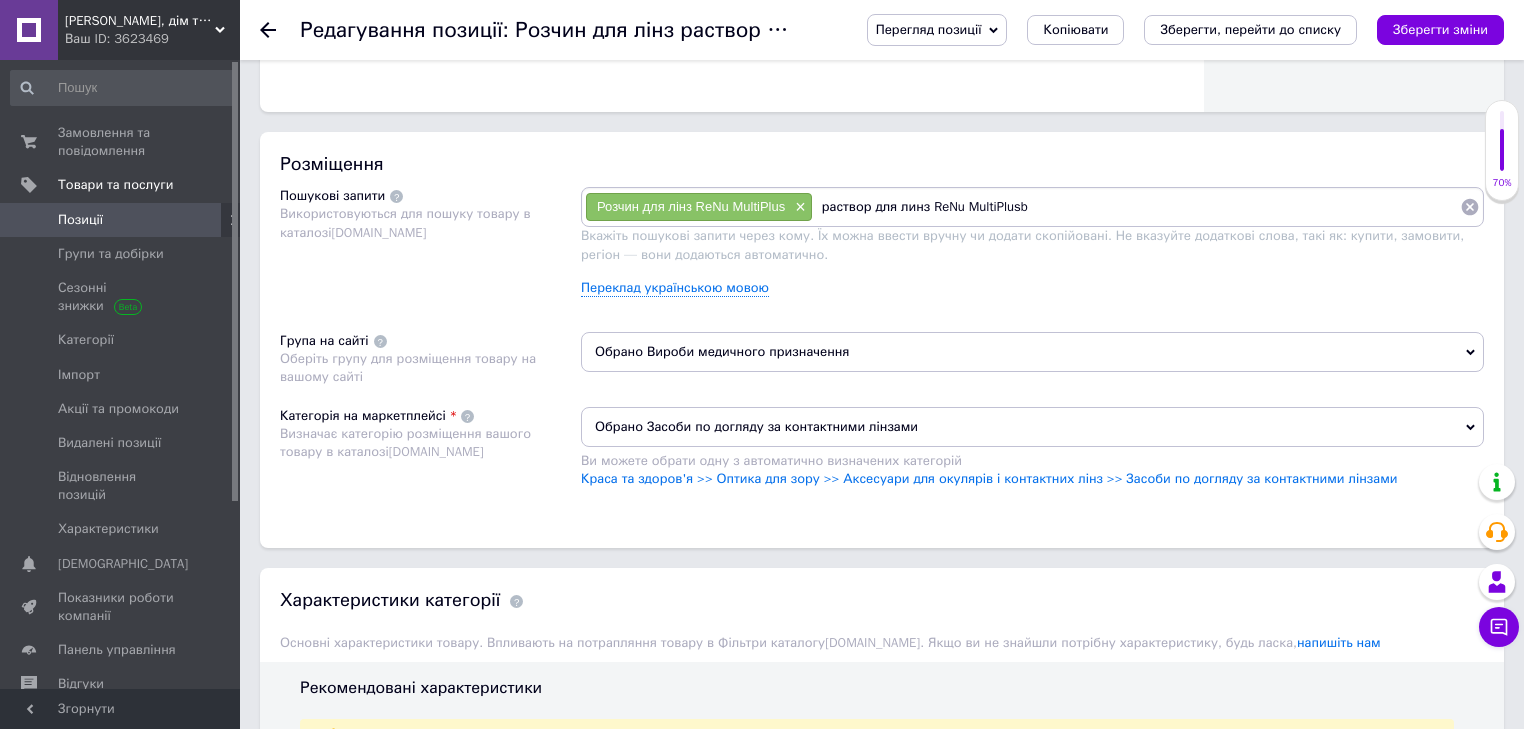 type on "раствор для линз ReNu MultiPlus" 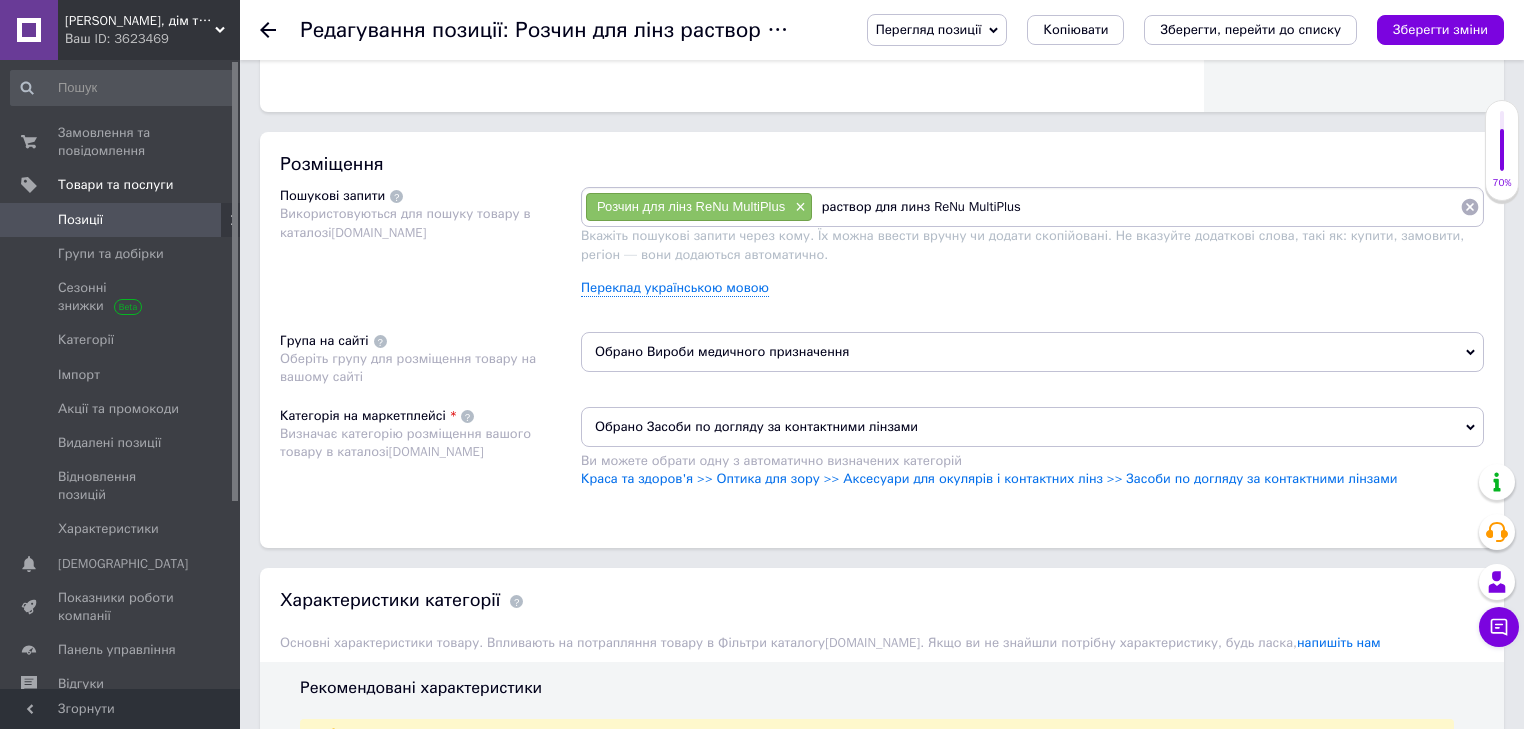 type 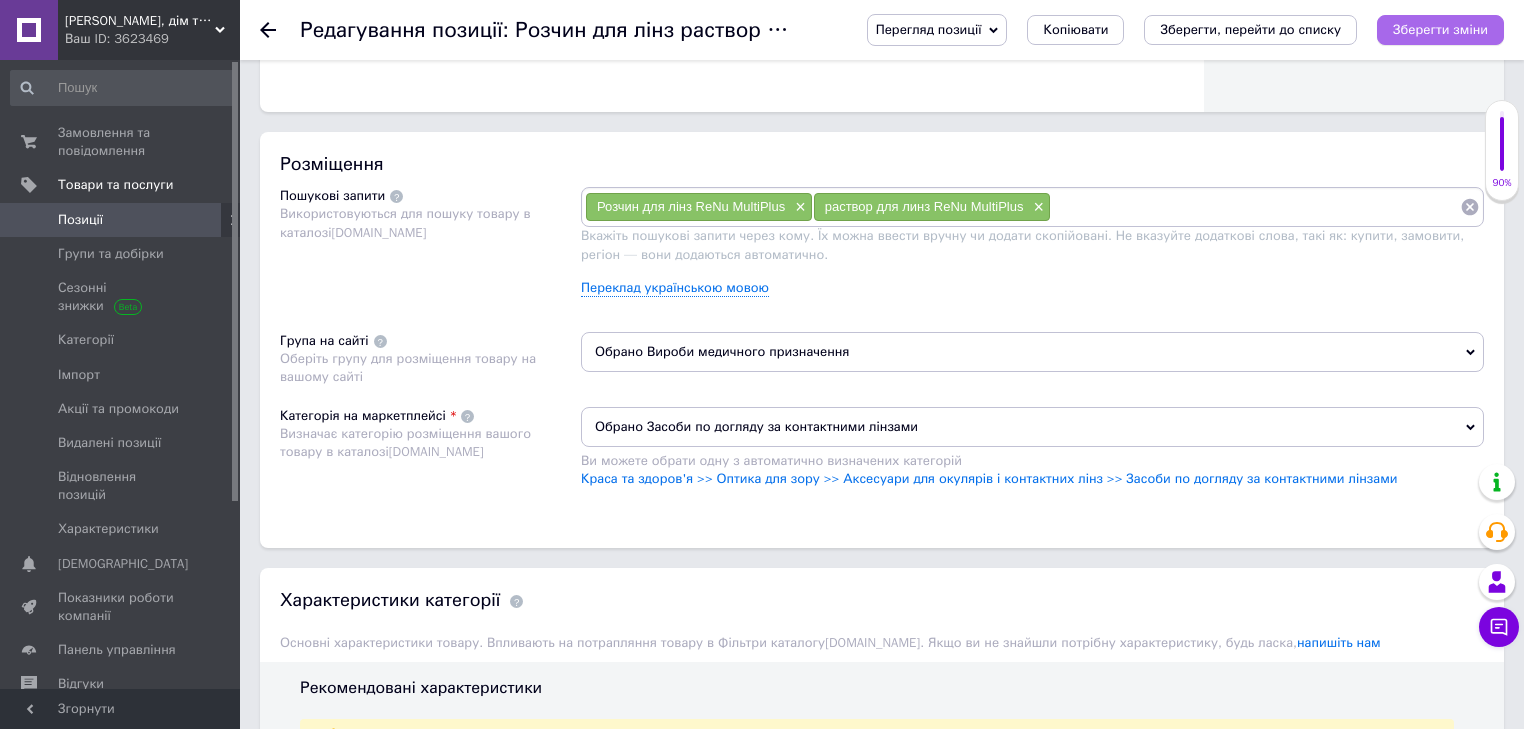 click on "Зберегти зміни" at bounding box center (1440, 29) 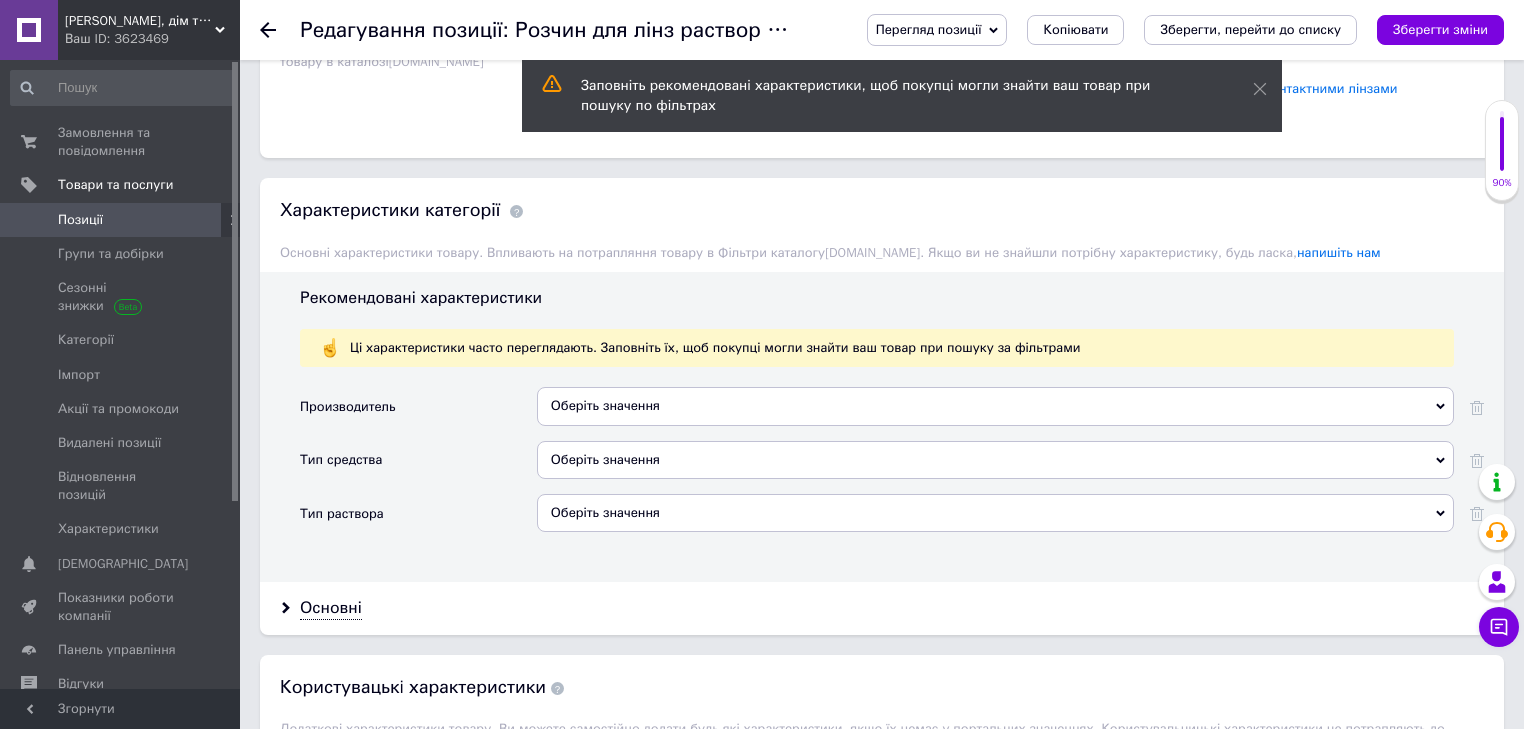 scroll, scrollTop: 1537, scrollLeft: 0, axis: vertical 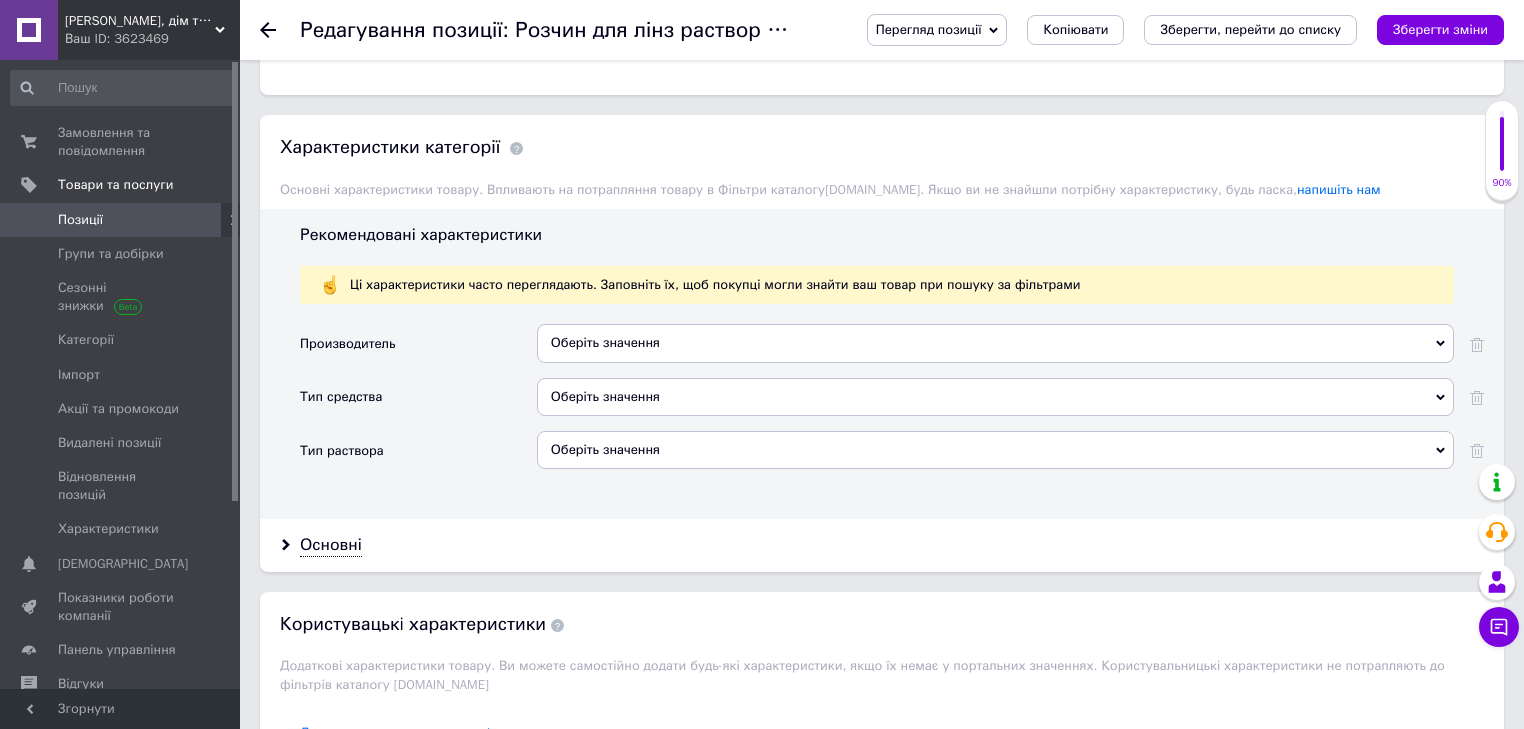 click on "Оберіть значення" at bounding box center (995, 343) 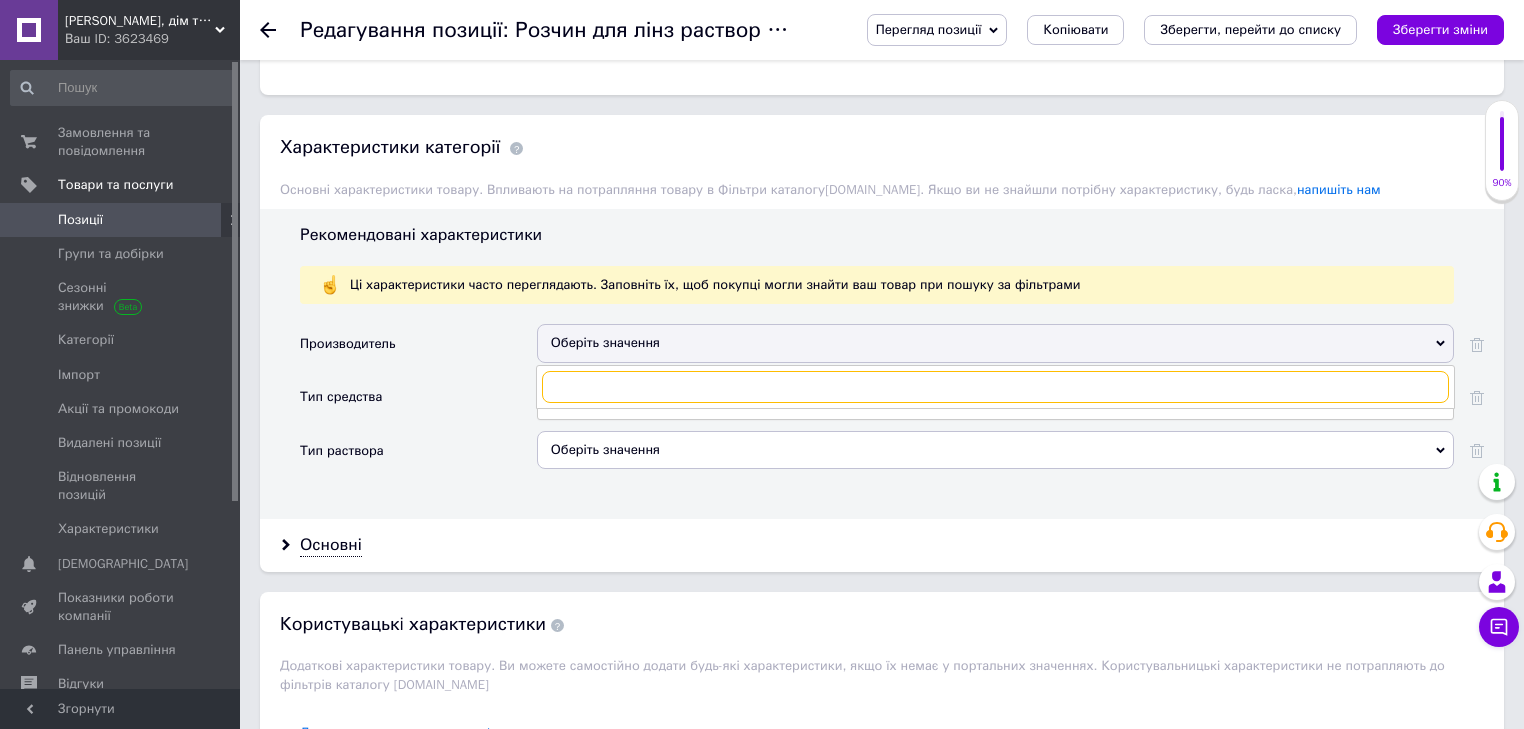 click at bounding box center [995, 387] 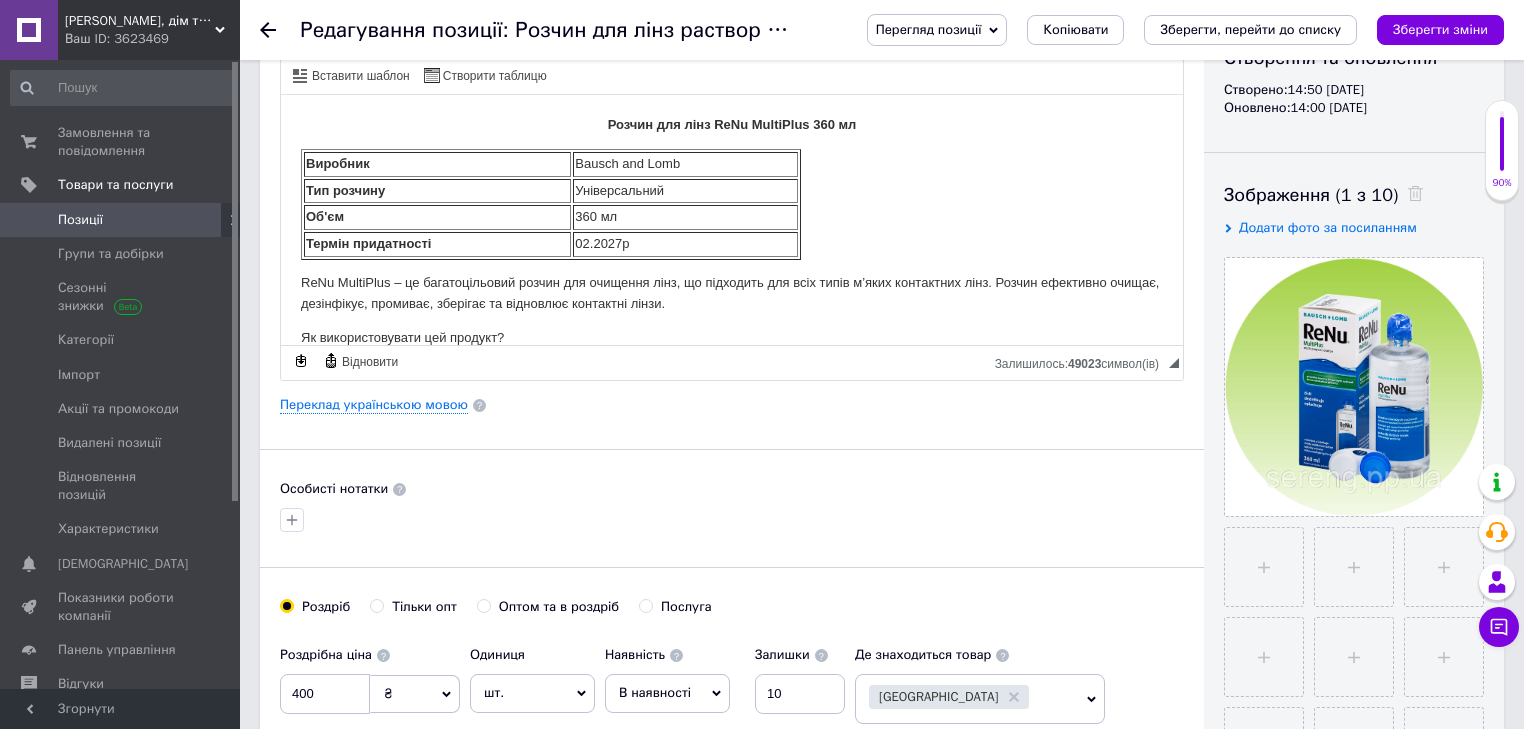 scroll, scrollTop: 213, scrollLeft: 0, axis: vertical 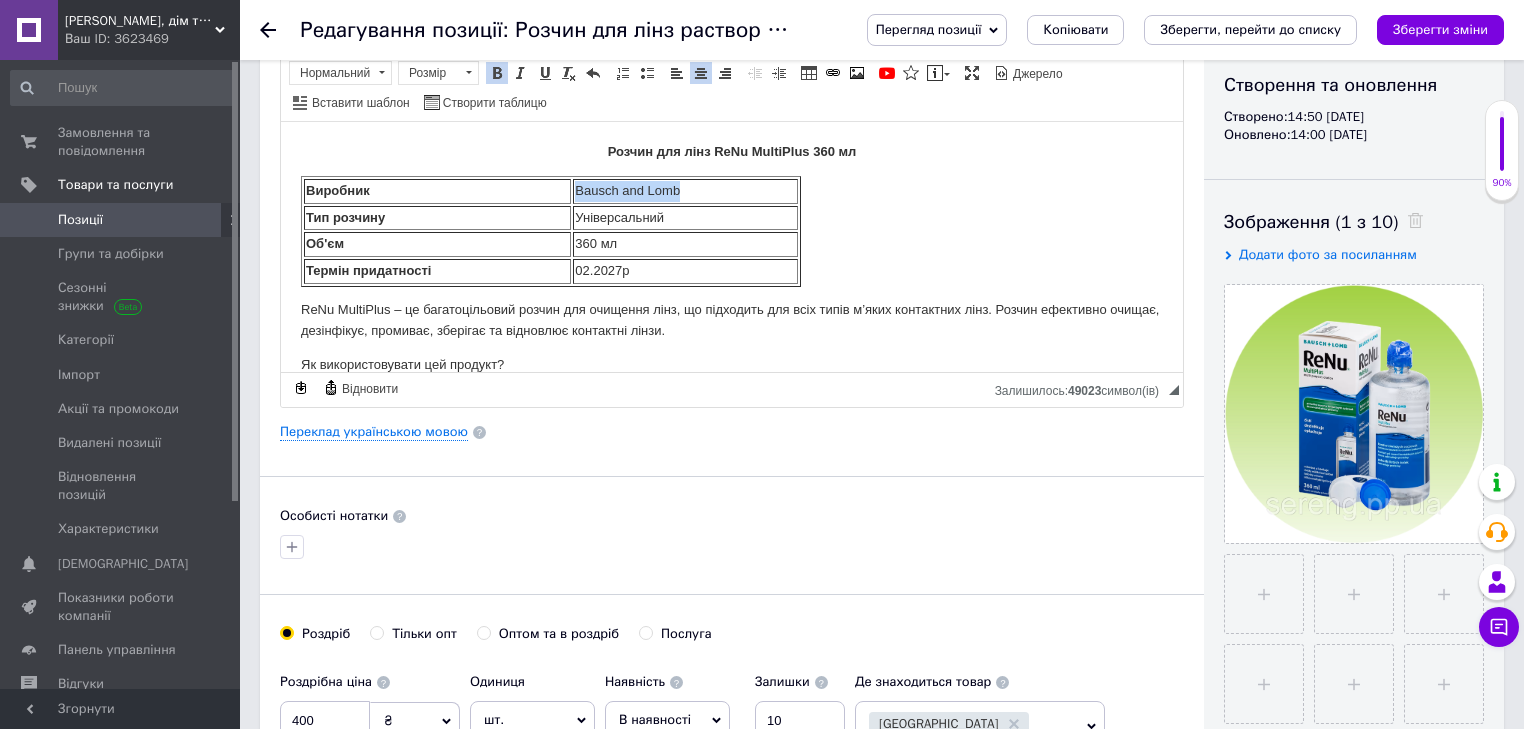 drag, startPoint x: 694, startPoint y: 190, endPoint x: 574, endPoint y: 193, distance: 120.03749 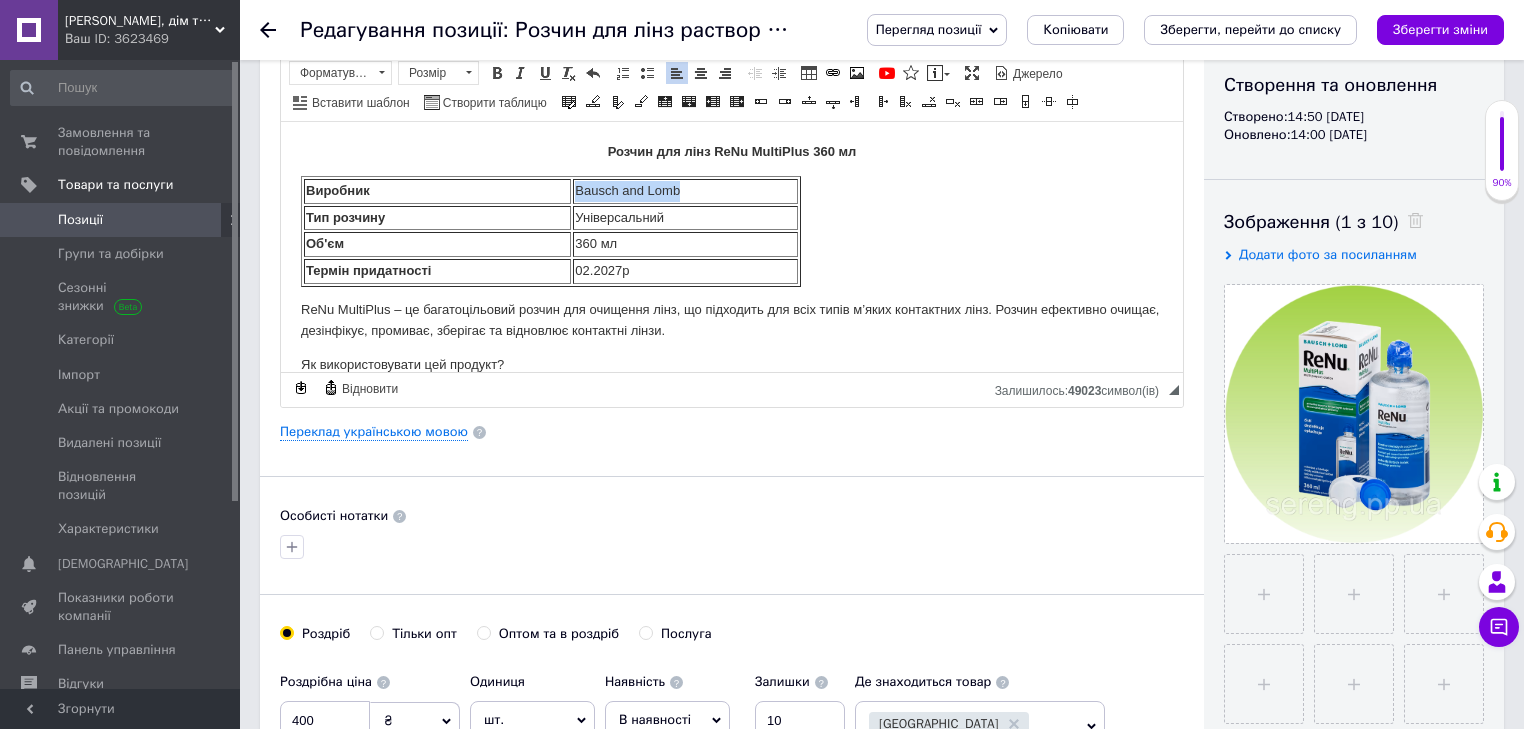 copy on "Bausch and Lomb" 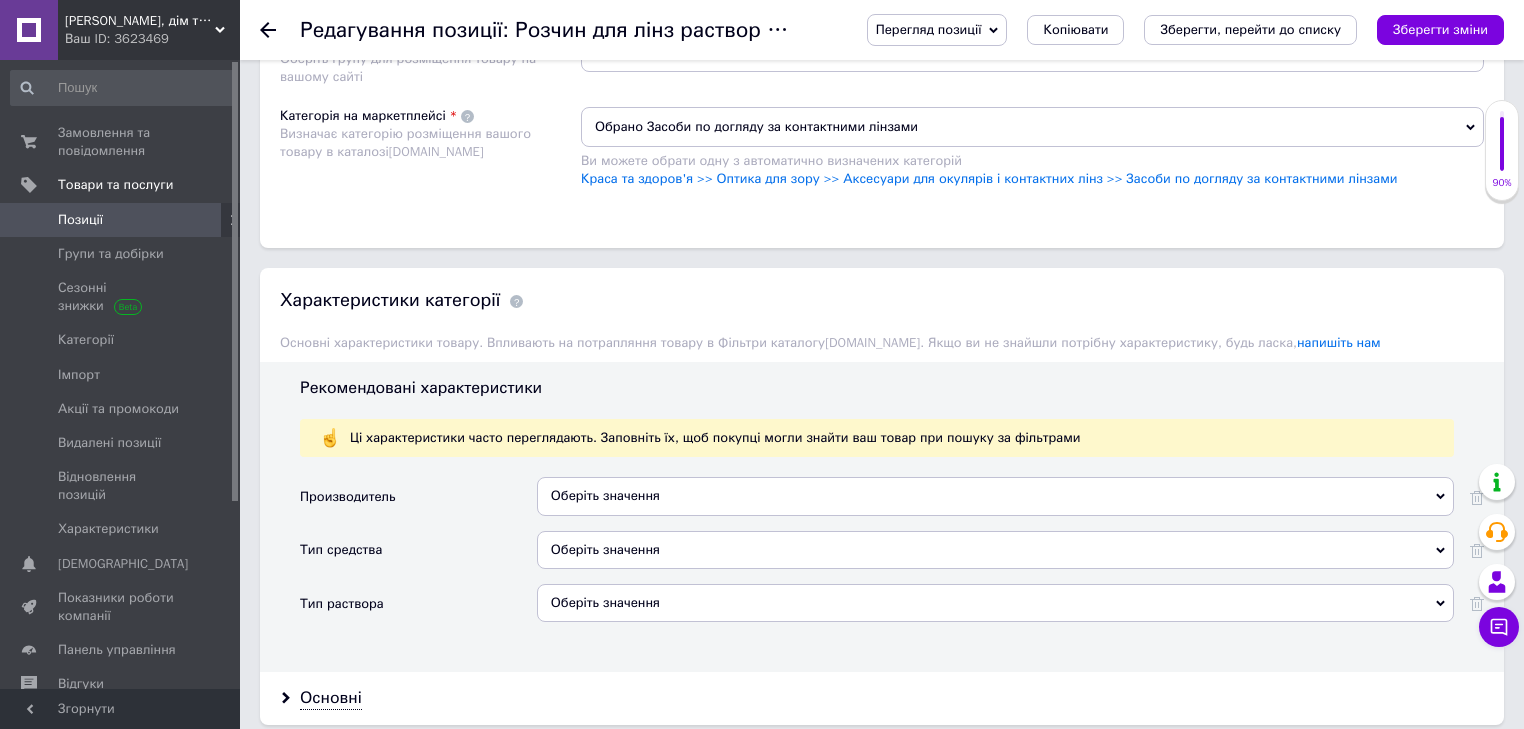scroll, scrollTop: 1504, scrollLeft: 0, axis: vertical 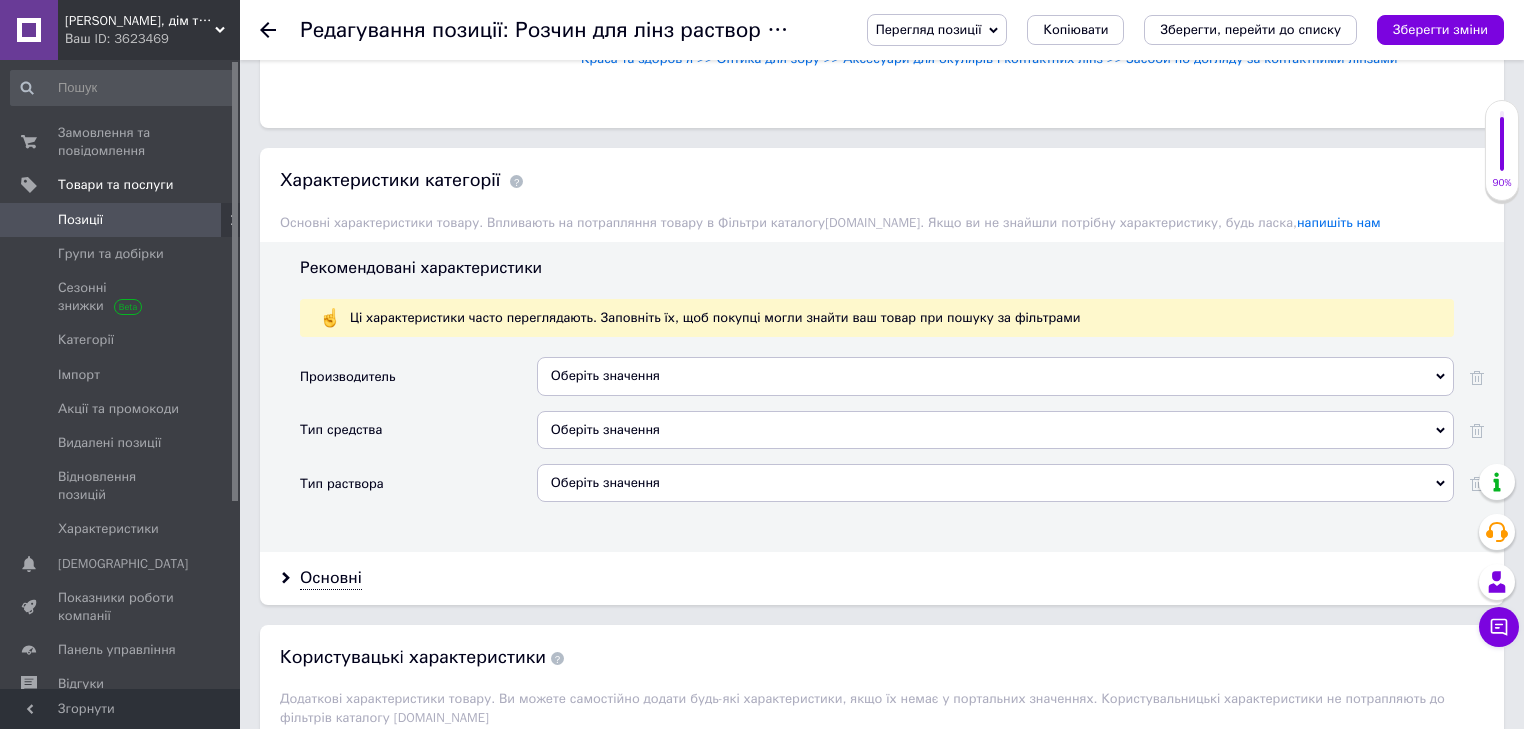 click on "Оберіть значення" at bounding box center [995, 376] 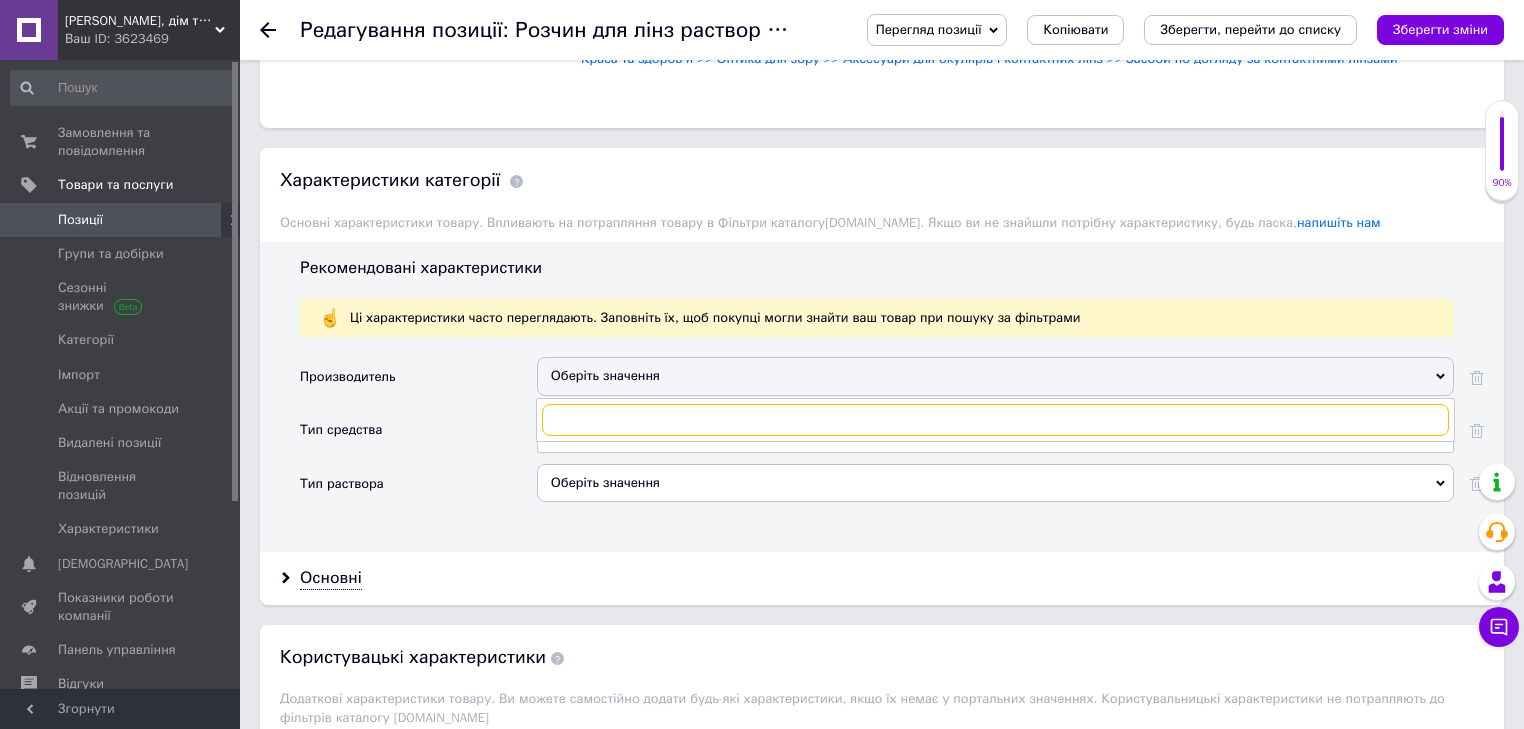 click at bounding box center (995, 420) 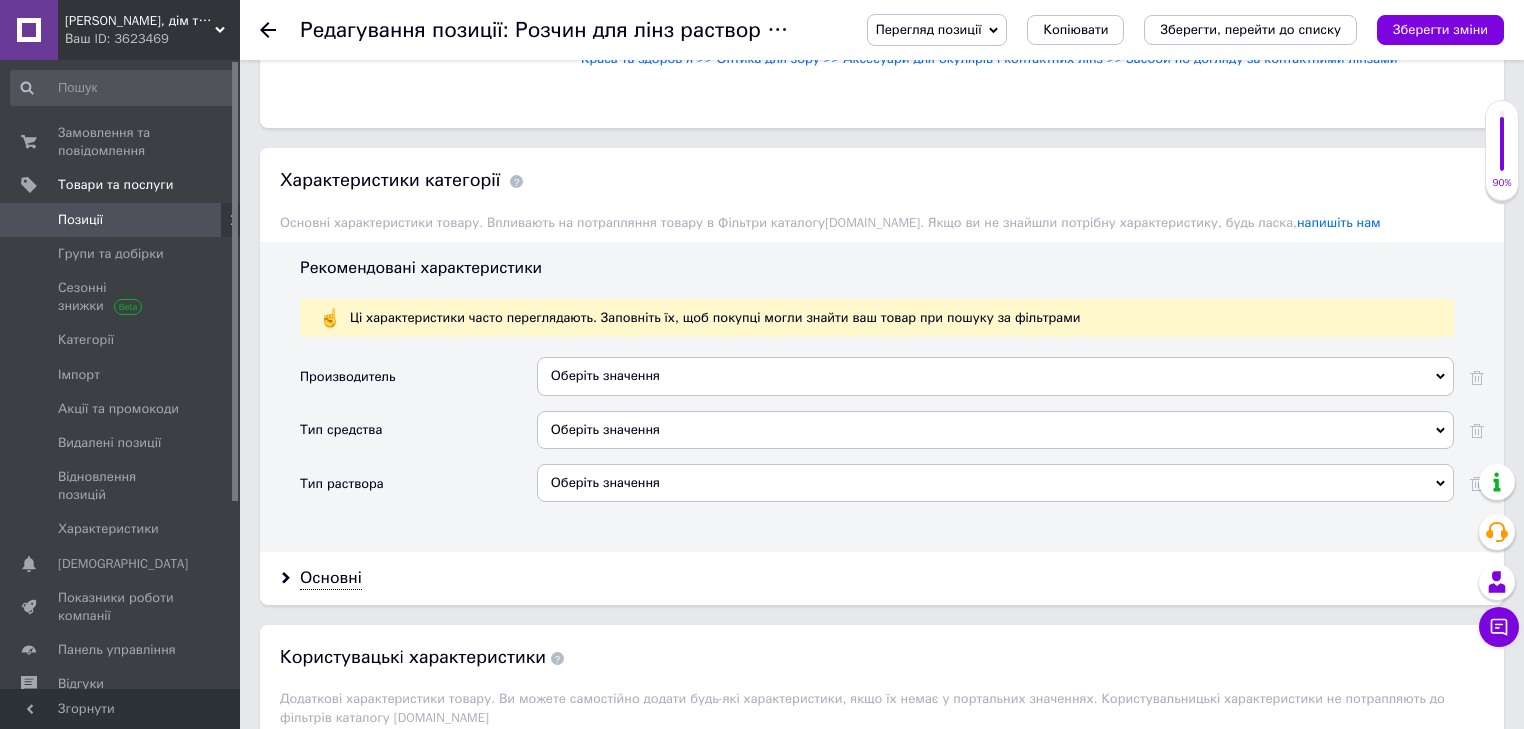click on "Тип средства" at bounding box center (418, 437) 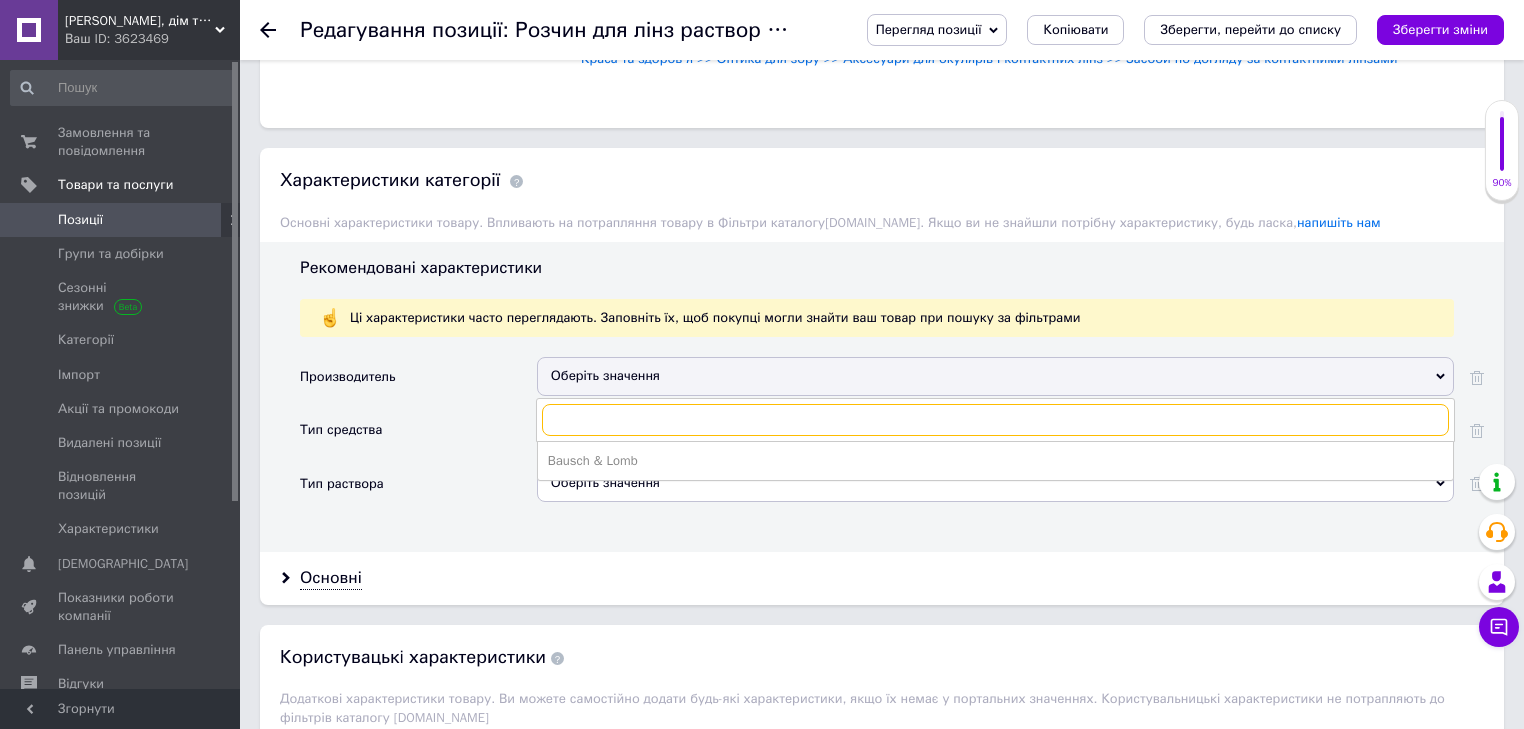 click at bounding box center [995, 420] 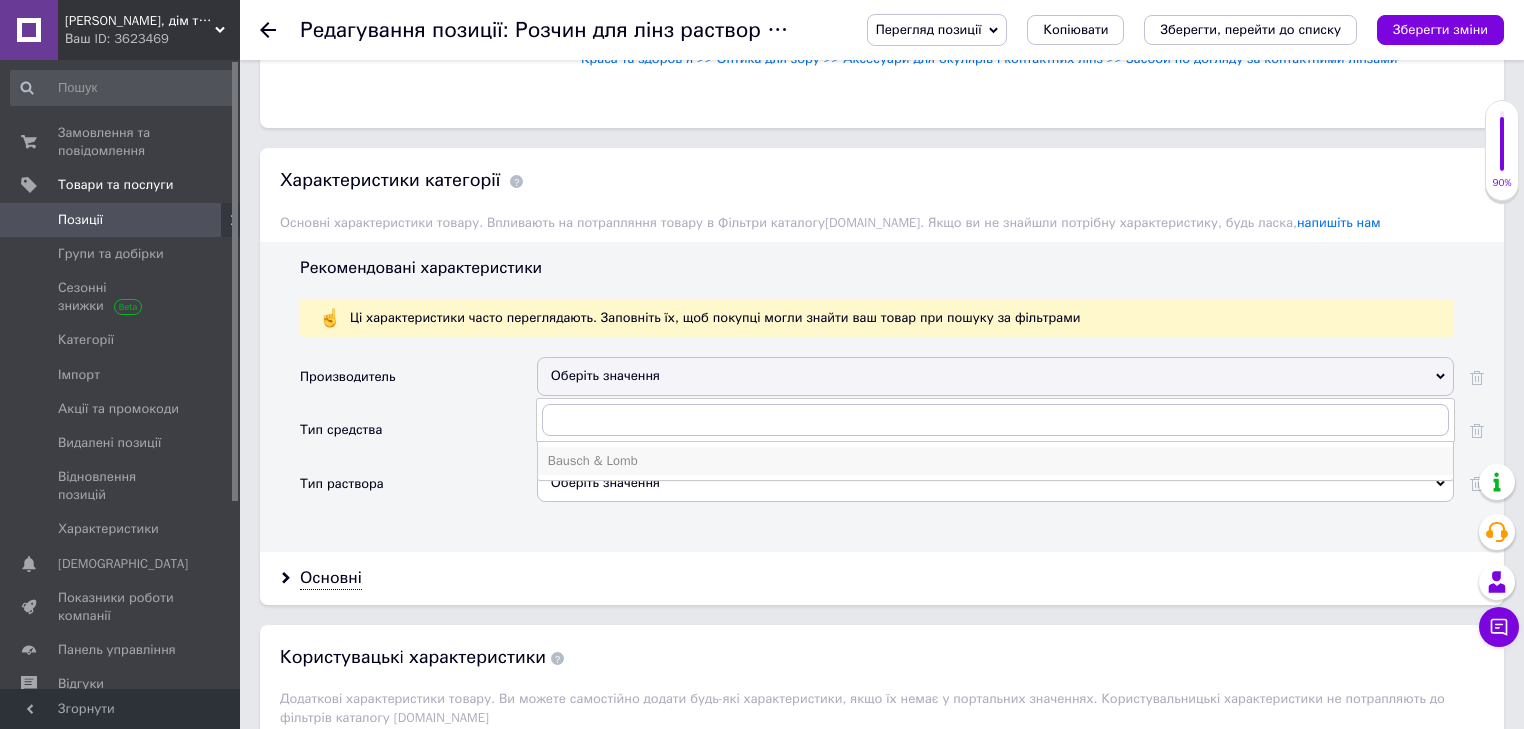 click on "Bausch & Lomb" at bounding box center (995, 461) 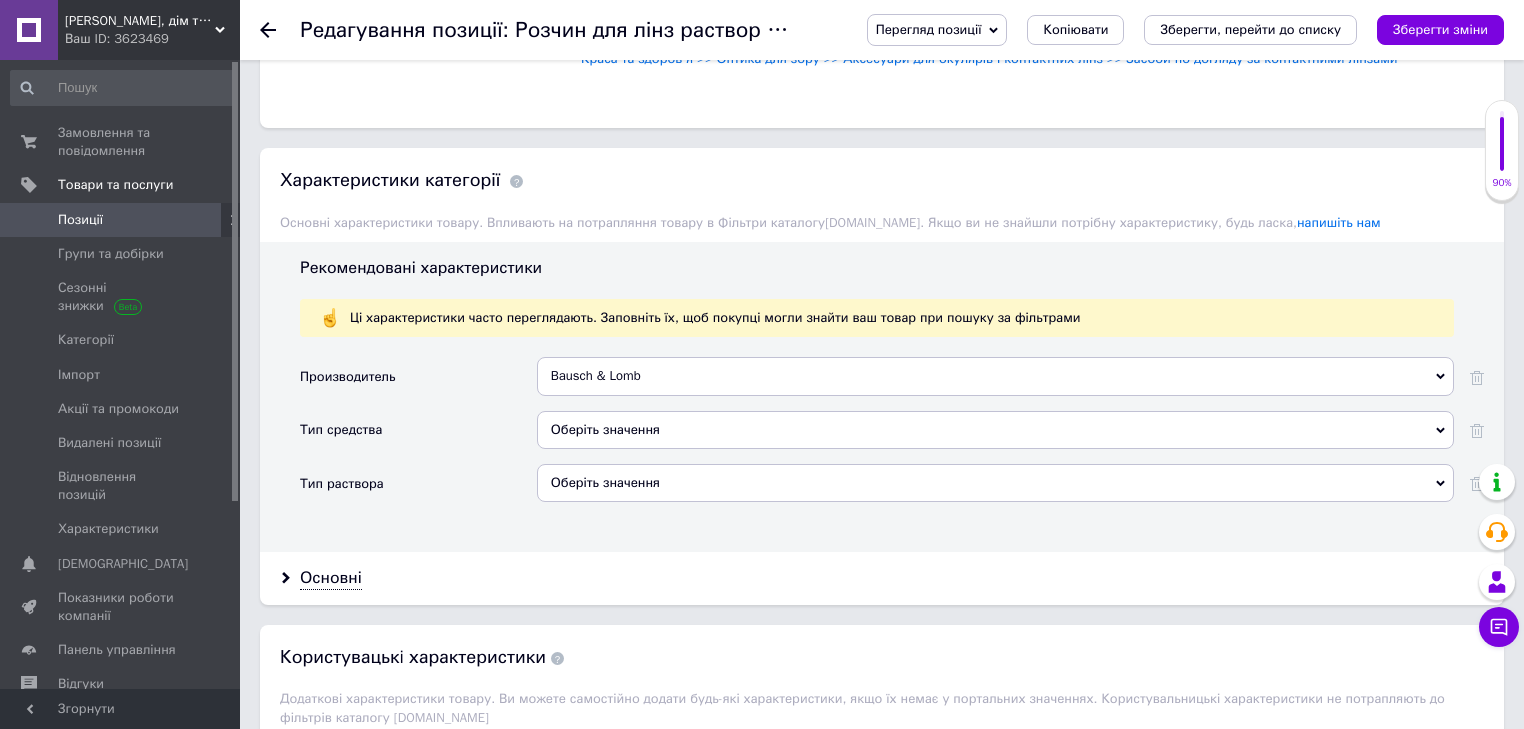 click on "Оберіть значення" at bounding box center [995, 430] 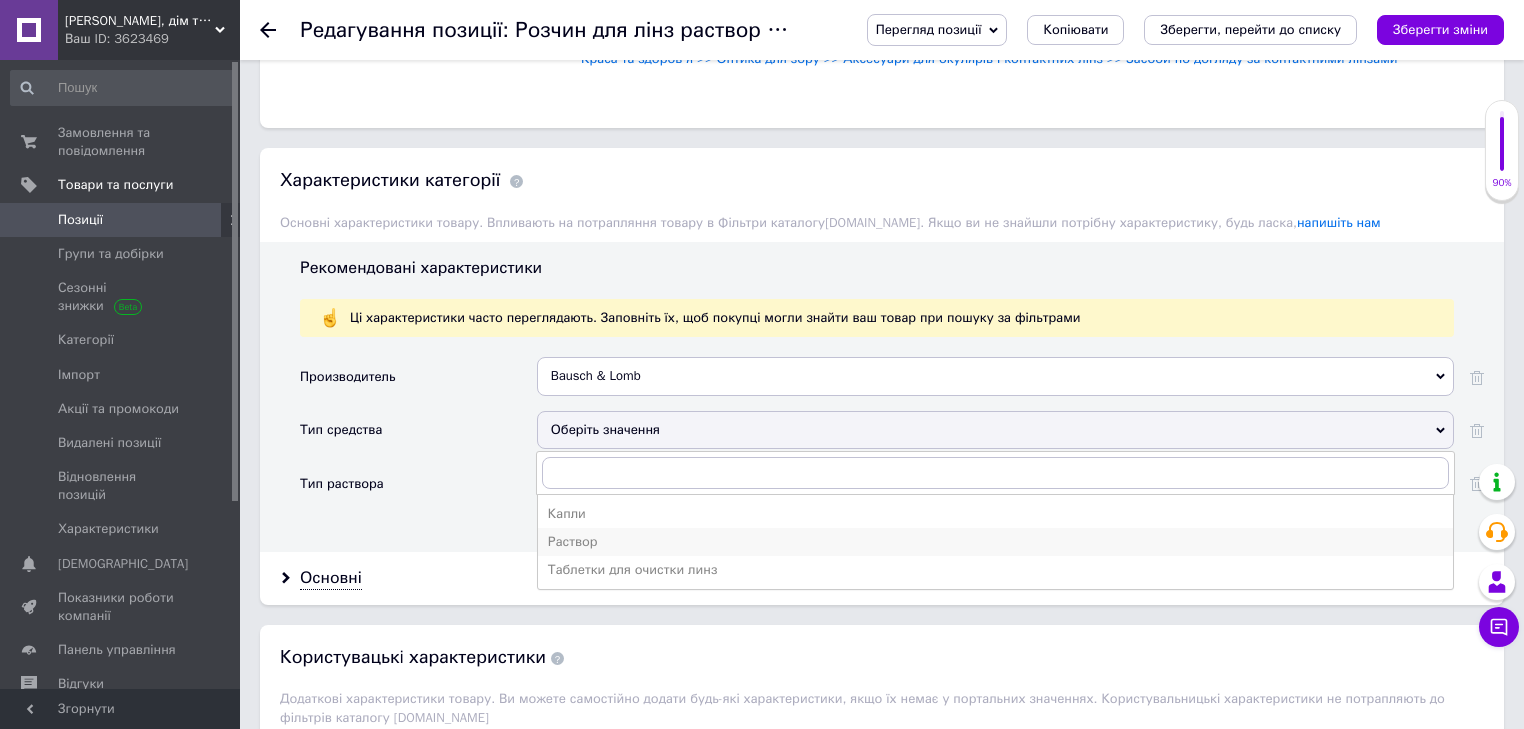 click on "Раствор" at bounding box center (995, 542) 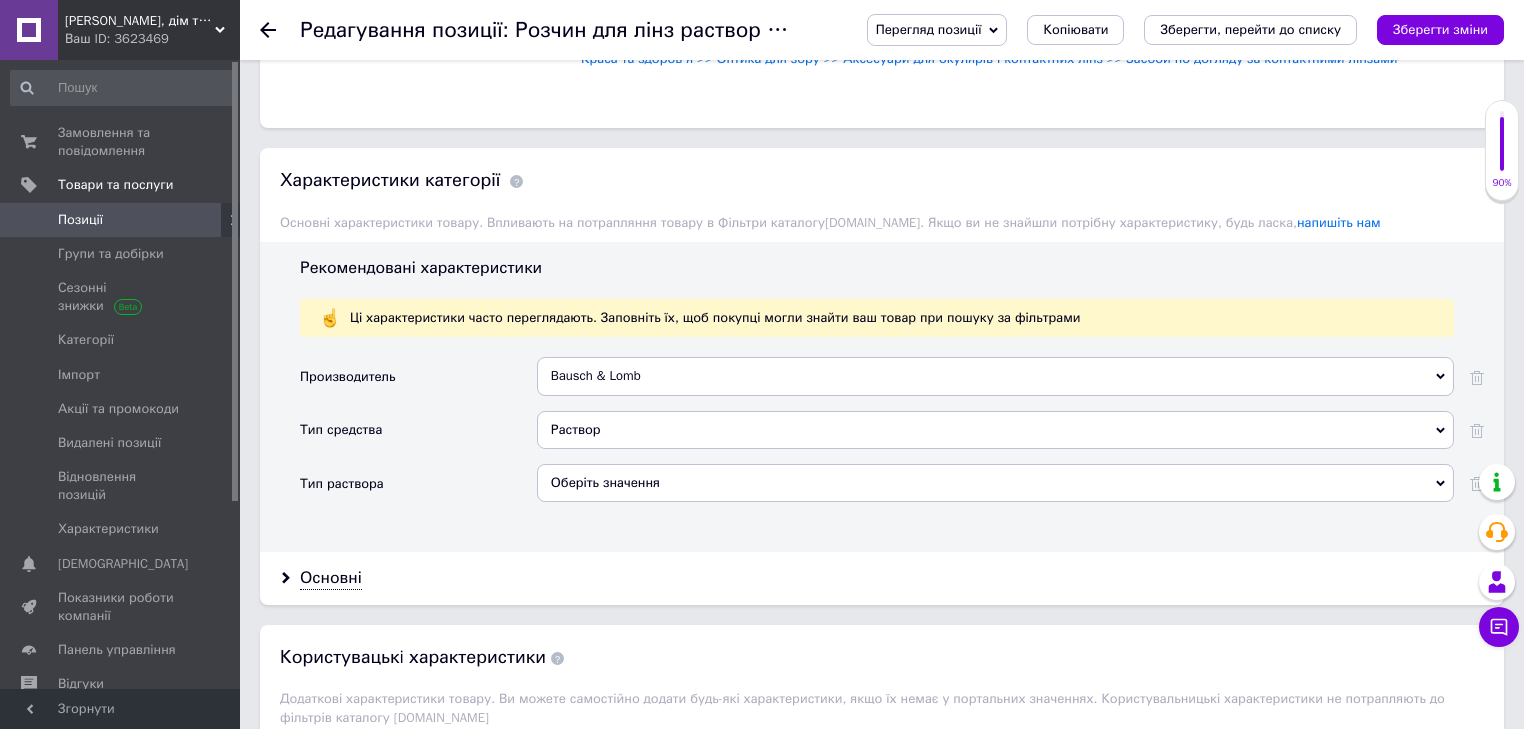click on "Оберіть значення" at bounding box center [995, 483] 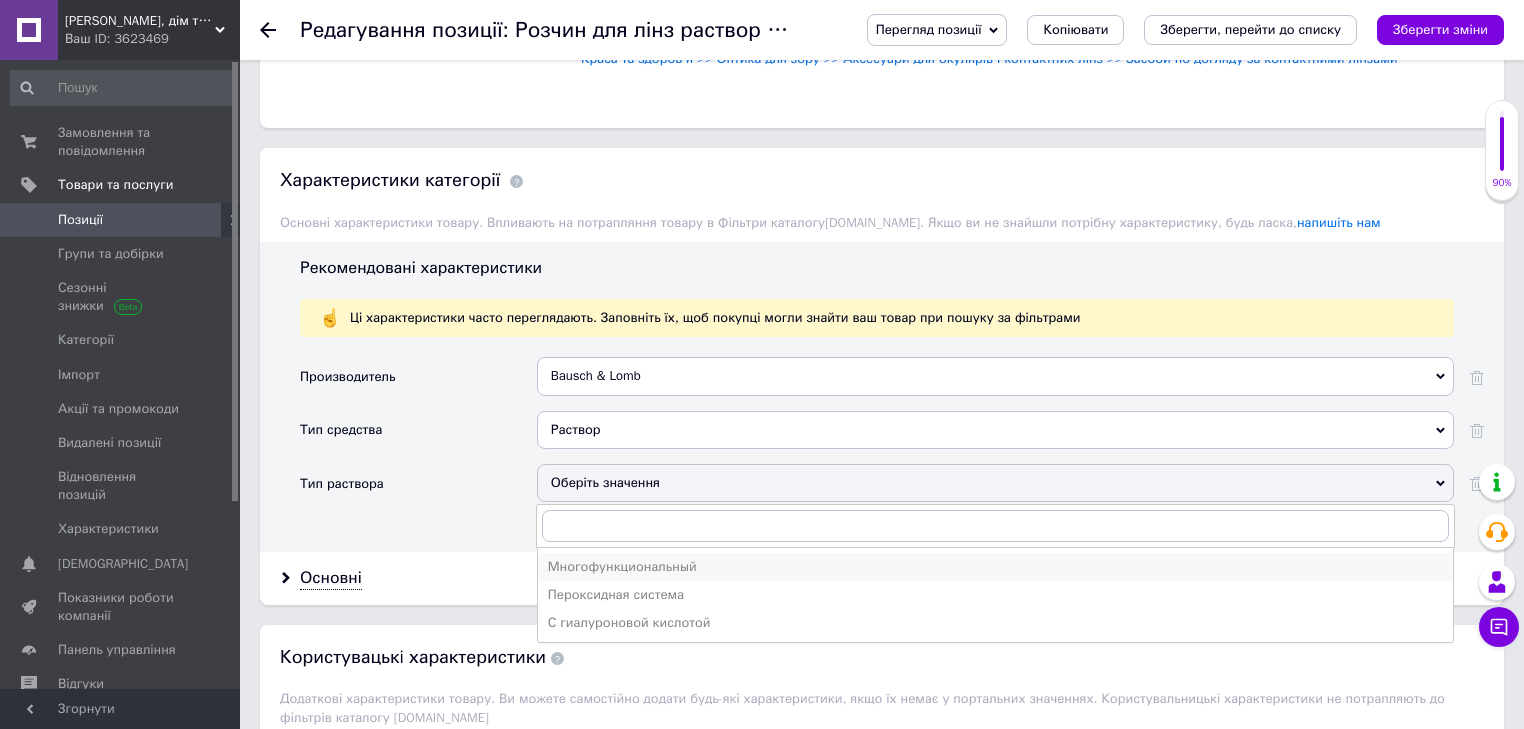 click on "Многофункциональный" at bounding box center [995, 567] 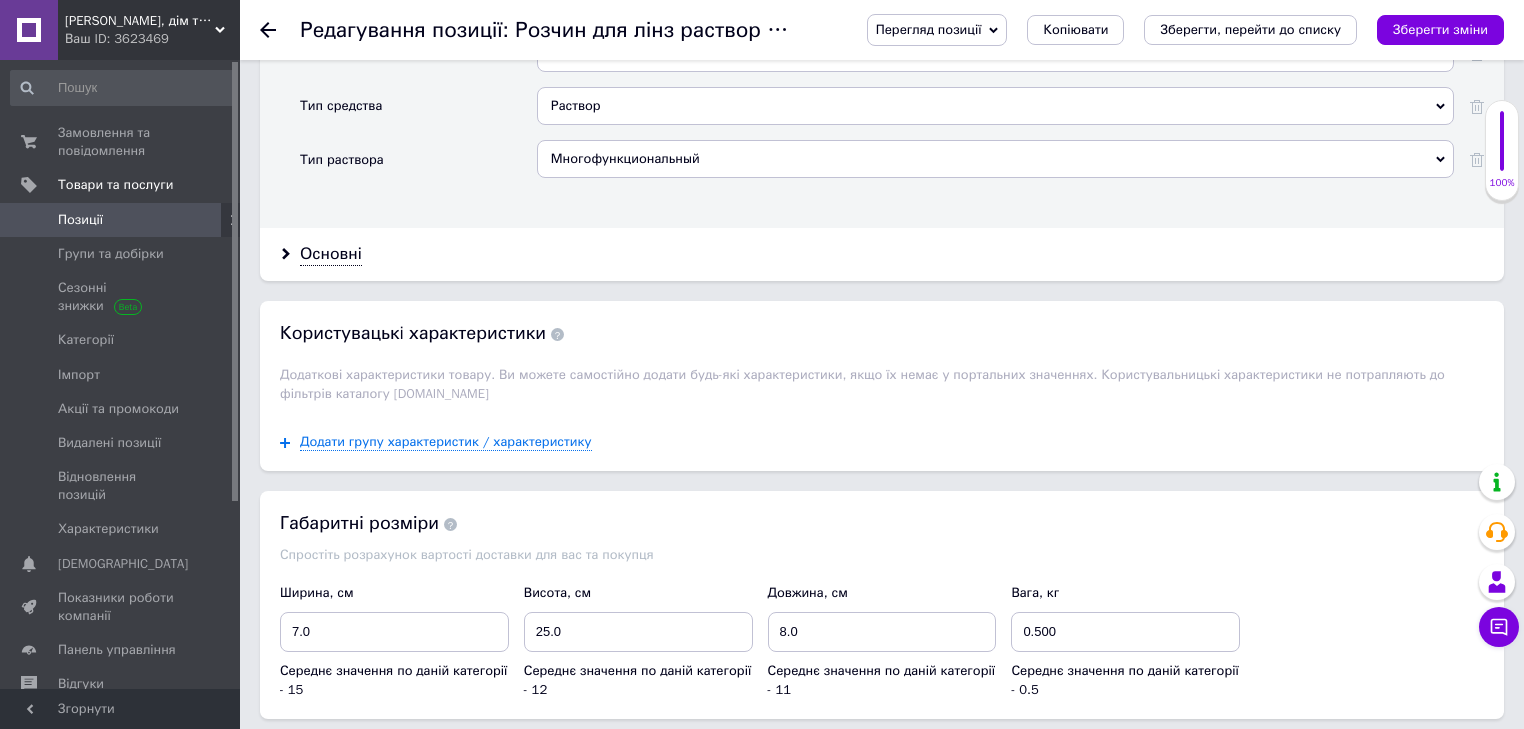scroll, scrollTop: 1825, scrollLeft: 0, axis: vertical 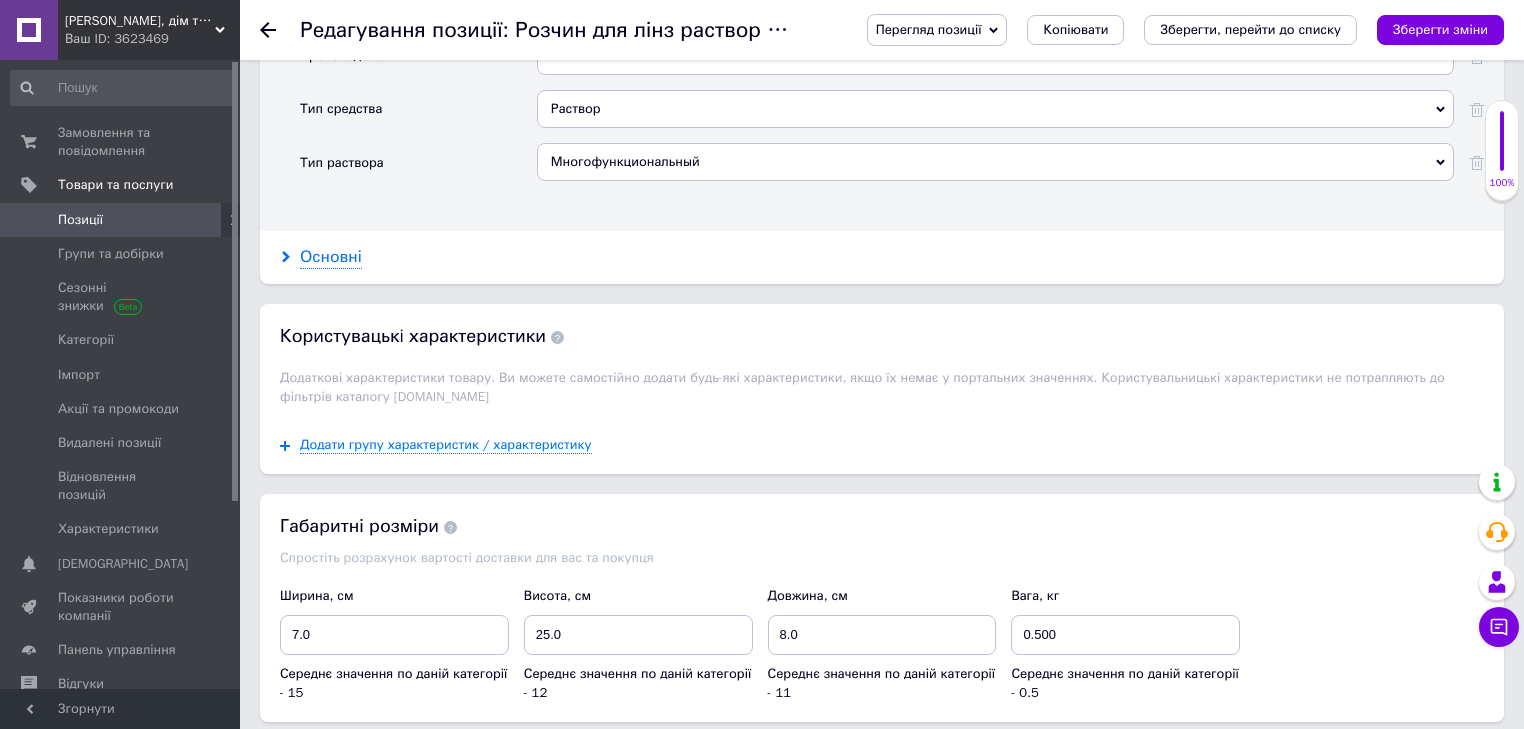 click on "Основні" at bounding box center [331, 257] 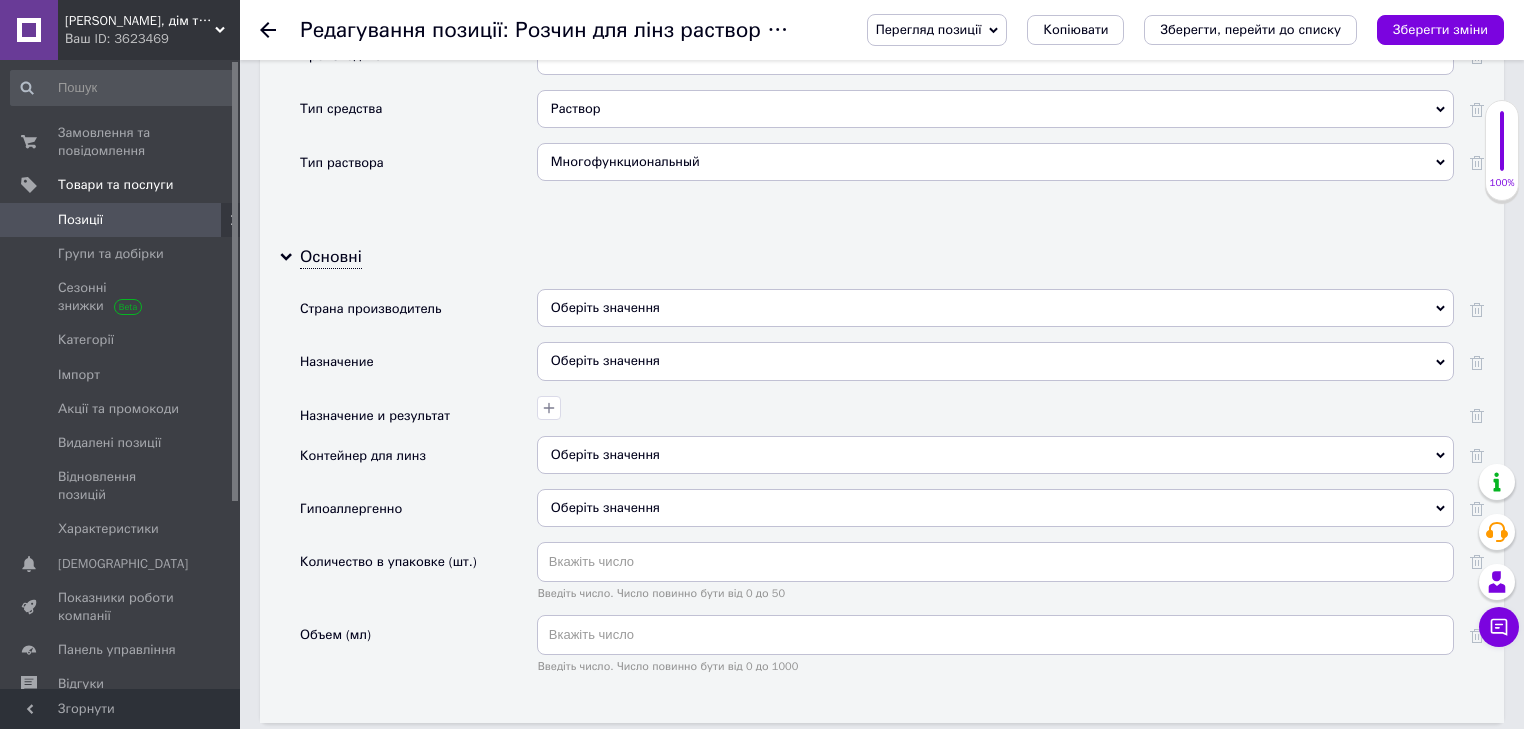 click on "Оберіть значення" at bounding box center [995, 361] 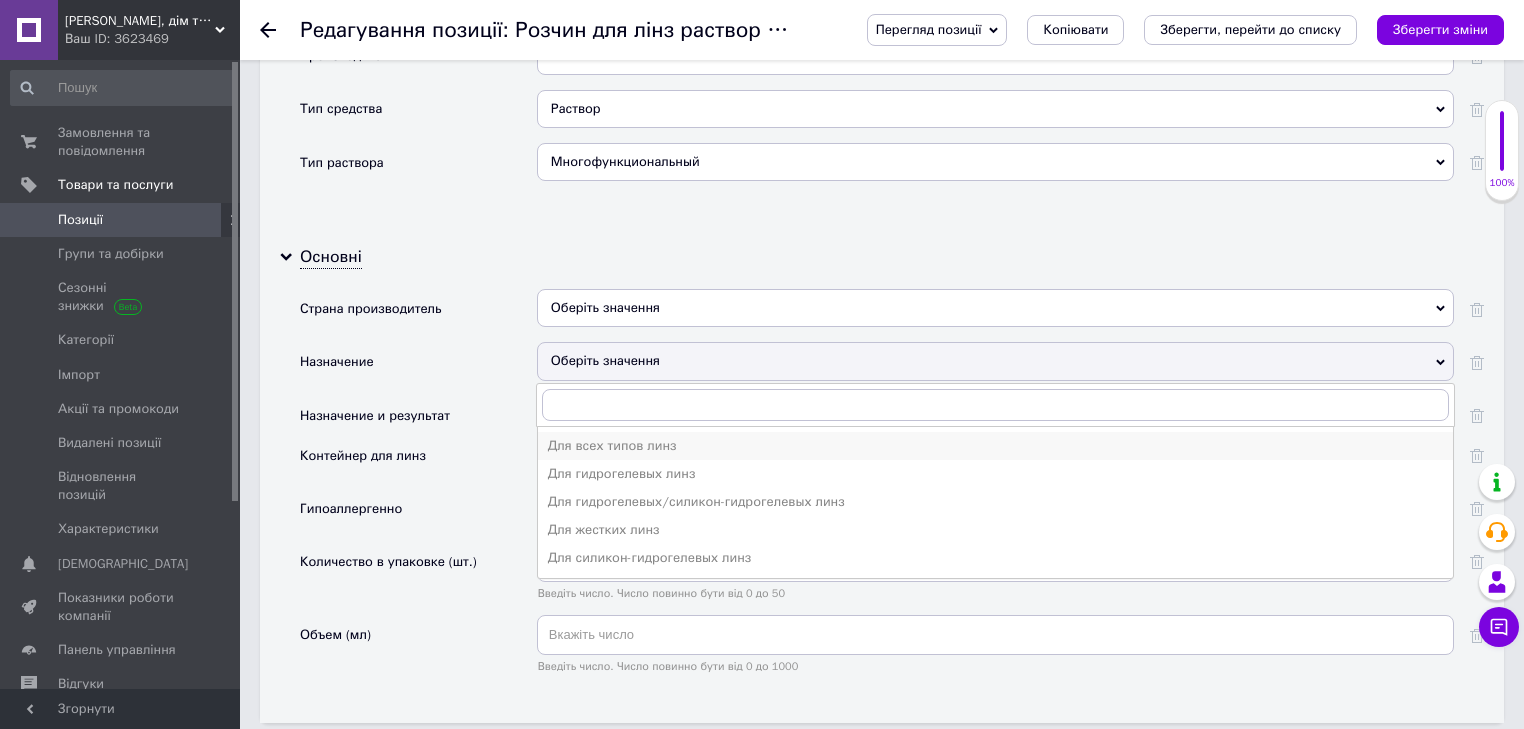 click on "Для всех типов линз" at bounding box center (995, 446) 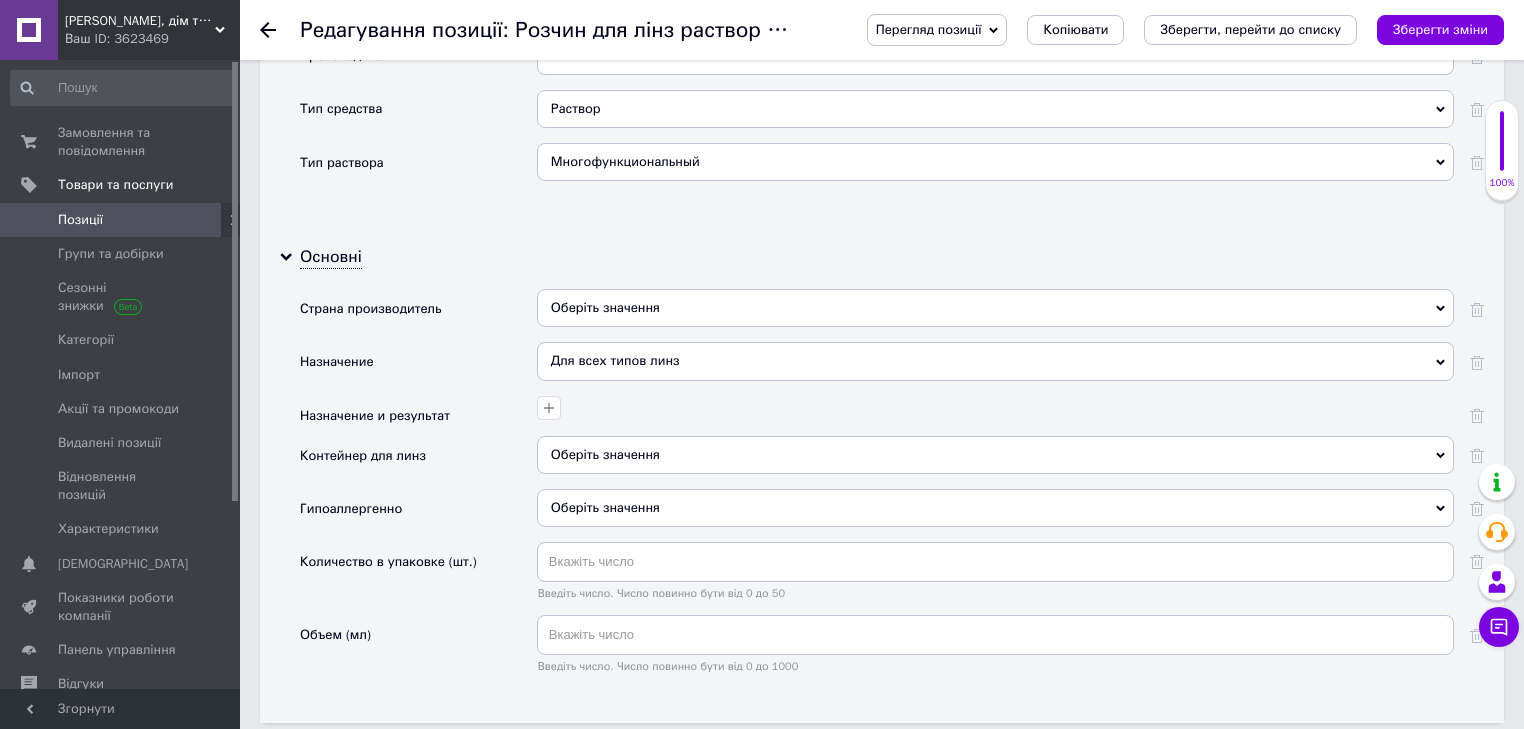 click on "Оберіть значення" at bounding box center (605, 454) 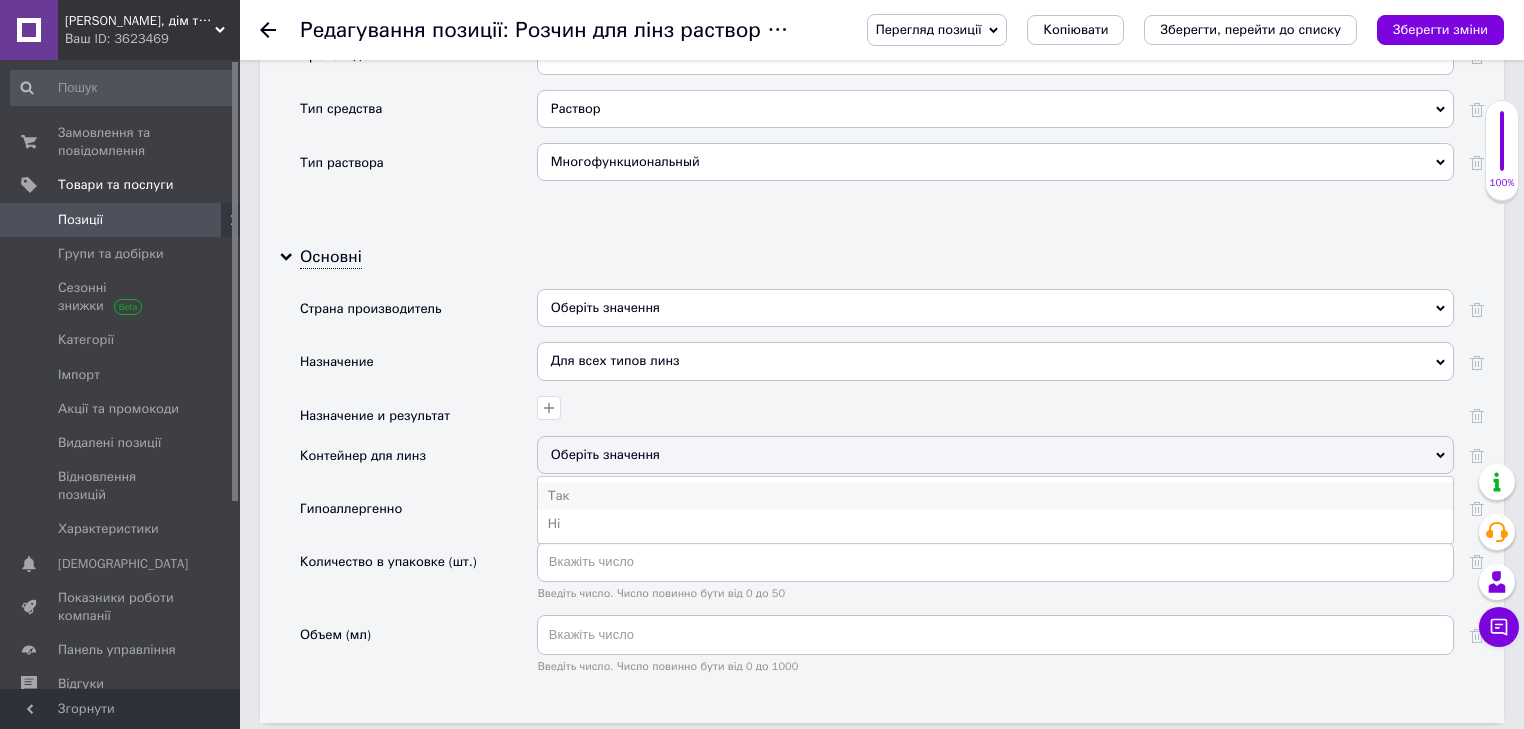click on "Так" at bounding box center (995, 496) 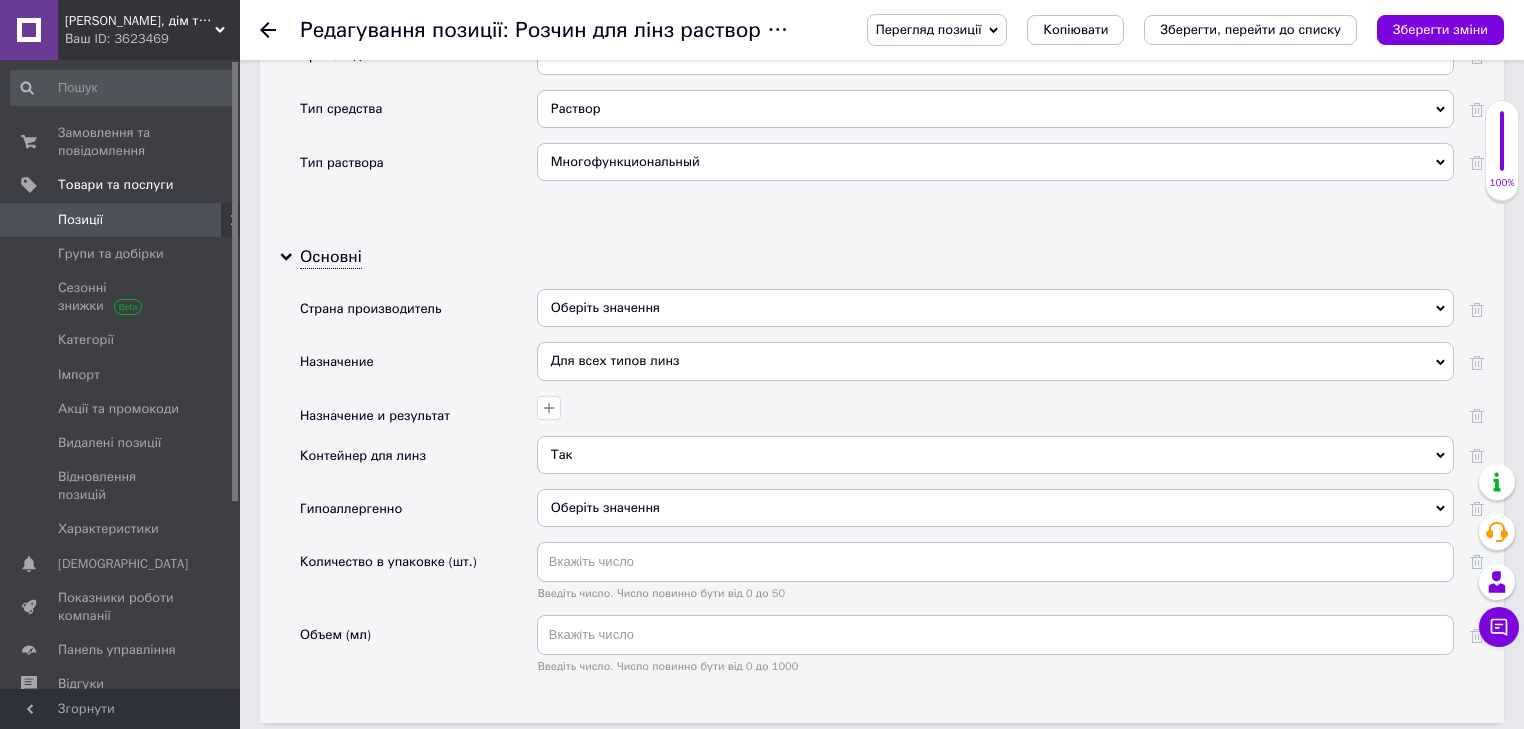 click on "Оберіть значення" at bounding box center [605, 507] 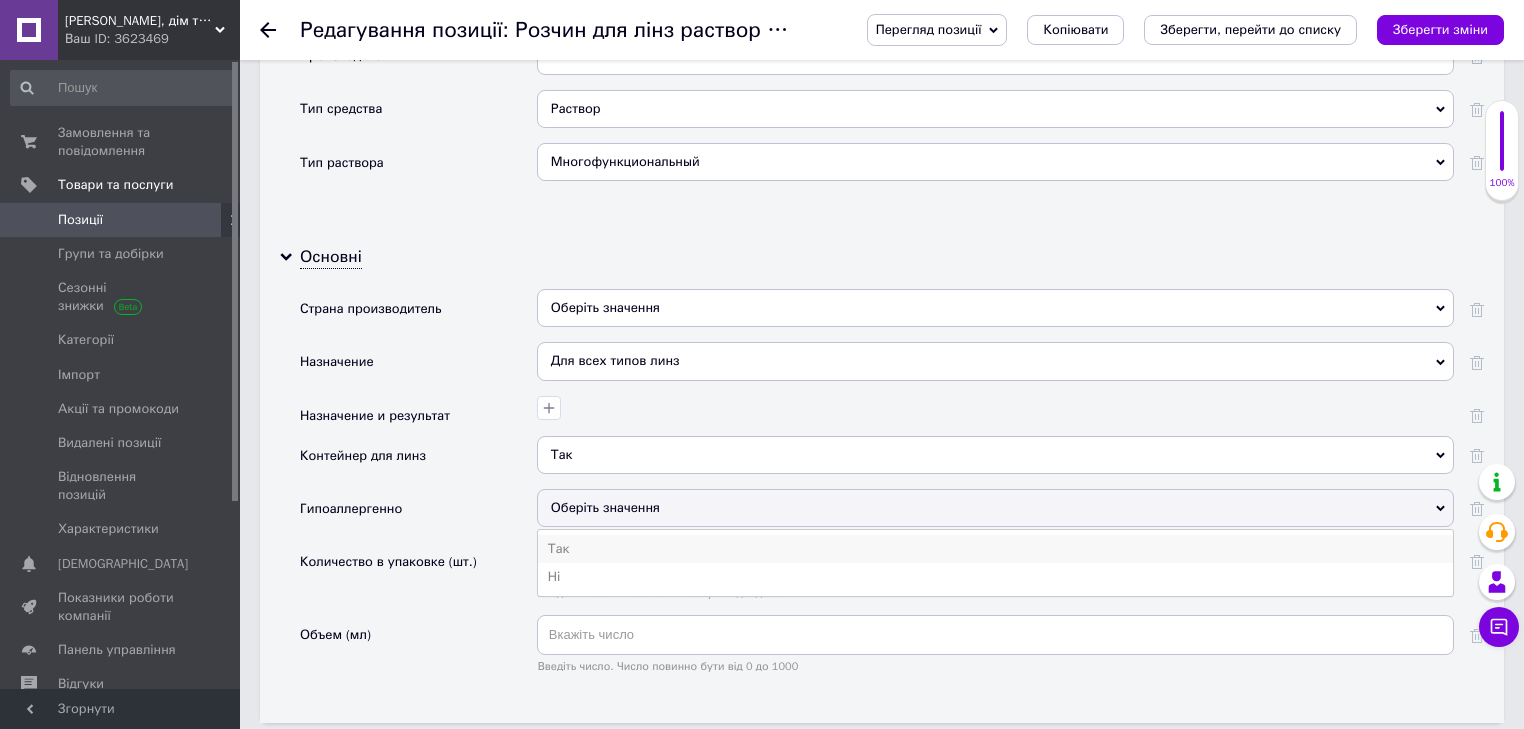 click on "Так" at bounding box center (995, 549) 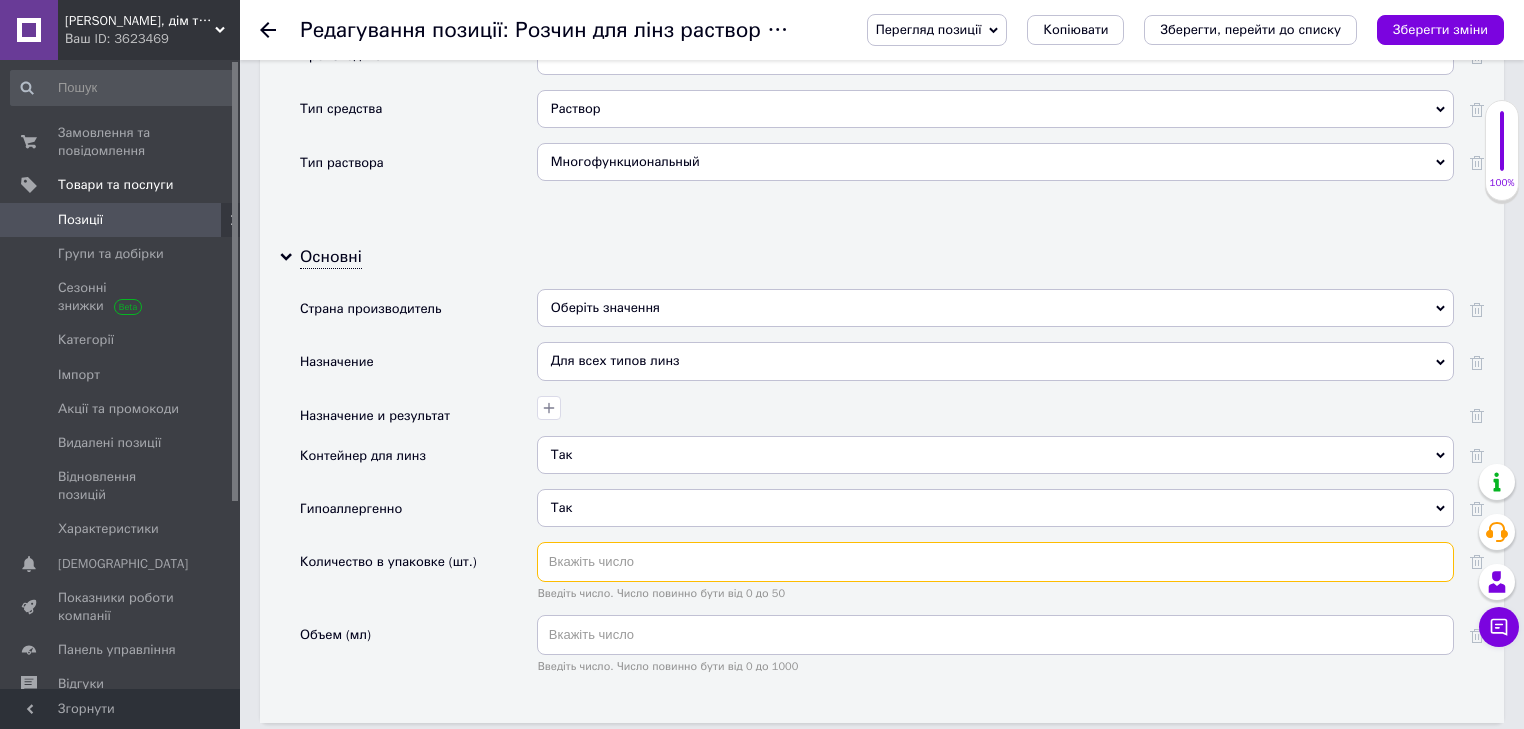 click at bounding box center (995, 562) 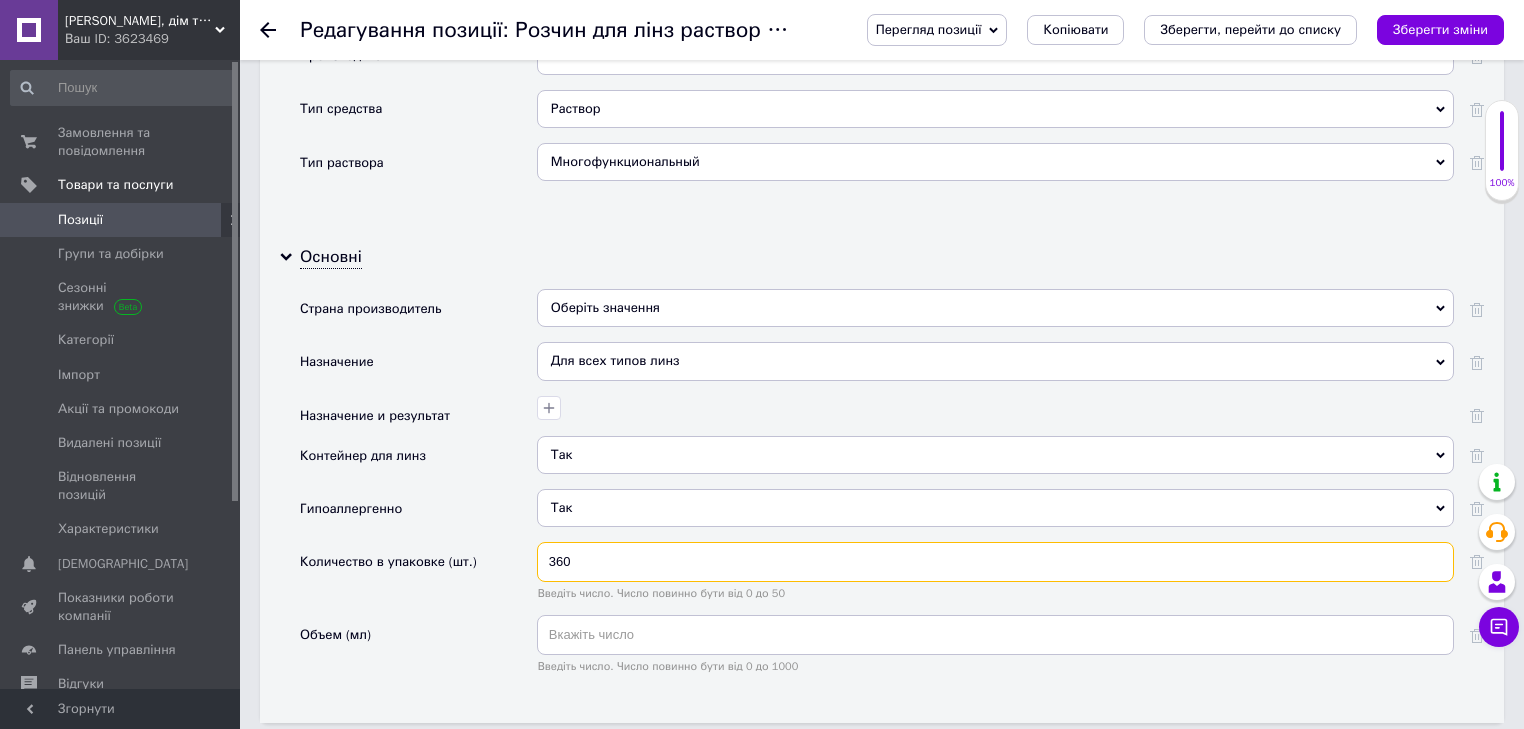 drag, startPoint x: 576, startPoint y: 555, endPoint x: 535, endPoint y: 552, distance: 41.109608 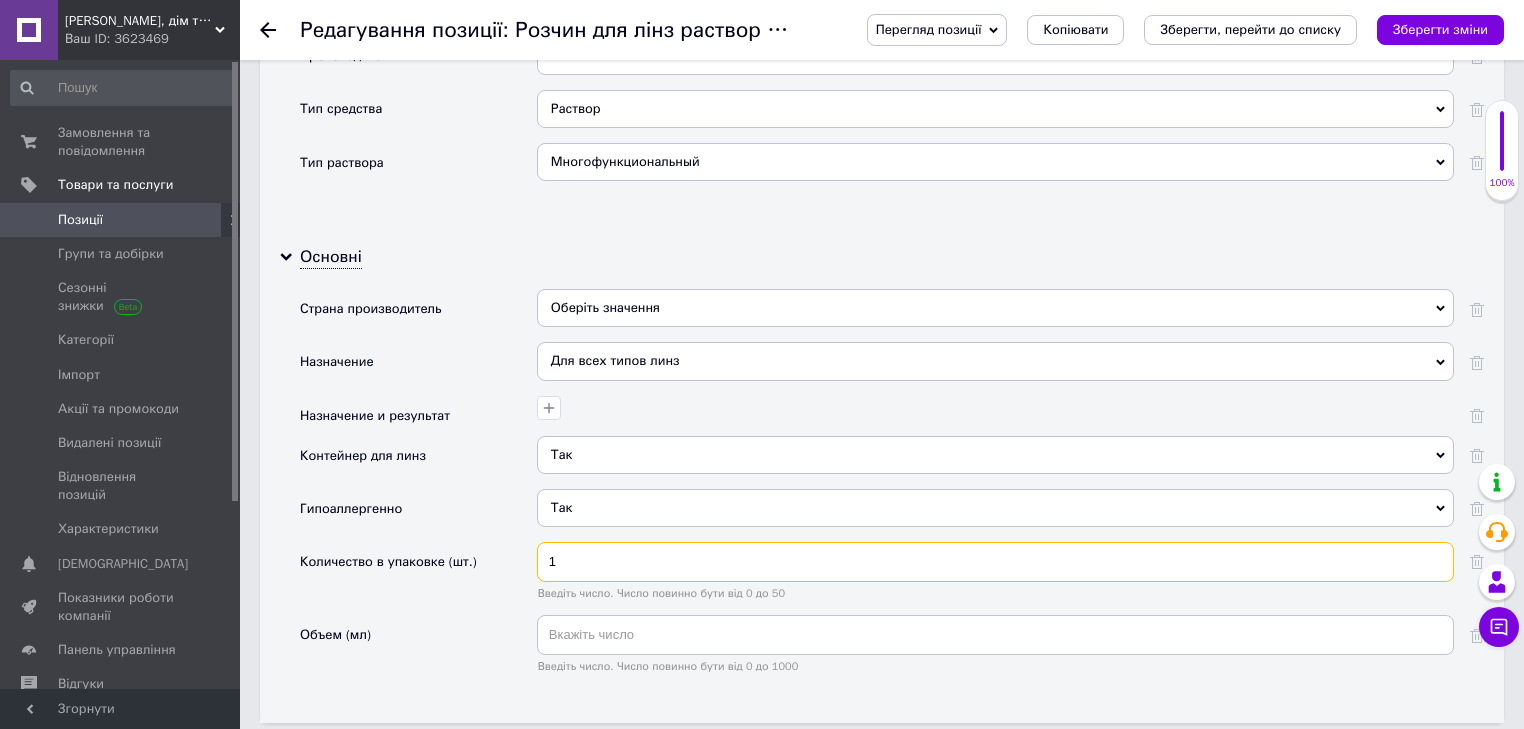 type on "1" 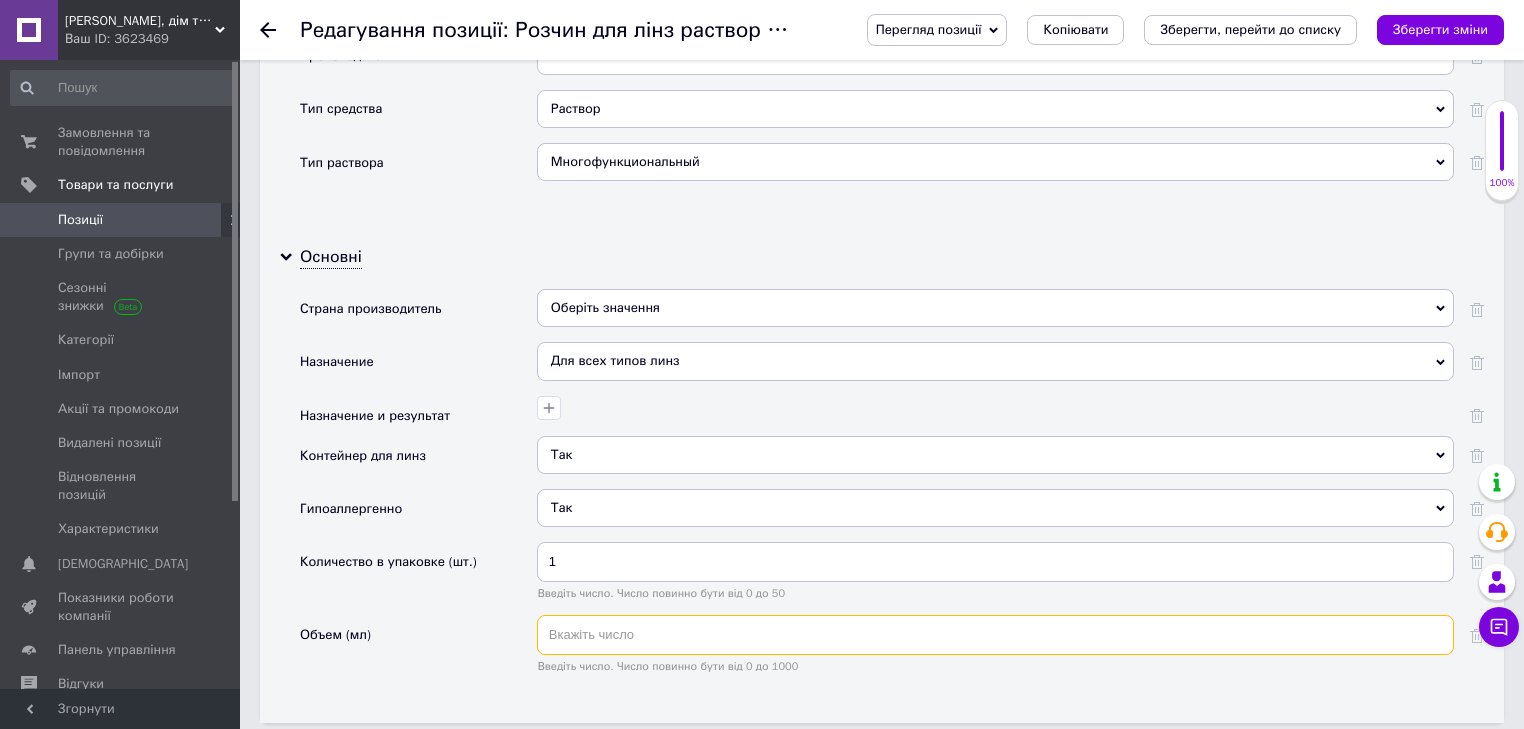 click at bounding box center (995, 635) 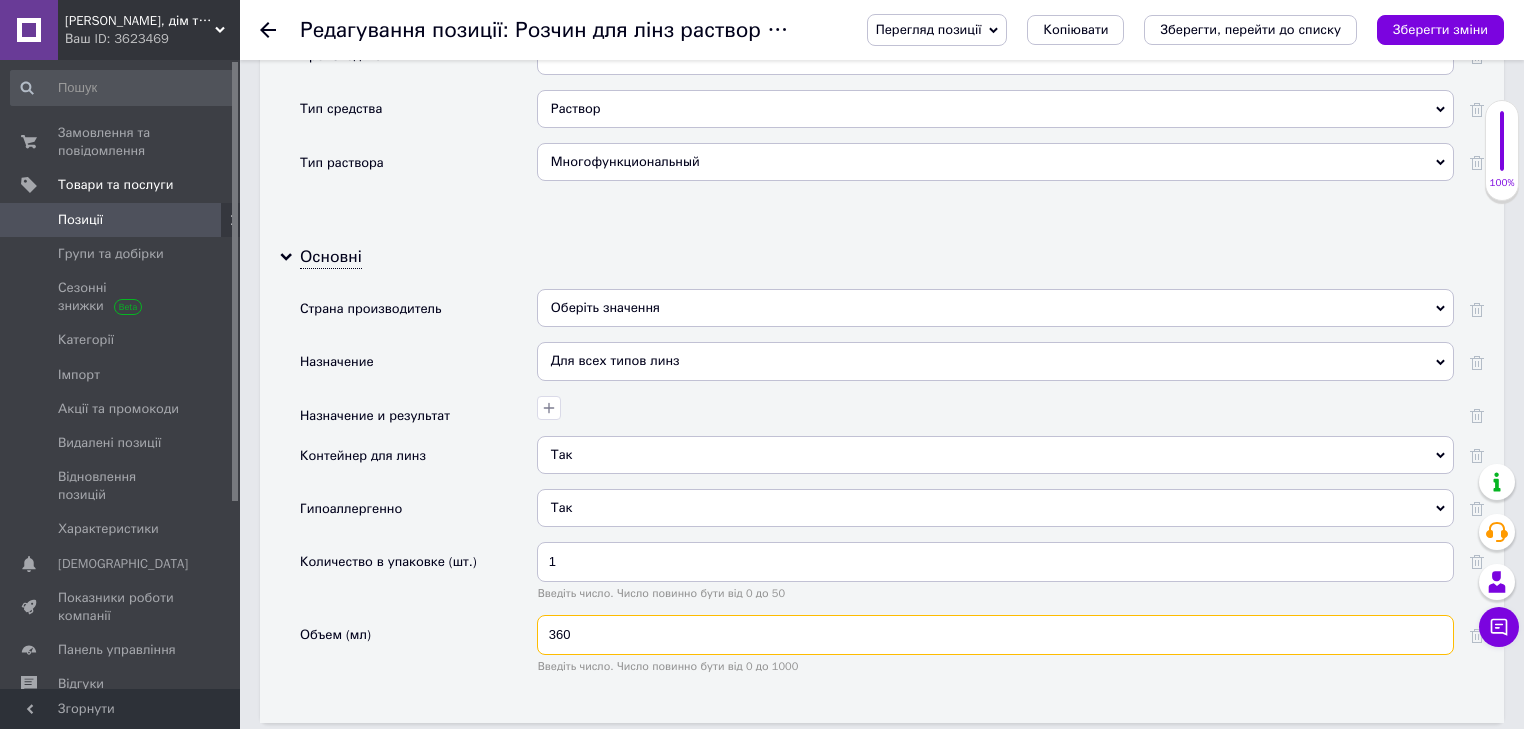type on "360" 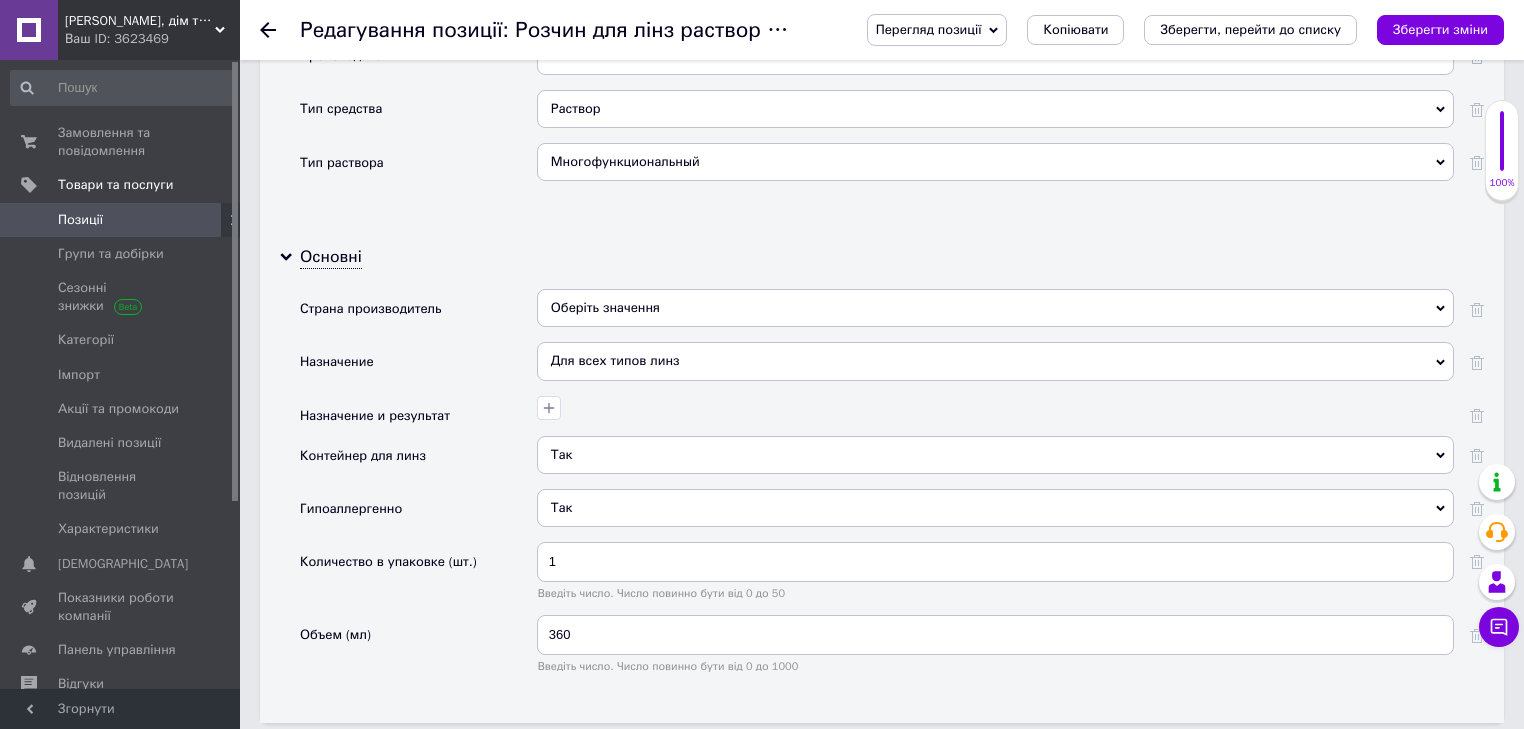 click on "Объем (мл)" at bounding box center [418, 651] 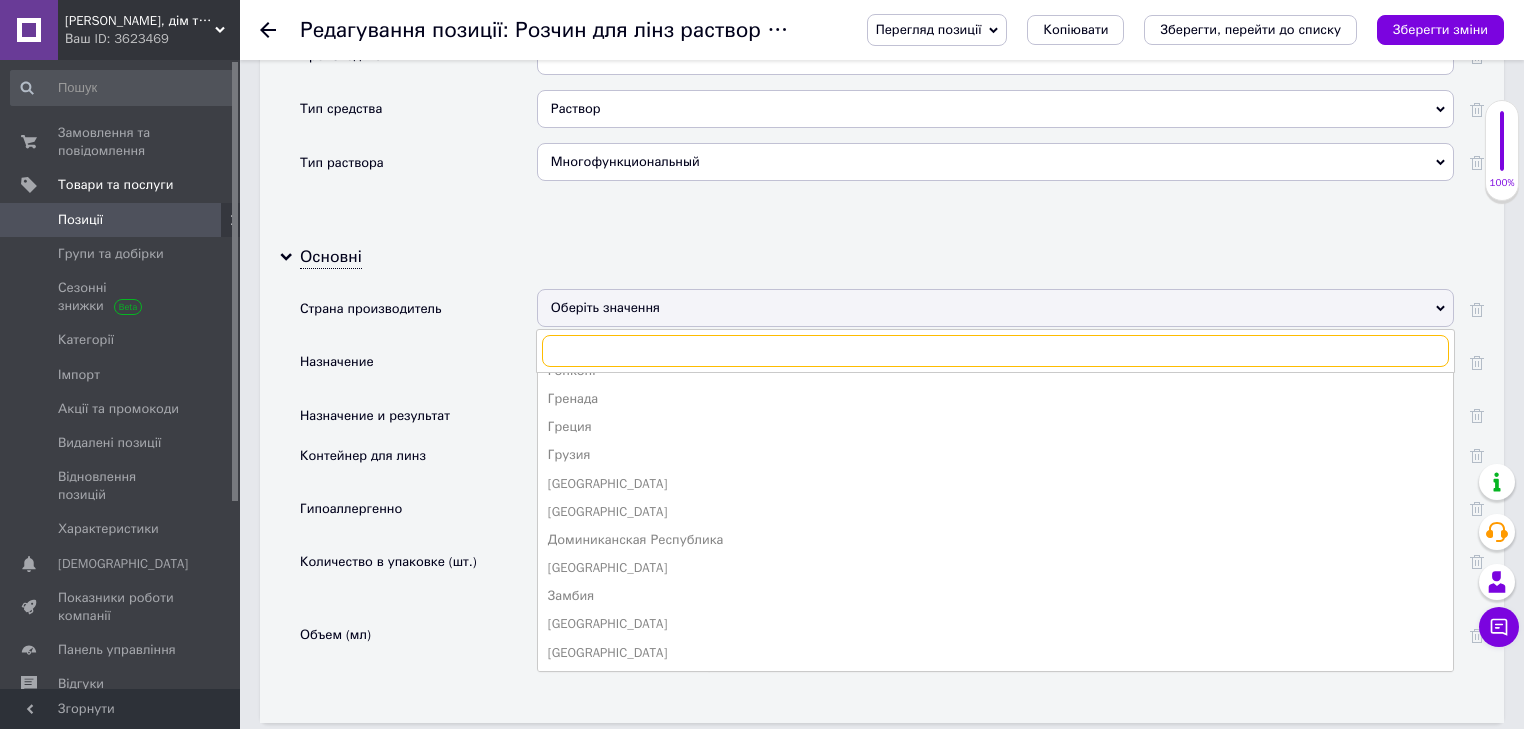 scroll, scrollTop: 1630, scrollLeft: 0, axis: vertical 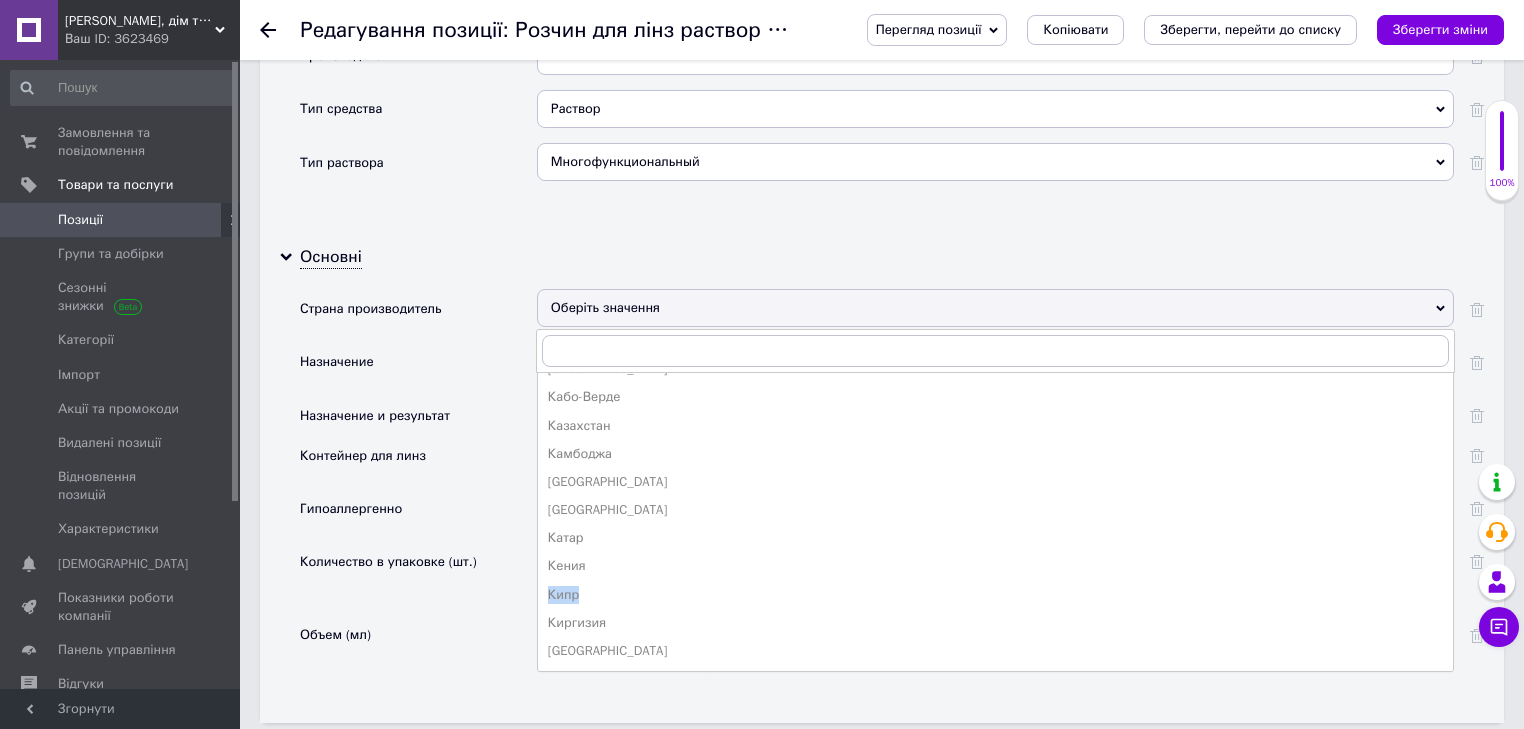 drag, startPoint x: 1445, startPoint y: 555, endPoint x: 1452, endPoint y: 588, distance: 33.734257 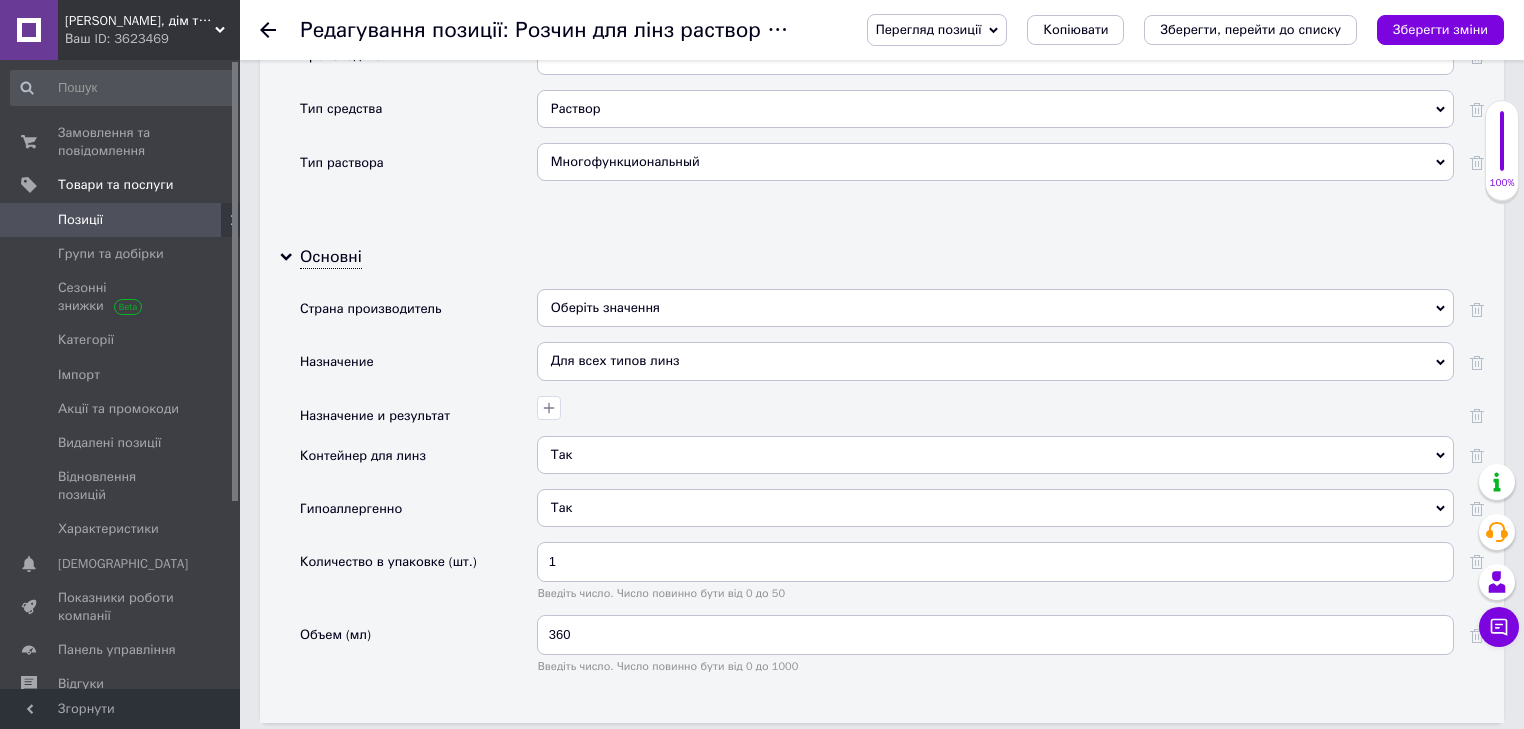 click on "Оберіть значення" at bounding box center [995, 308] 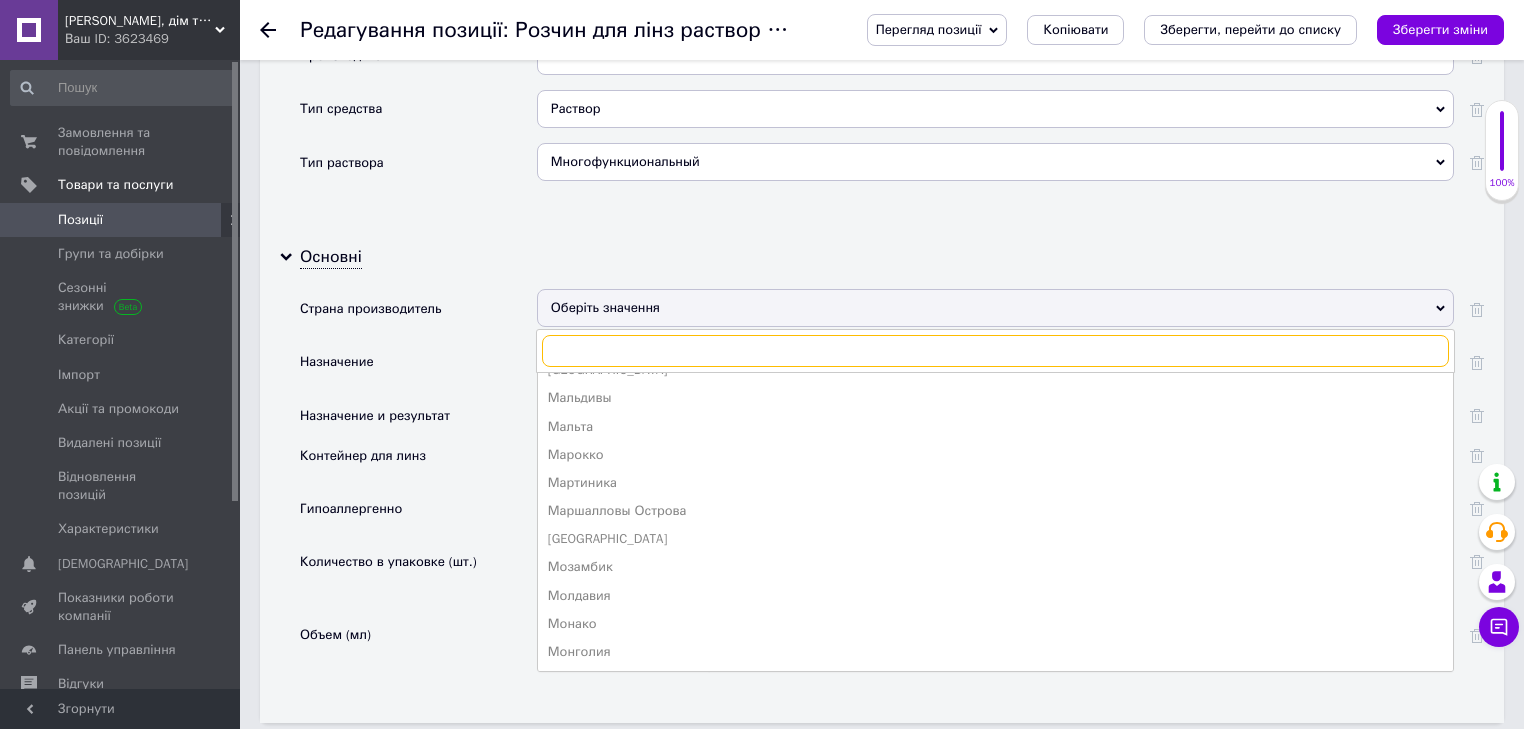 scroll, scrollTop: 2577, scrollLeft: 0, axis: vertical 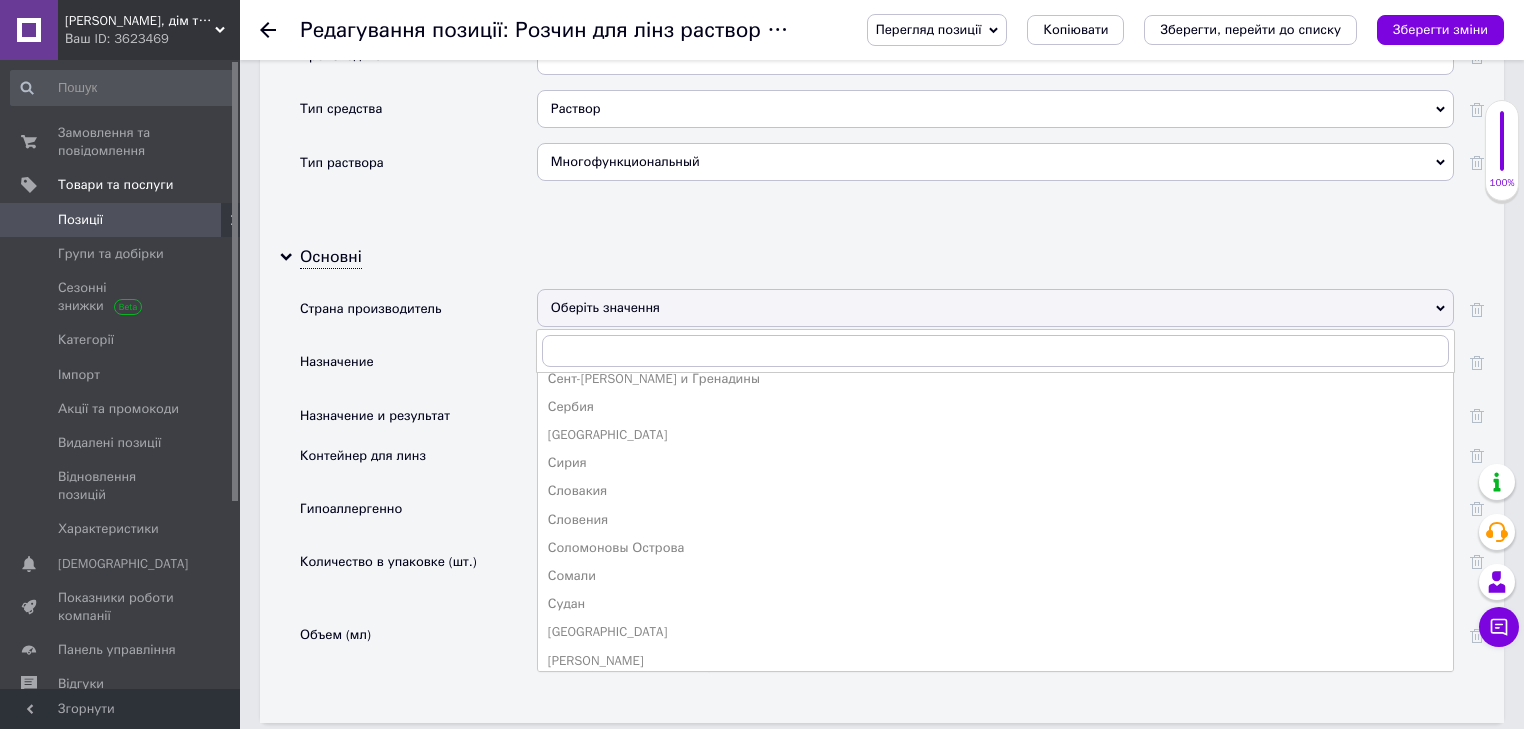 click on "США" at bounding box center [995, 632] 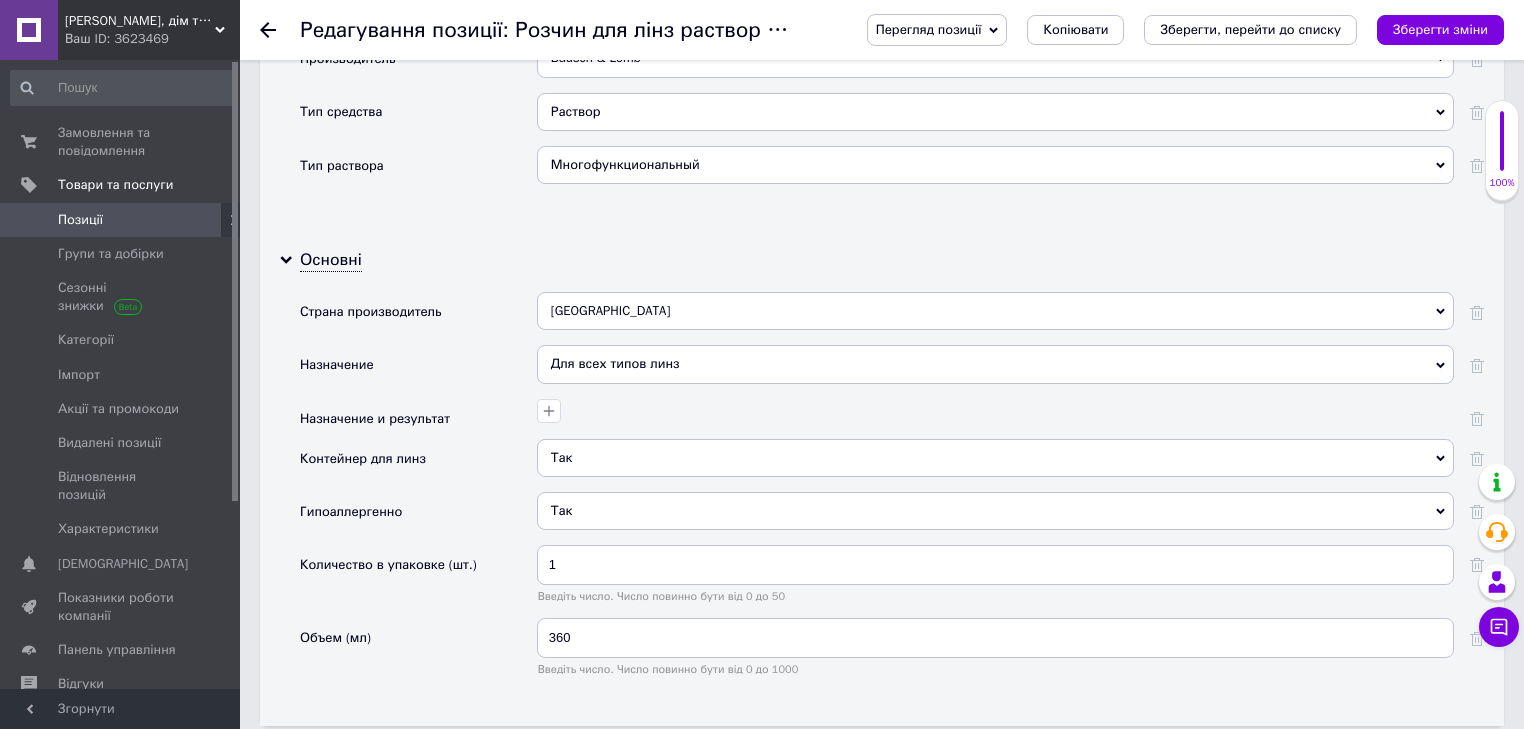 scroll, scrollTop: 1745, scrollLeft: 0, axis: vertical 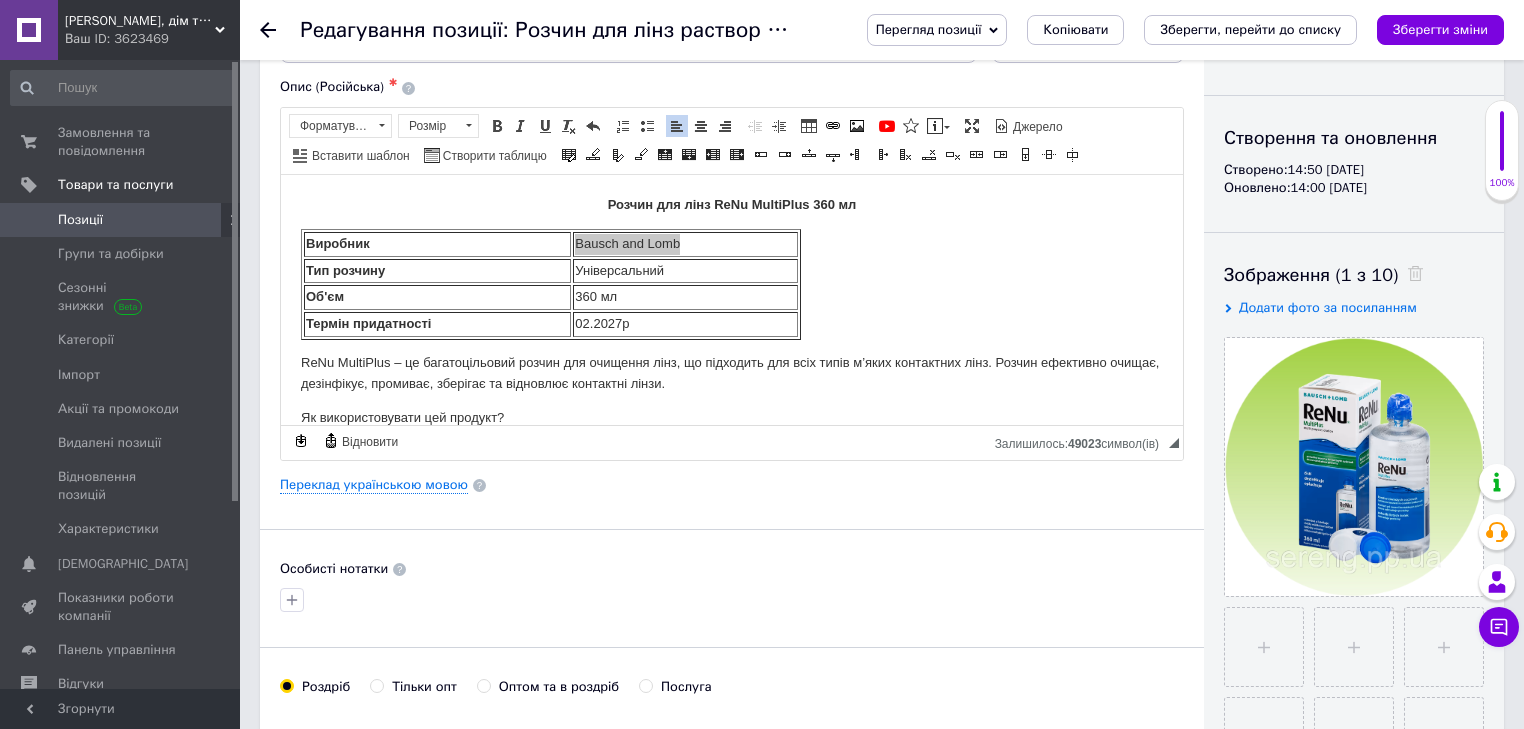 click on "Зберегти зміни" at bounding box center (1440, 29) 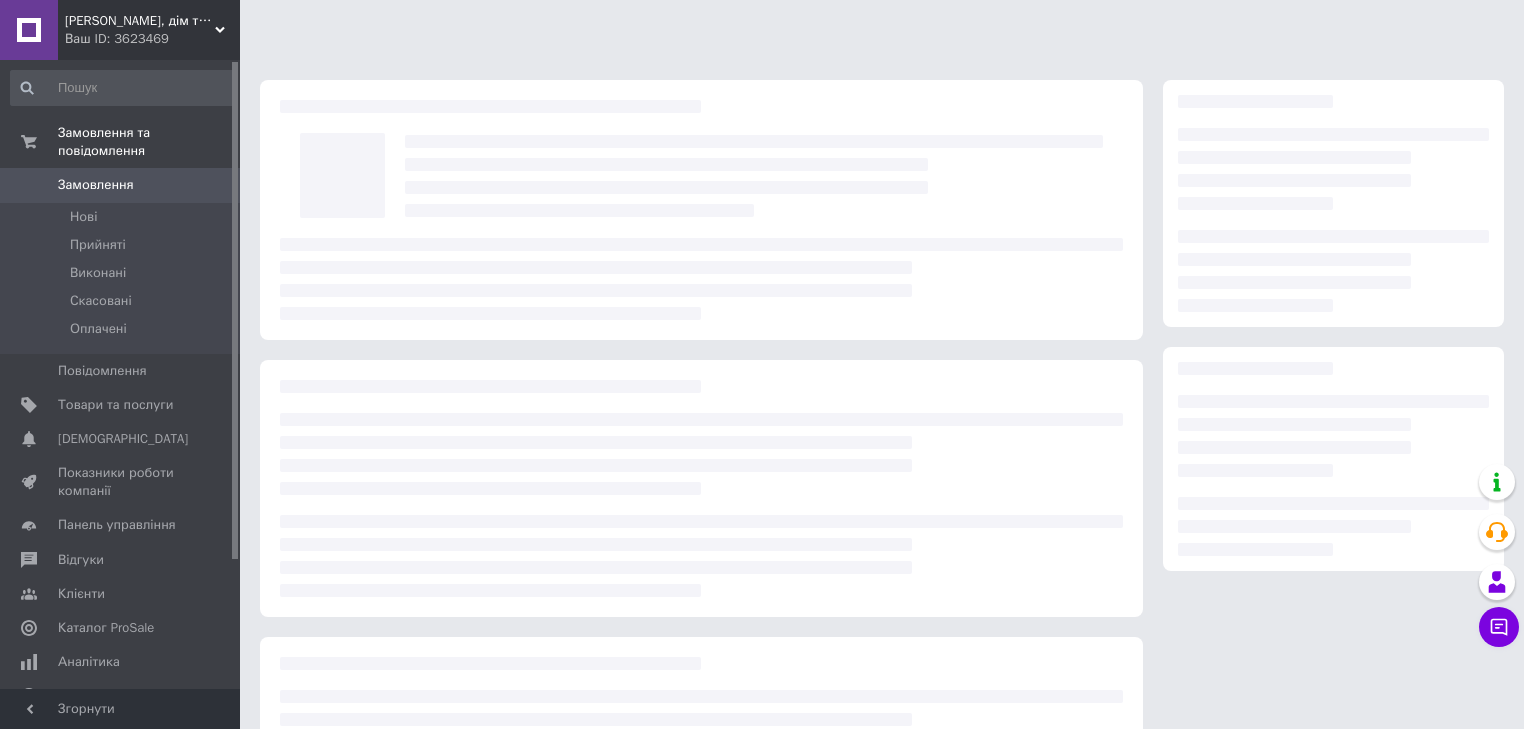 scroll, scrollTop: 0, scrollLeft: 0, axis: both 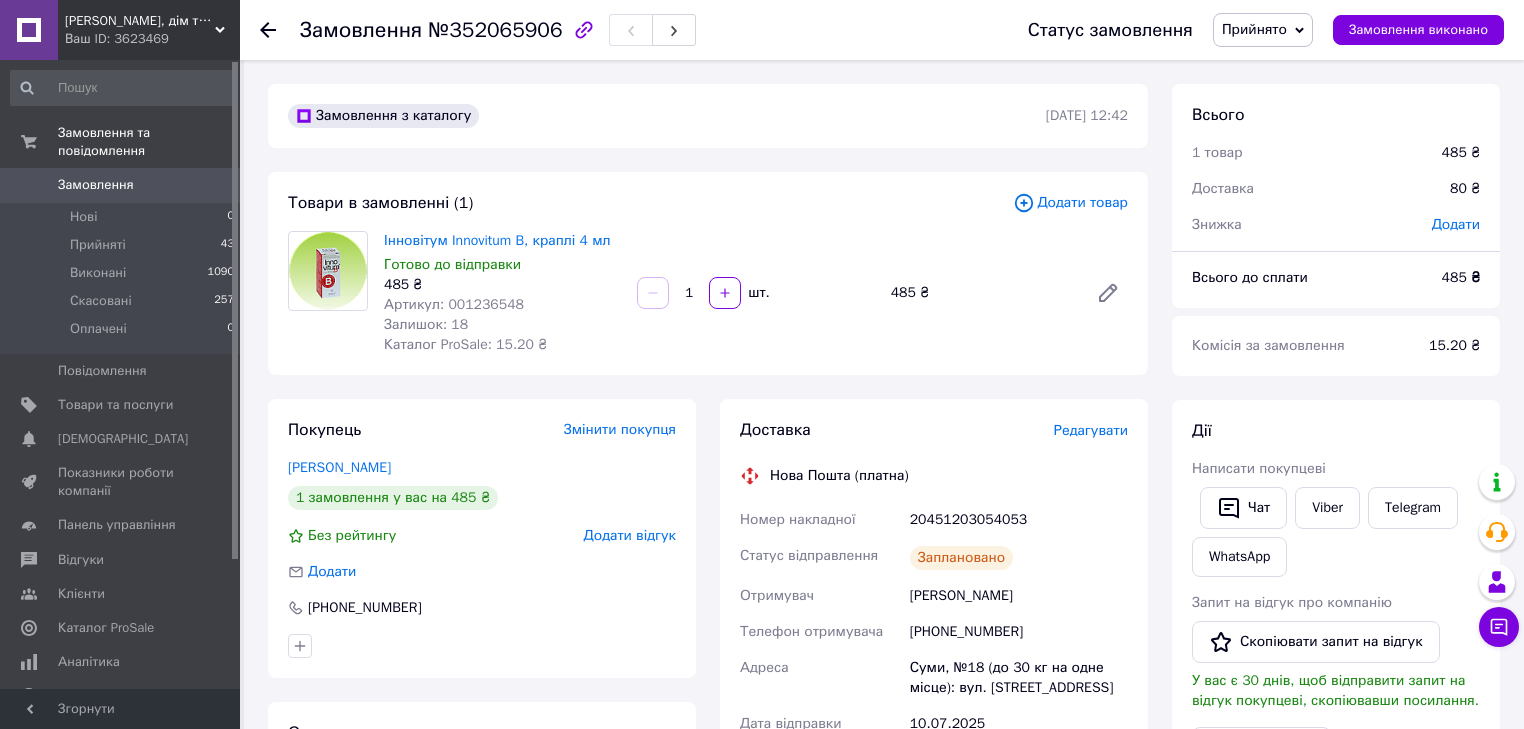 click on "Замовлення" at bounding box center (96, 185) 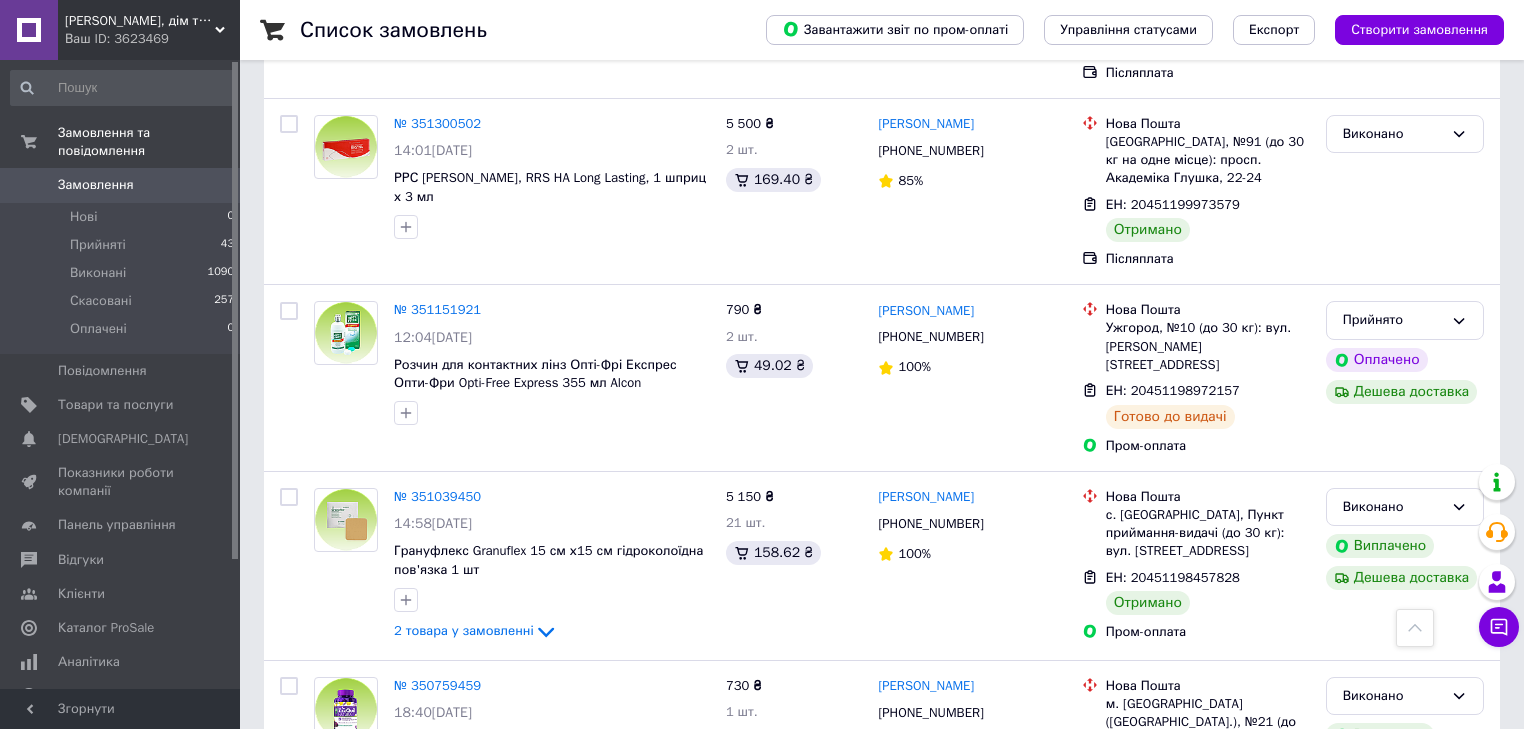 scroll, scrollTop: 1017, scrollLeft: 0, axis: vertical 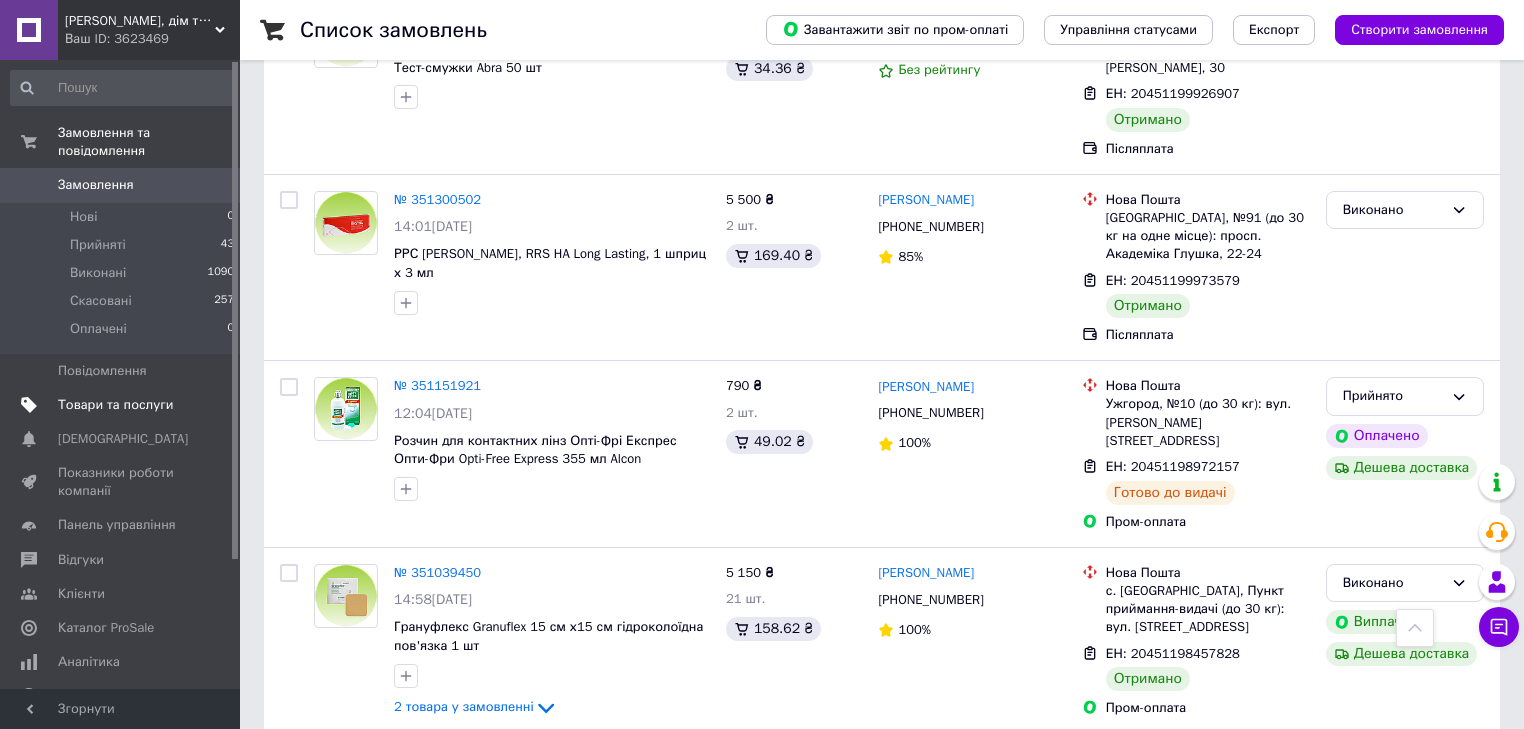 click on "Товари та послуги" at bounding box center (115, 405) 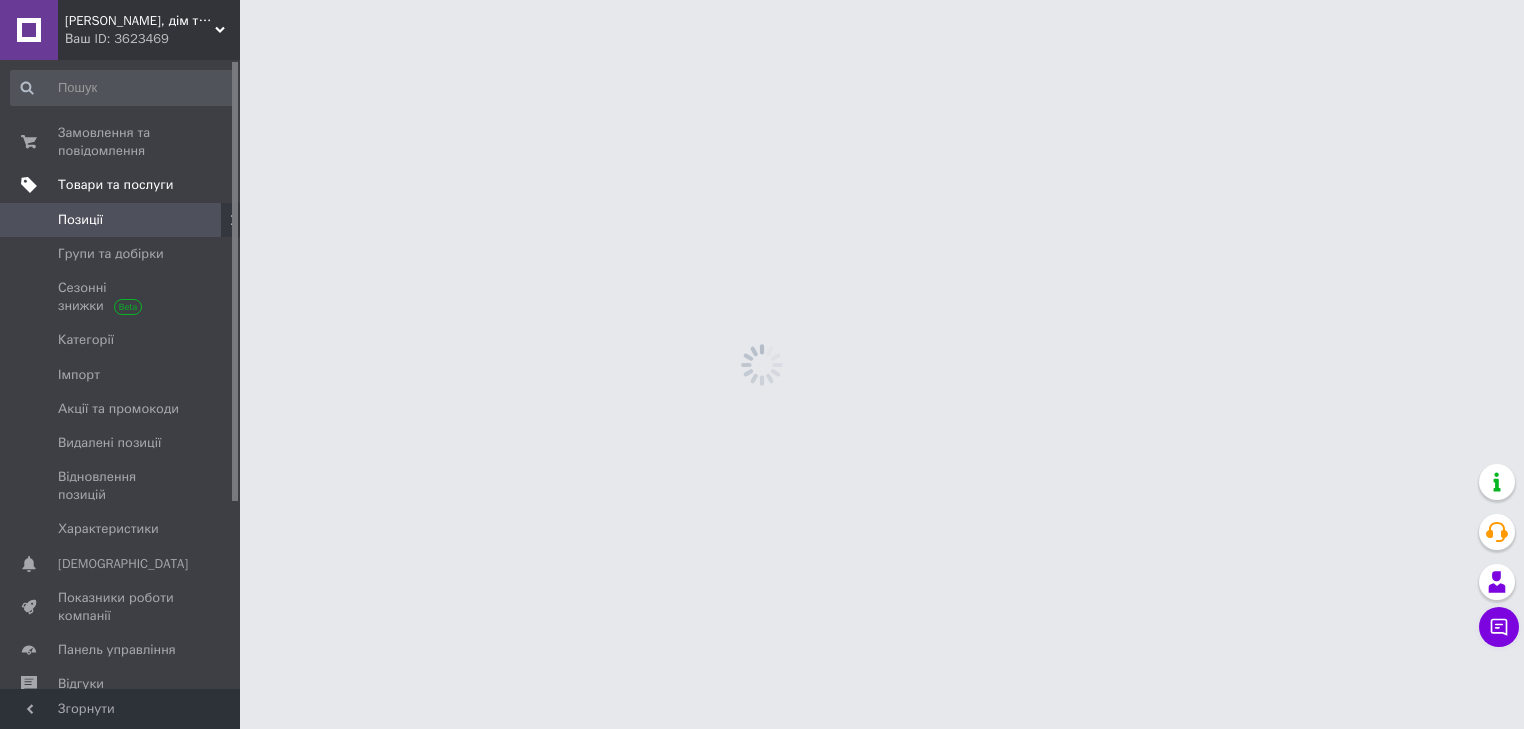 scroll, scrollTop: 0, scrollLeft: 0, axis: both 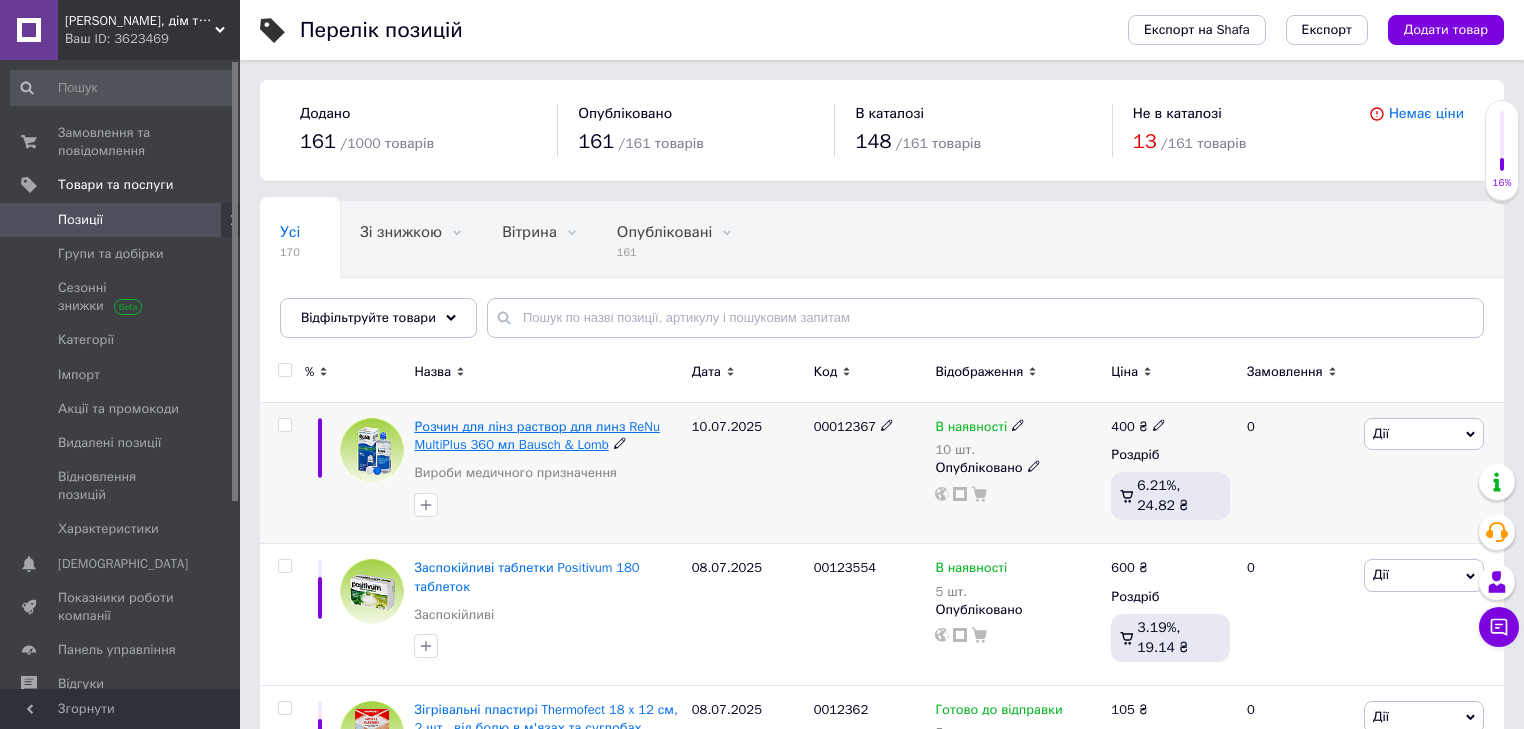 click on "Розчин для лінз раствор для линз ReNu MultiPlus 360 мл Bausch & Lomb" at bounding box center [536, 435] 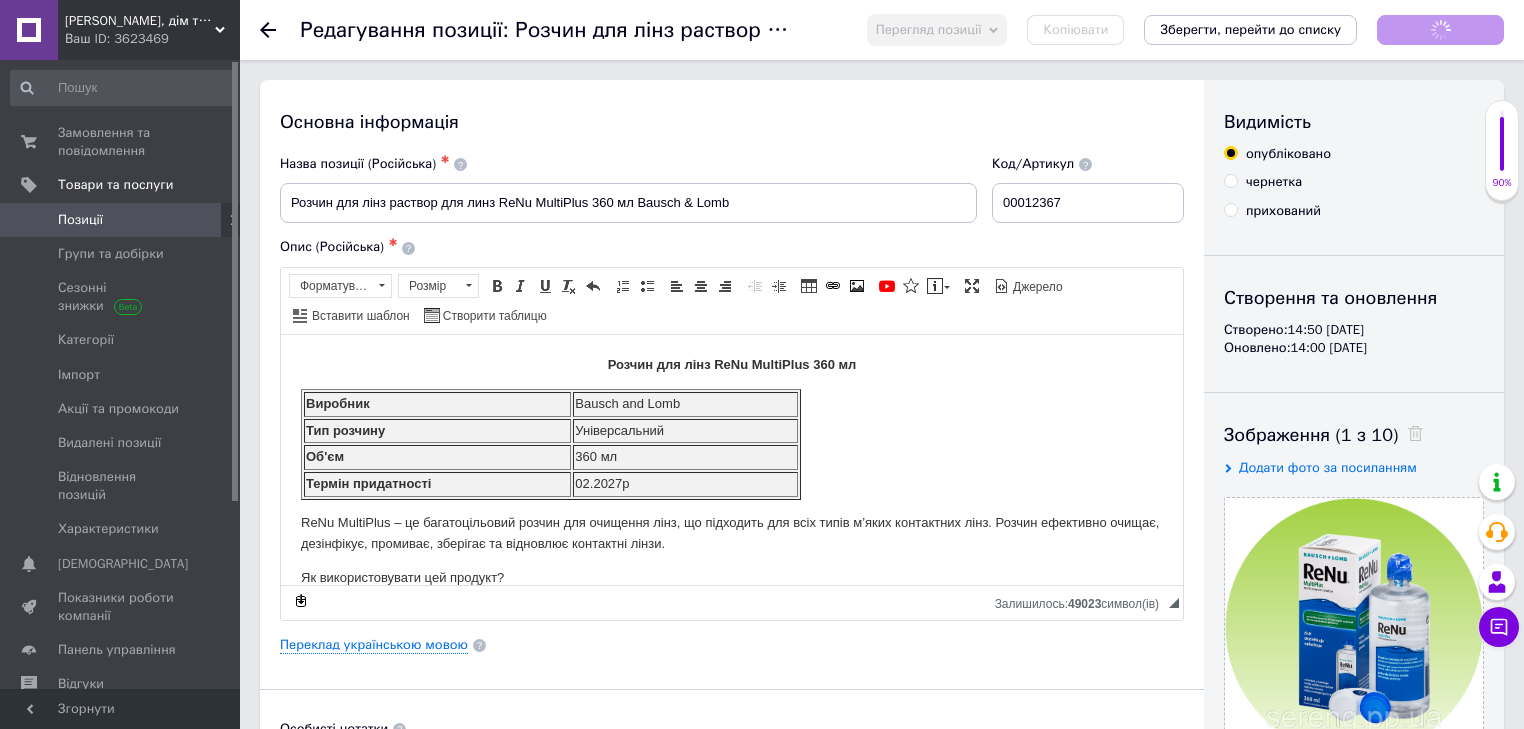 scroll, scrollTop: 0, scrollLeft: 0, axis: both 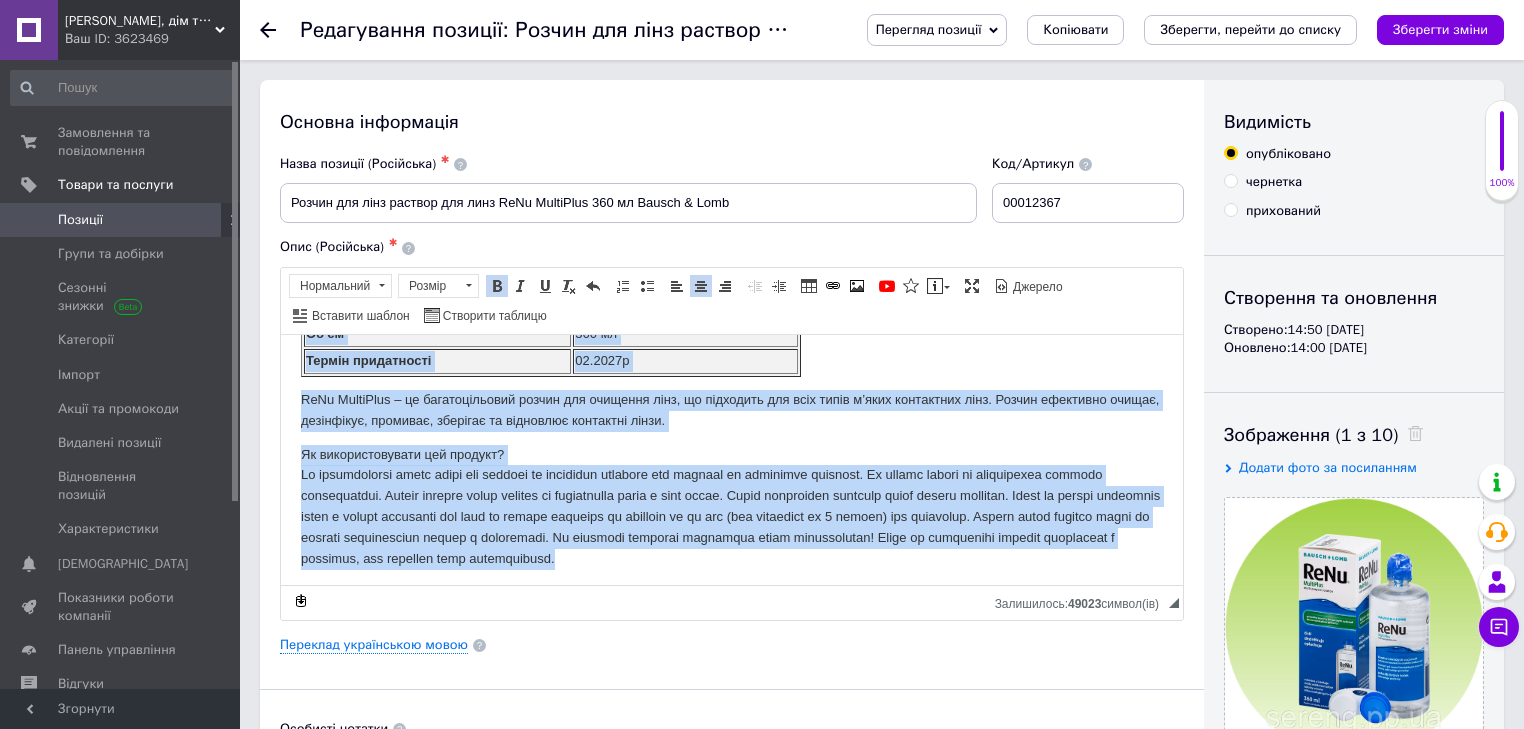 drag, startPoint x: 597, startPoint y: 360, endPoint x: 996, endPoint y: 574, distance: 452.76593 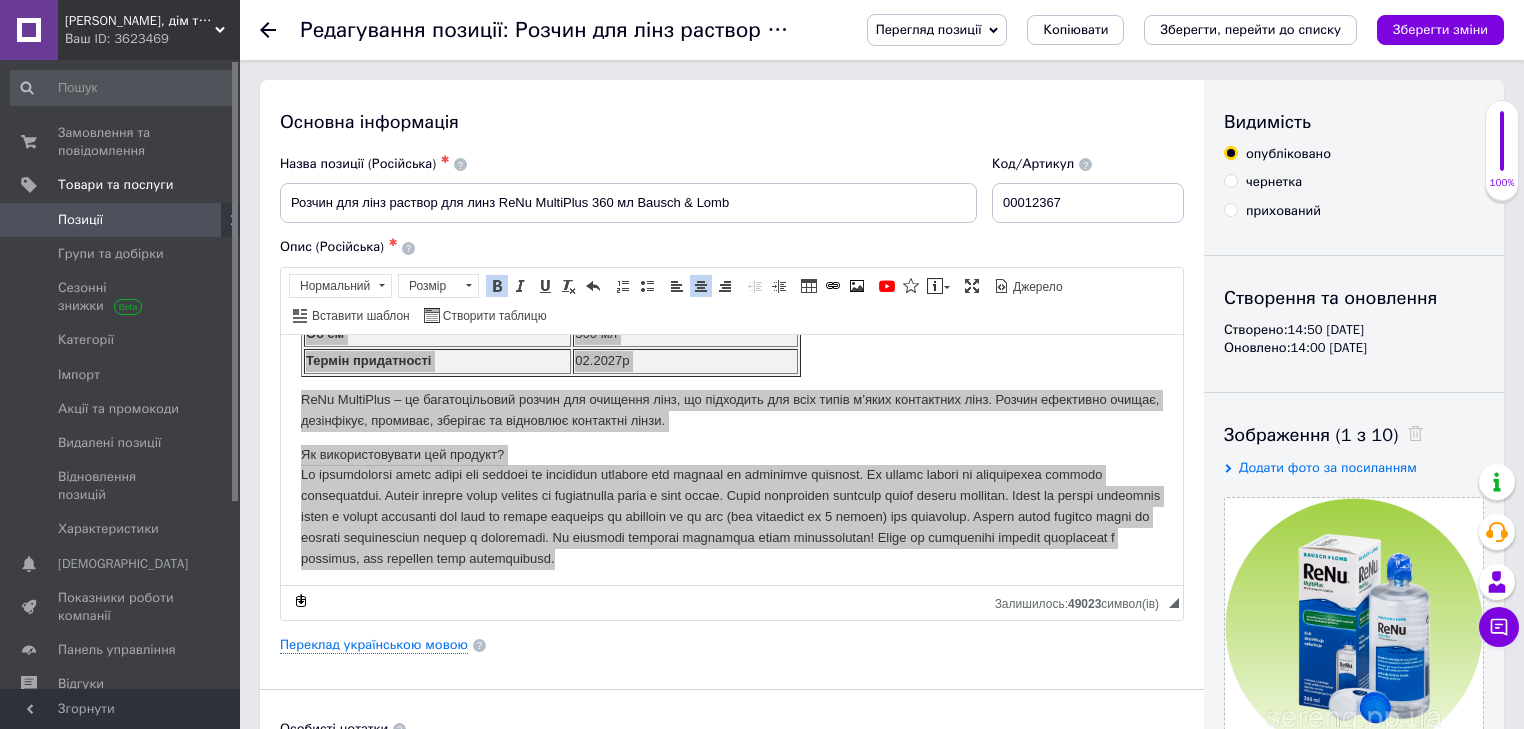 click on "Позиції" at bounding box center (80, 220) 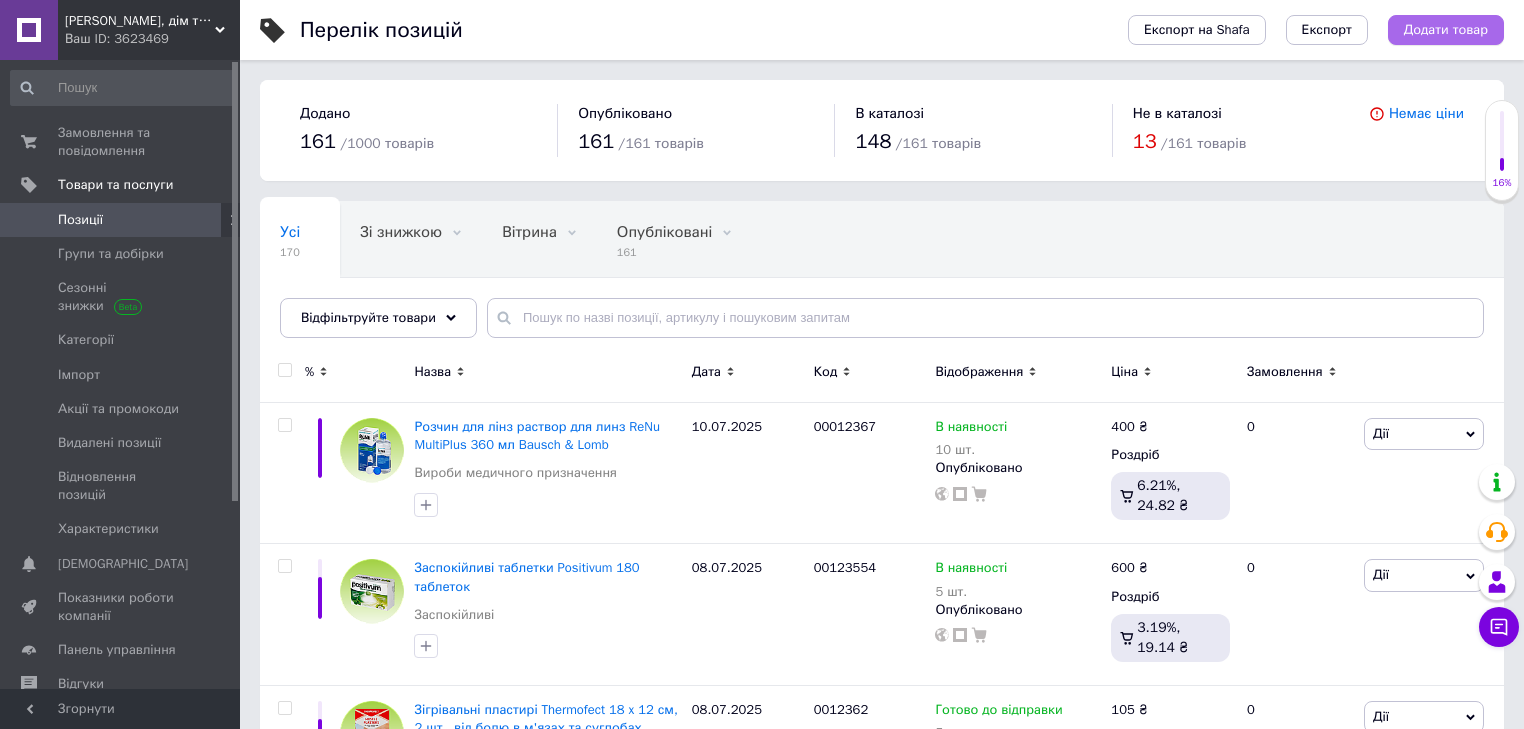 click on "Додати товар" at bounding box center (1446, 30) 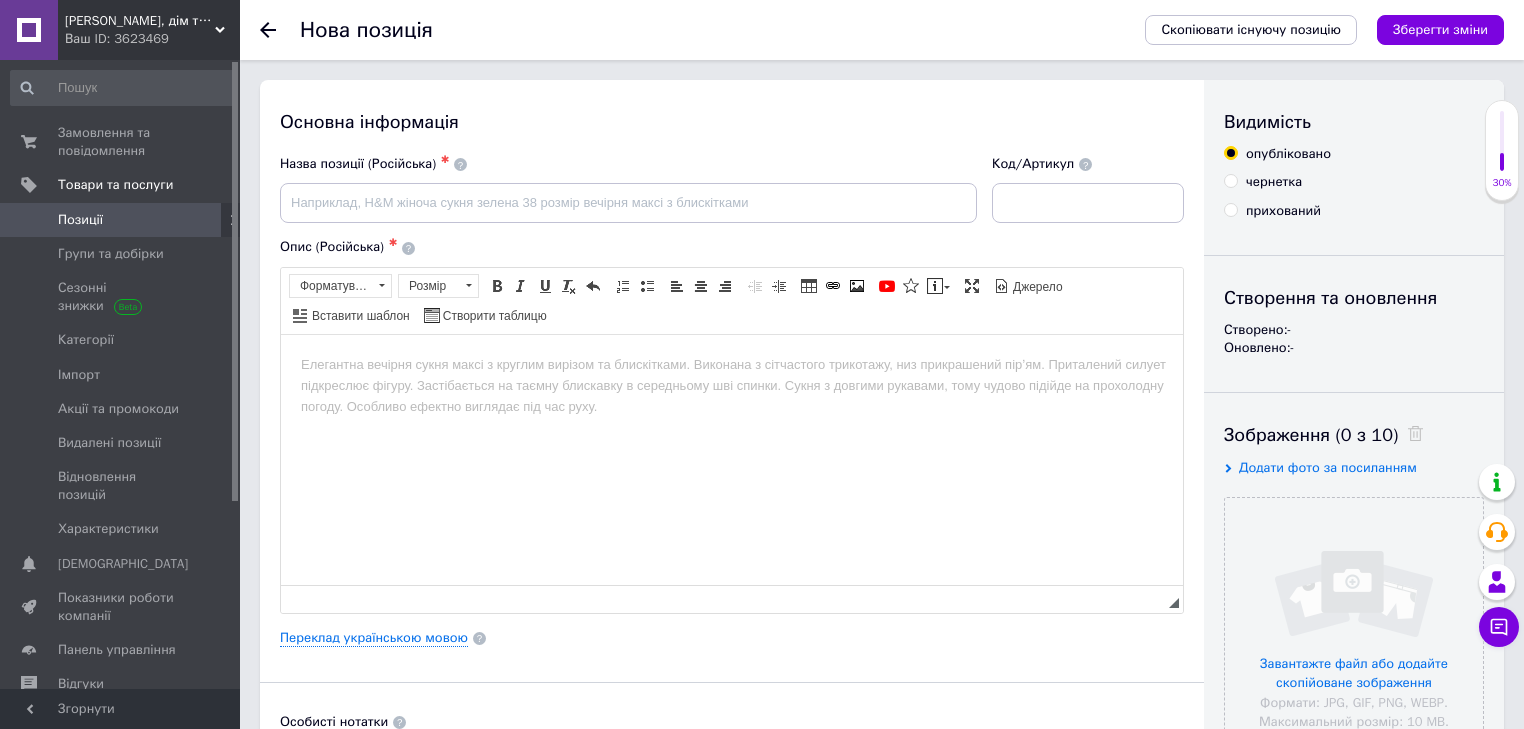 scroll, scrollTop: 0, scrollLeft: 0, axis: both 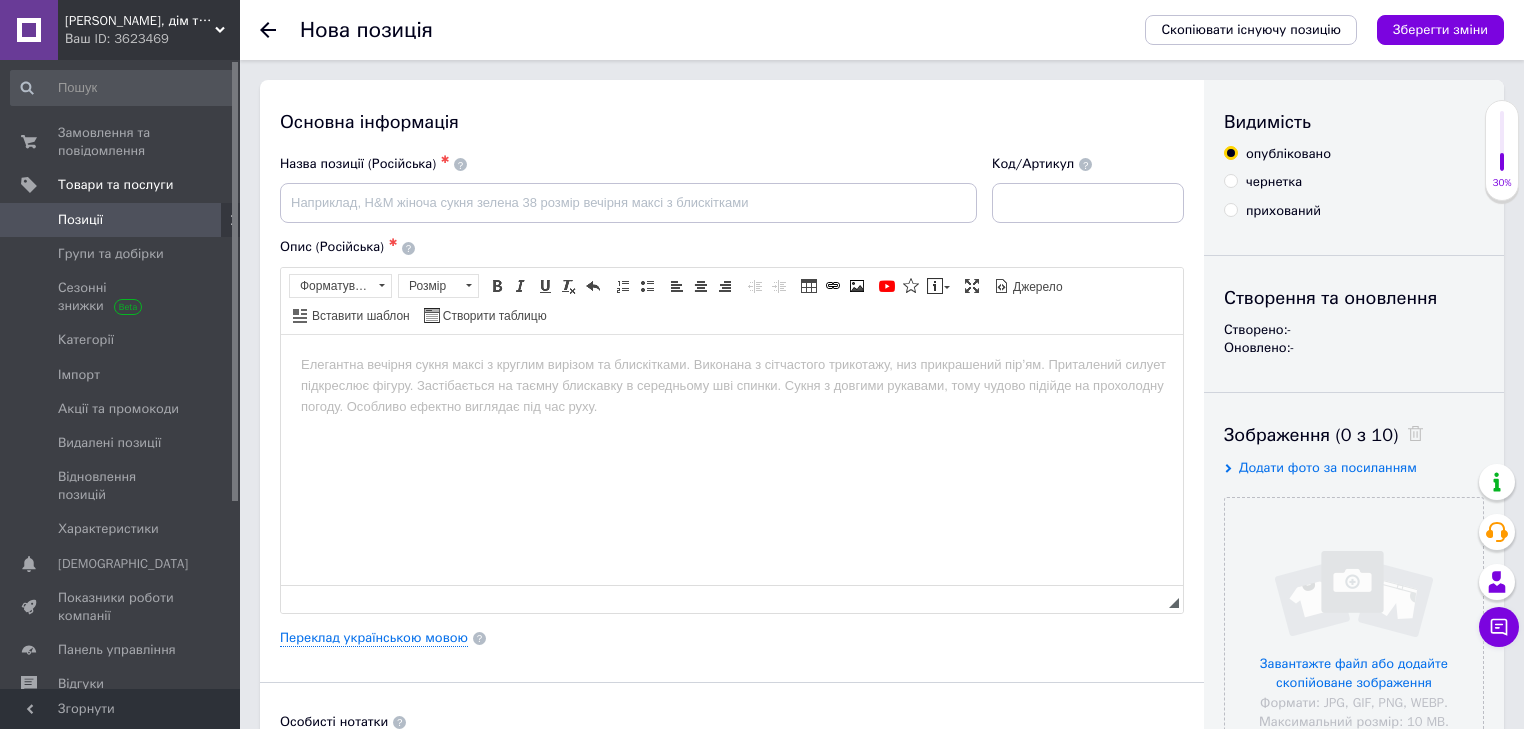 click at bounding box center [732, 364] 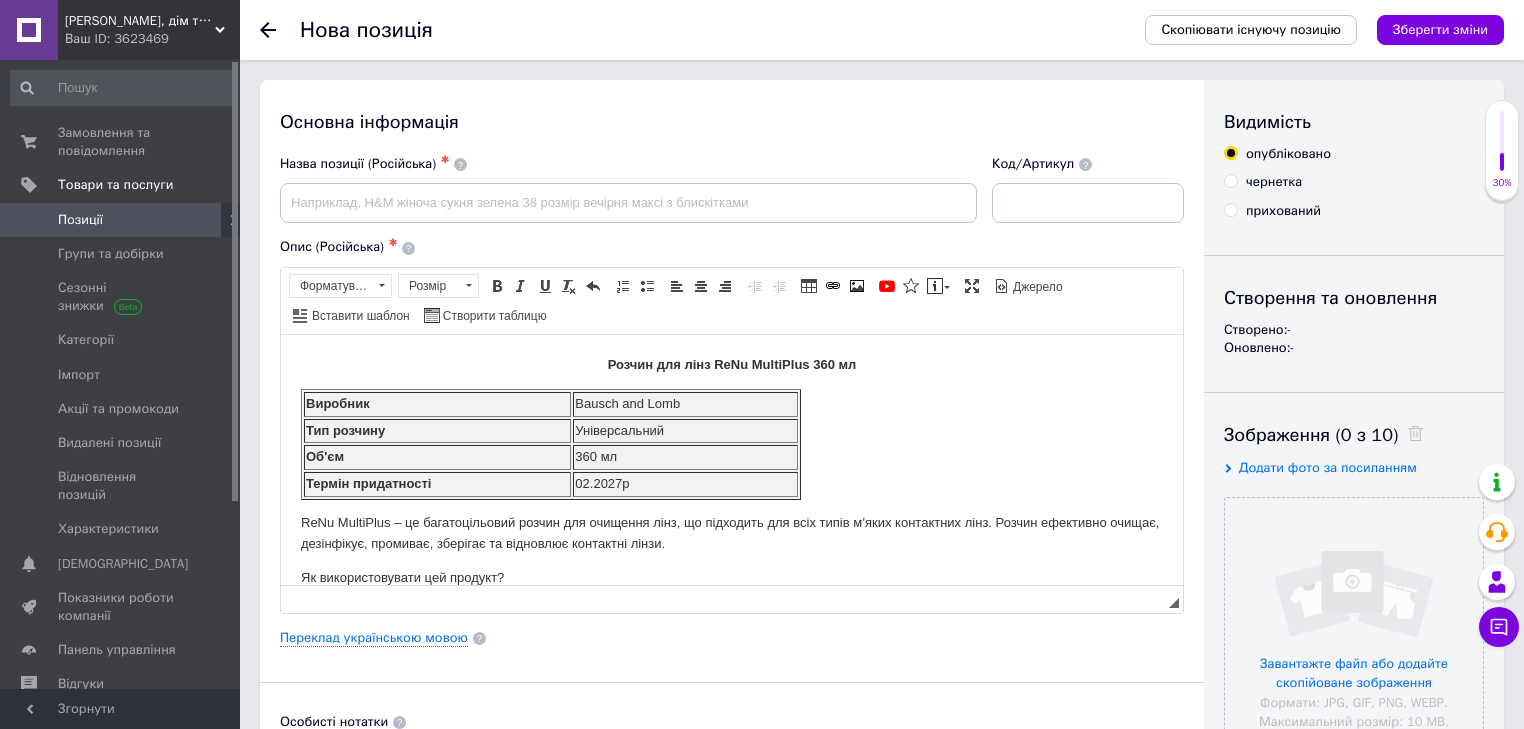 scroll, scrollTop: 100, scrollLeft: 0, axis: vertical 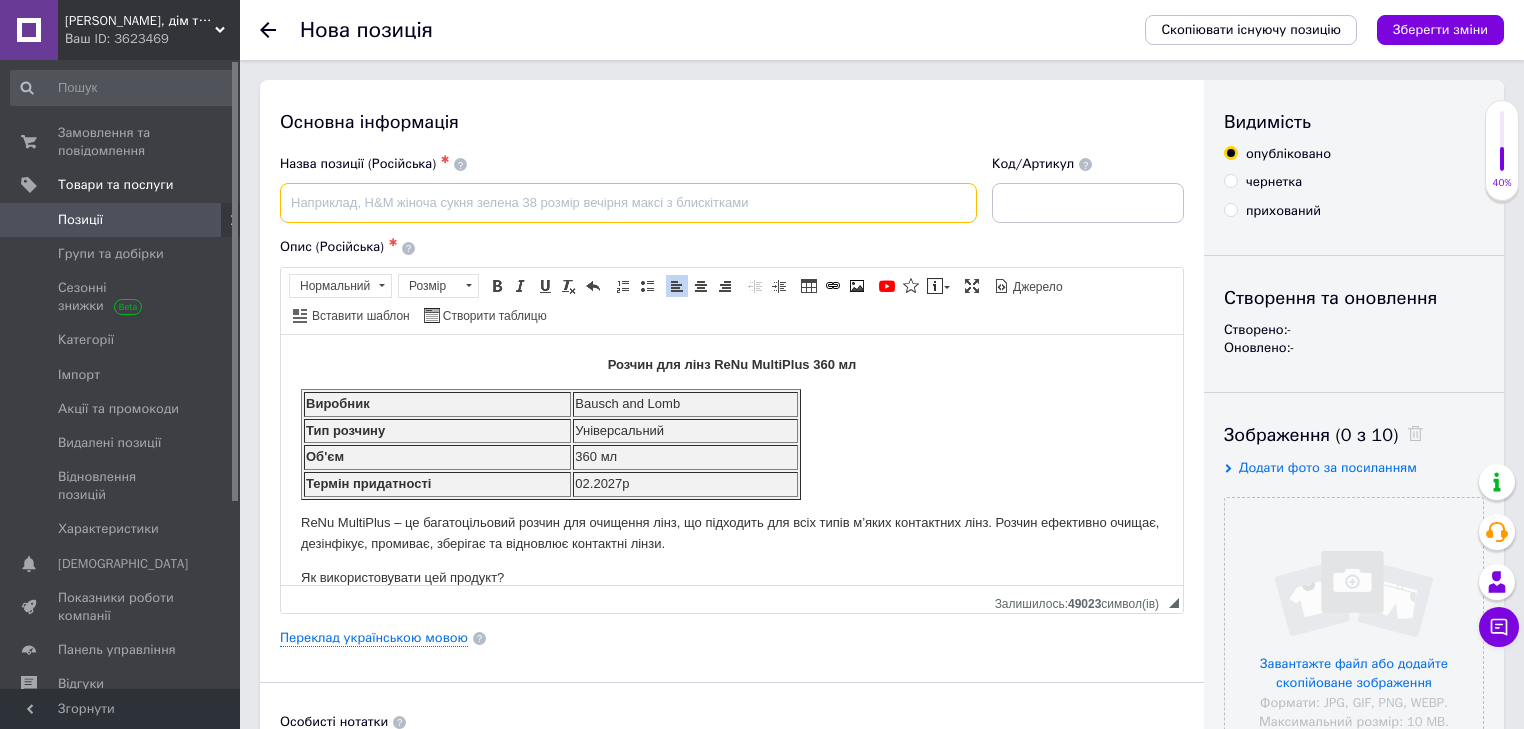 click at bounding box center (628, 203) 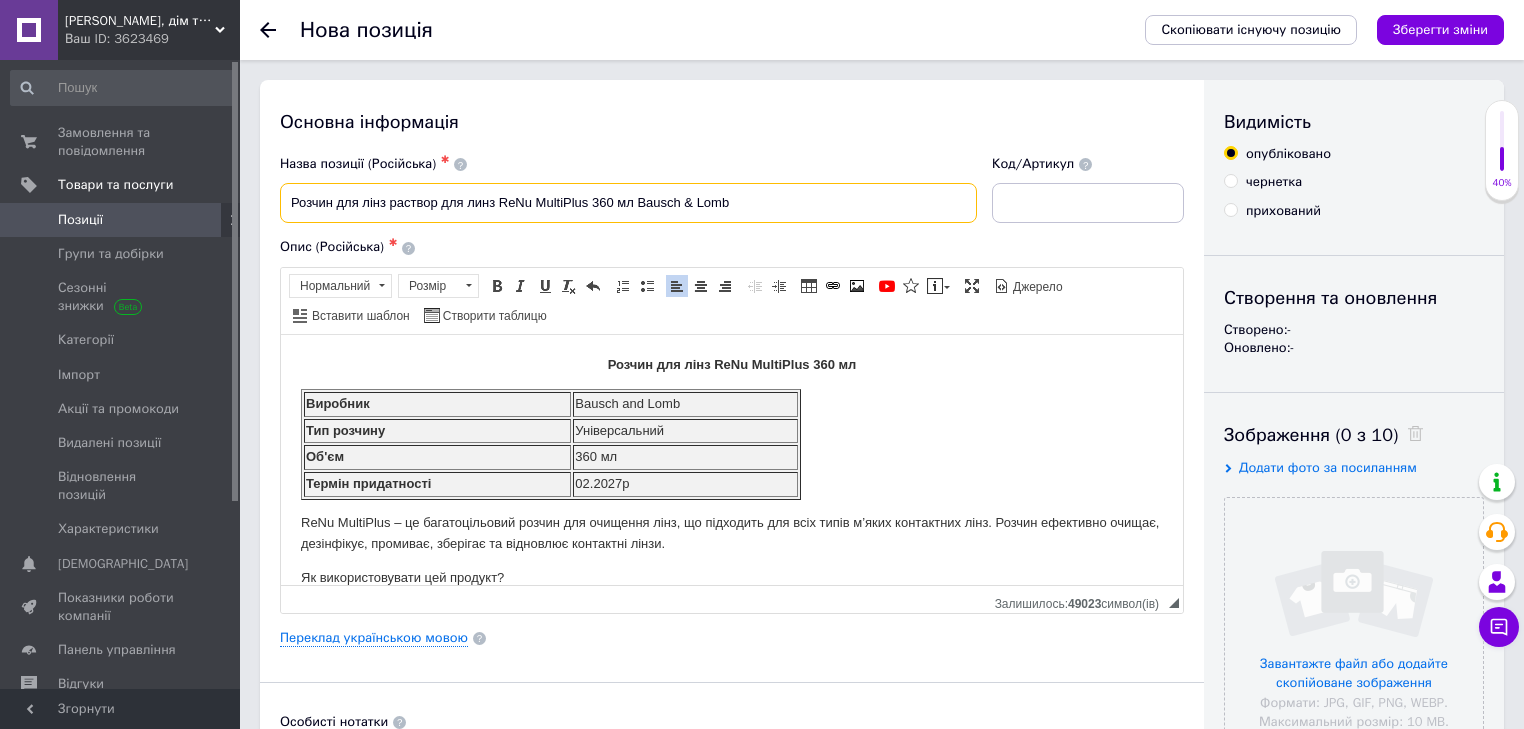 drag, startPoint x: 612, startPoint y: 200, endPoint x: 592, endPoint y: 198, distance: 20.09975 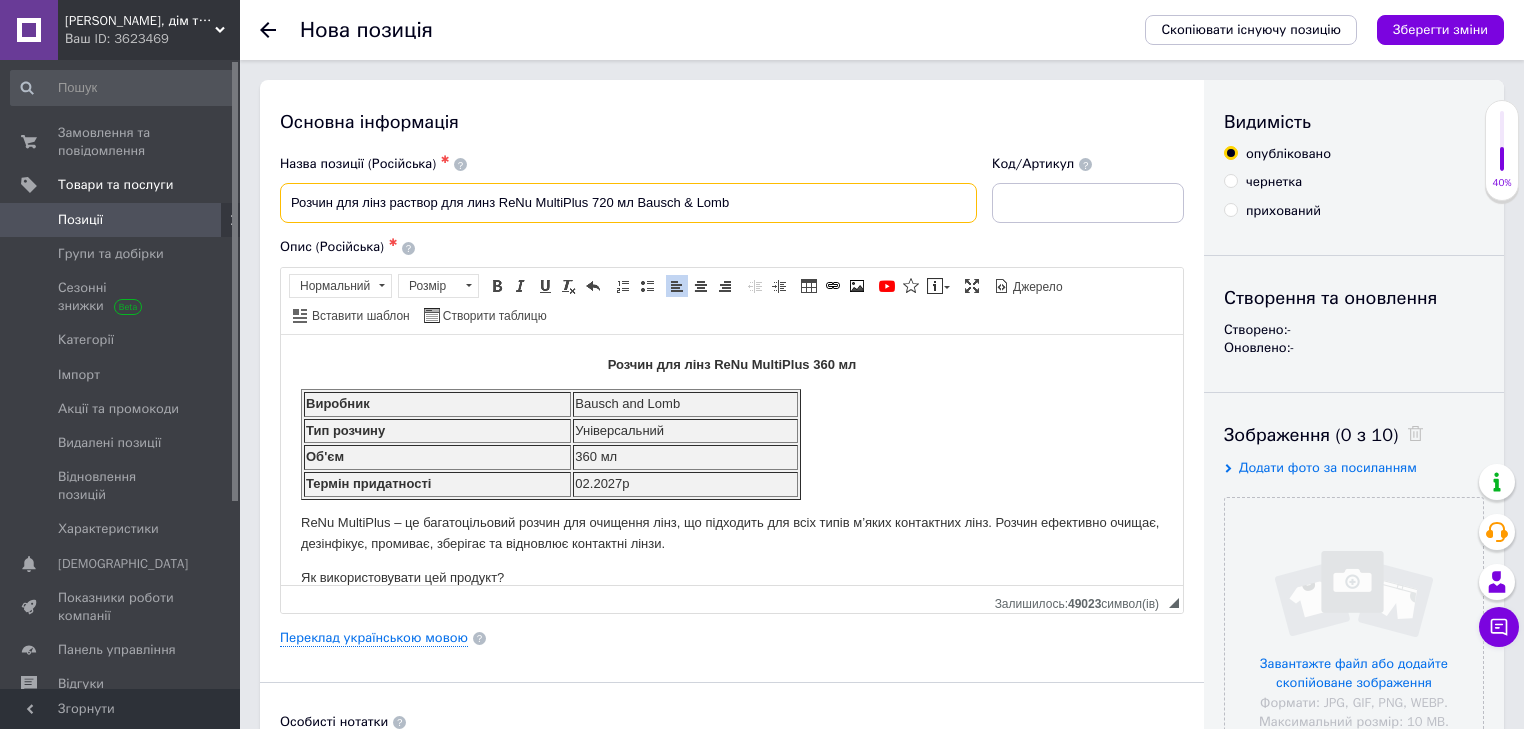 type on "Розчин для лінз раствор для линз ReNu MultiPlus 720 мл Bausch & Lomb" 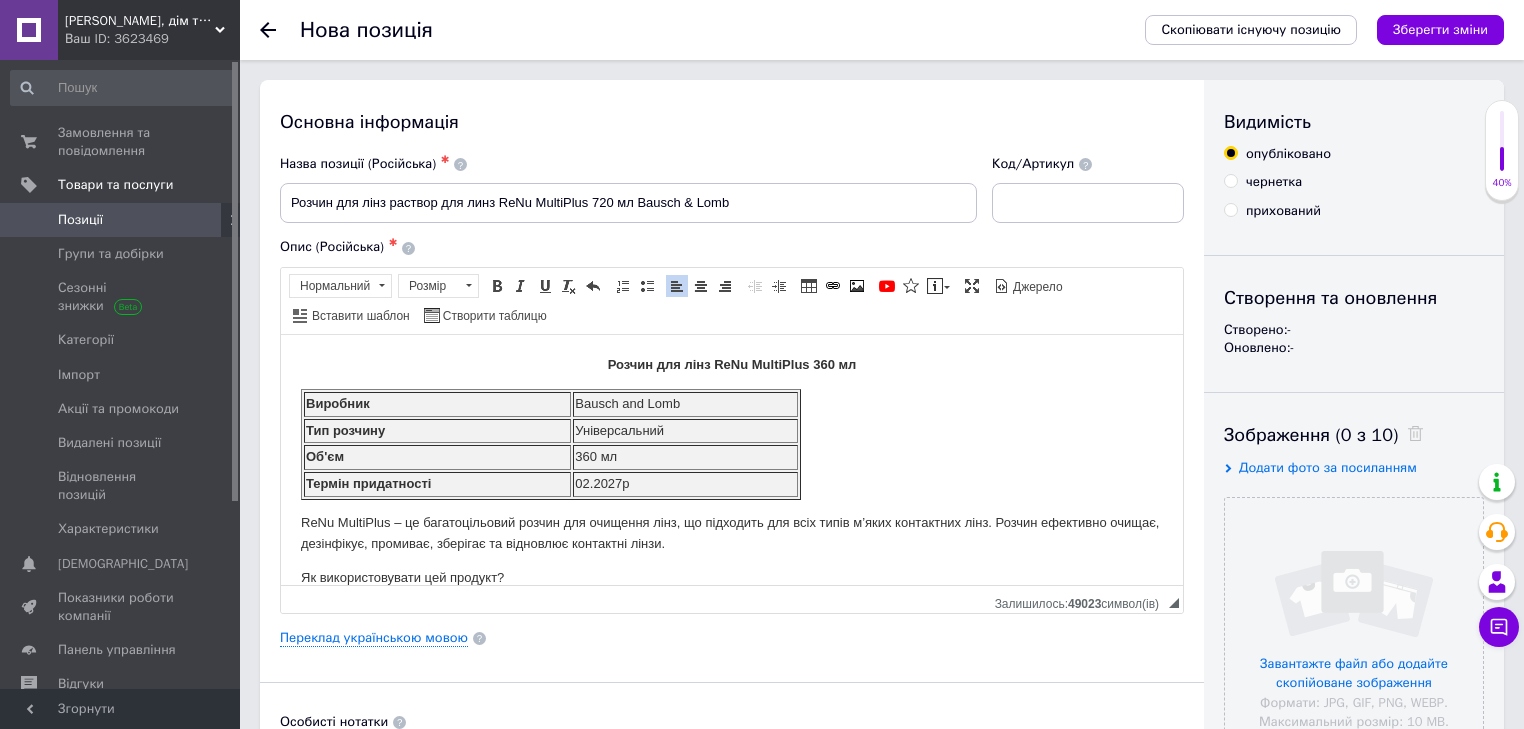 click on "360 мл" at bounding box center [685, 456] 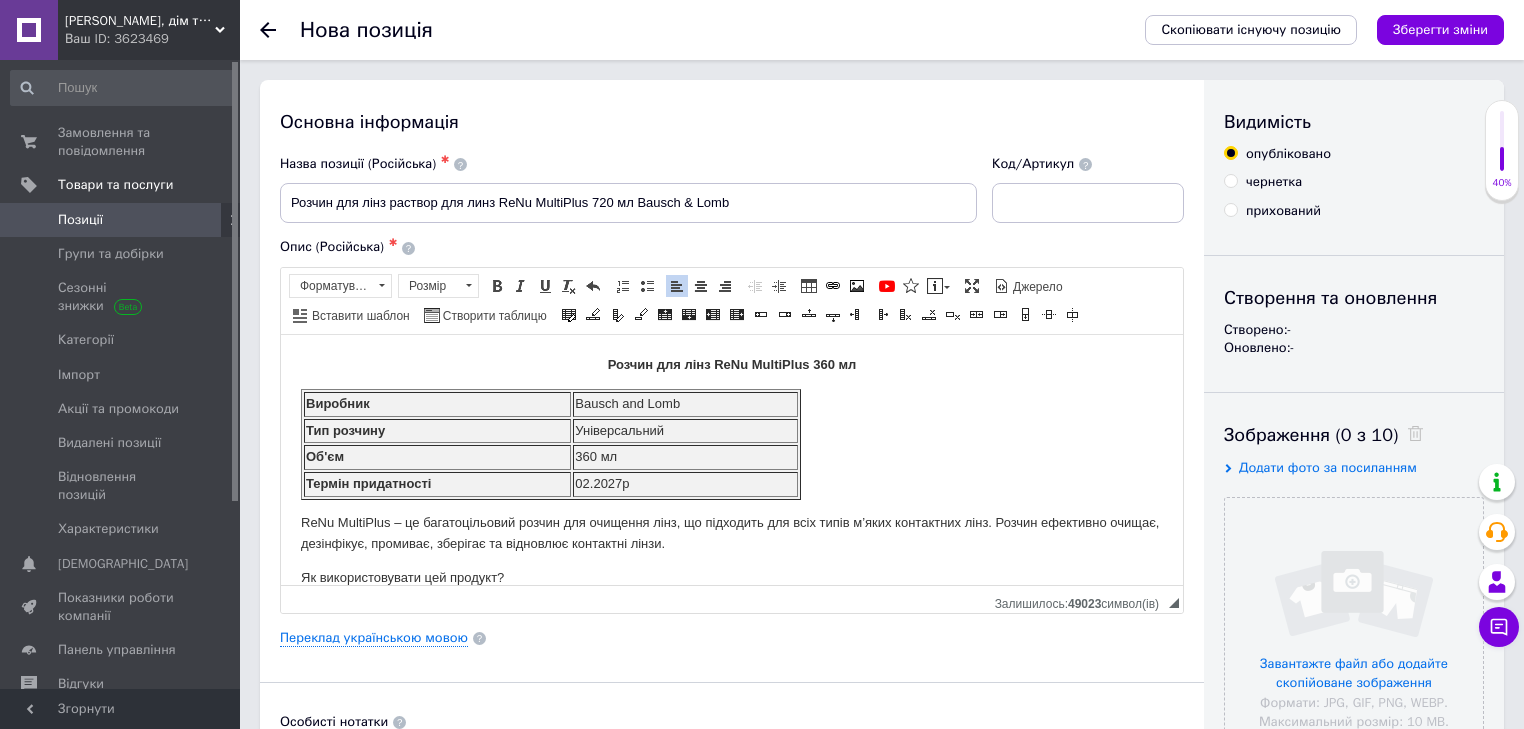 type 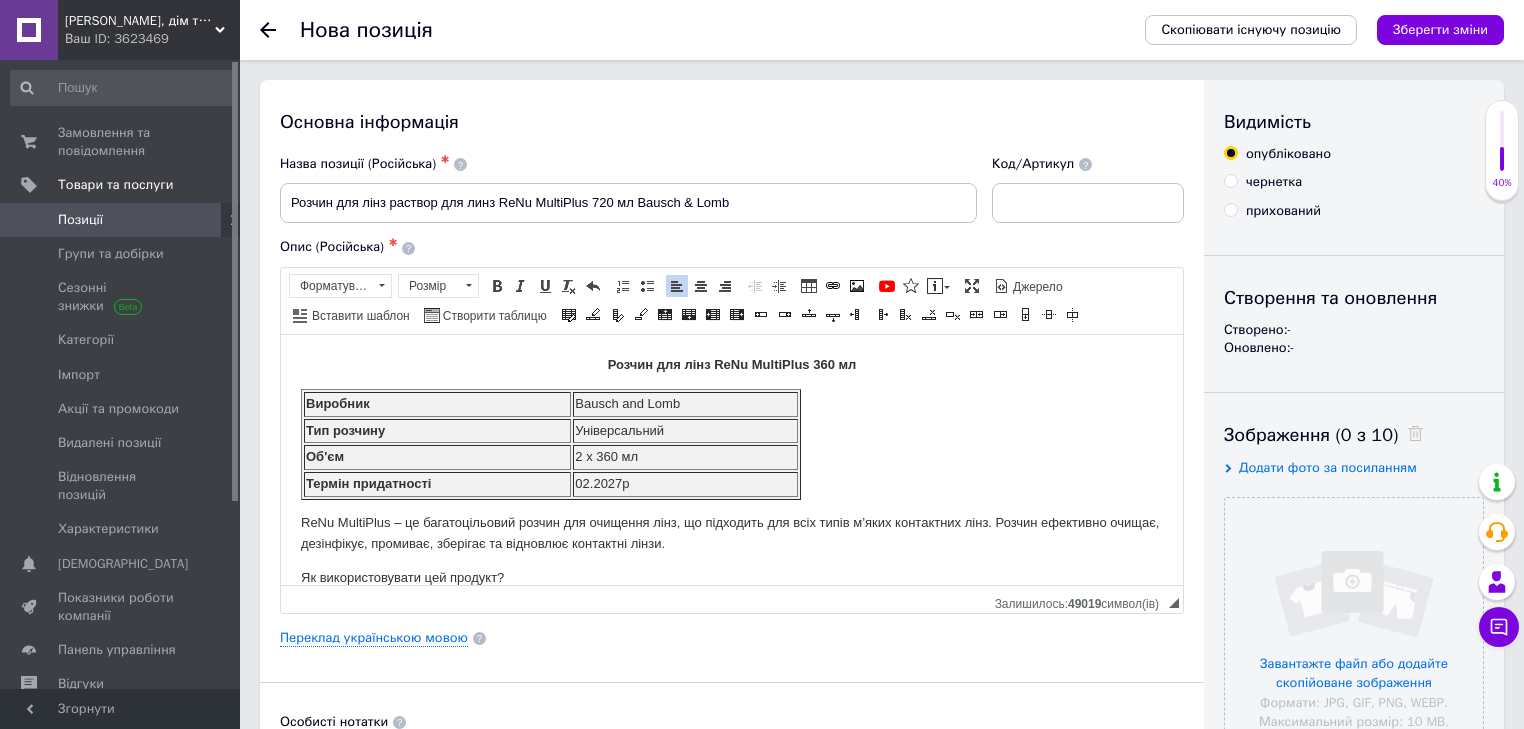 click on "Розчин для лінз ReNu MultiPlus 360 мл" at bounding box center [732, 363] 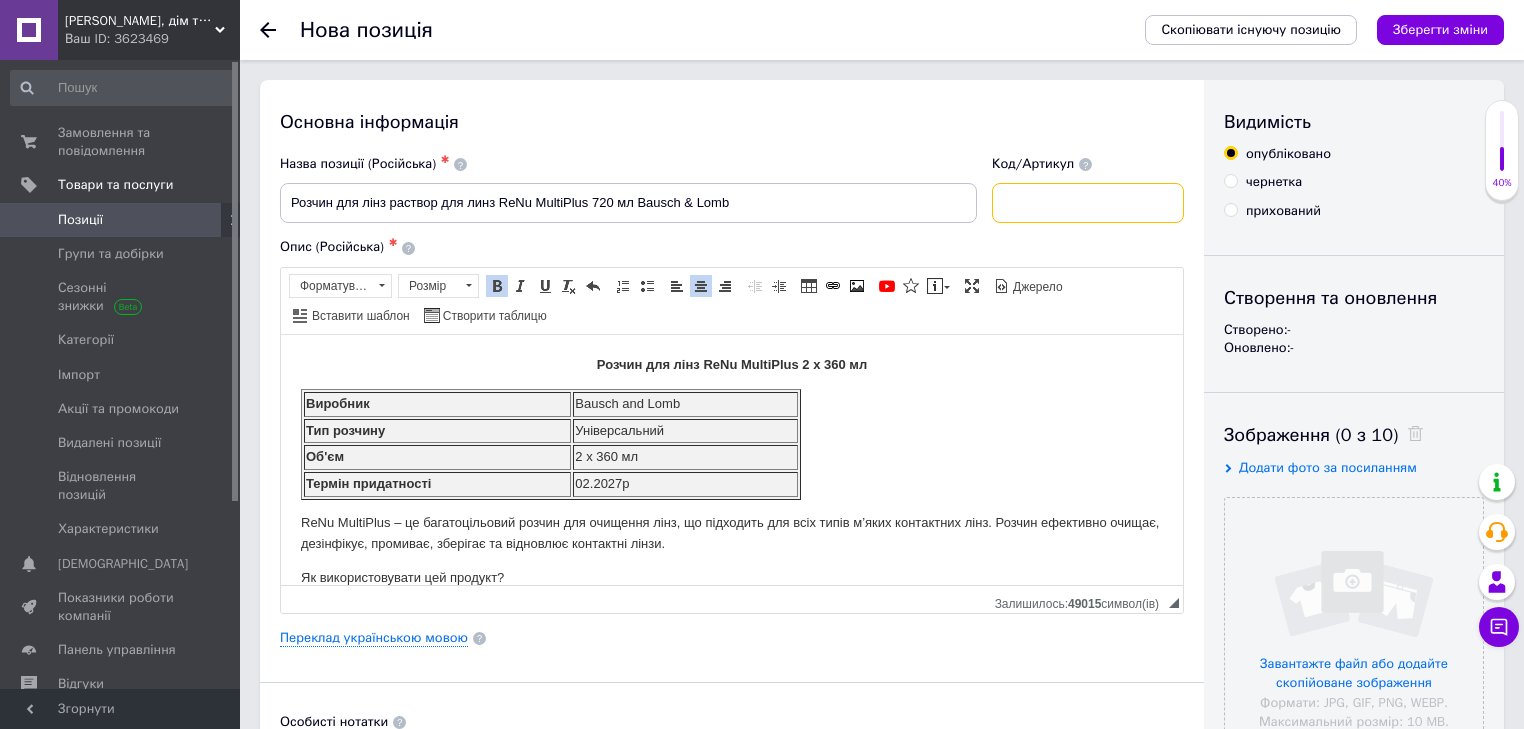 click at bounding box center (1088, 203) 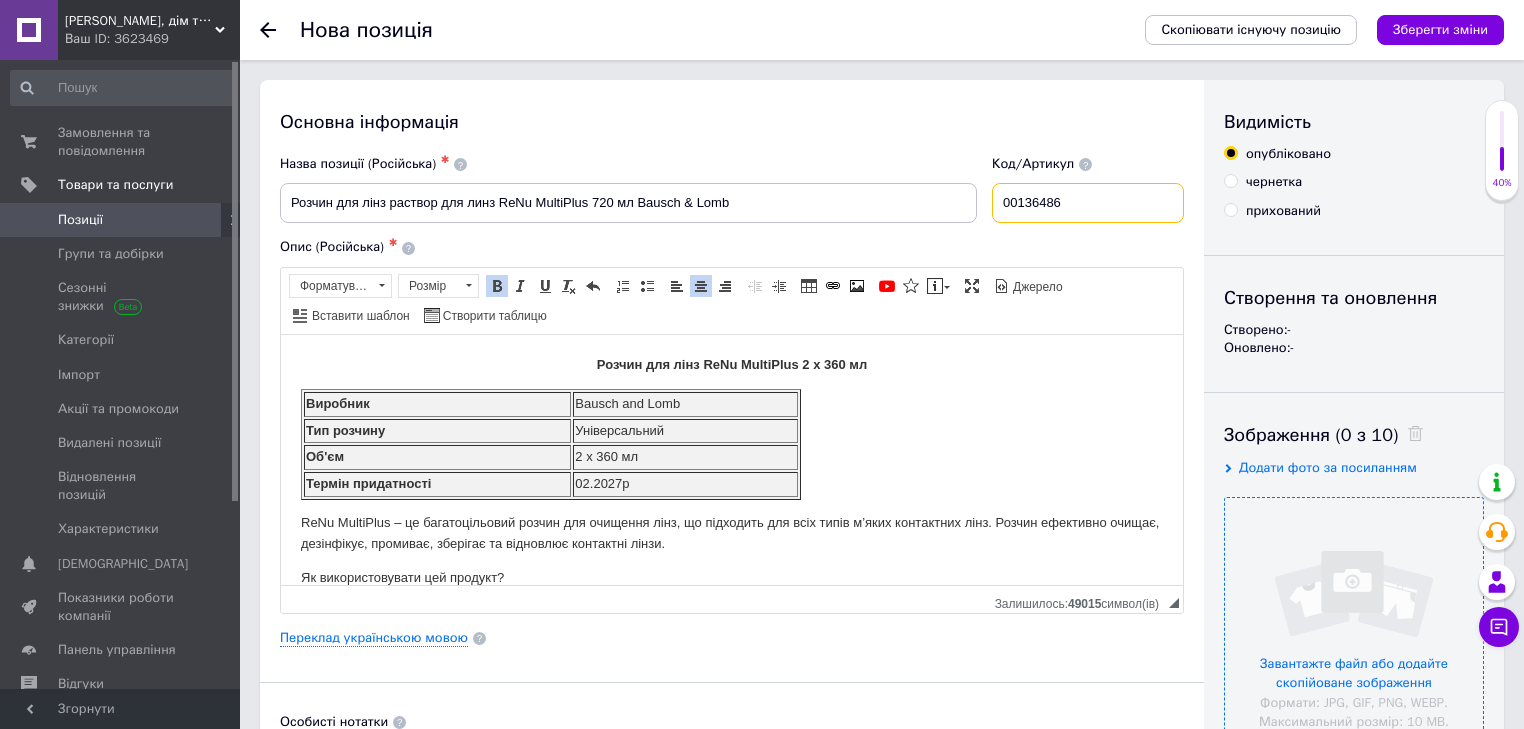type on "00136486" 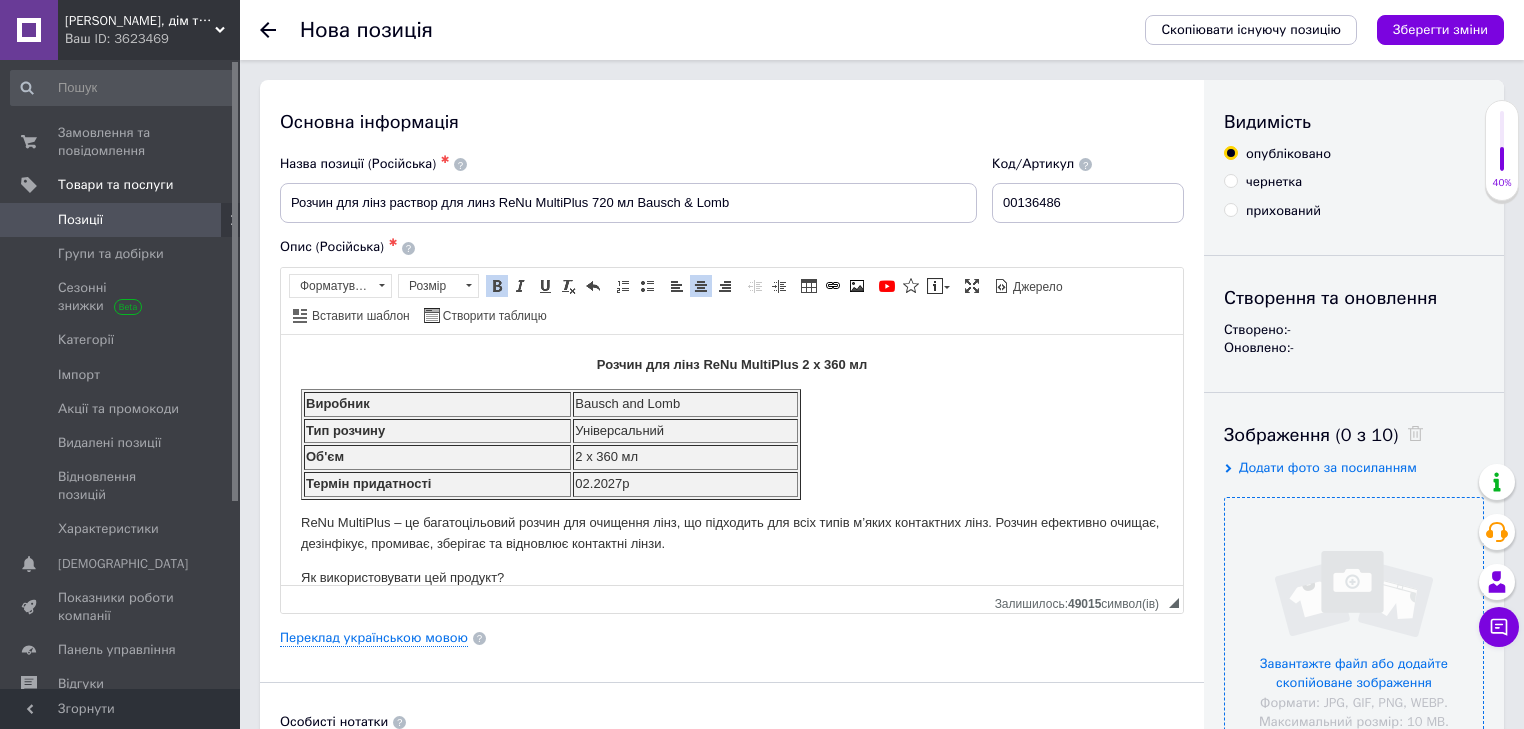 click at bounding box center (1354, 627) 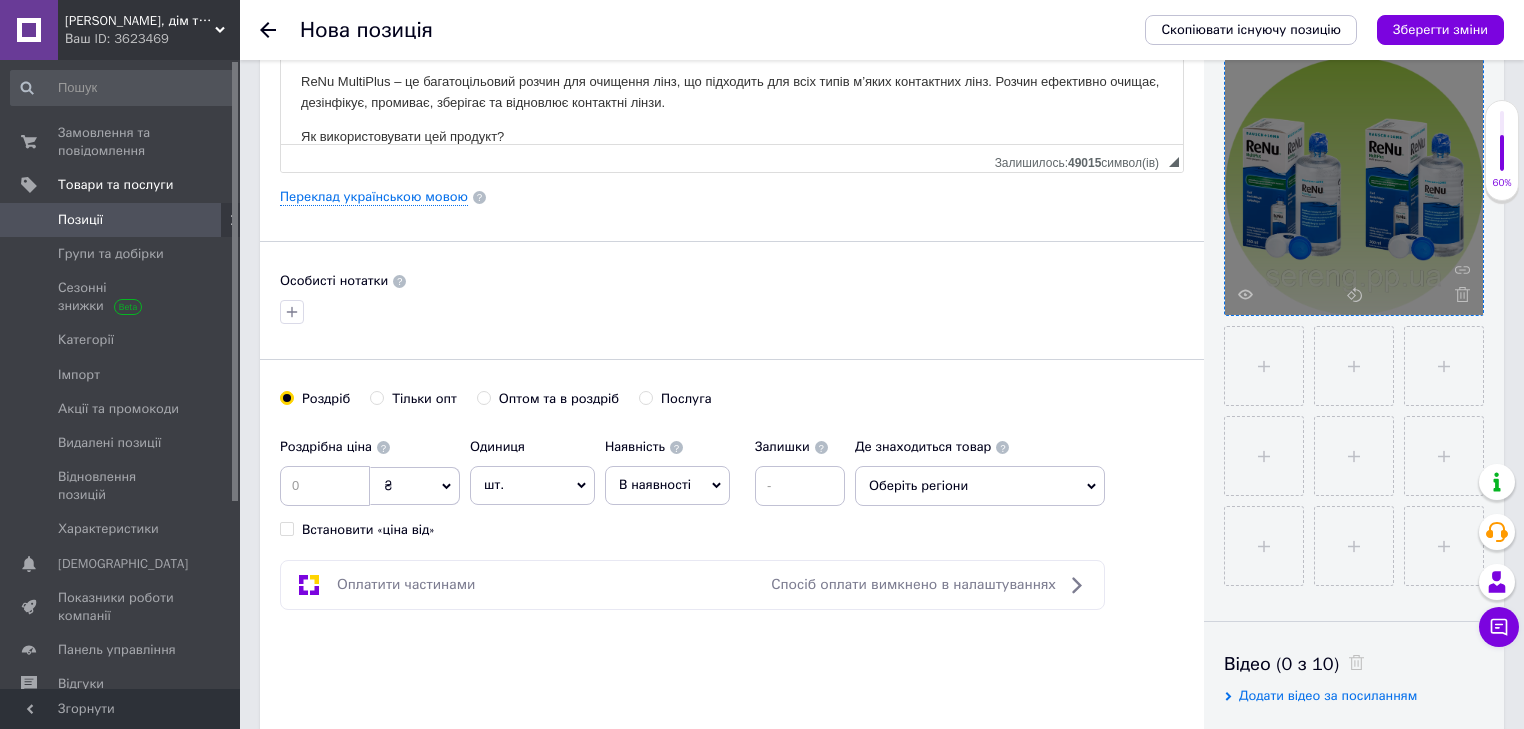 scroll, scrollTop: 376, scrollLeft: 0, axis: vertical 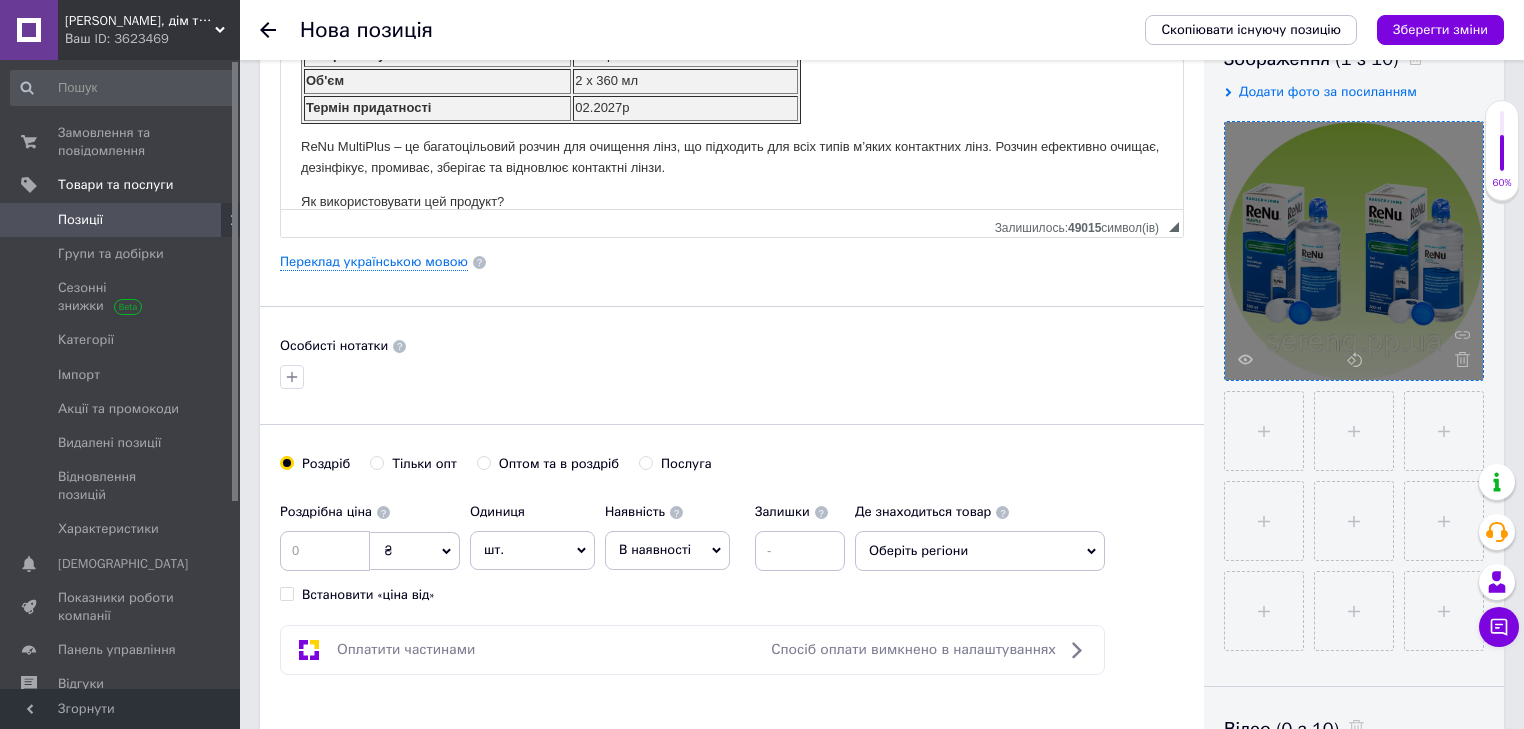 click on "Роздрібна ціна ₴ $ EUR CHF GBP ¥ PLN ₸ MDL HUF KGS CNY TRY KRW lei Встановити «ціна від» Одиниця шт. Популярне комплект упаковка кв.м пара м кг пог.м послуга т а автоцистерна ампула б балон банка блістер бобіна бочка бут бухта в ват виїзд відро г г га година гр/кв.м гігакалорія д дав два місяці день доба доза є єврокуб з зміна к кВт каністра карат кв.дм кв.м кв.см кв.фут квартал кг кг/кв.м км колесо комплект коробка куб.дм куб.м л л лист м м мВт мл мм моток місяць мішок н набір номер о об'єкт од. п палетомісце пара партія пач пог.м послуга посівна одиниця птахомісце півроку пігулка р 1" at bounding box center (732, 548) 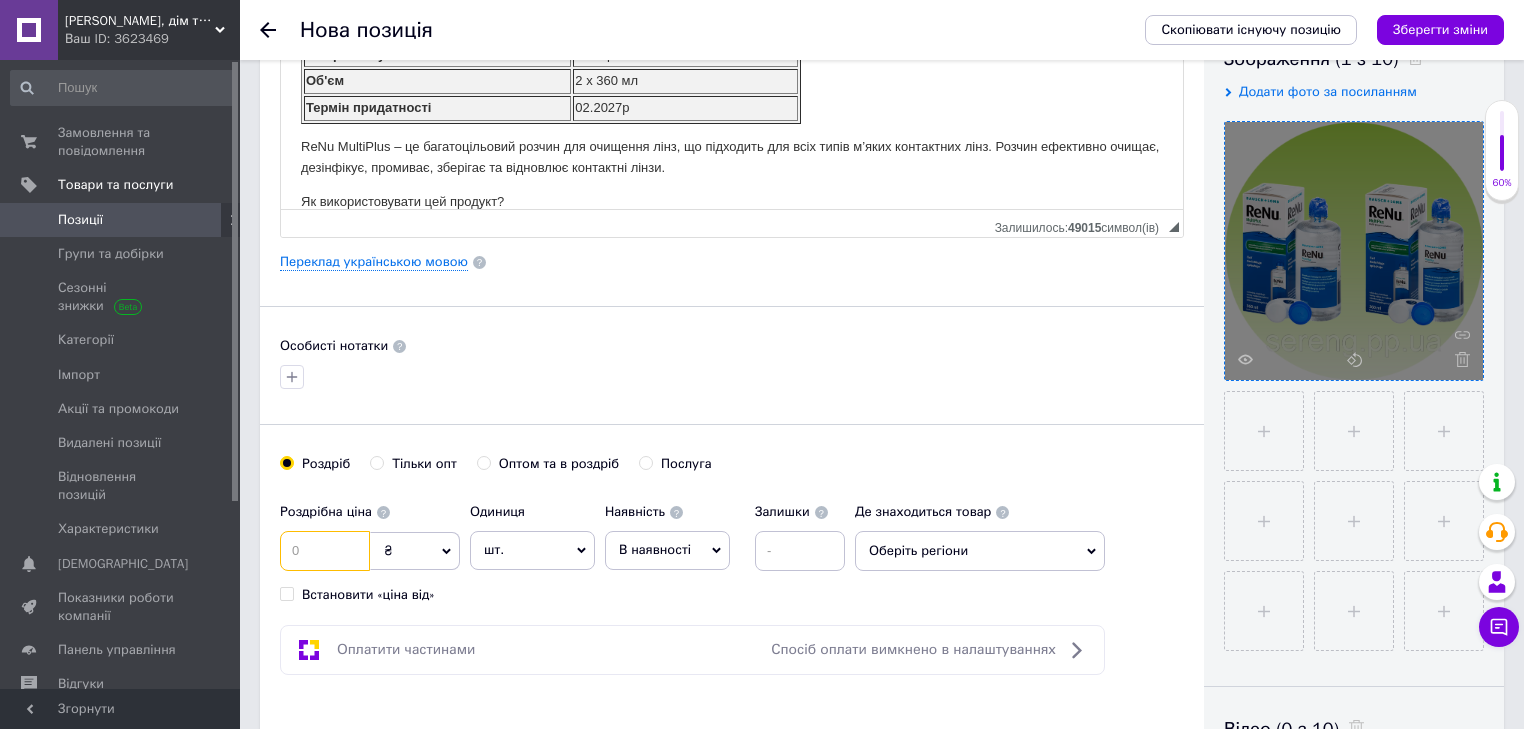 click at bounding box center [325, 551] 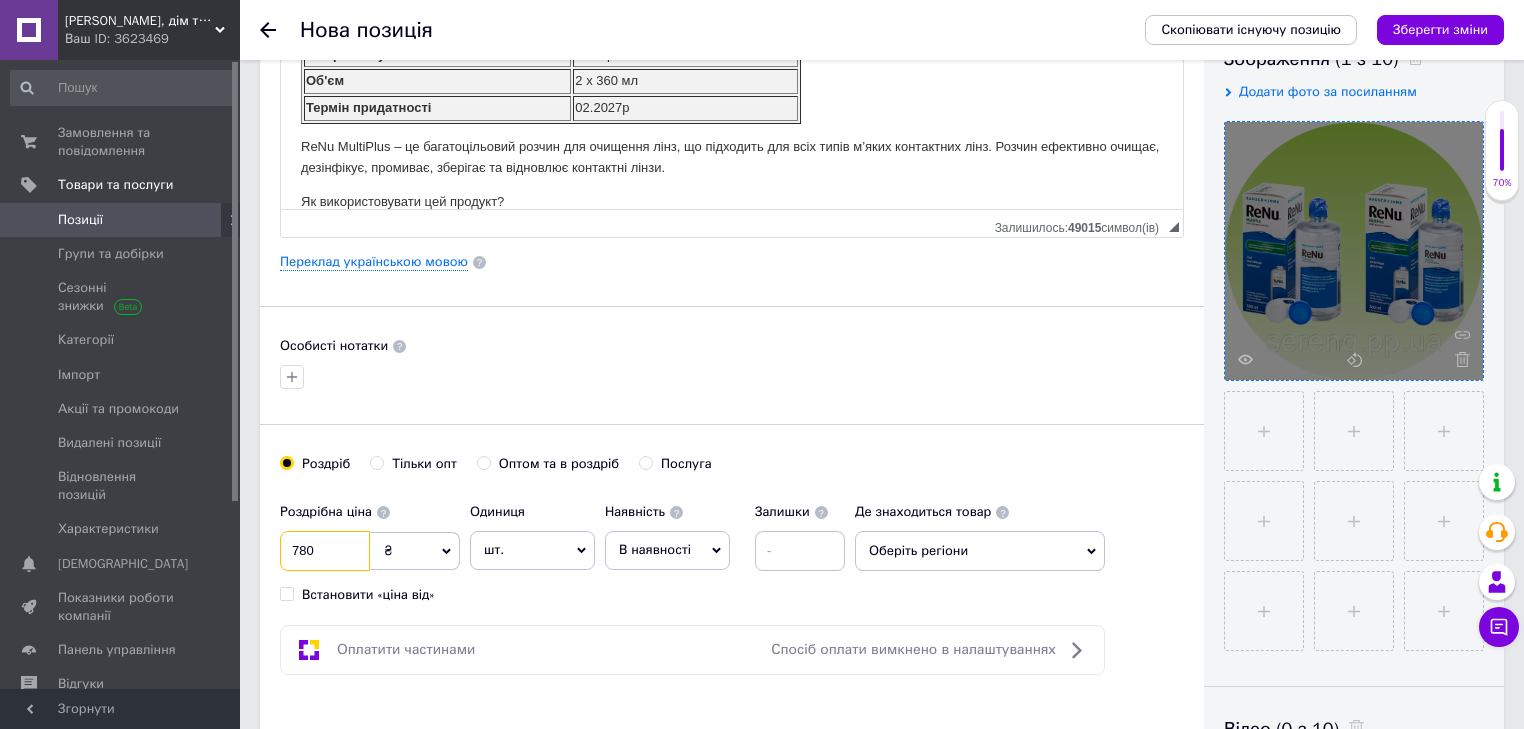 type on "780" 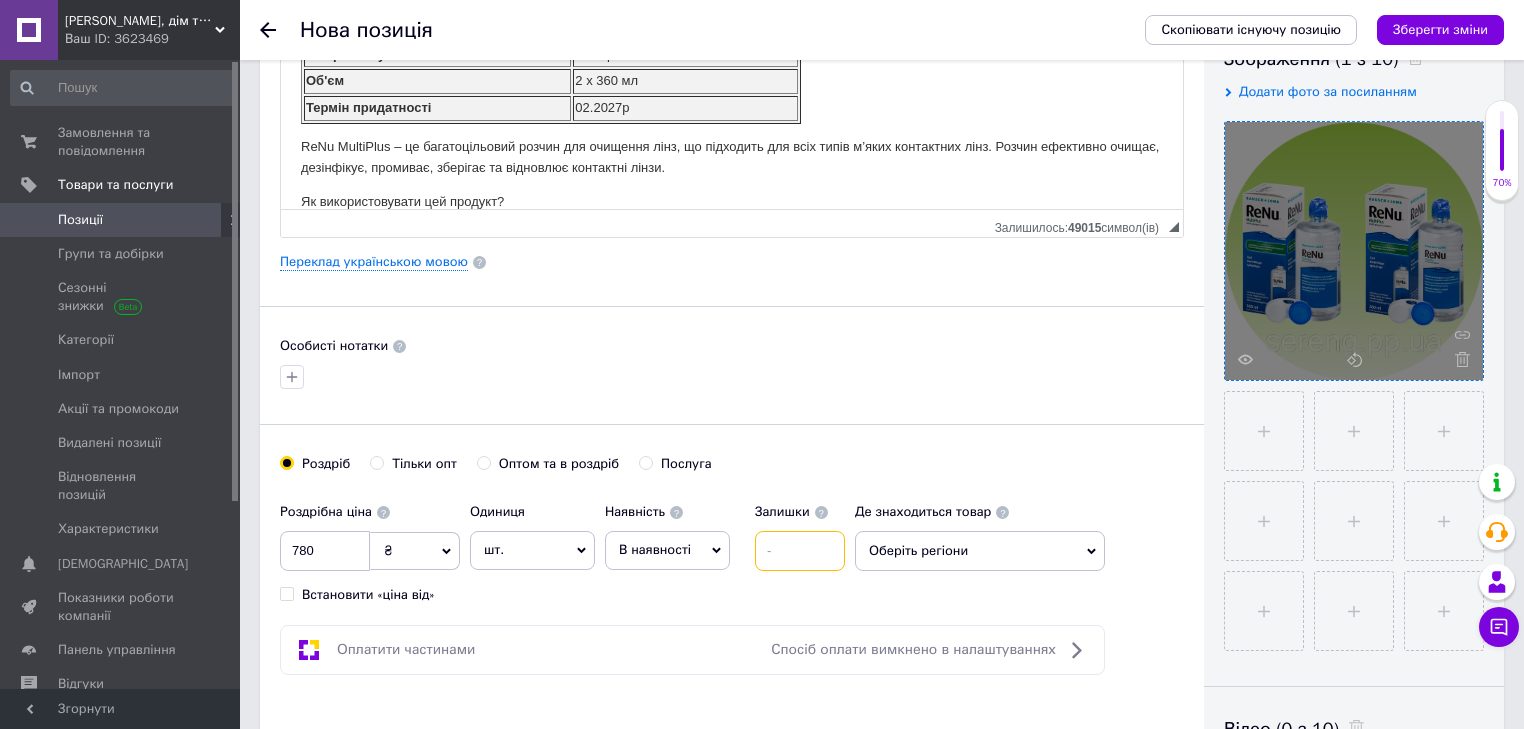 click at bounding box center [800, 551] 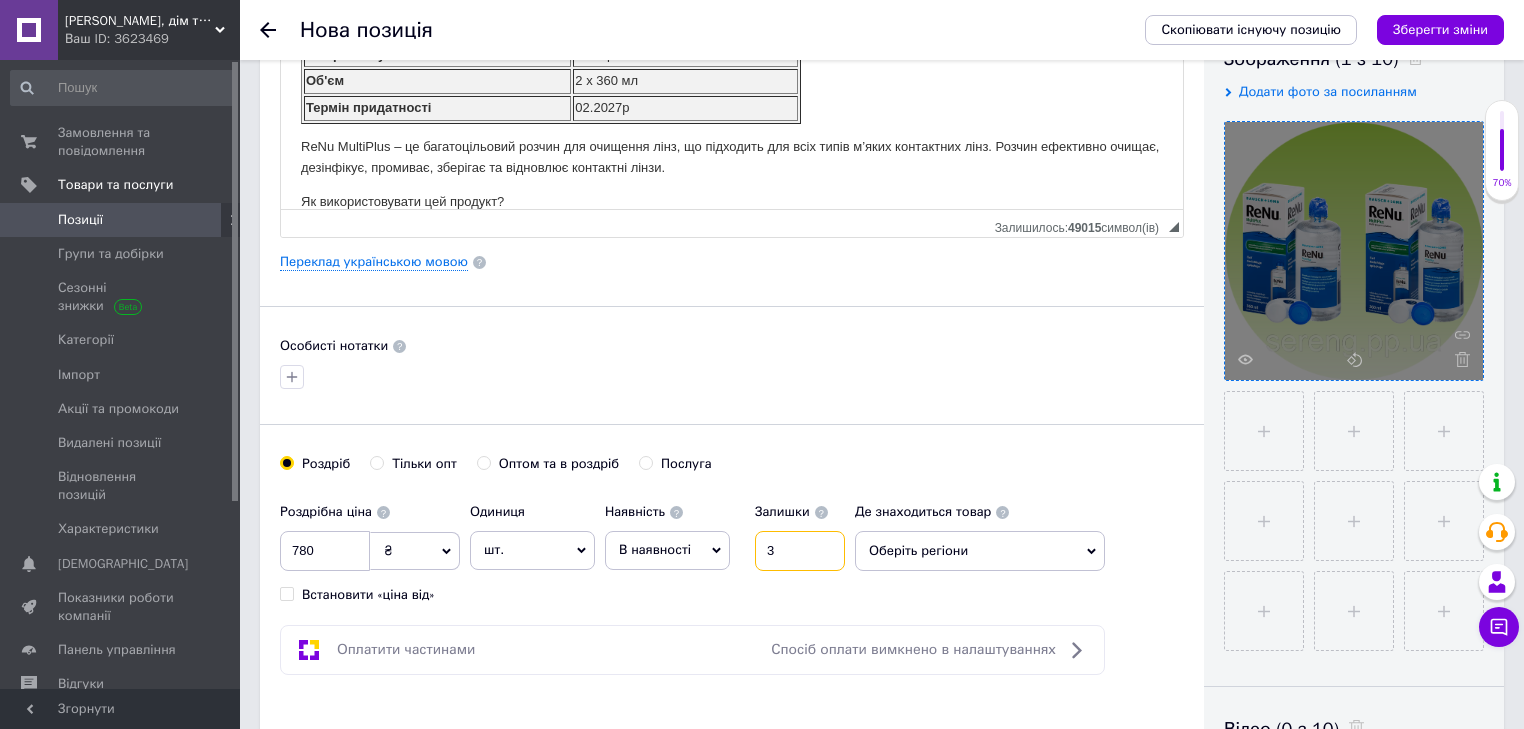 type on "3" 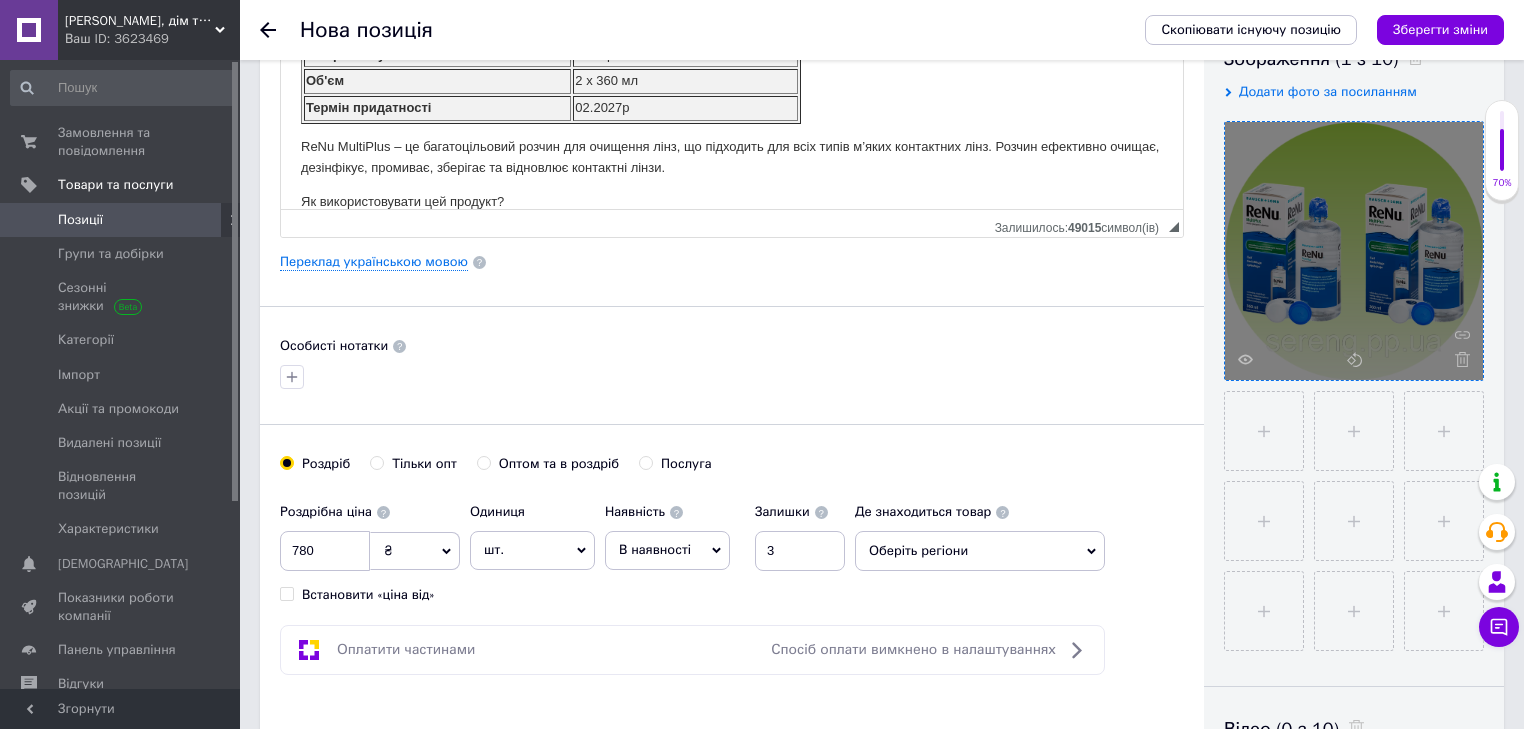 click 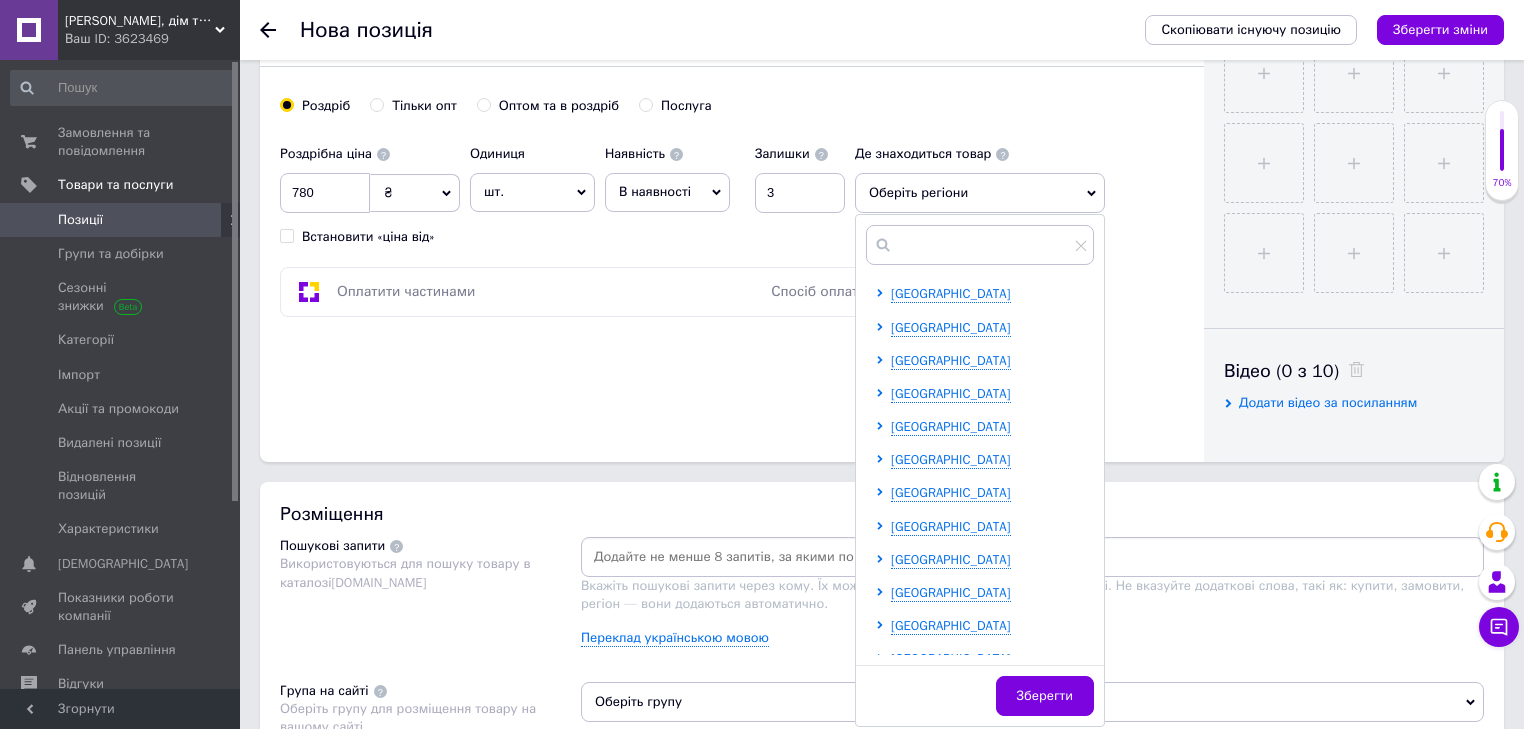 scroll, scrollTop: 748, scrollLeft: 0, axis: vertical 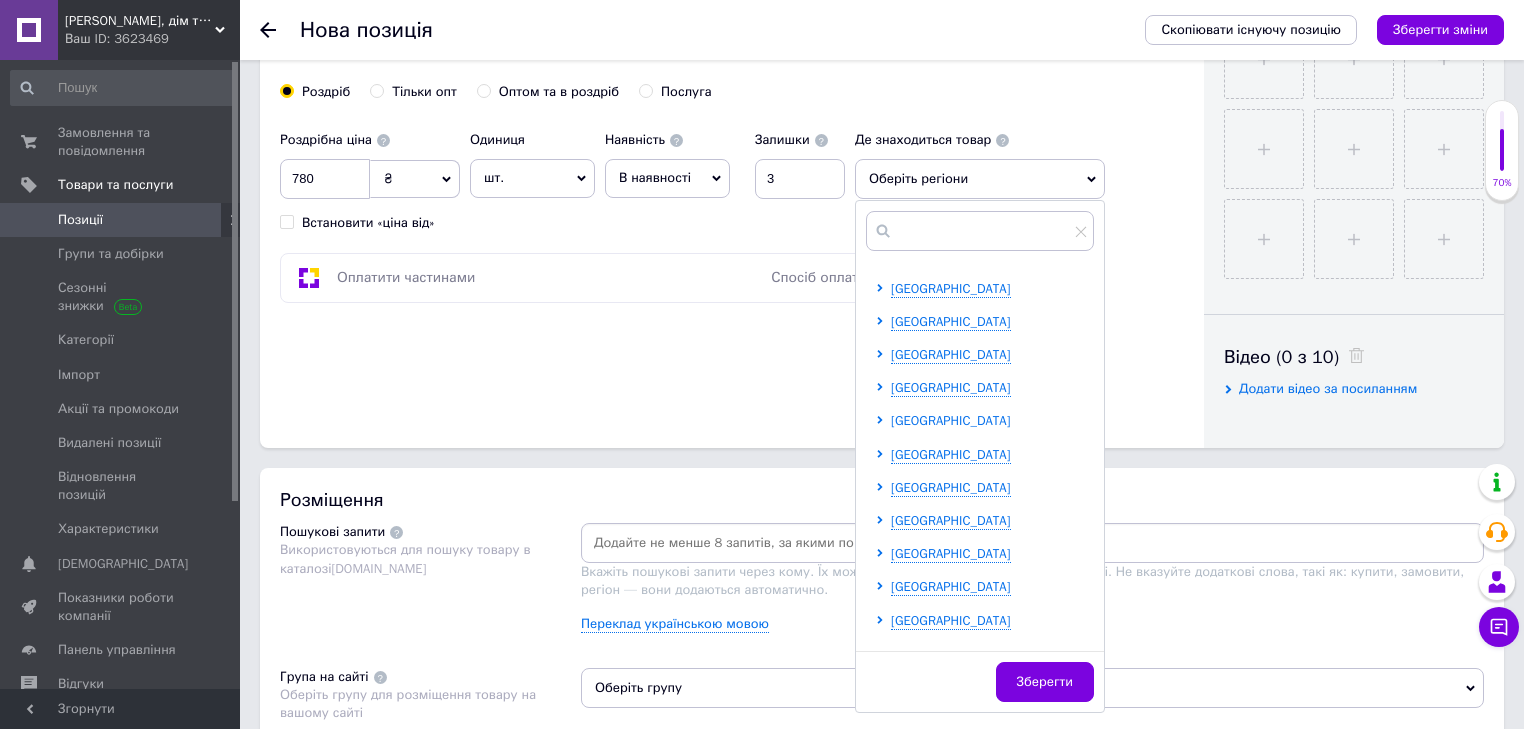 click on "Львівська область" at bounding box center [951, 420] 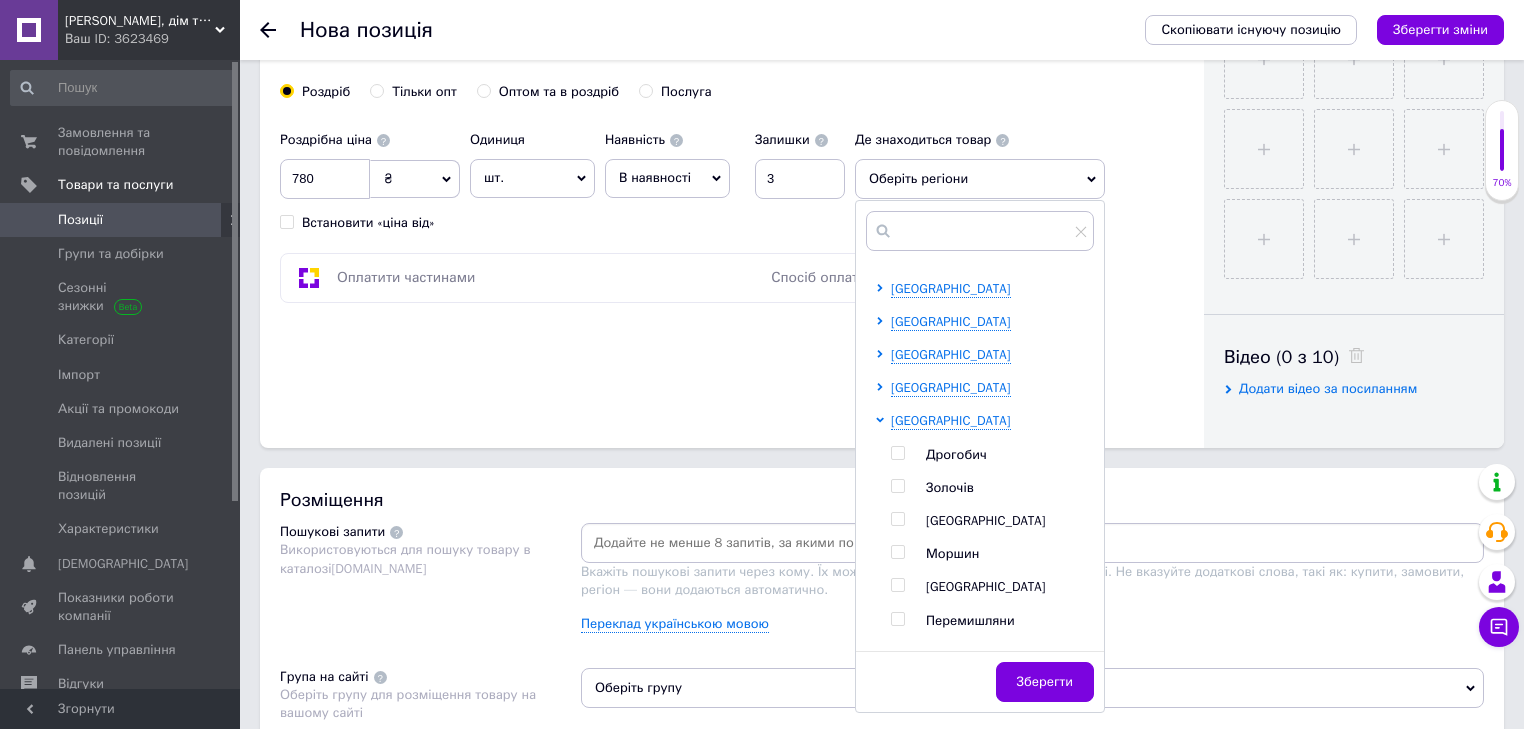 click at bounding box center (897, 519) 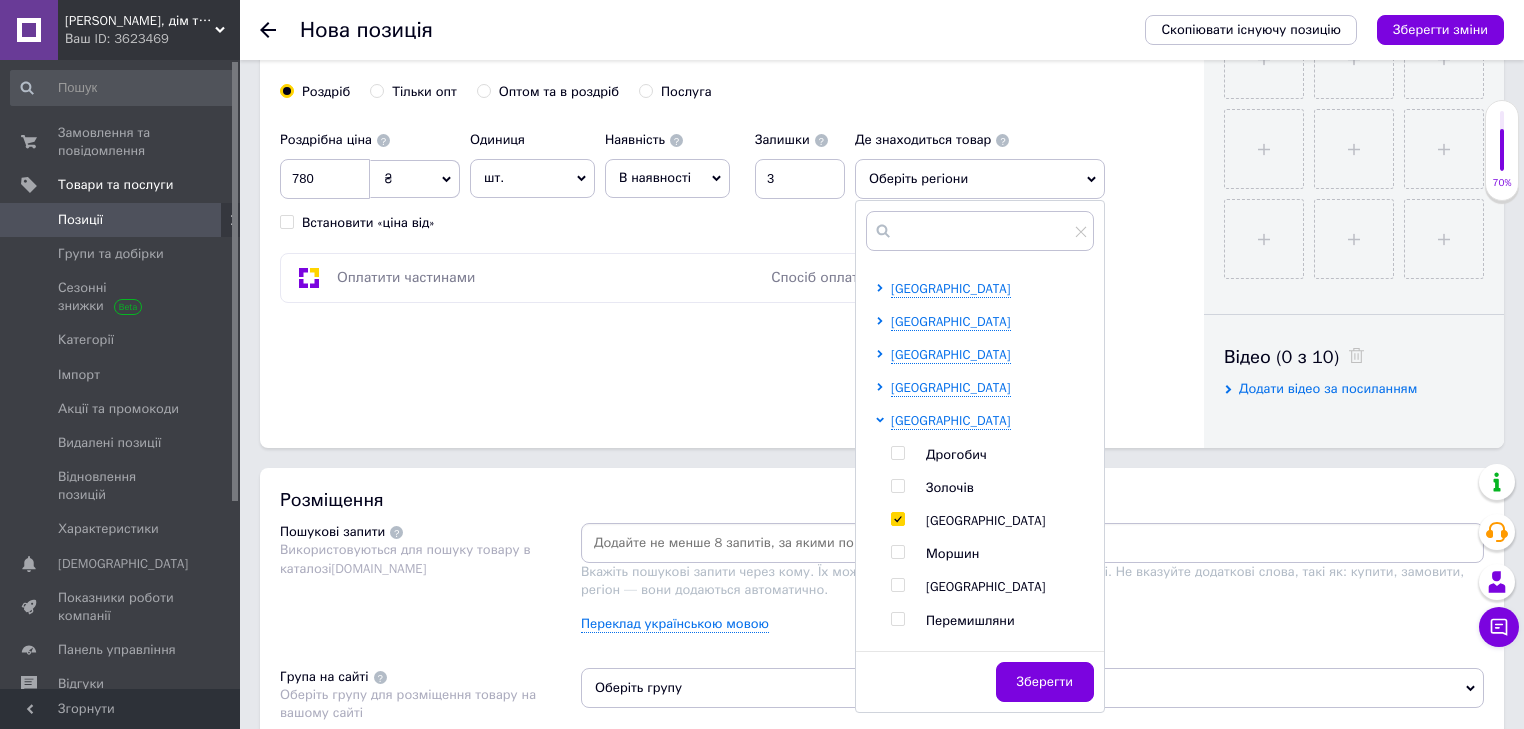 checkbox on "true" 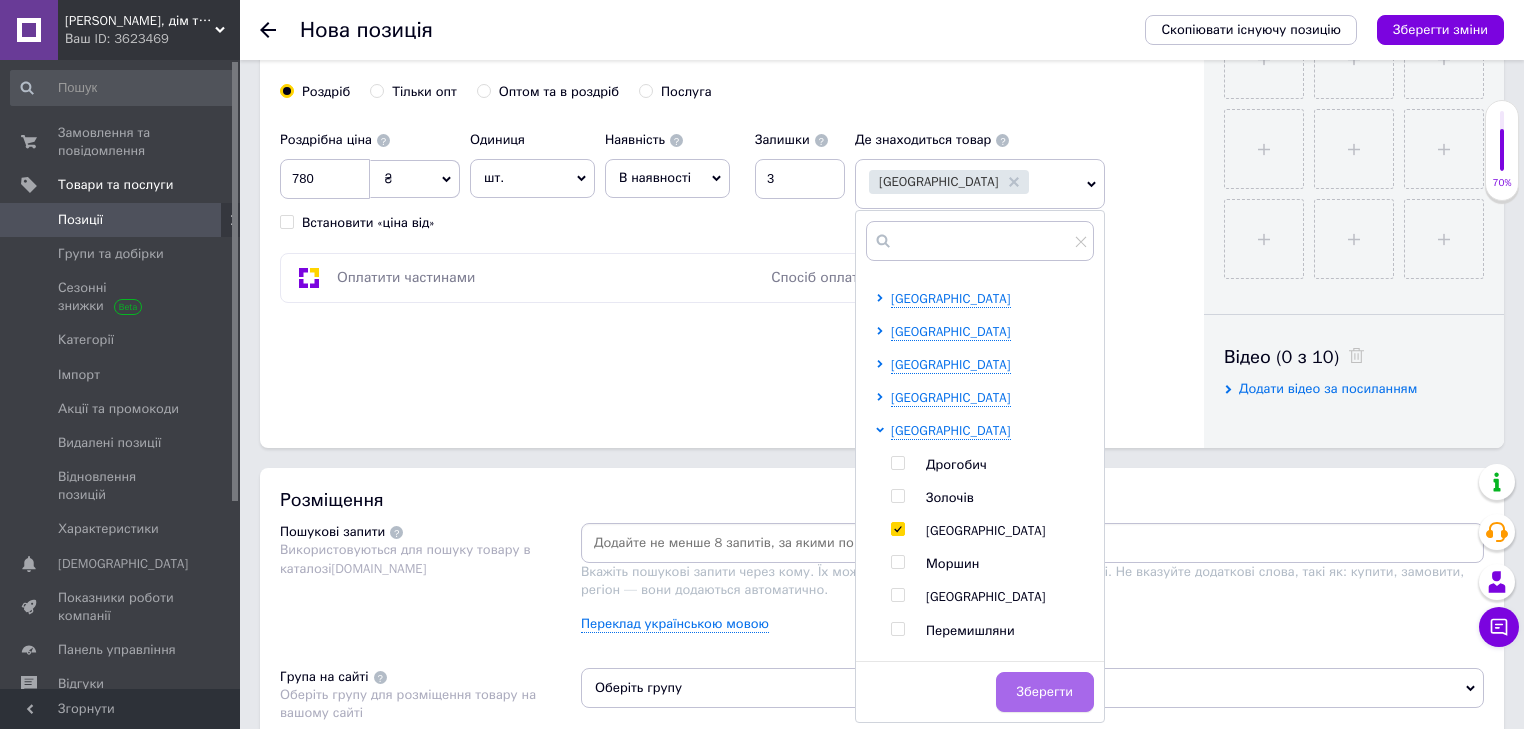 click on "Зберегти" at bounding box center [1045, 692] 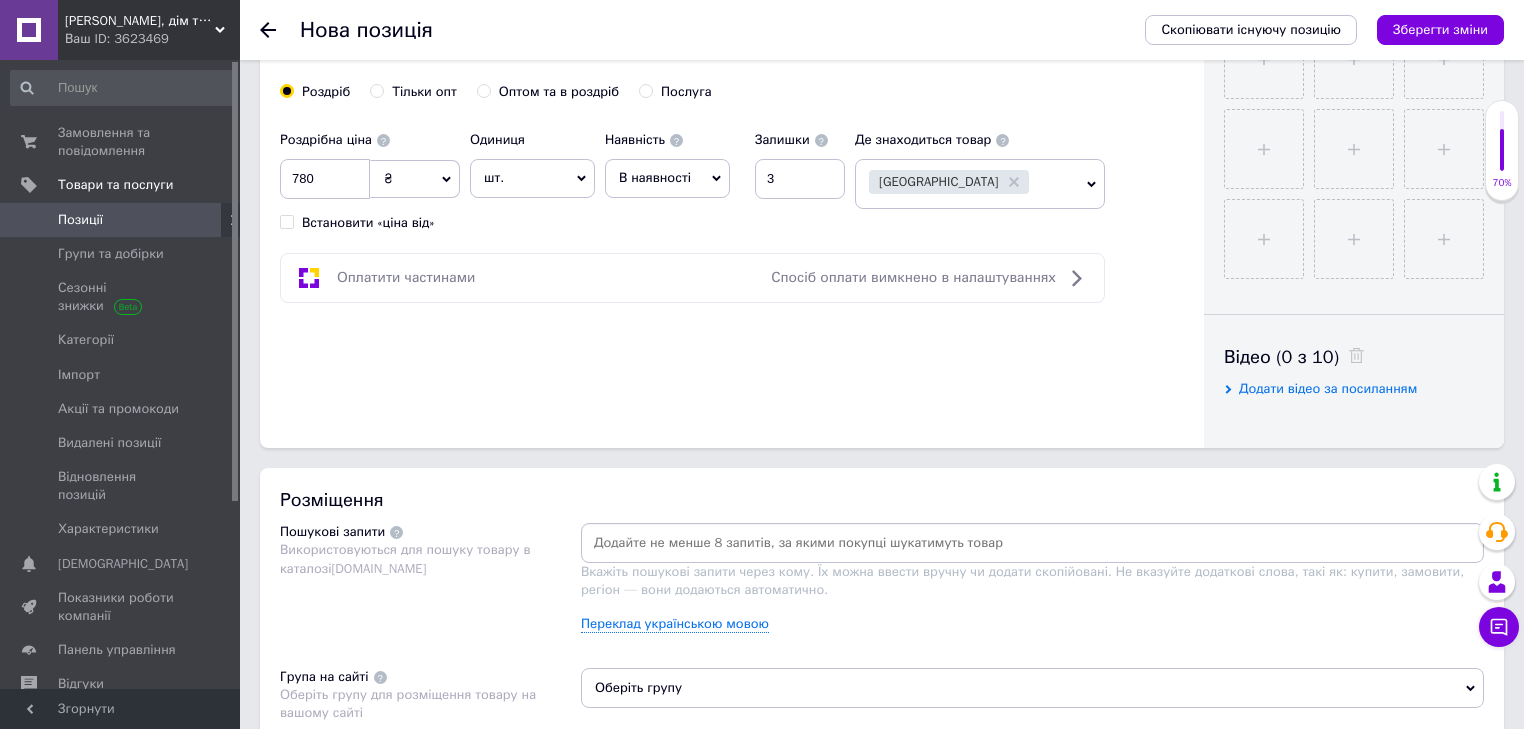 click on "Оберіть групу" at bounding box center [1032, 688] 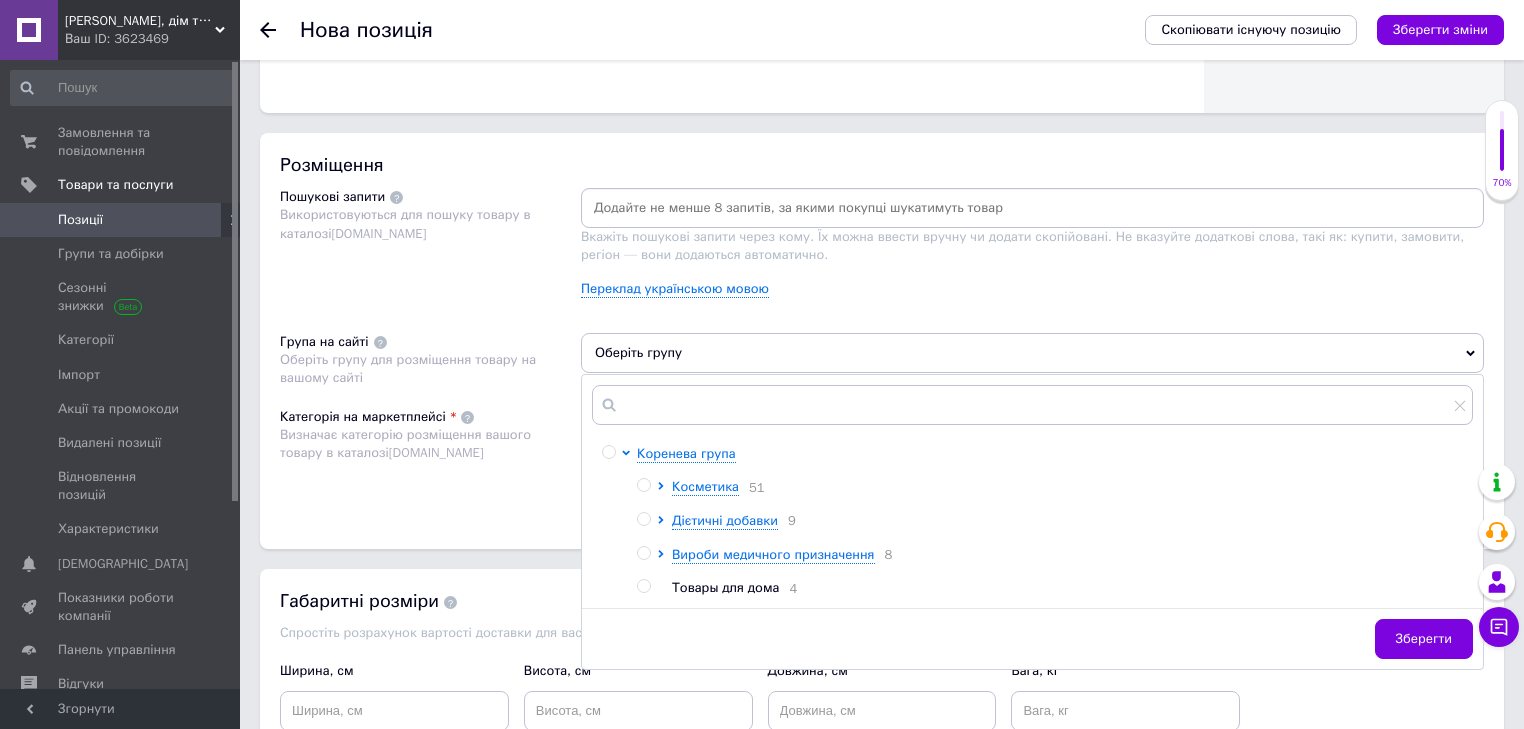 scroll, scrollTop: 1085, scrollLeft: 0, axis: vertical 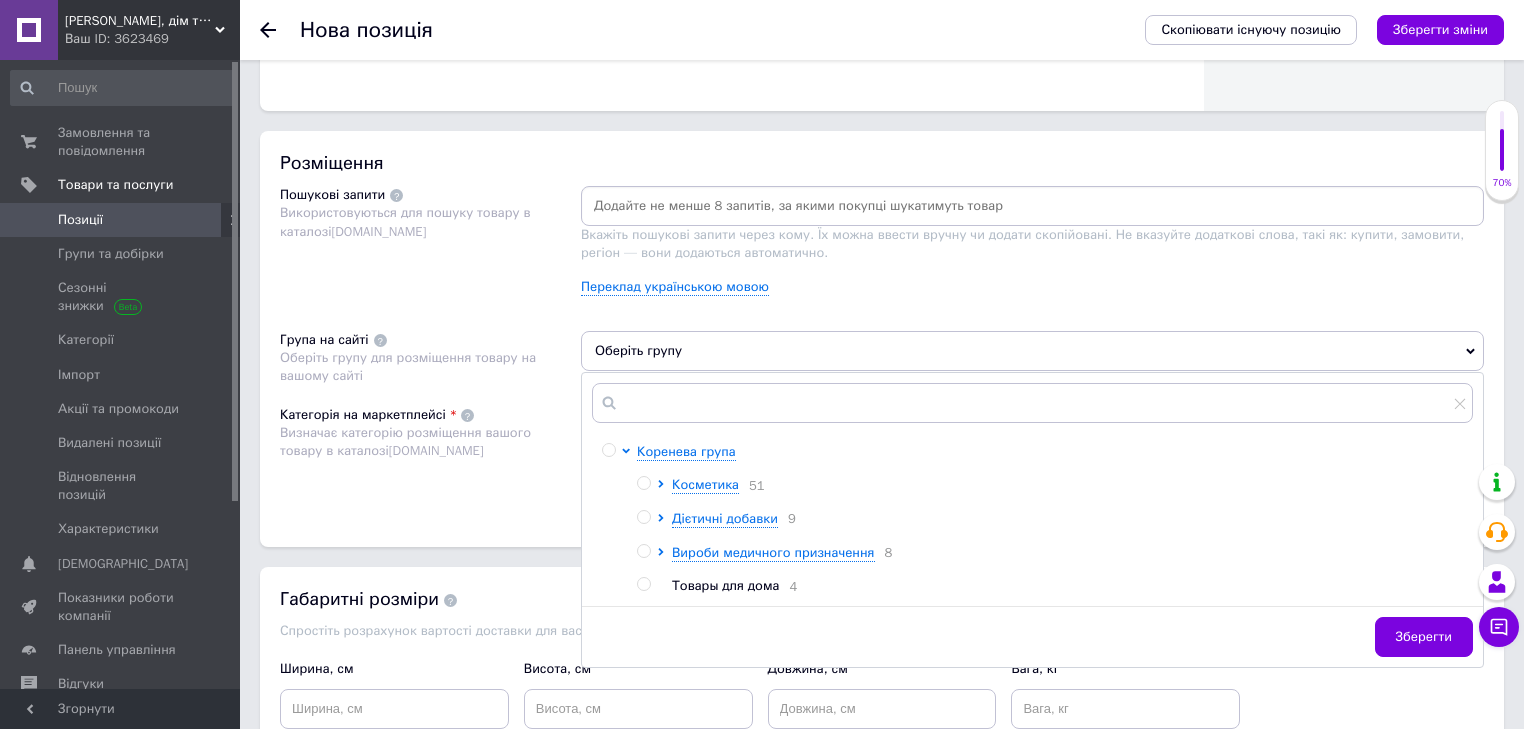 click at bounding box center [643, 551] 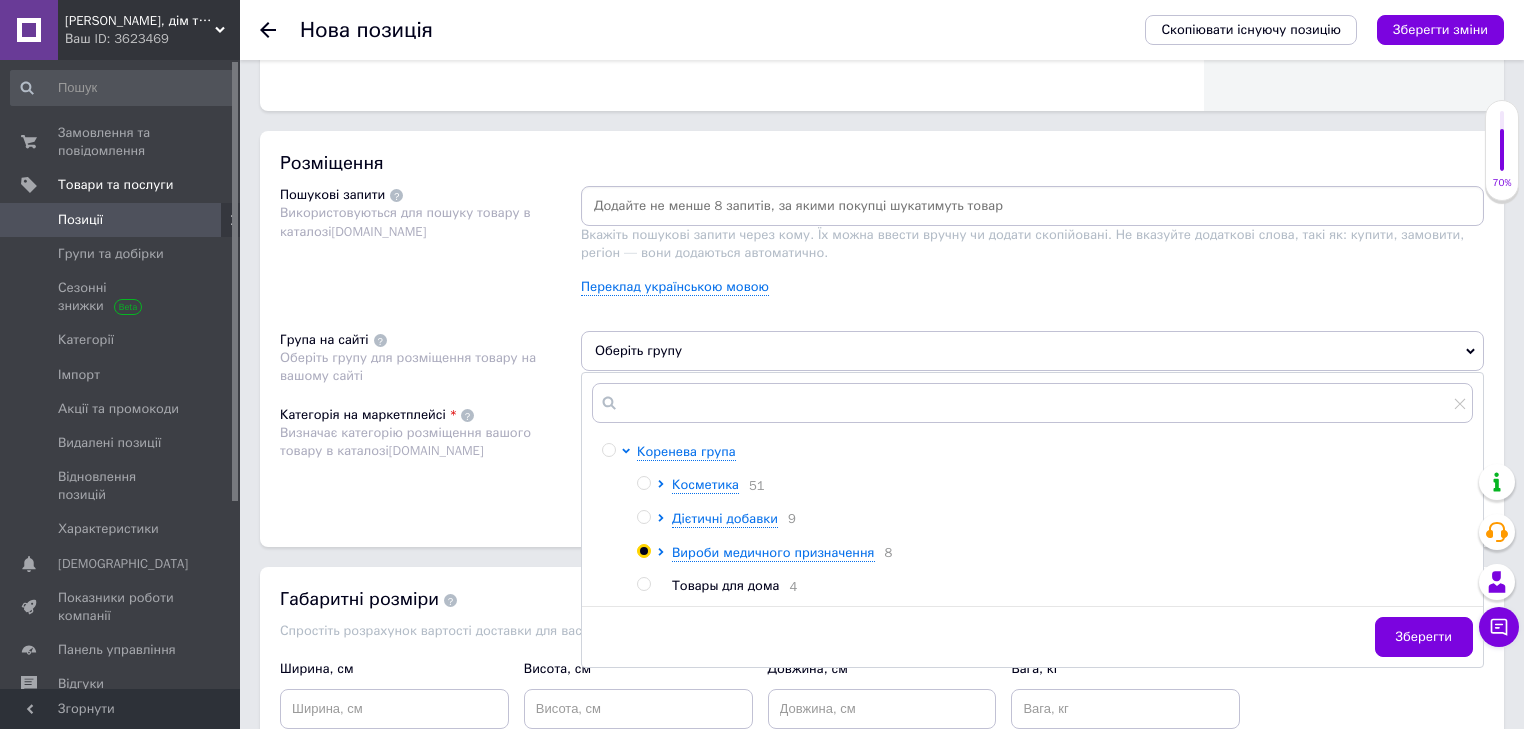 radio on "true" 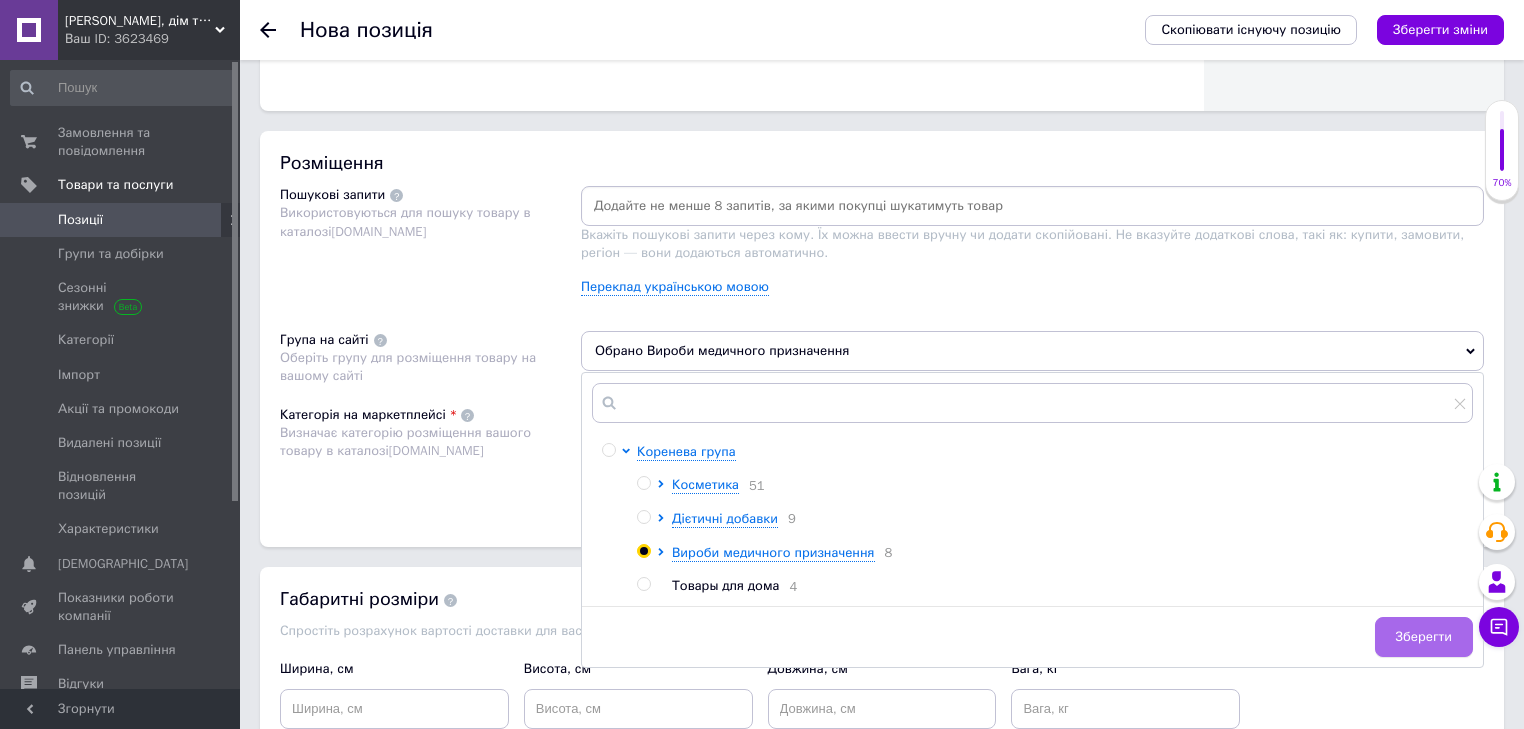 click on "Зберегти" at bounding box center [1424, 637] 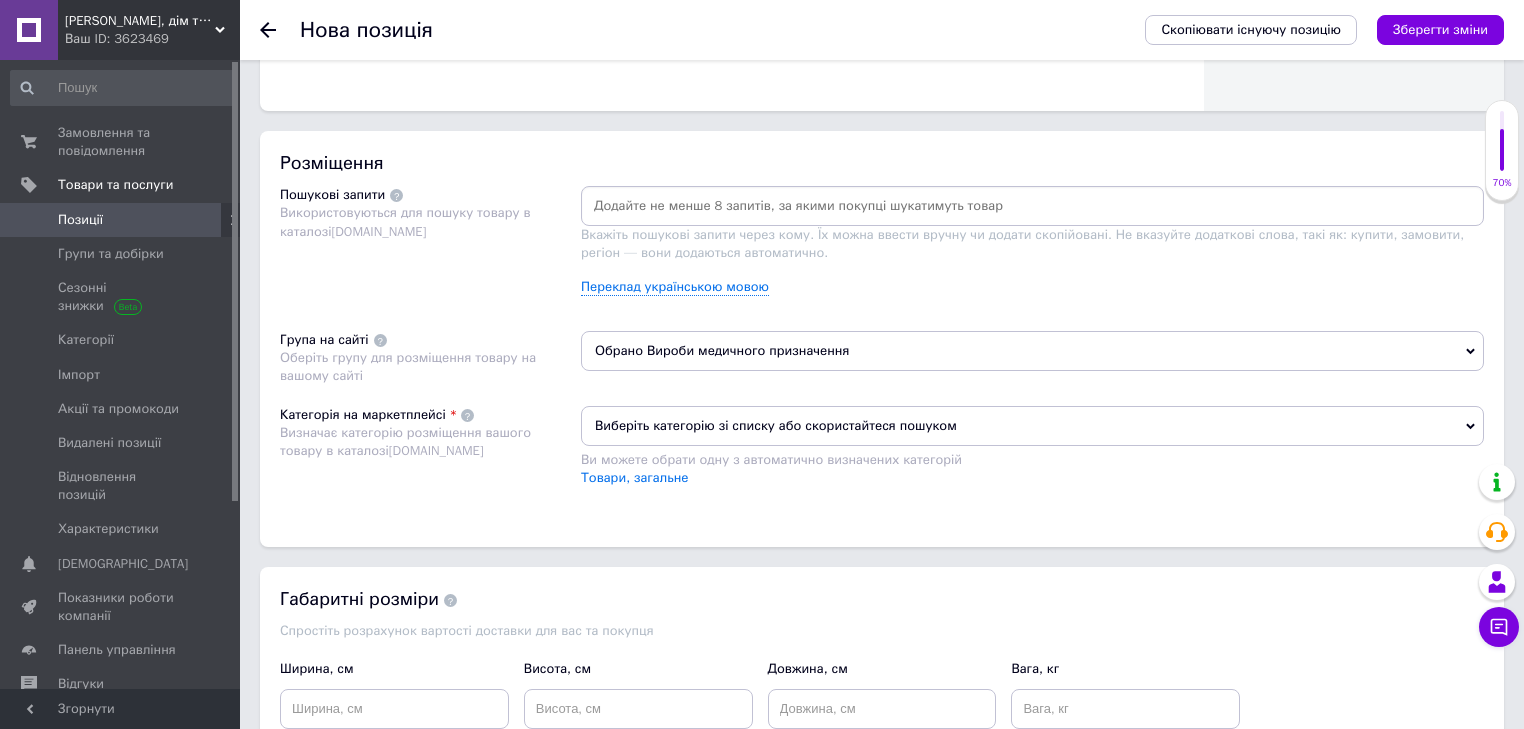 click on "Виберіть категорію зі списку або скористайтеся пошуком" at bounding box center [1032, 426] 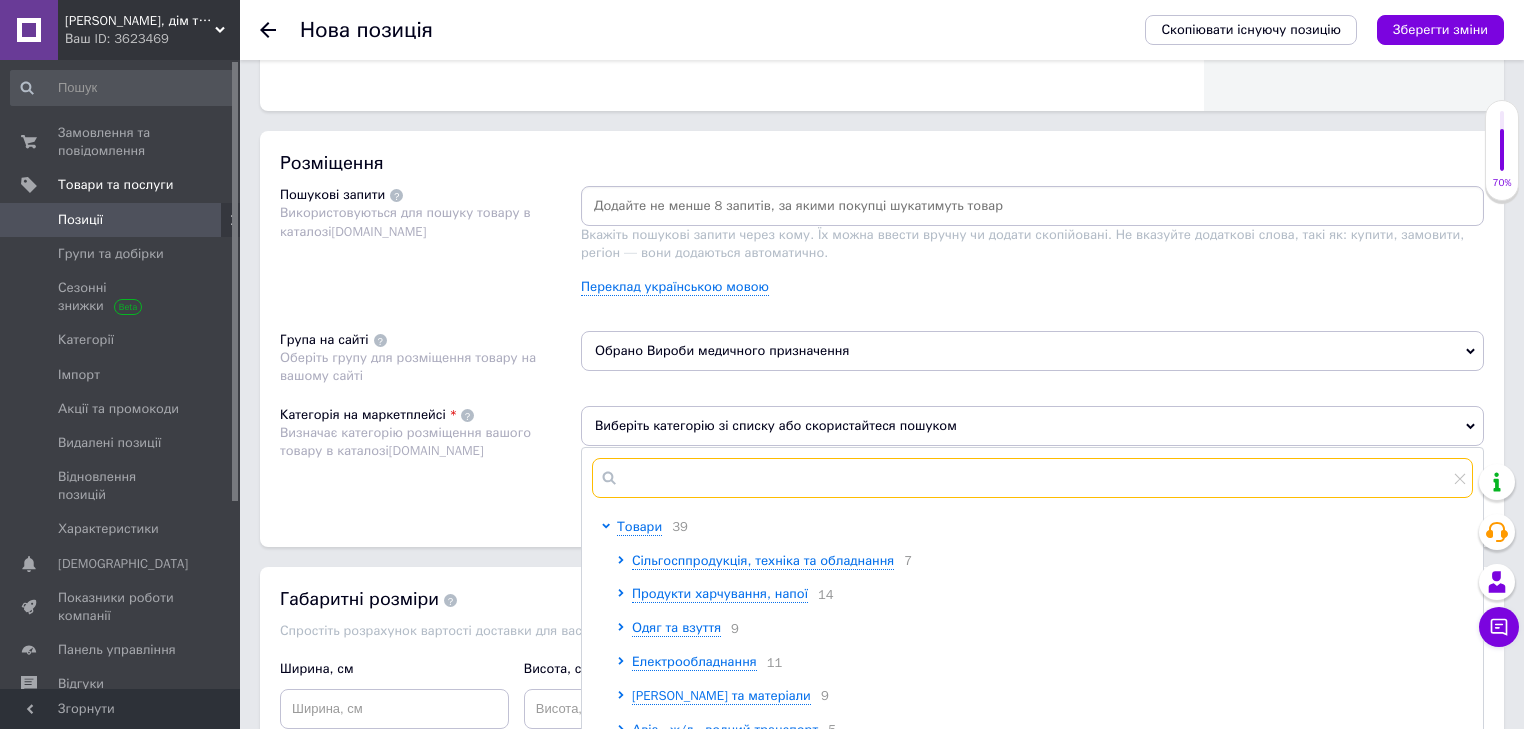click at bounding box center (1032, 478) 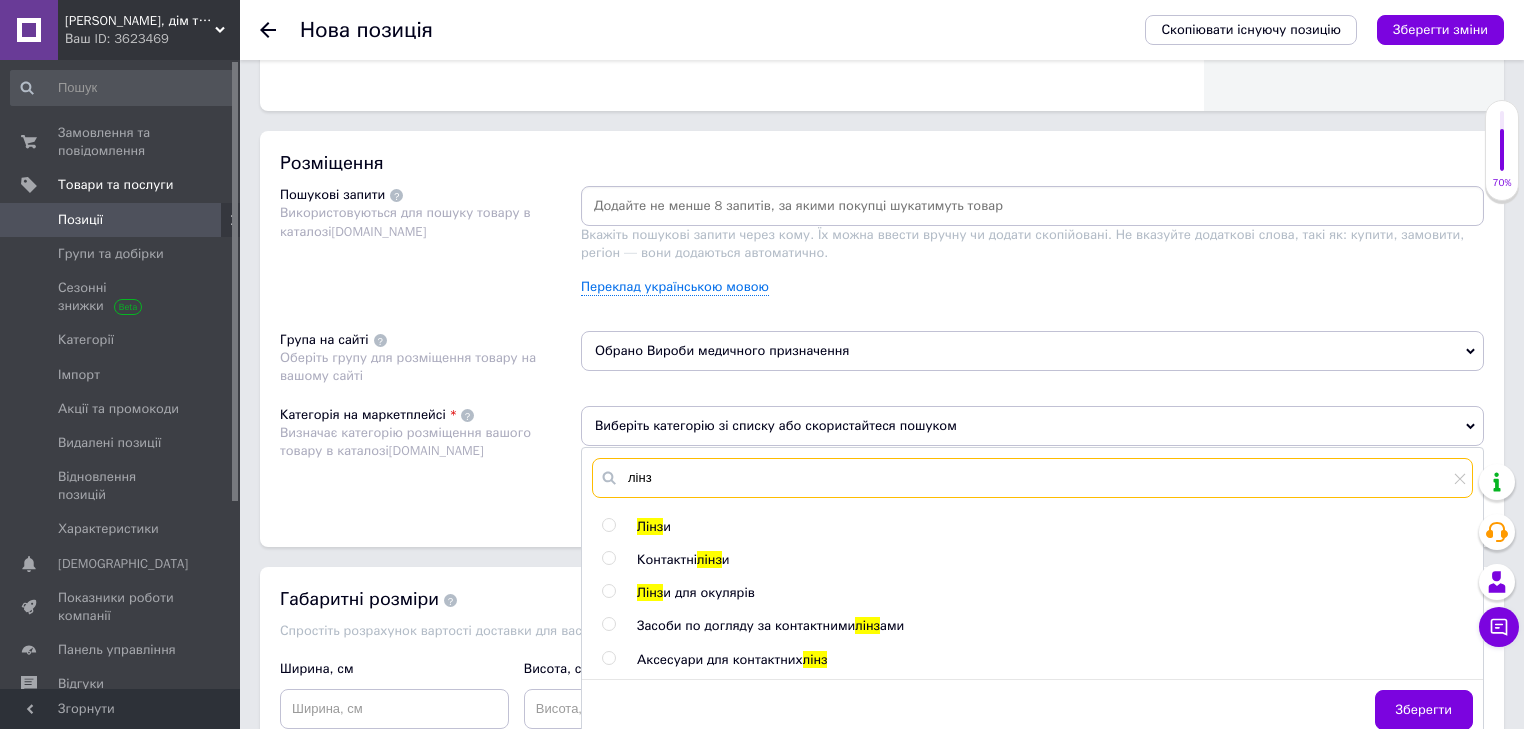 type on "лінз" 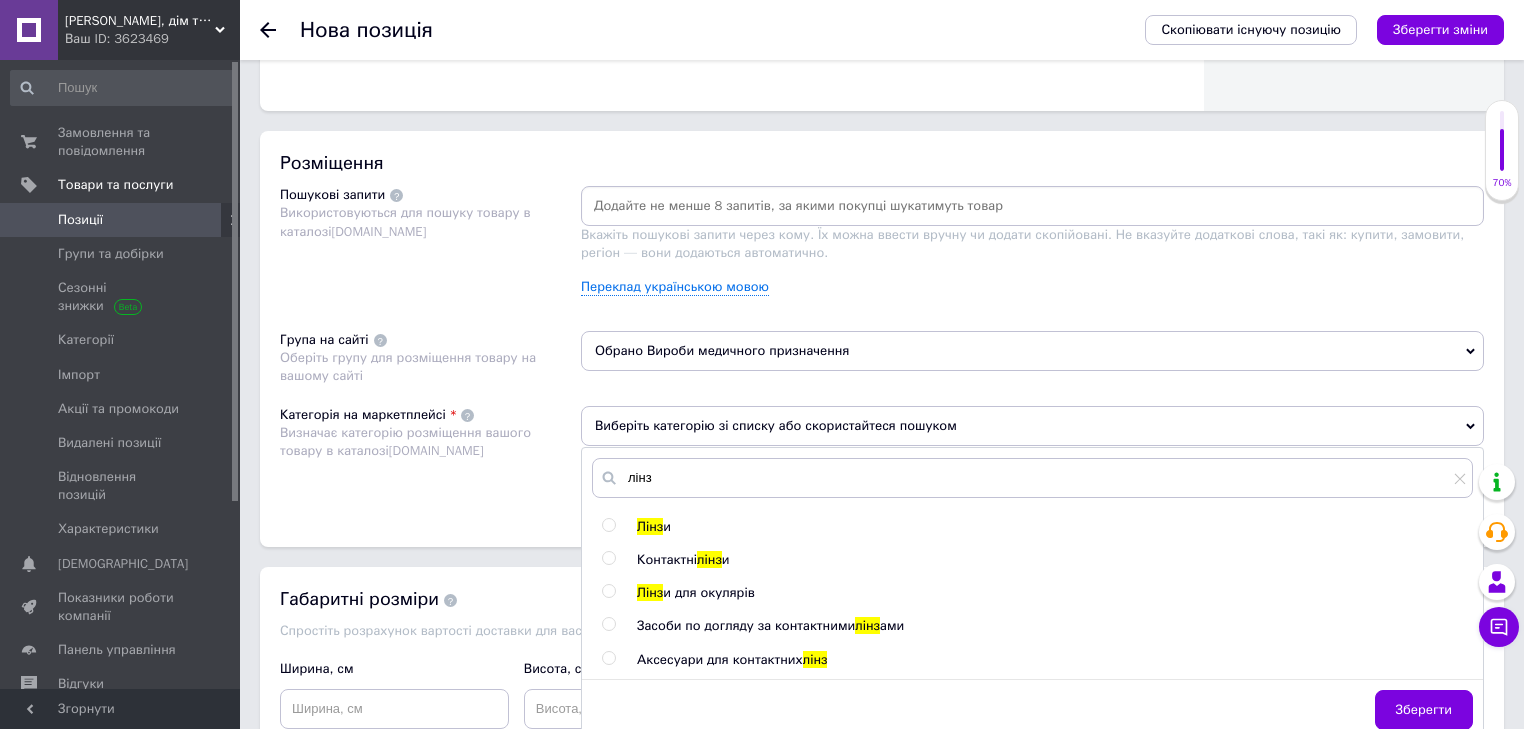 click at bounding box center (608, 624) 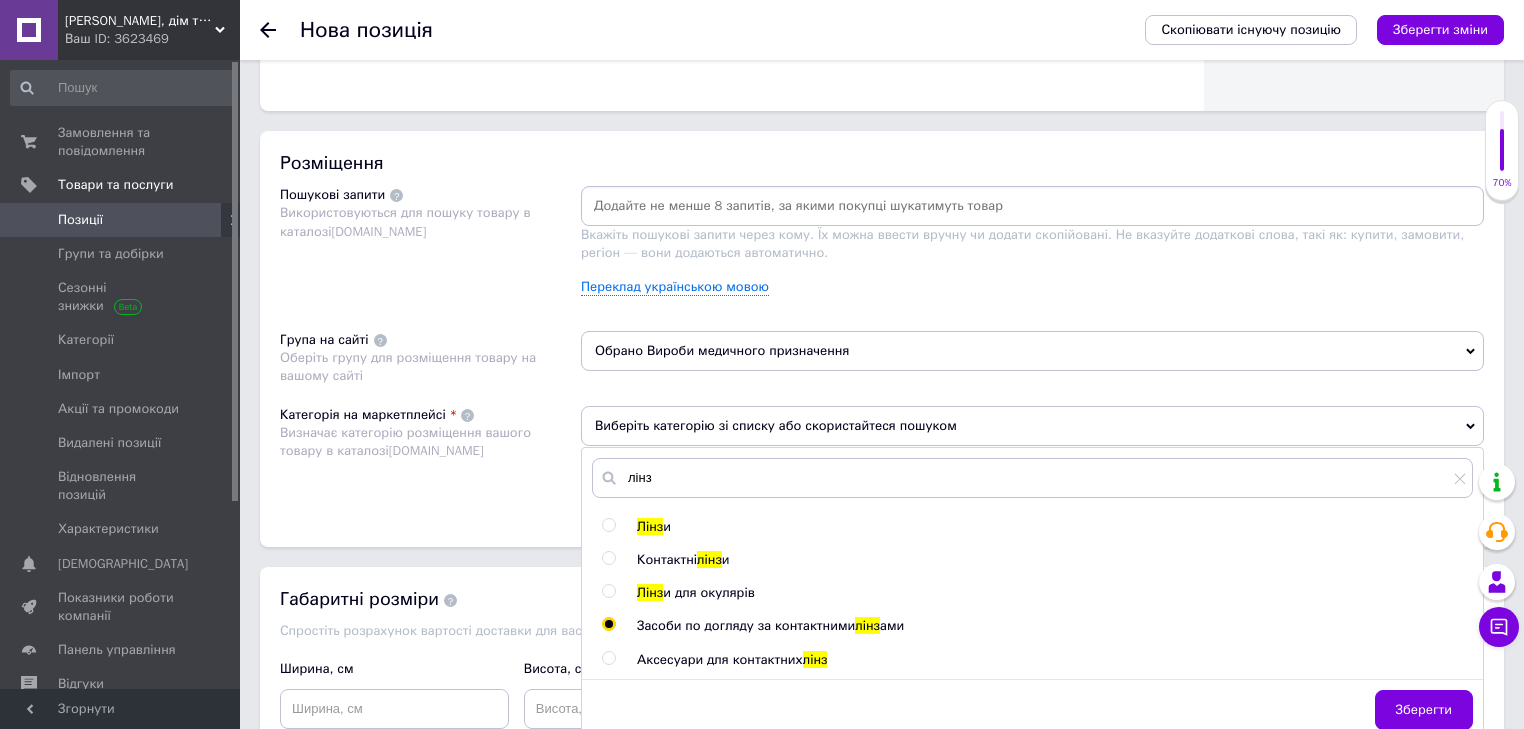 radio on "true" 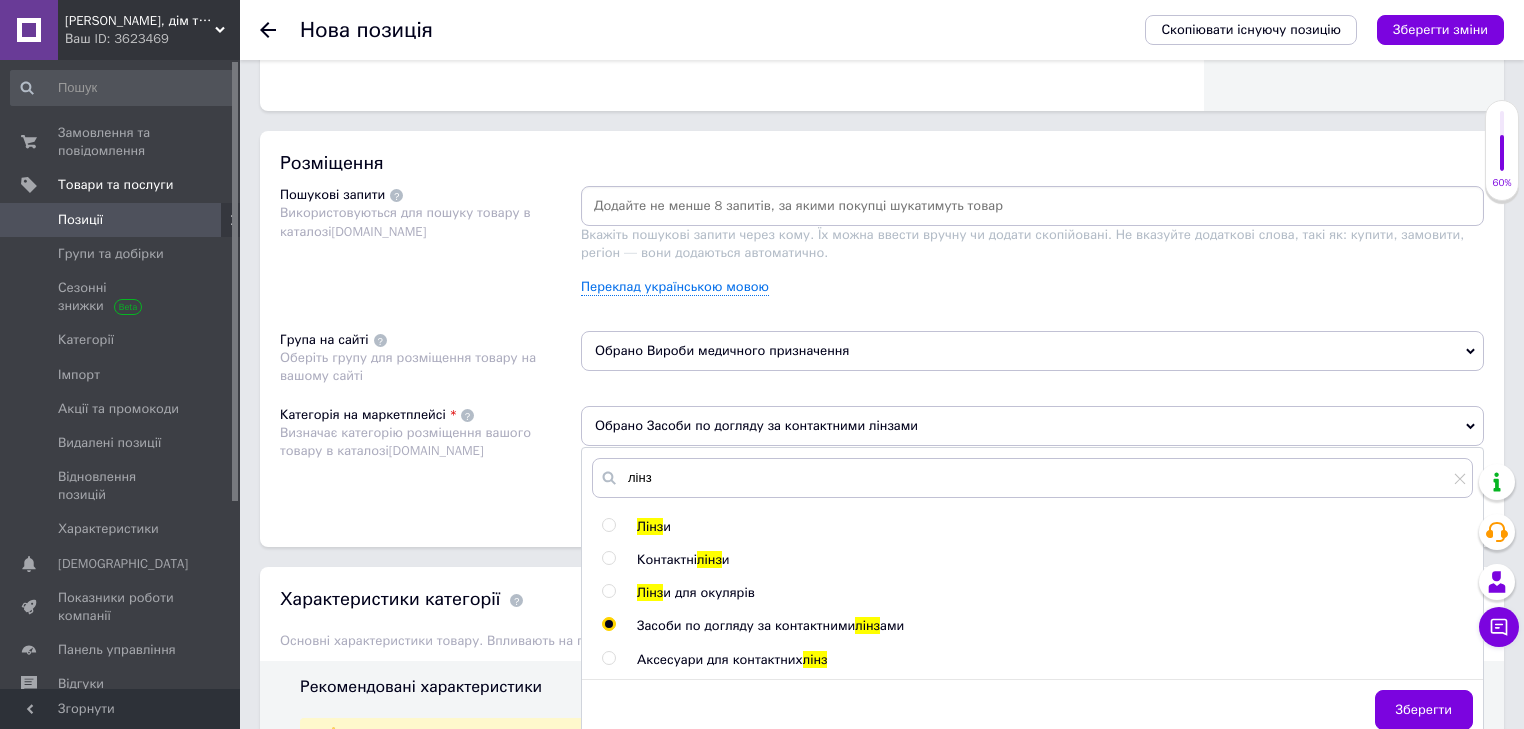 drag, startPoint x: 1409, startPoint y: 705, endPoint x: 1399, endPoint y: 701, distance: 10.770329 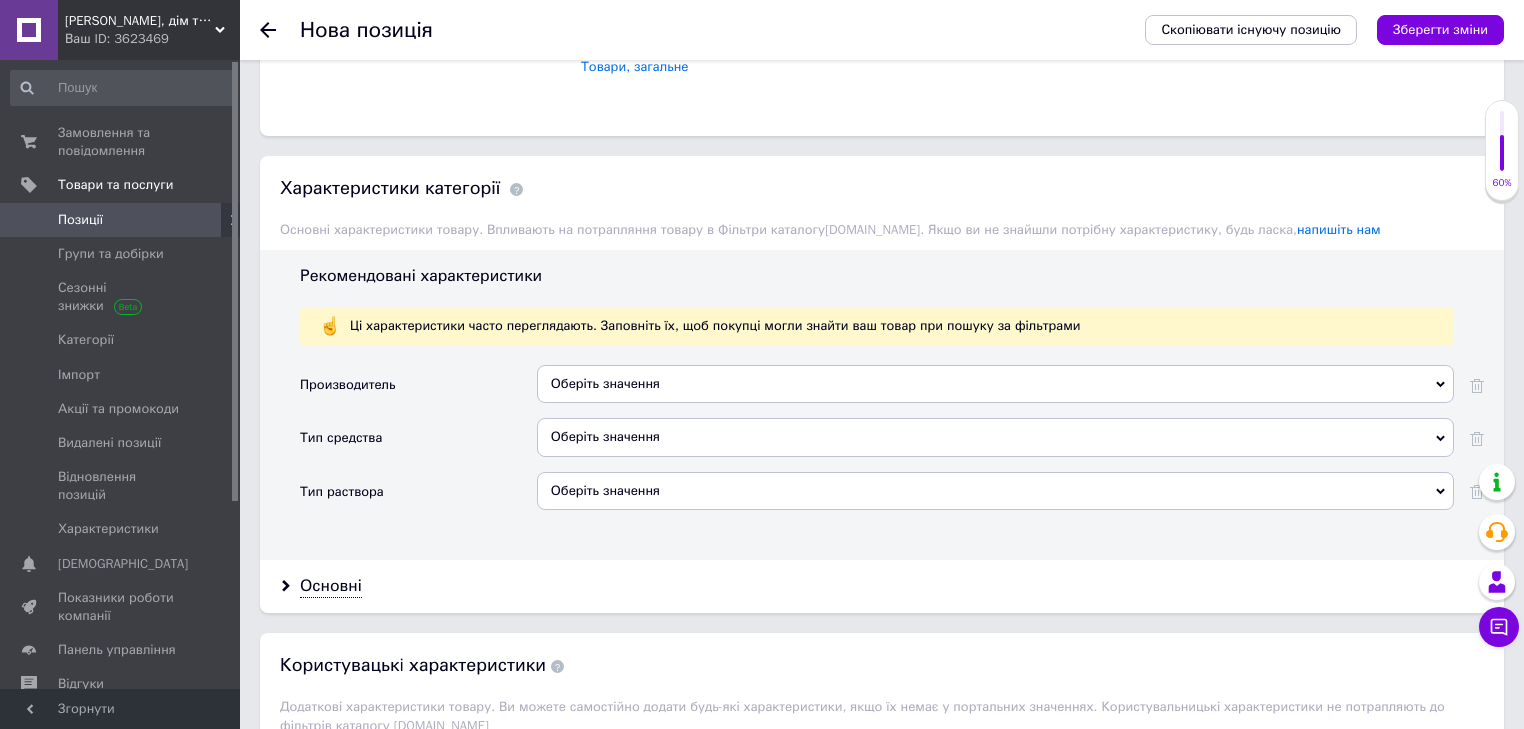 scroll, scrollTop: 1503, scrollLeft: 0, axis: vertical 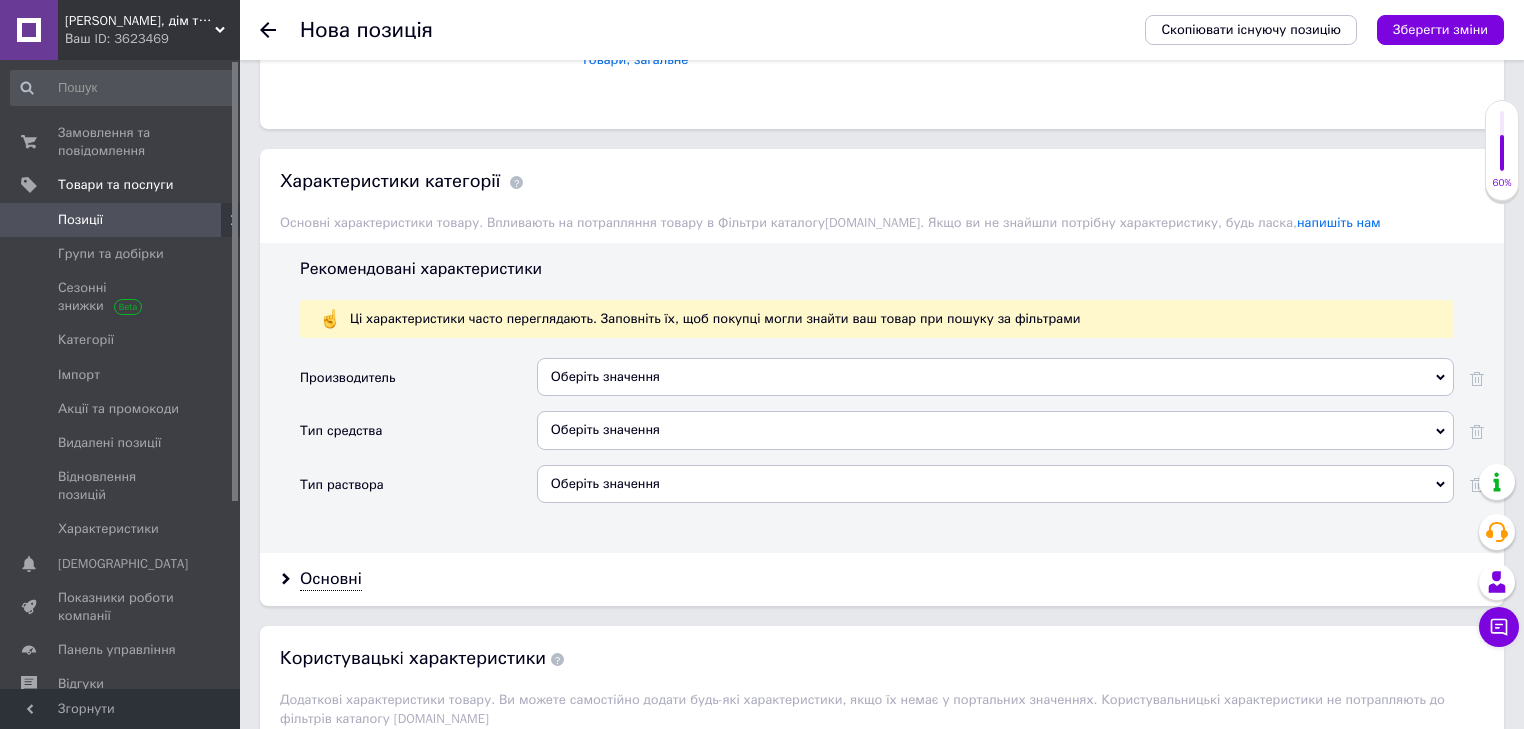 click on "Оберіть значення" at bounding box center (995, 377) 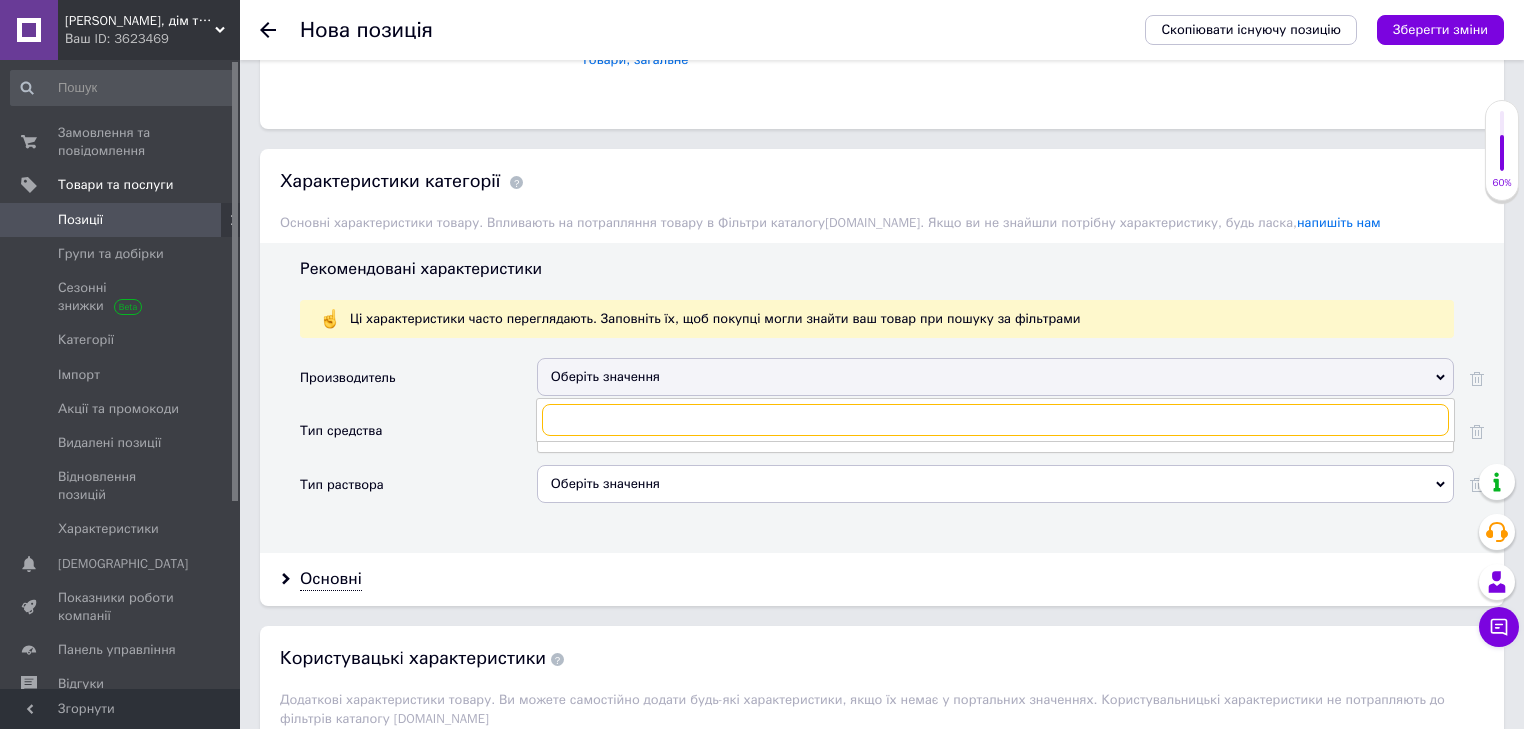 click at bounding box center [995, 420] 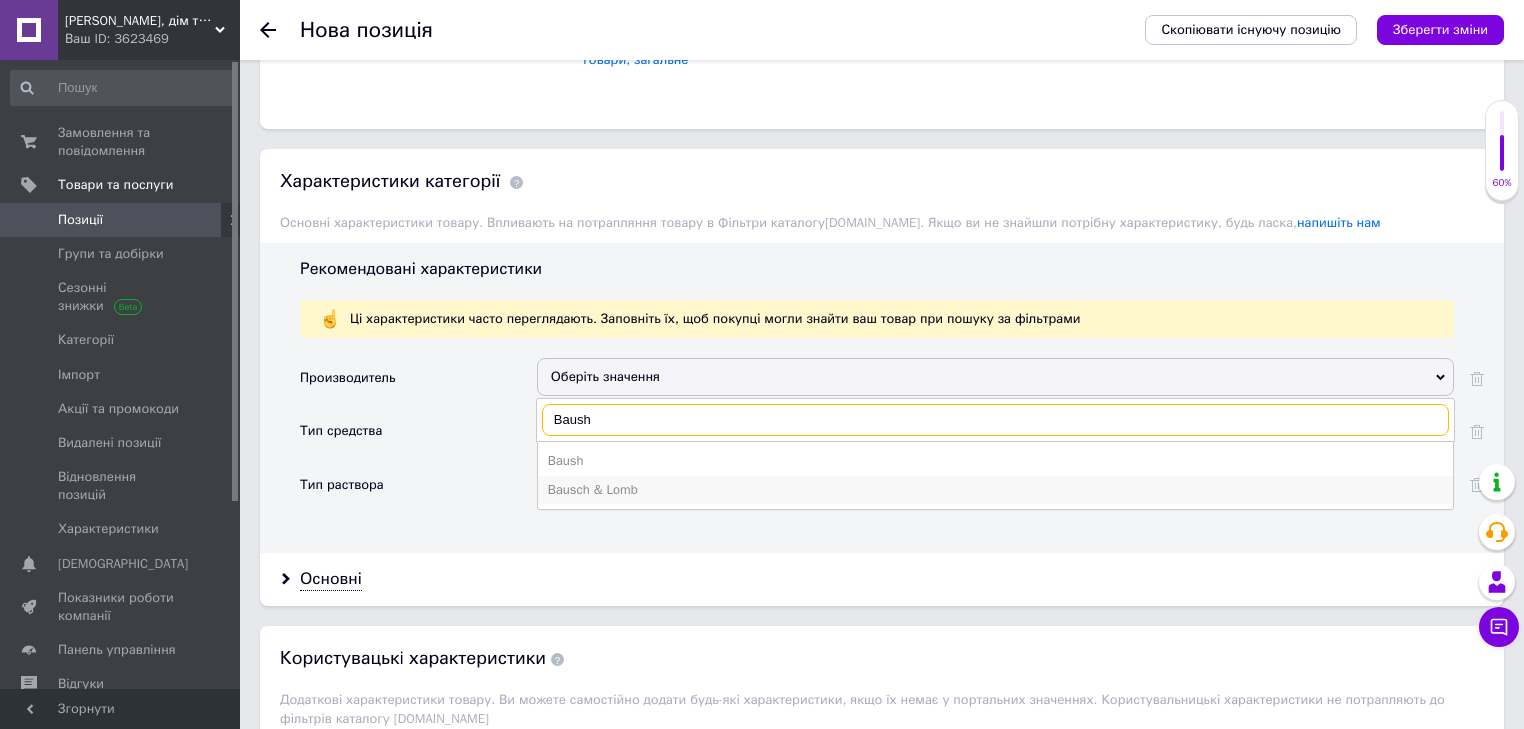 type on "Baush" 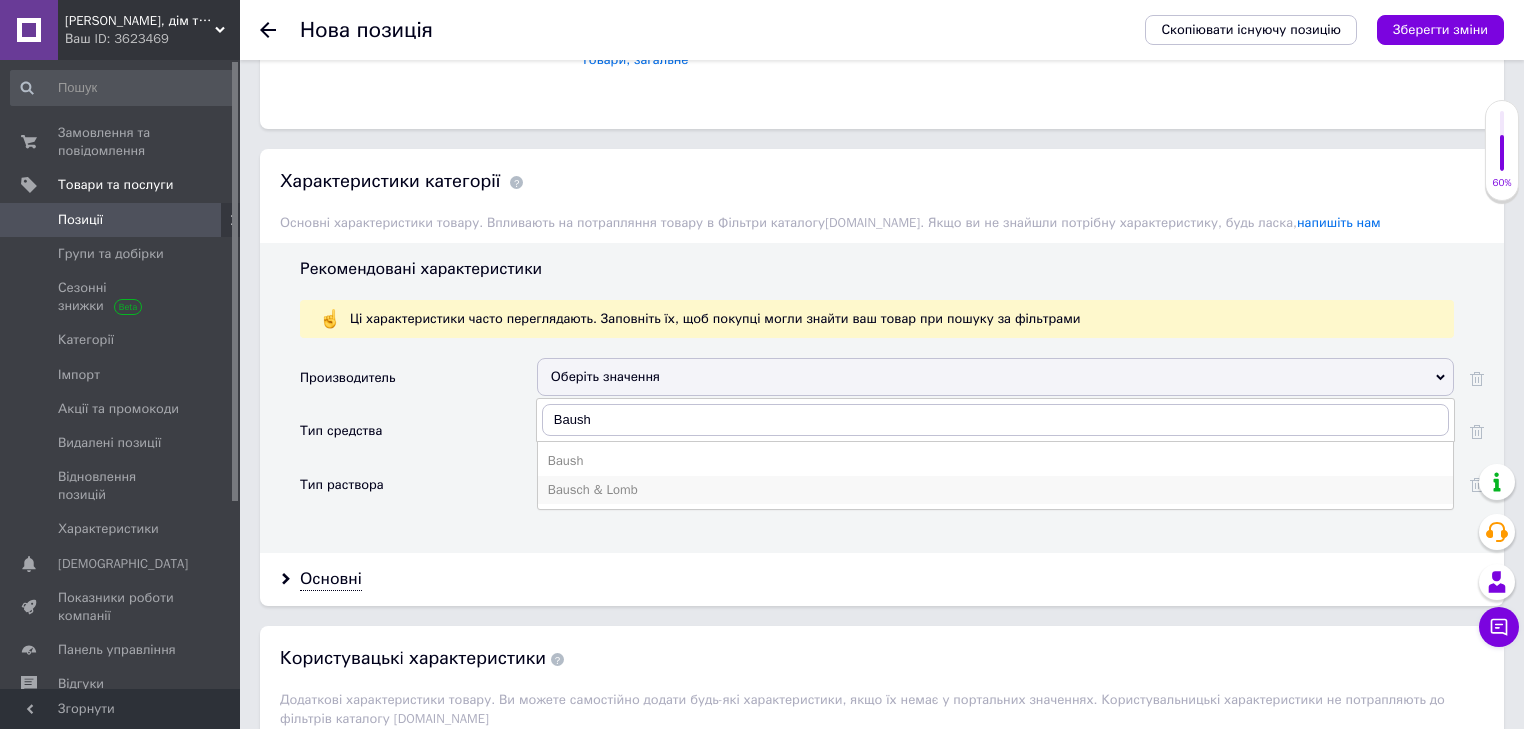 click on "Bausch & Lomb" at bounding box center [995, 490] 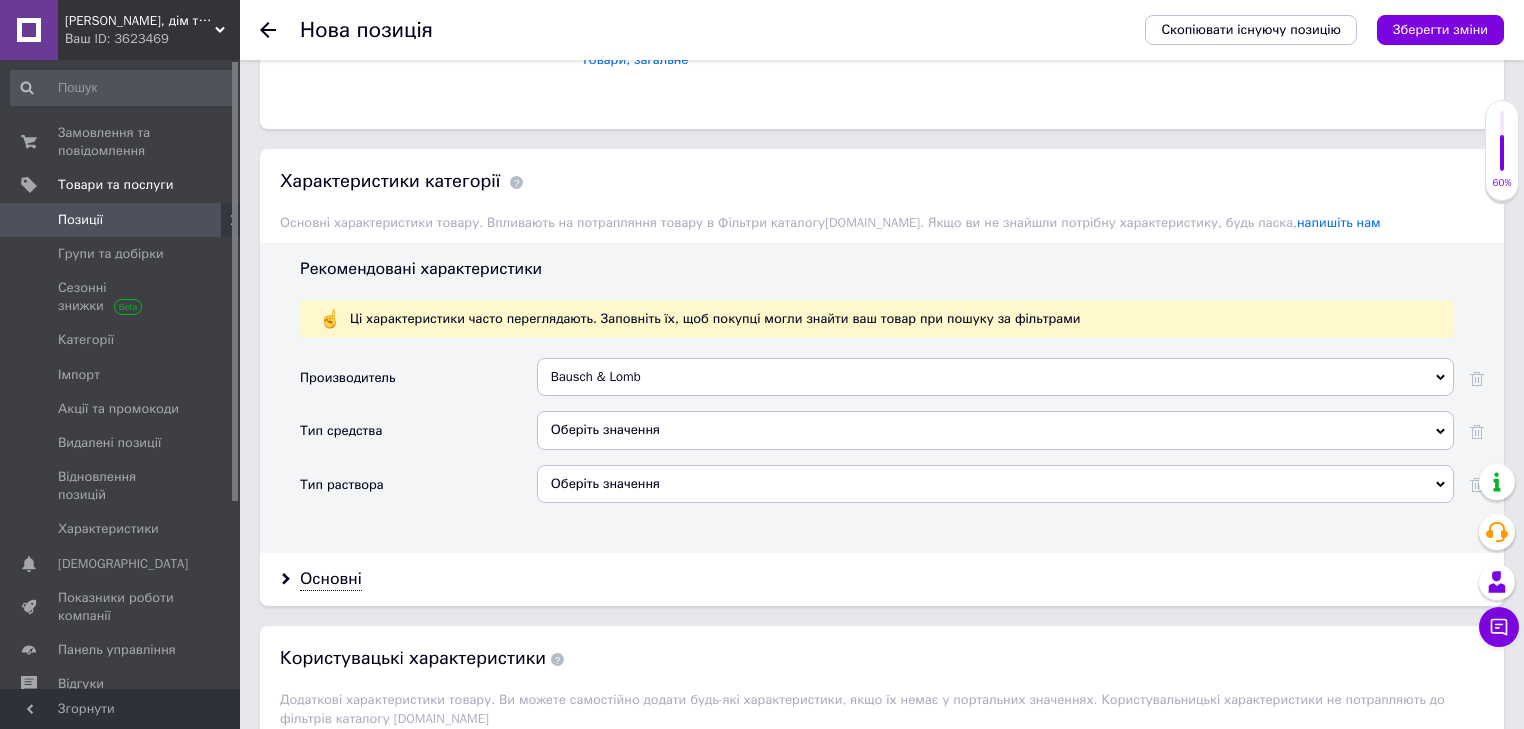 click on "Оберіть значення" at bounding box center (995, 430) 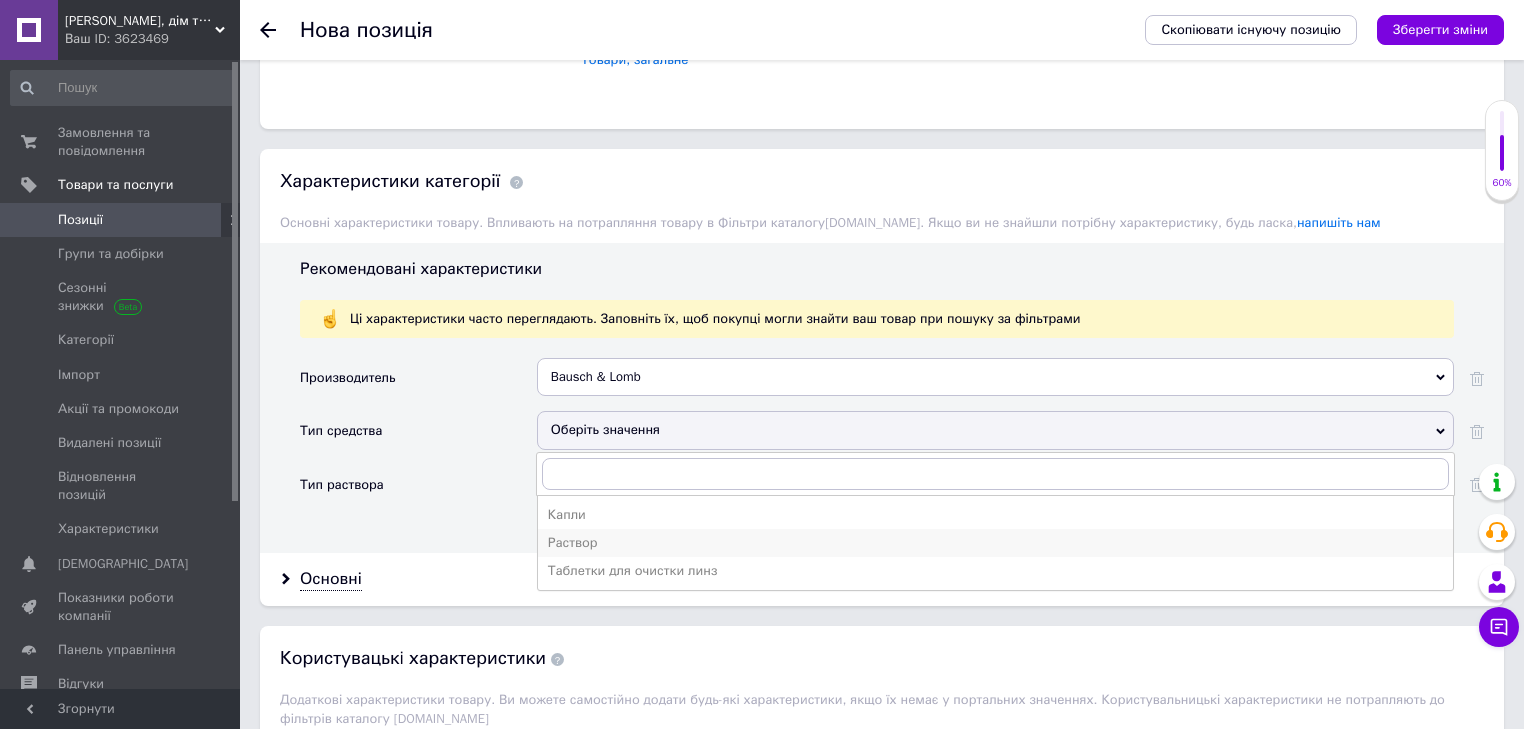 click on "Раствор" at bounding box center [995, 543] 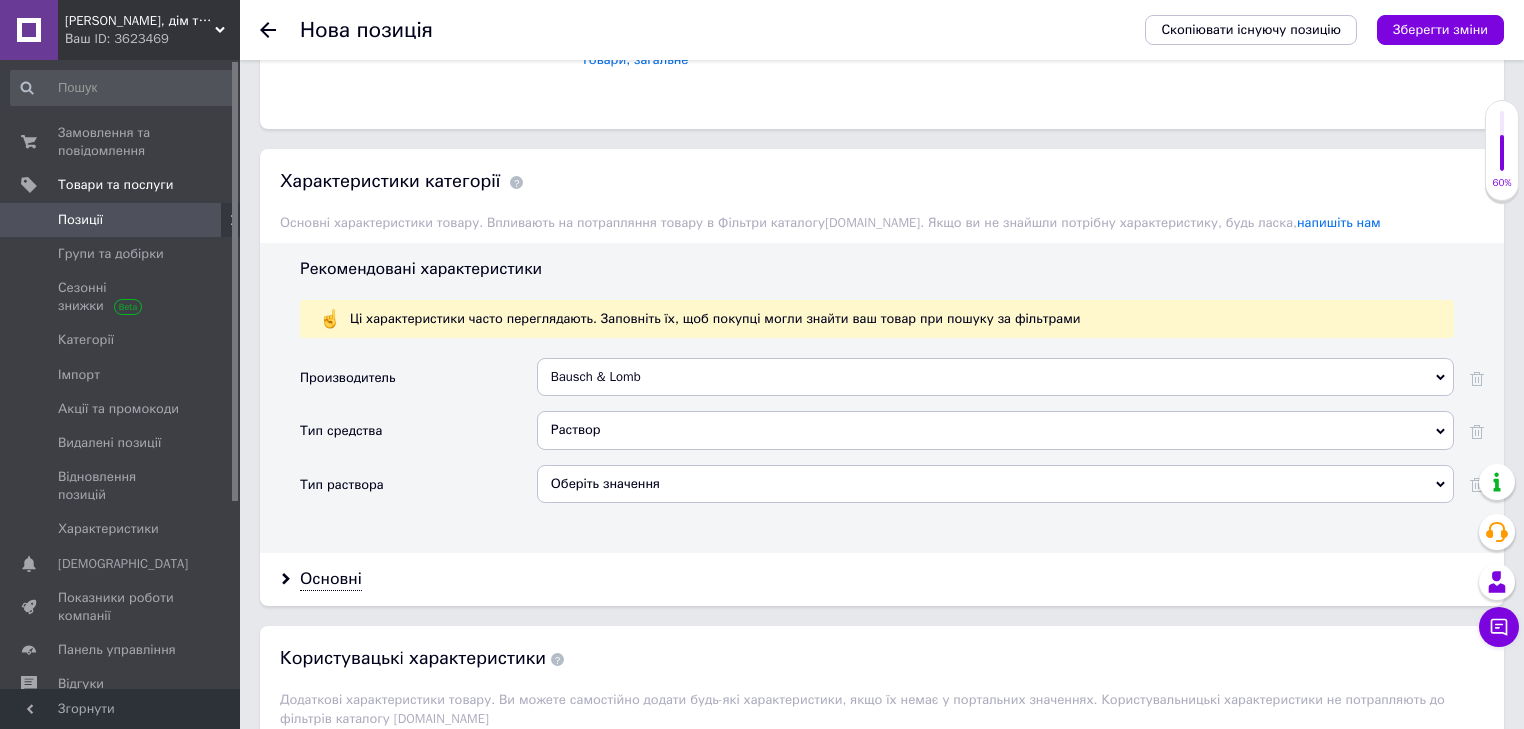 click on "Оберіть значення" at bounding box center (995, 484) 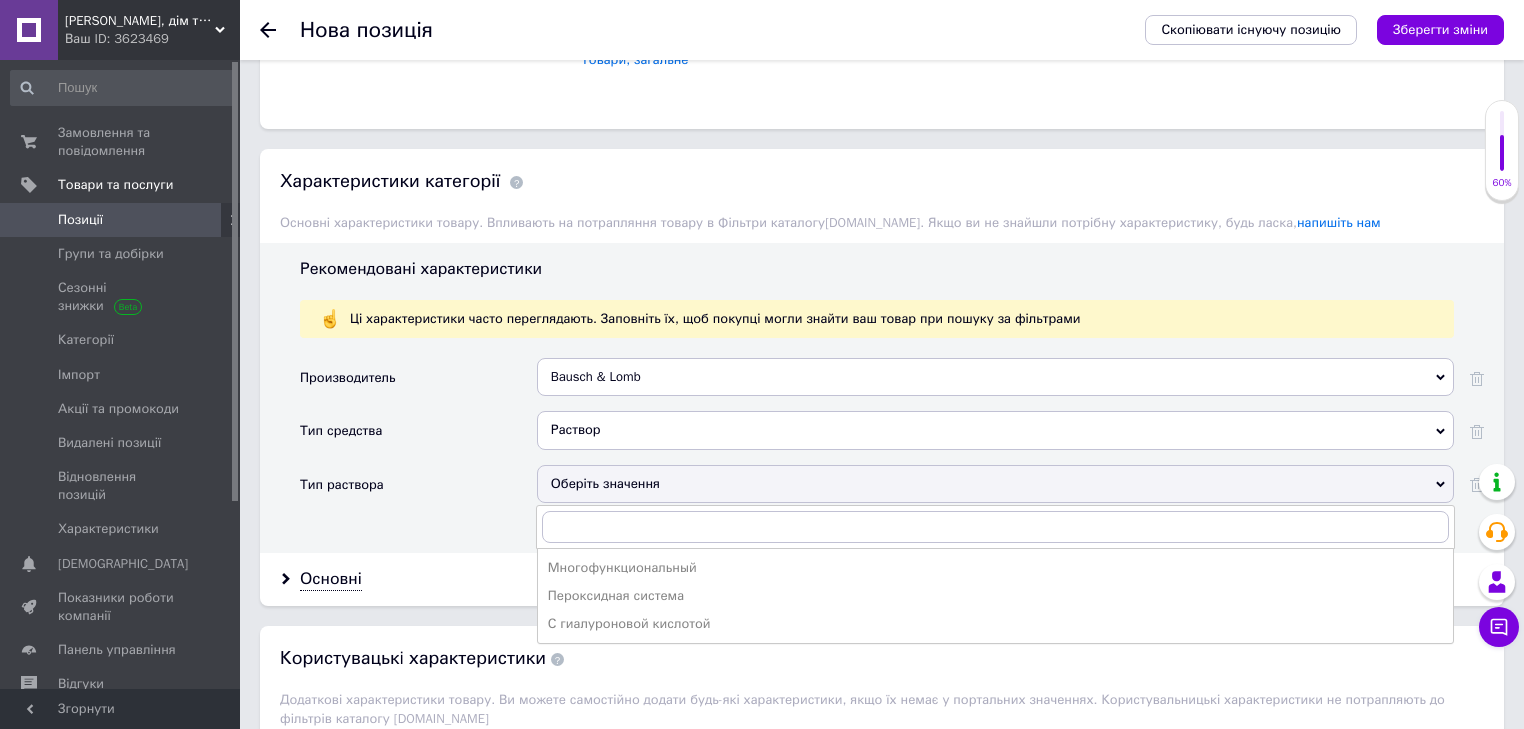 click on "Многофункциональный" at bounding box center [995, 568] 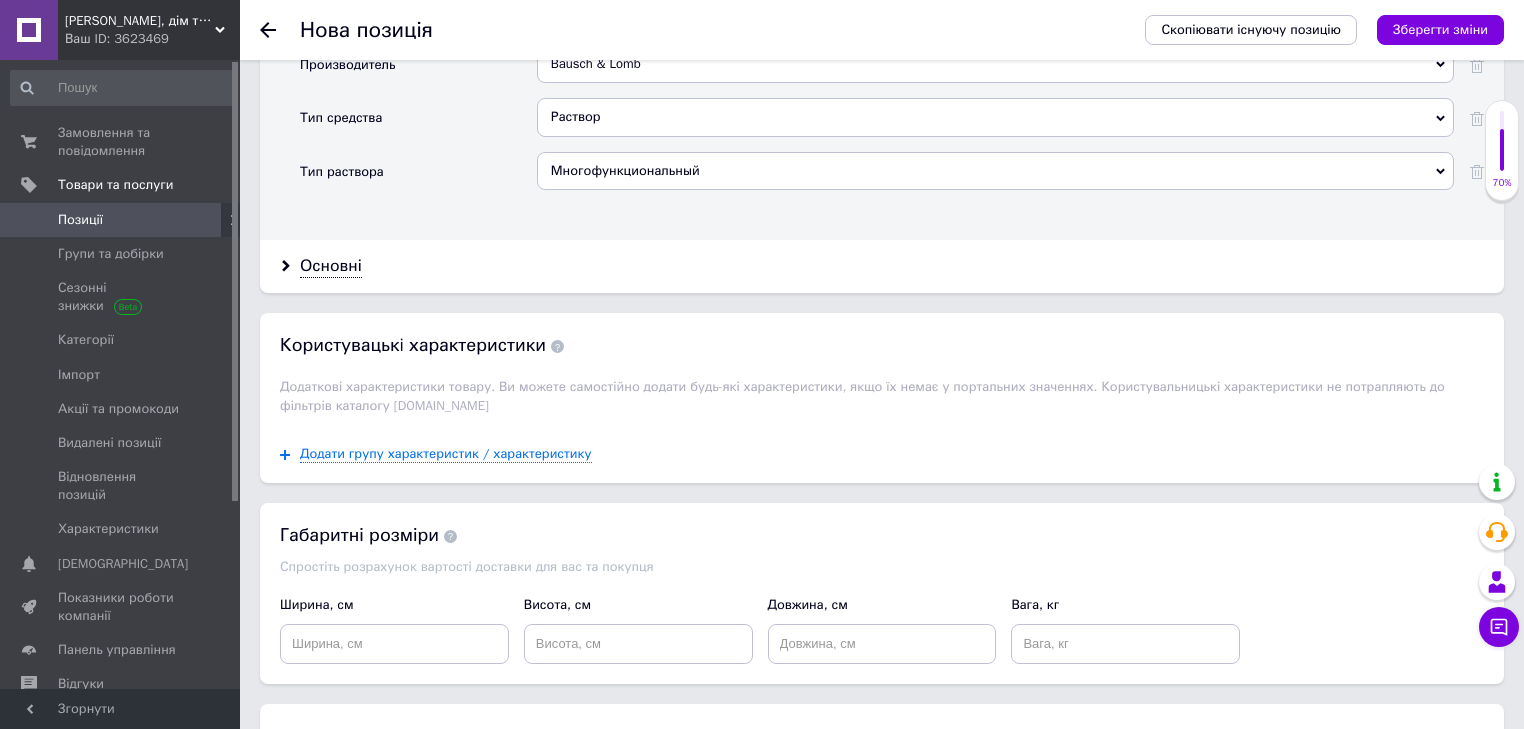 scroll, scrollTop: 1810, scrollLeft: 0, axis: vertical 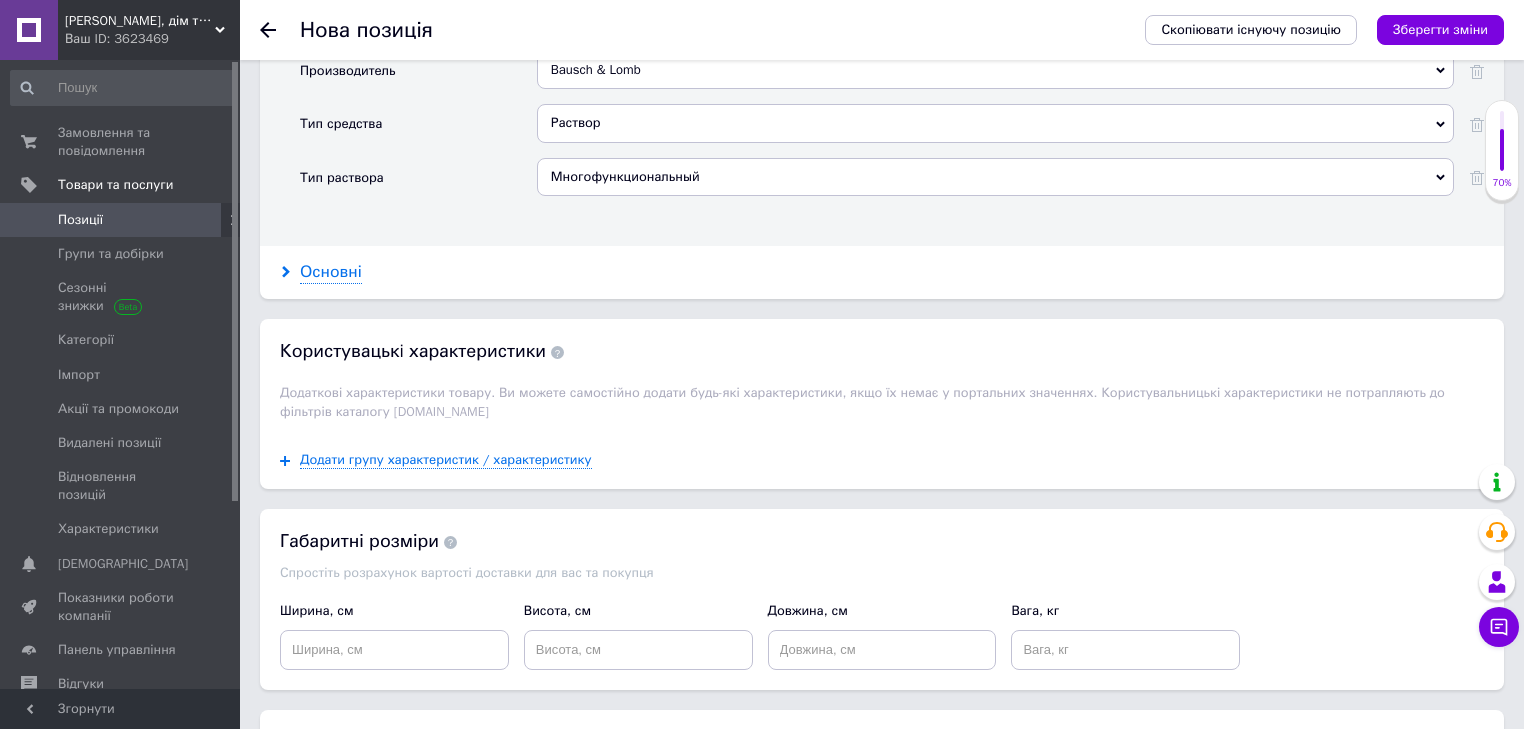 click on "Основні" at bounding box center (331, 272) 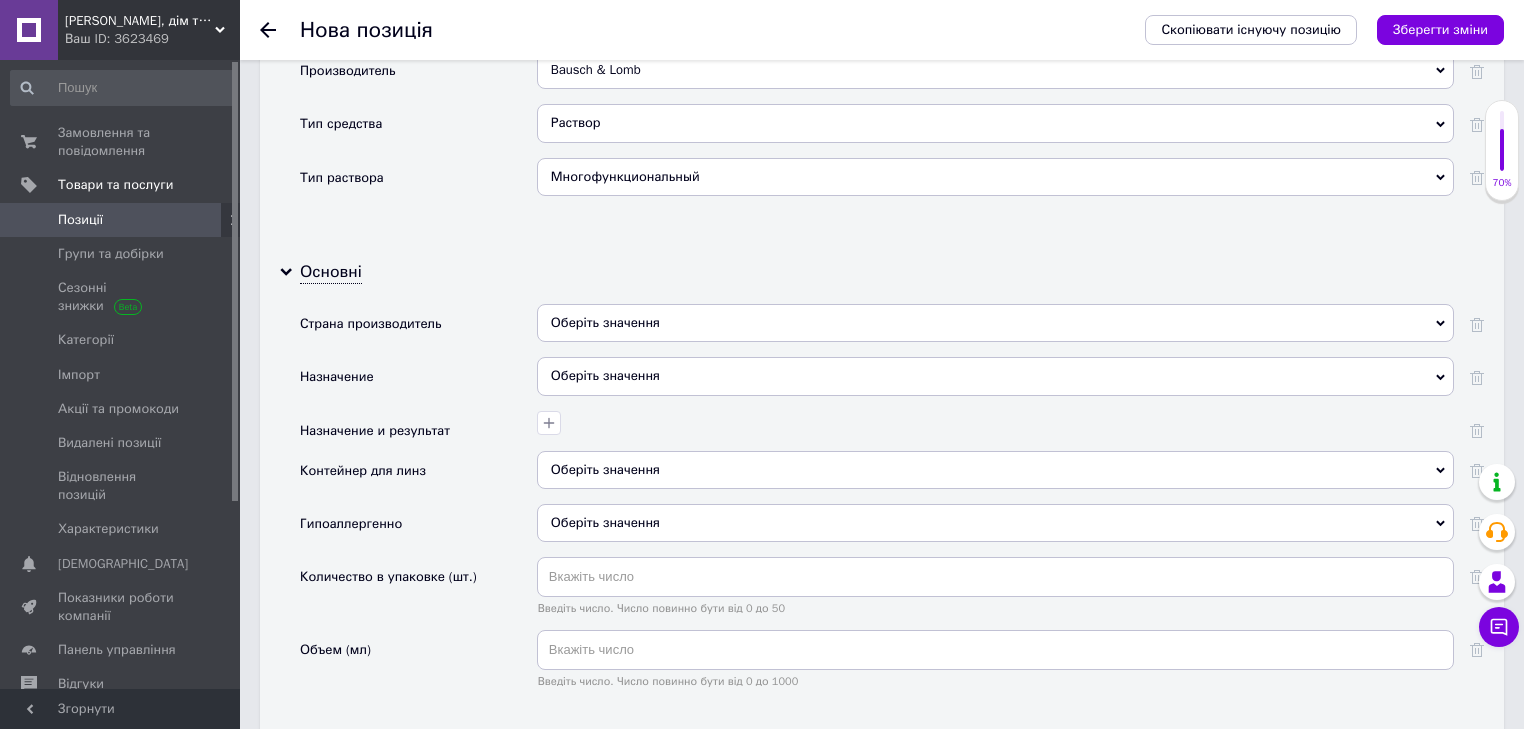 click on "Оберіть значення" at bounding box center (995, 323) 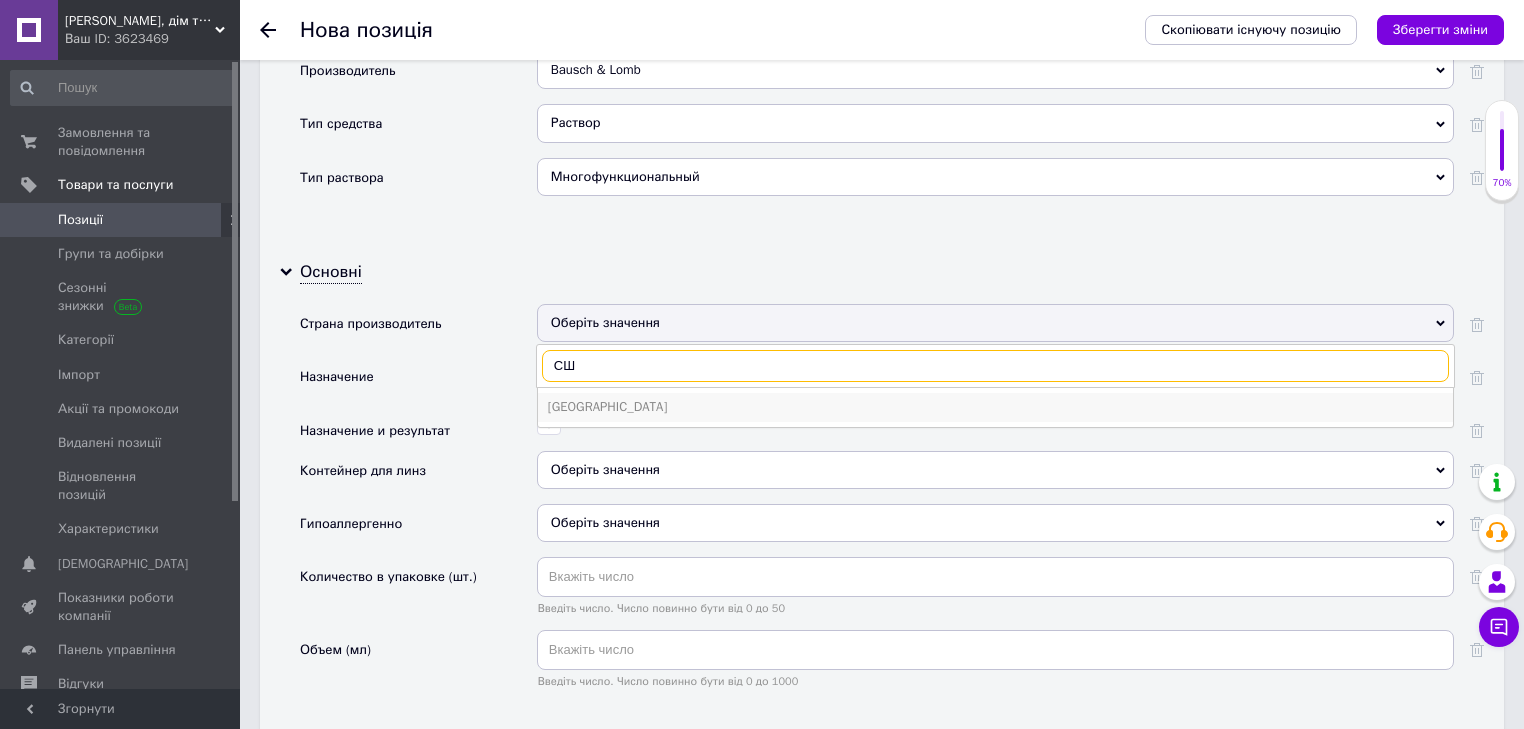 type on "СШ" 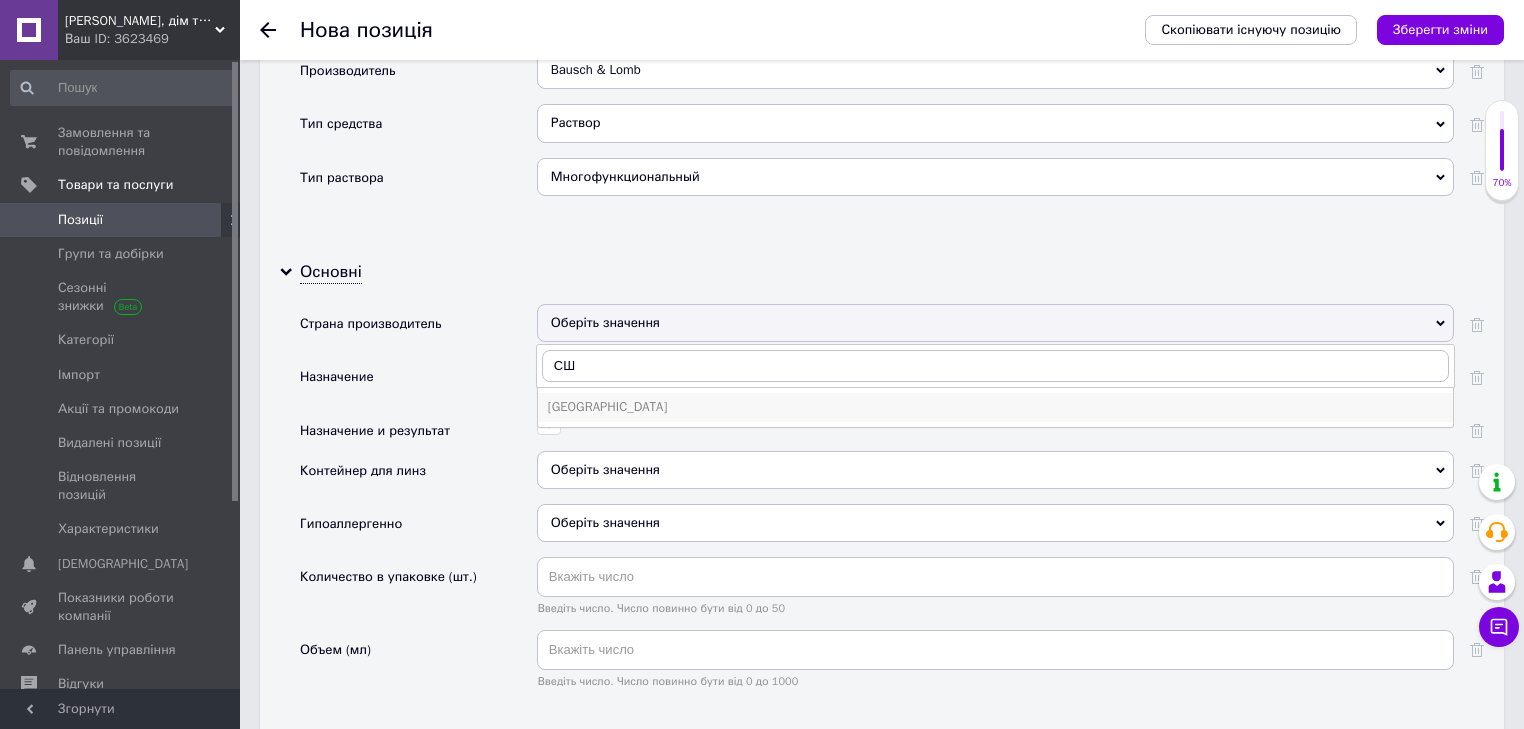 click on "США" at bounding box center (995, 407) 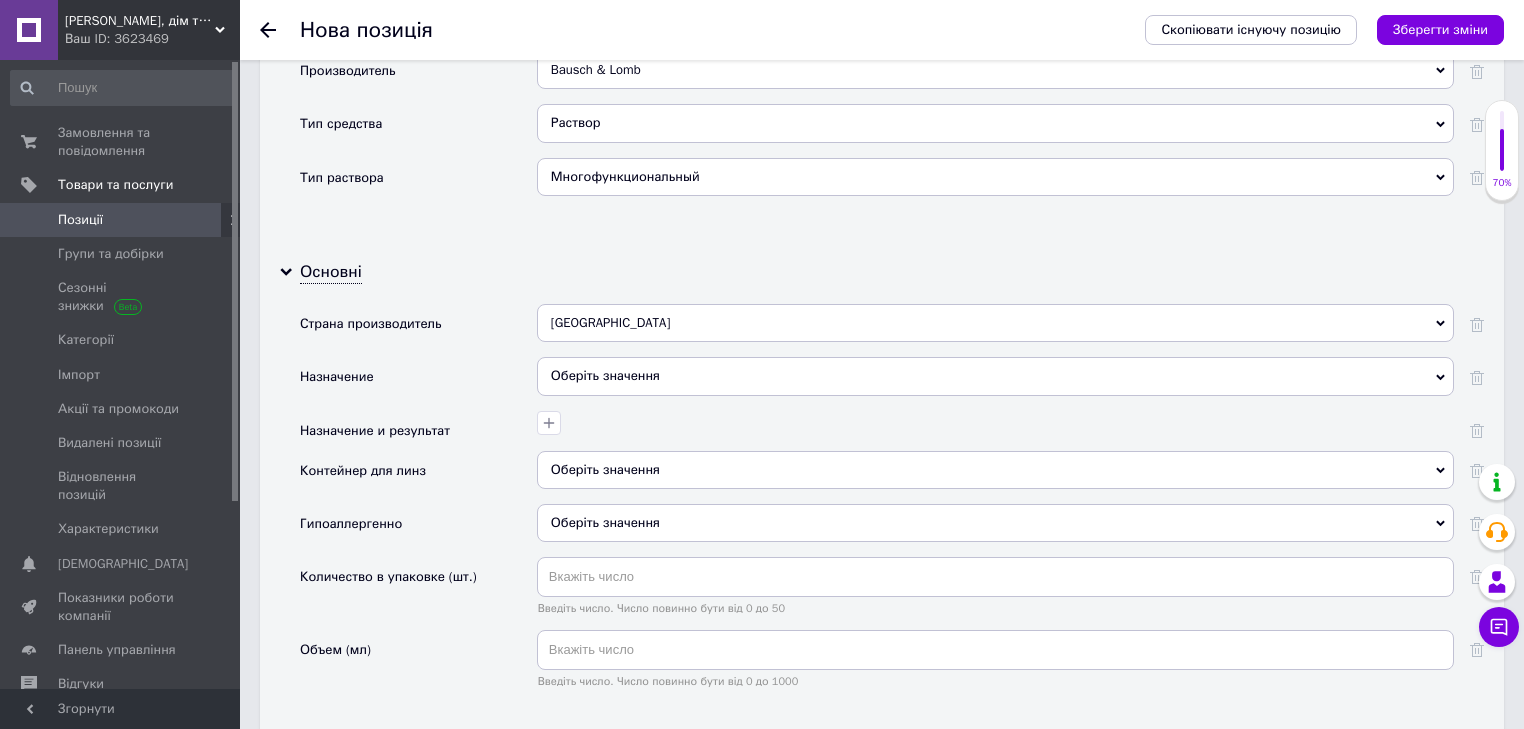 click on "Оберіть значення" at bounding box center [995, 376] 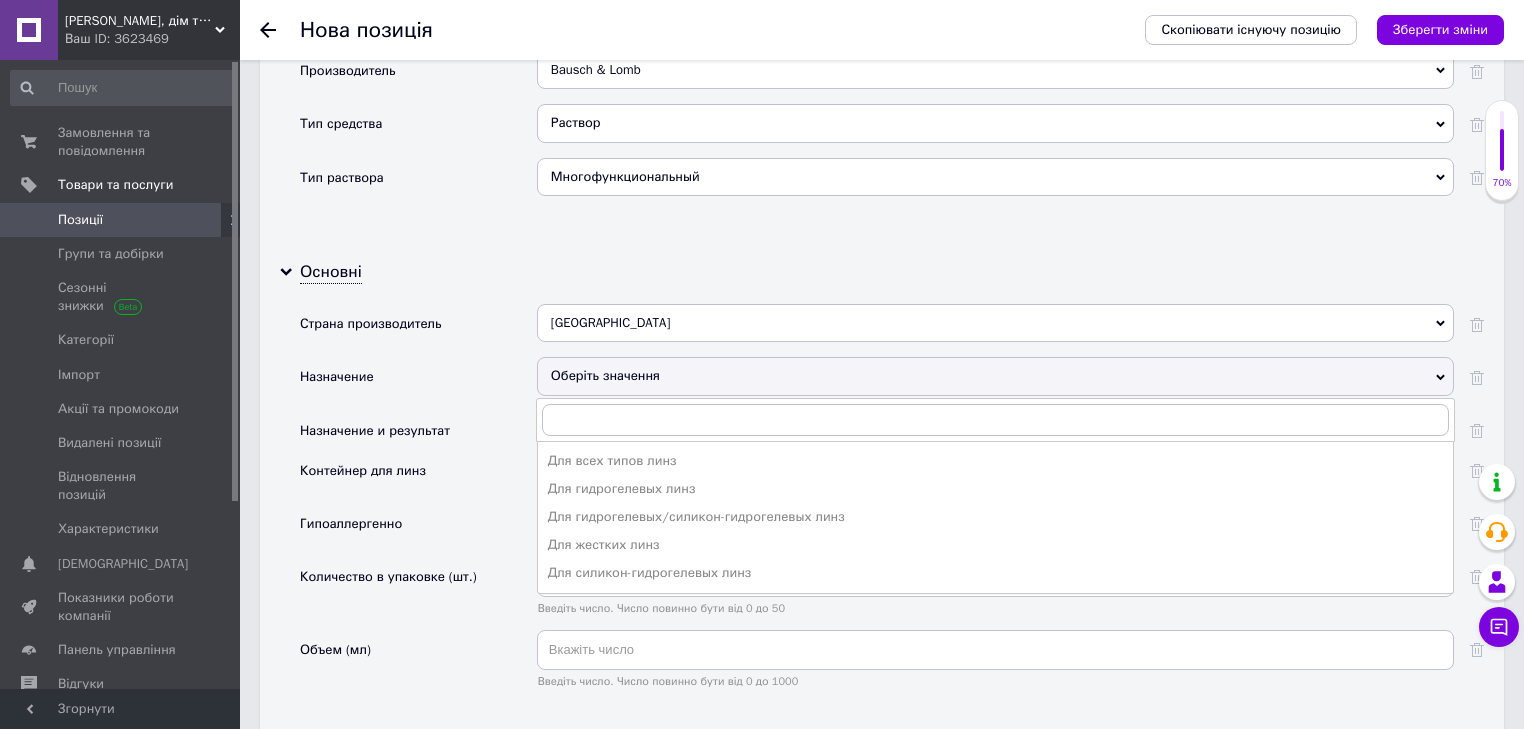 click on "Оберіть значення" at bounding box center [995, 376] 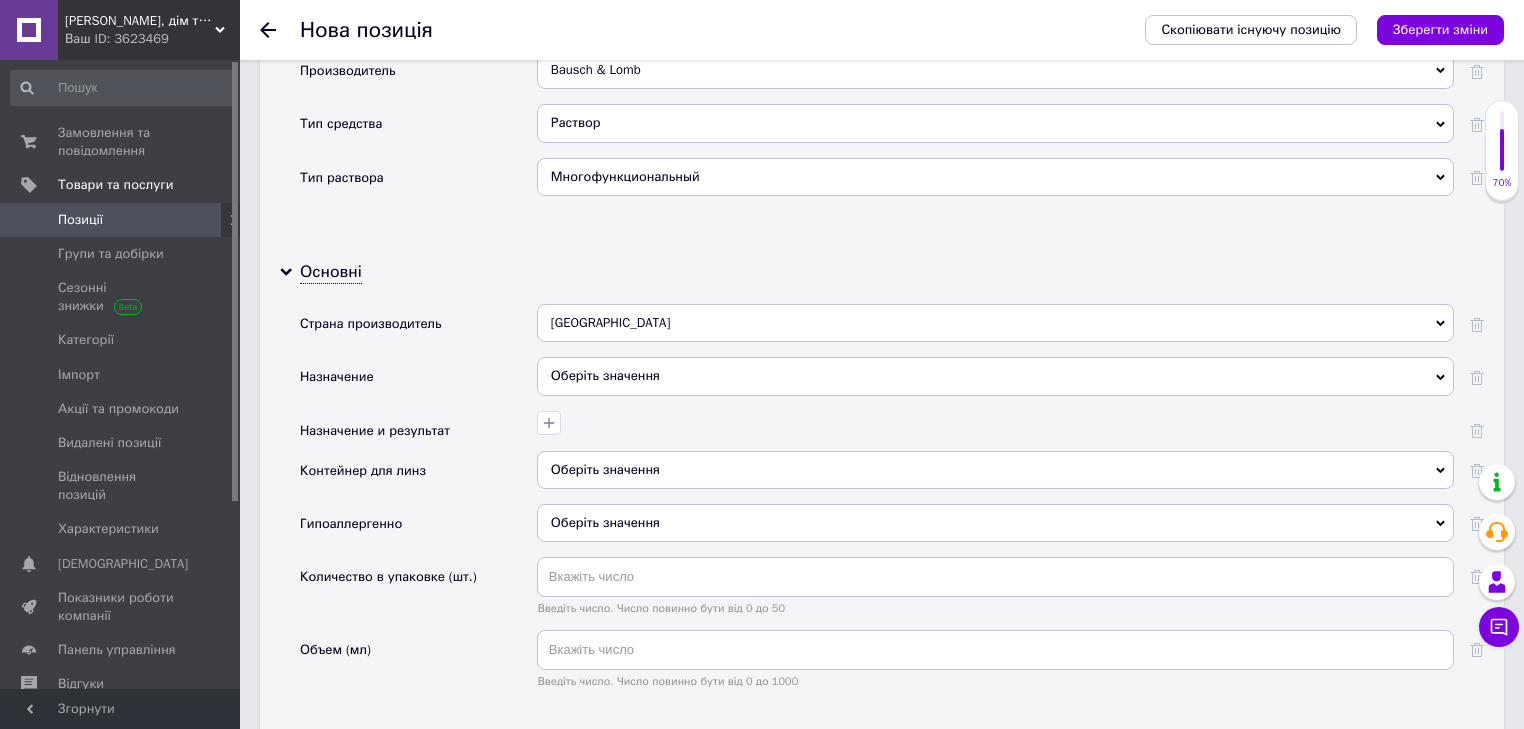 click on "Оберіть значення" at bounding box center (995, 376) 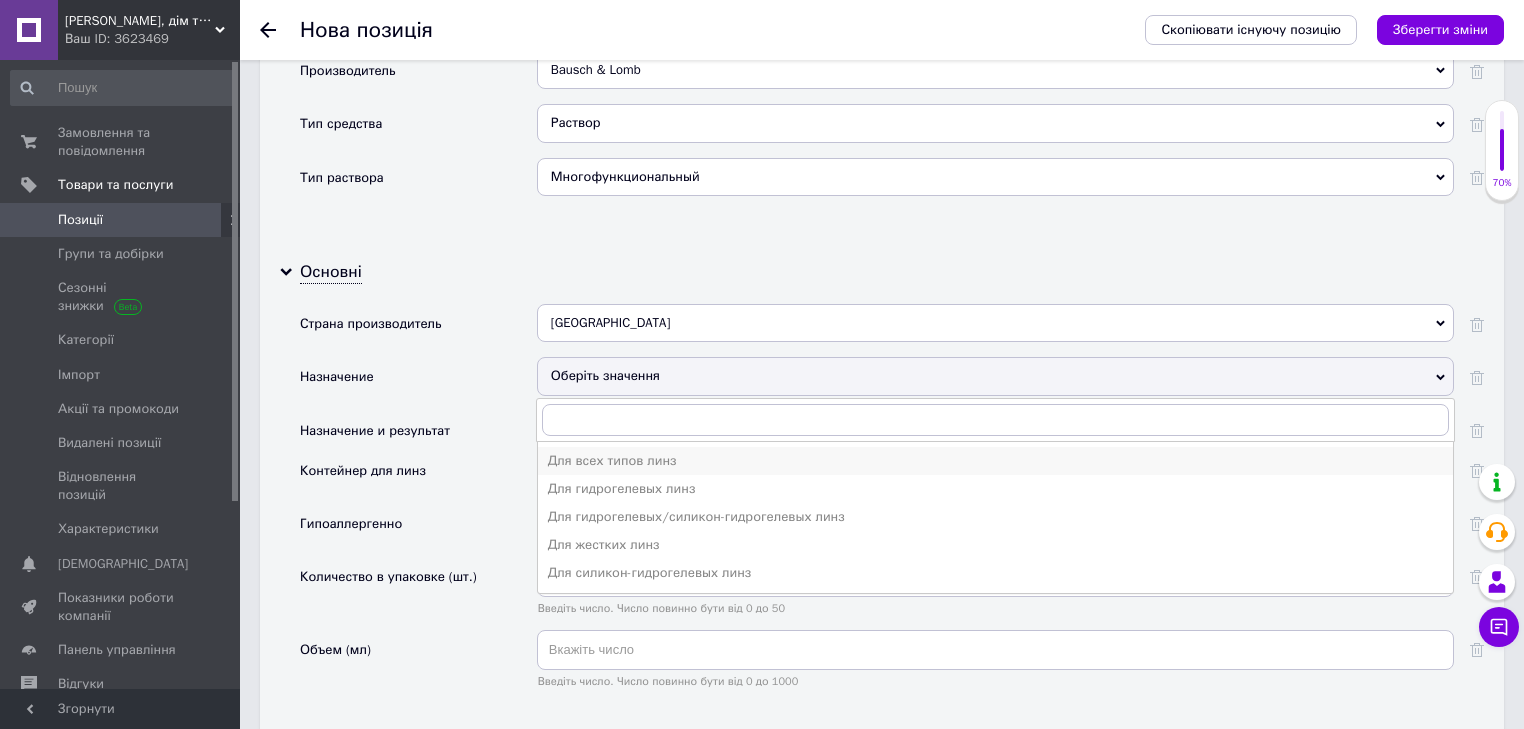 click on "Для всех типов линз" at bounding box center (995, 461) 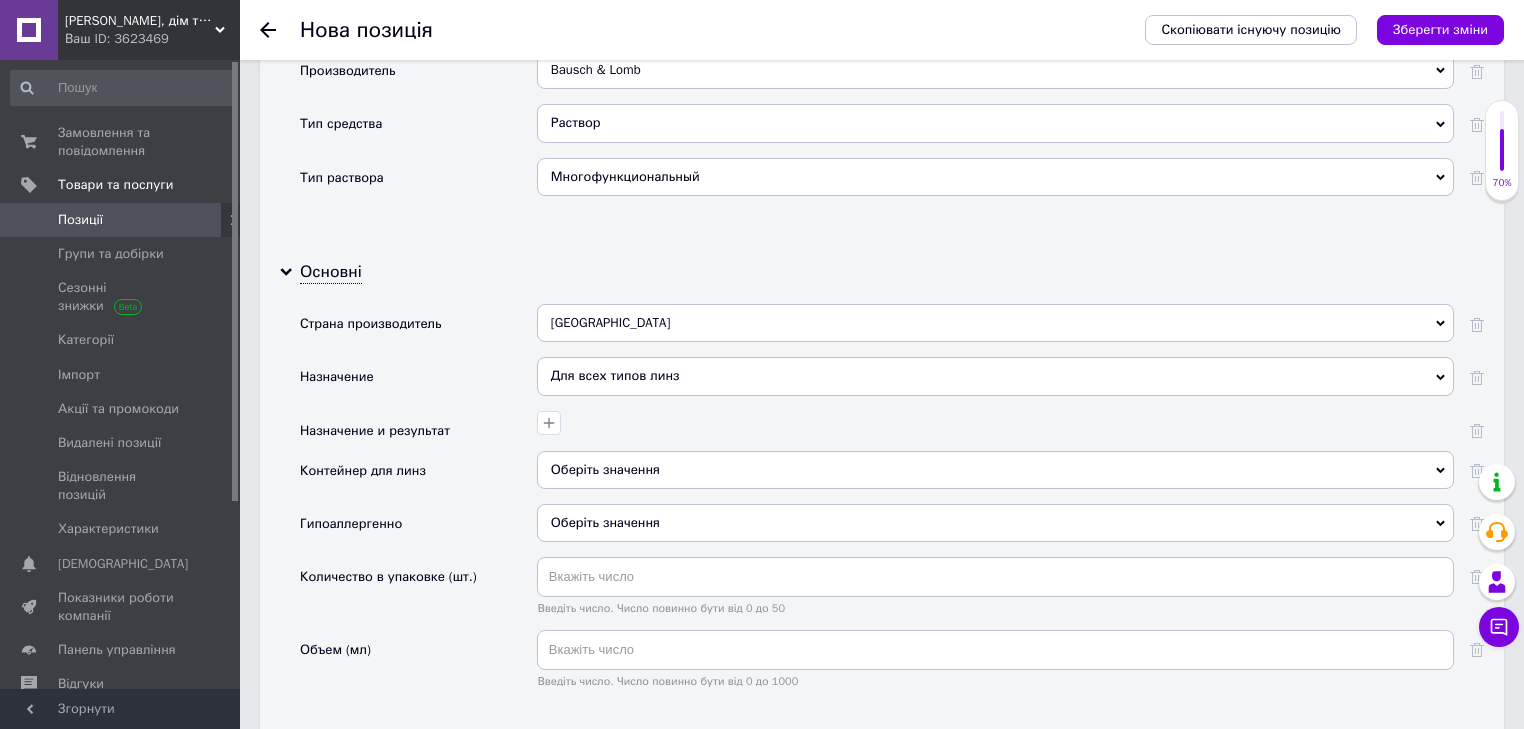 click on "Оберіть значення" at bounding box center (605, 469) 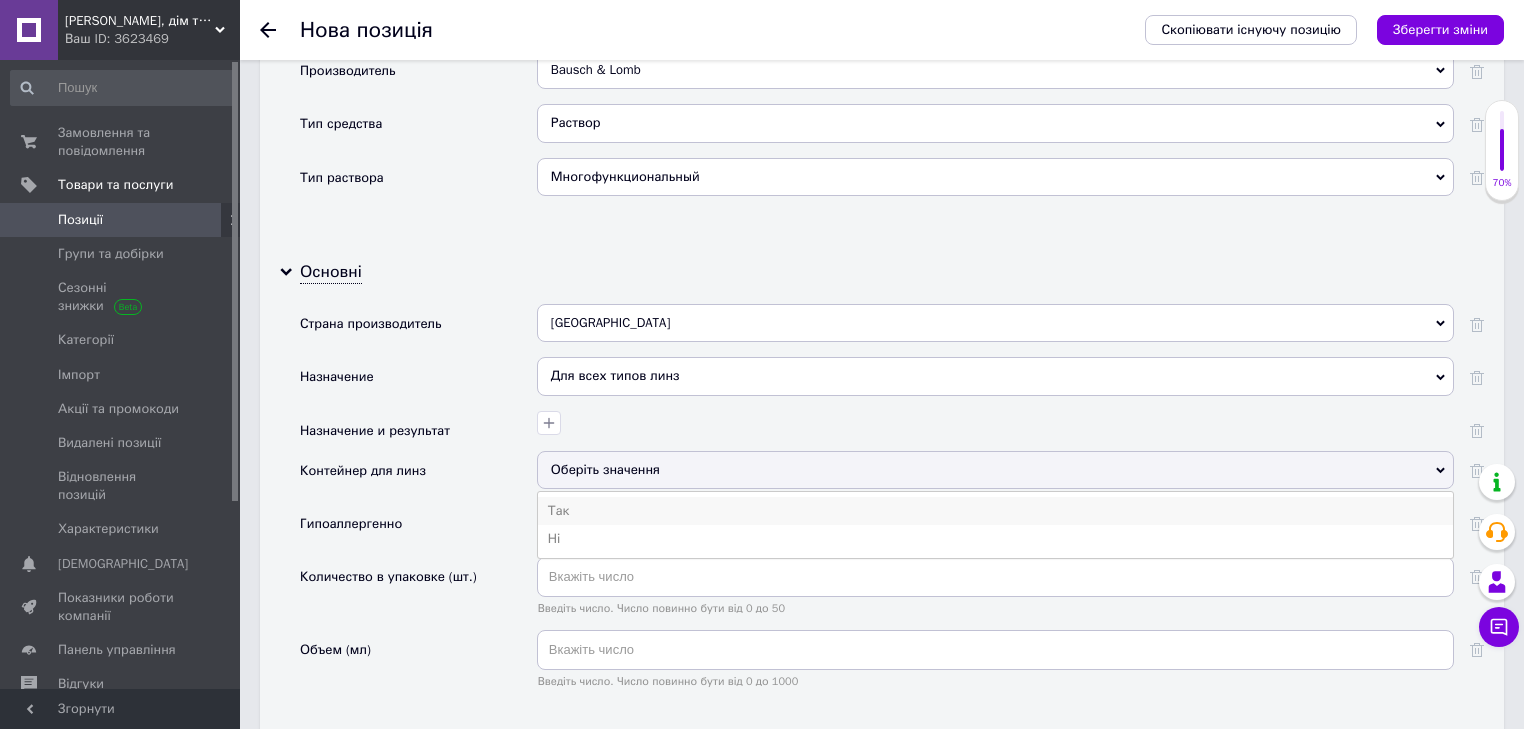 click on "Так" at bounding box center [995, 511] 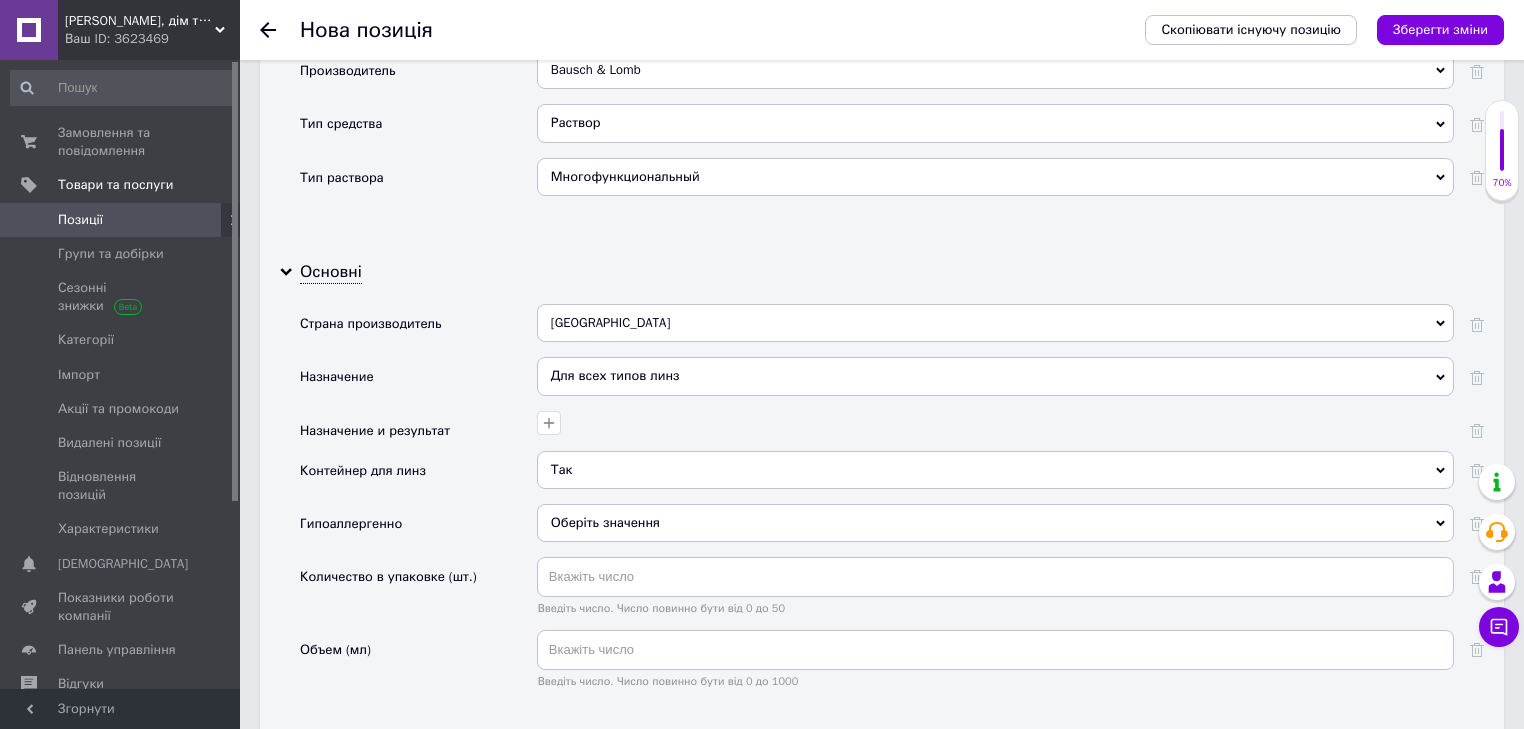 click on "Оберіть значення" at bounding box center [605, 522] 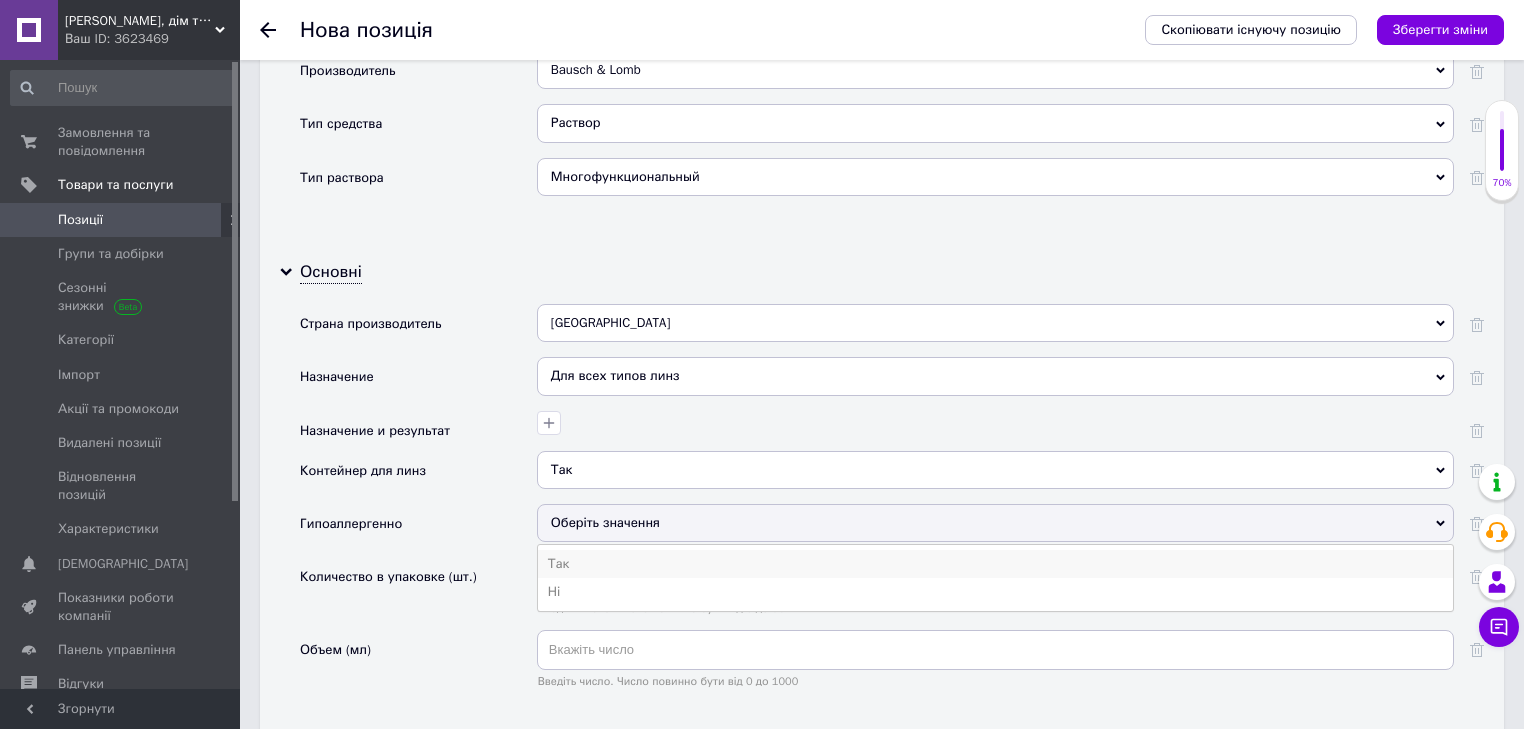 click on "Так" at bounding box center (995, 564) 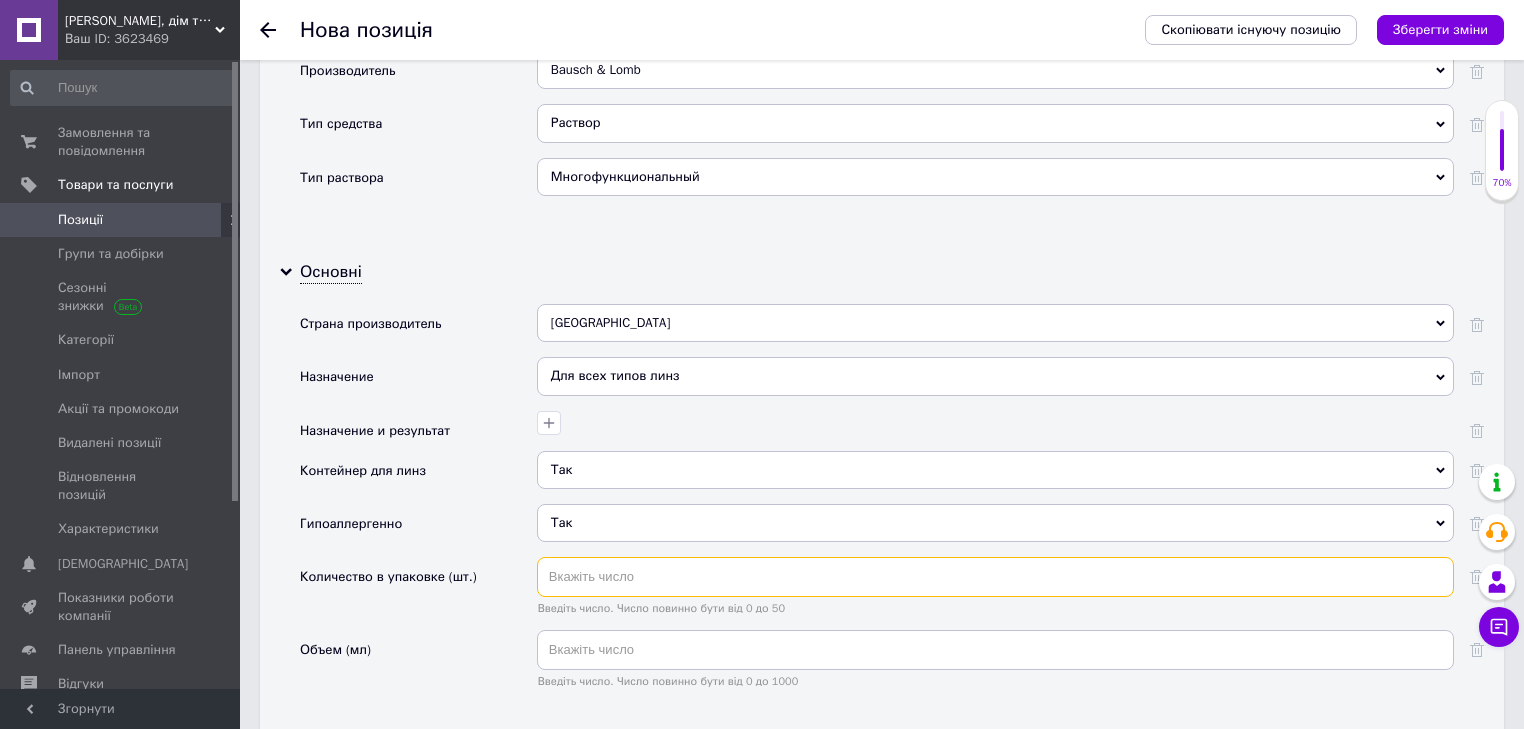 click at bounding box center (995, 577) 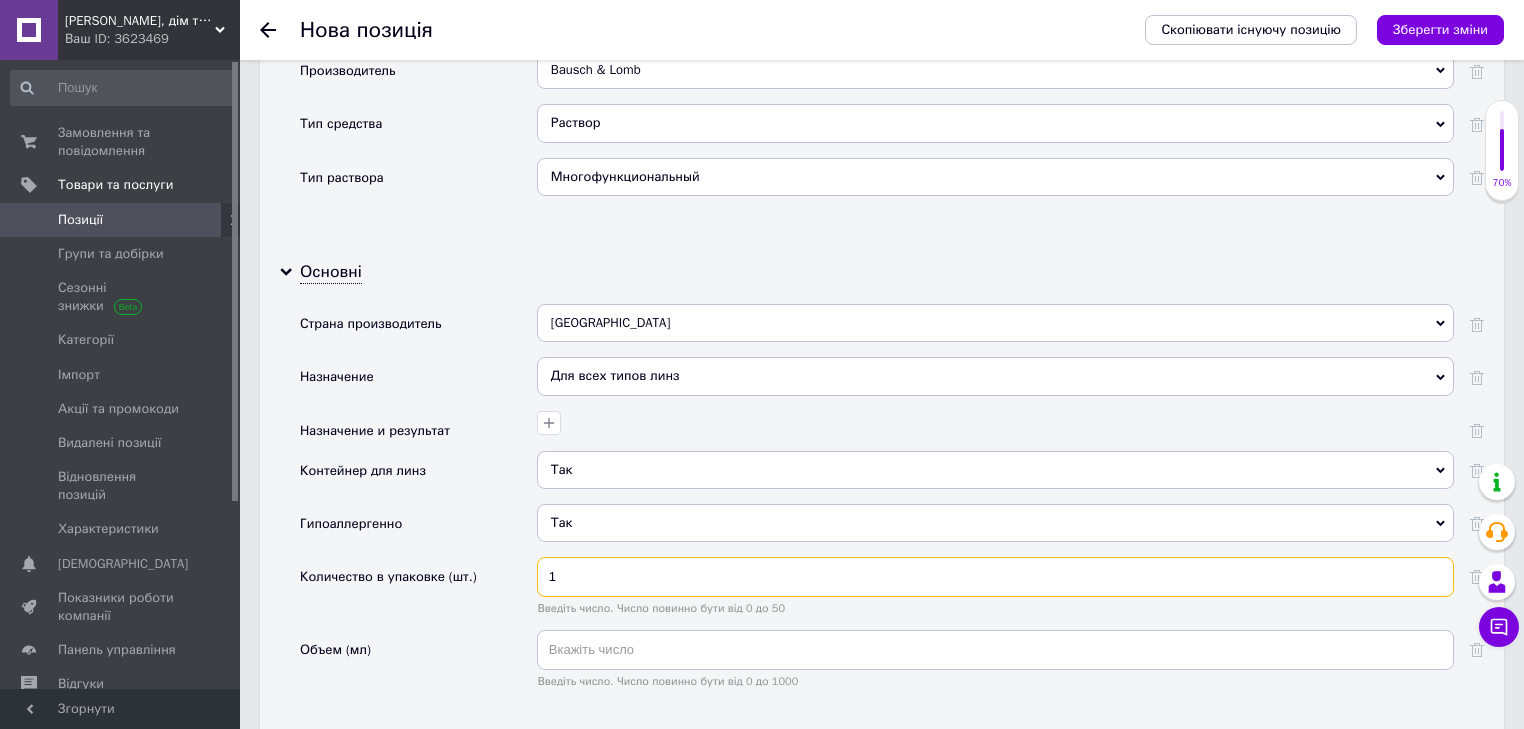 type on "1" 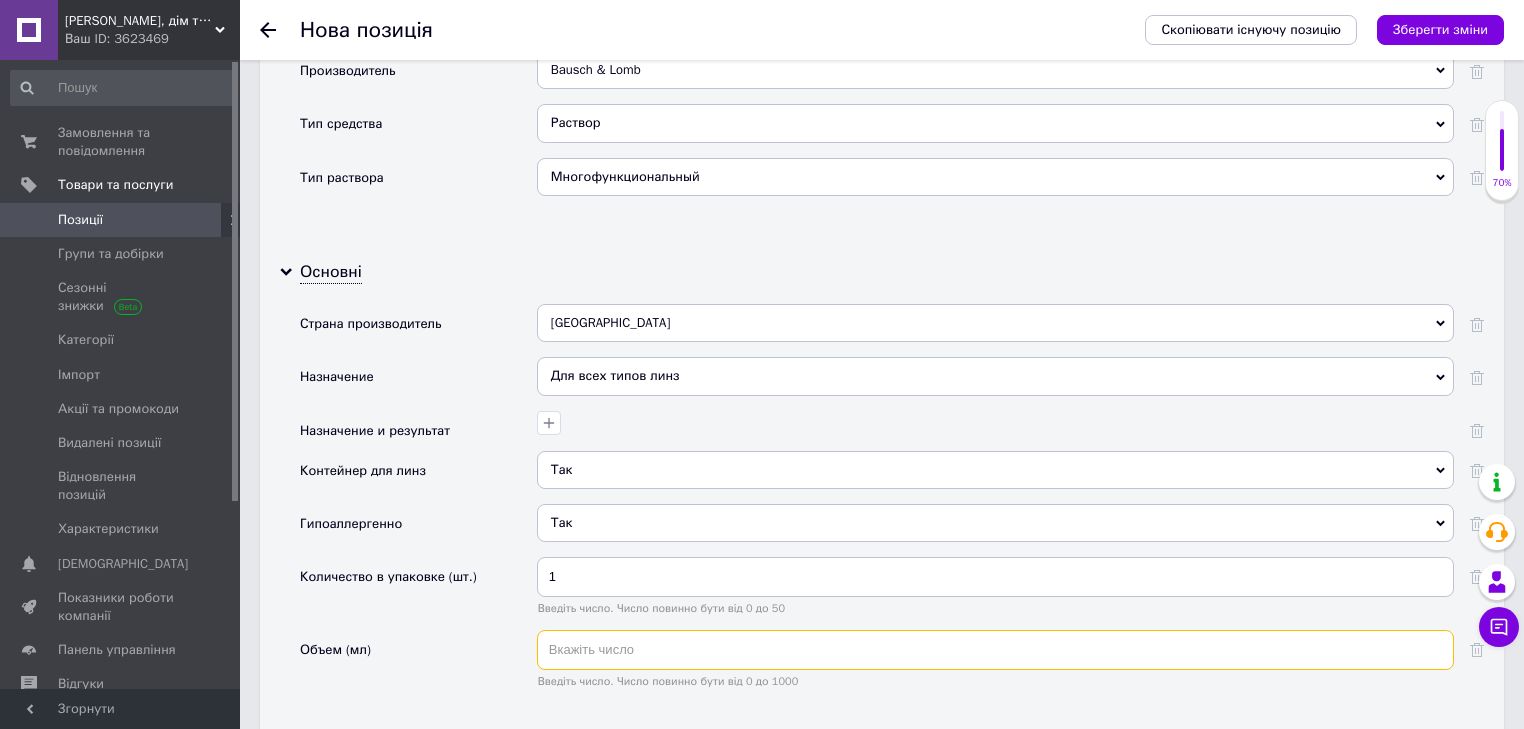 click at bounding box center (995, 650) 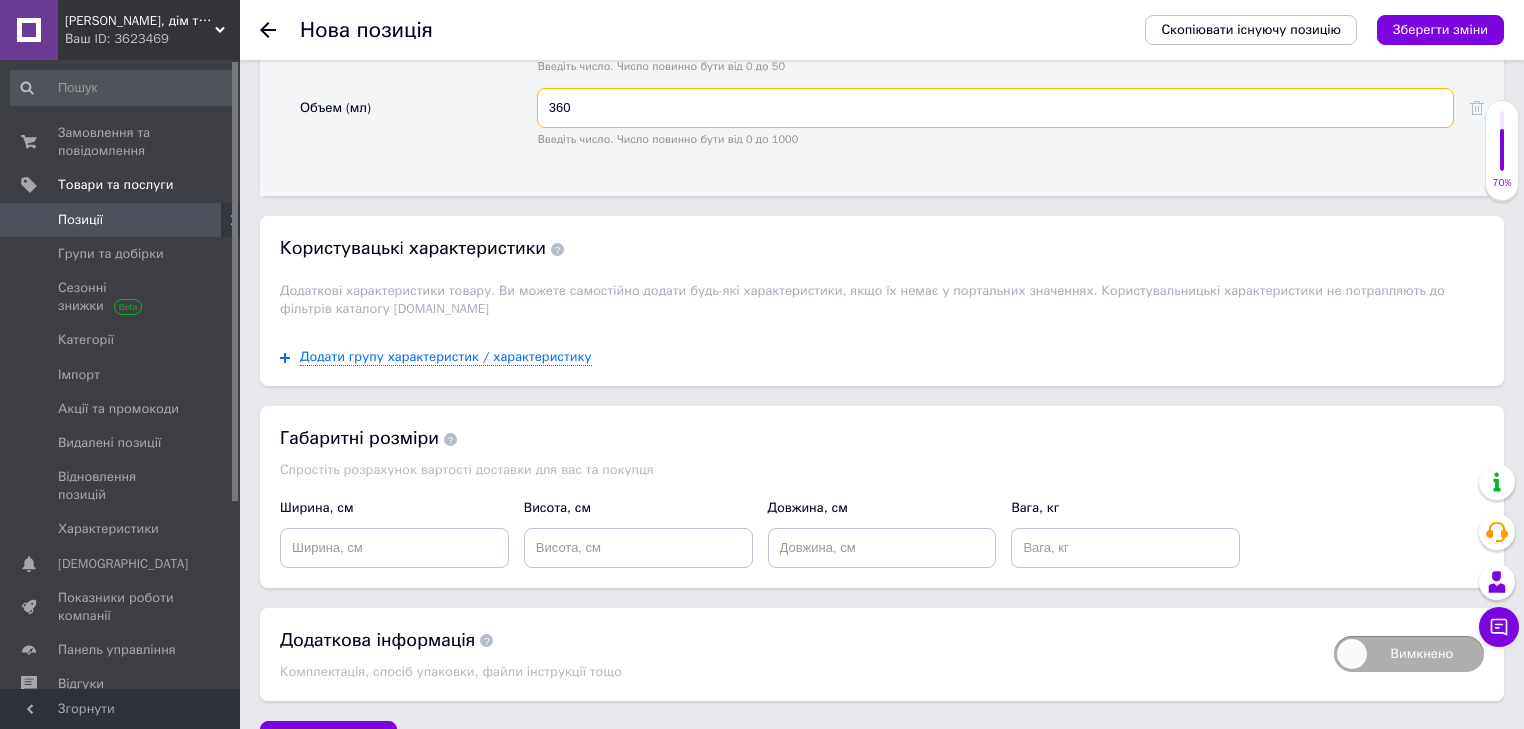 scroll, scrollTop: 2356, scrollLeft: 0, axis: vertical 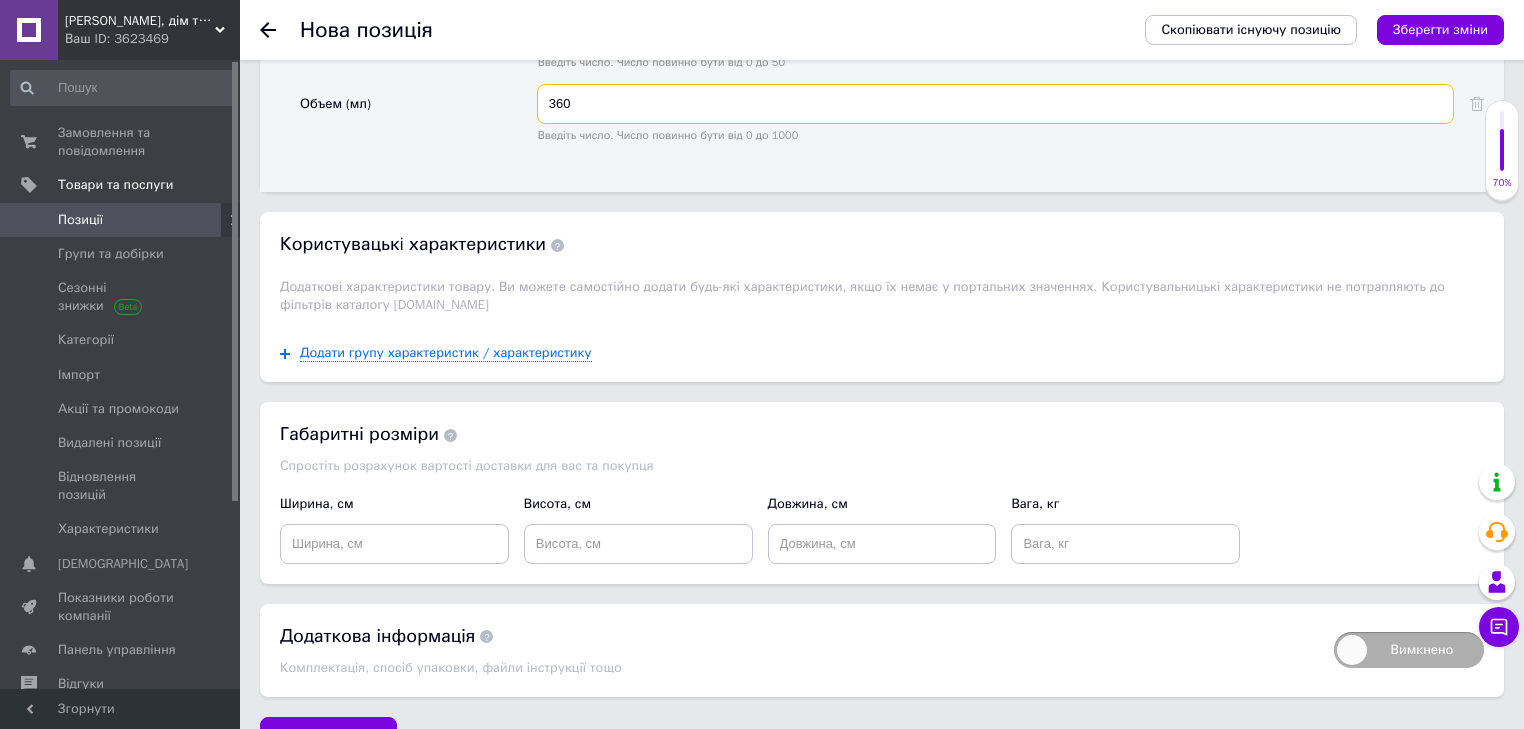 type on "360" 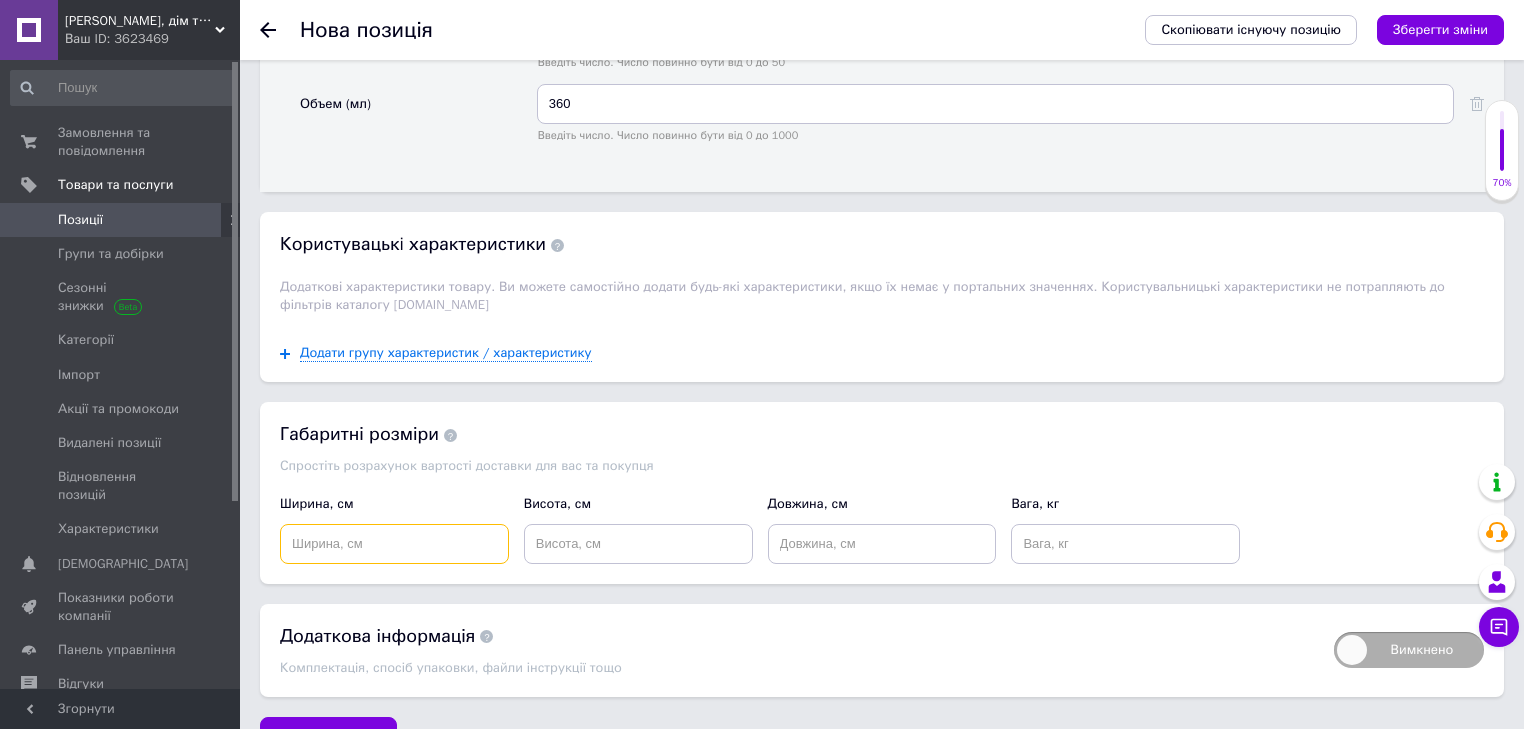 click at bounding box center [394, 544] 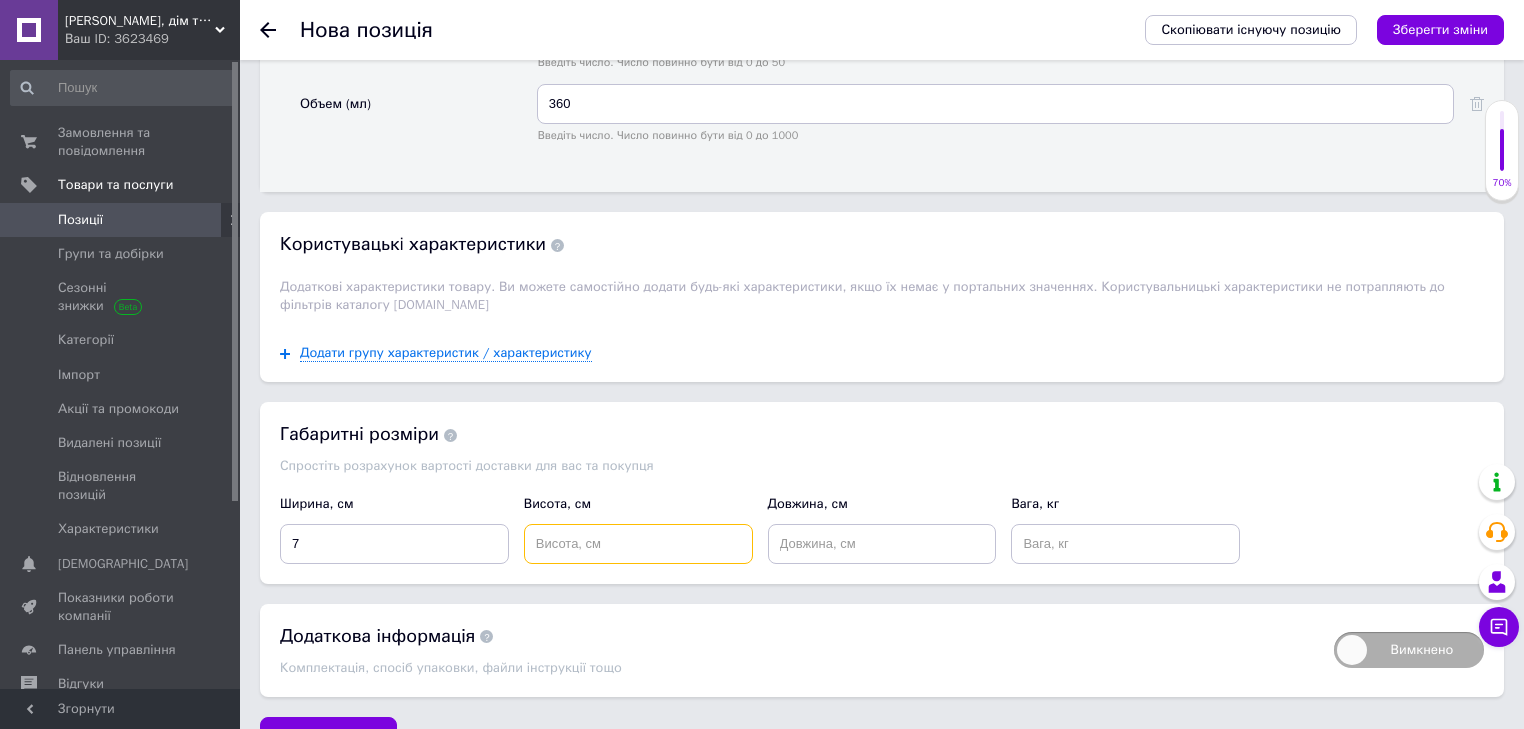 click at bounding box center [638, 544] 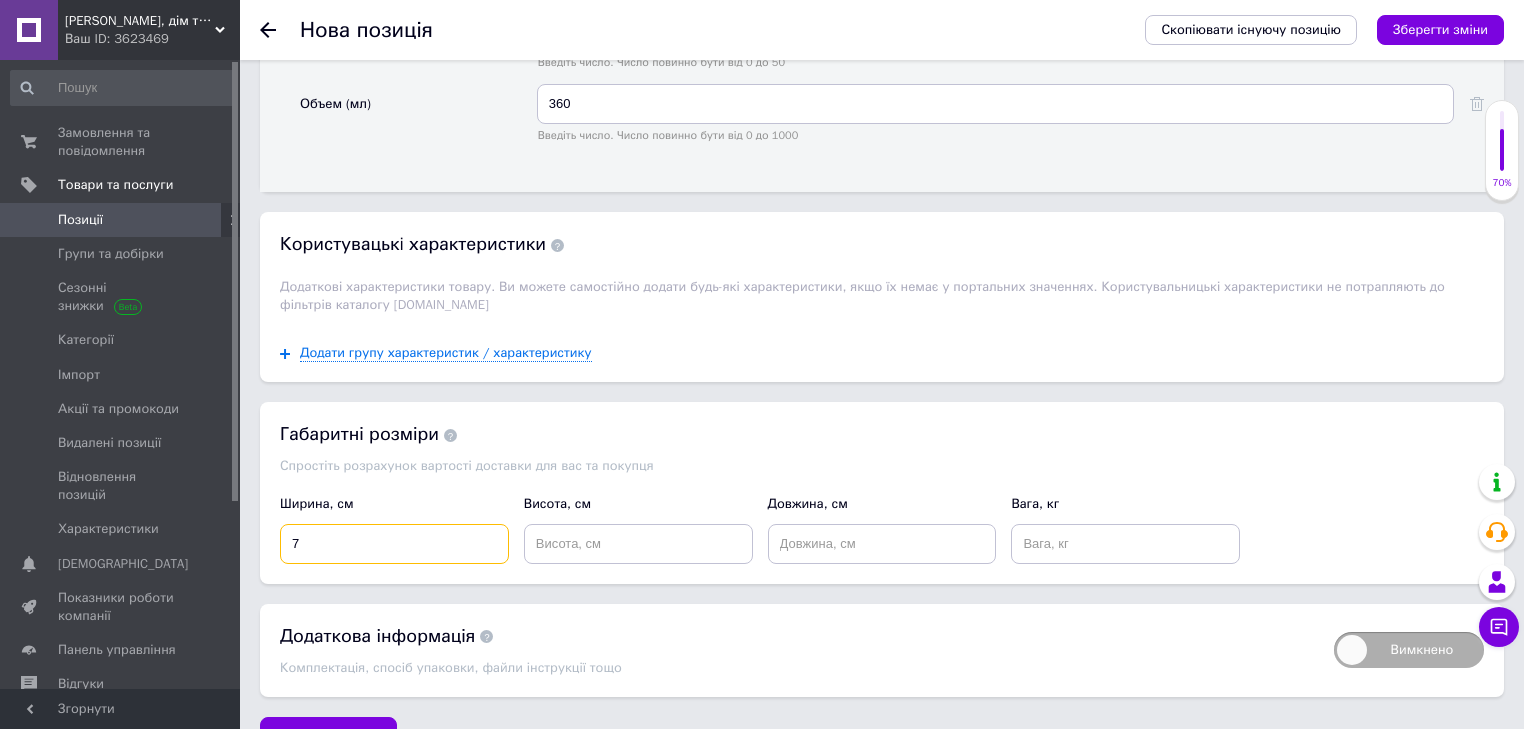 drag, startPoint x: 303, startPoint y: 535, endPoint x: 289, endPoint y: 535, distance: 14 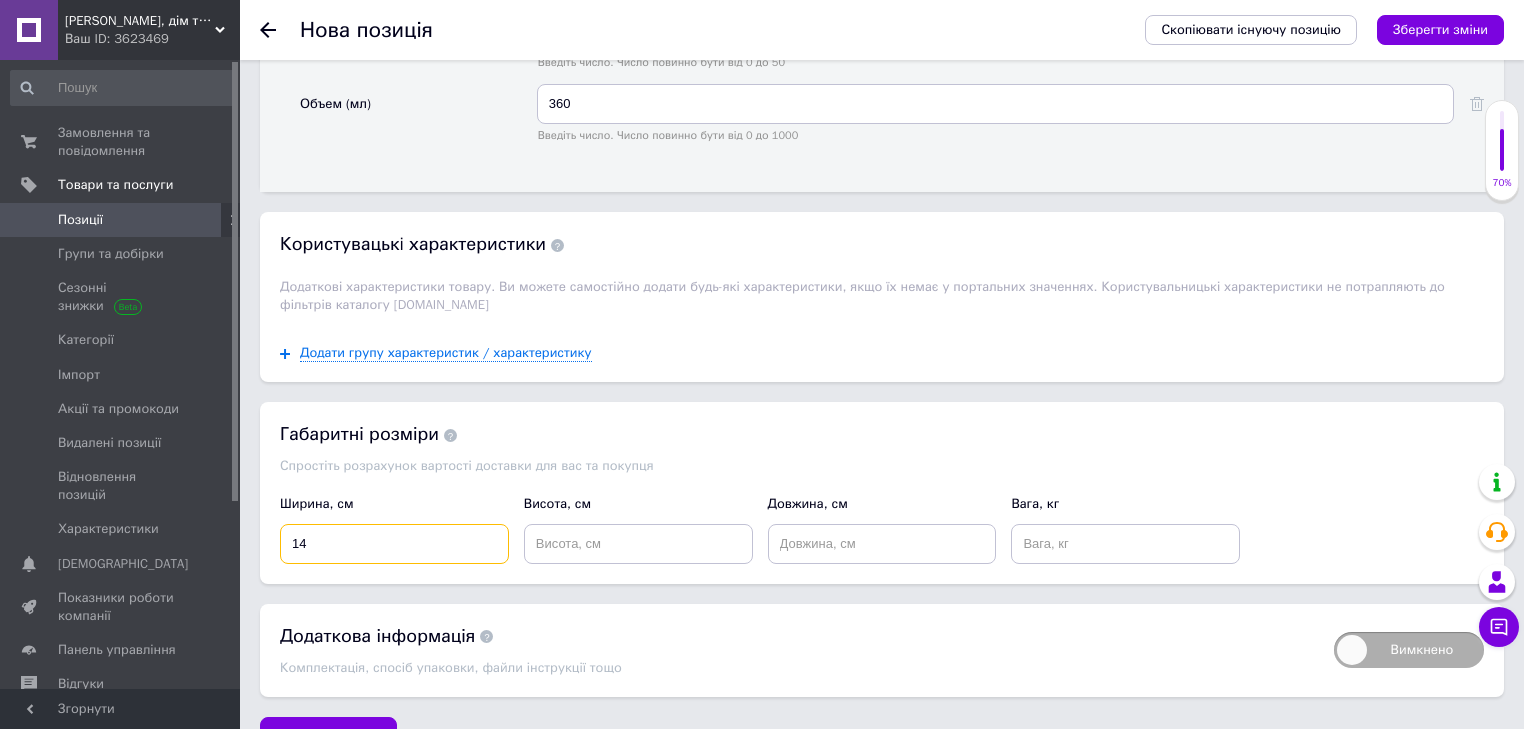 type on "14" 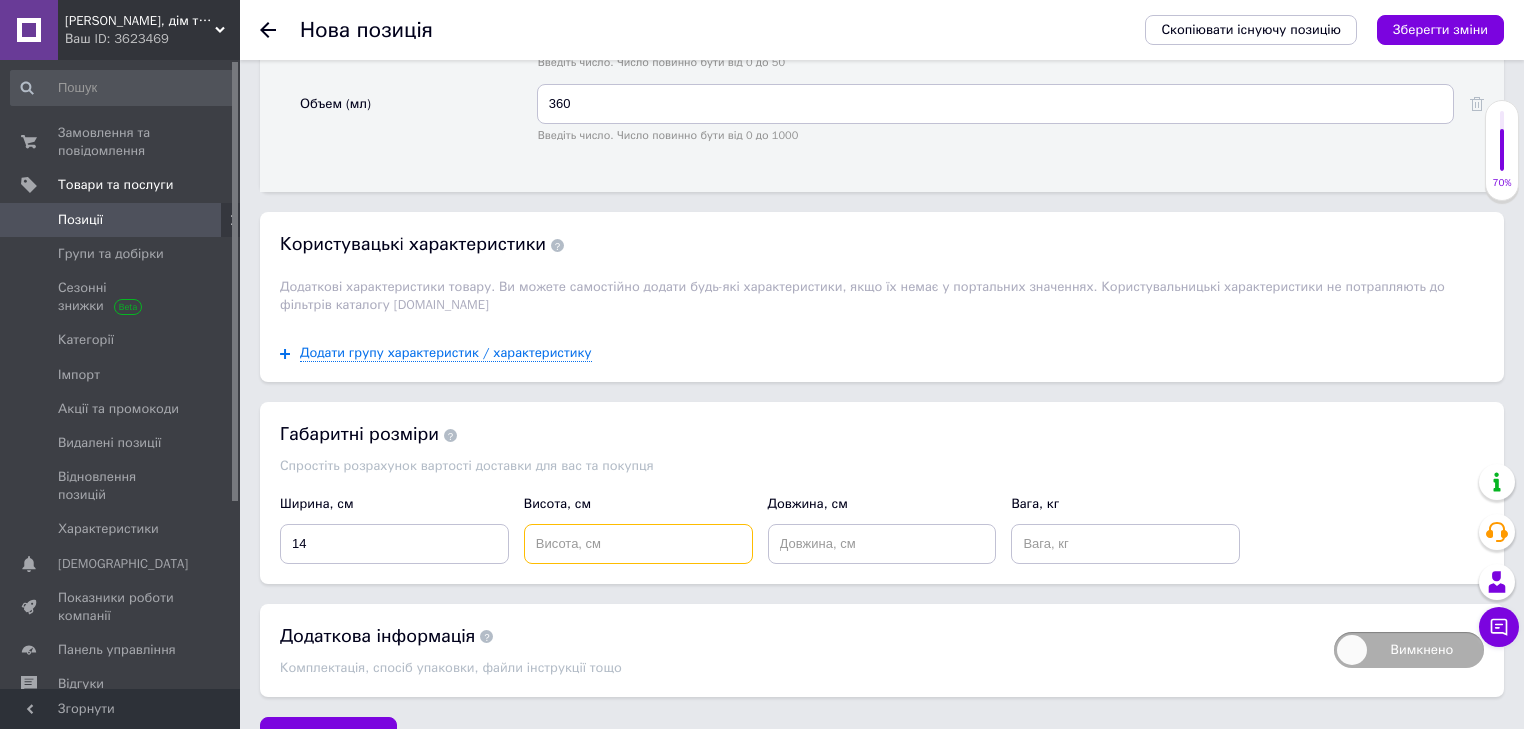 click at bounding box center [638, 544] 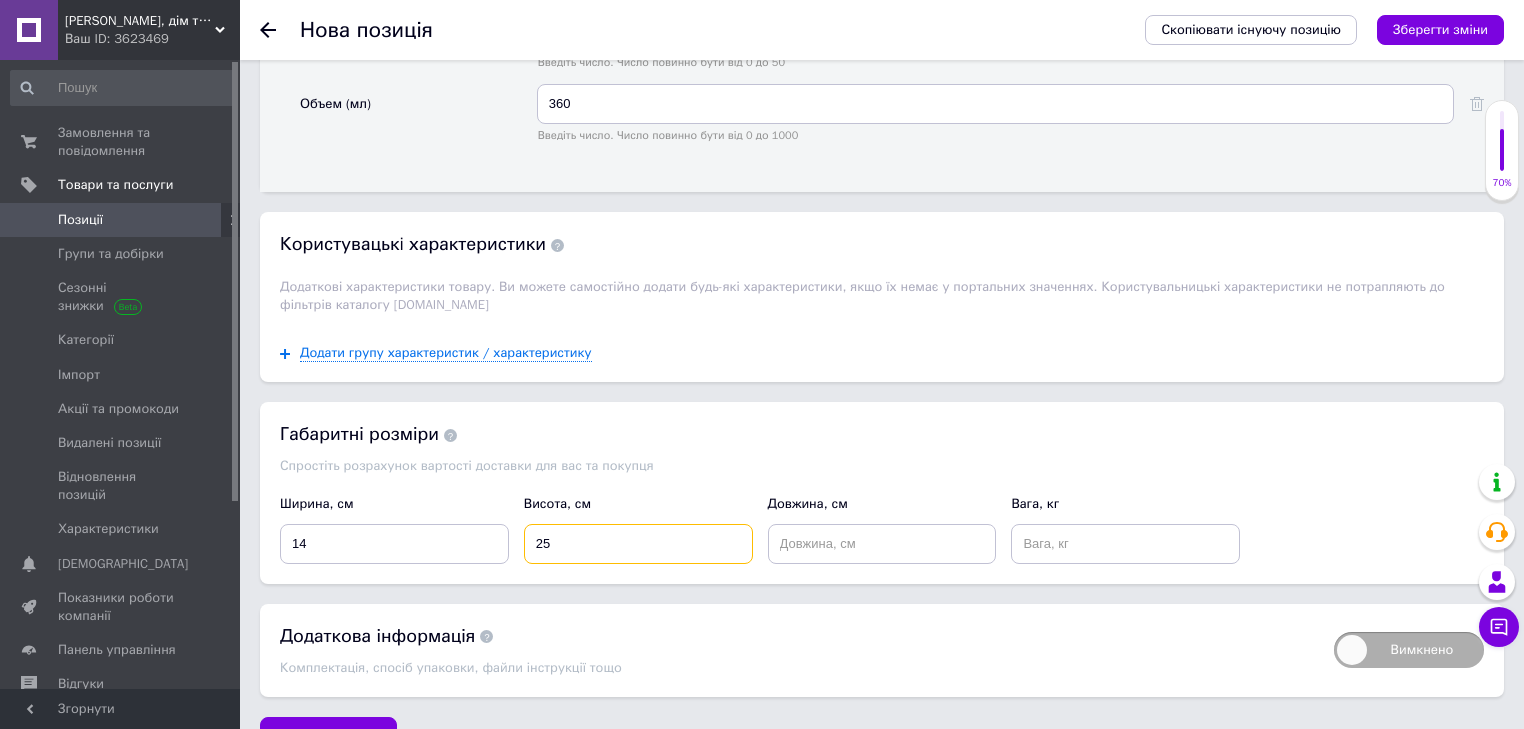 type on "25" 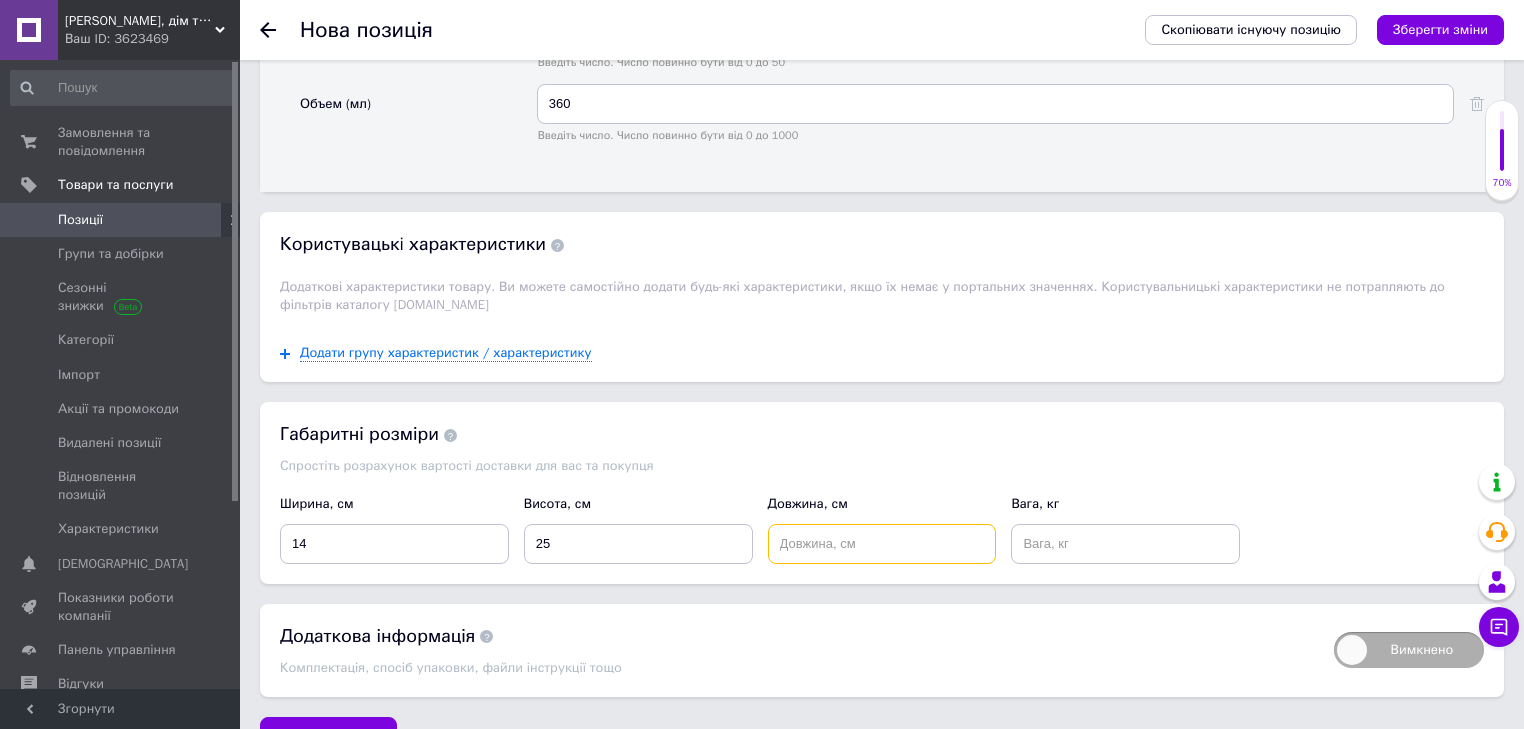 click at bounding box center [882, 544] 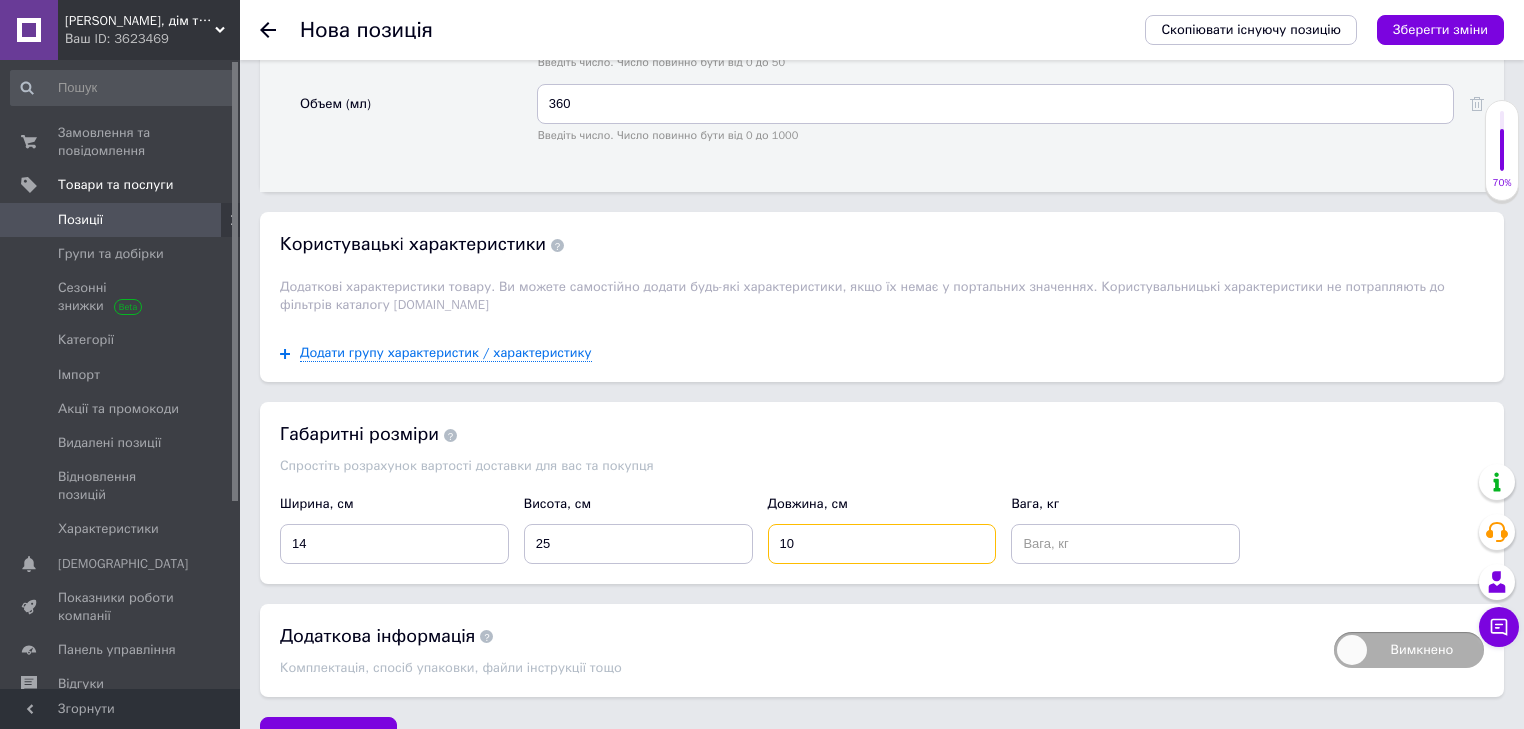 type on "10" 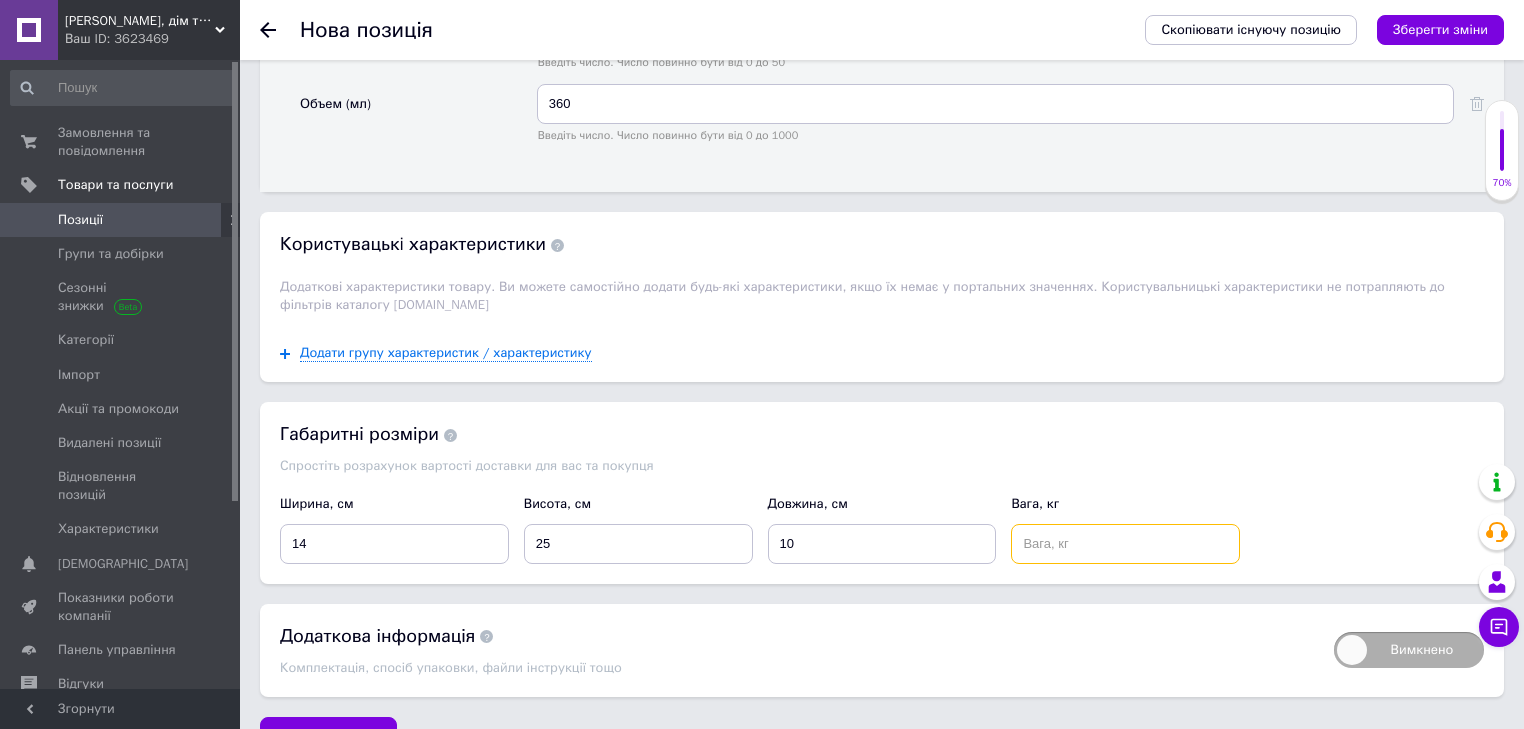click at bounding box center [1125, 544] 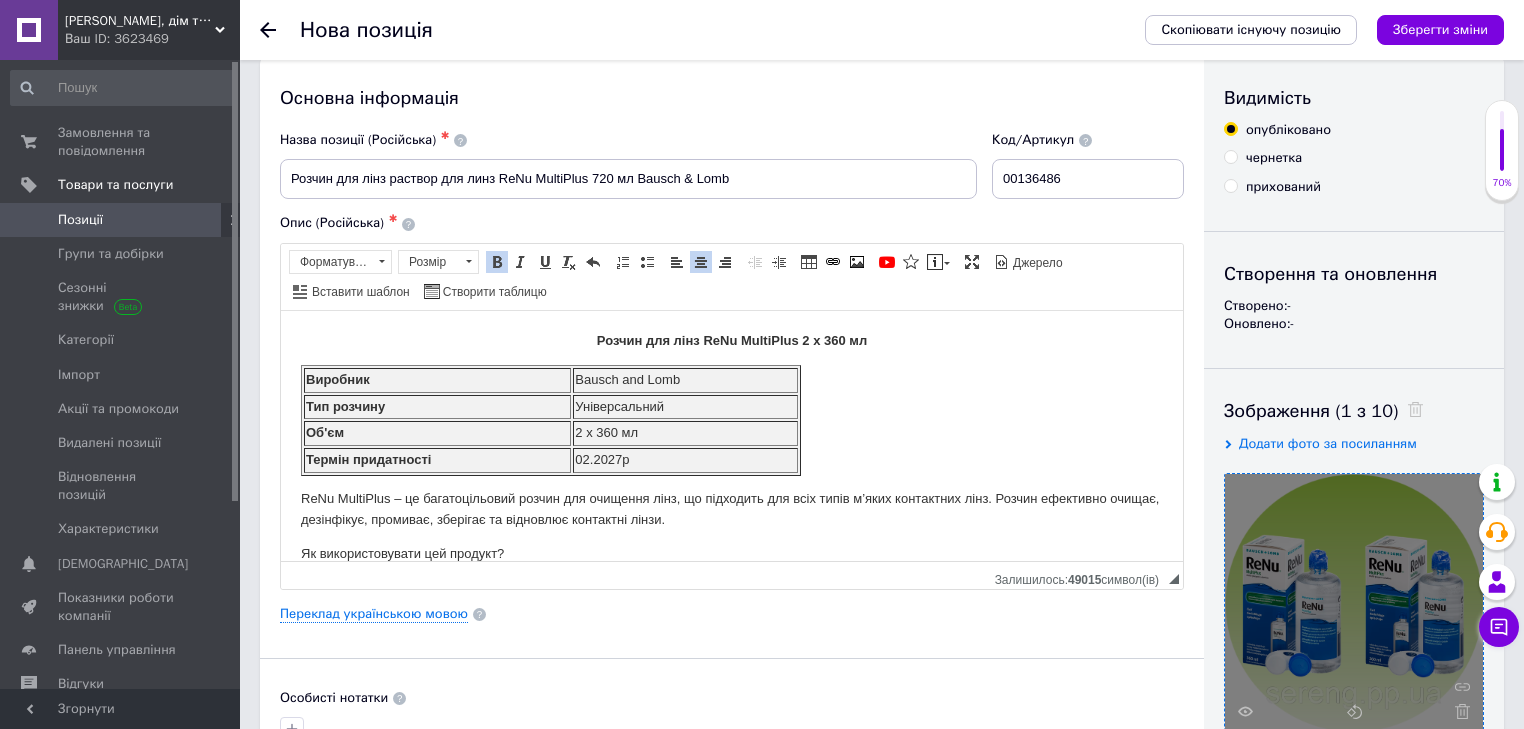 scroll, scrollTop: 0, scrollLeft: 0, axis: both 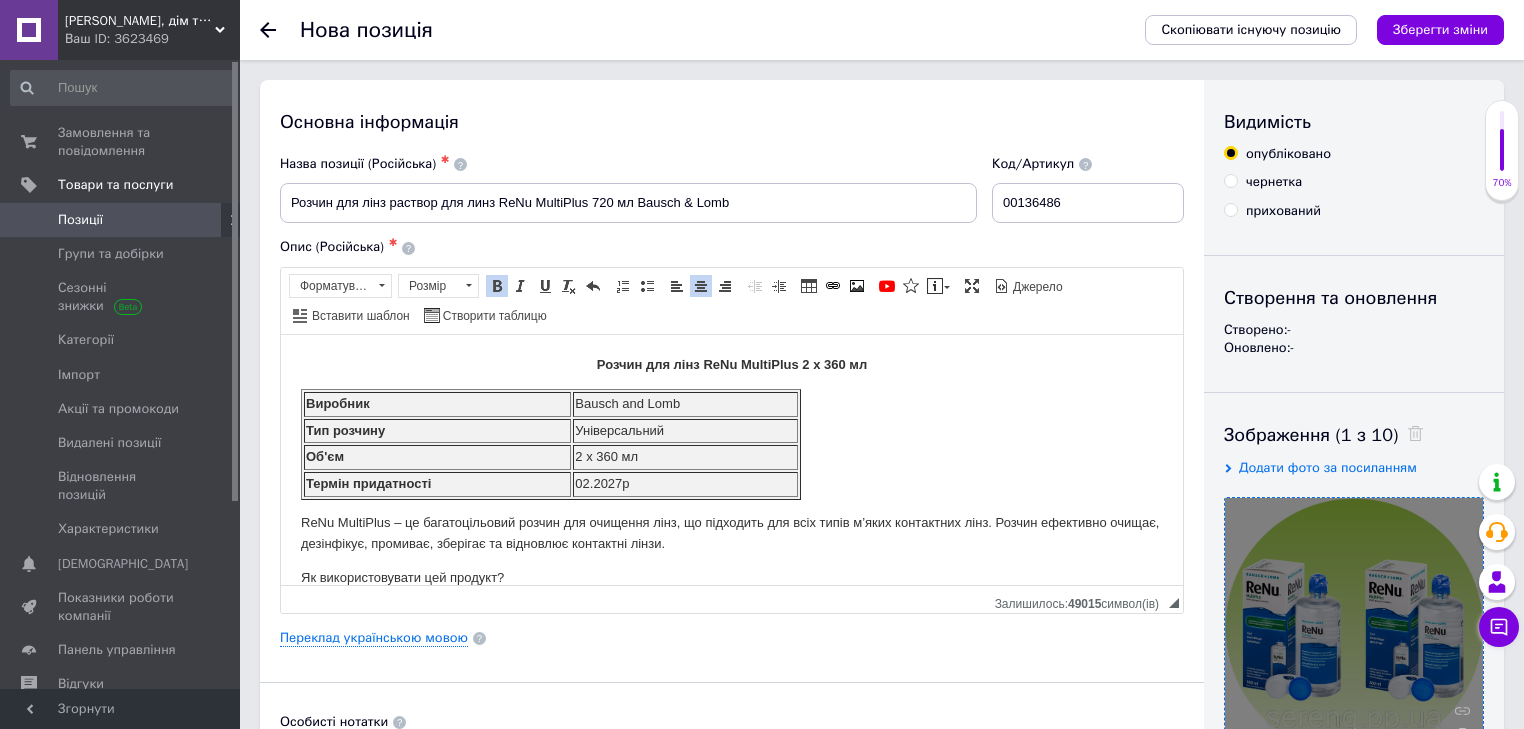 type on "1" 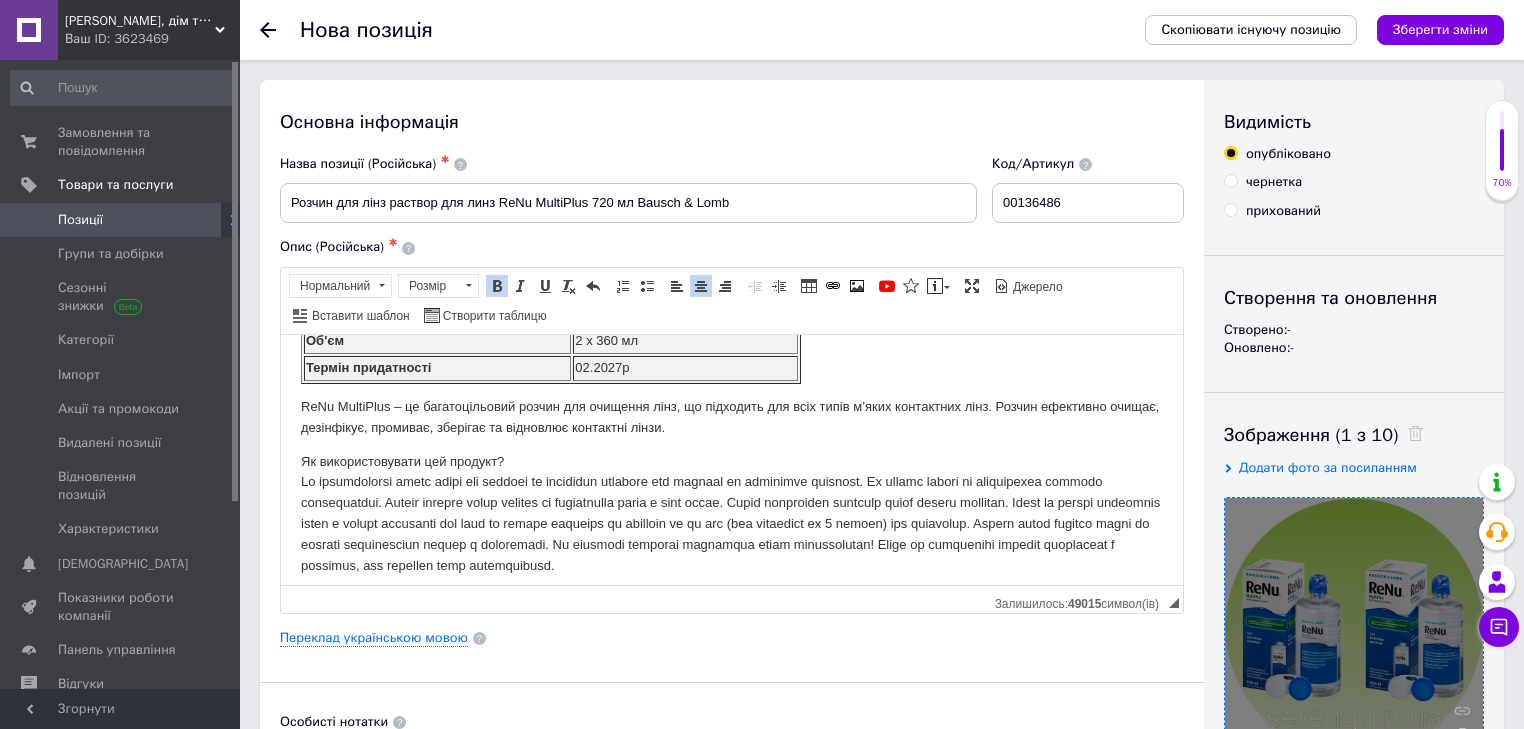 scroll, scrollTop: 123, scrollLeft: 0, axis: vertical 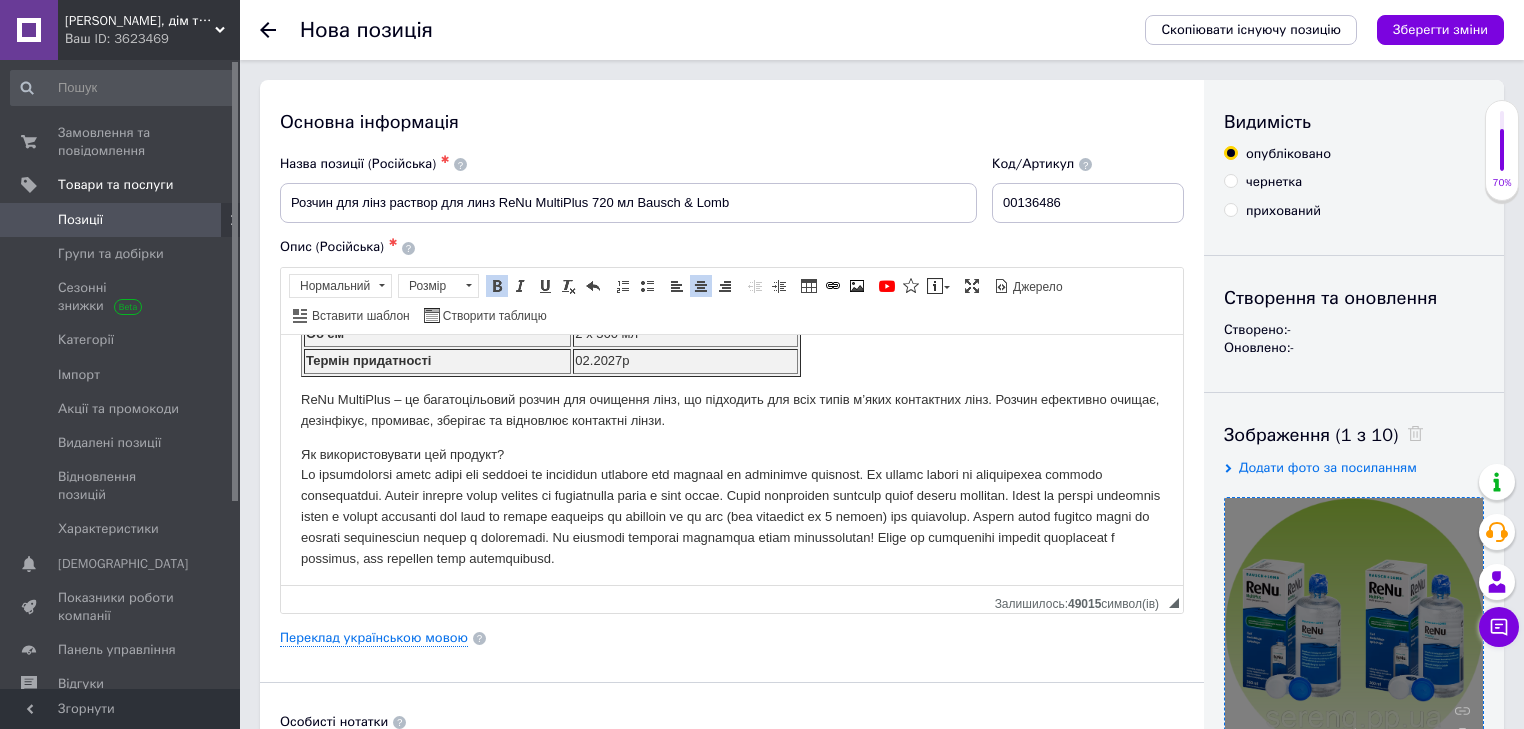 drag, startPoint x: 1178, startPoint y: 379, endPoint x: 1481, endPoint y: 816, distance: 531.76874 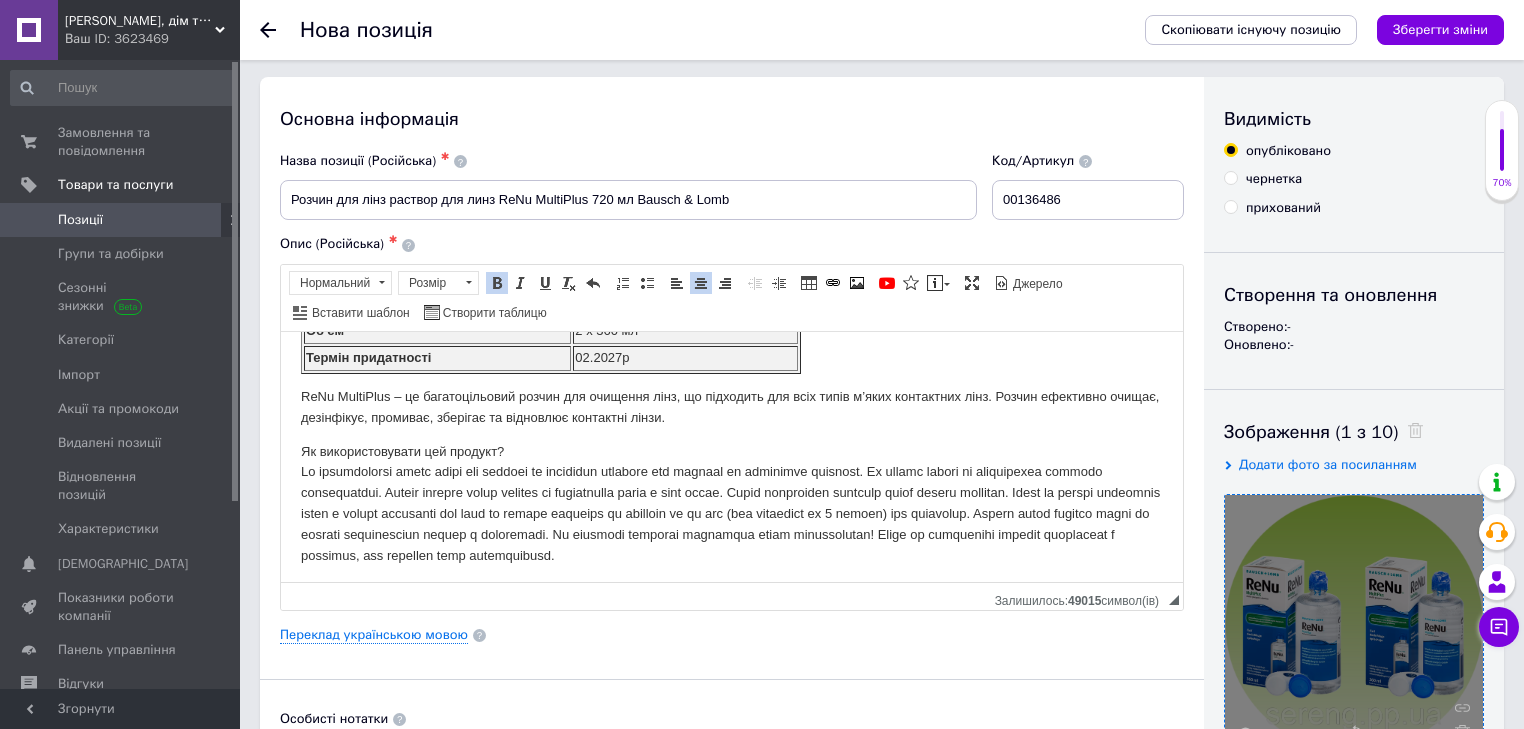 scroll, scrollTop: 0, scrollLeft: 0, axis: both 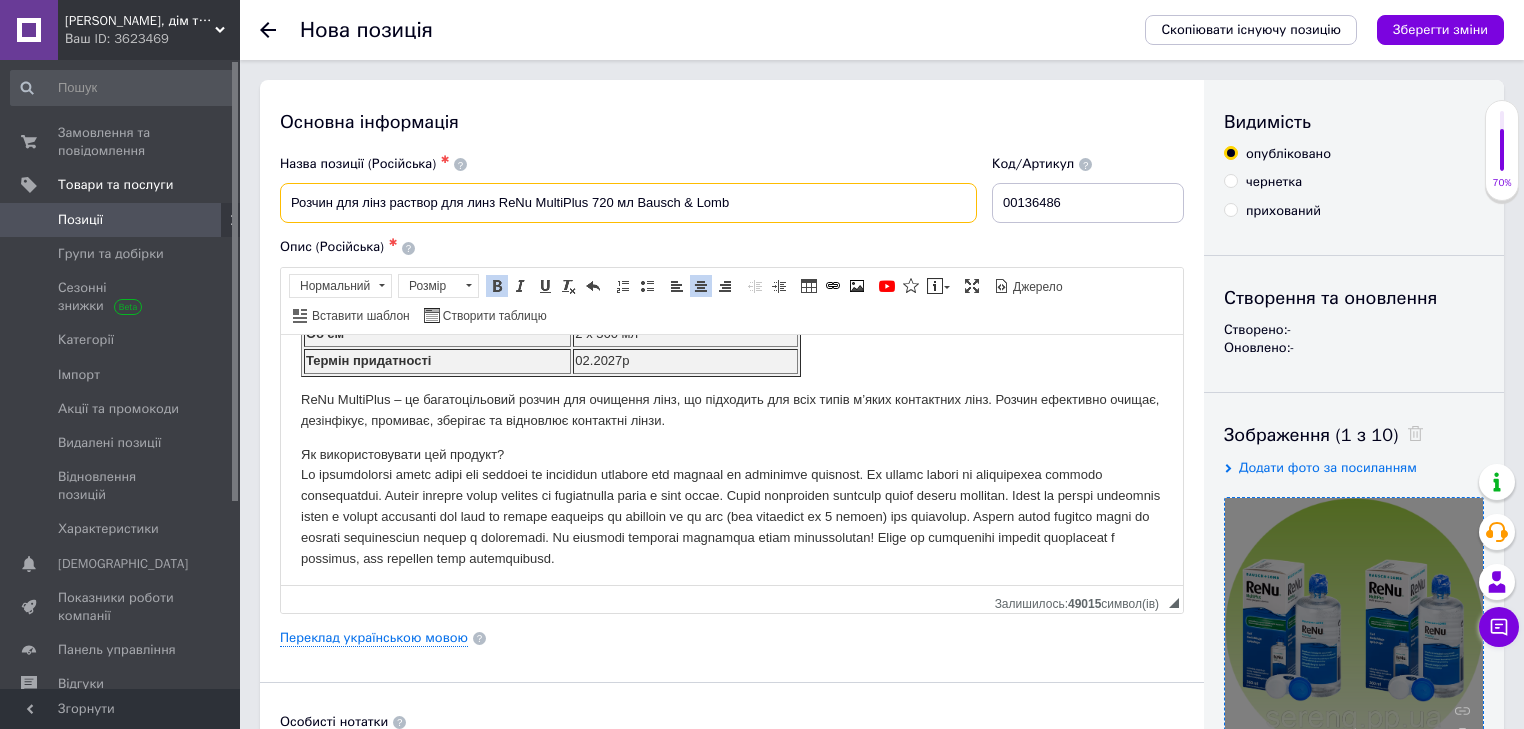 drag, startPoint x: 288, startPoint y: 200, endPoint x: 785, endPoint y: 197, distance: 497.00906 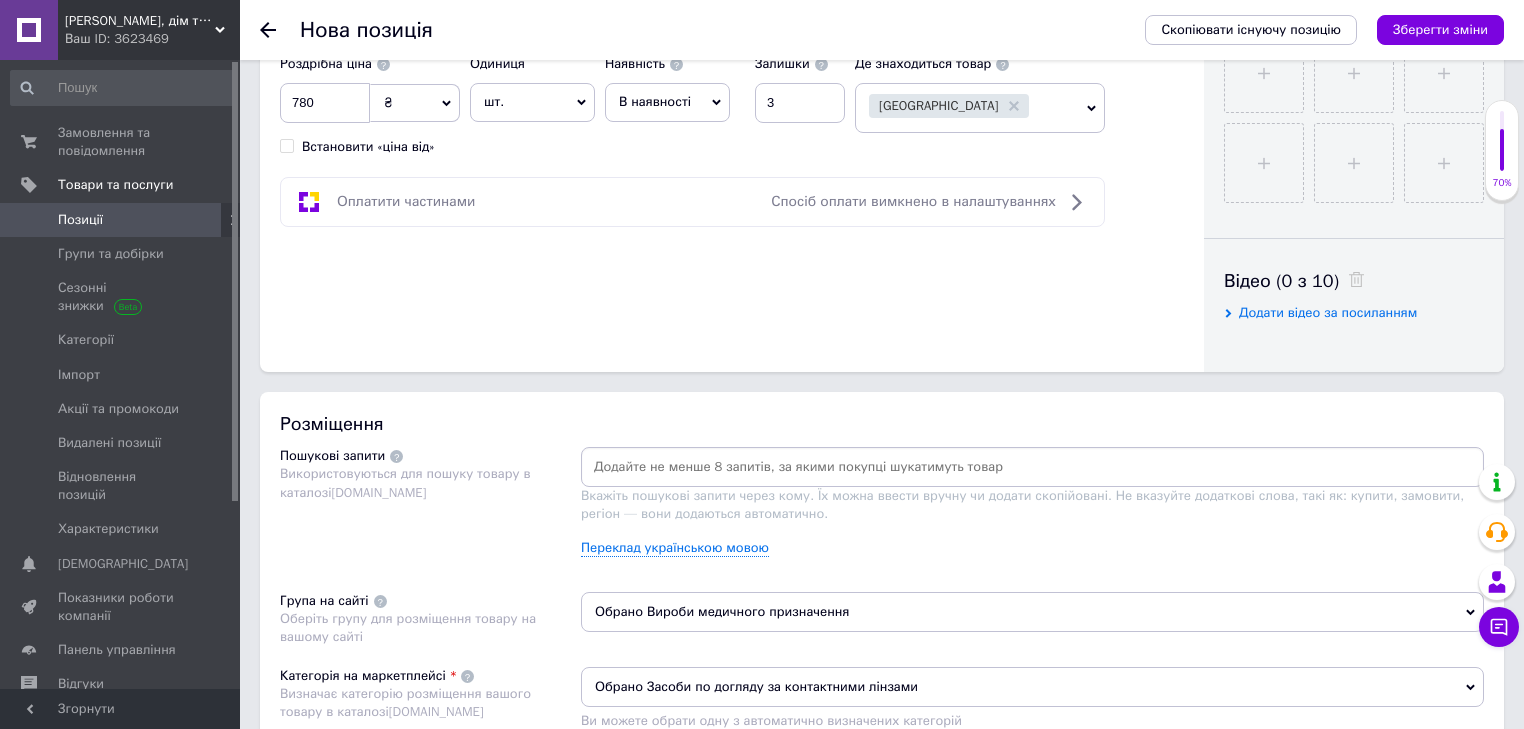 scroll, scrollTop: 832, scrollLeft: 0, axis: vertical 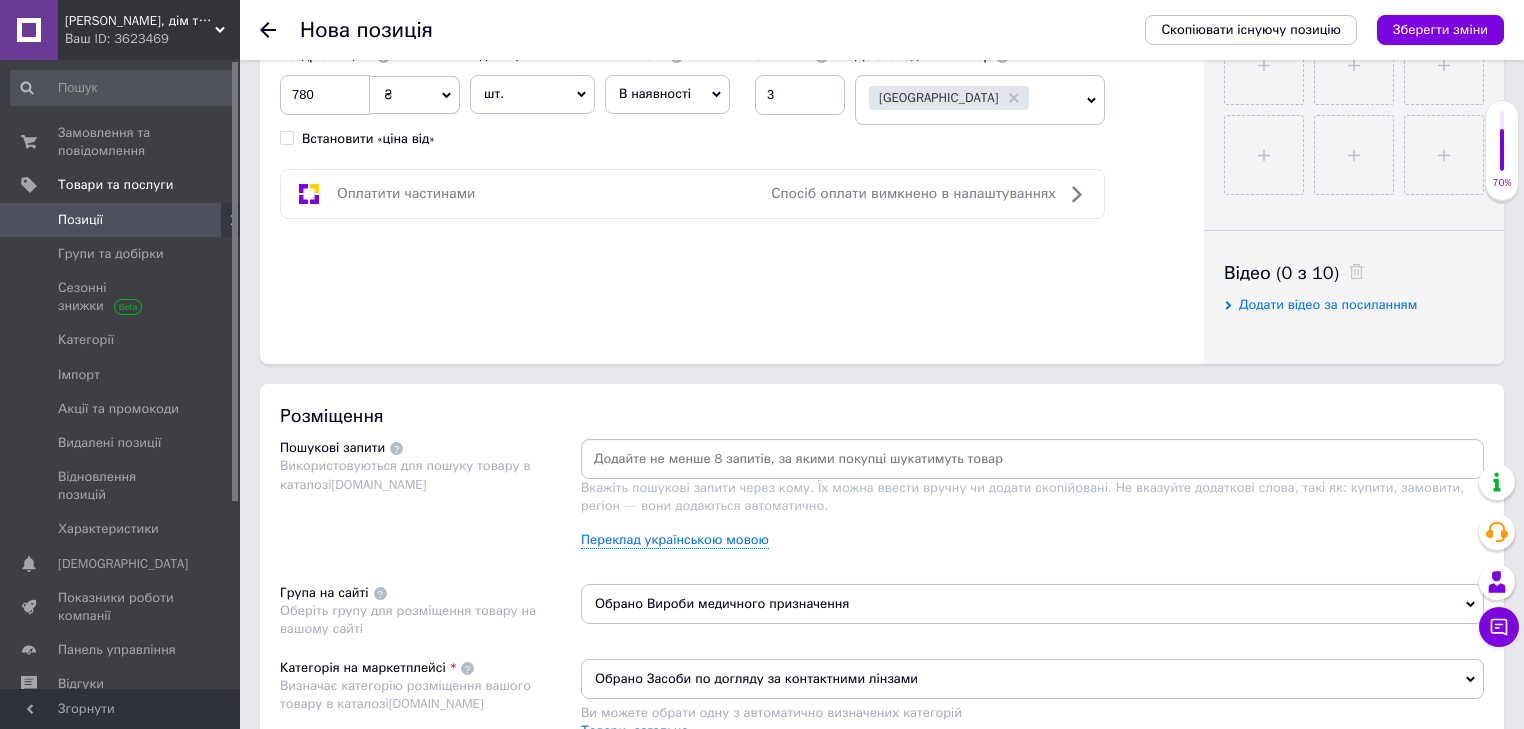 click at bounding box center [1032, 459] 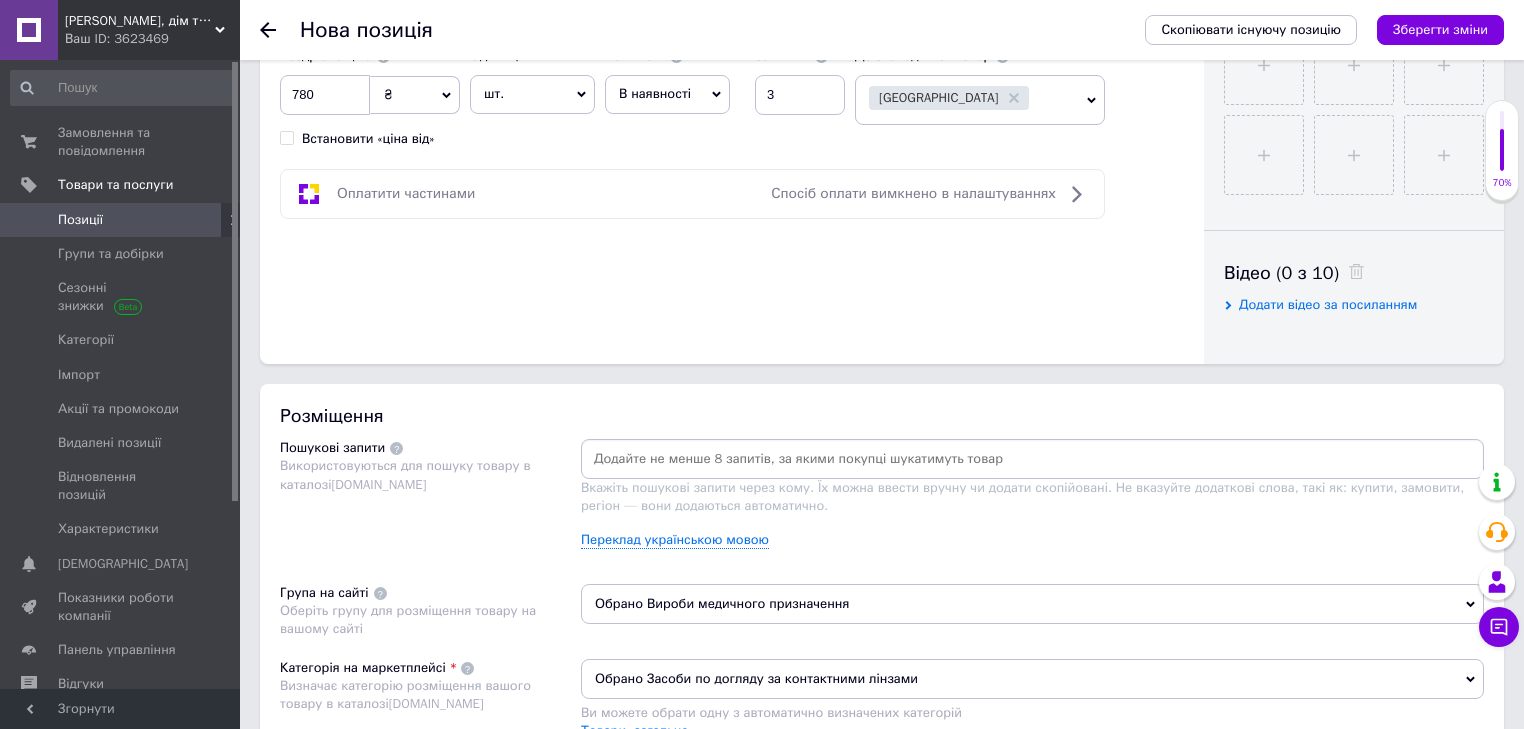 paste on "Розчин для лінз раствор для линз ReNu MultiPlus 720 мл Bausch & Lomb" 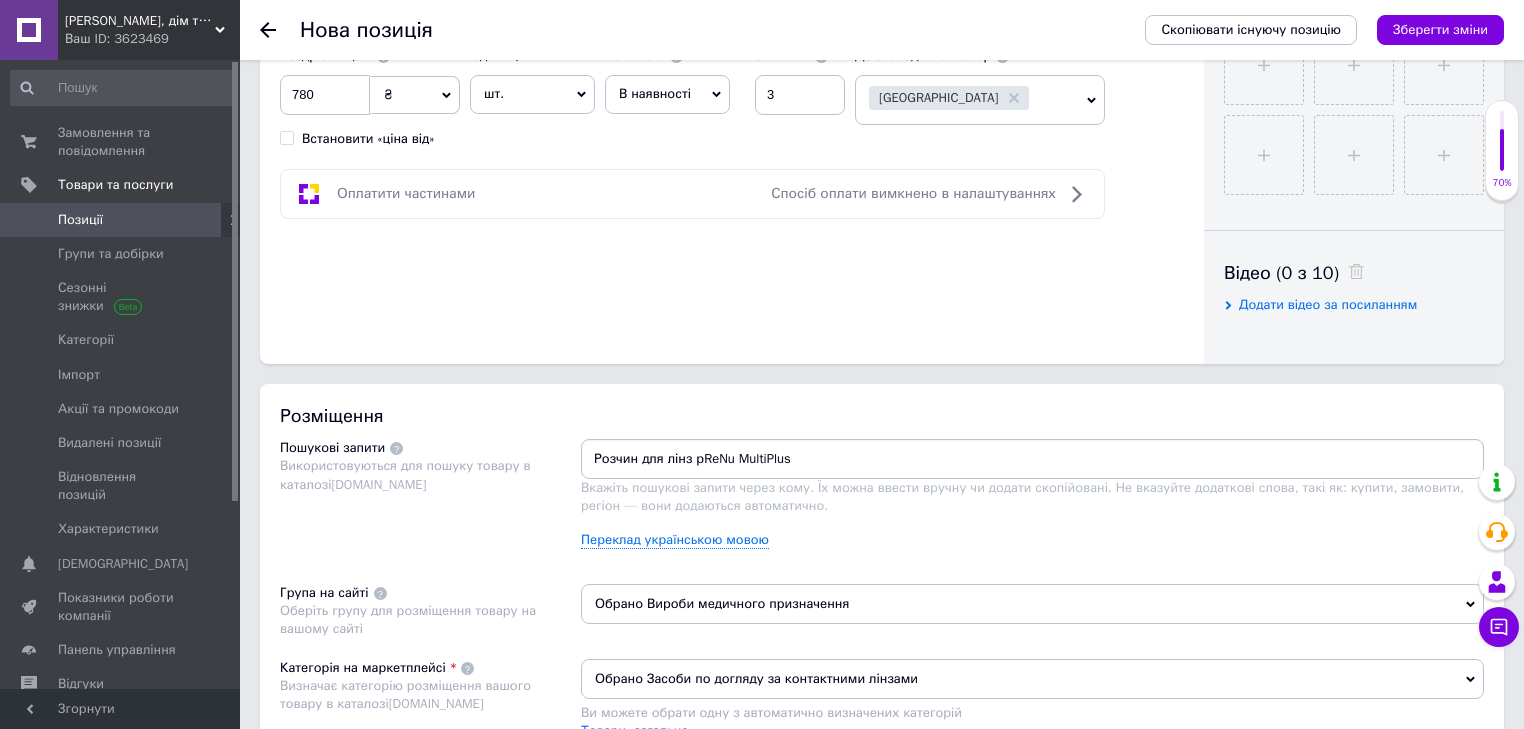 type on "Розчин для лінз ReNu MultiPlus" 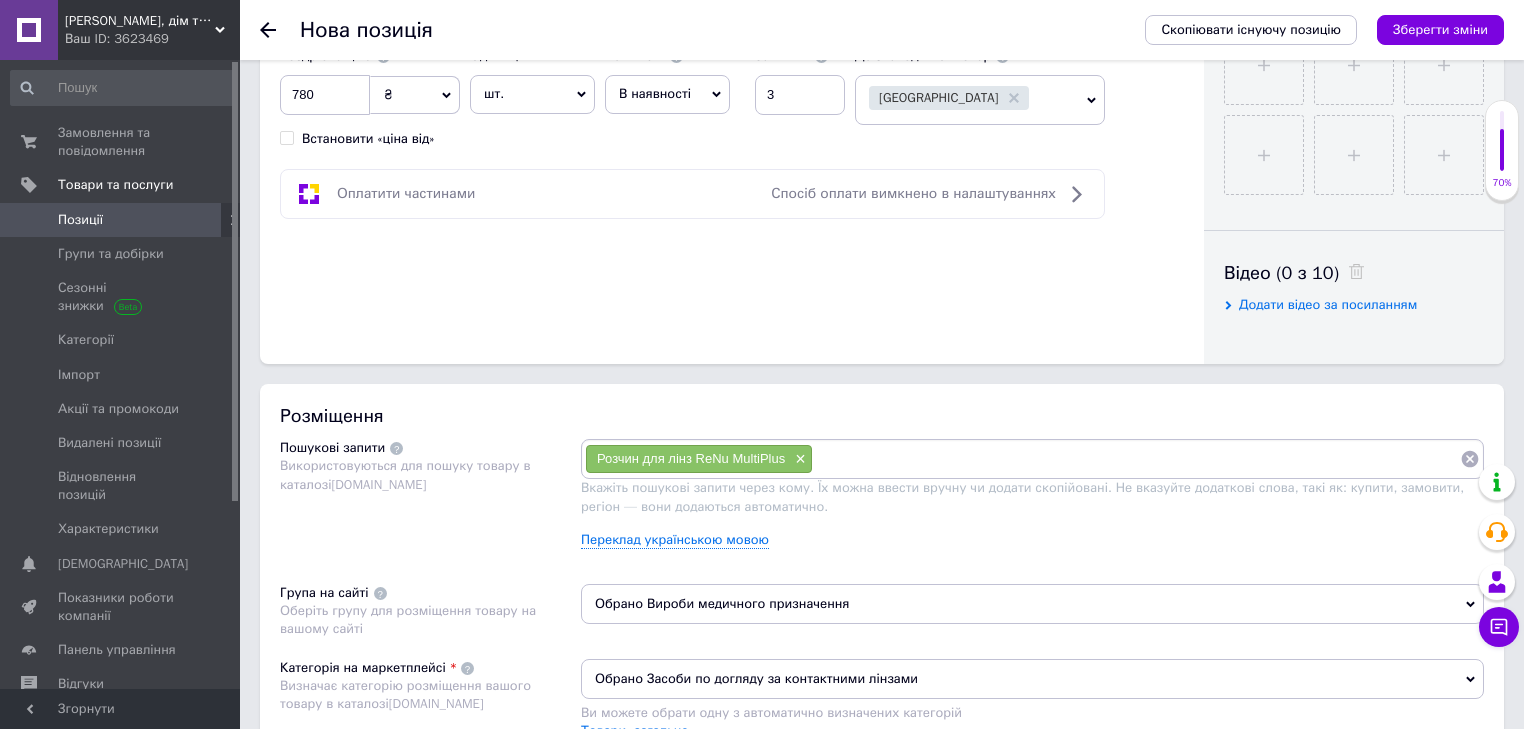 paste on "Розчин для лінз раствор для линз ReNu MultiPlus 720 мл Bausch & Lomb" 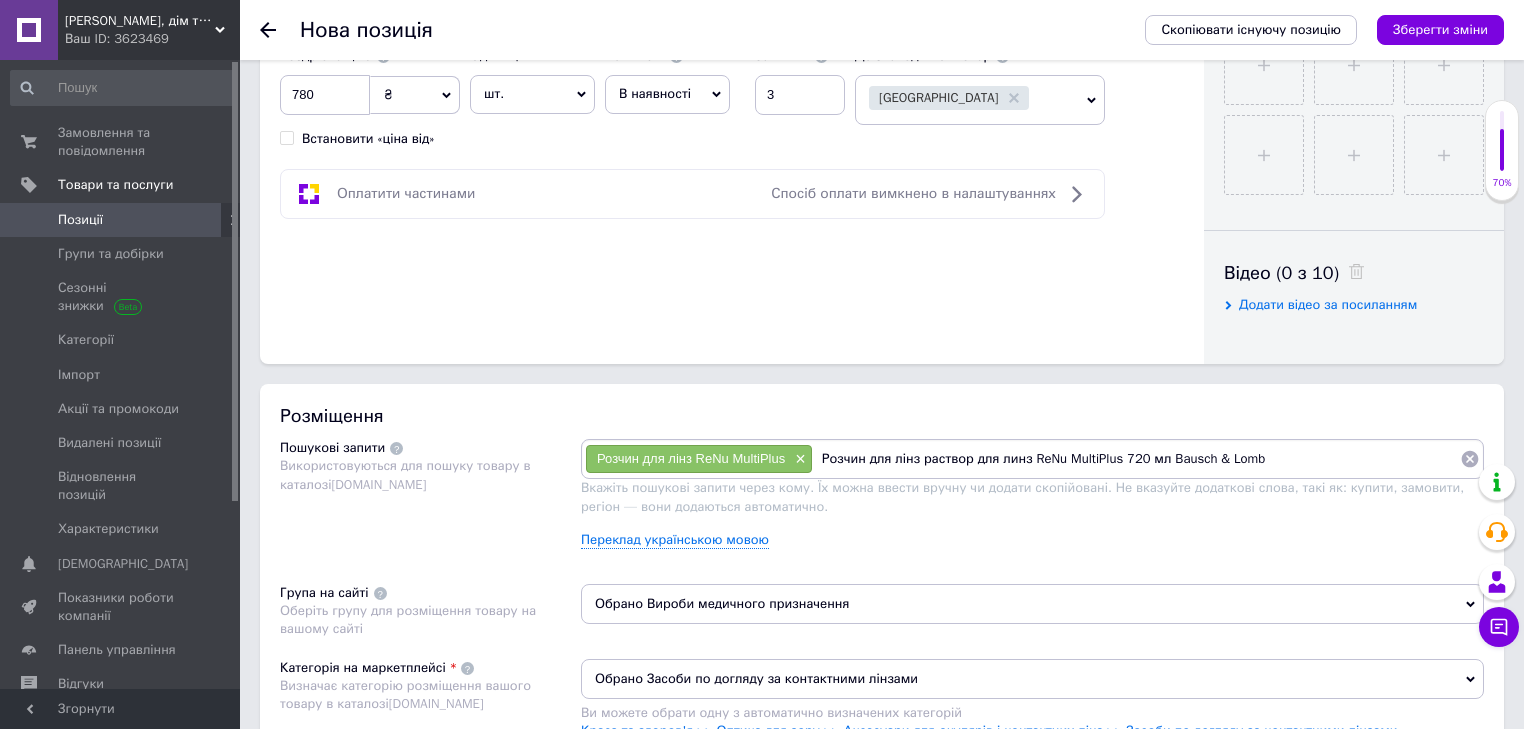 click on "Розчин для лінз раствор для линз ReNu MultiPlus 720 мл Bausch & Lomb" at bounding box center (1136, 459) 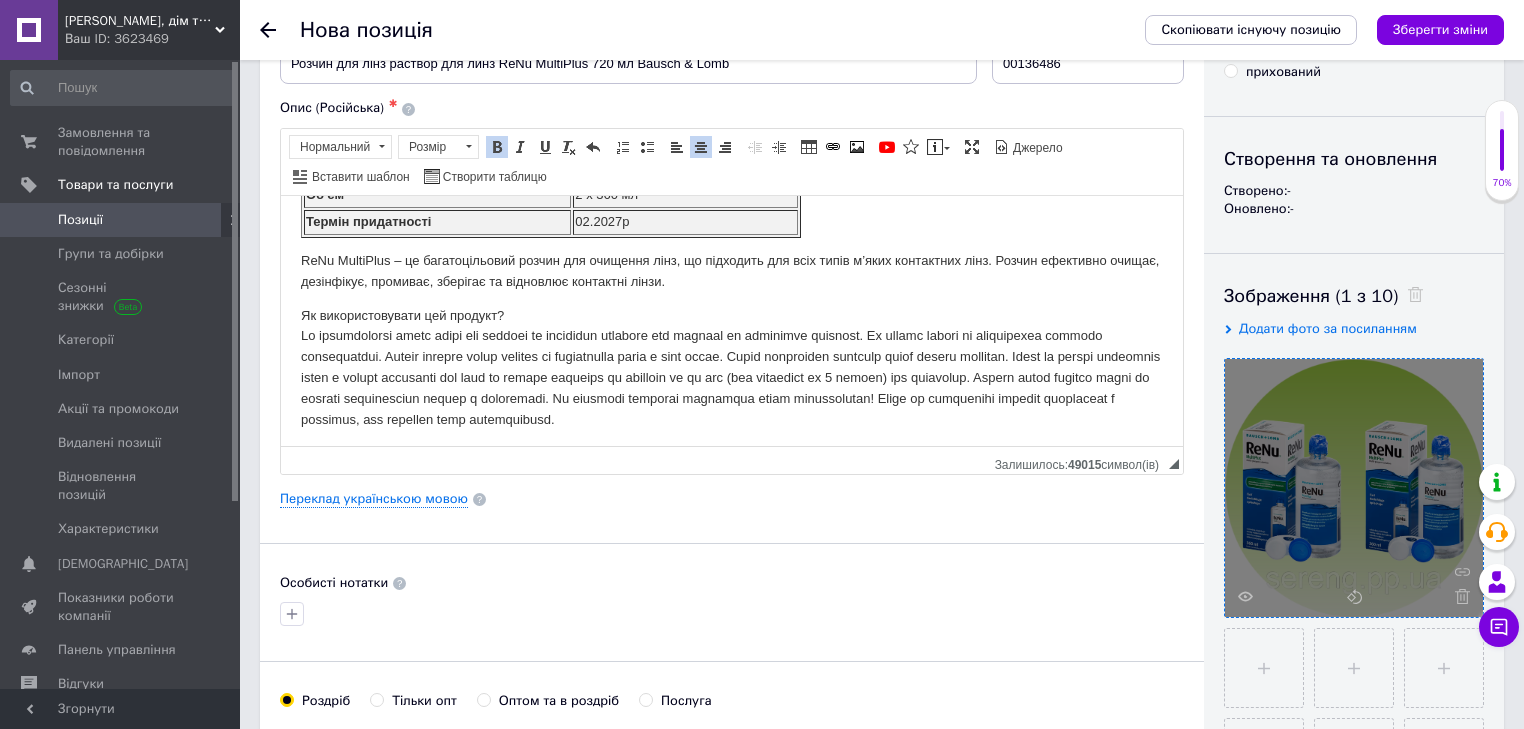scroll, scrollTop: 89, scrollLeft: 0, axis: vertical 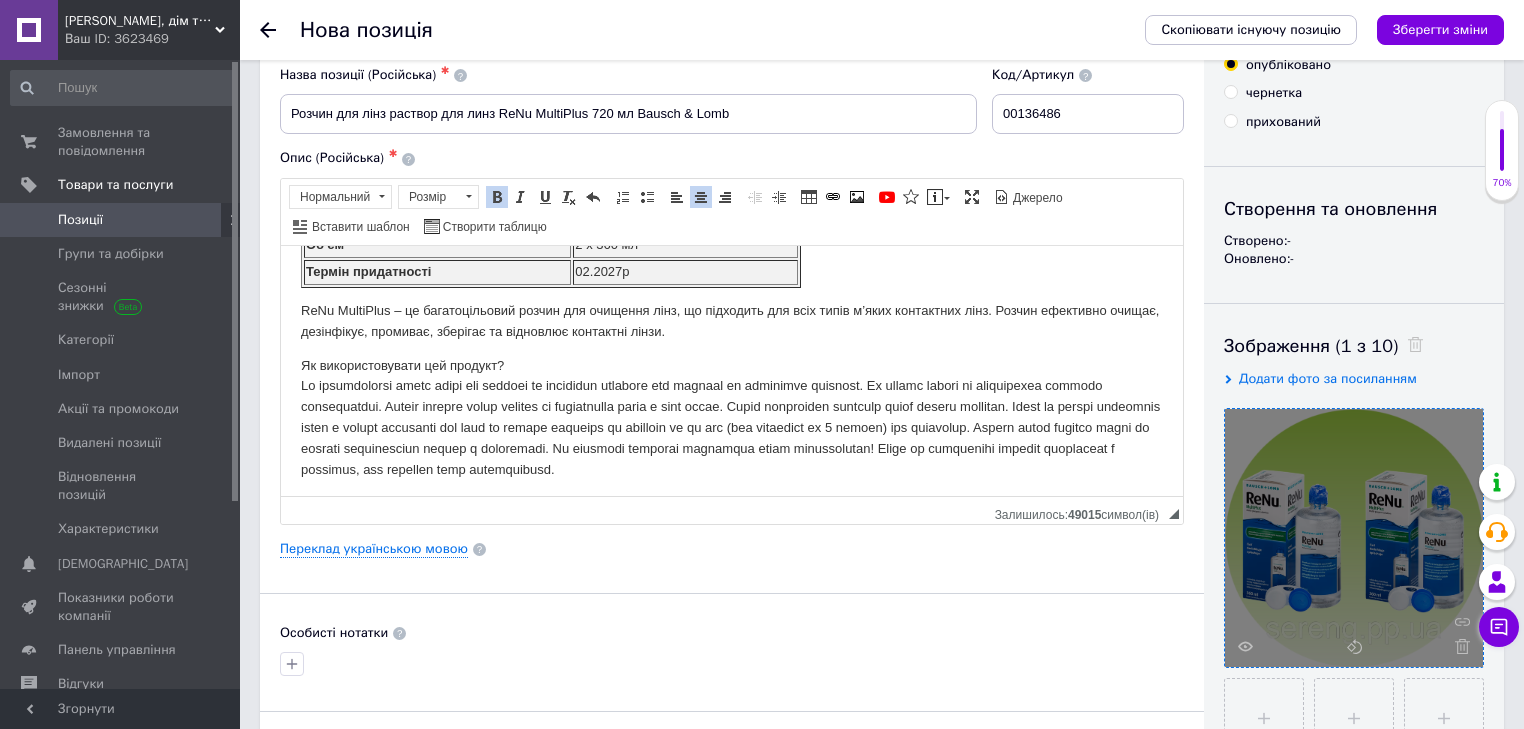 type on "раствор для линз ReNu MultiPlus" 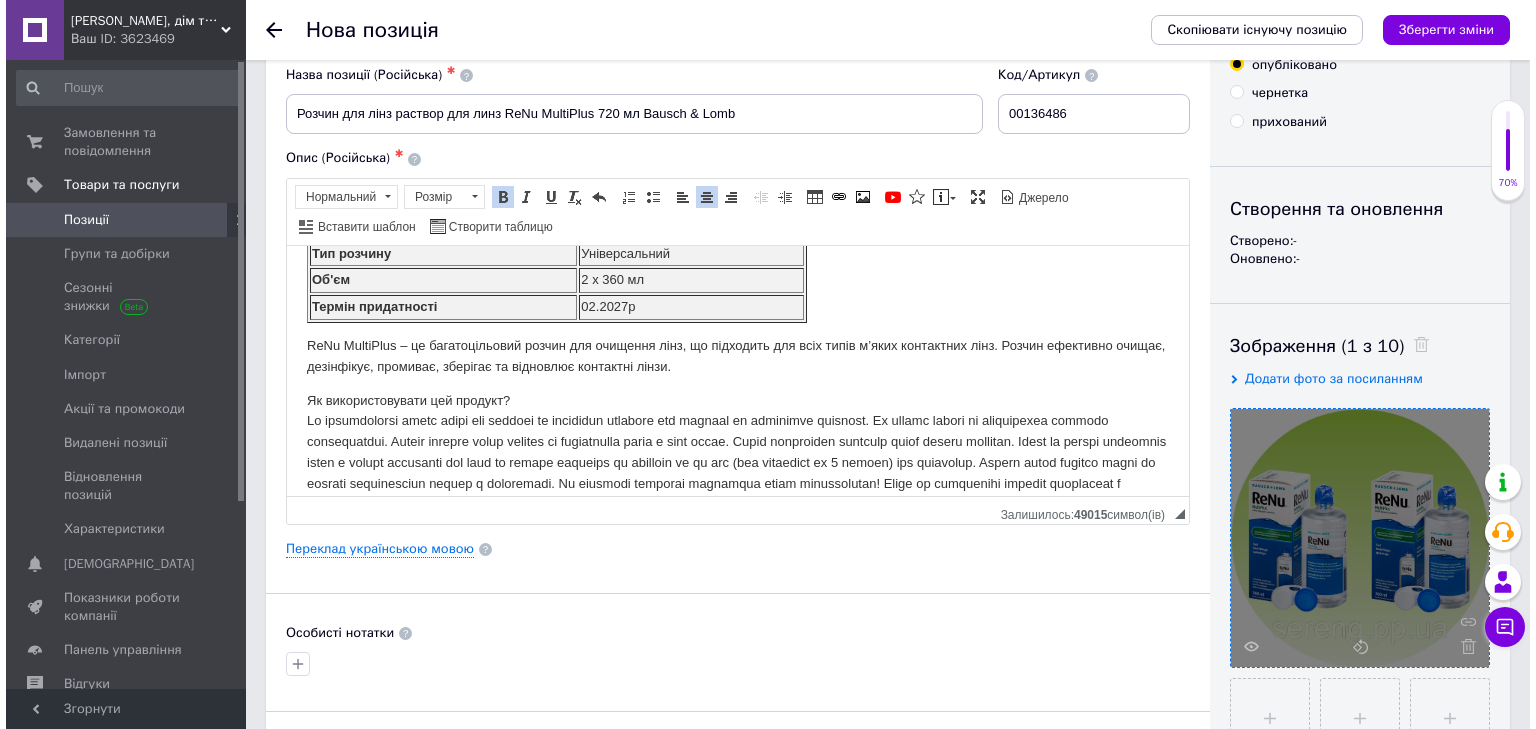 scroll, scrollTop: 84, scrollLeft: 0, axis: vertical 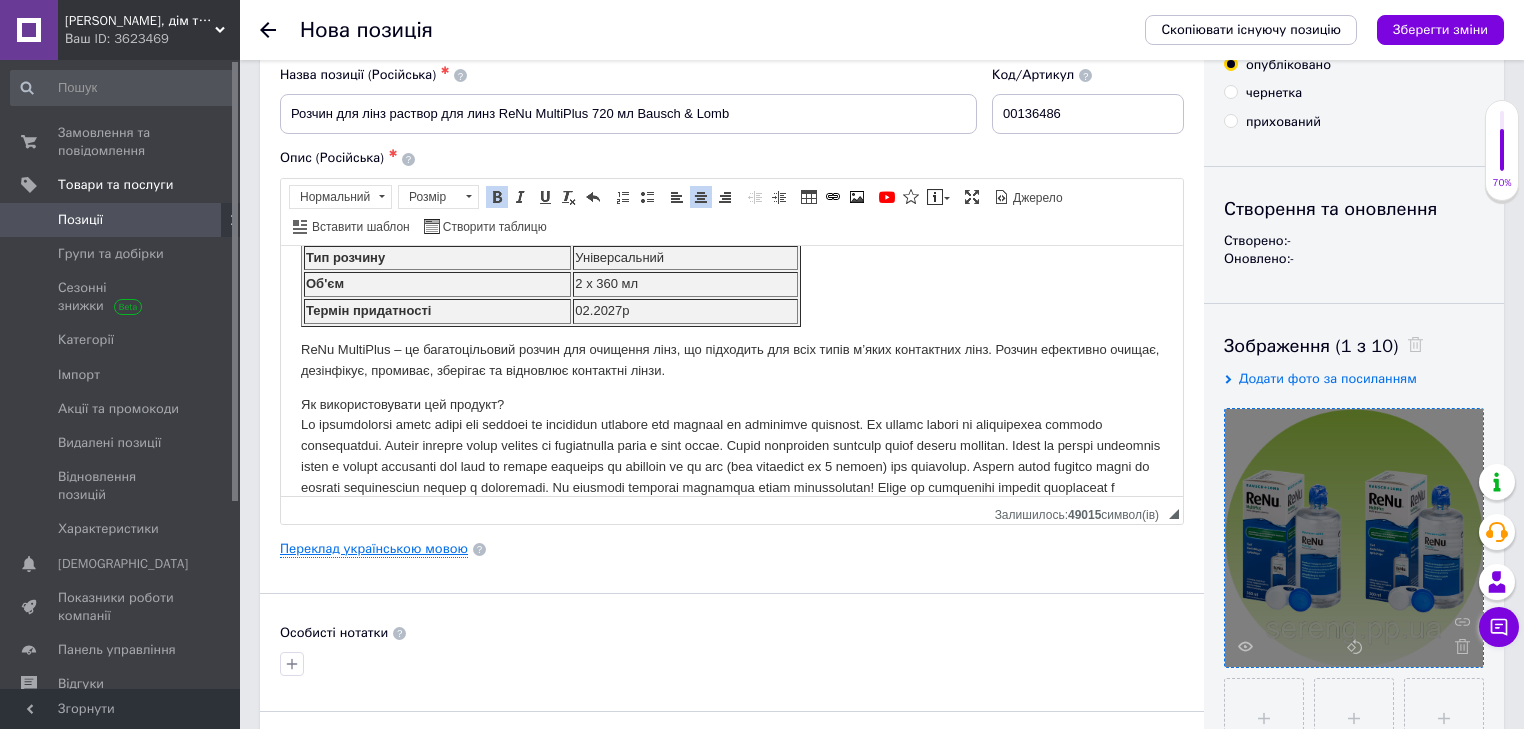 click on "Переклад українською мовою" at bounding box center (374, 549) 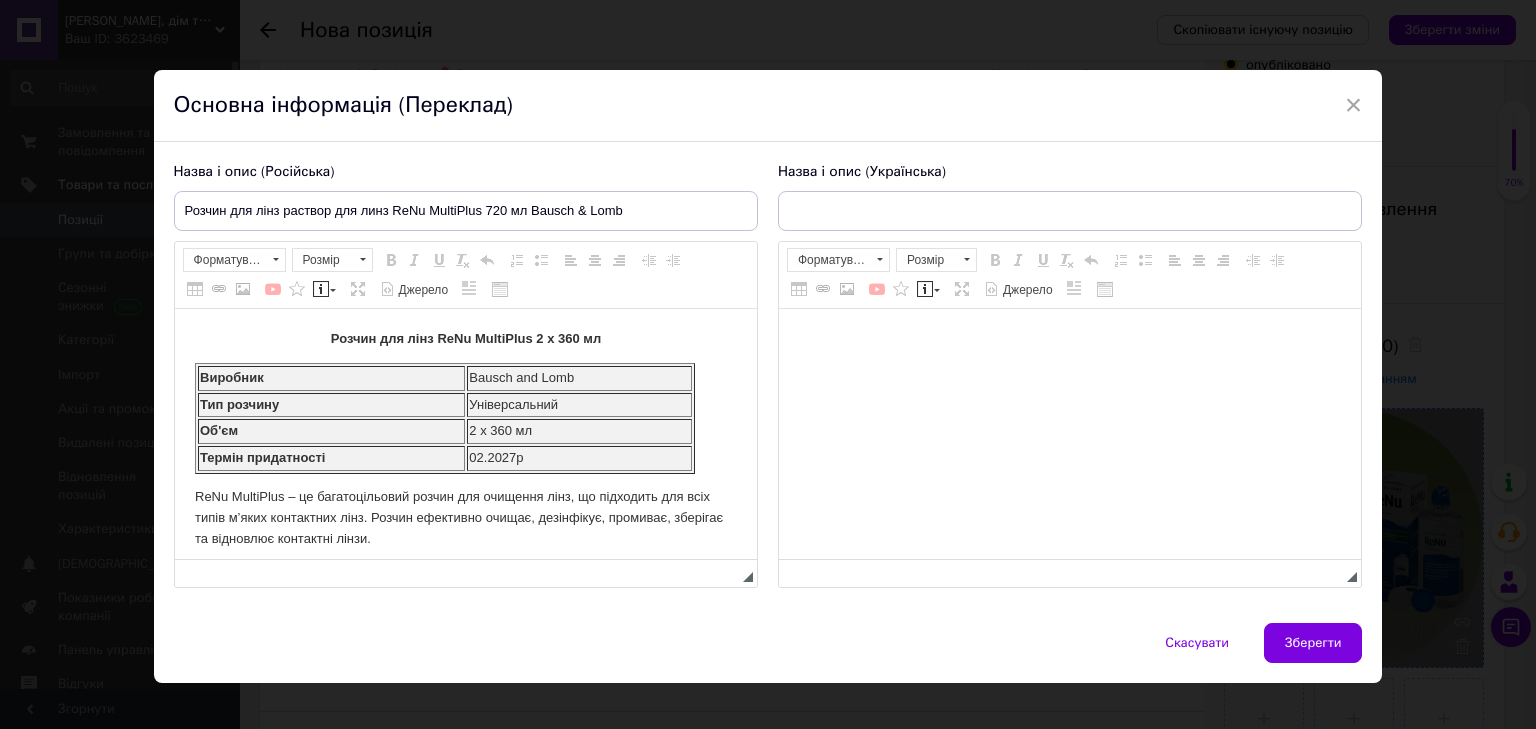scroll, scrollTop: 0, scrollLeft: 0, axis: both 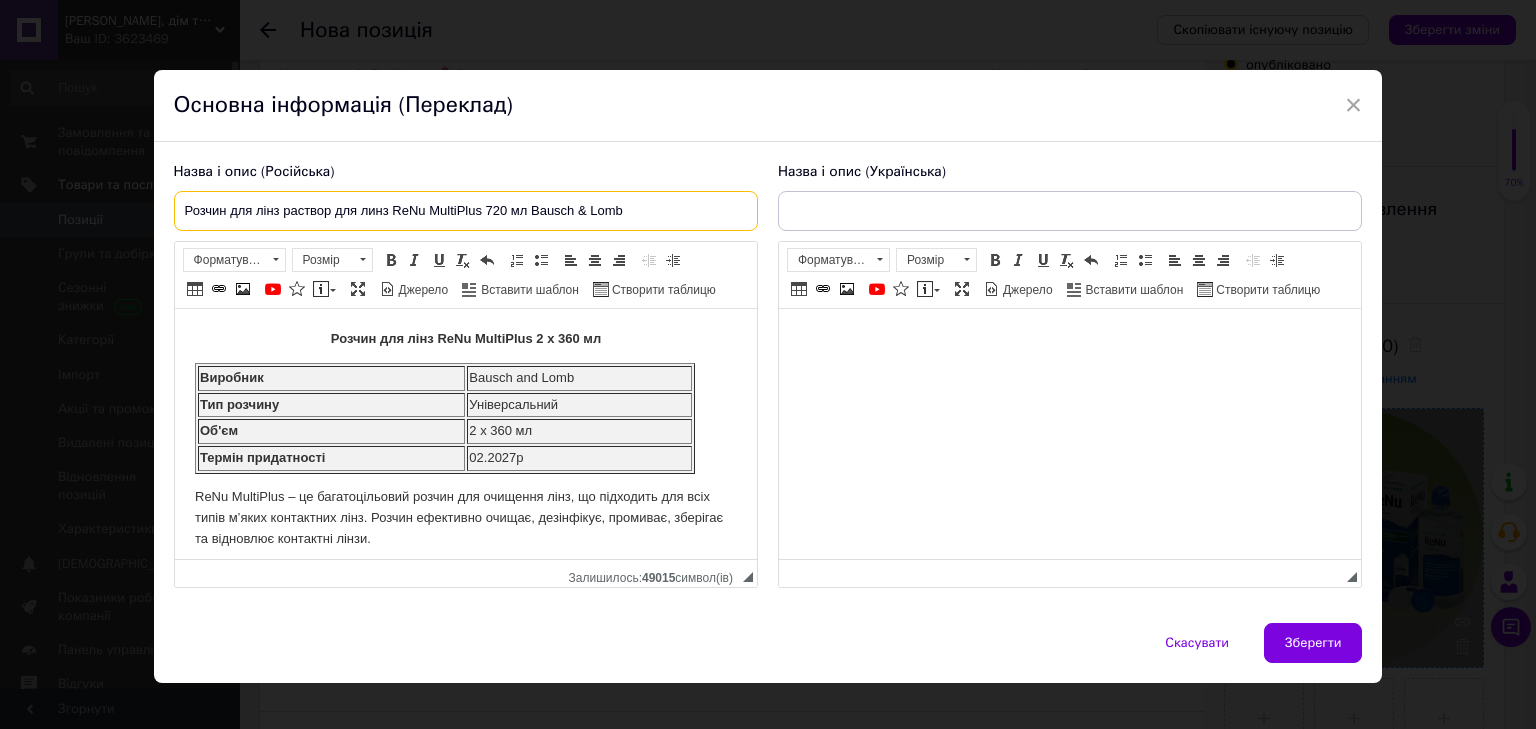 drag, startPoint x: 649, startPoint y: 208, endPoint x: 169, endPoint y: 208, distance: 480 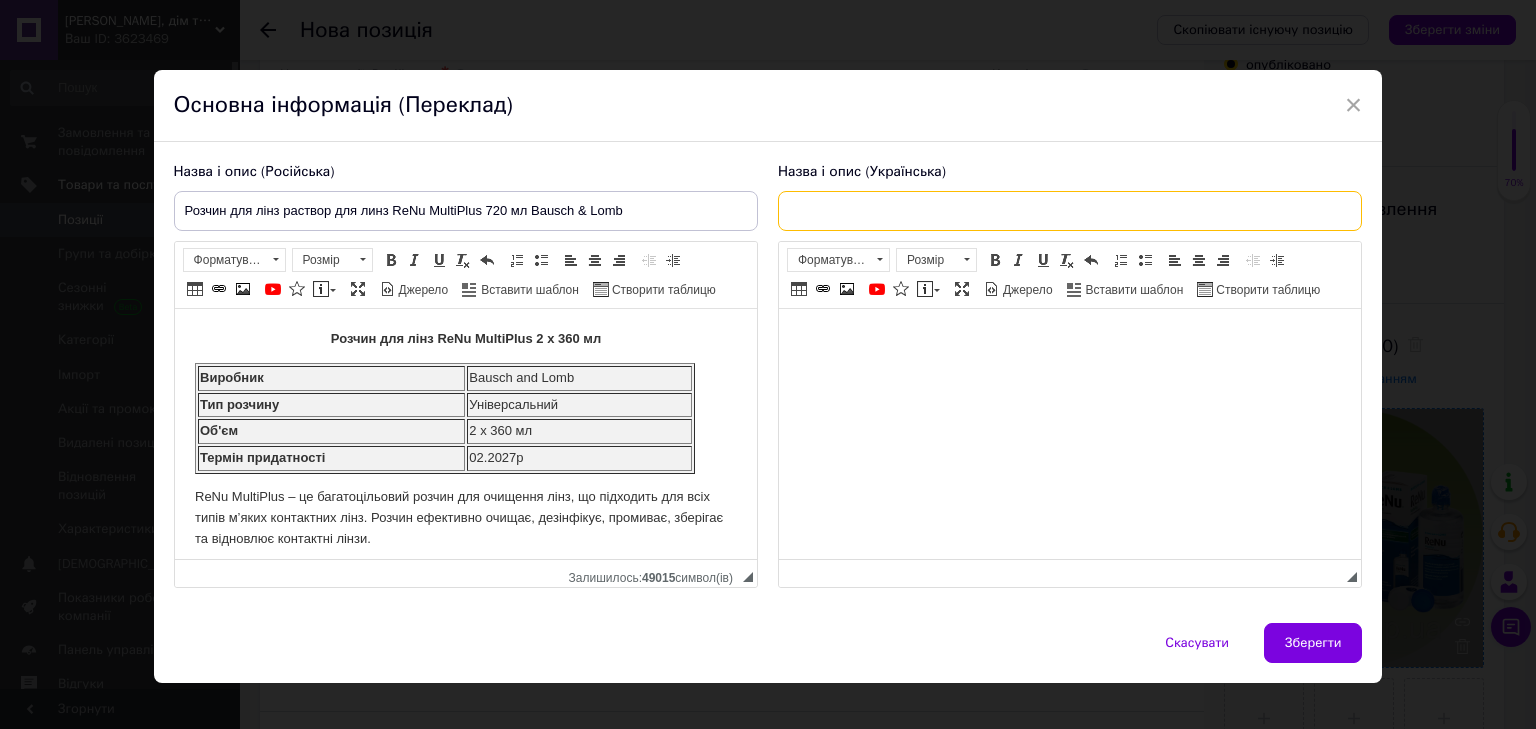 click at bounding box center (1070, 211) 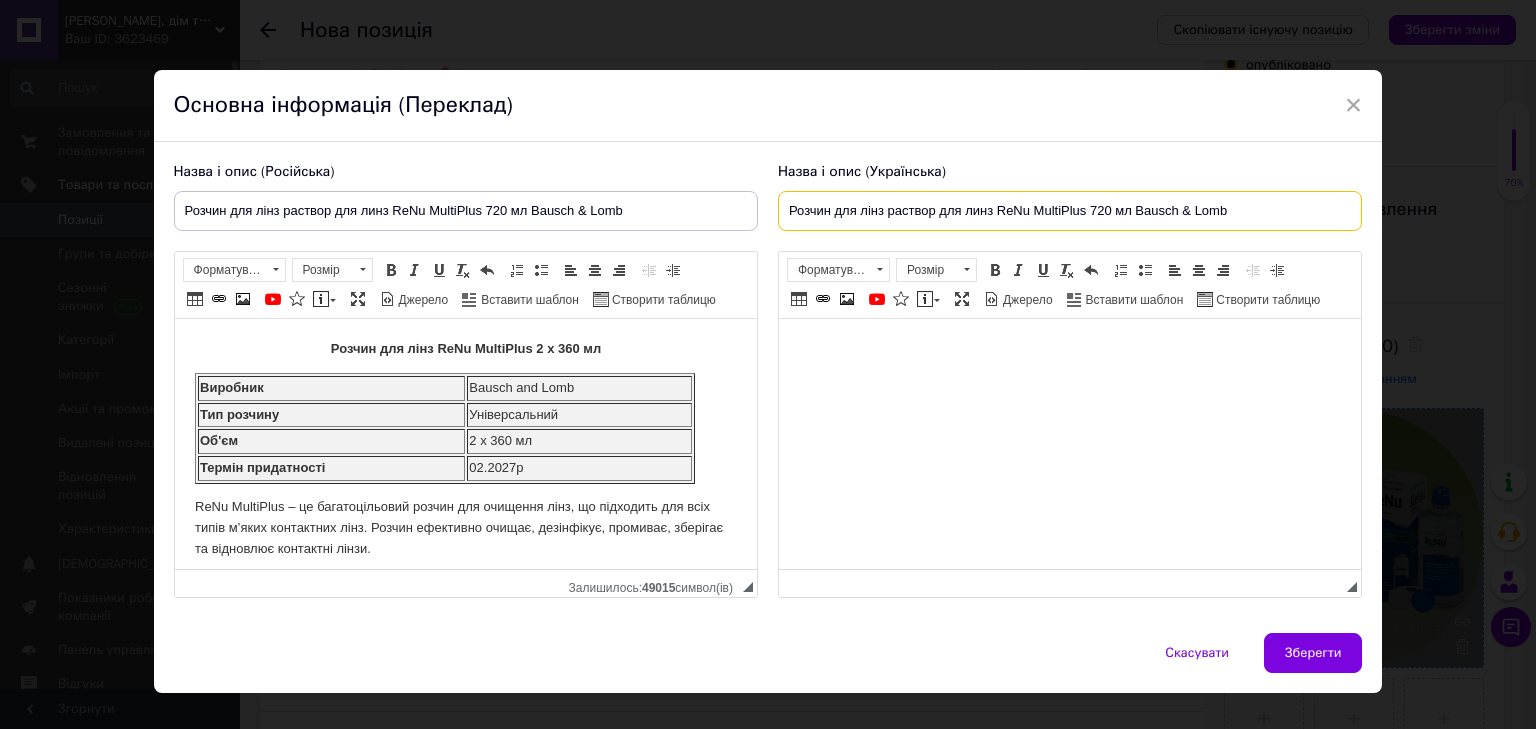 type on "Розчин для лінз раствор для линз ReNu MultiPlus 720 мл Bausch & Lomb" 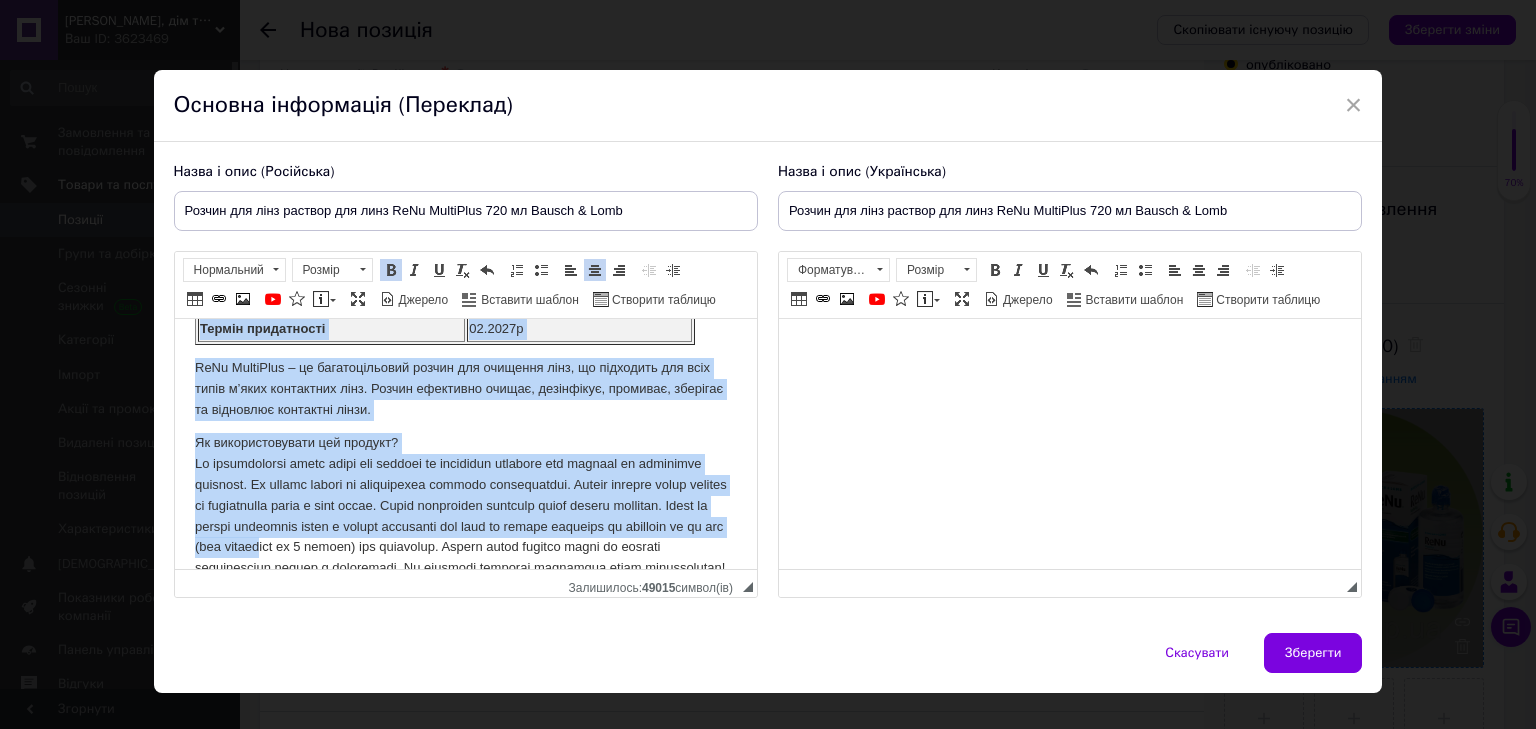 scroll, scrollTop: 206, scrollLeft: 0, axis: vertical 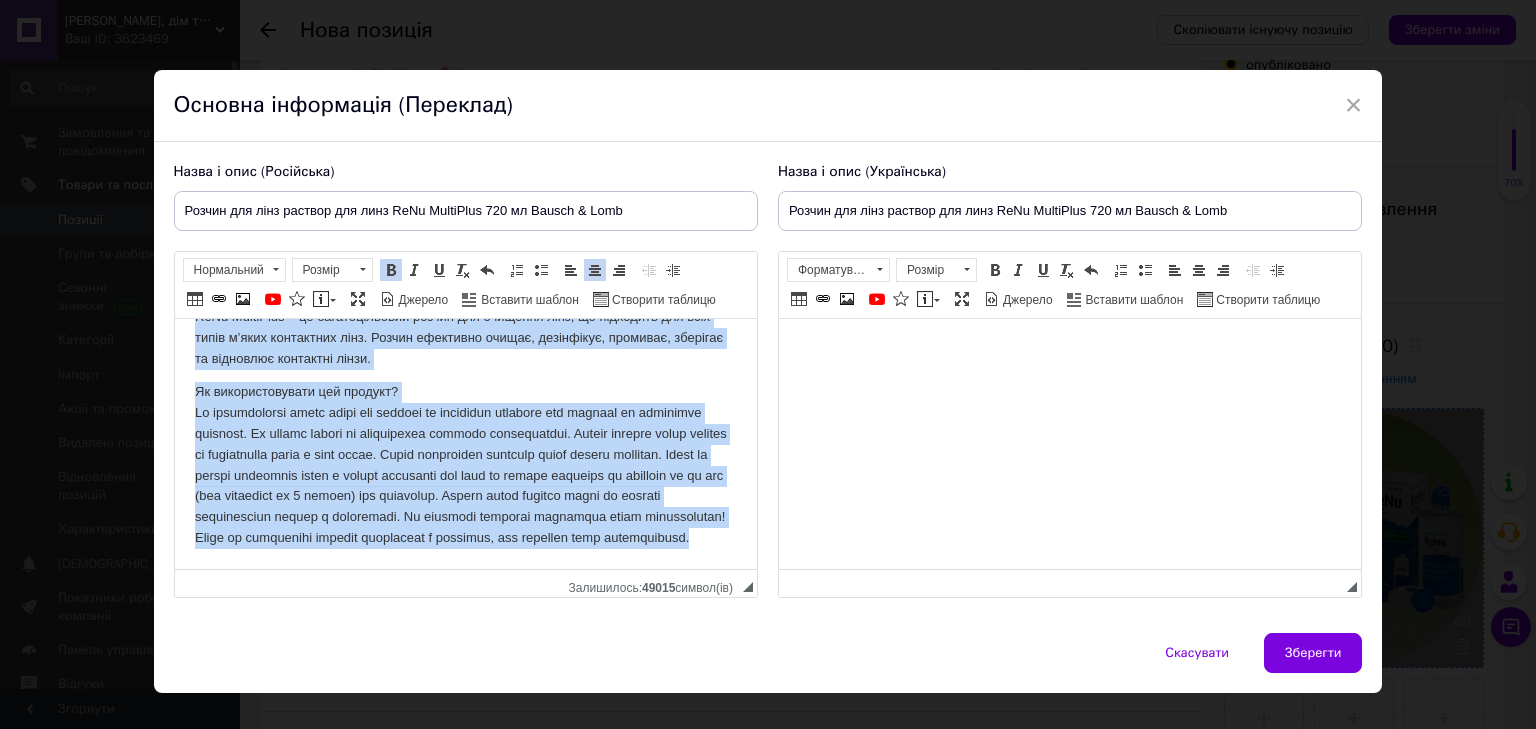 drag, startPoint x: 317, startPoint y: 345, endPoint x: 589, endPoint y: 602, distance: 374.20984 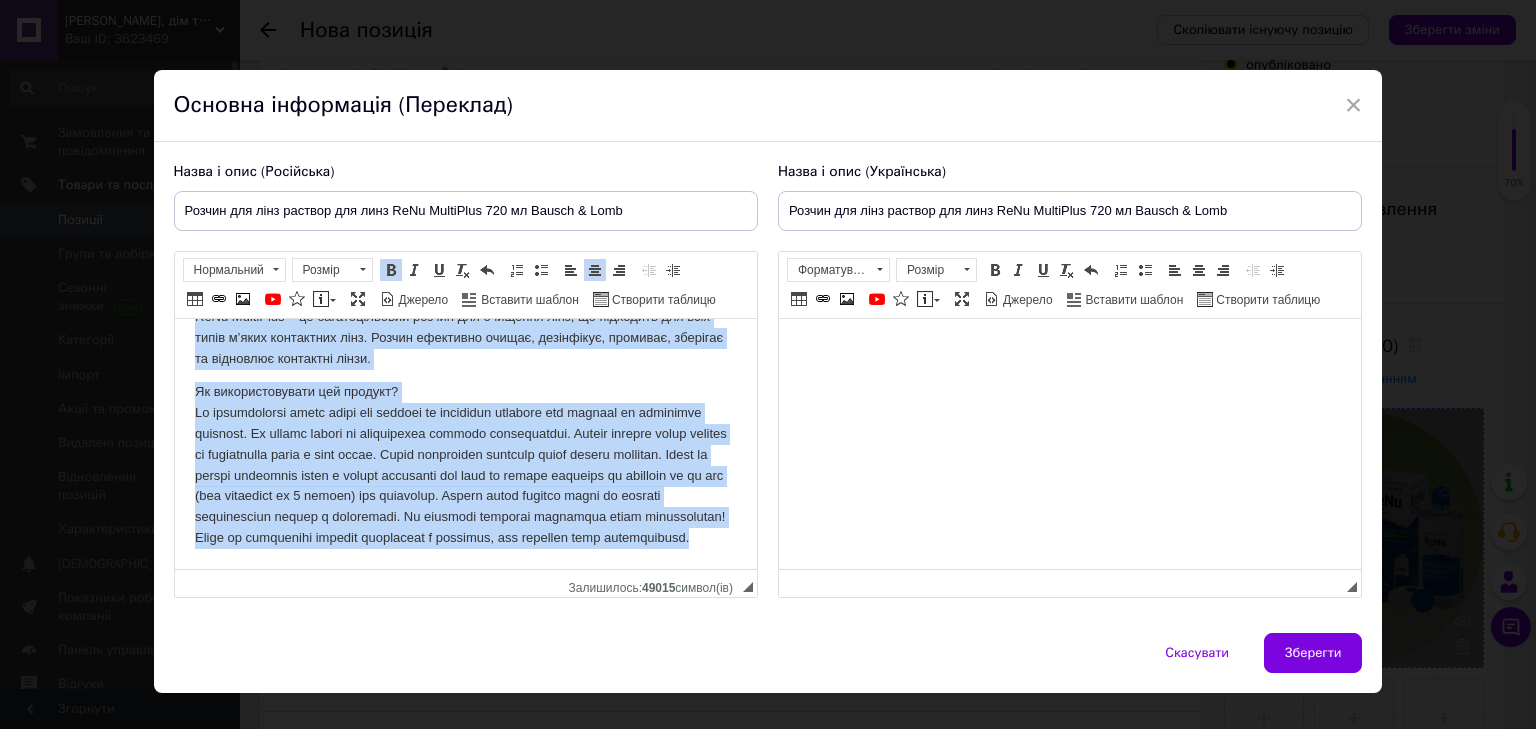 copy on "Розчин для лінз ReNu MultiPlus 2 x 360 мл Виробник Bausch and Lomb Тип розчину Універсальний Об'єм 2 x 360 мл Термін придатності 02.2027р ReNu MultiPlus – це багатоцільовий розчин для очищення лінз, що підходить для всіх типів м’яких контактних лінз. Розчин ефективно очищає, дезінфікує, промиває, зберігає та відновлює контактні лінзи. Як використовувати цей продукт? Ми рекомендуємо терти лінзи між великим та вказівним пальцями або долонею та вказівним пальцями. Це робить догляд за контактними лінзами ефективнішим. Просто додайте трохи розчину та помасажуйте лінзи з обох боків. Після завершення промийте лінзи свіжим розчином. Потім ви можете помістити лінзи в чистий контейнер для лінз зі свіжим розчином та залишити їх на ніч (або принаймні на 4 години) для освіження. Вранці знову вставте лінзи та вилийте використаний розчин з контейнера. Не забудьте очистити контейнер після використання! Також не торкайтеся кінчика контейнера з розчином, щоб зберегти його стерильність...." 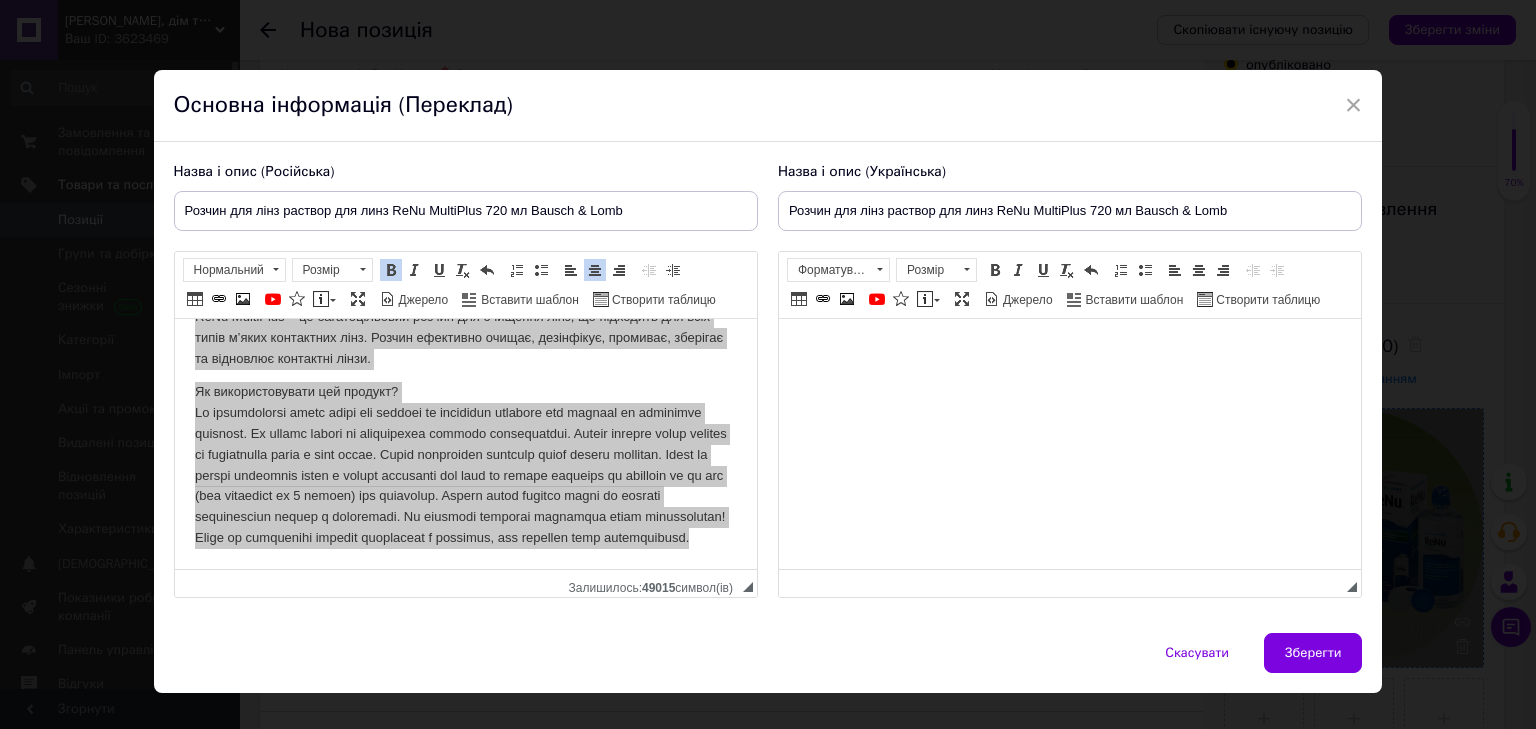 click at bounding box center [1069, 349] 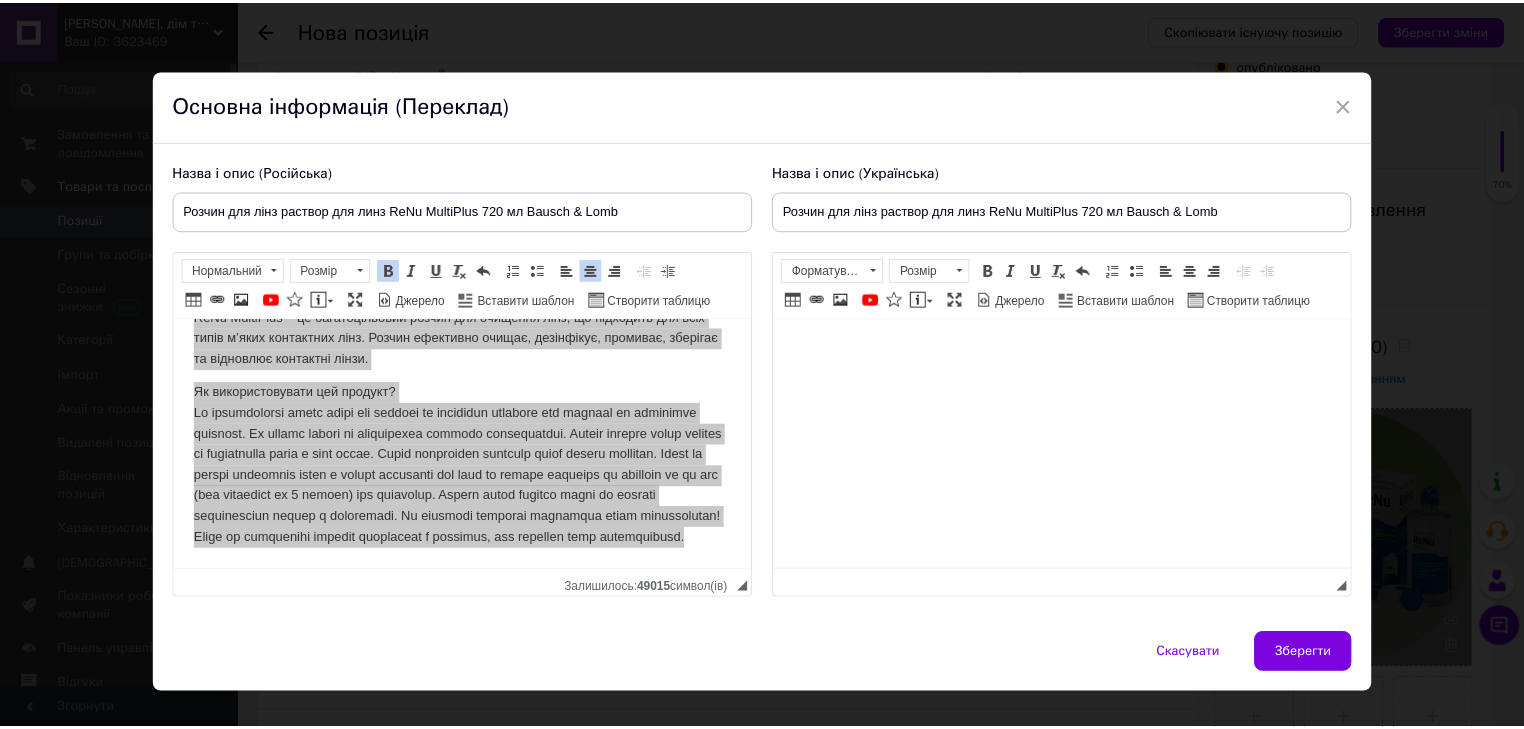scroll, scrollTop: 183, scrollLeft: 0, axis: vertical 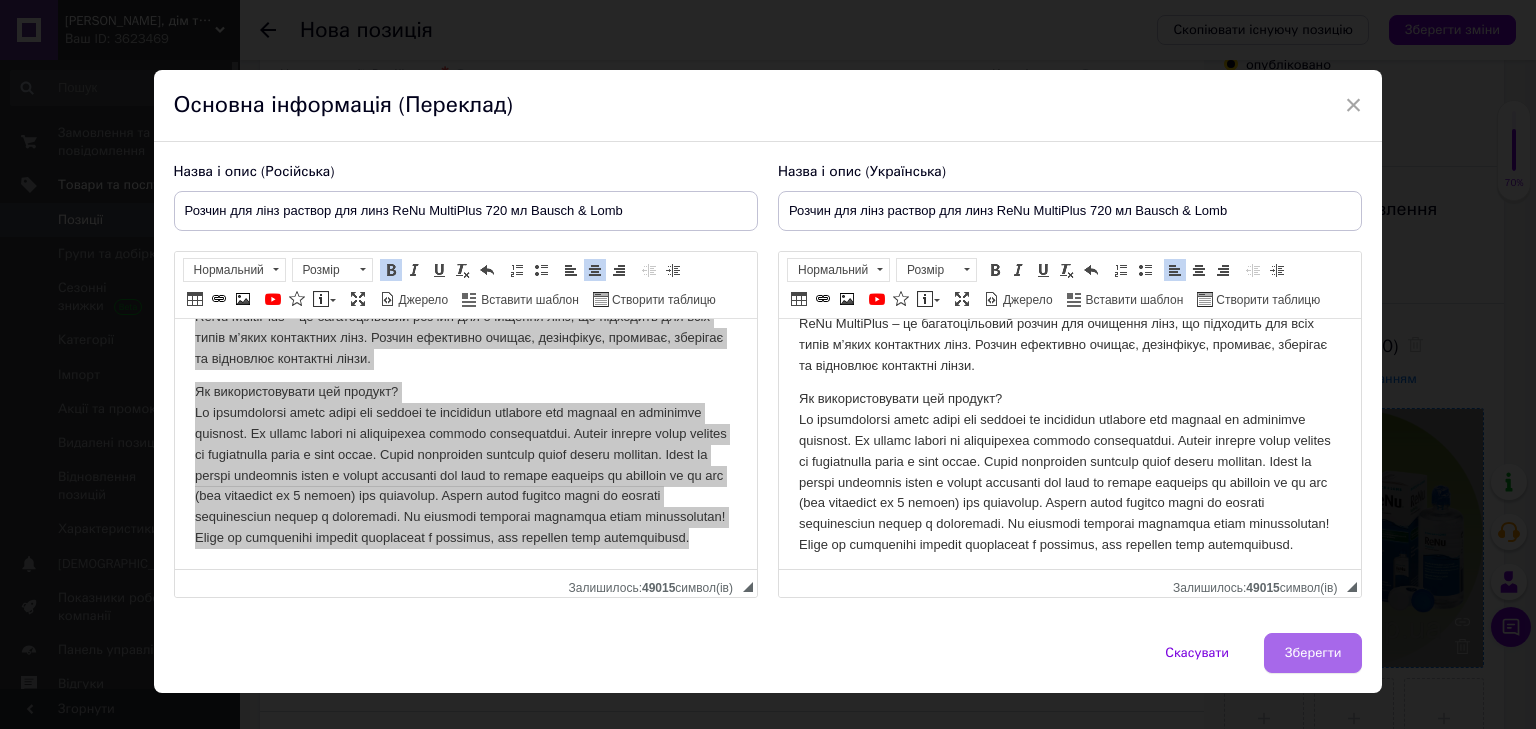 click on "Зберегти" at bounding box center [1313, 653] 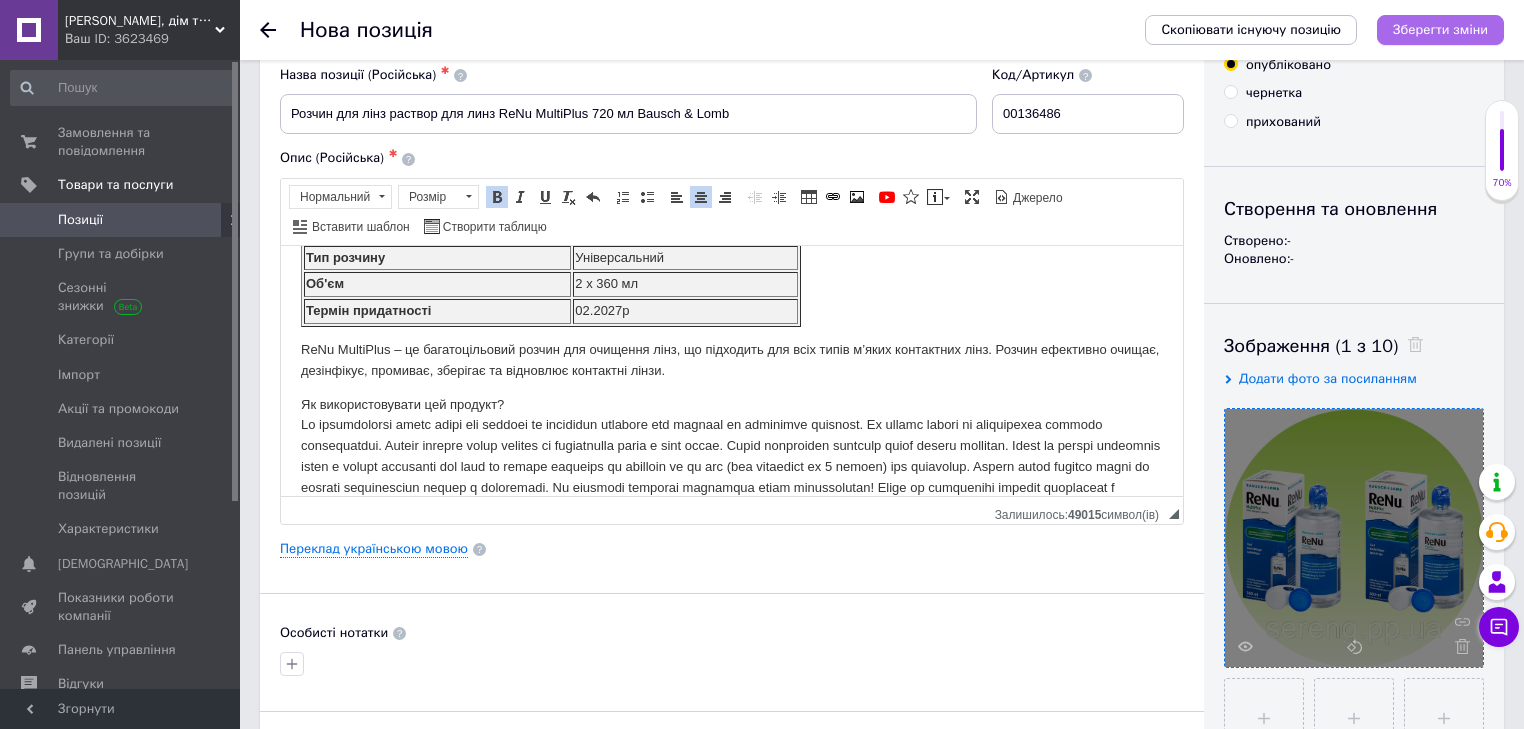 click on "Зберегти зміни" at bounding box center [1440, 29] 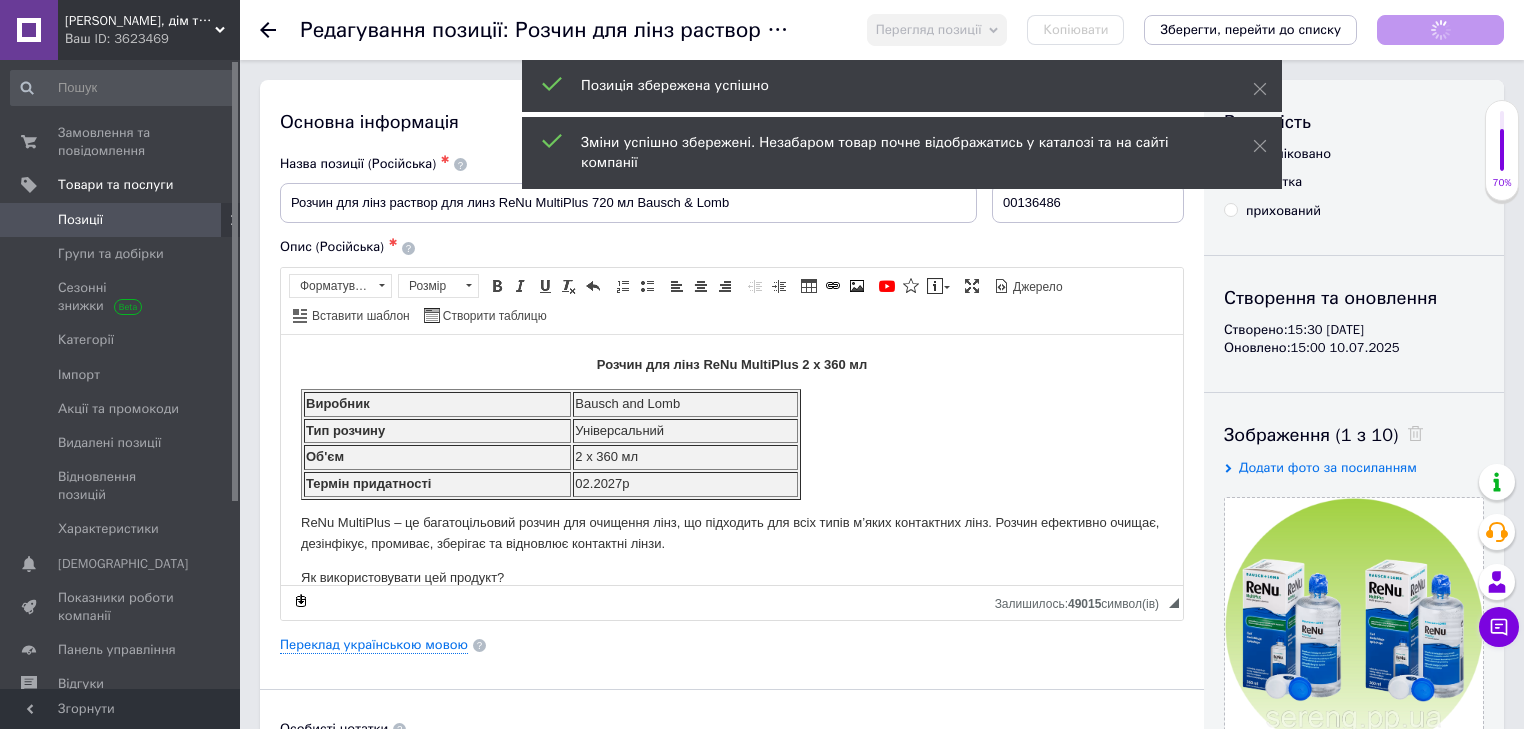 scroll, scrollTop: 0, scrollLeft: 0, axis: both 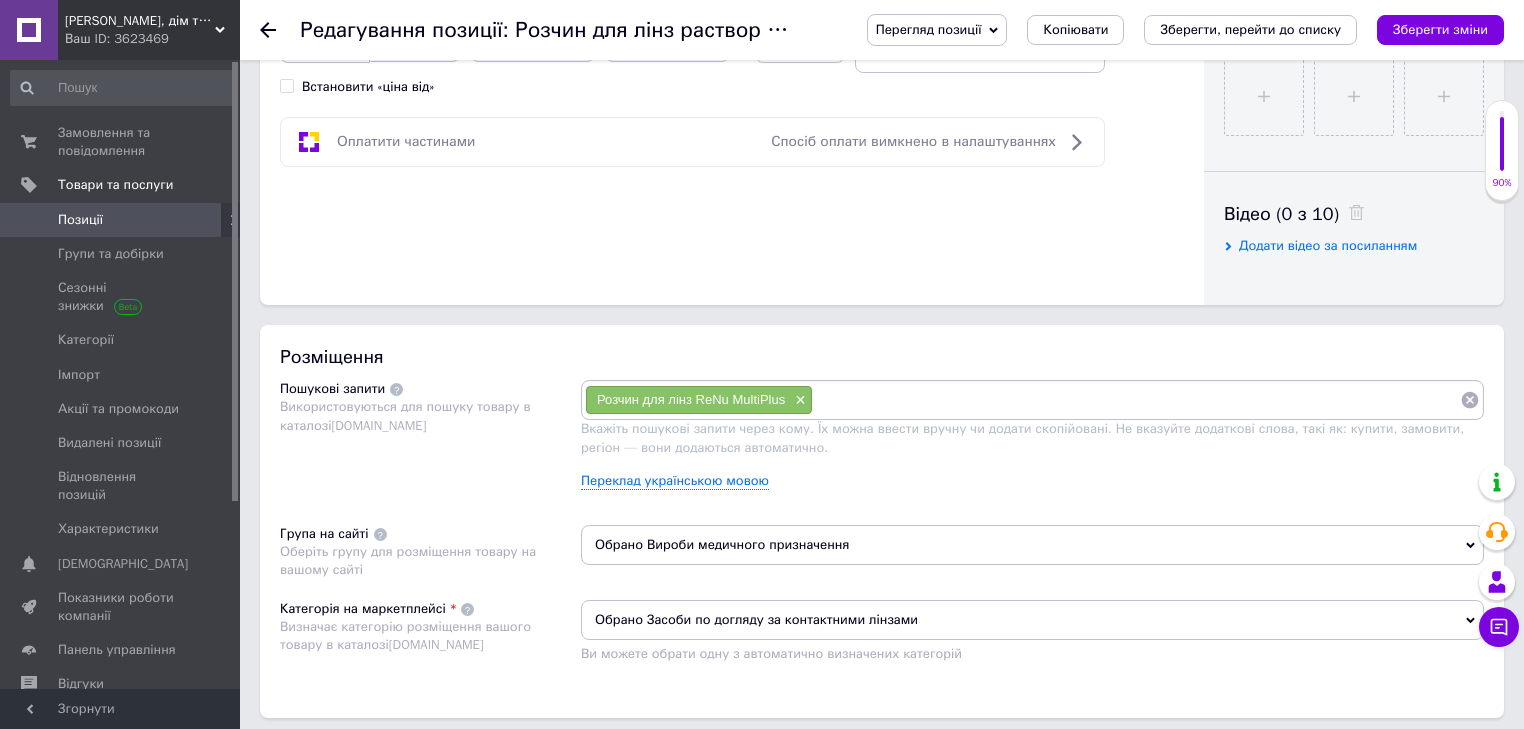 click at bounding box center [1136, 400] 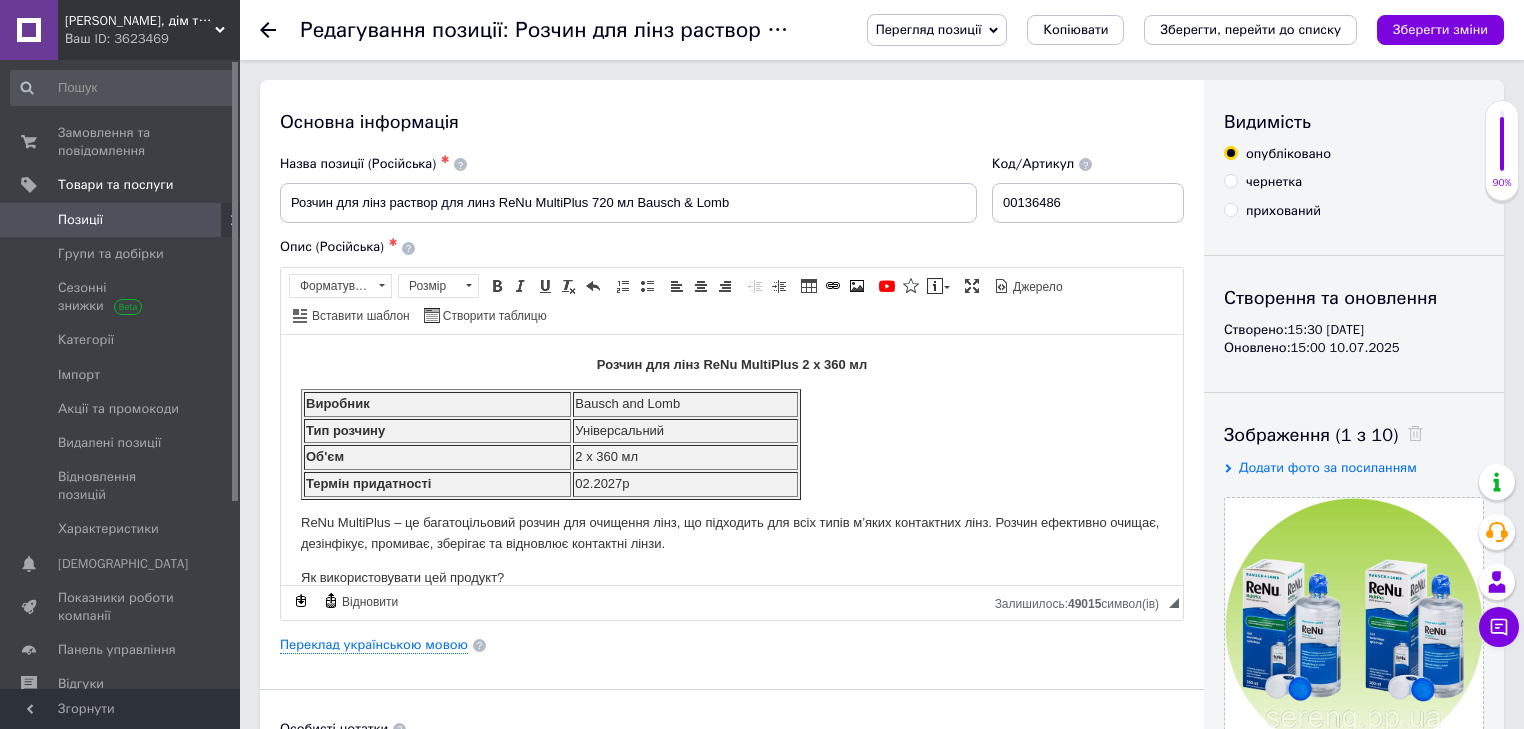 scroll, scrollTop: 0, scrollLeft: 0, axis: both 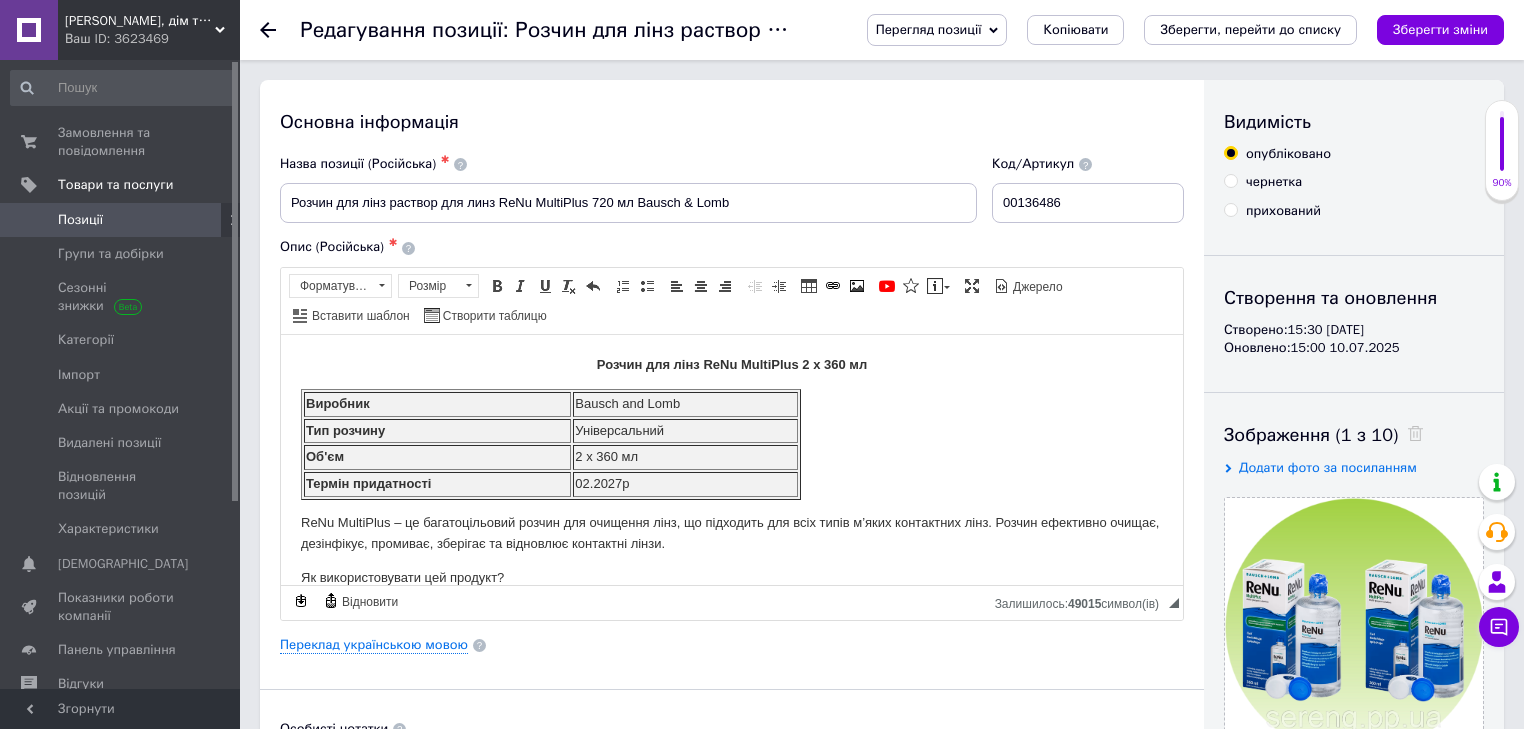 click on "Позиції" at bounding box center [80, 220] 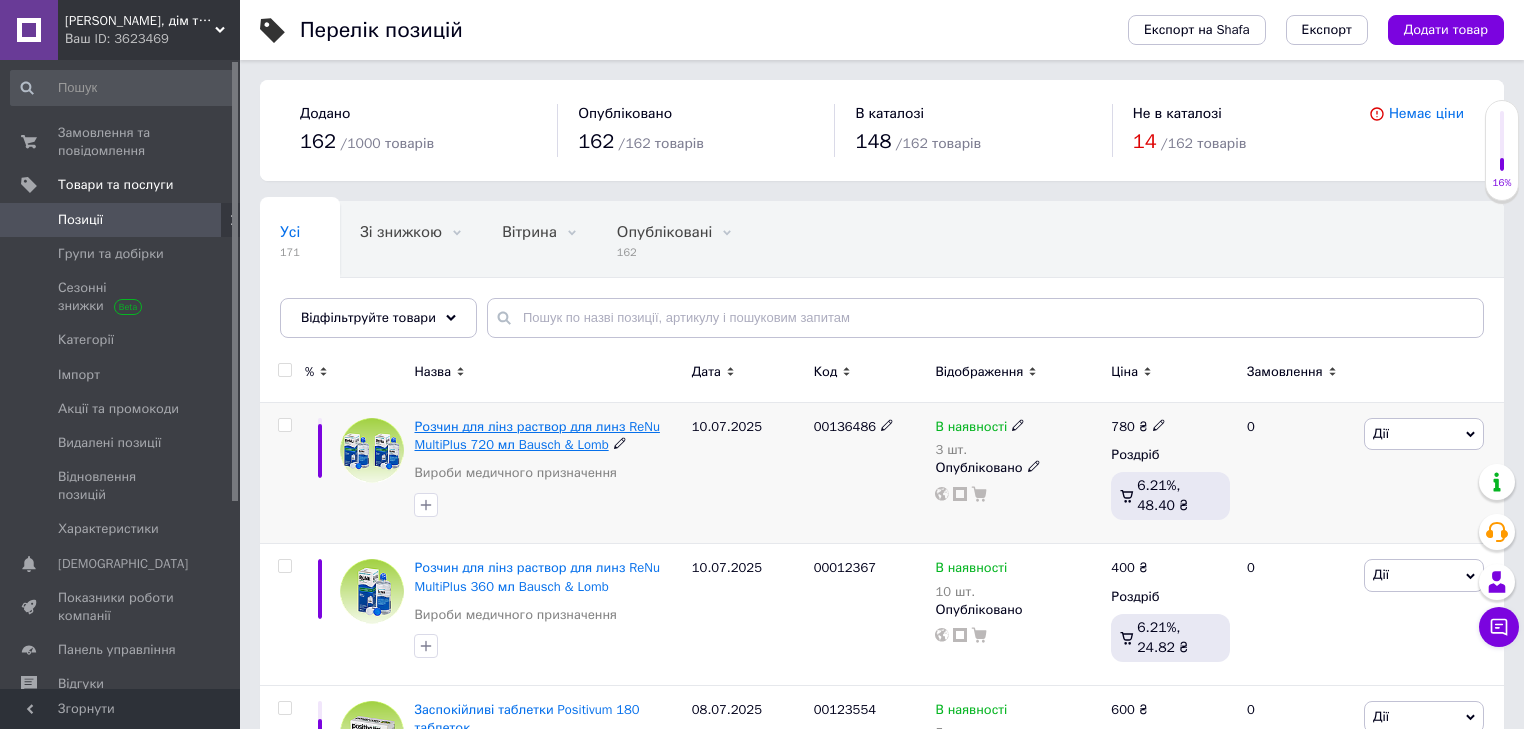 click on "Розчин для лінз раствор для линз ReNu MultiPlus 720 мл Bausch & Lomb" at bounding box center (536, 435) 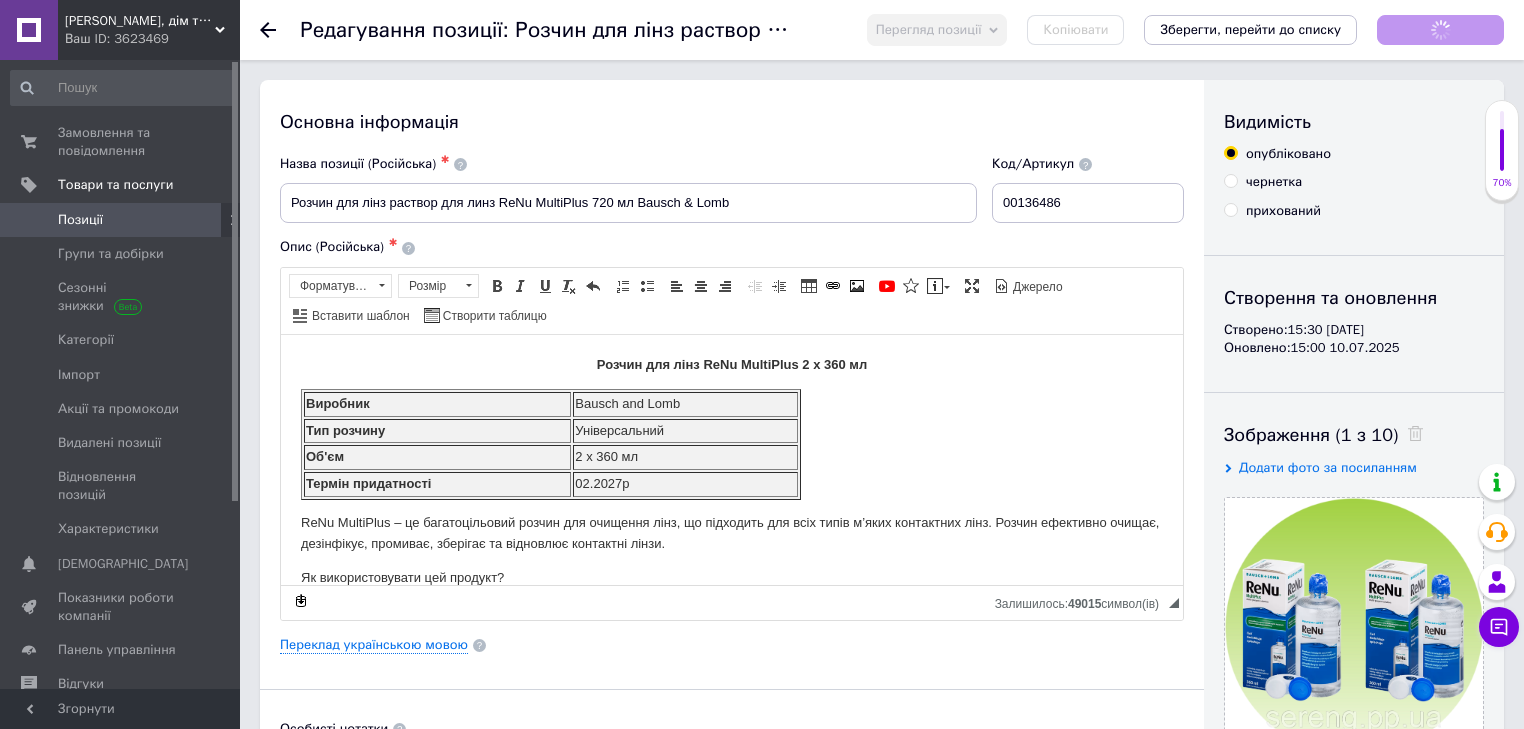 scroll, scrollTop: 0, scrollLeft: 0, axis: both 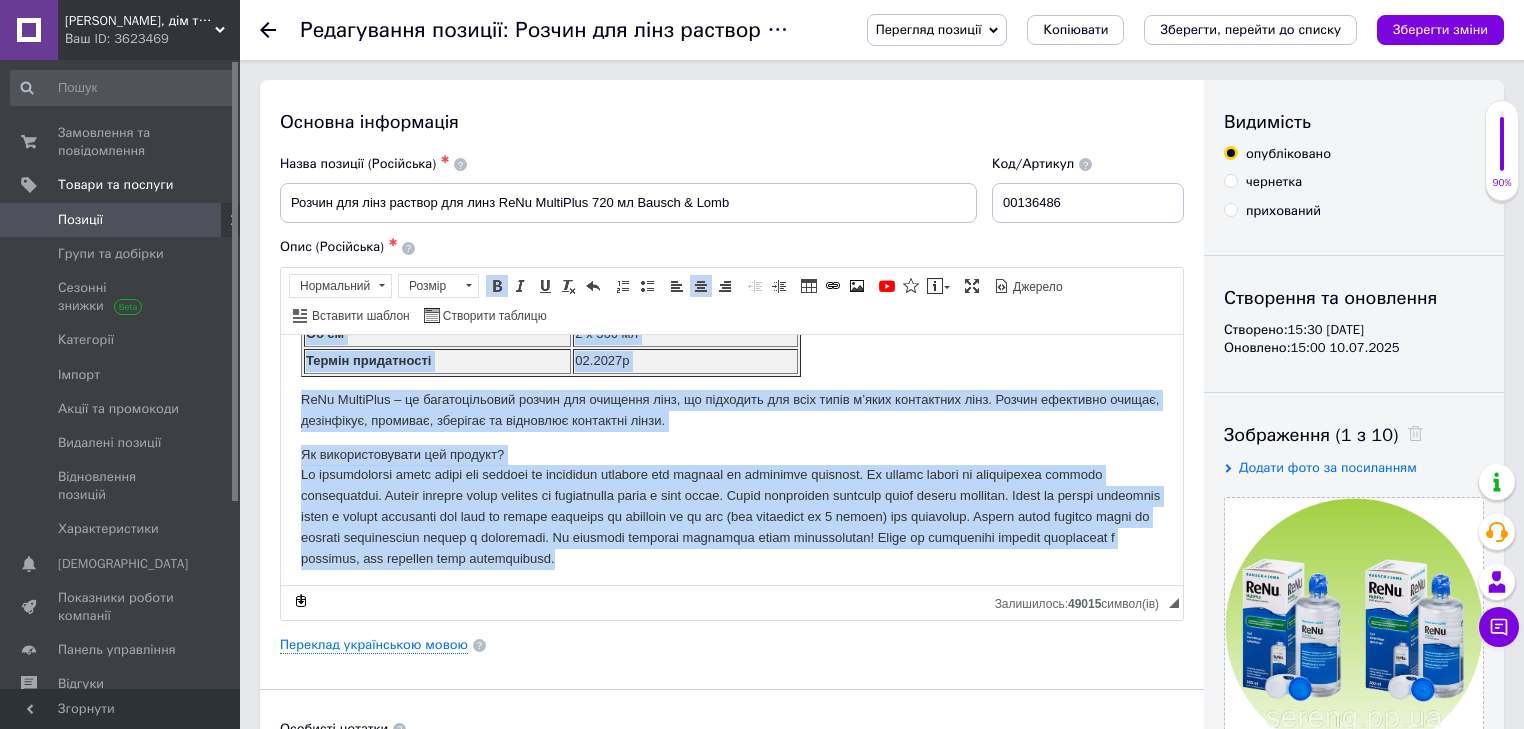 drag, startPoint x: 587, startPoint y: 360, endPoint x: 976, endPoint y: 576, distance: 444.94608 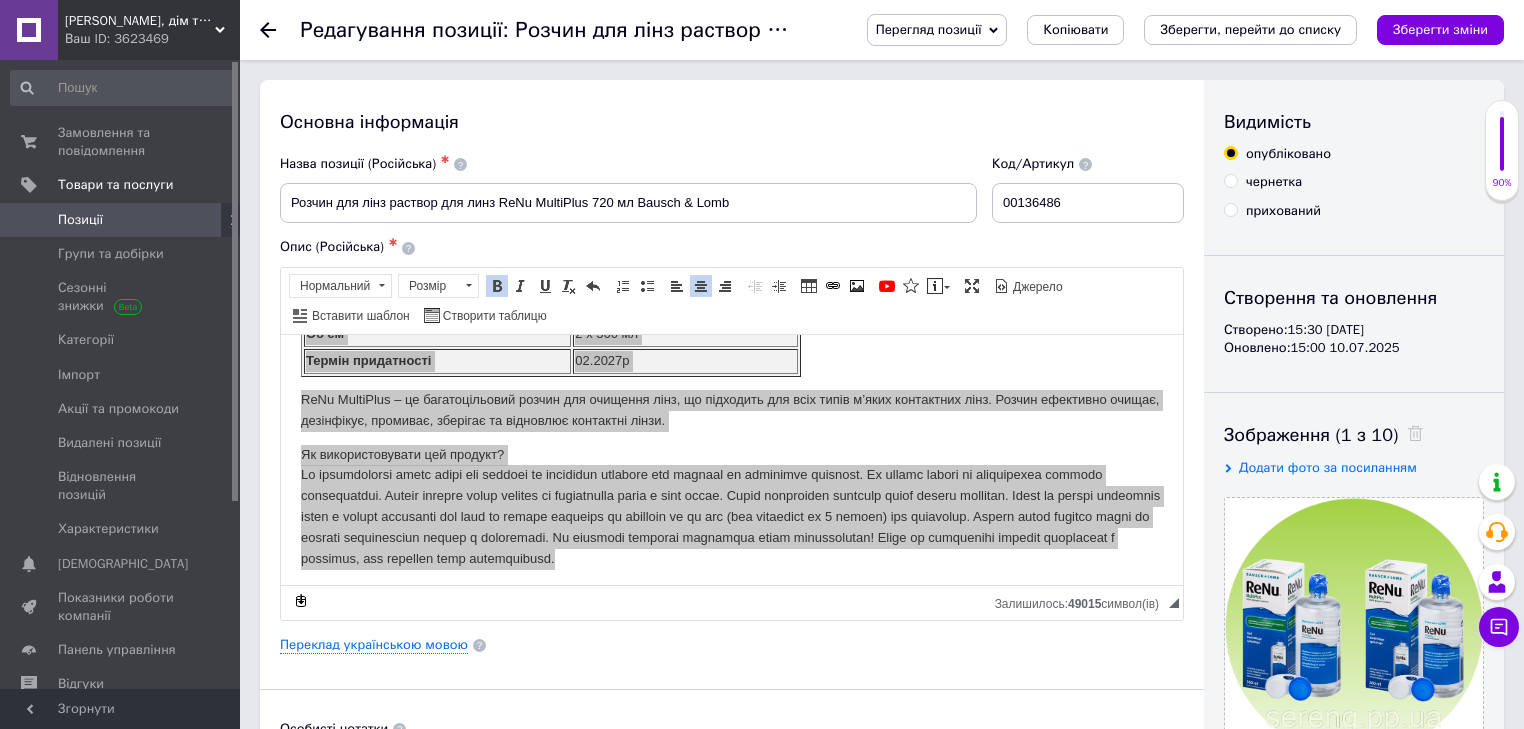 click on "Позиції" at bounding box center [80, 220] 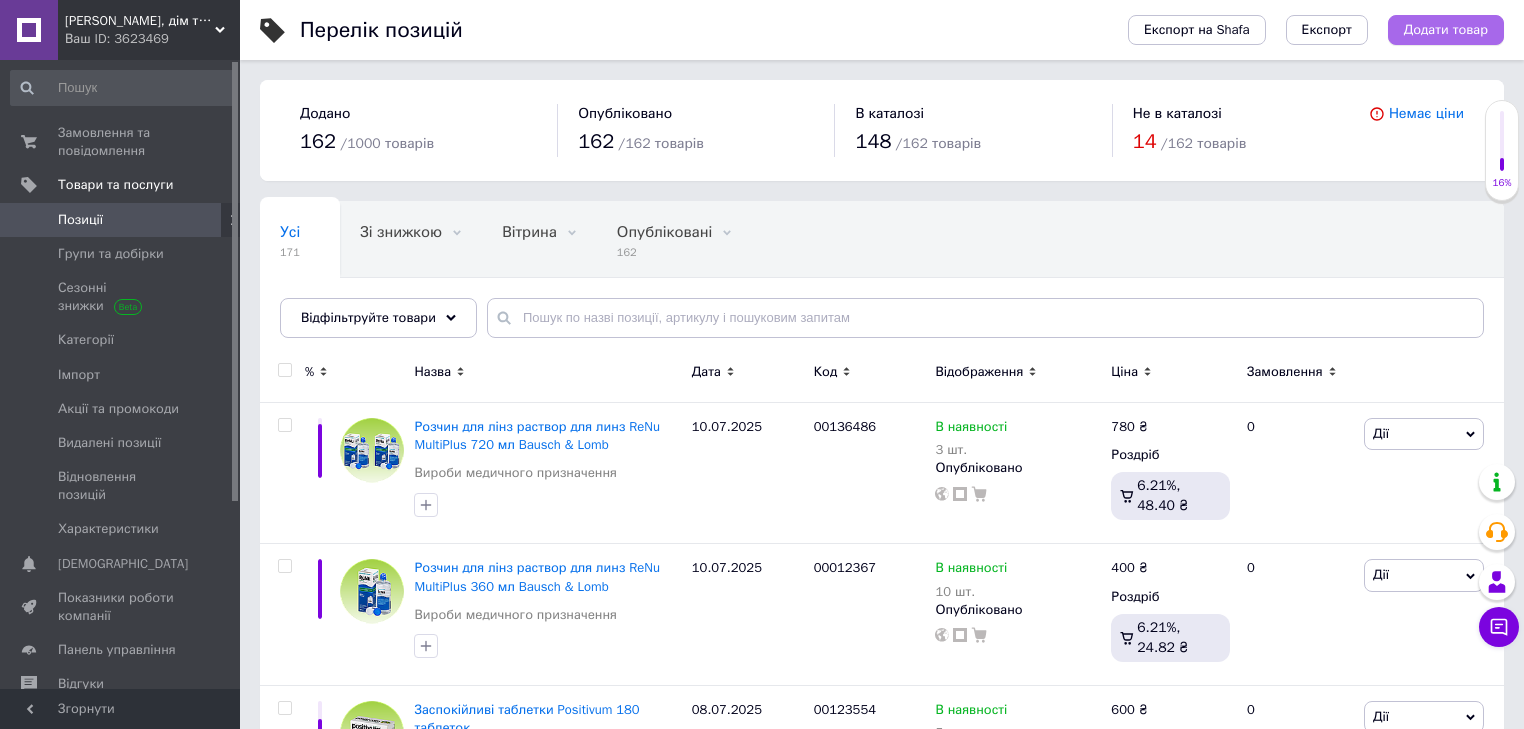 click on "Додати товар" at bounding box center [1446, 30] 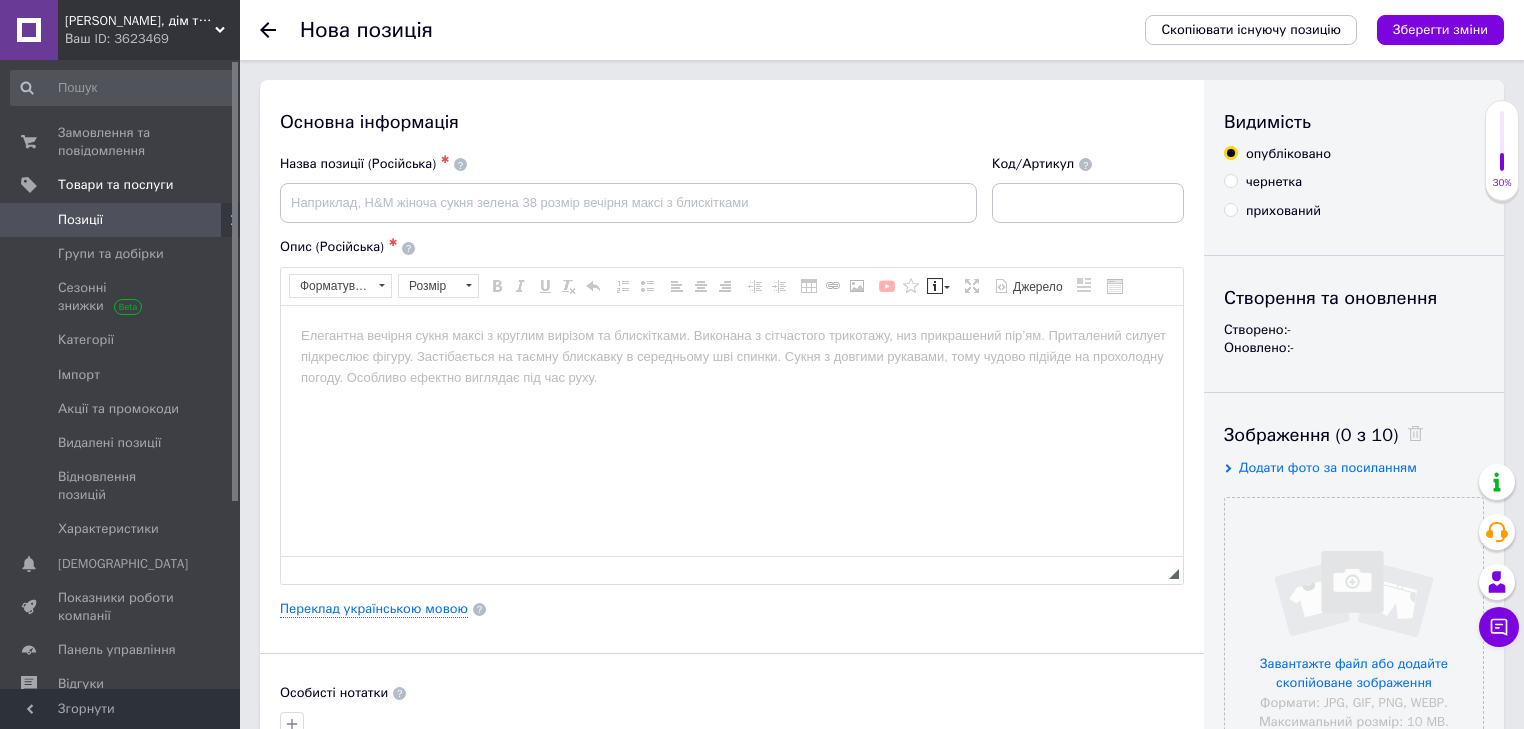 scroll, scrollTop: 0, scrollLeft: 0, axis: both 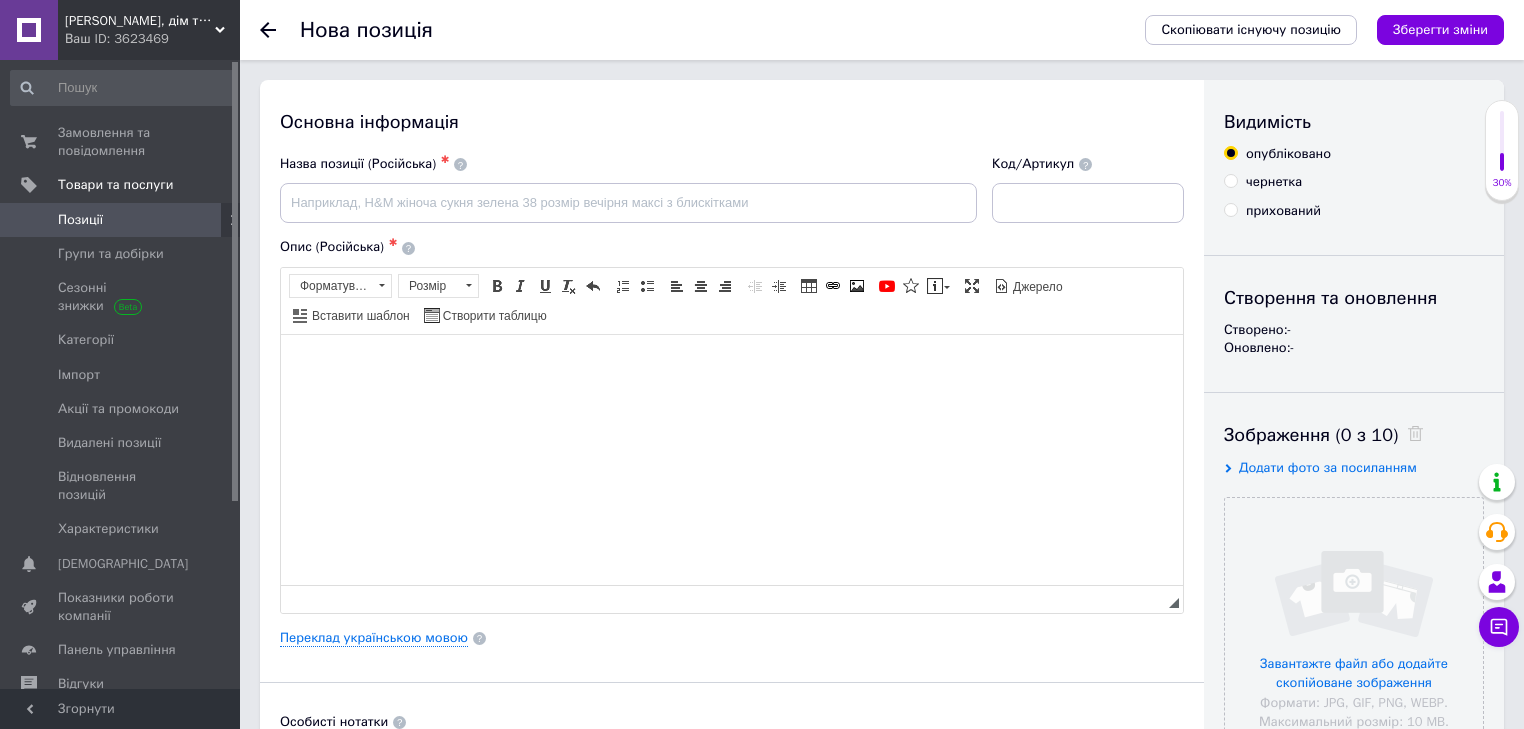 click at bounding box center (732, 364) 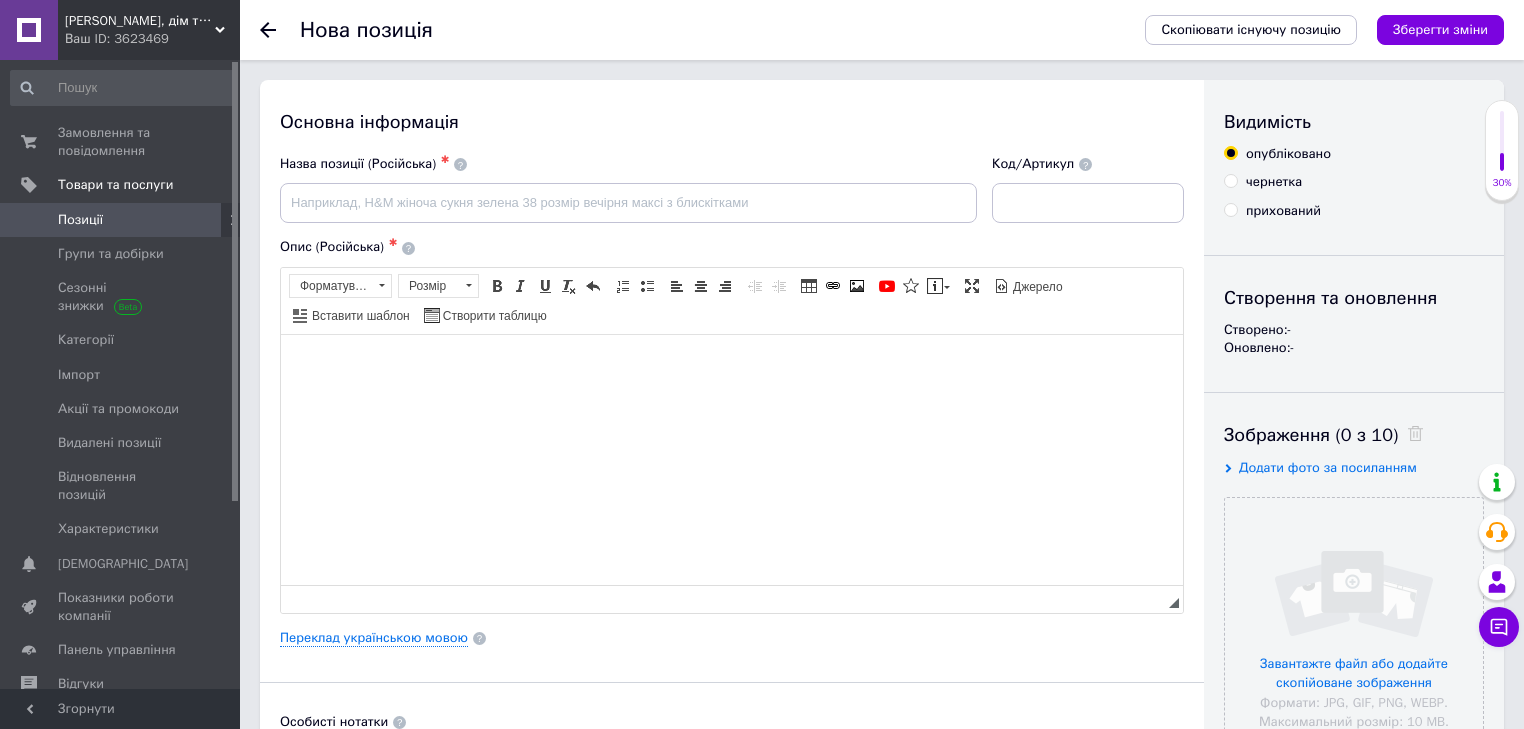 paste 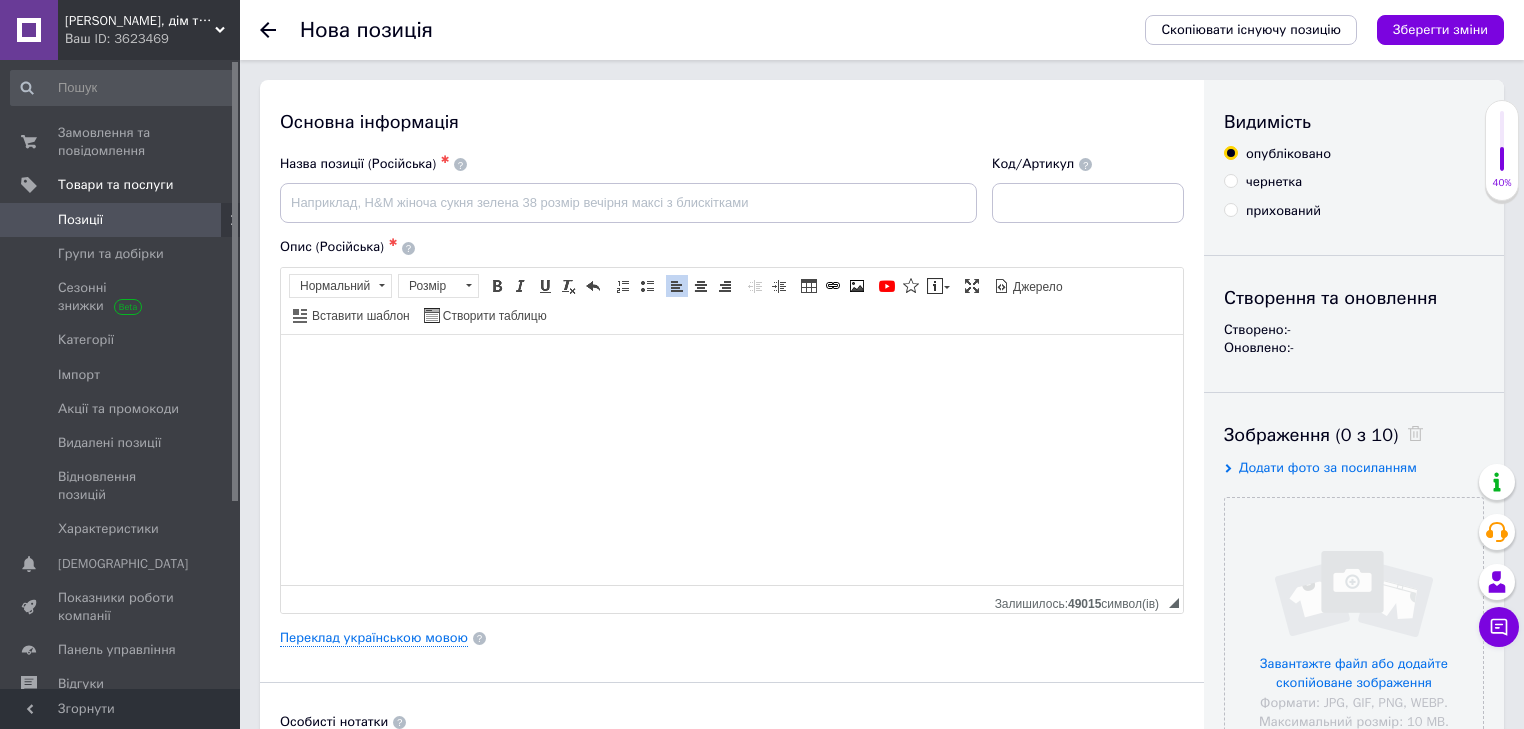 scroll, scrollTop: 100, scrollLeft: 0, axis: vertical 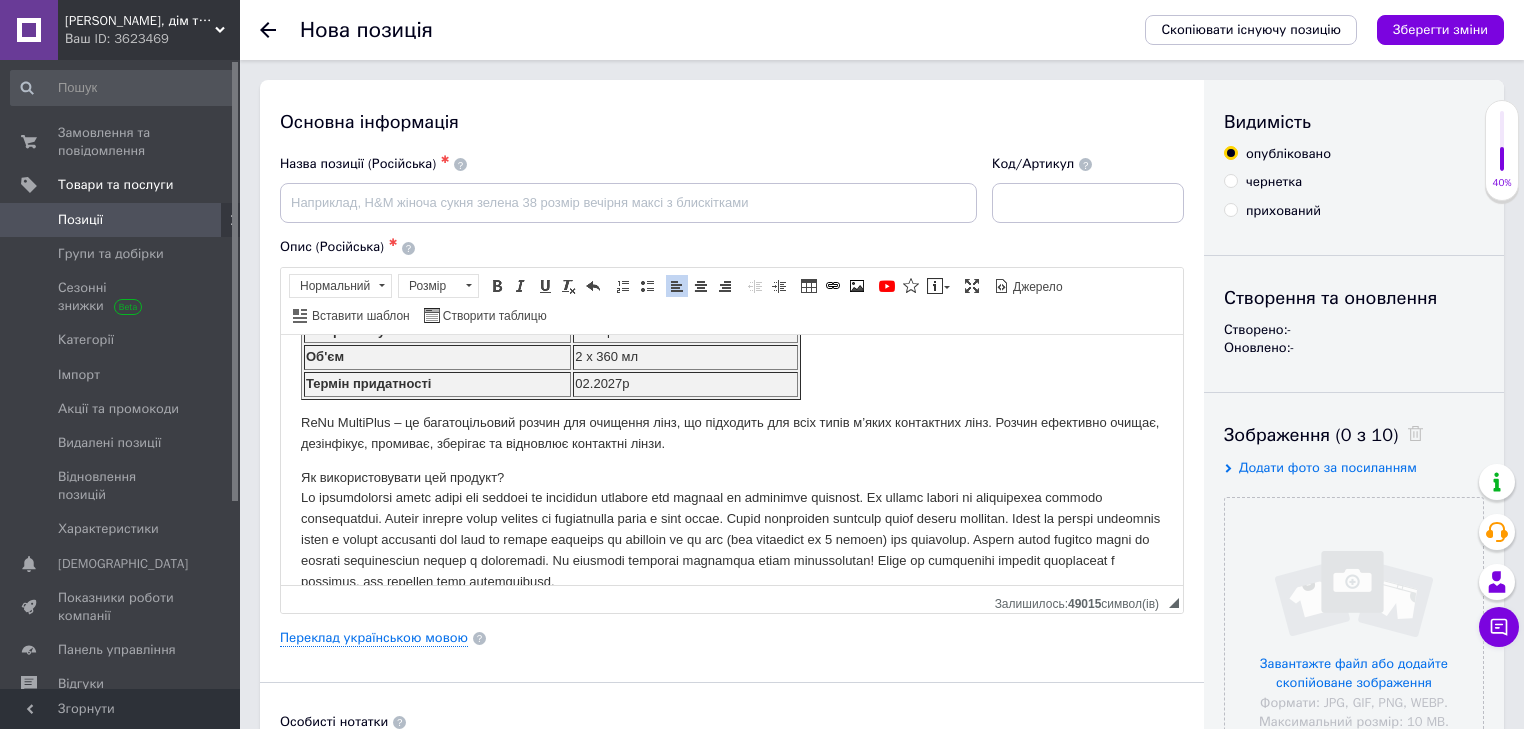 click on "2 x 360 мл" at bounding box center (685, 356) 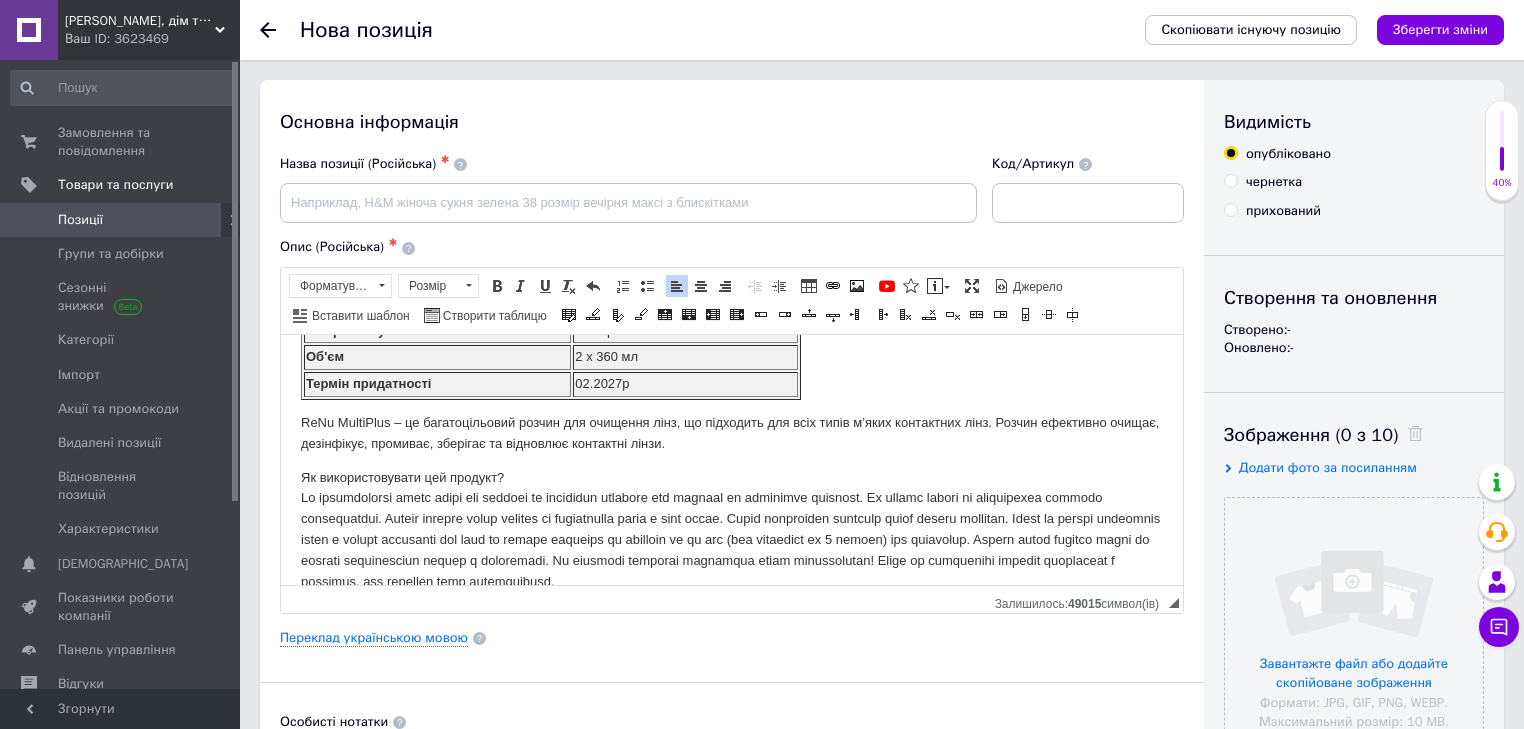 type 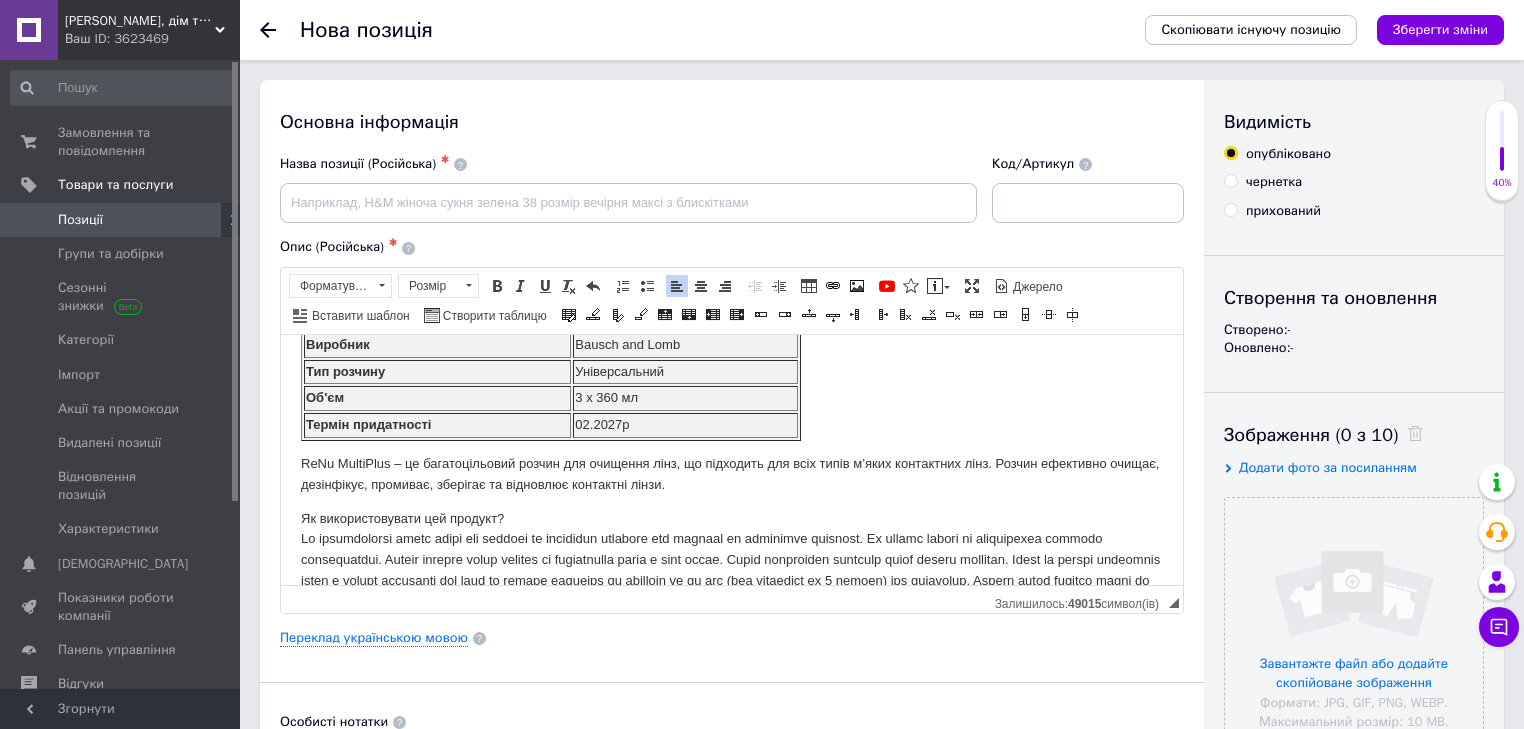 scroll, scrollTop: 0, scrollLeft: 0, axis: both 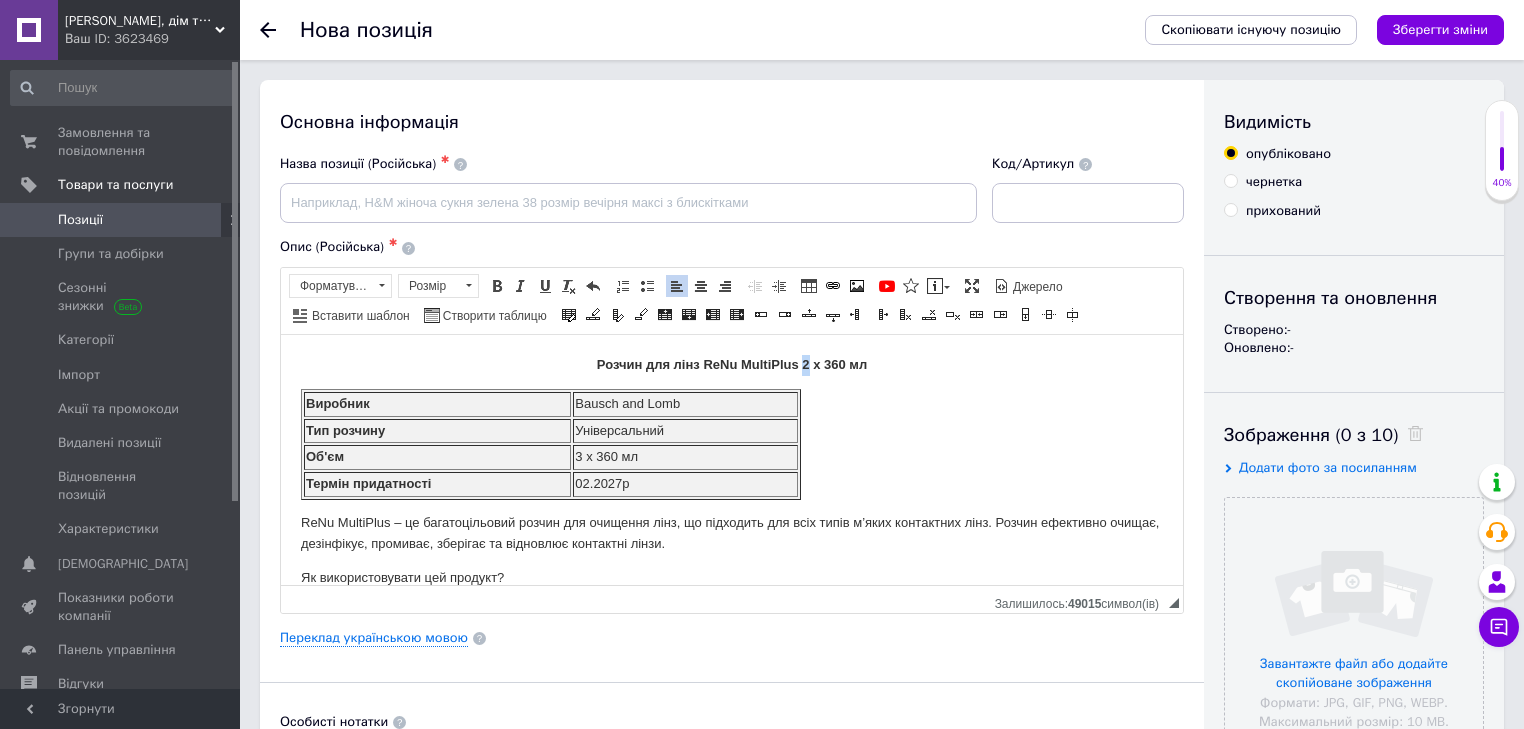 click on "Розчин для лінз ReNu MultiPlus 2 x 360 мл" at bounding box center [732, 363] 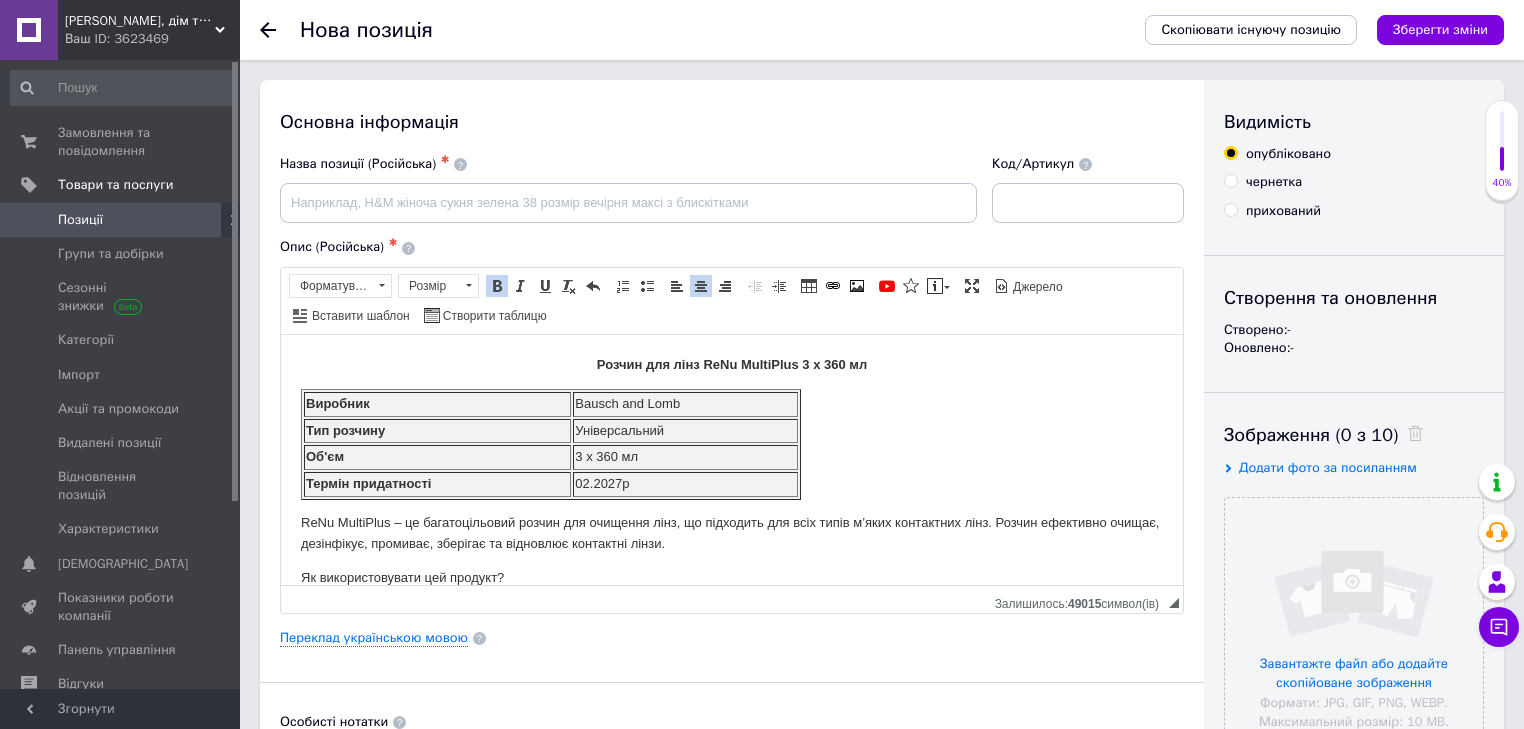 click on "Розчин для лінз ReNu MultiPlus 3 x 360 мл Виробник Bausch and Lomb Тип розчину Універсальний Об'єм 3 x 360 мл Термін придатності 02.2027р ReNu MultiPlus – це багатоцільовий розчин для очищення лінз, що підходить для всіх типів м’яких контактних лінз. Розчин ефективно очищає, дезінфікує, промиває, зберігає та відновлює контактні лінзи. Як використовувати цей продукт?" at bounding box center [732, 522] 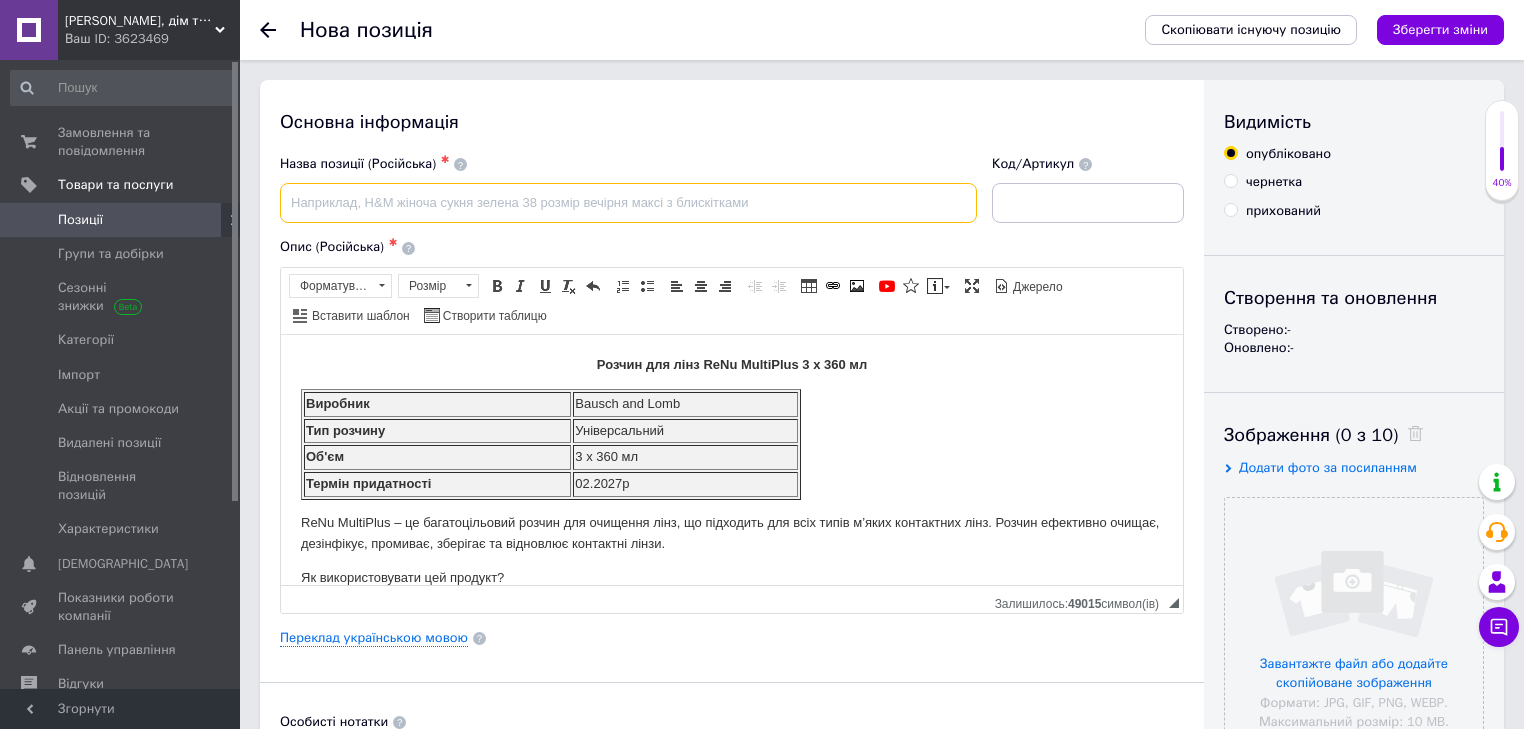 click at bounding box center [628, 203] 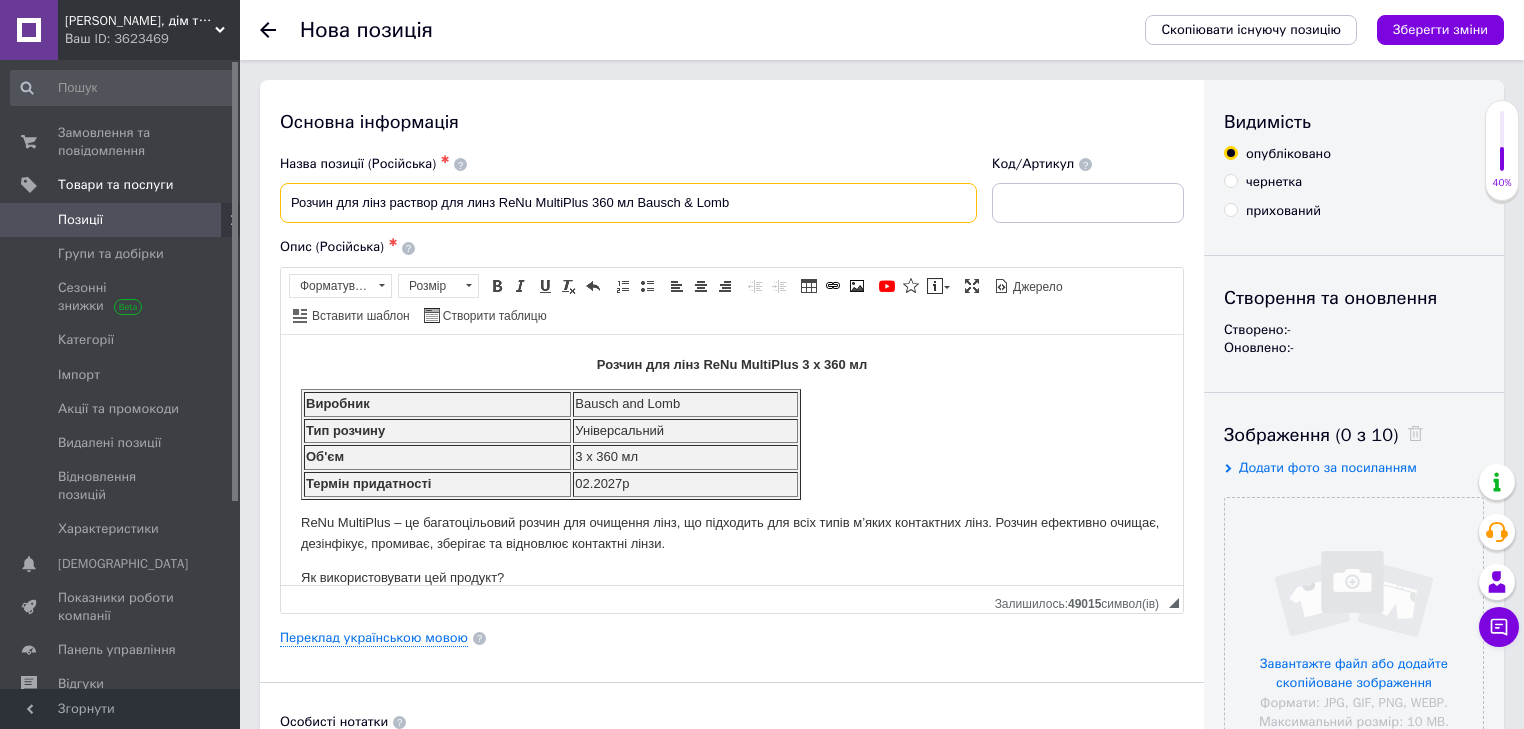 click on "Розчин для лінз раствор для линз ReNu MultiPlus 360 мл Bausch & Lomb" at bounding box center [628, 203] 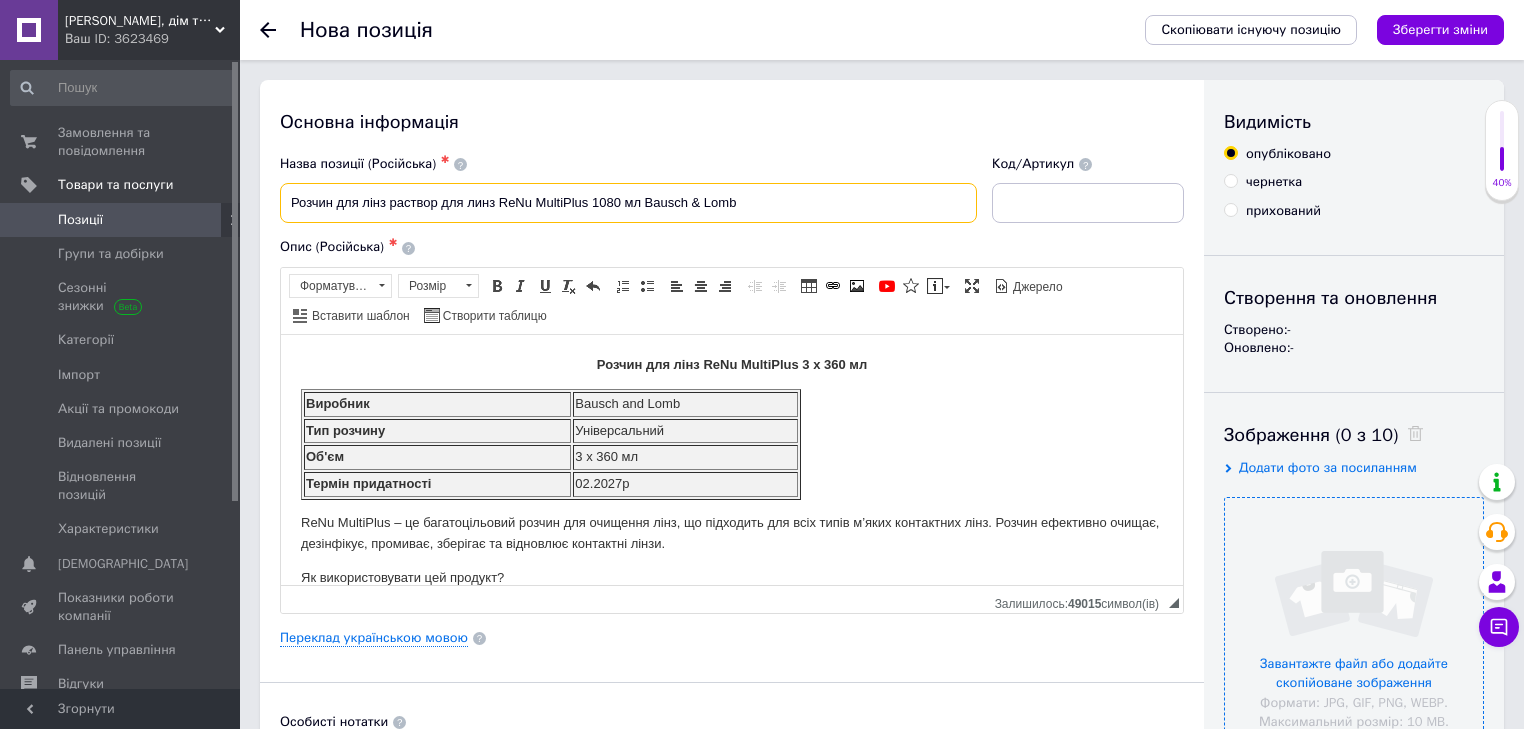 type on "Розчин для лінз раствор для линз ReNu MultiPlus 1080 мл Bausch & Lomb" 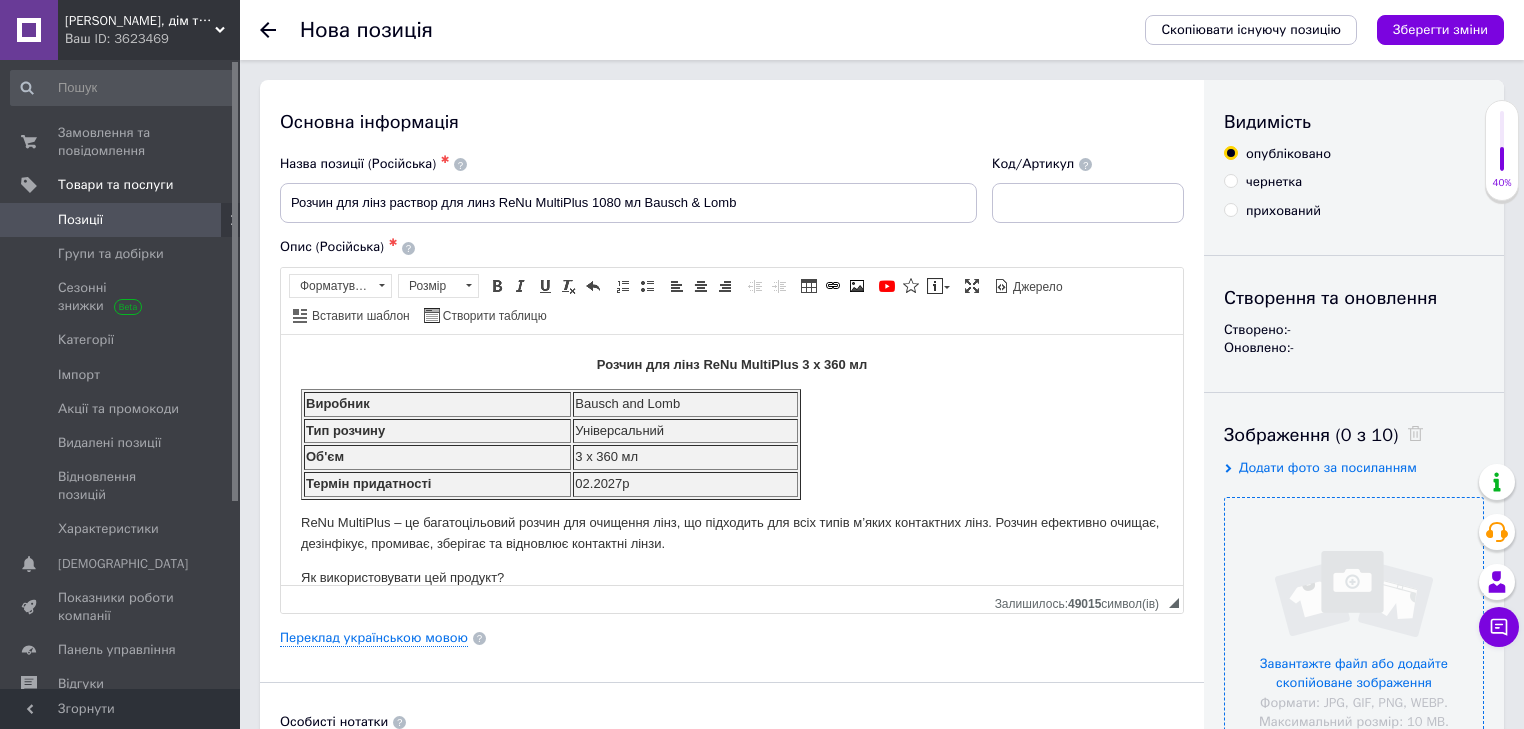click at bounding box center [1354, 627] 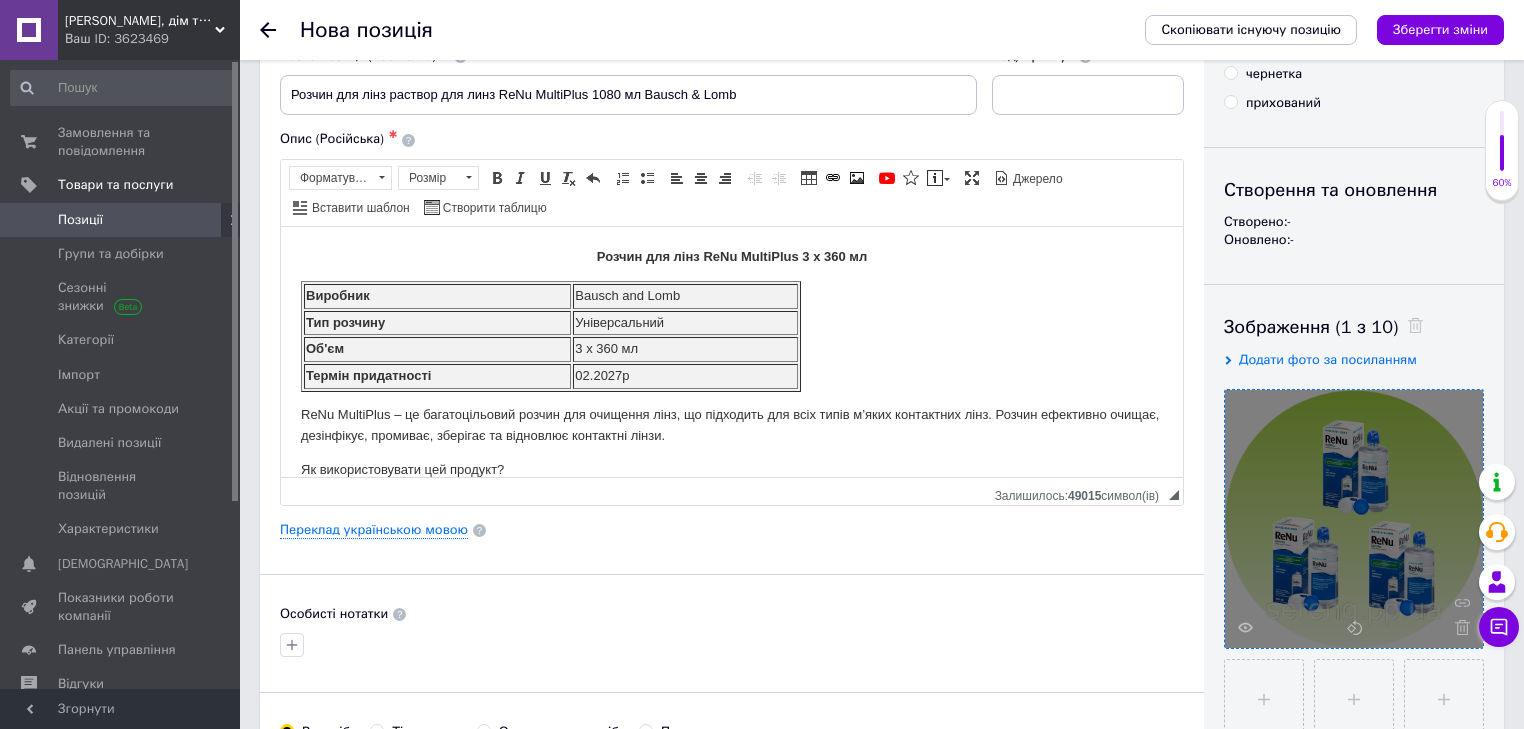 scroll, scrollTop: 127, scrollLeft: 0, axis: vertical 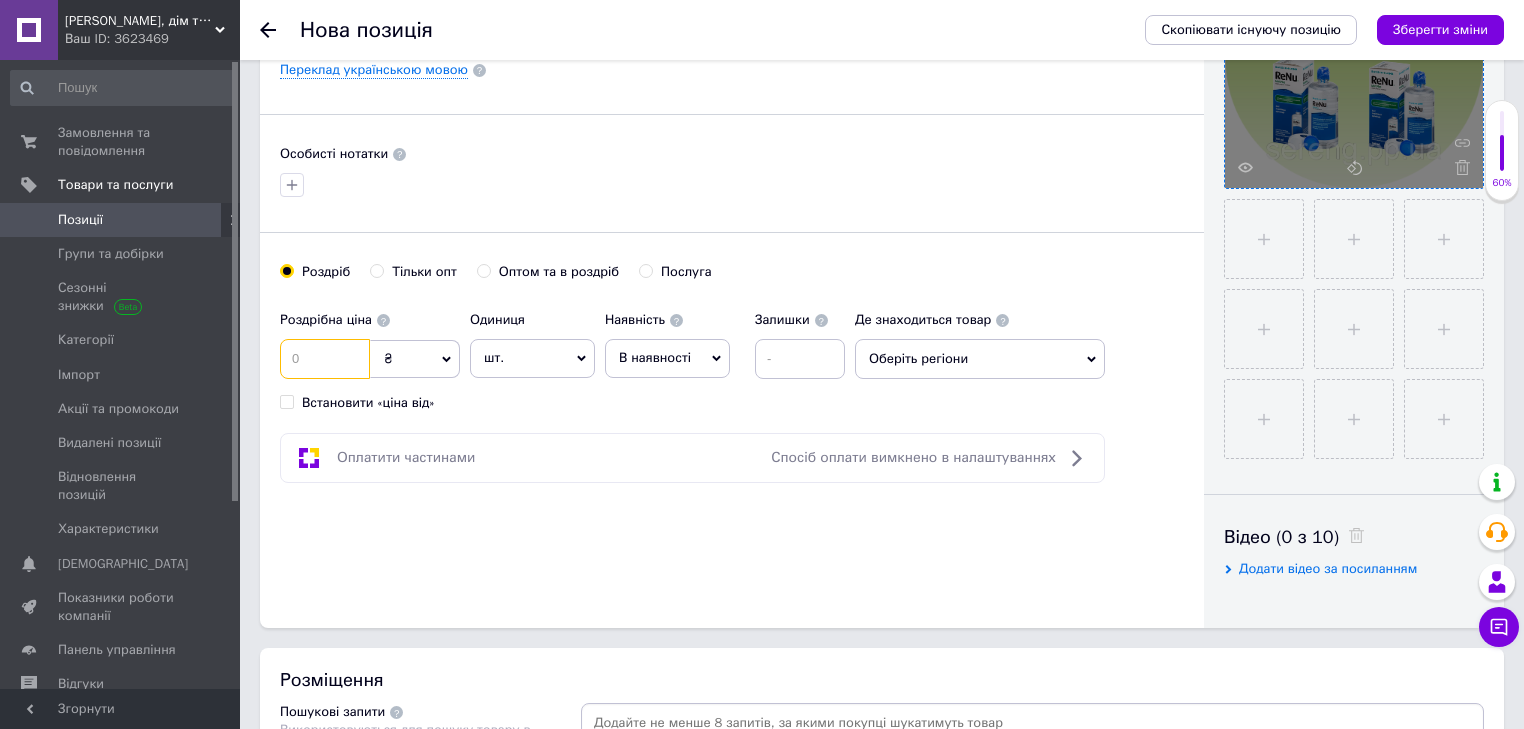 click at bounding box center (325, 359) 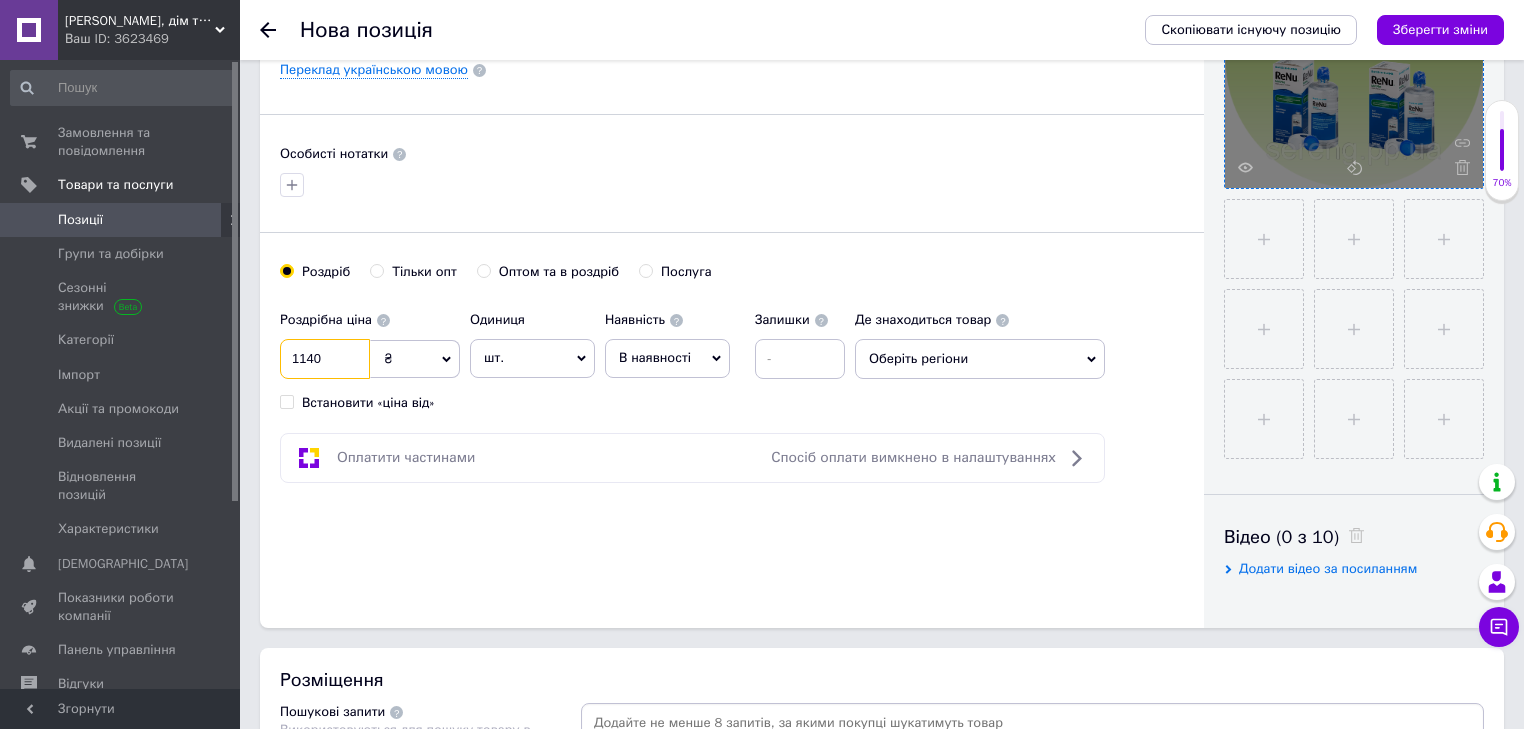 type on "1140" 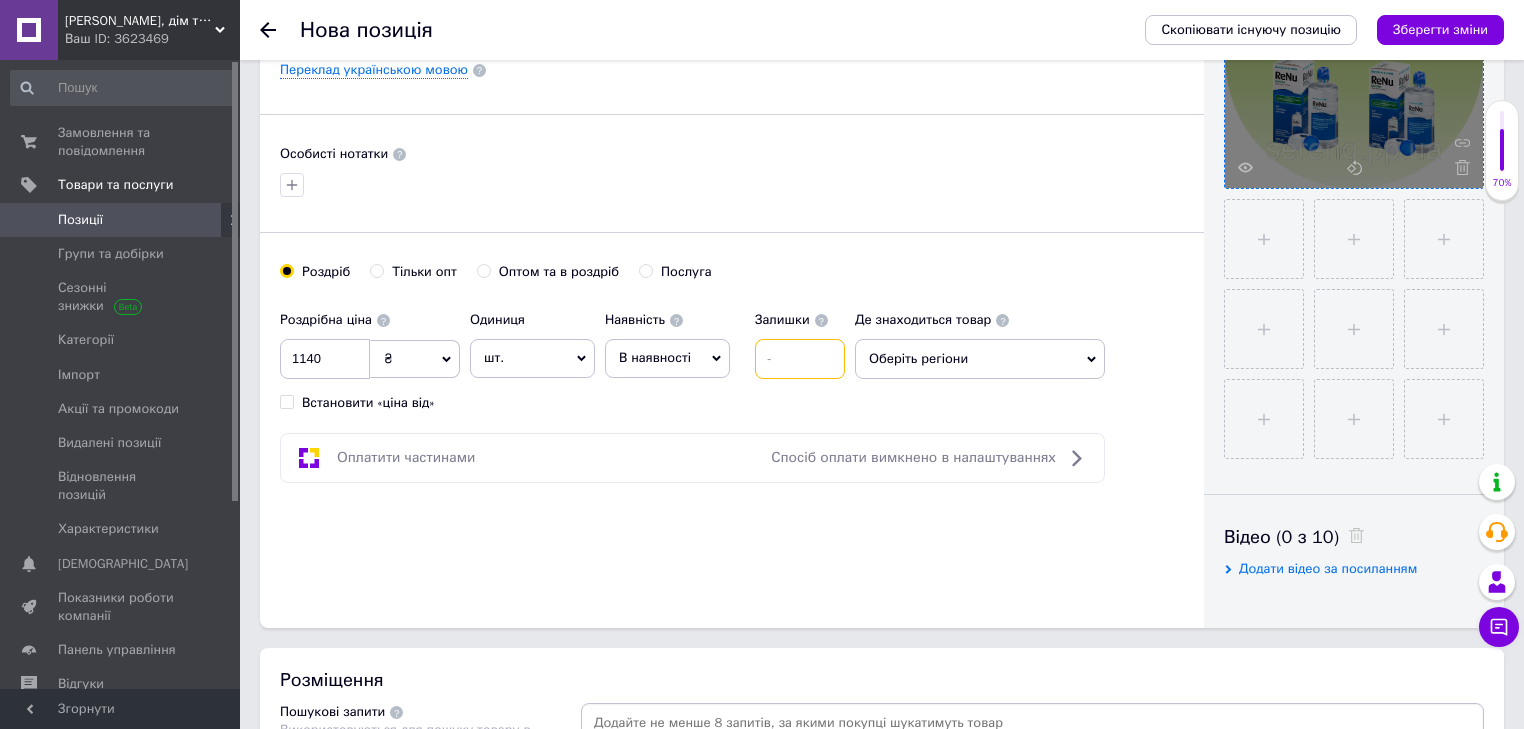 click at bounding box center [800, 359] 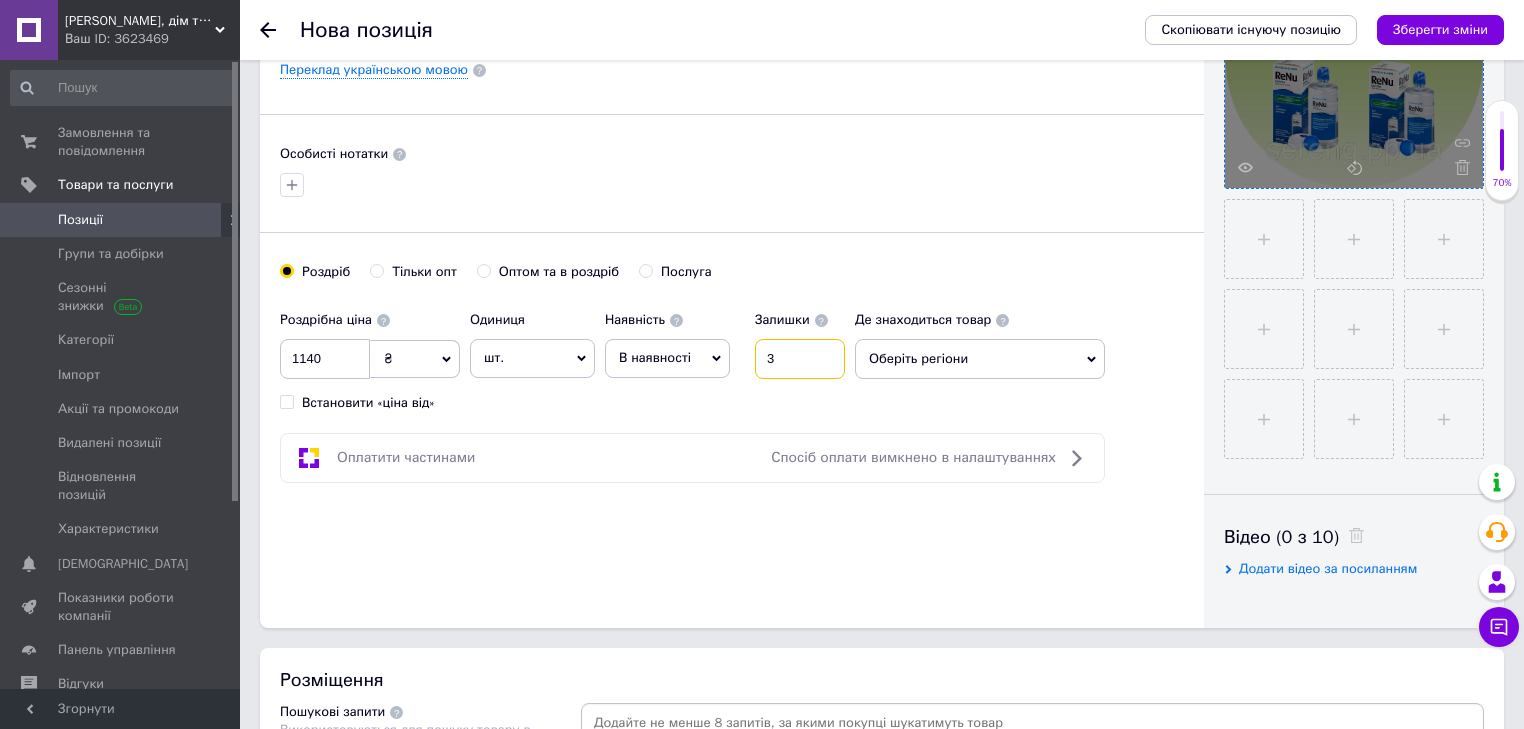 type on "3" 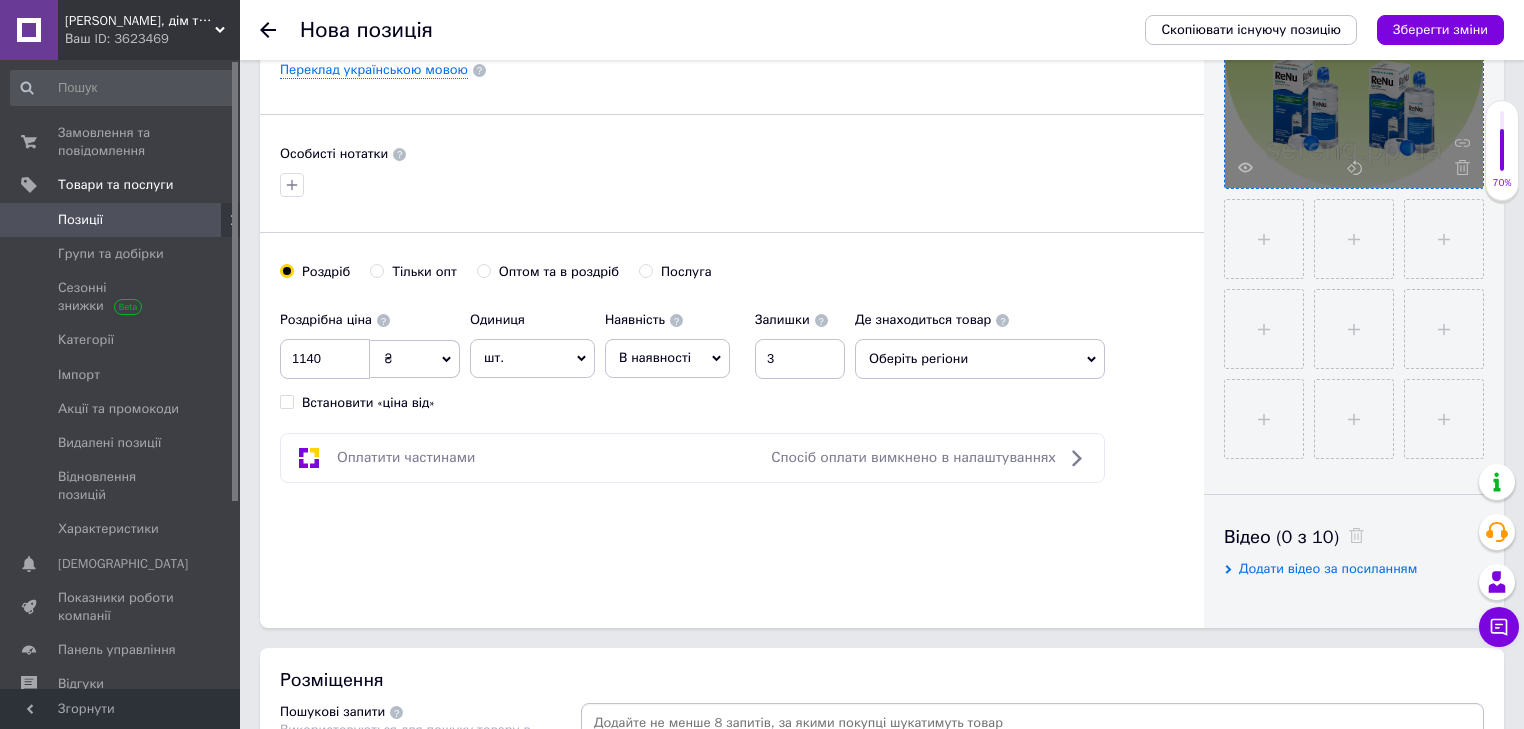 click 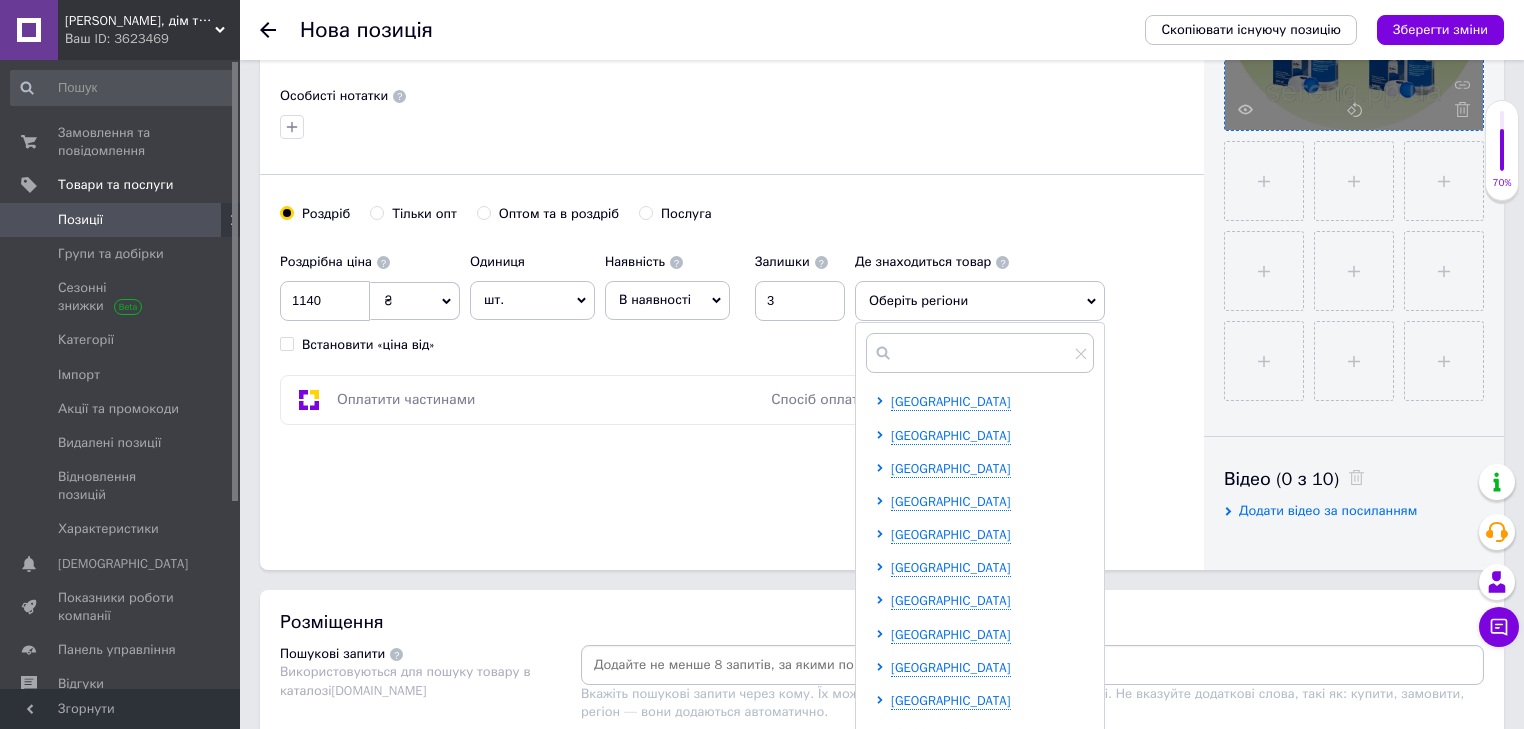 scroll, scrollTop: 648, scrollLeft: 0, axis: vertical 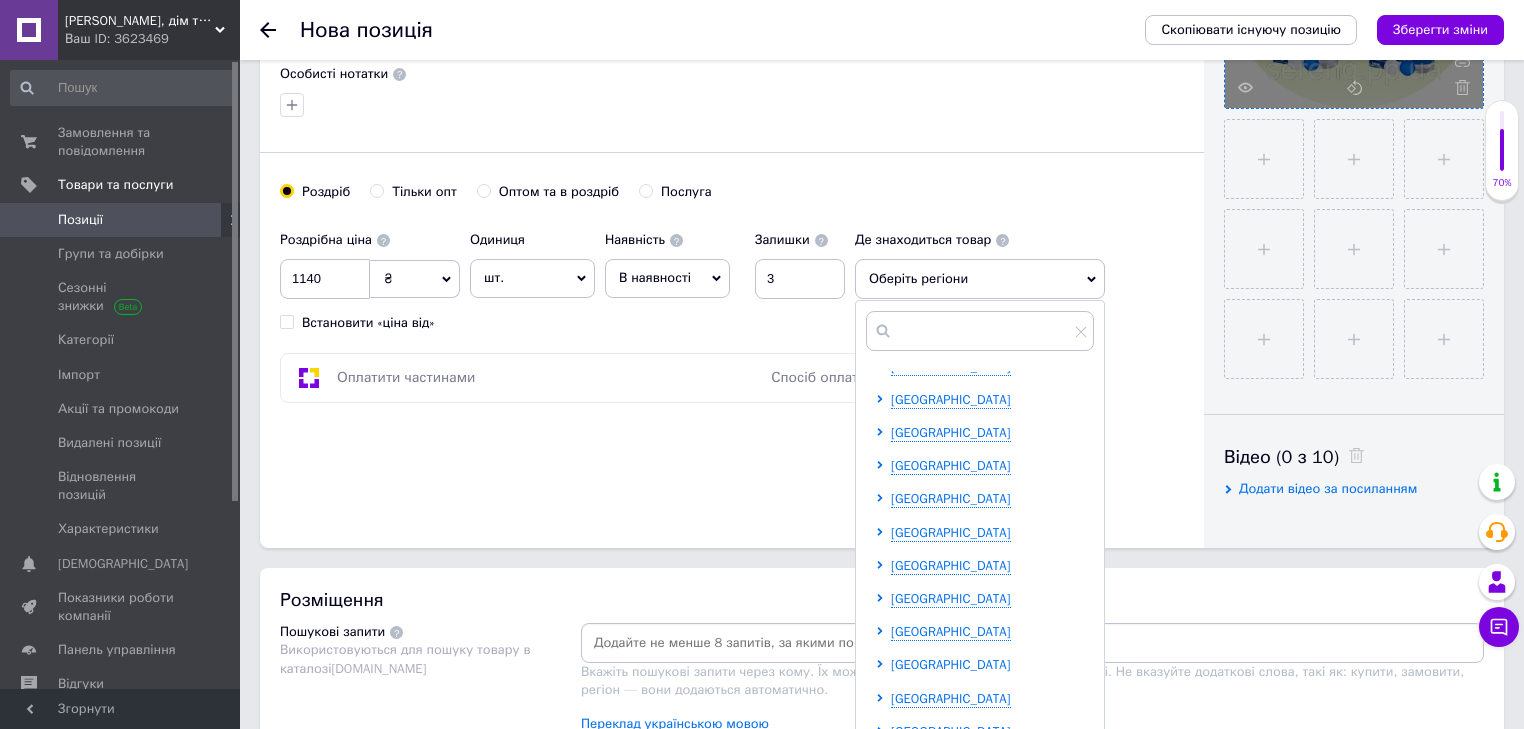 click on "Львівська область" at bounding box center (951, 664) 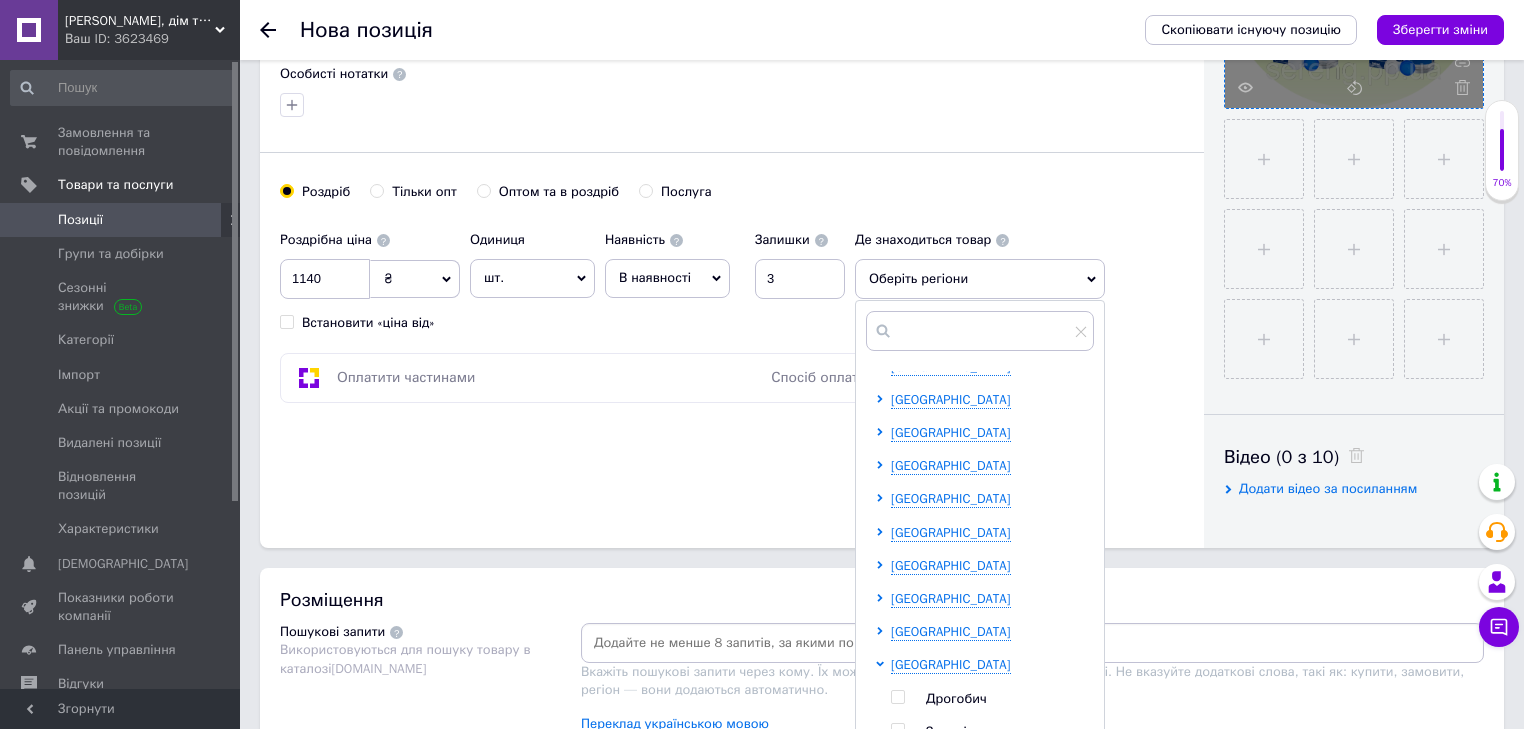 drag, startPoint x: 1104, startPoint y: 497, endPoint x: 1100, endPoint y: 560, distance: 63.126858 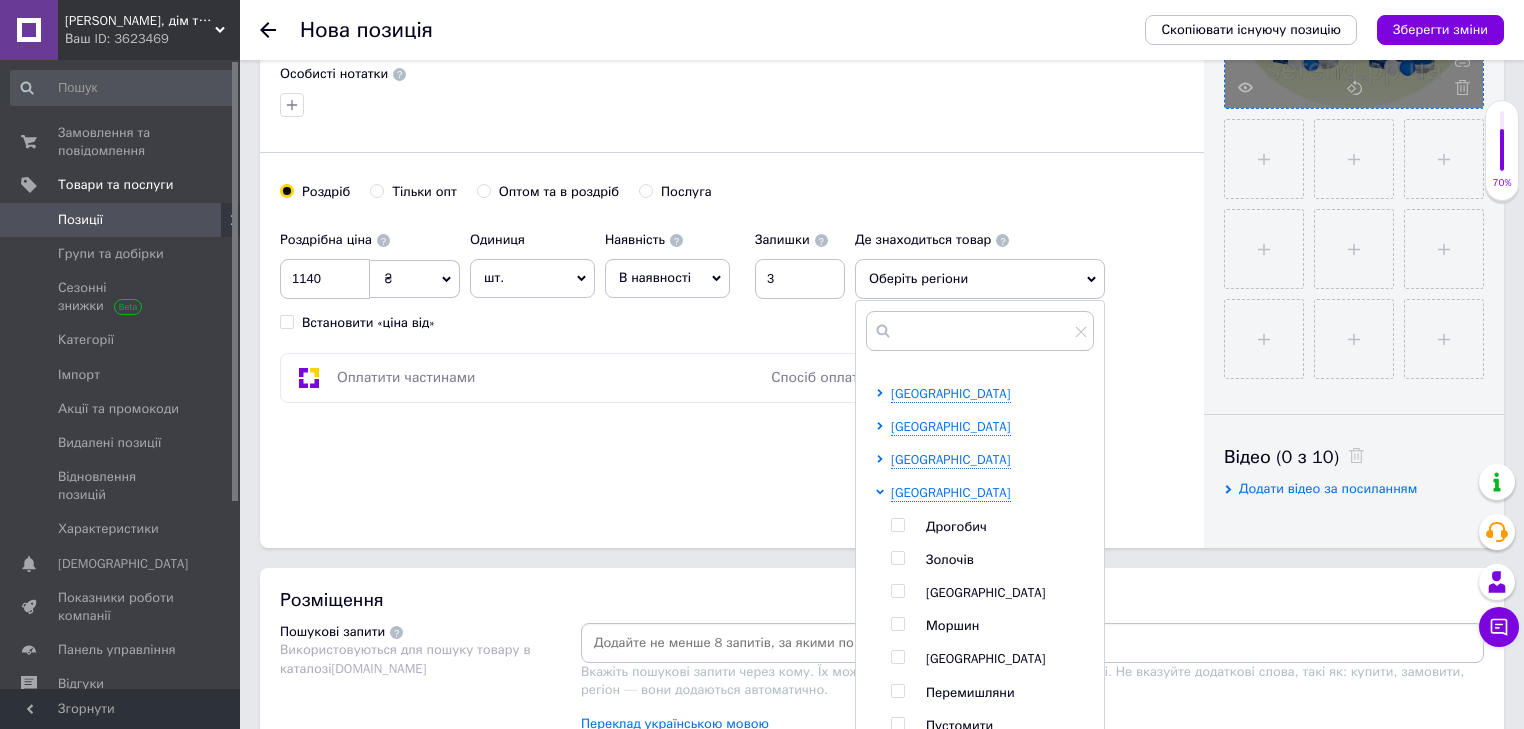 scroll, scrollTop: 317, scrollLeft: 0, axis: vertical 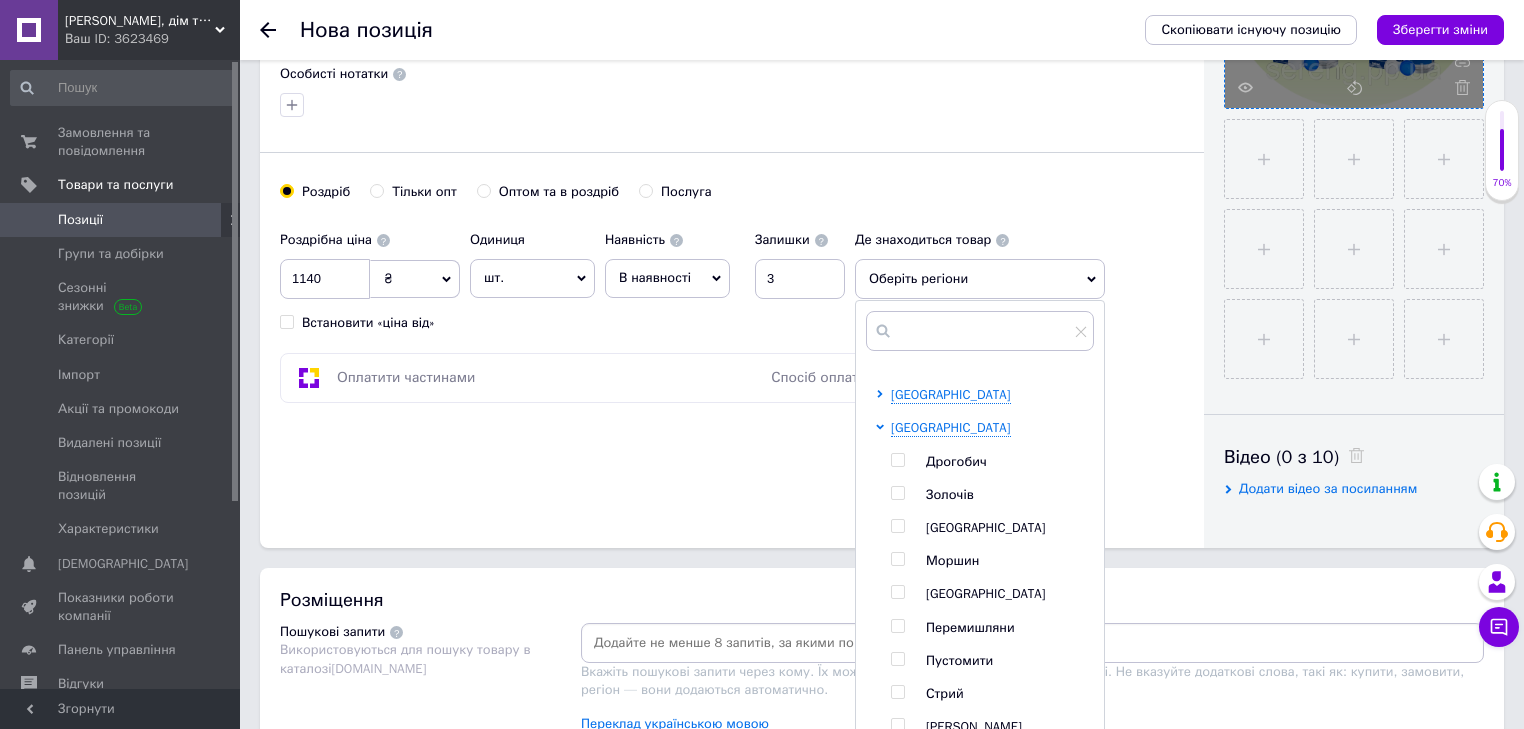 click at bounding box center [897, 526] 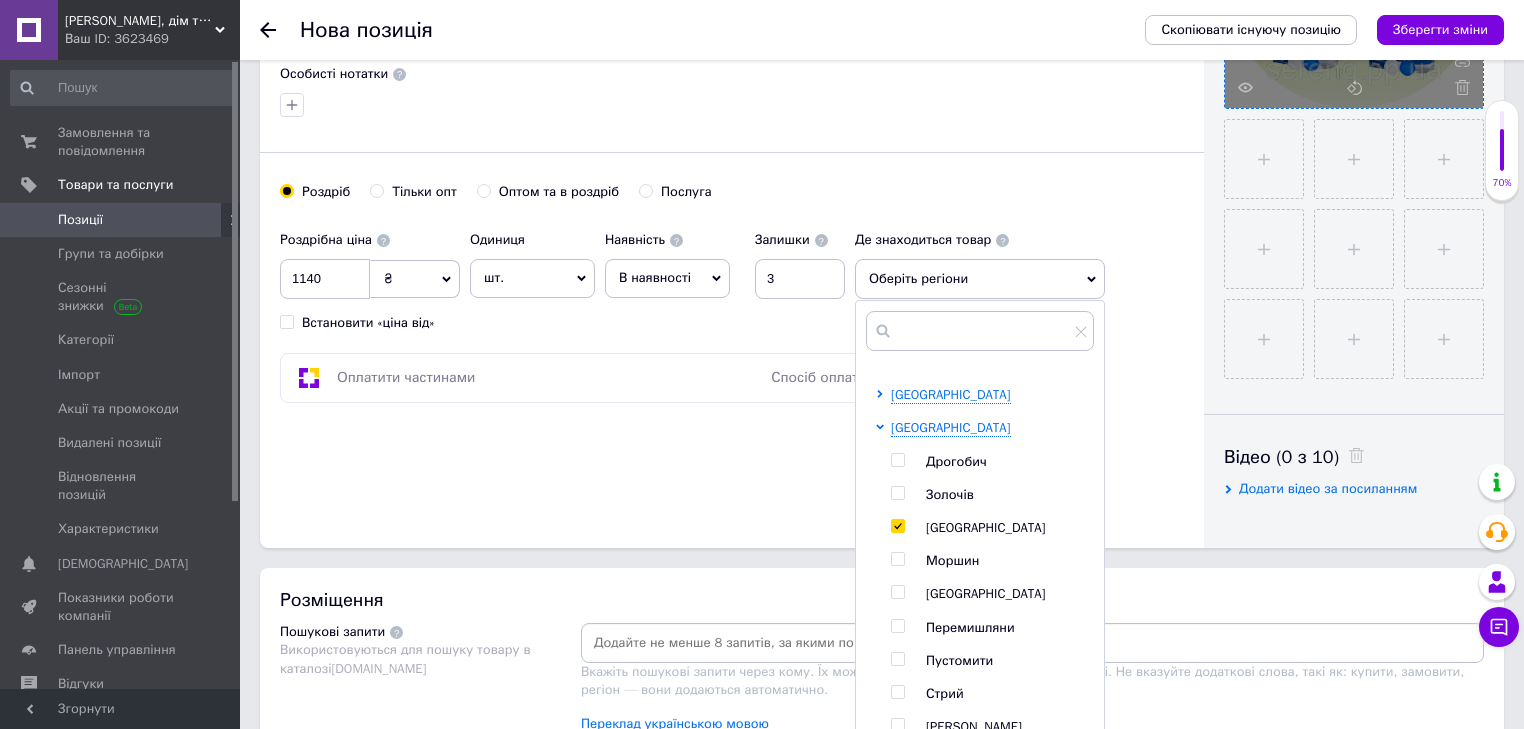 checkbox on "true" 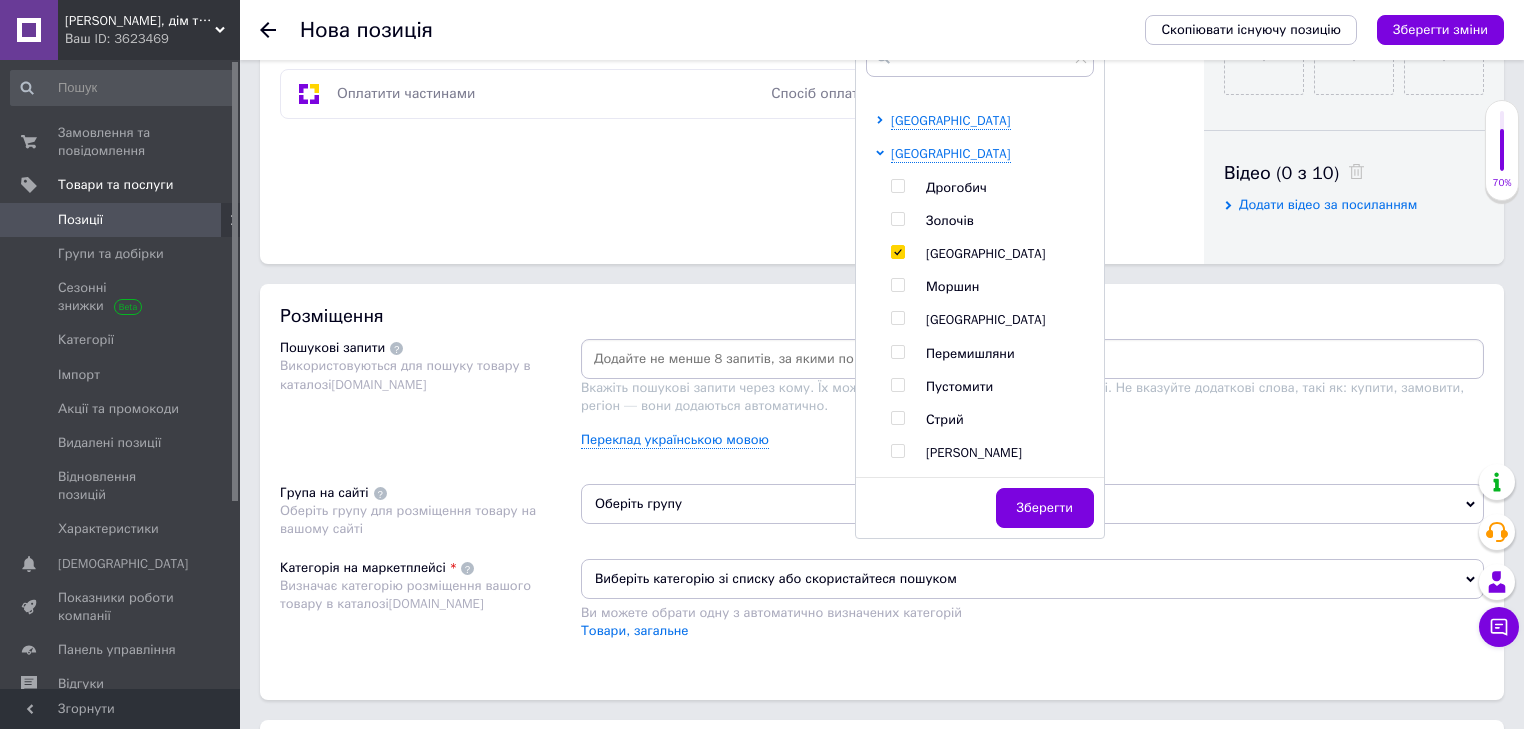 scroll, scrollTop: 967, scrollLeft: 0, axis: vertical 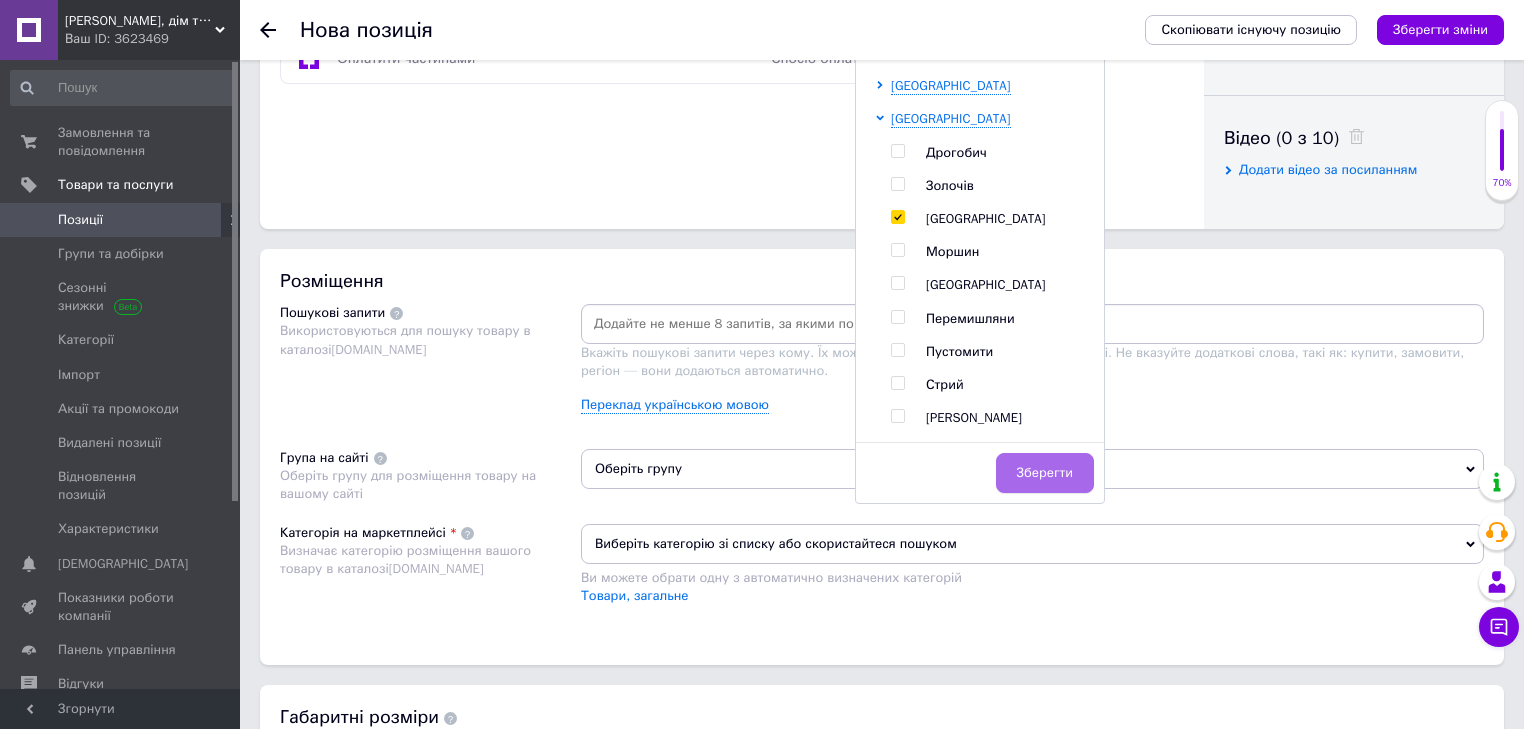 click on "Зберегти" at bounding box center [1045, 473] 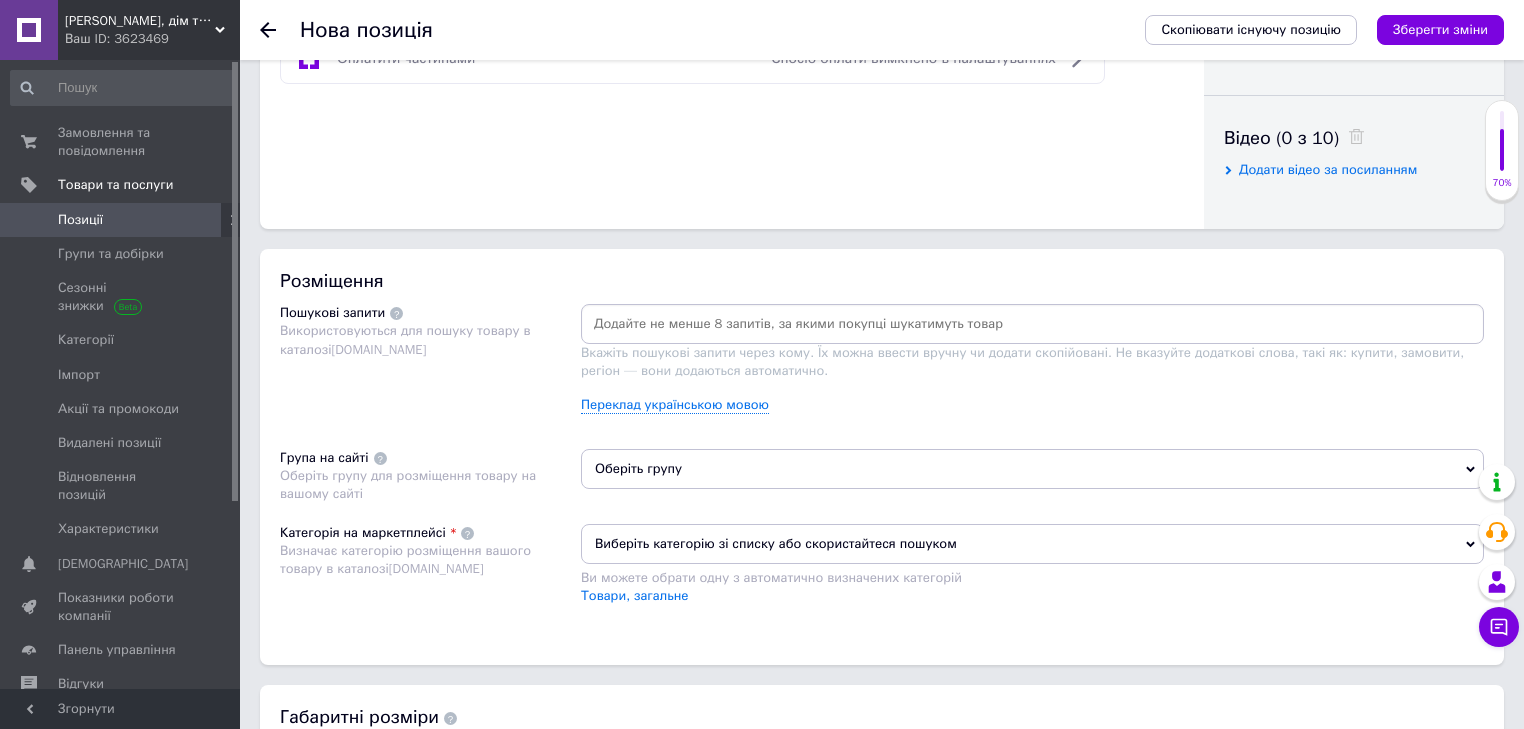 click on "Оберіть групу" at bounding box center (1032, 469) 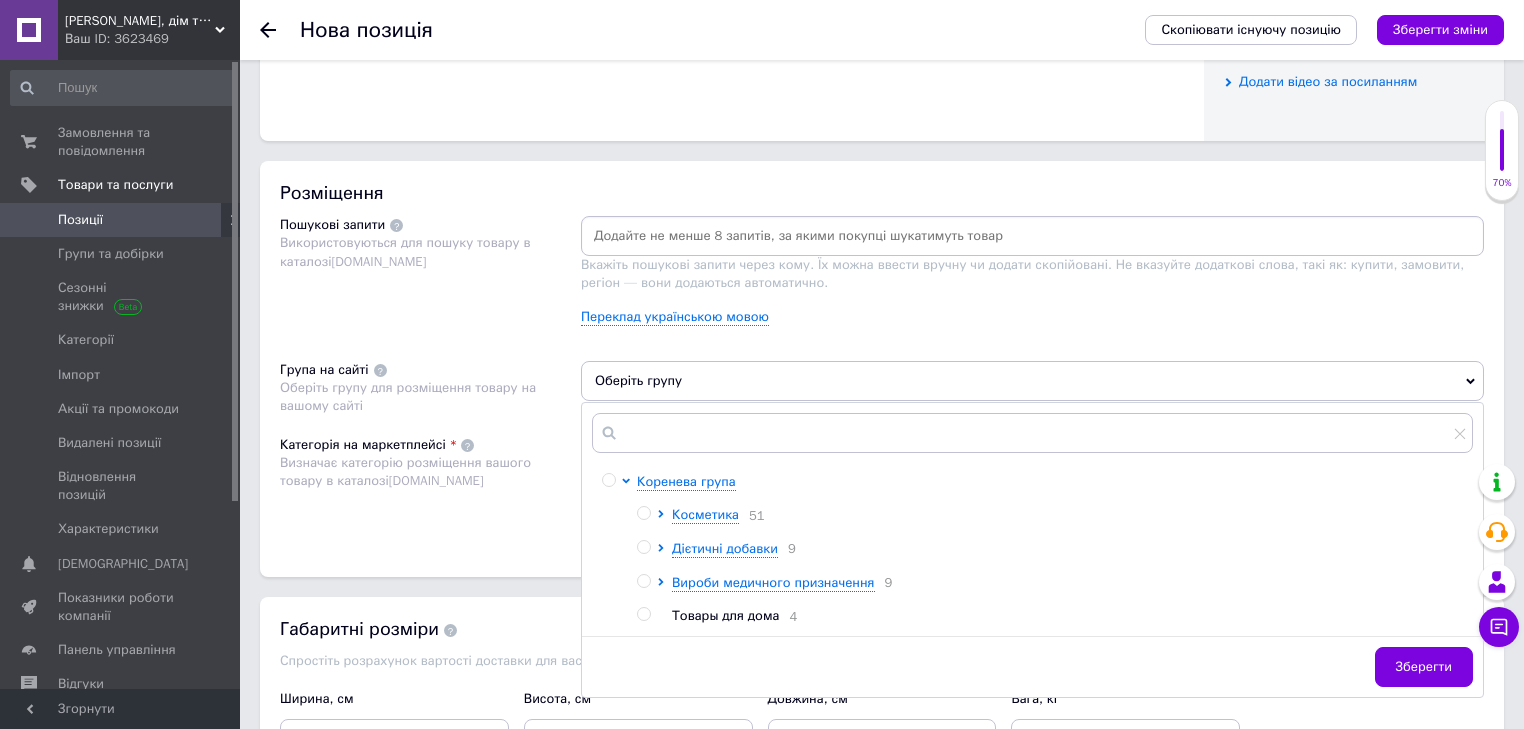 scroll, scrollTop: 1160, scrollLeft: 0, axis: vertical 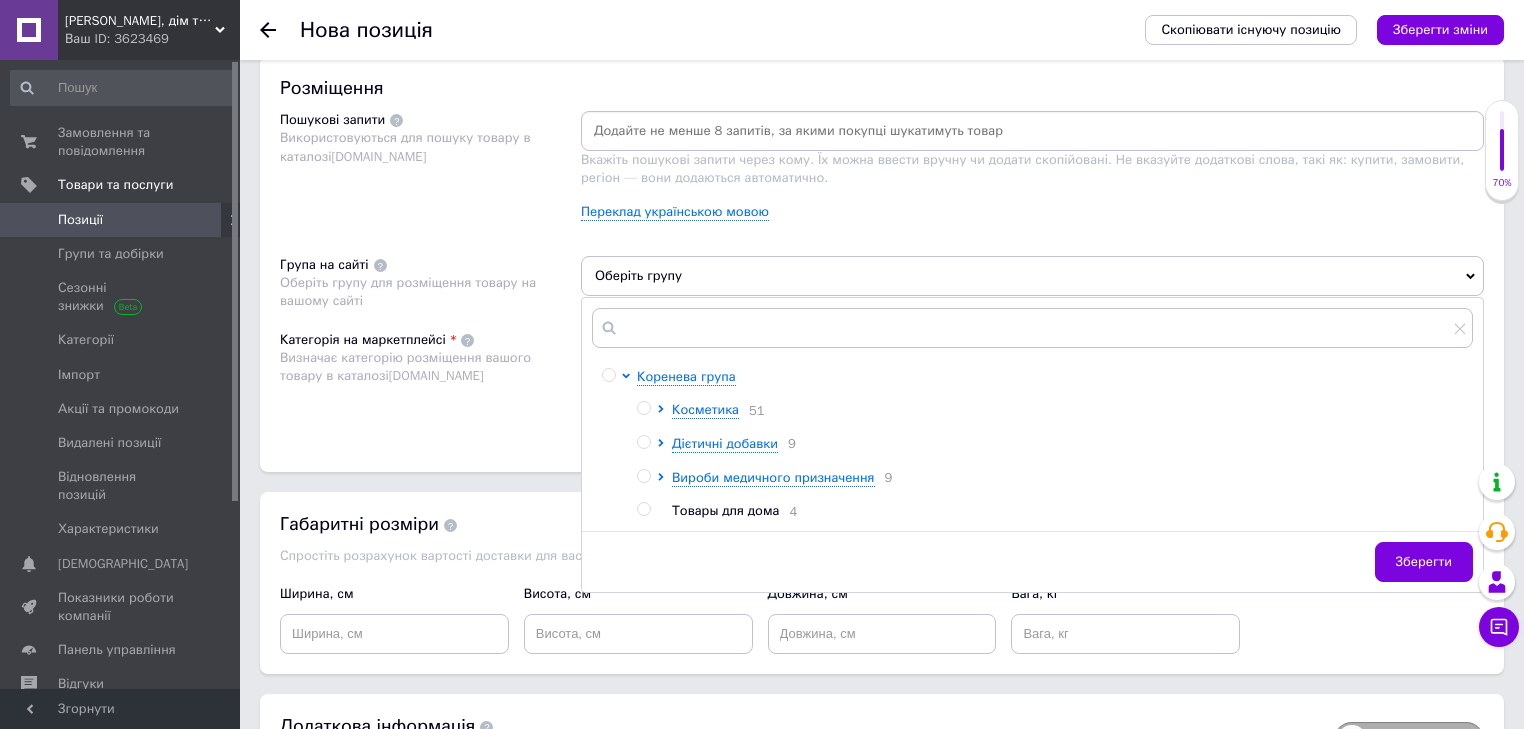 click at bounding box center [643, 476] 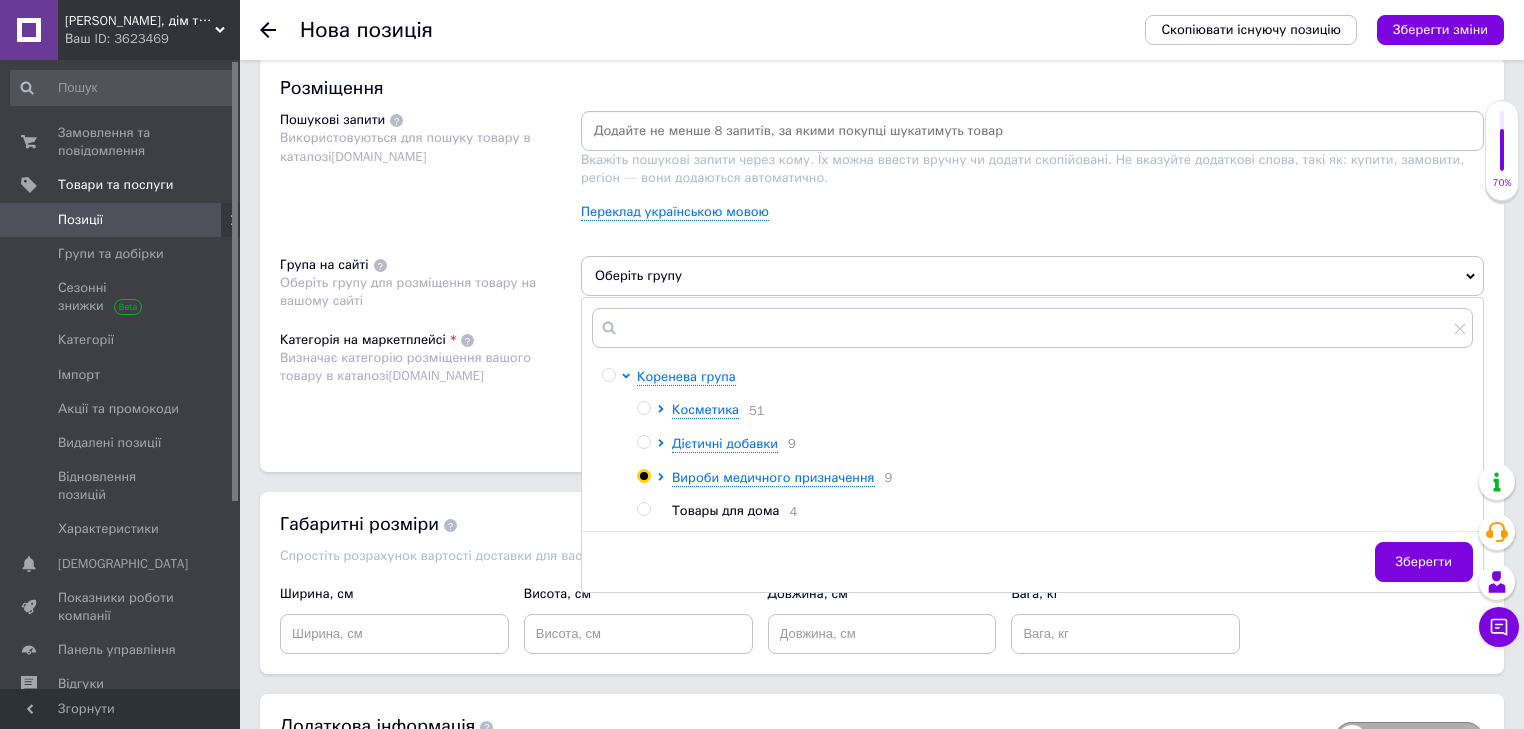 radio on "true" 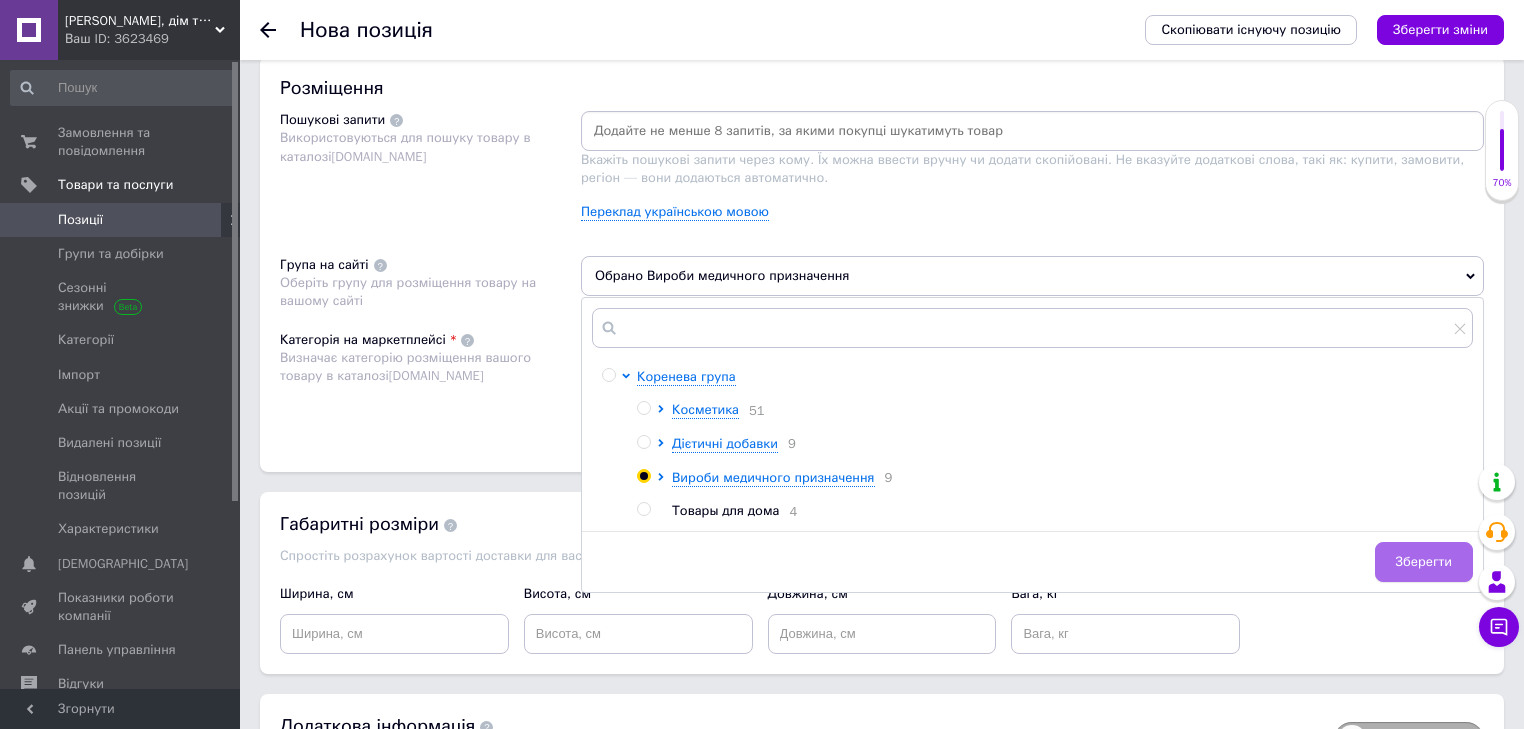 click on "Зберегти" at bounding box center [1424, 562] 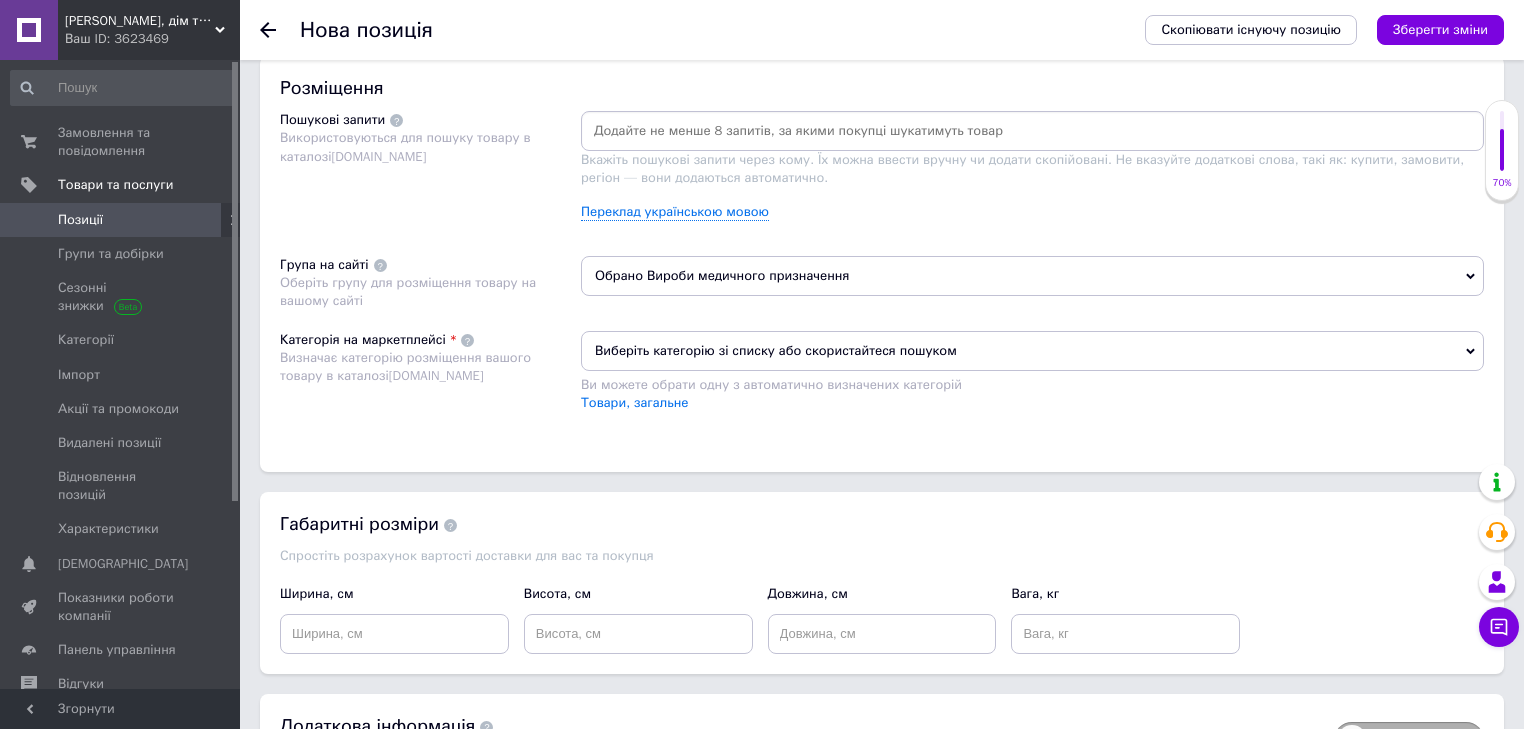 click on "Виберіть категорію зі списку або скористайтеся пошуком" at bounding box center [1032, 351] 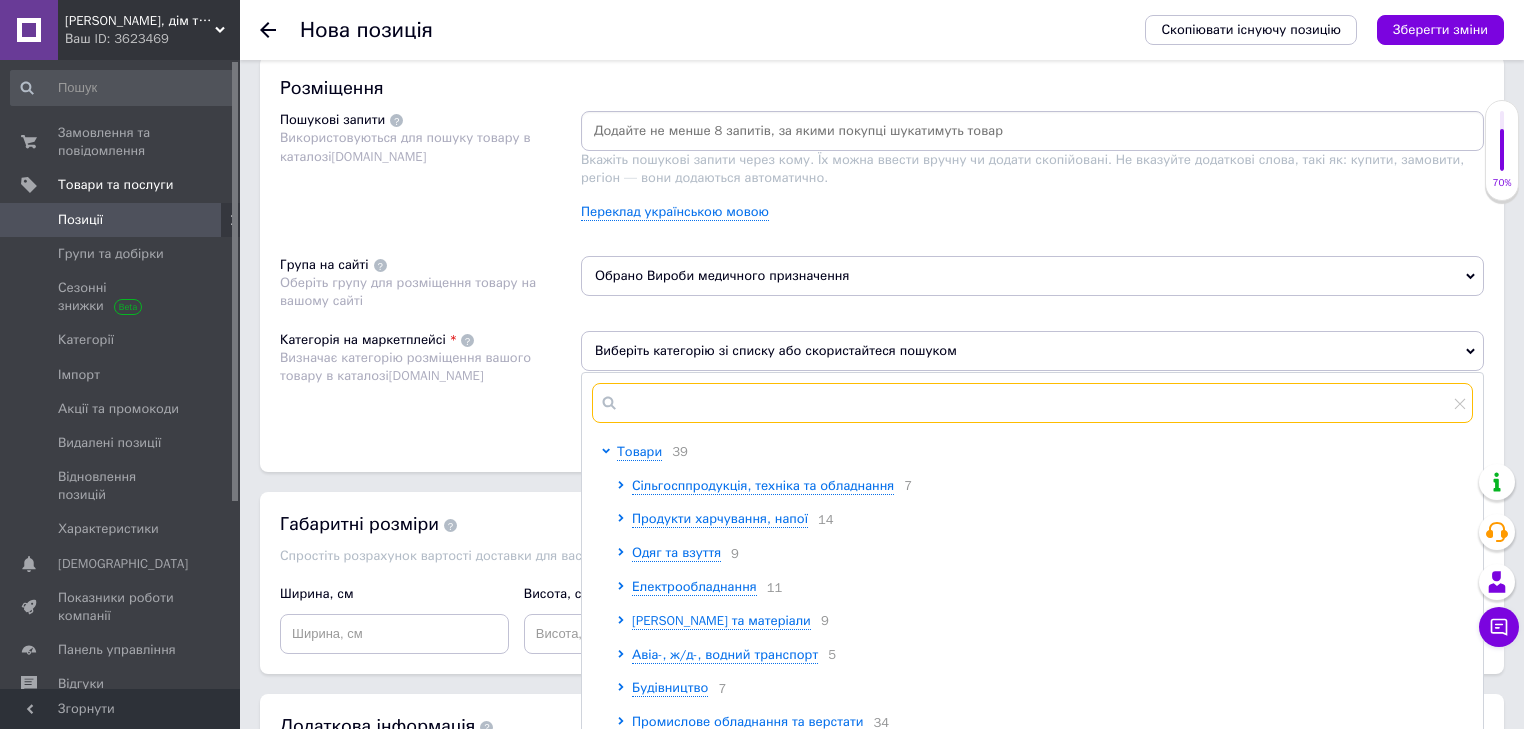 click at bounding box center [1032, 403] 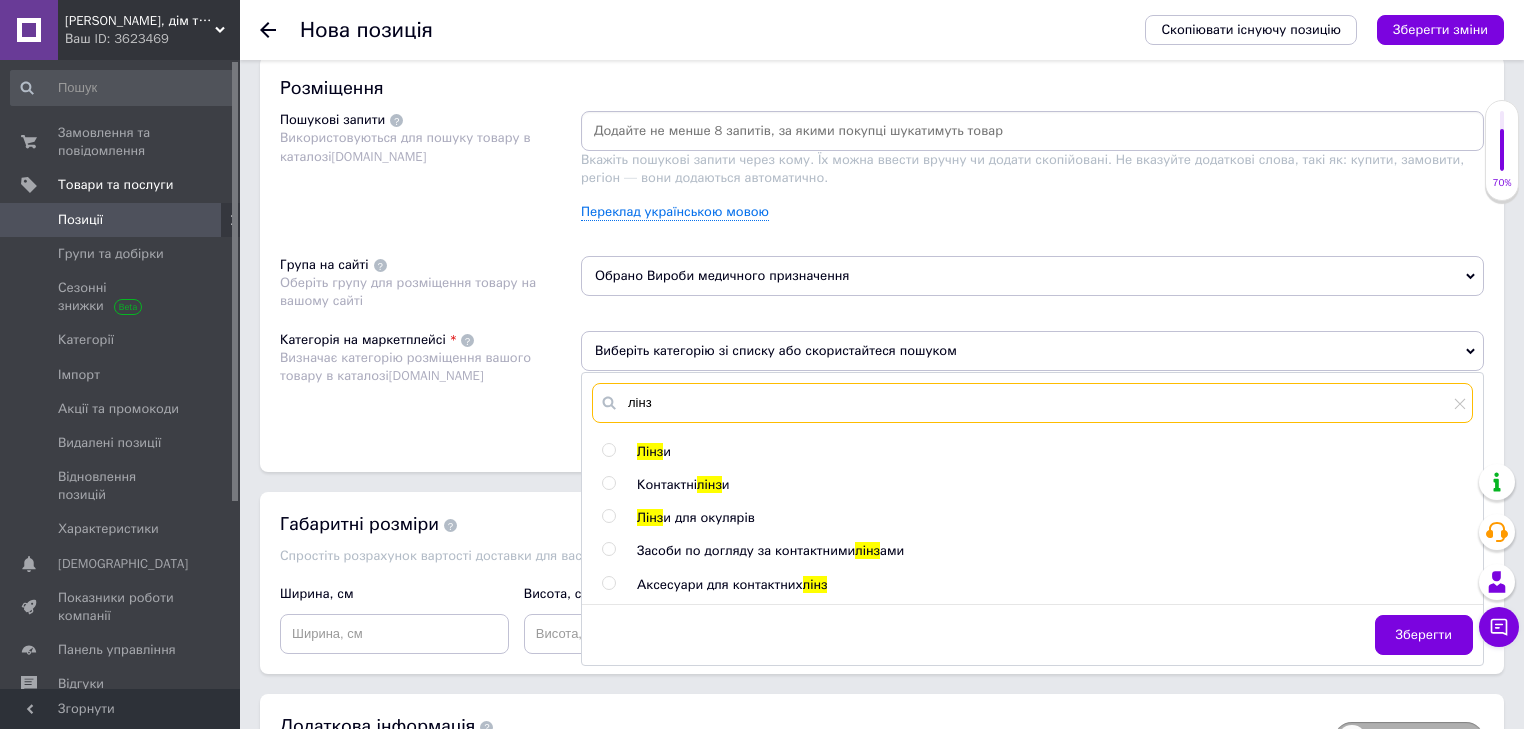 type on "лінз" 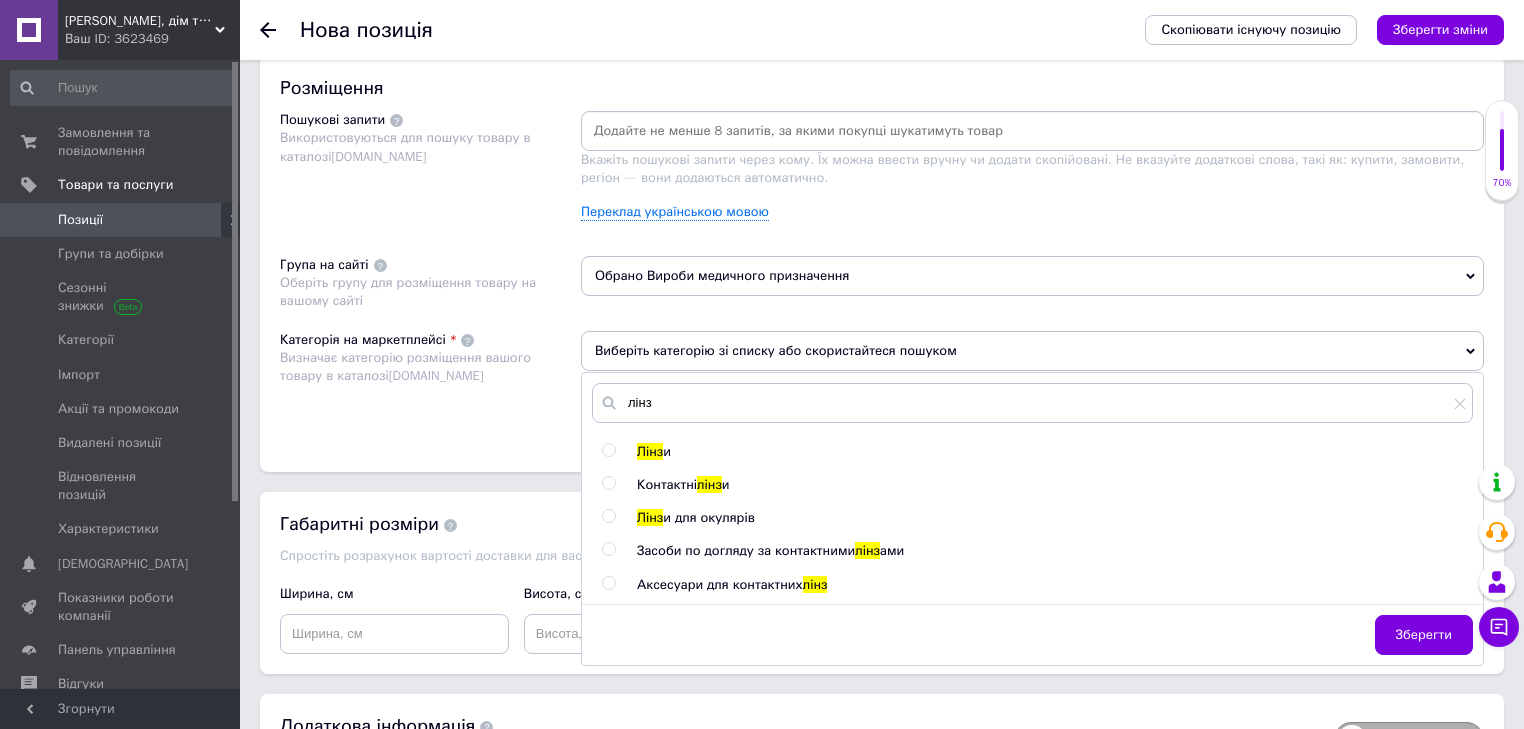 click at bounding box center [608, 549] 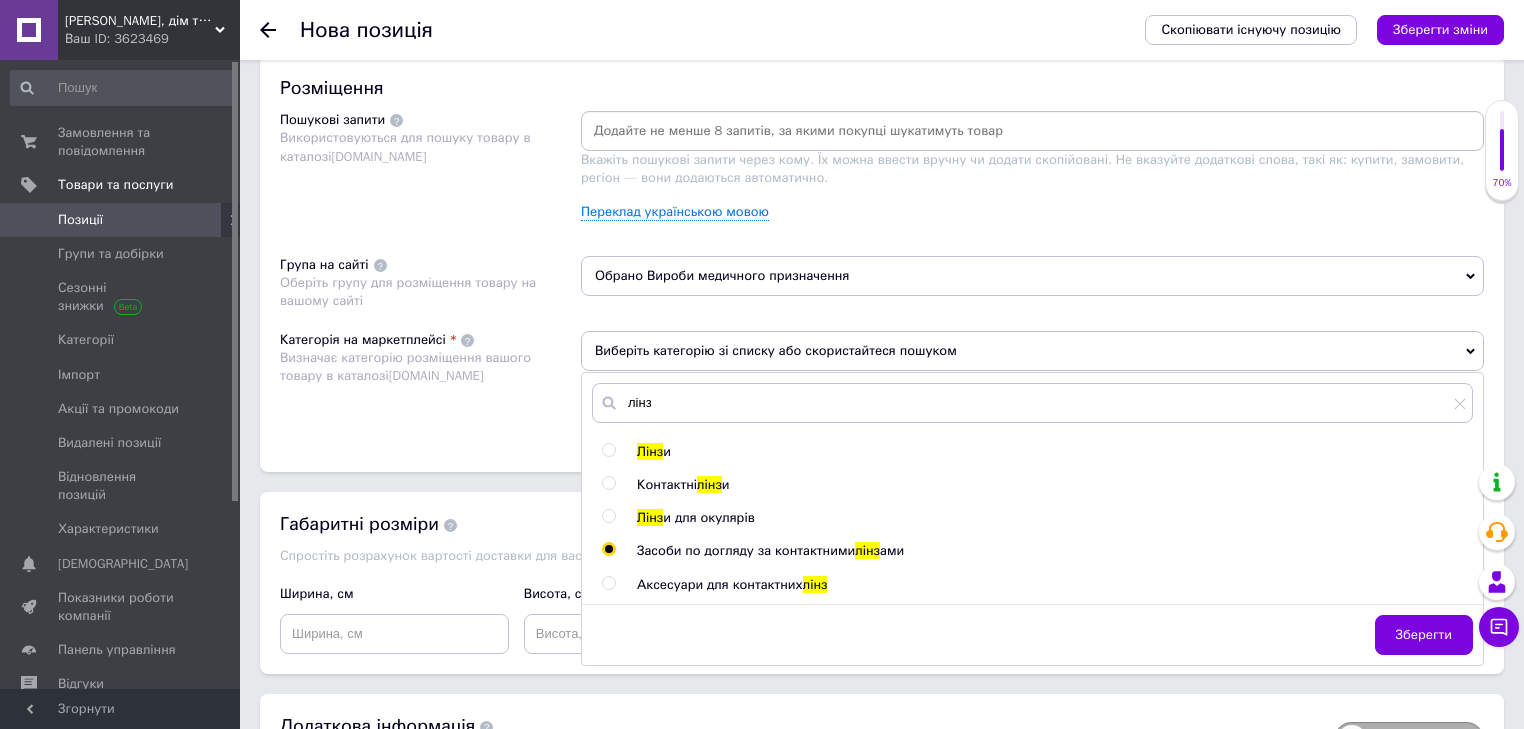 radio on "true" 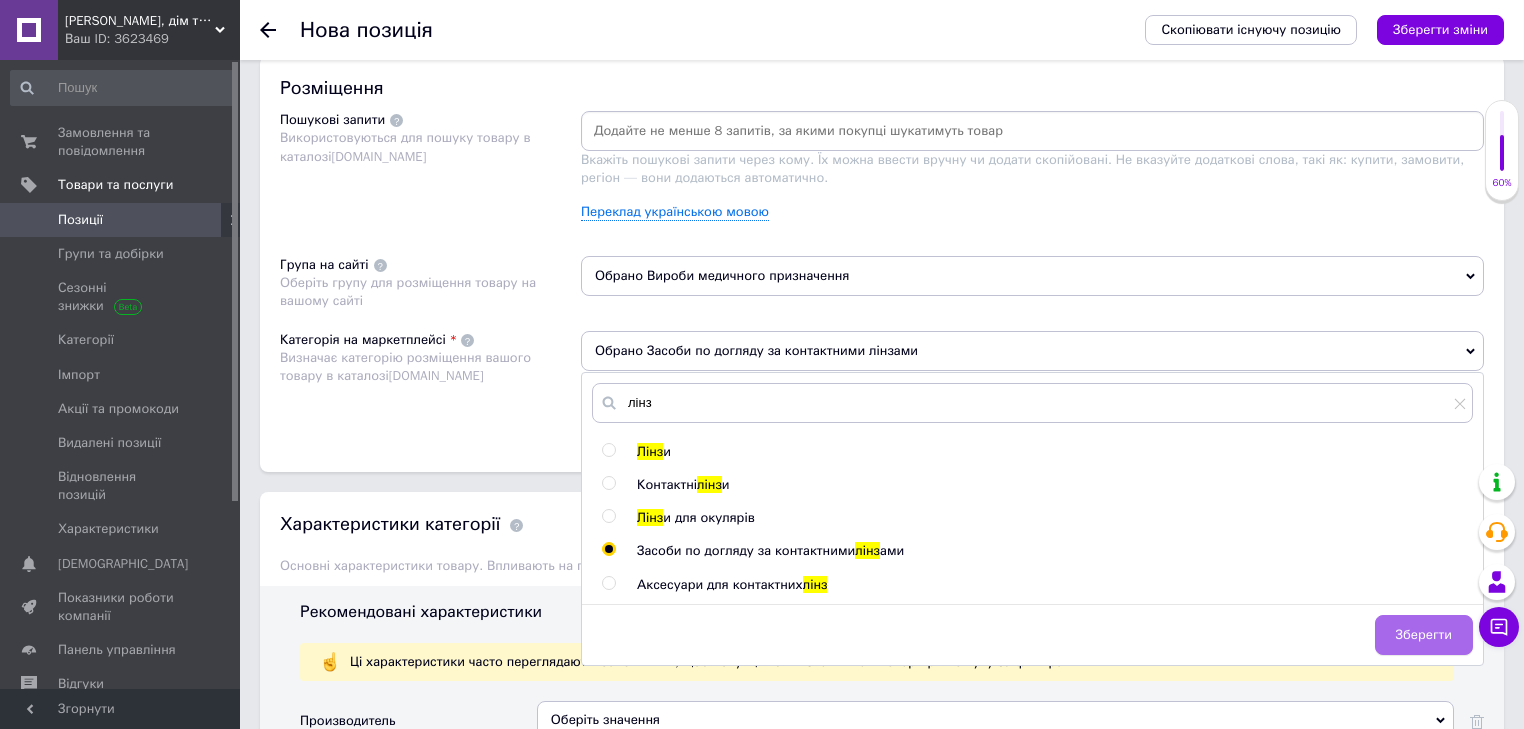 click on "Зберегти" at bounding box center [1424, 635] 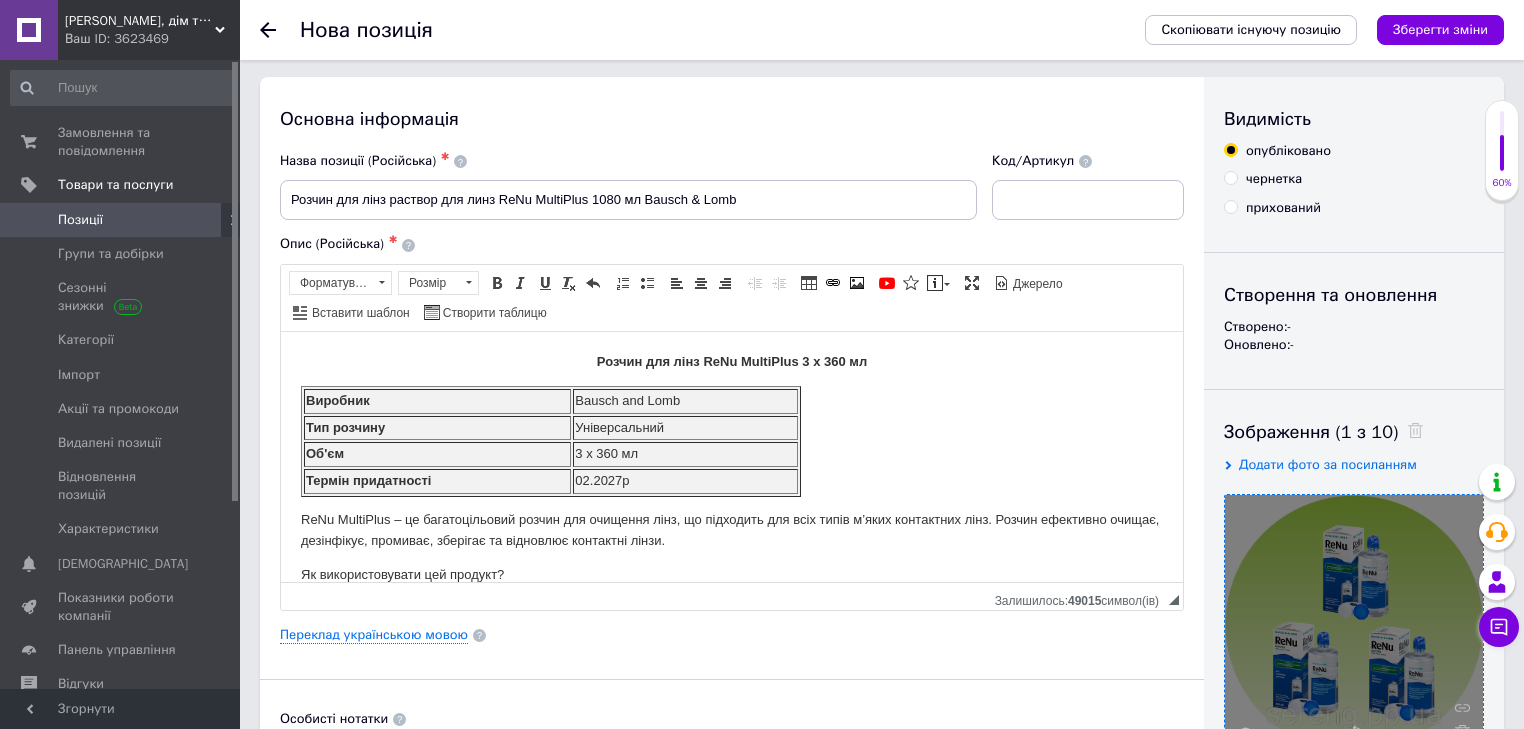 scroll, scrollTop: 0, scrollLeft: 0, axis: both 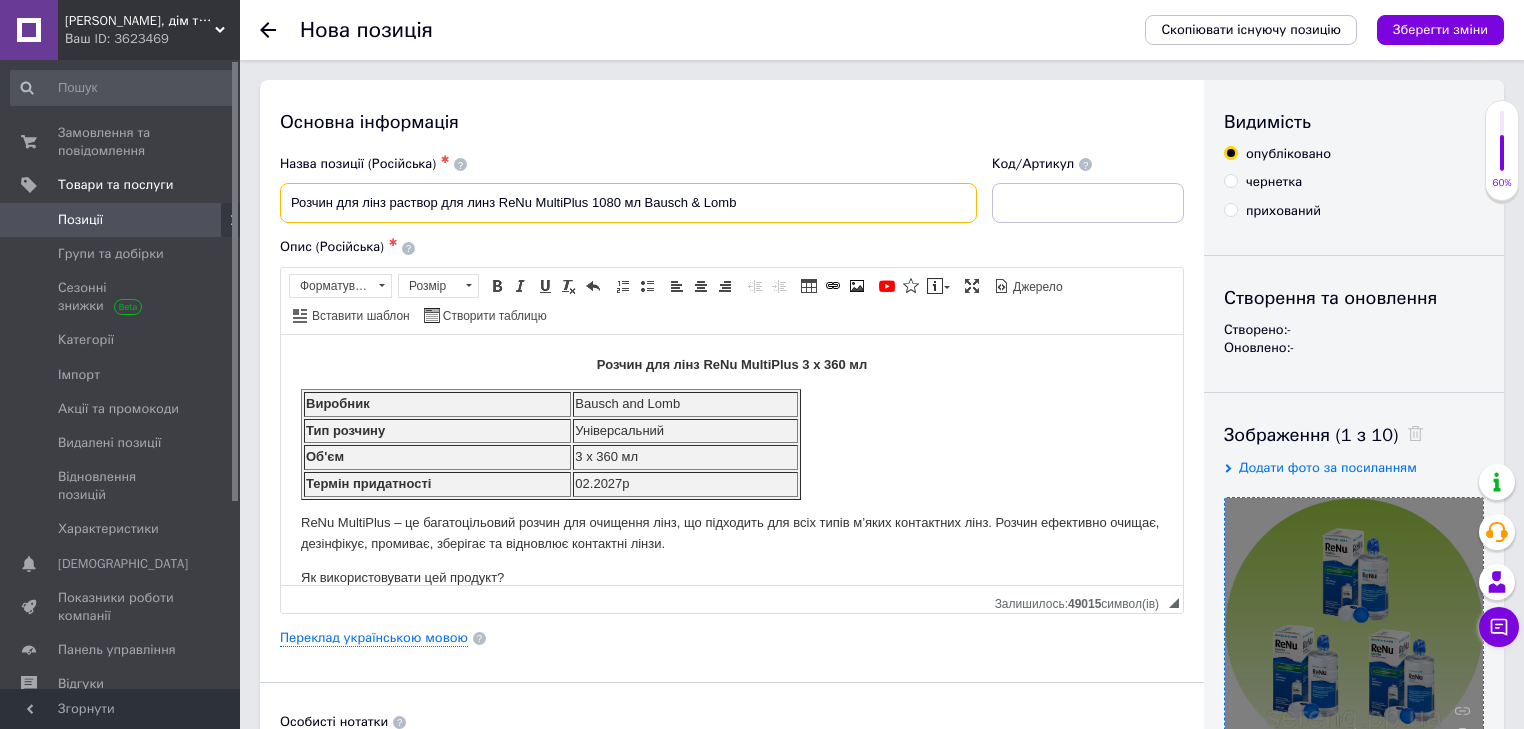 drag, startPoint x: 288, startPoint y: 200, endPoint x: 761, endPoint y: 201, distance: 473.00107 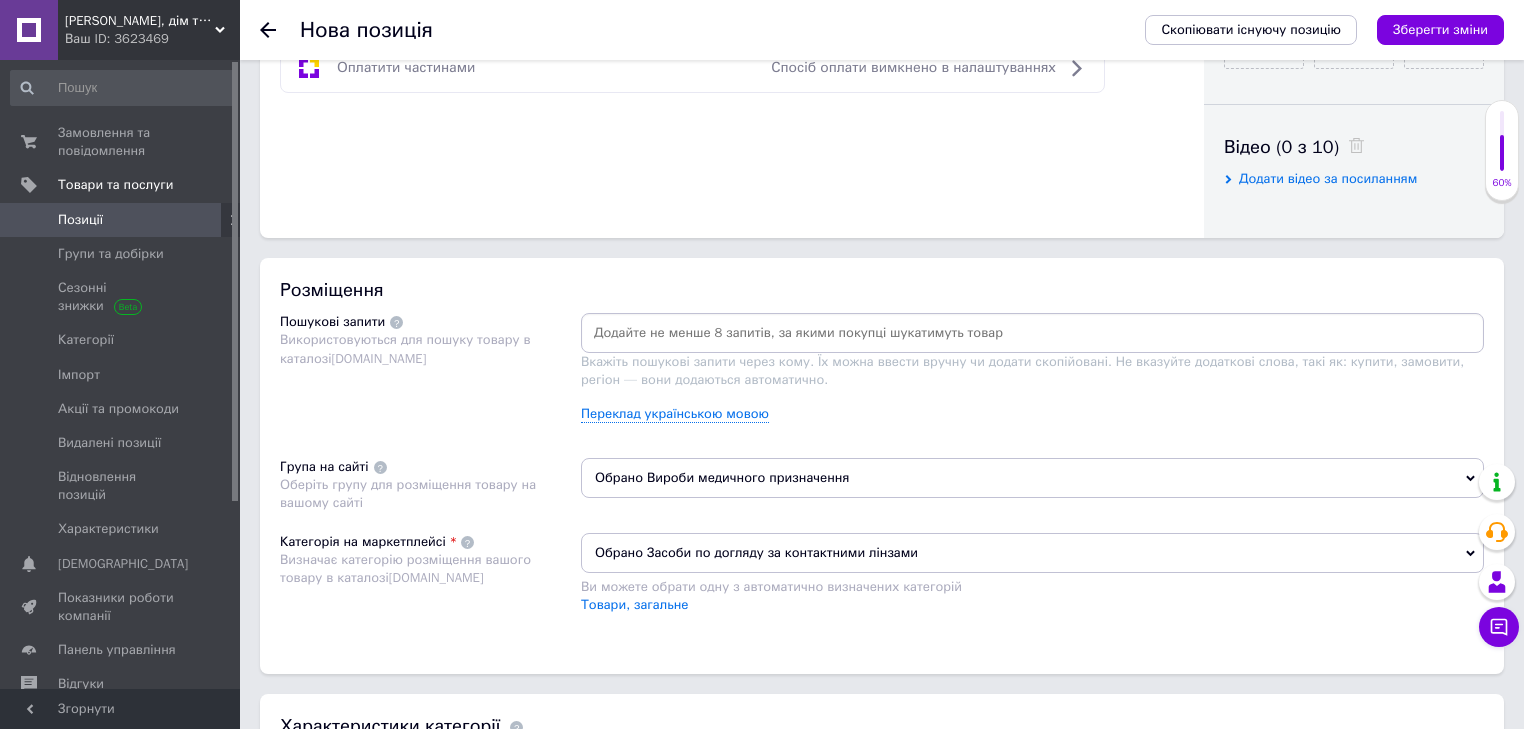 scroll, scrollTop: 964, scrollLeft: 0, axis: vertical 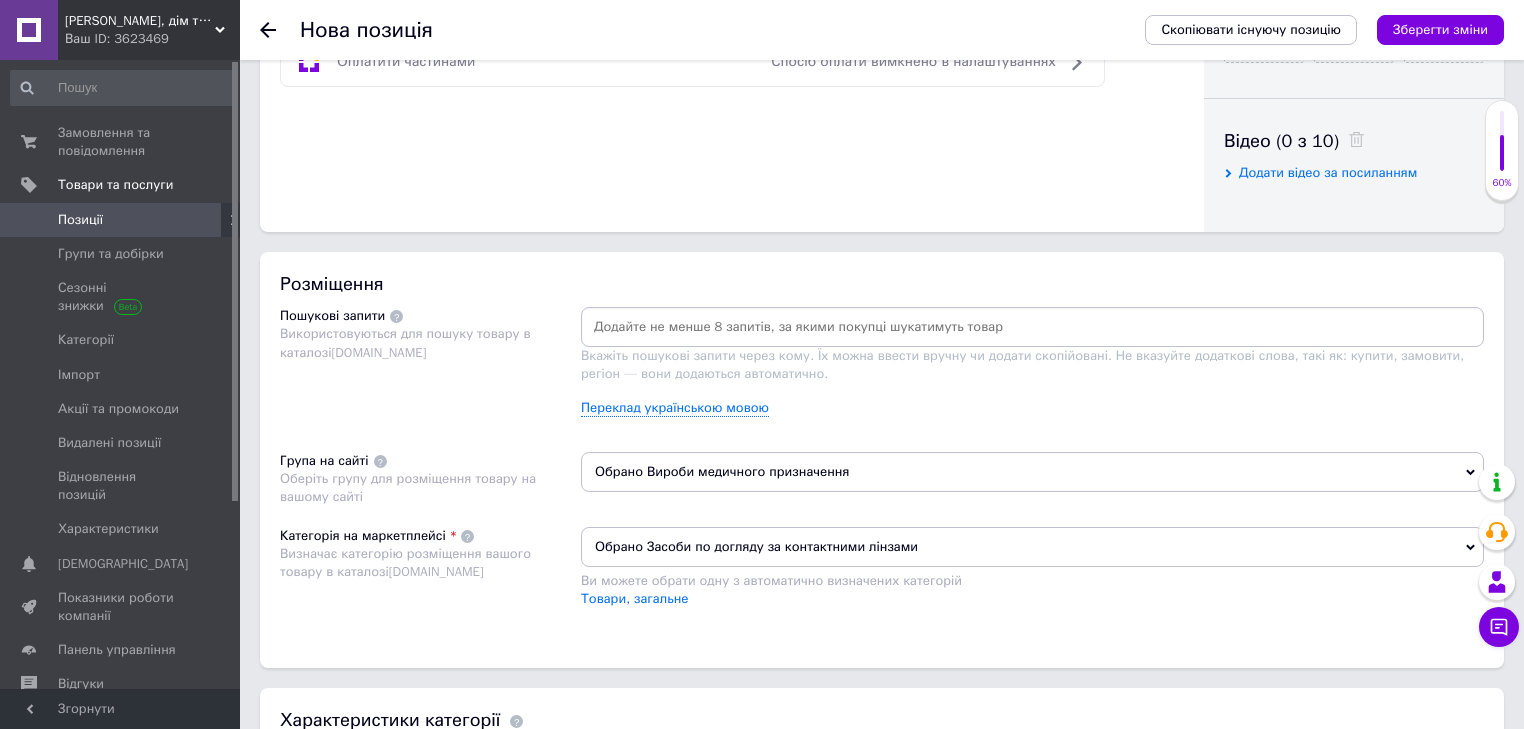 click at bounding box center [1032, 327] 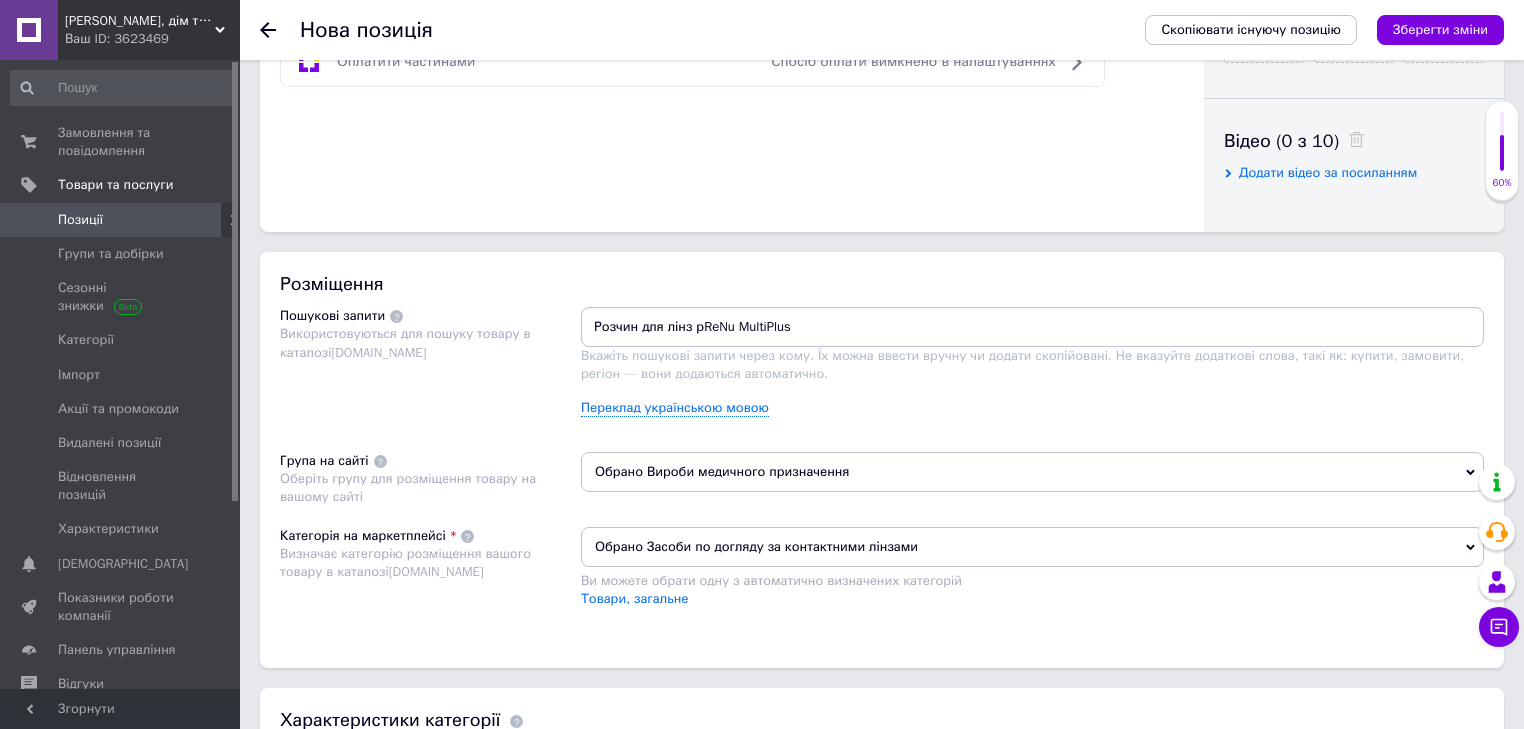 type on "Розчин для лінз ReNu MultiPlus" 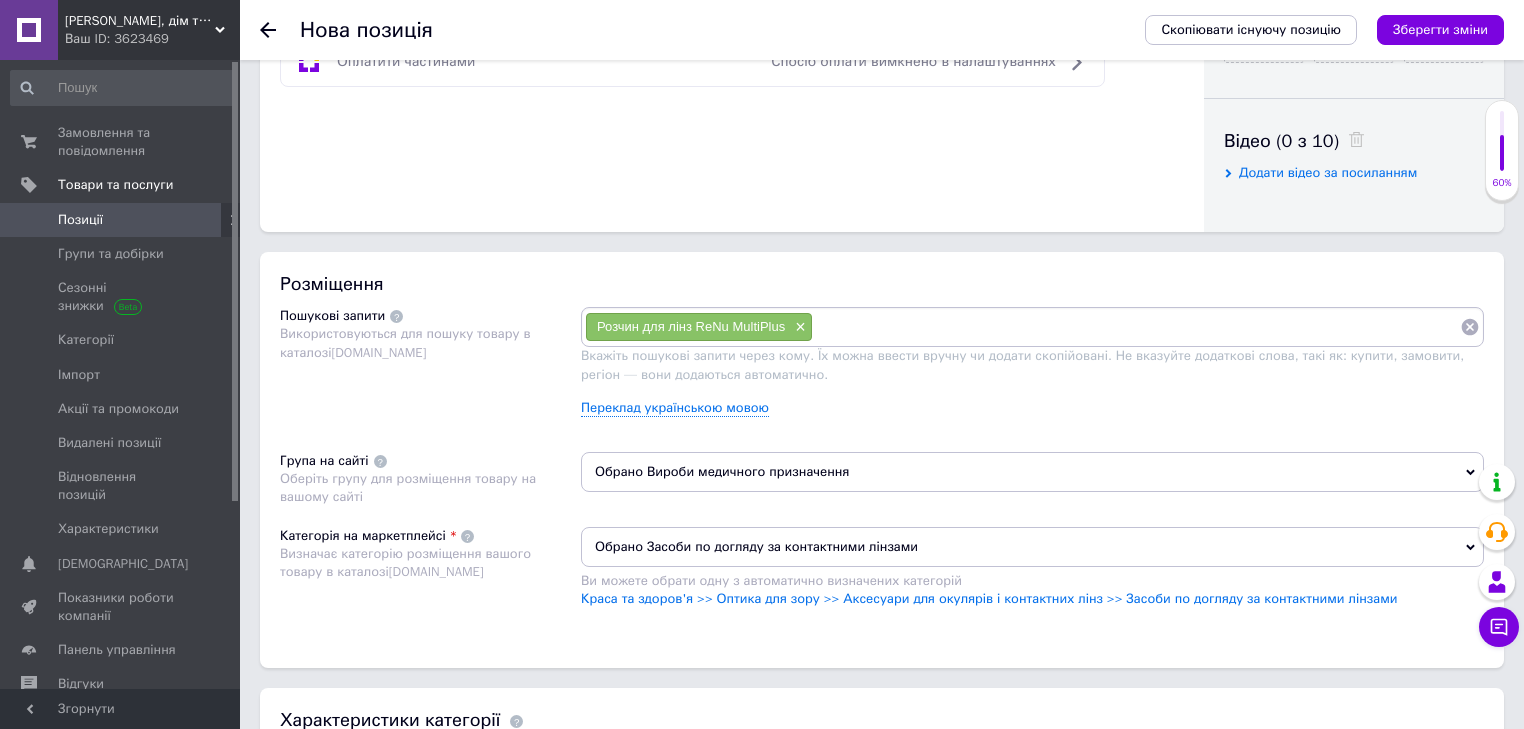 paste on "Розчин для лінз раствор для линз ReNu MultiPlus 1080 мл Bausch & Lomb" 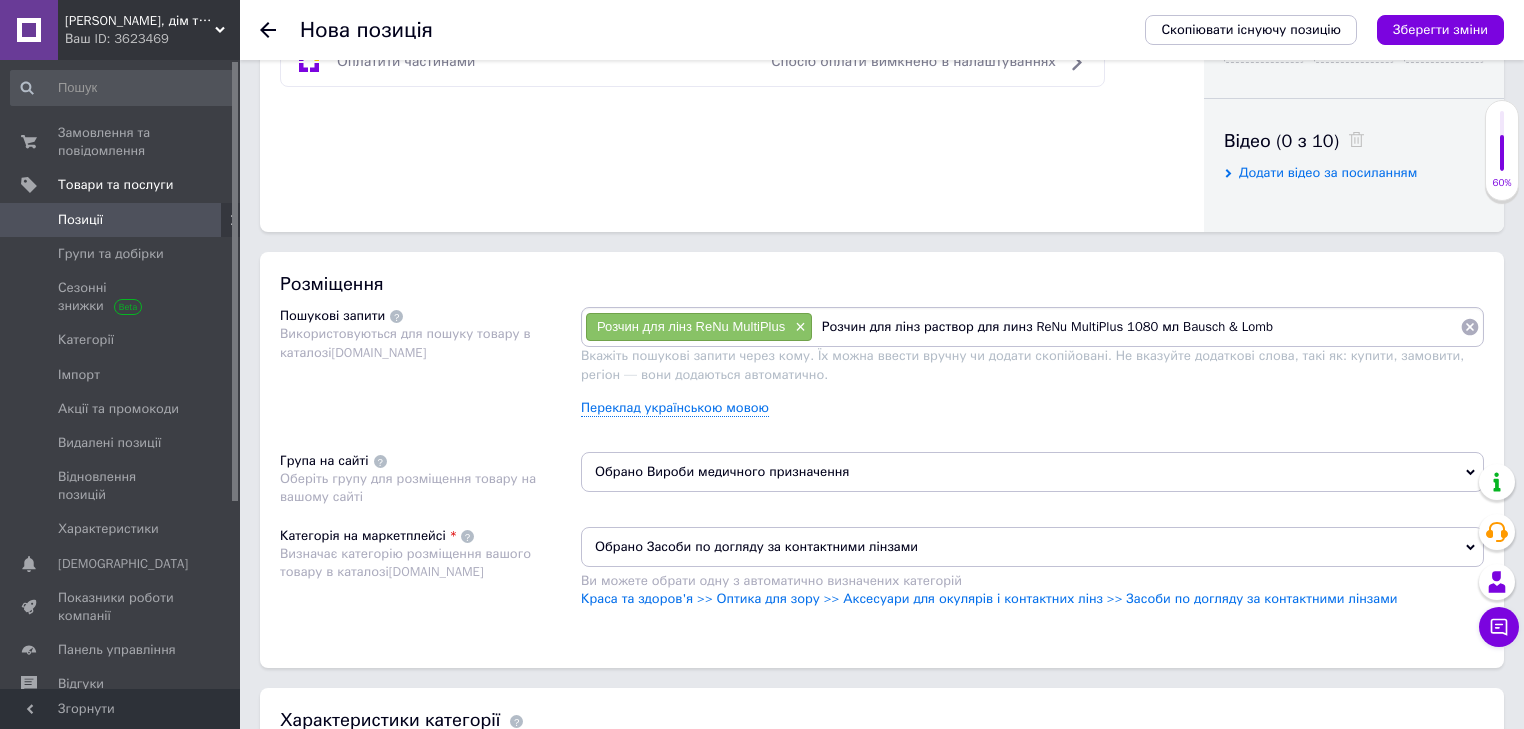 click on "Розчин для лінз раствор для линз ReNu MultiPlus 1080 мл Bausch & Lomb" at bounding box center (1136, 327) 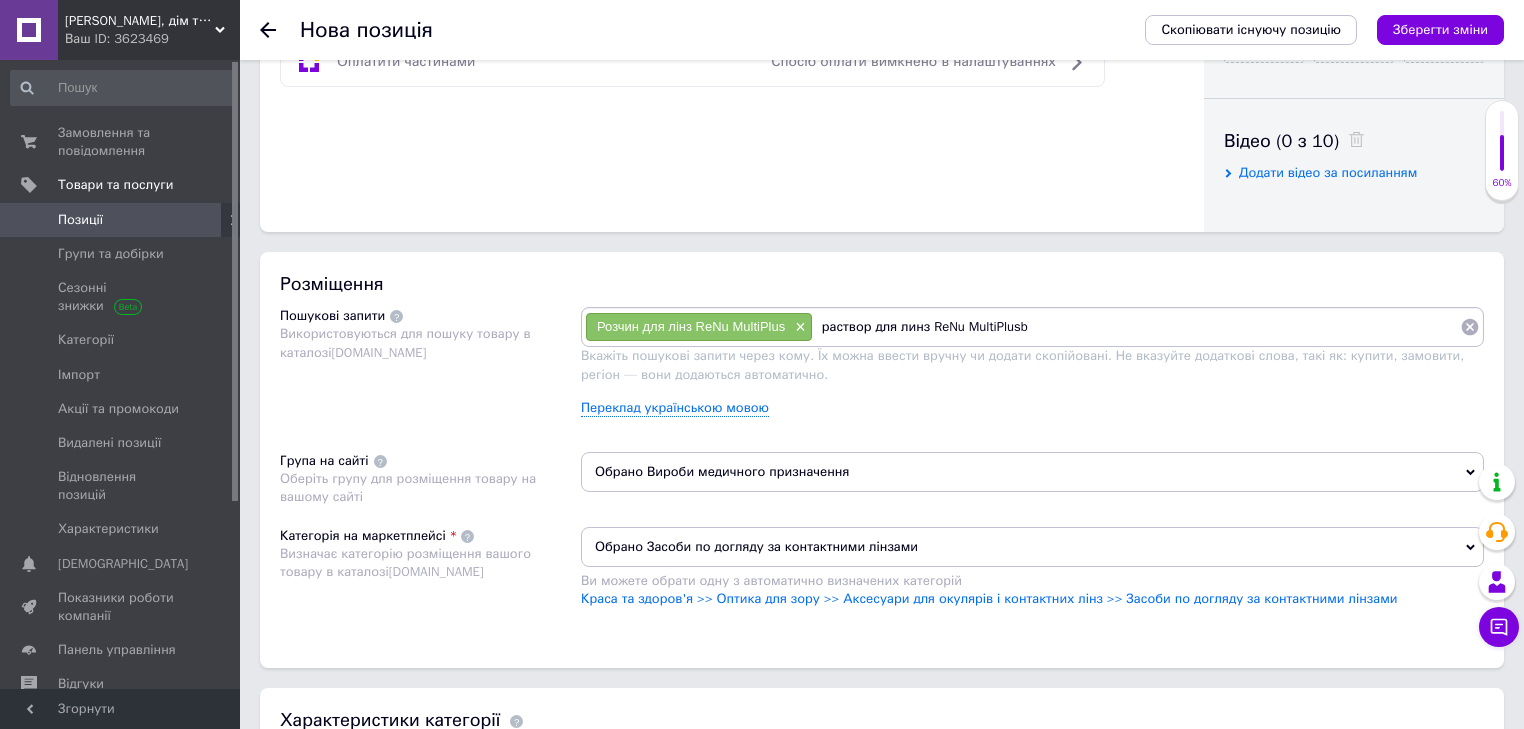 type on "раствор для линз ReNu MultiPlus" 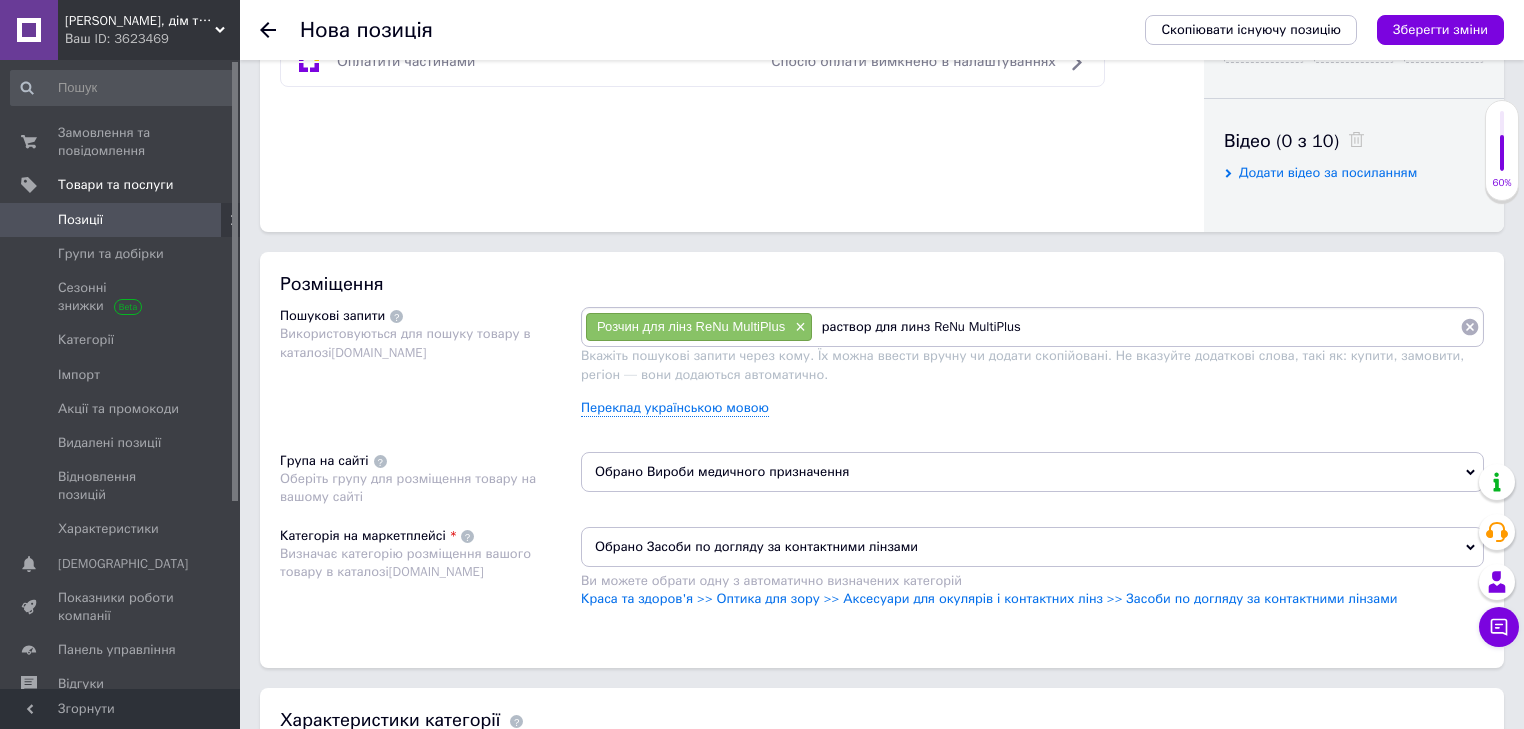 type 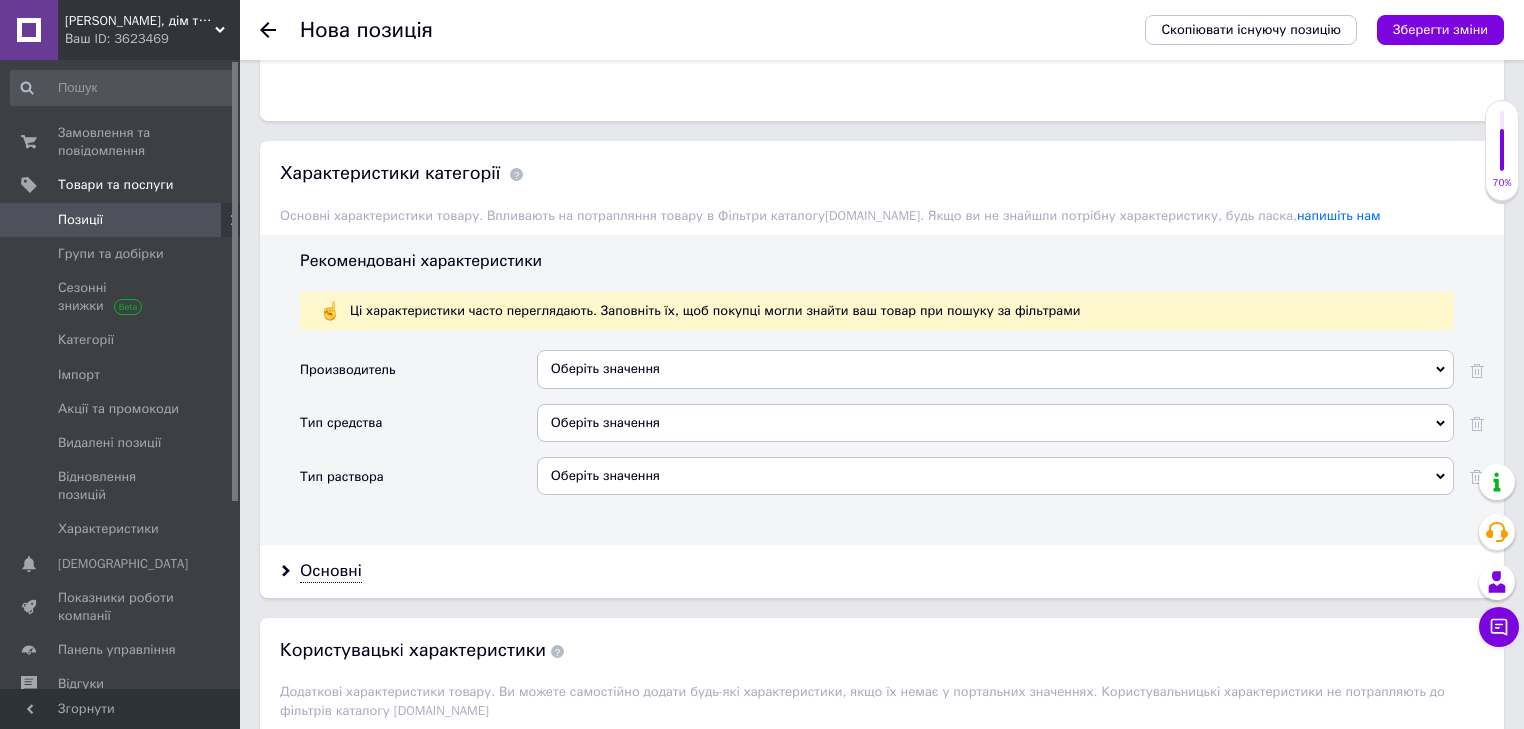 scroll, scrollTop: 1520, scrollLeft: 0, axis: vertical 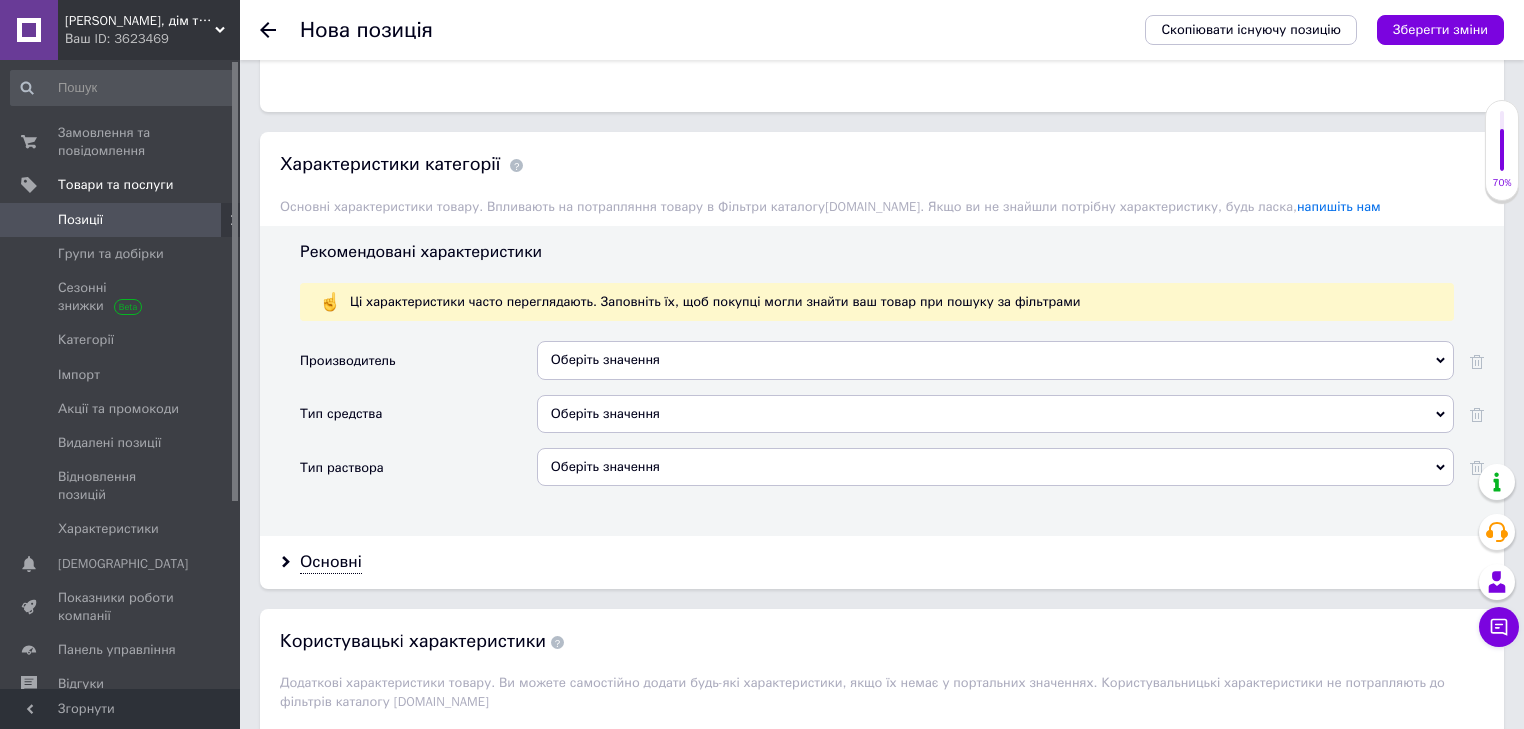 click on "Оберіть значення" at bounding box center (995, 360) 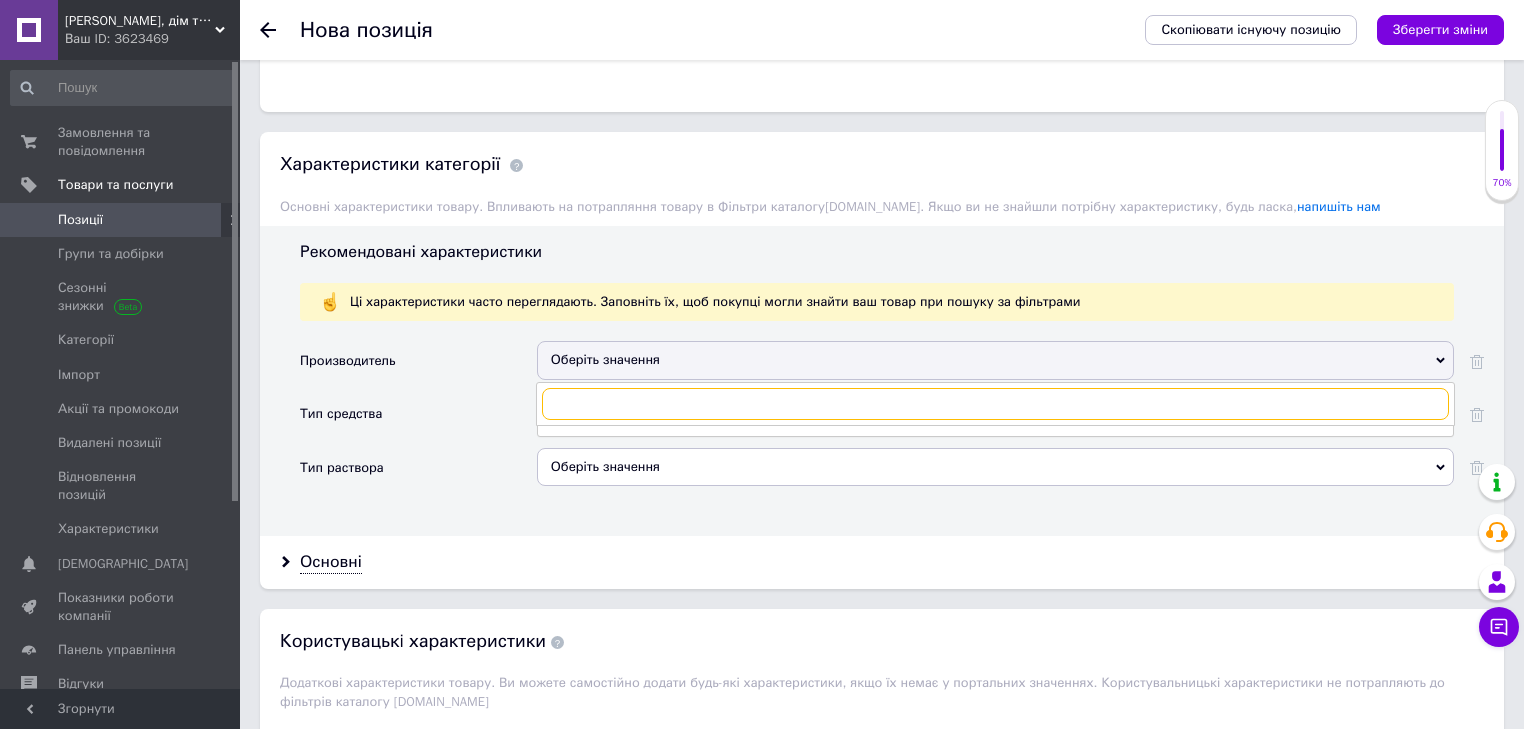 click at bounding box center (995, 404) 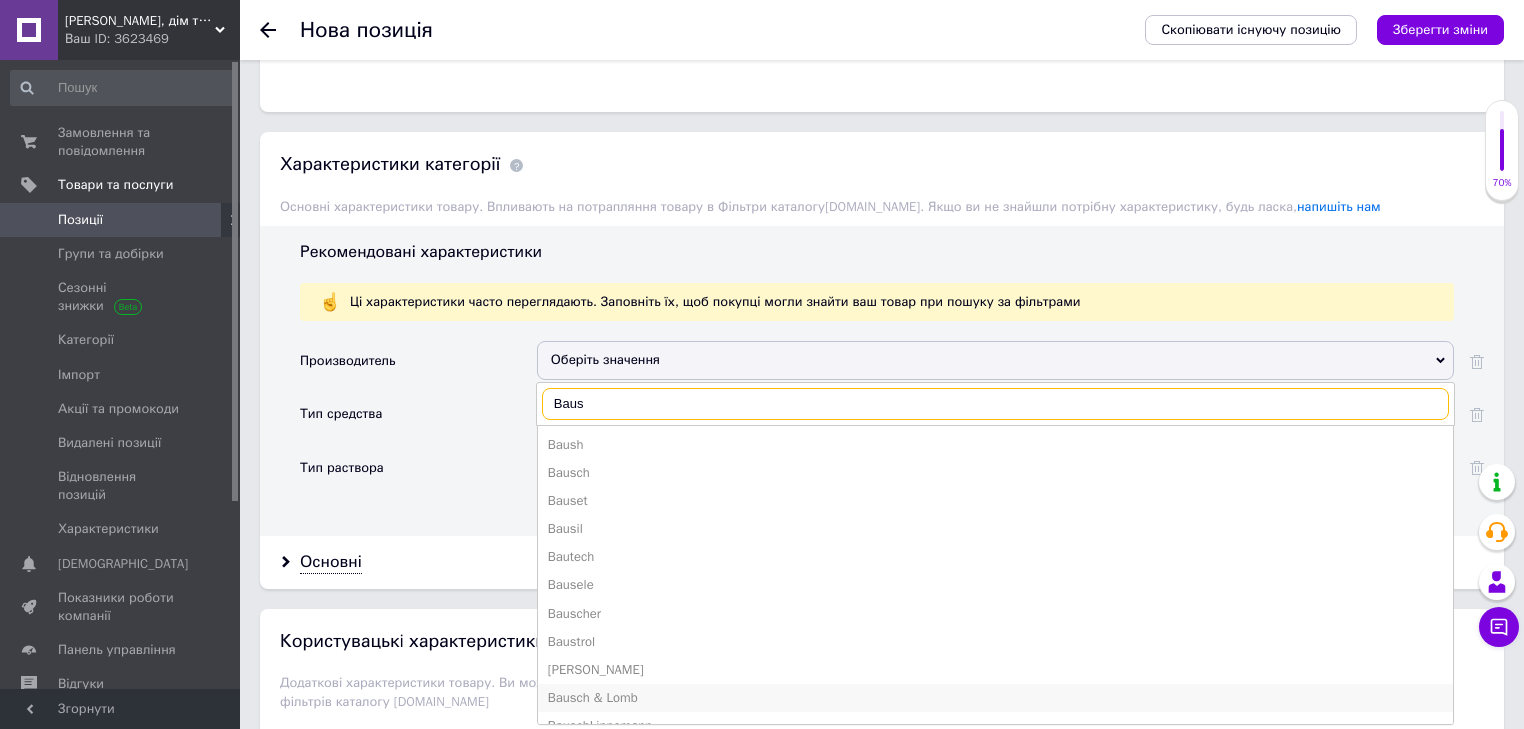 type on "Baus" 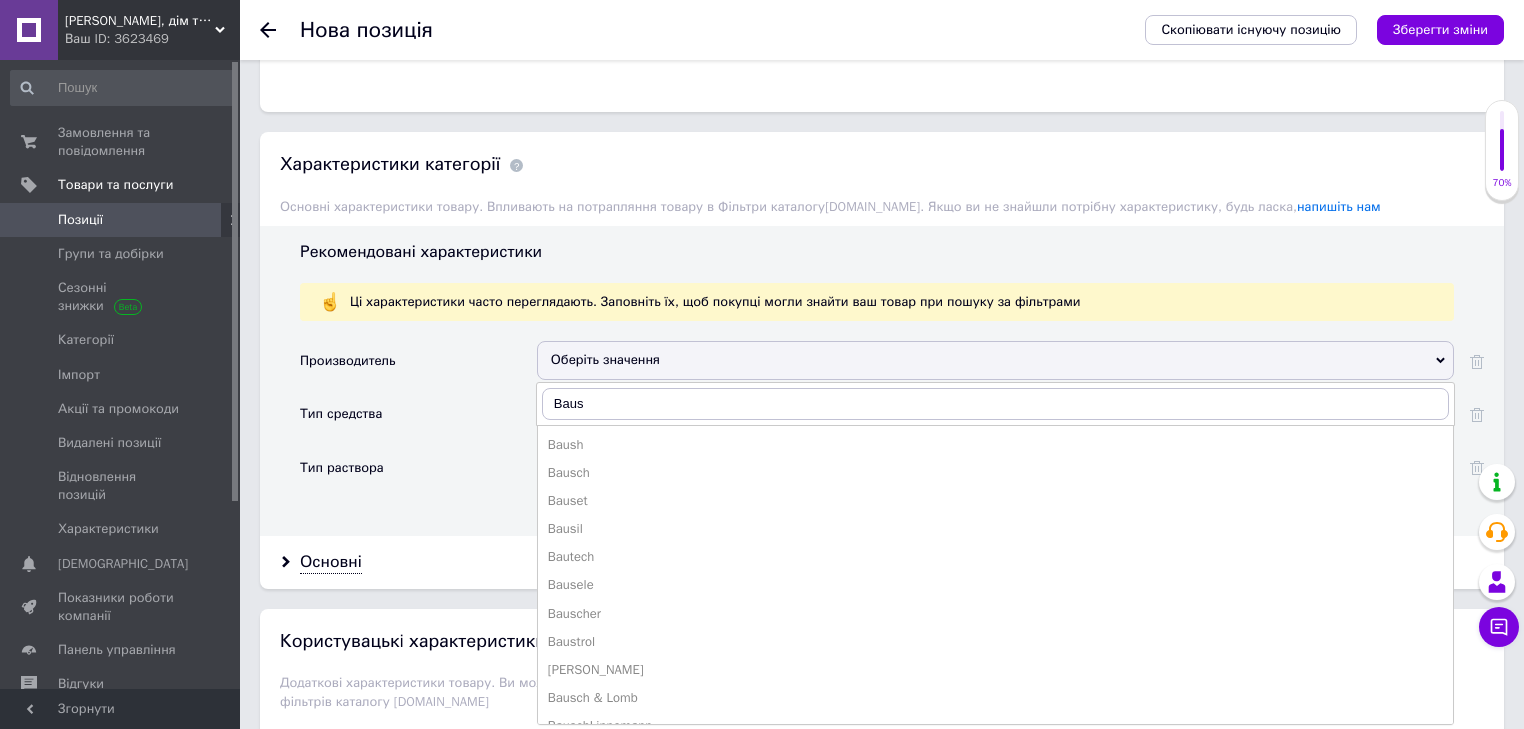 click on "Bausch & Lomb" at bounding box center [995, 698] 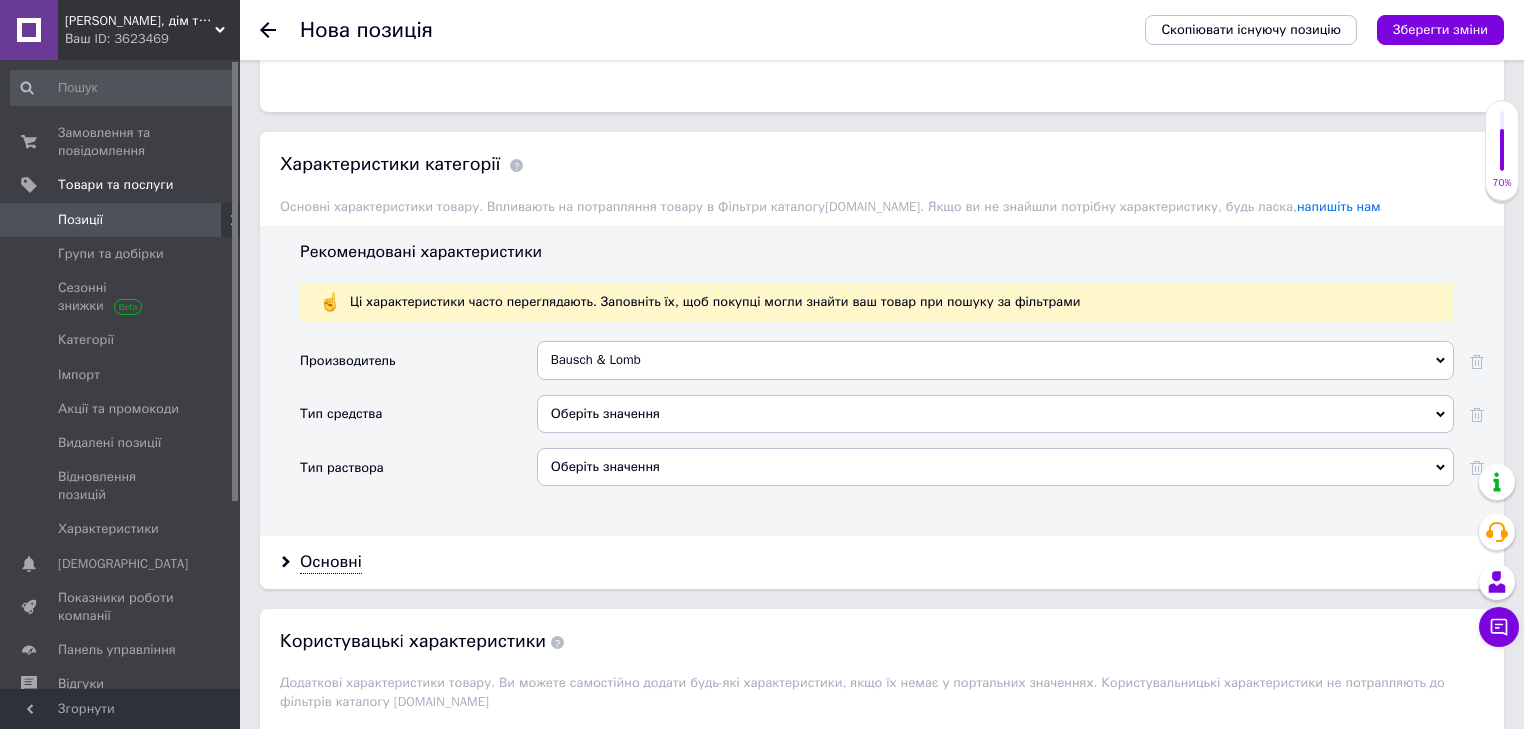 click on "Оберіть значення" at bounding box center [995, 414] 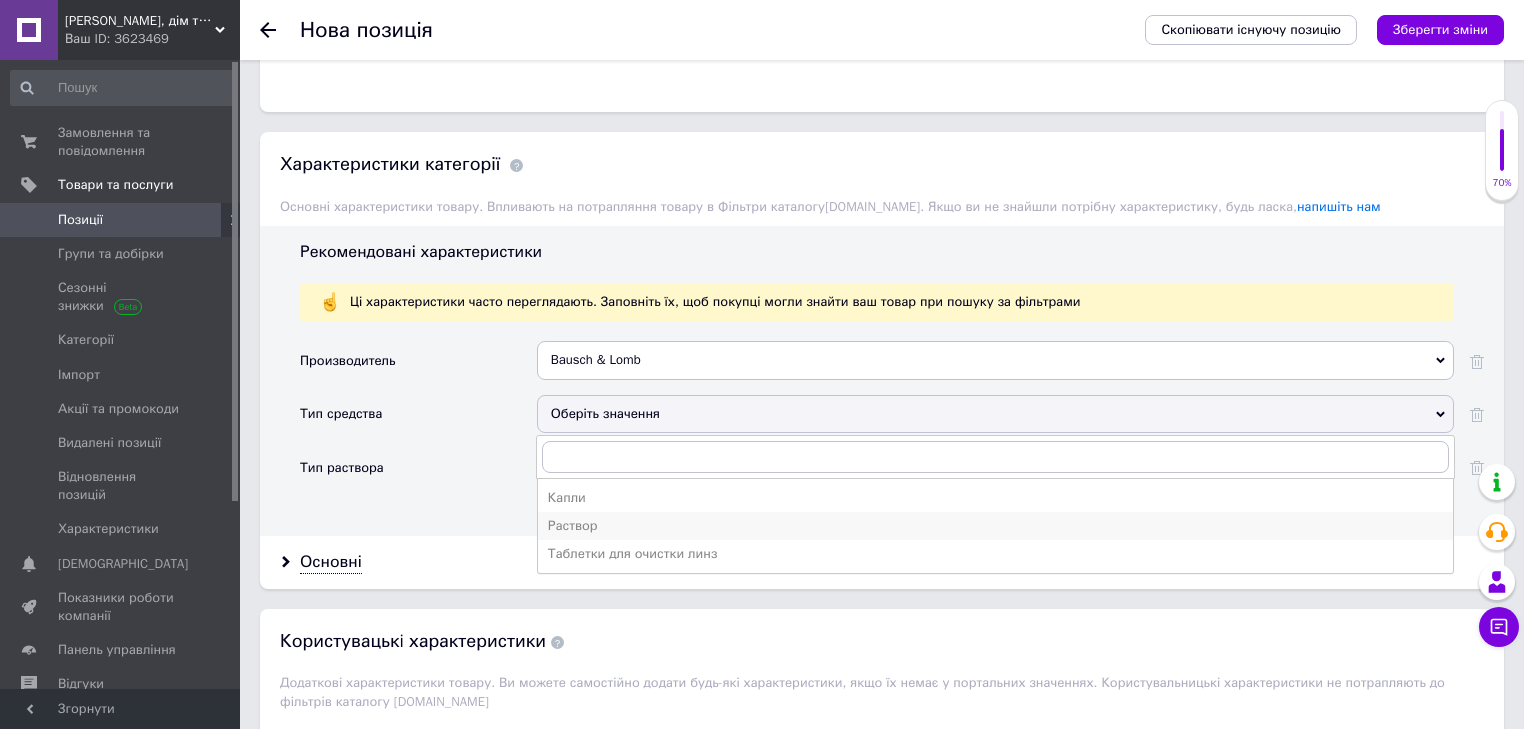 click on "Раствор" at bounding box center (995, 526) 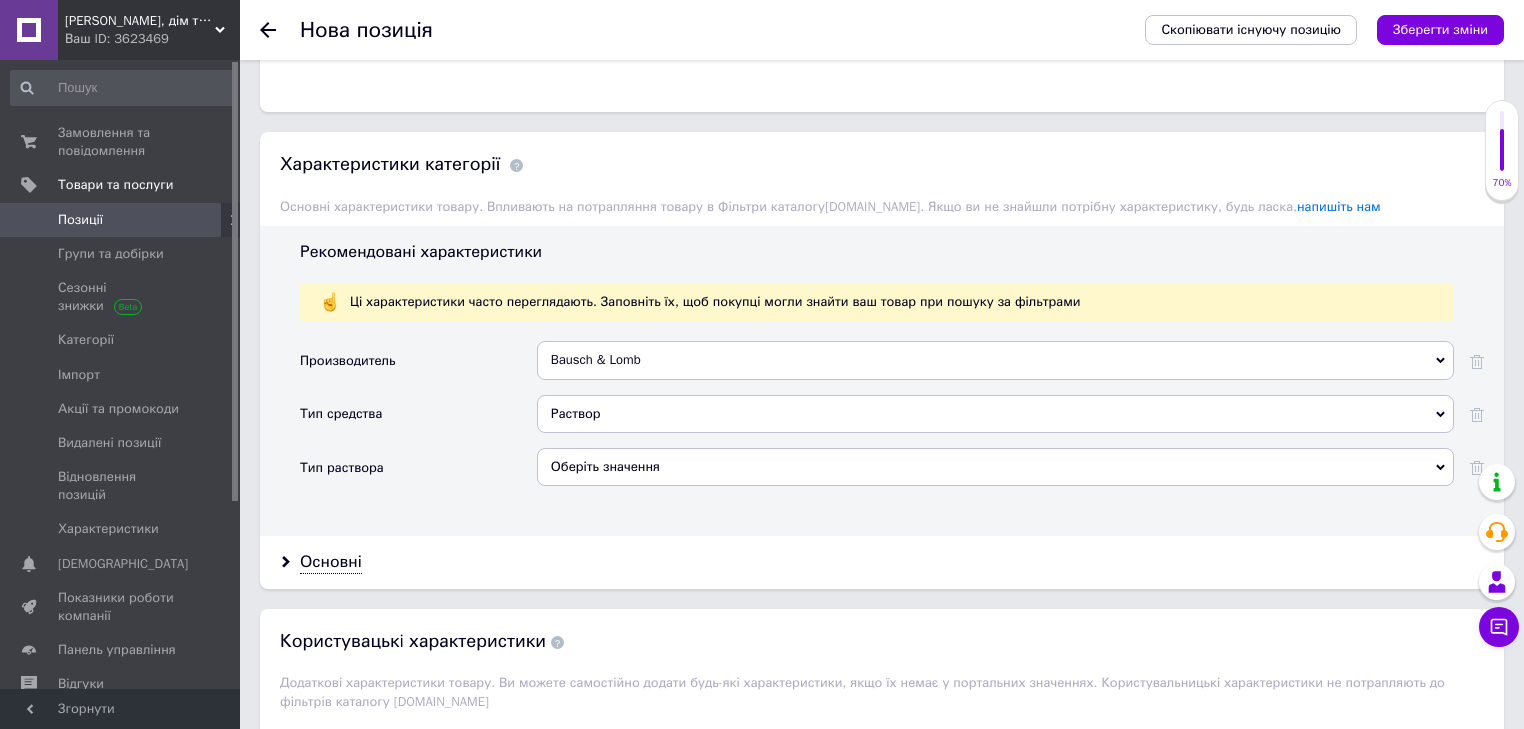 click on "Оберіть значення" at bounding box center [995, 467] 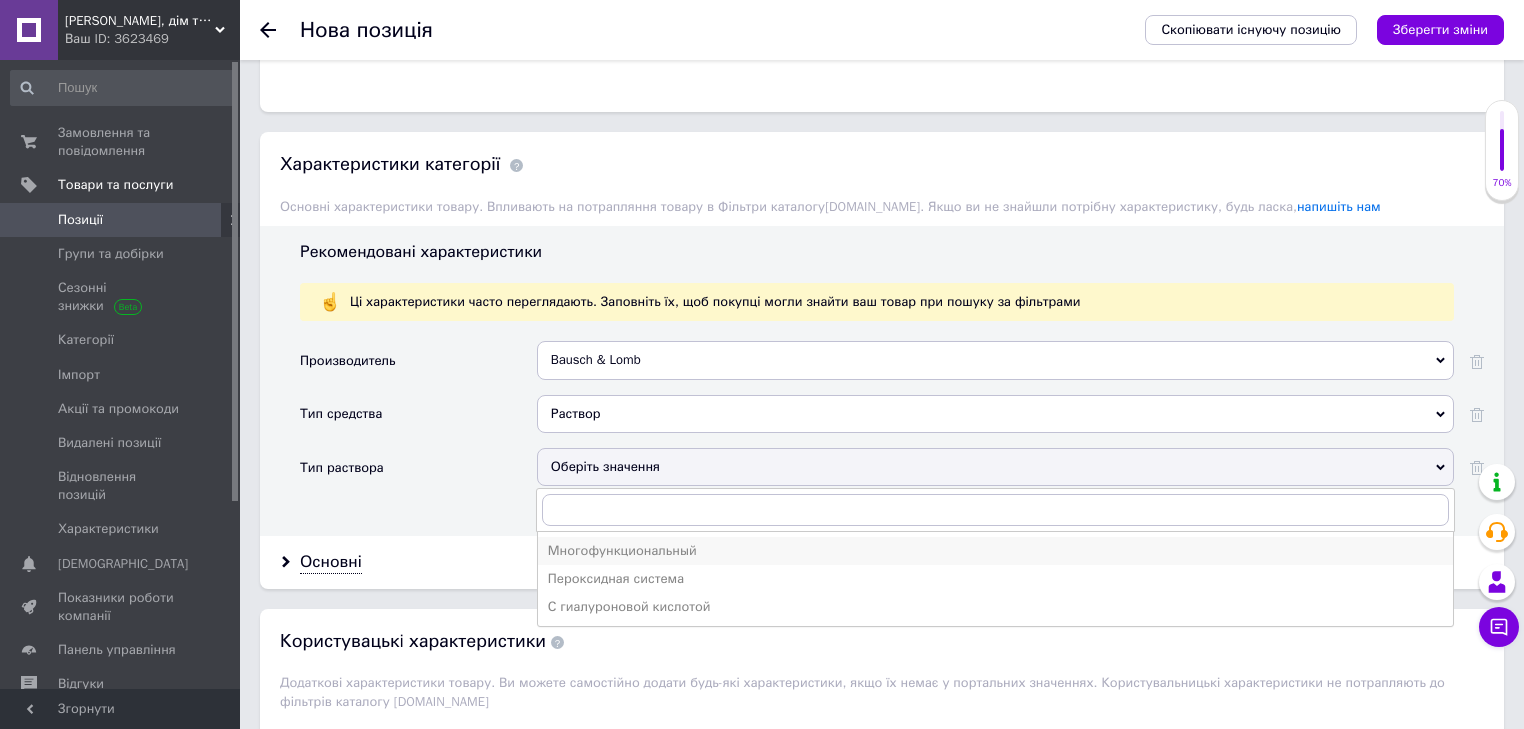 click on "Многофункциональный" at bounding box center [995, 551] 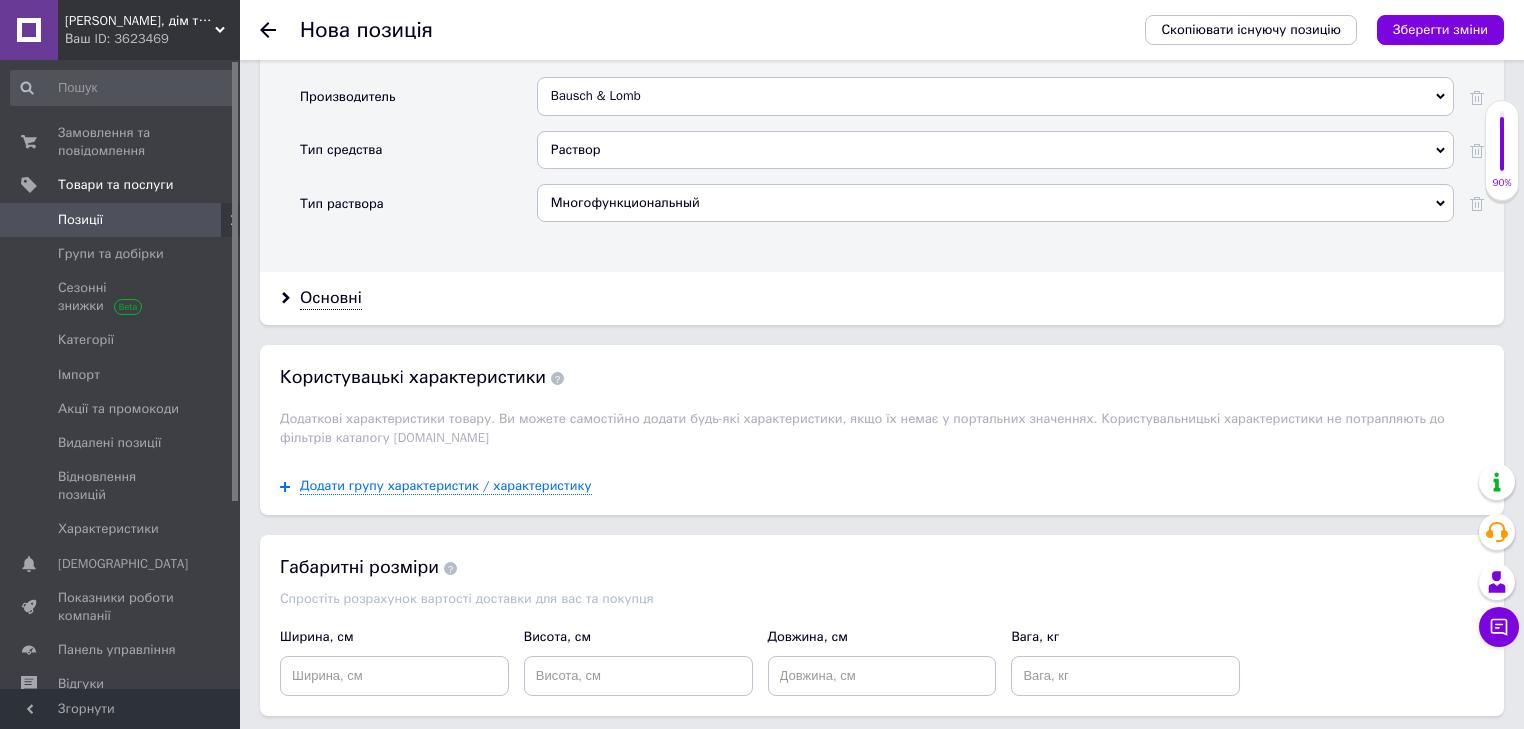 scroll, scrollTop: 1787, scrollLeft: 0, axis: vertical 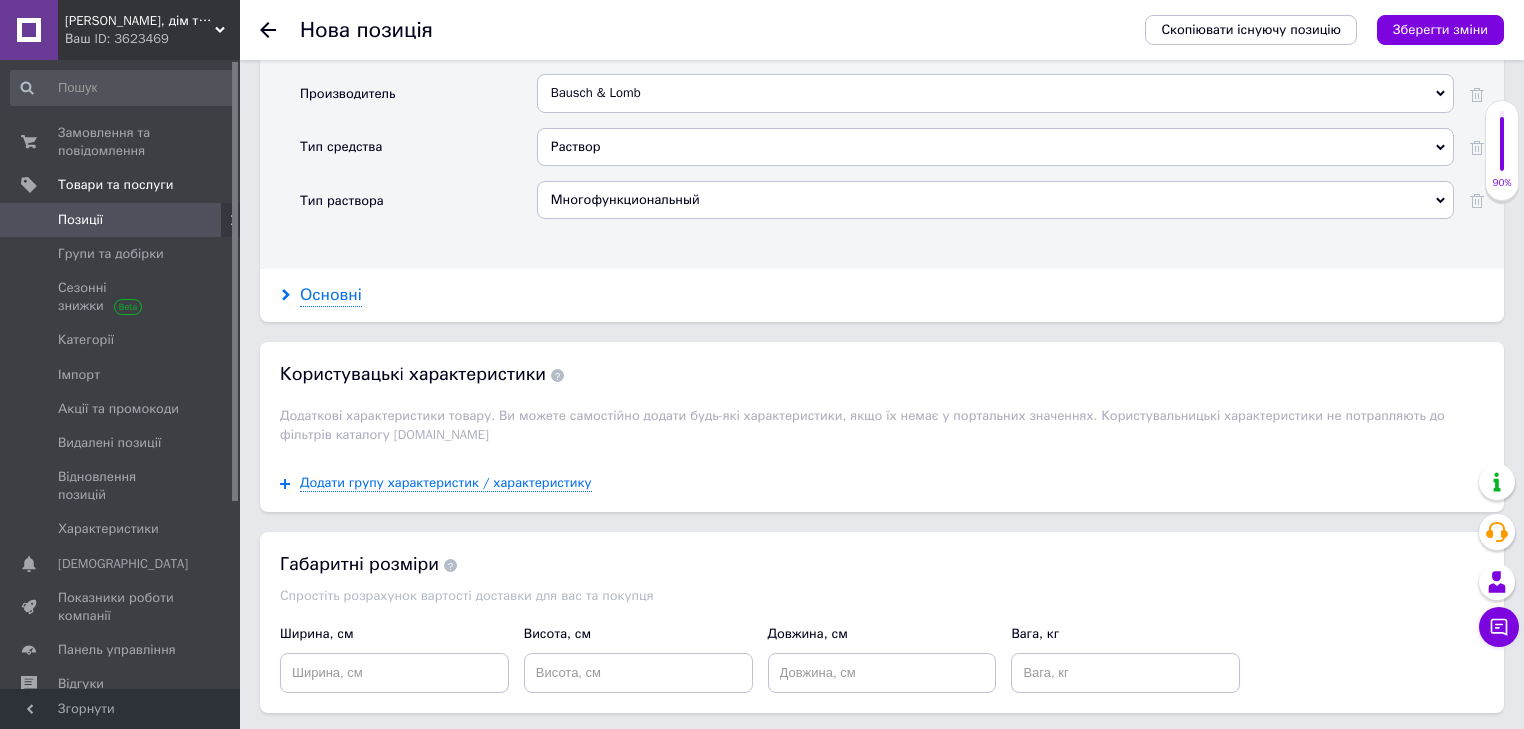 click on "Основні" at bounding box center [331, 295] 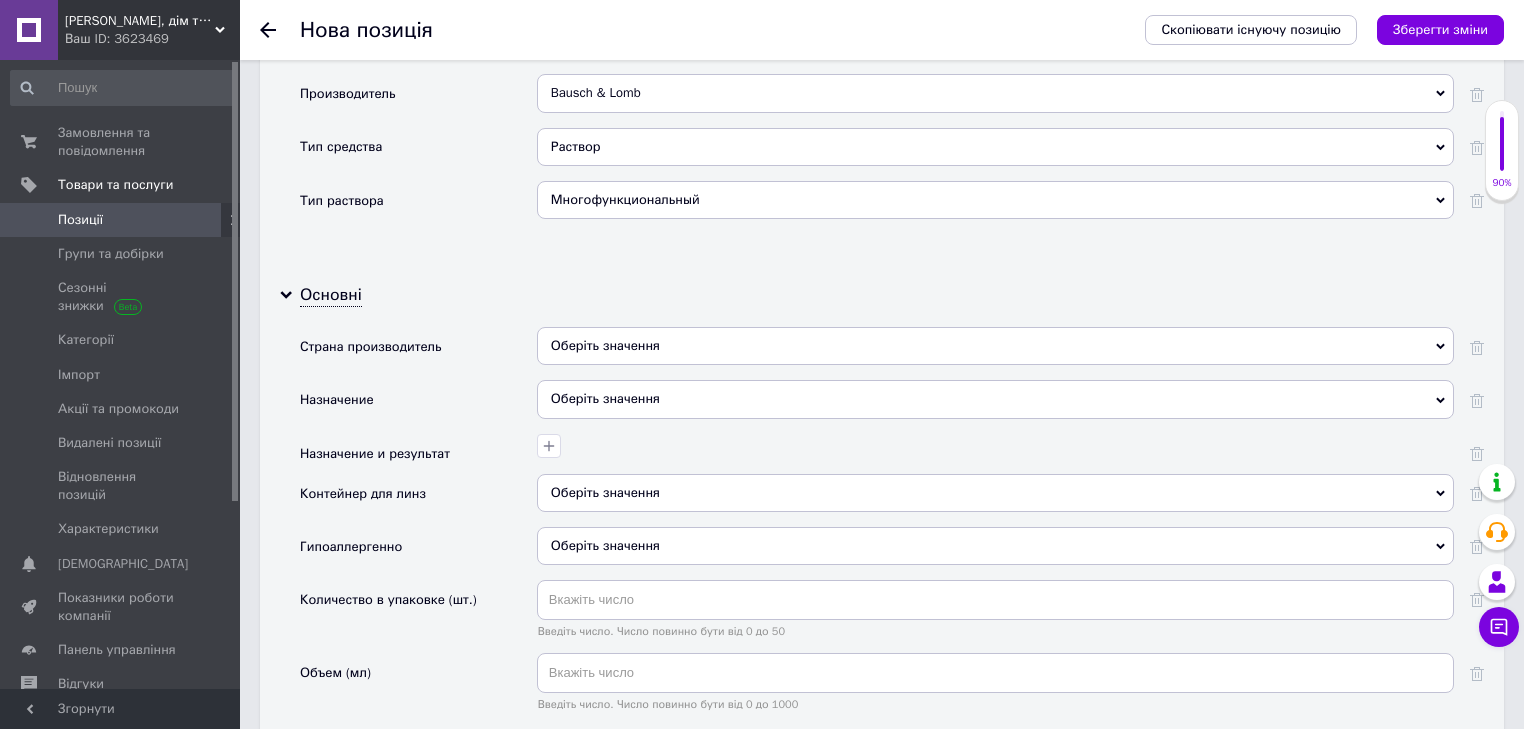 click on "Оберіть значення" at bounding box center (995, 346) 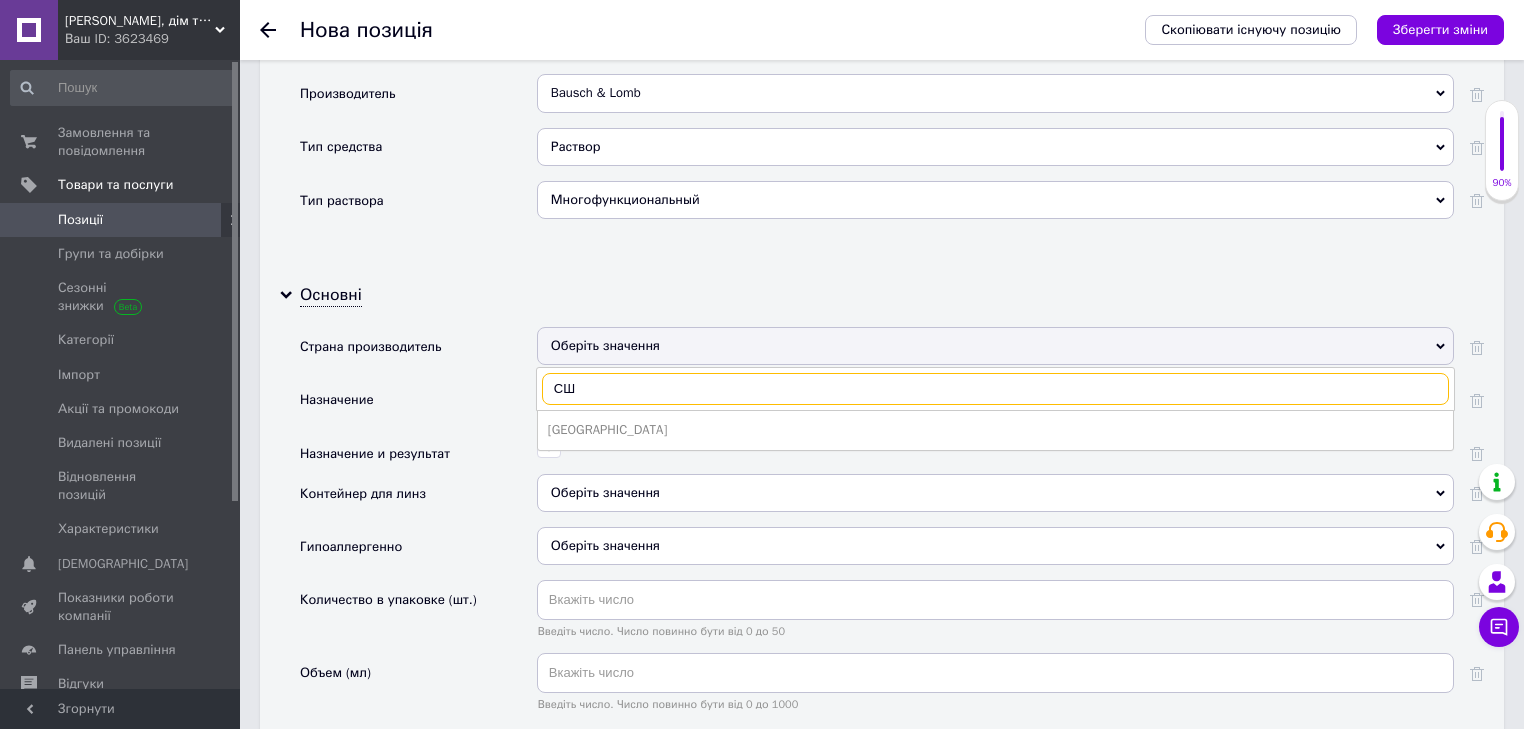 click on "СШ" at bounding box center [995, 389] 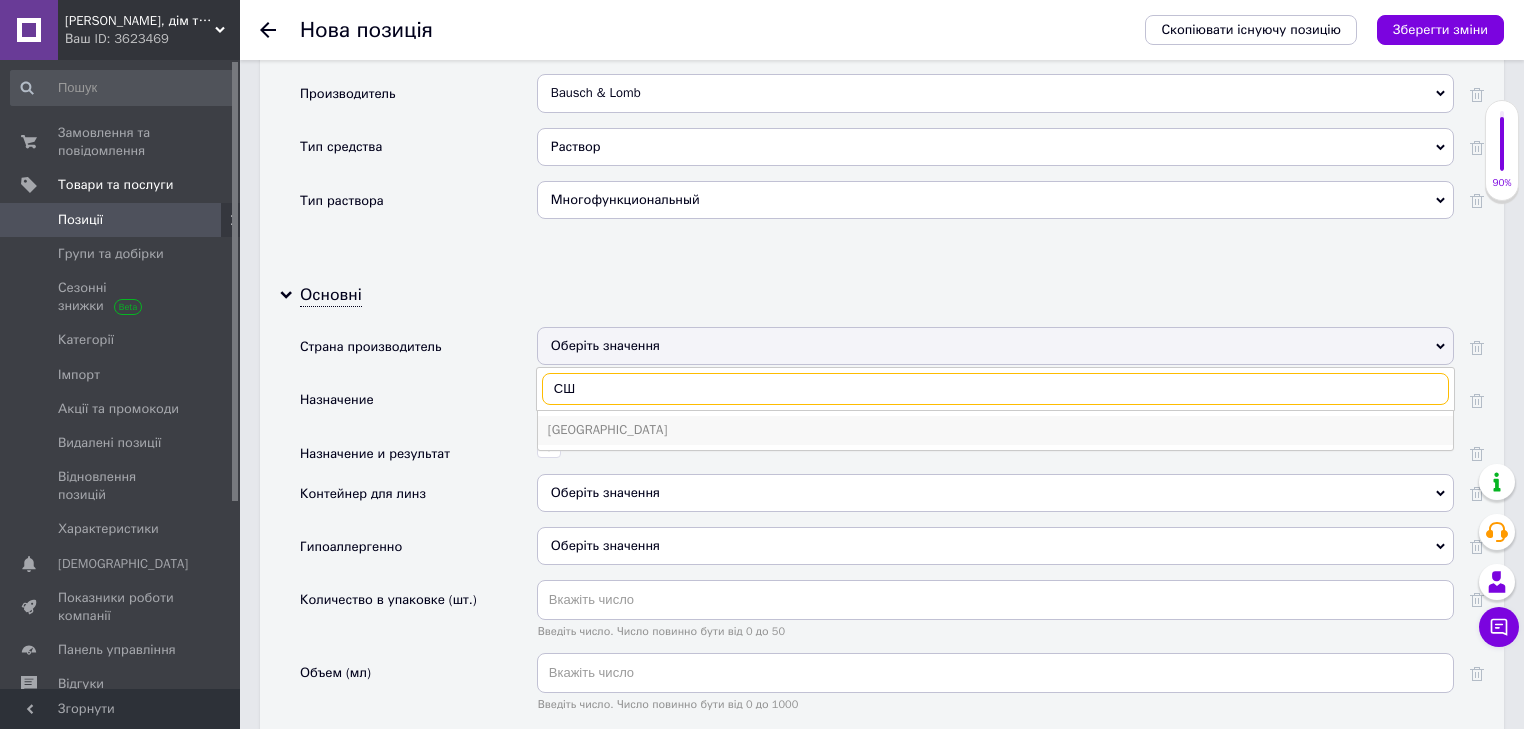 type on "СШ" 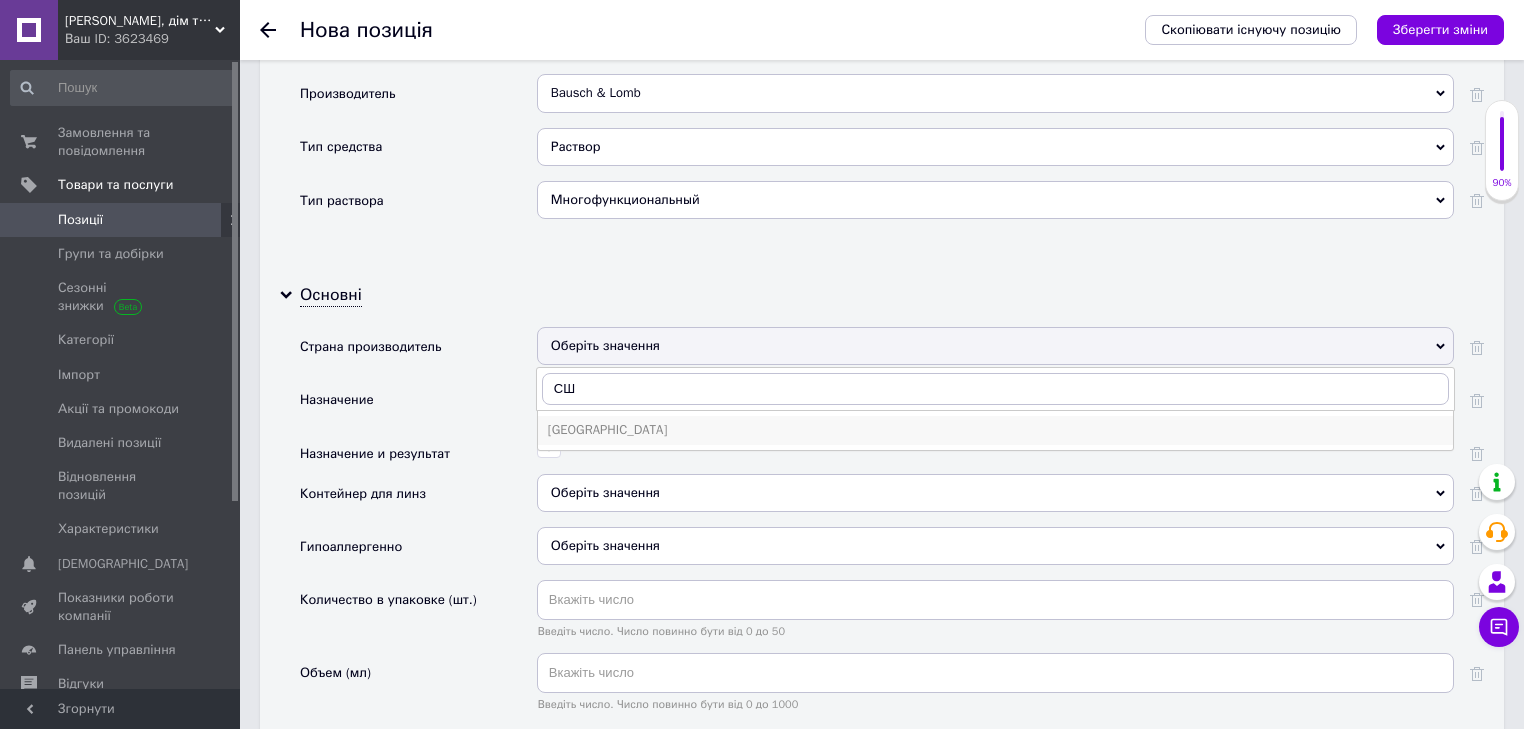 click on "США" at bounding box center (995, 430) 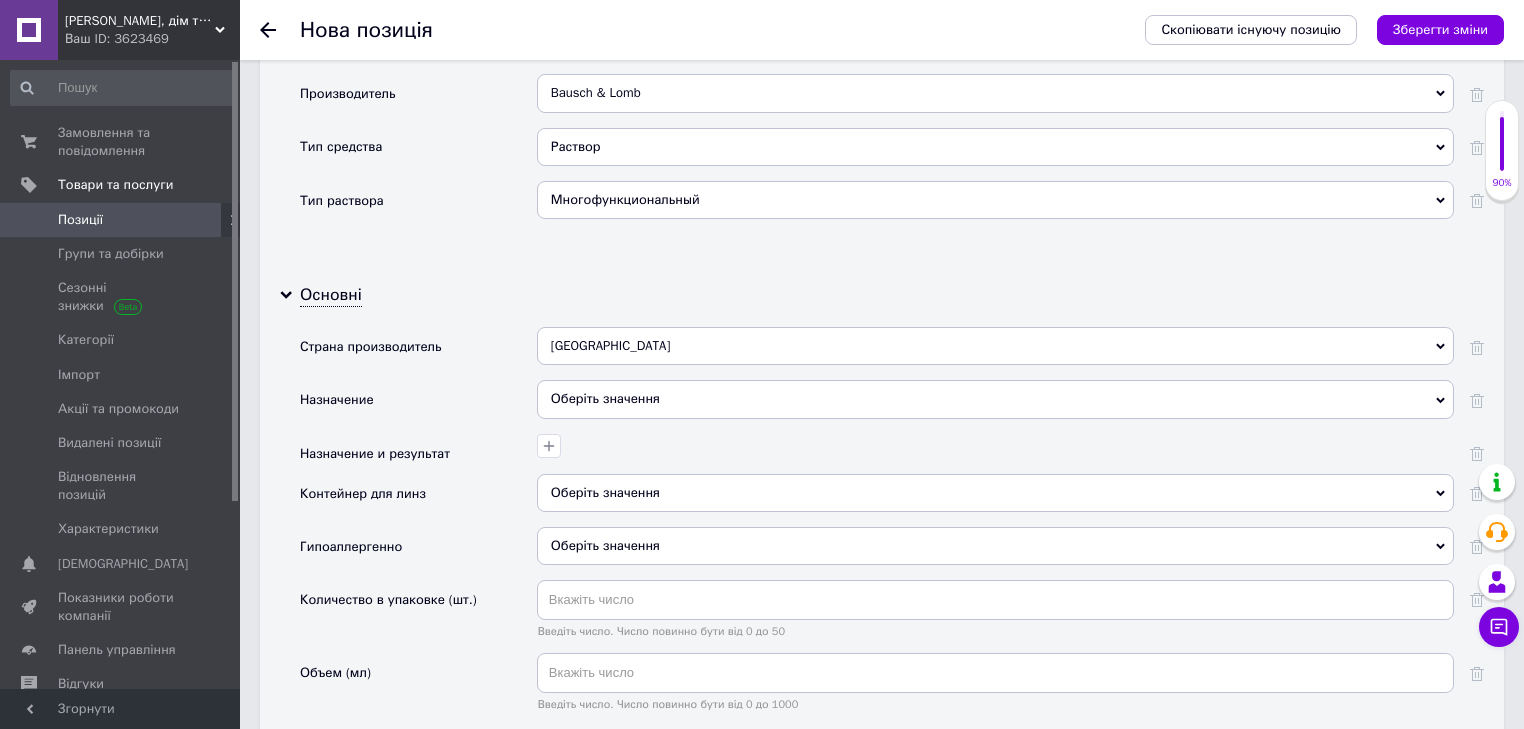 click on "Оберіть значення" at bounding box center [995, 399] 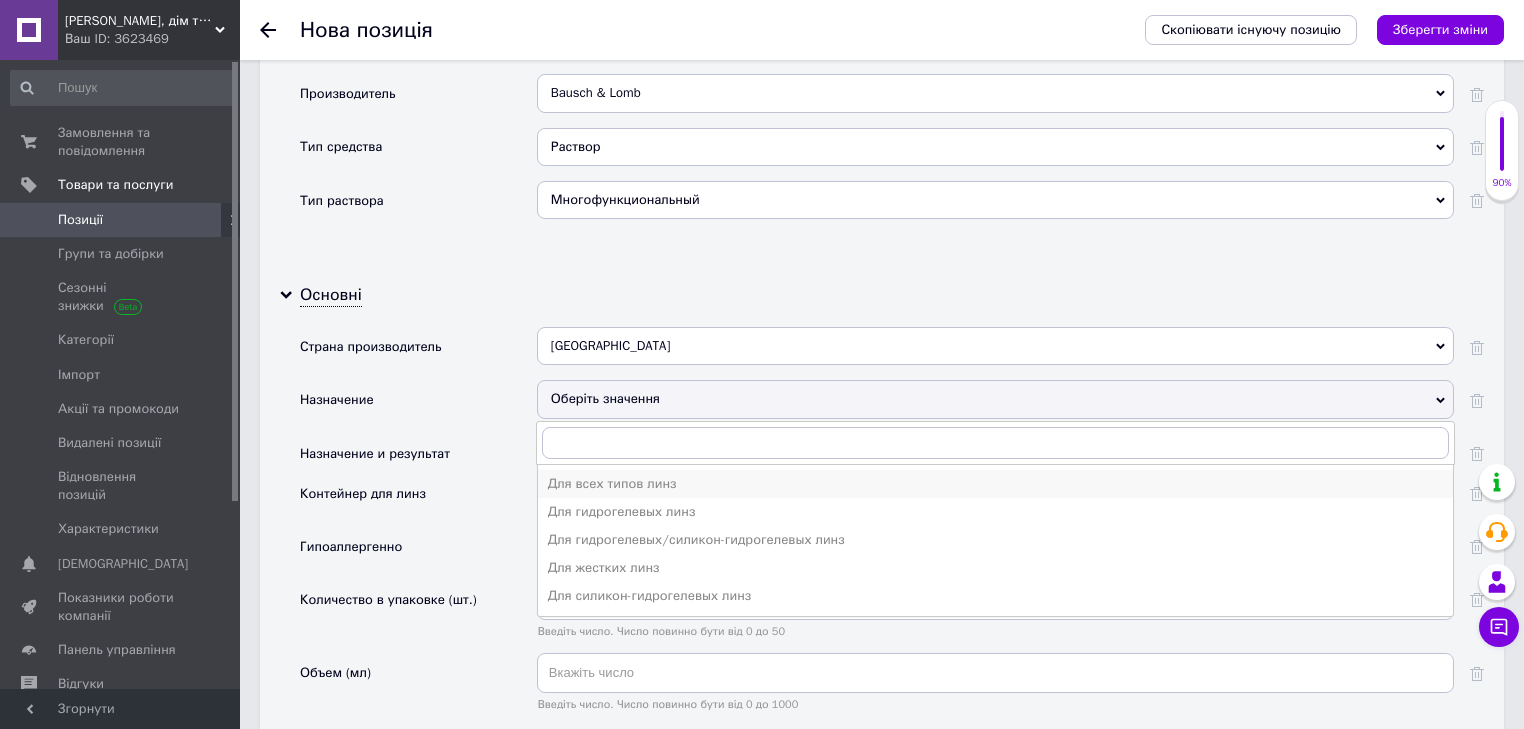 click on "Для всех типов линз" at bounding box center [995, 484] 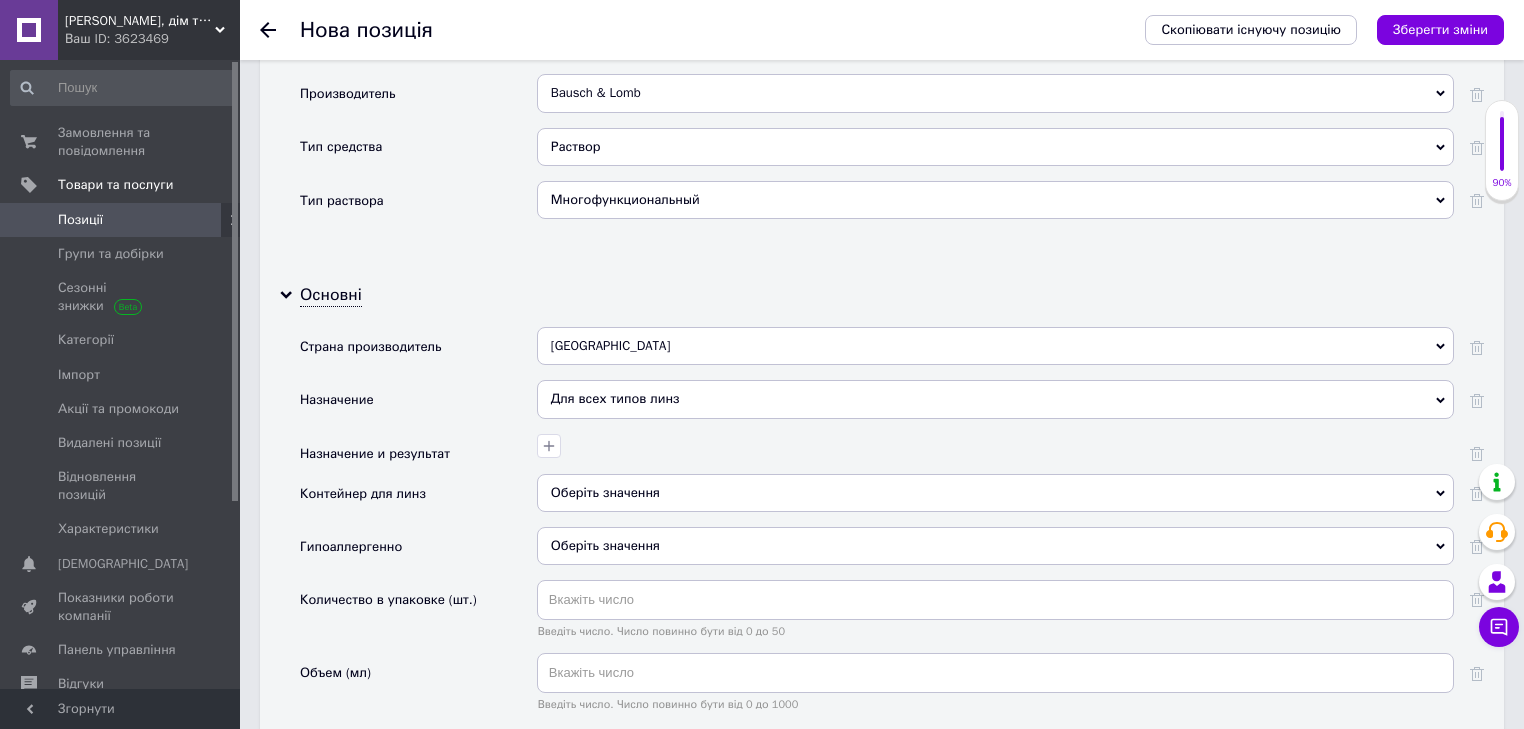 click on "Оберіть значення" at bounding box center [605, 492] 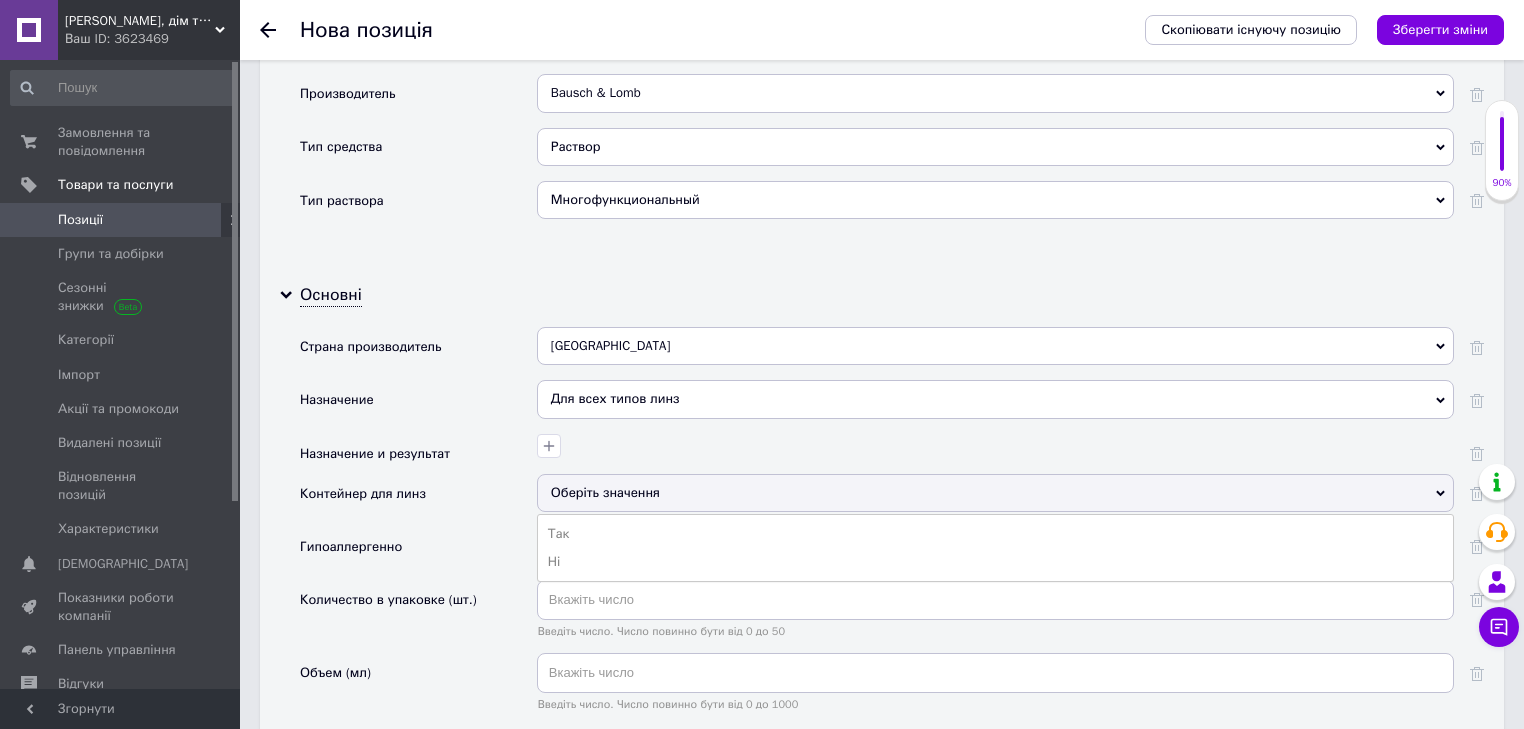 click on "Так" at bounding box center (995, 534) 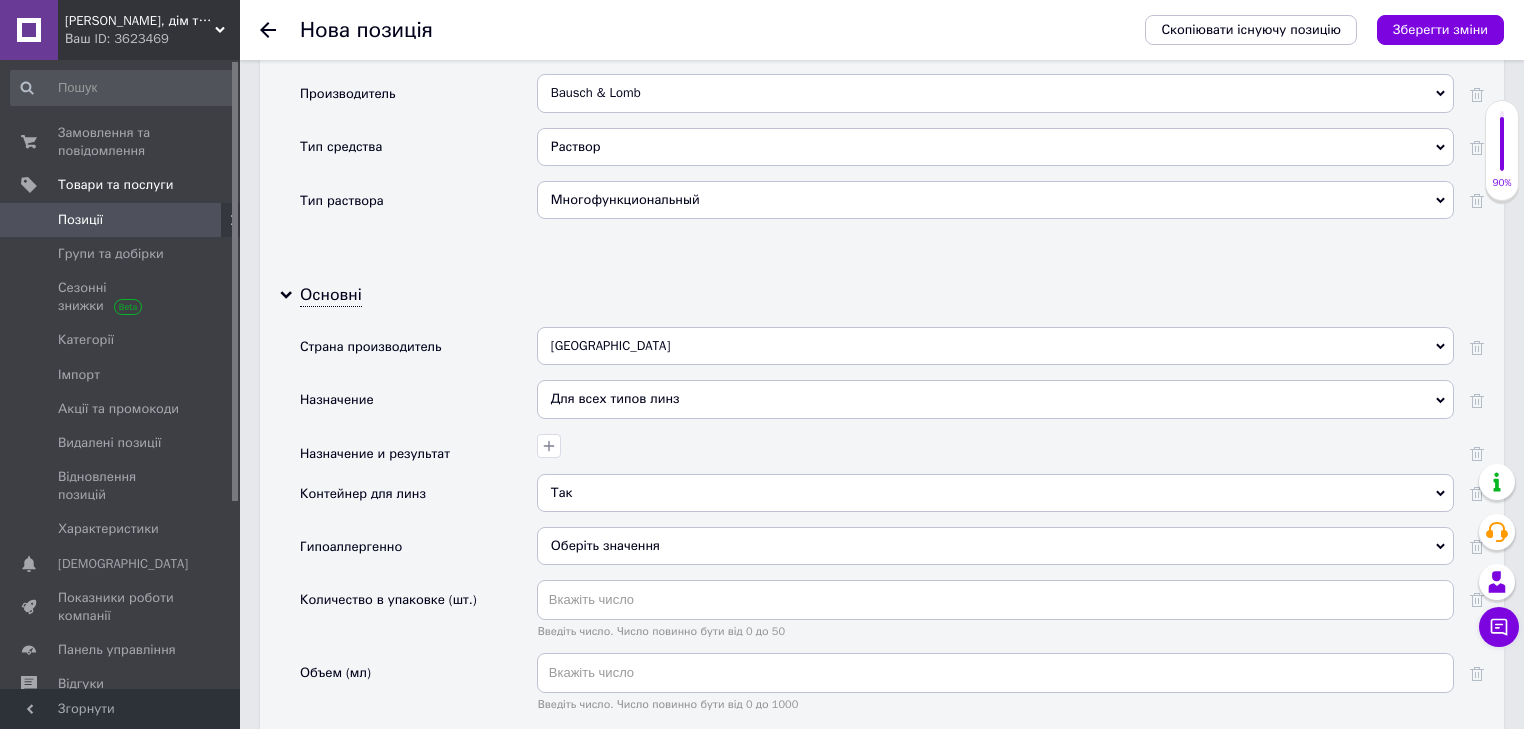 click on "Оберіть значення" at bounding box center (605, 545) 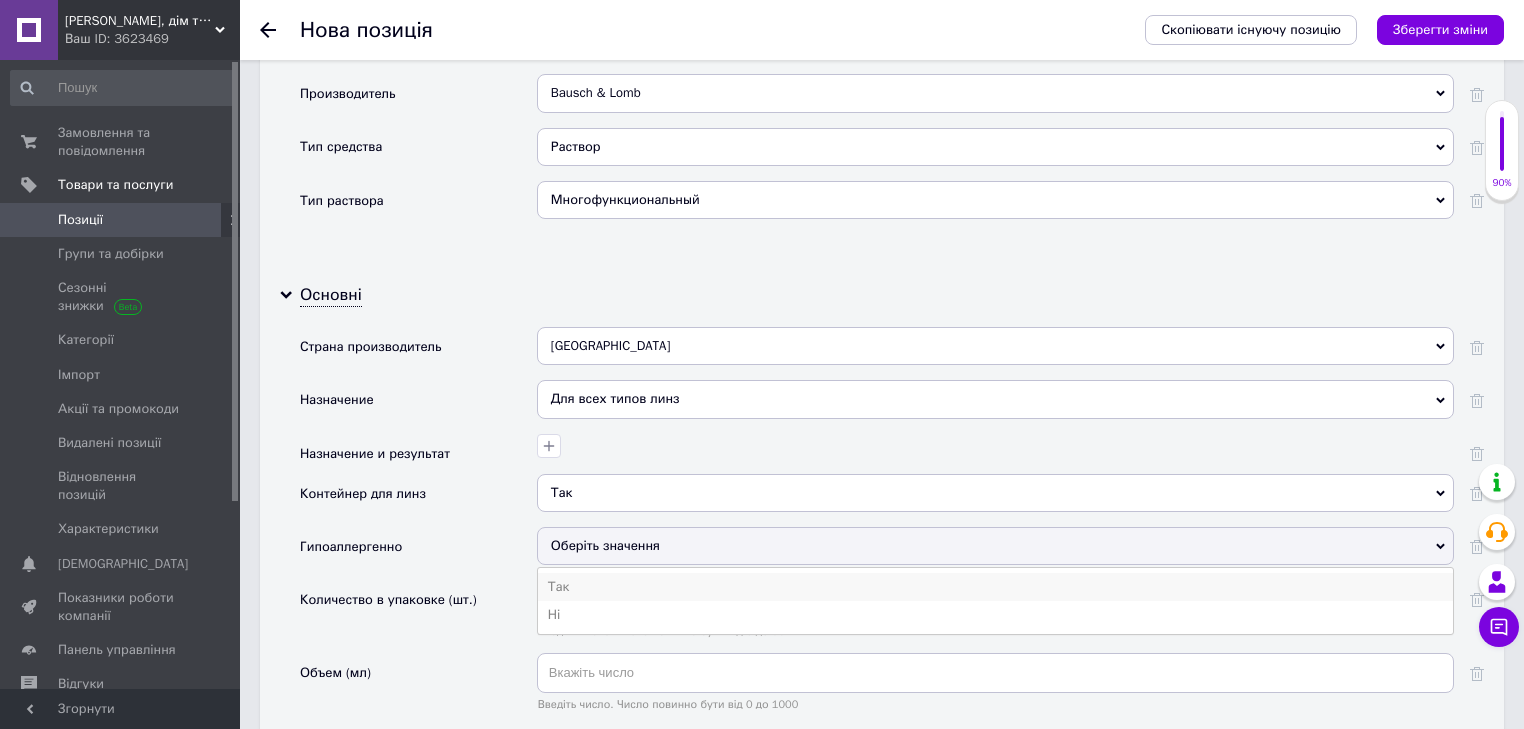 click on "Так" at bounding box center (995, 587) 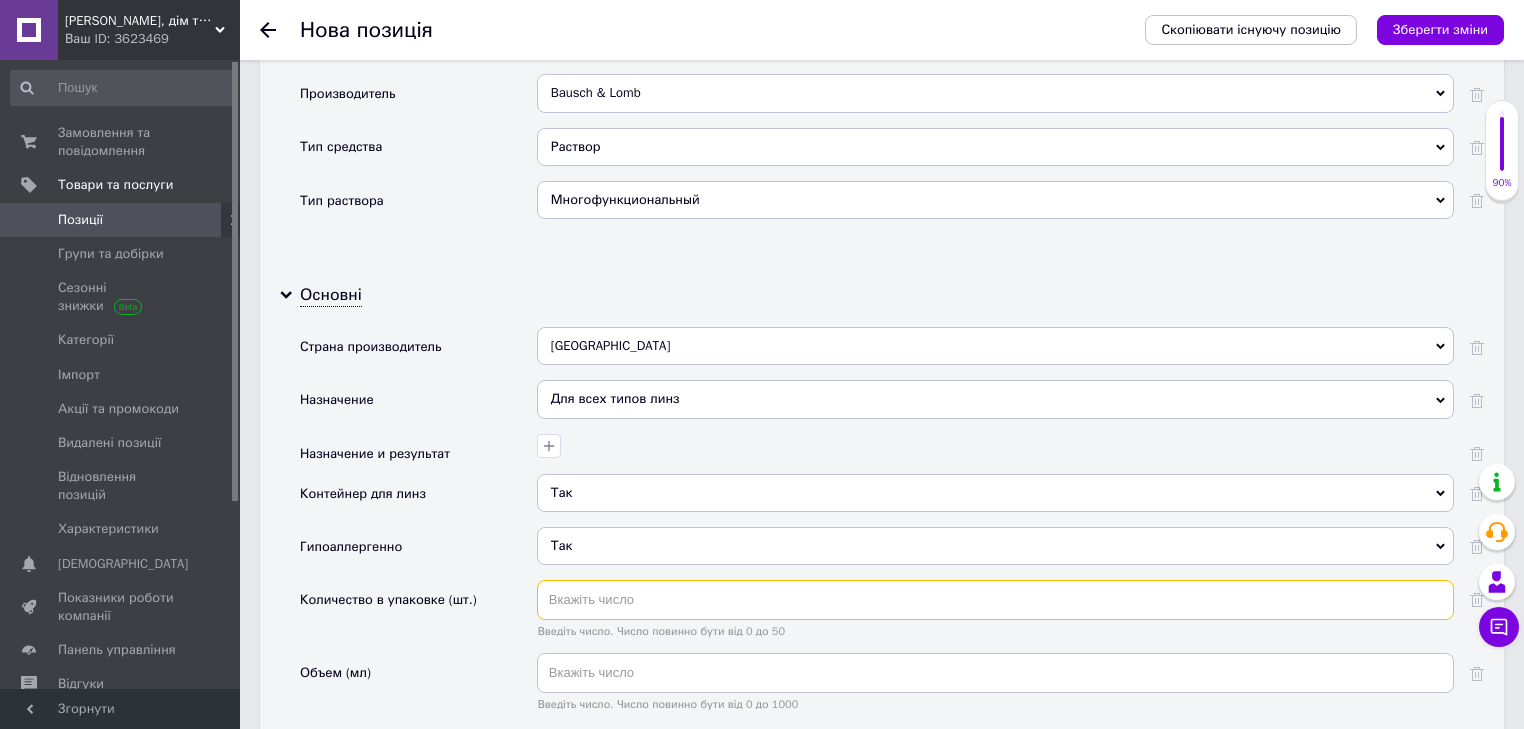 click at bounding box center [995, 600] 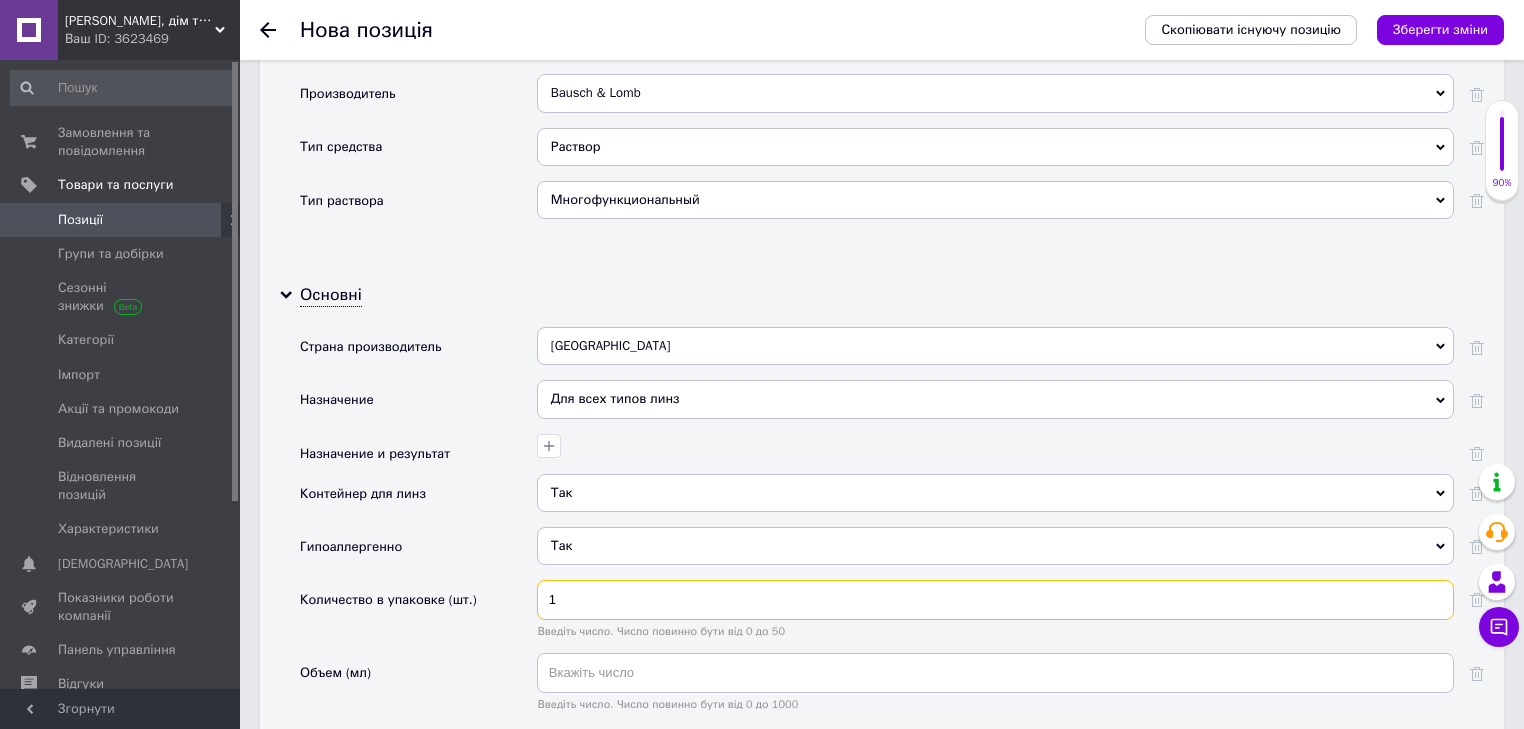 type on "1" 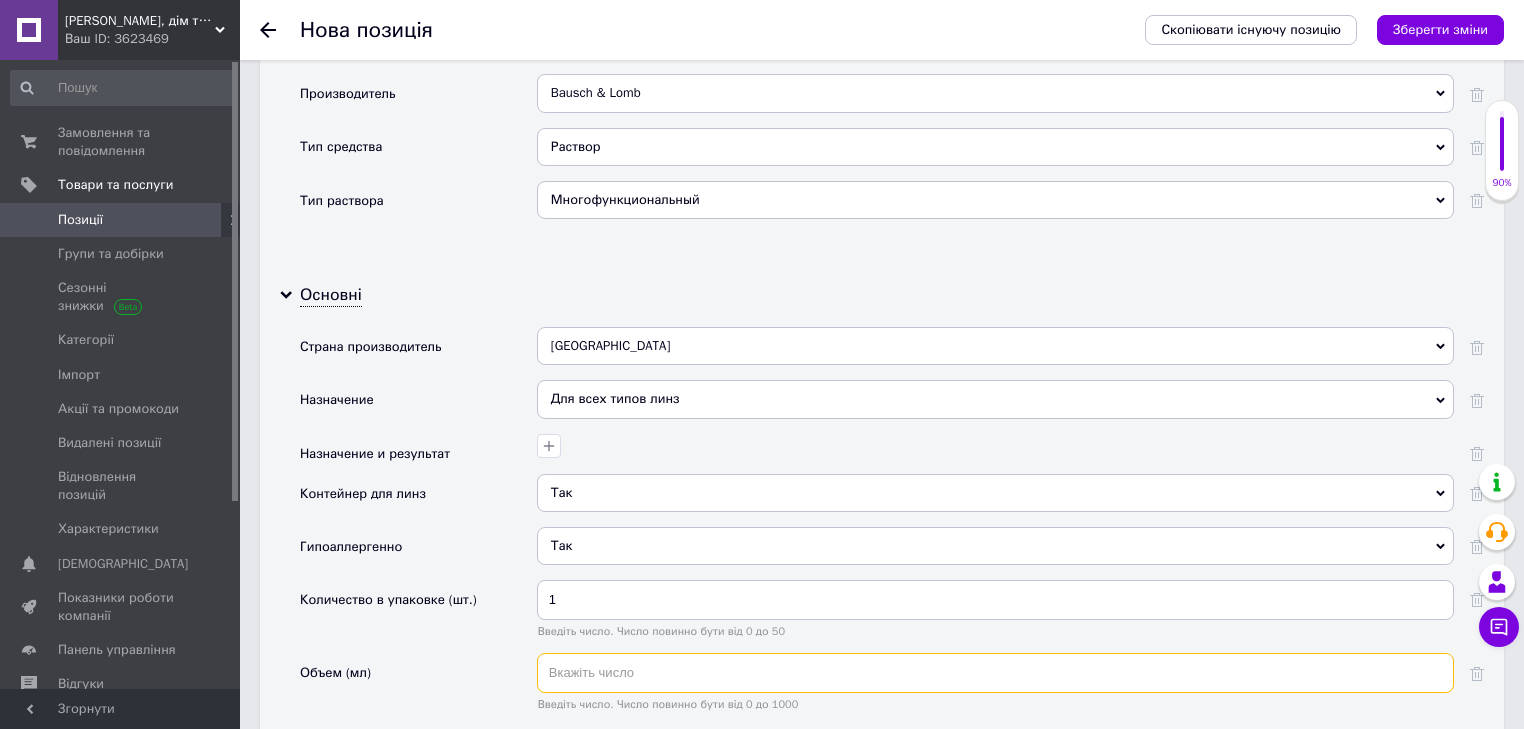 click at bounding box center [995, 673] 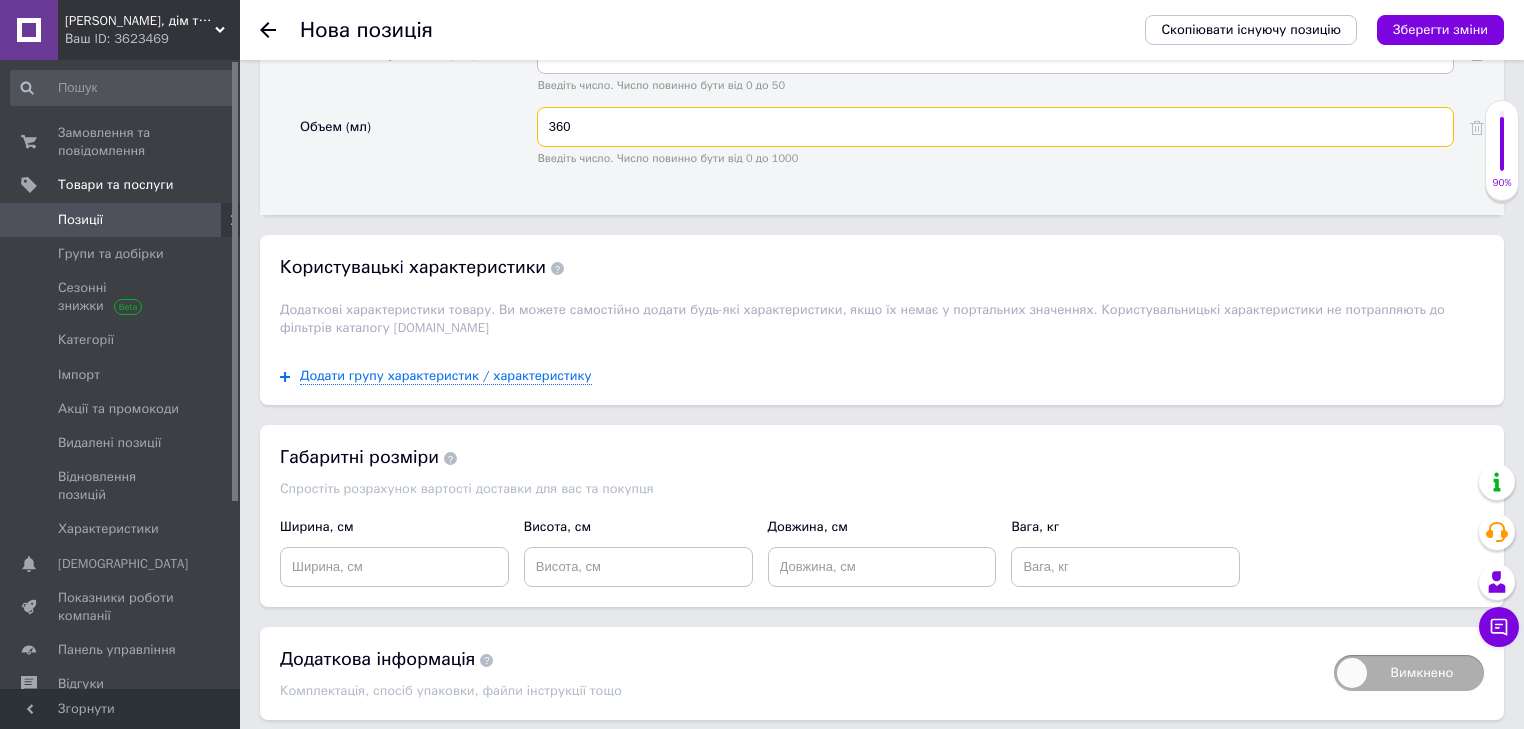 scroll, scrollTop: 2396, scrollLeft: 0, axis: vertical 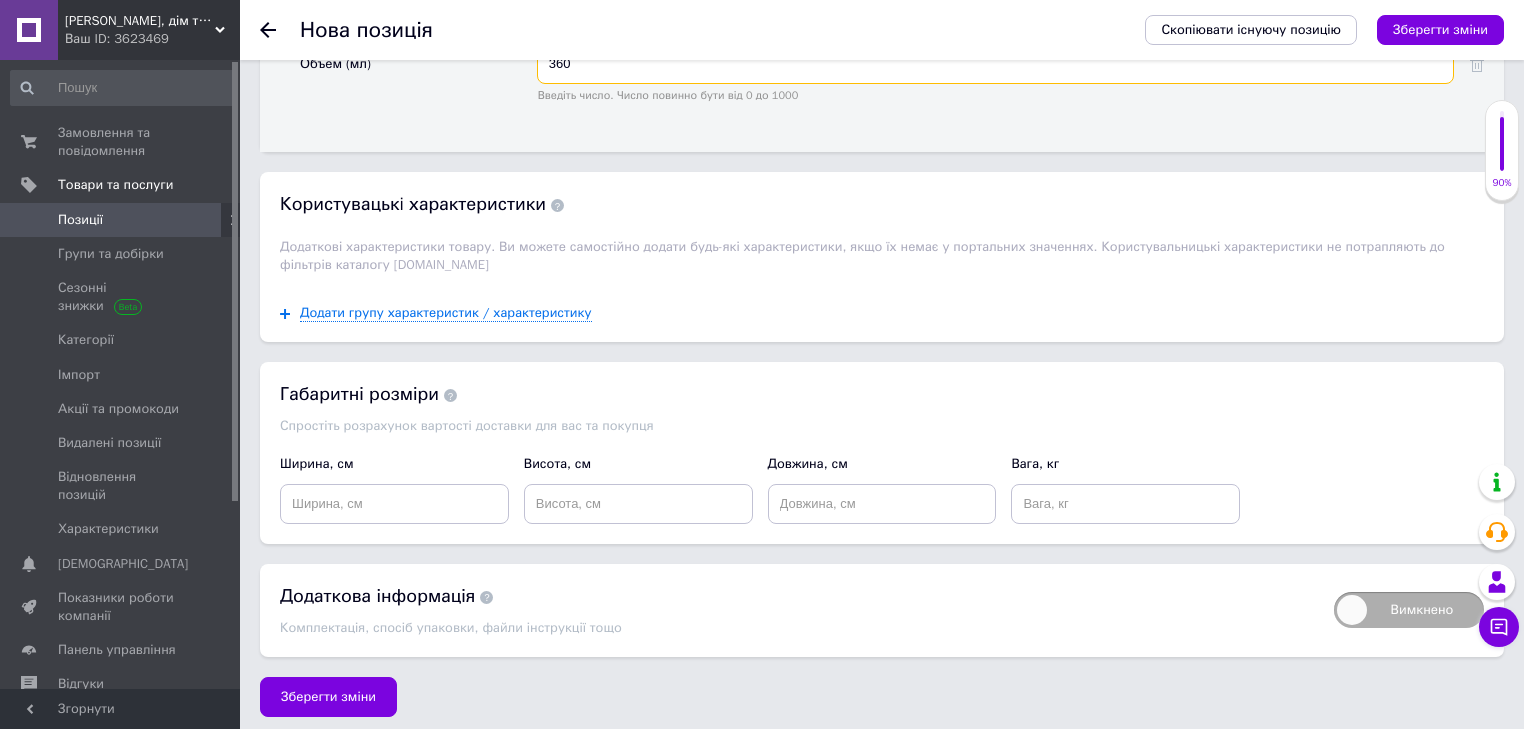 type on "360" 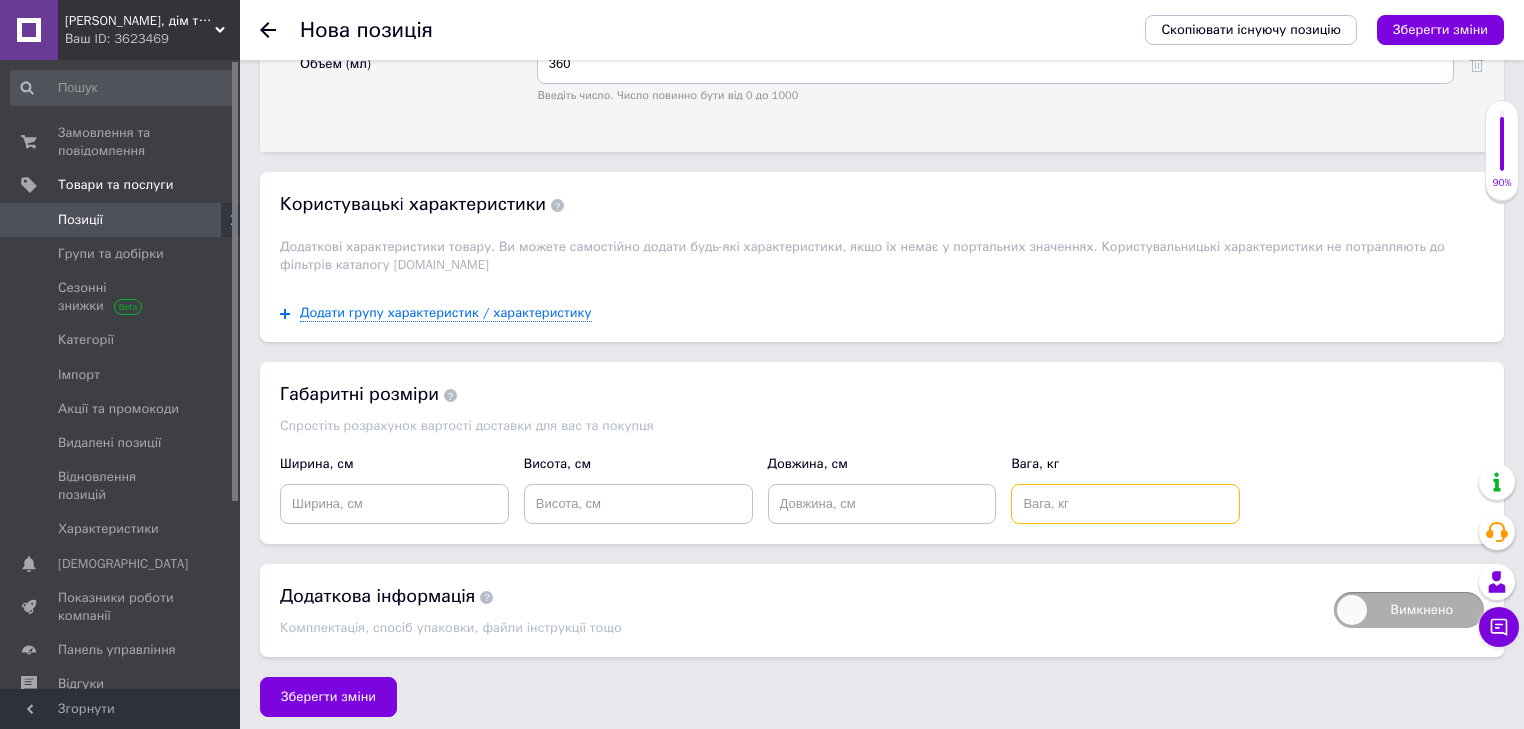 click at bounding box center (1125, 504) 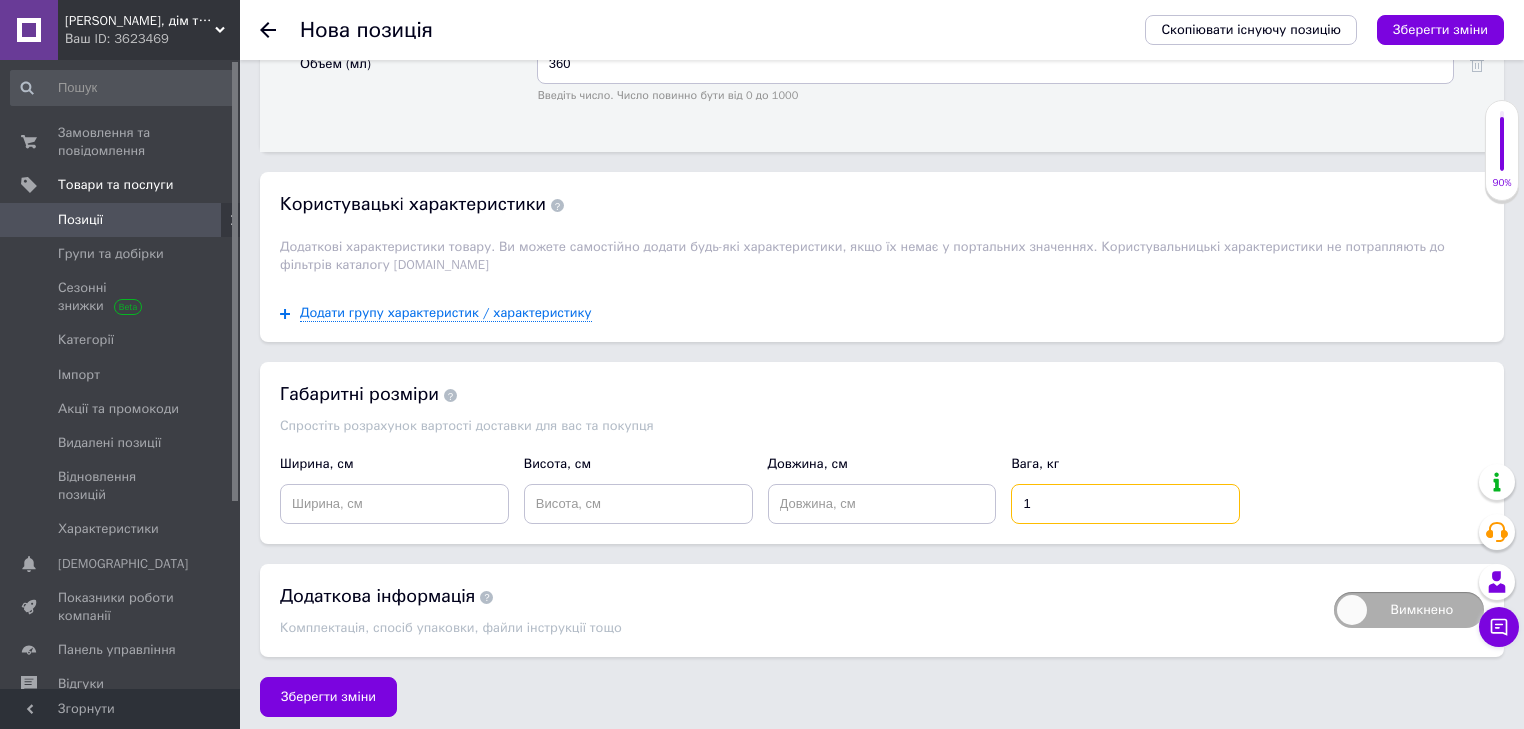 type on "1" 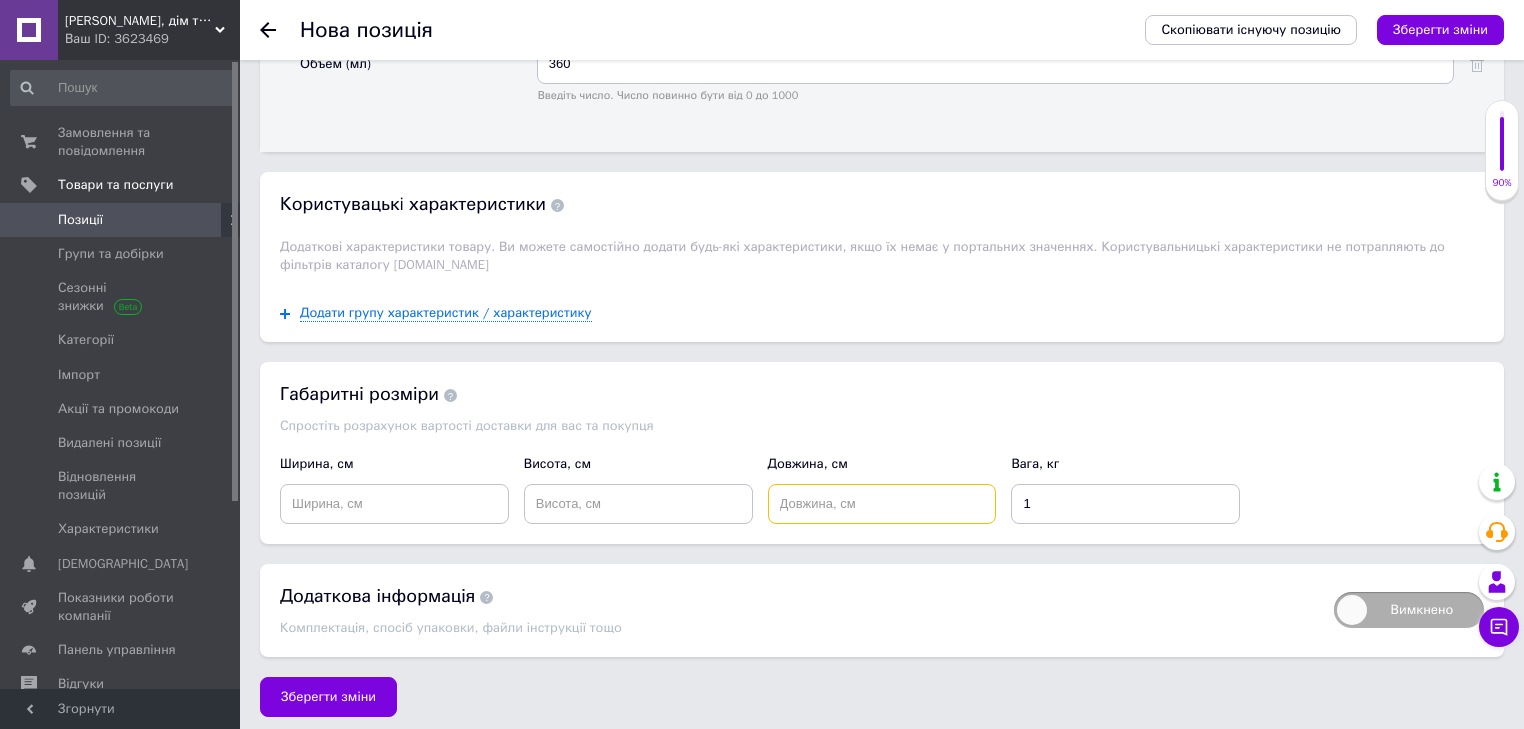 click at bounding box center (882, 504) 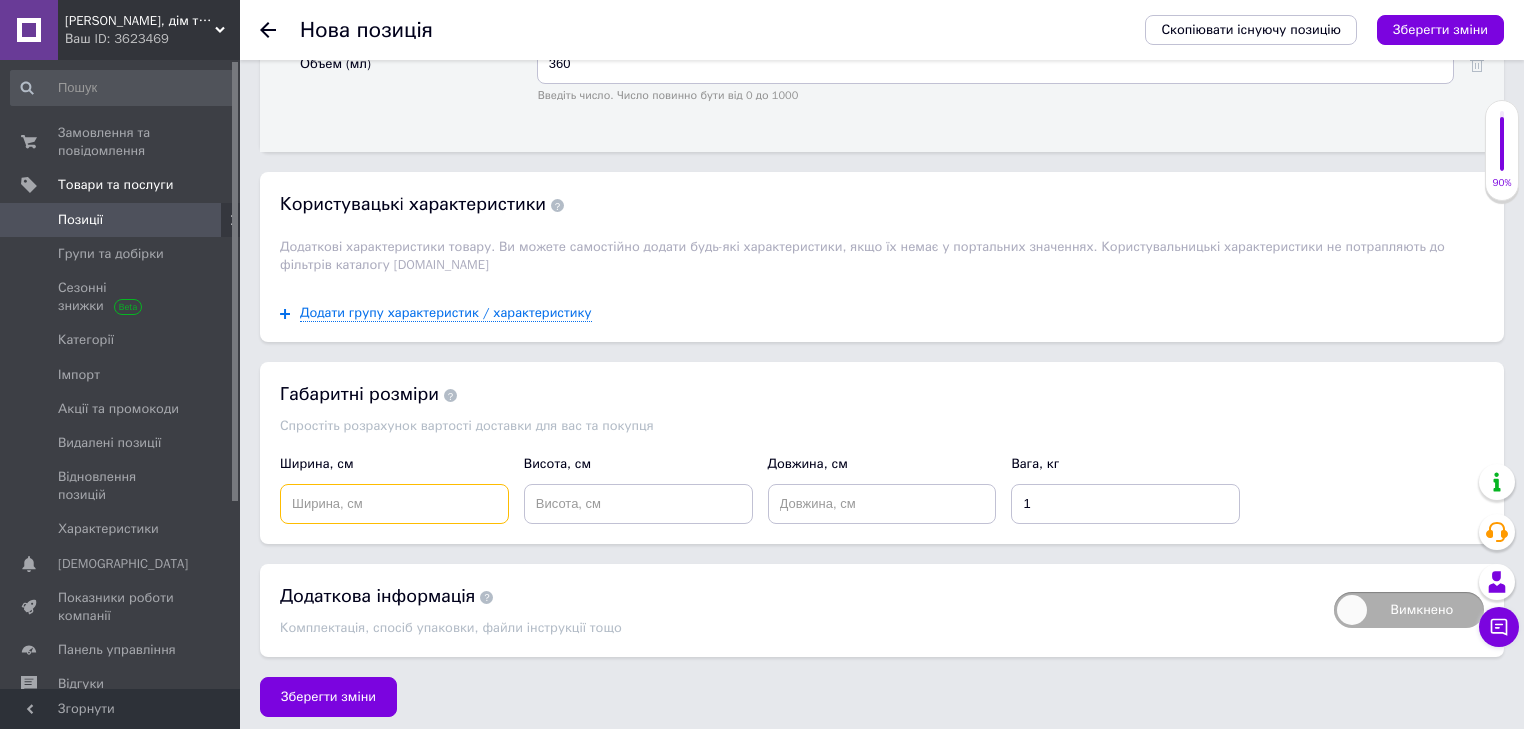 click at bounding box center (394, 504) 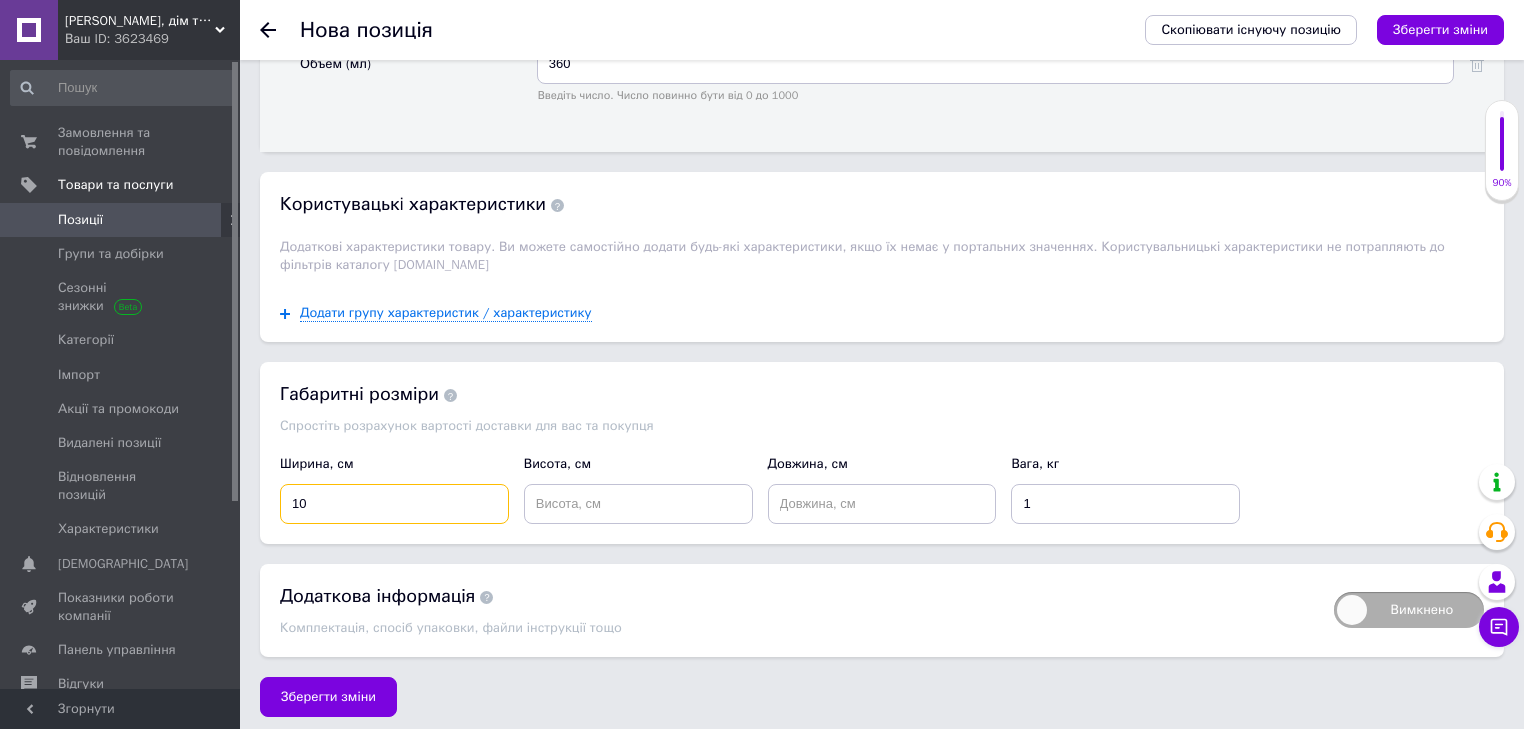 type on "10" 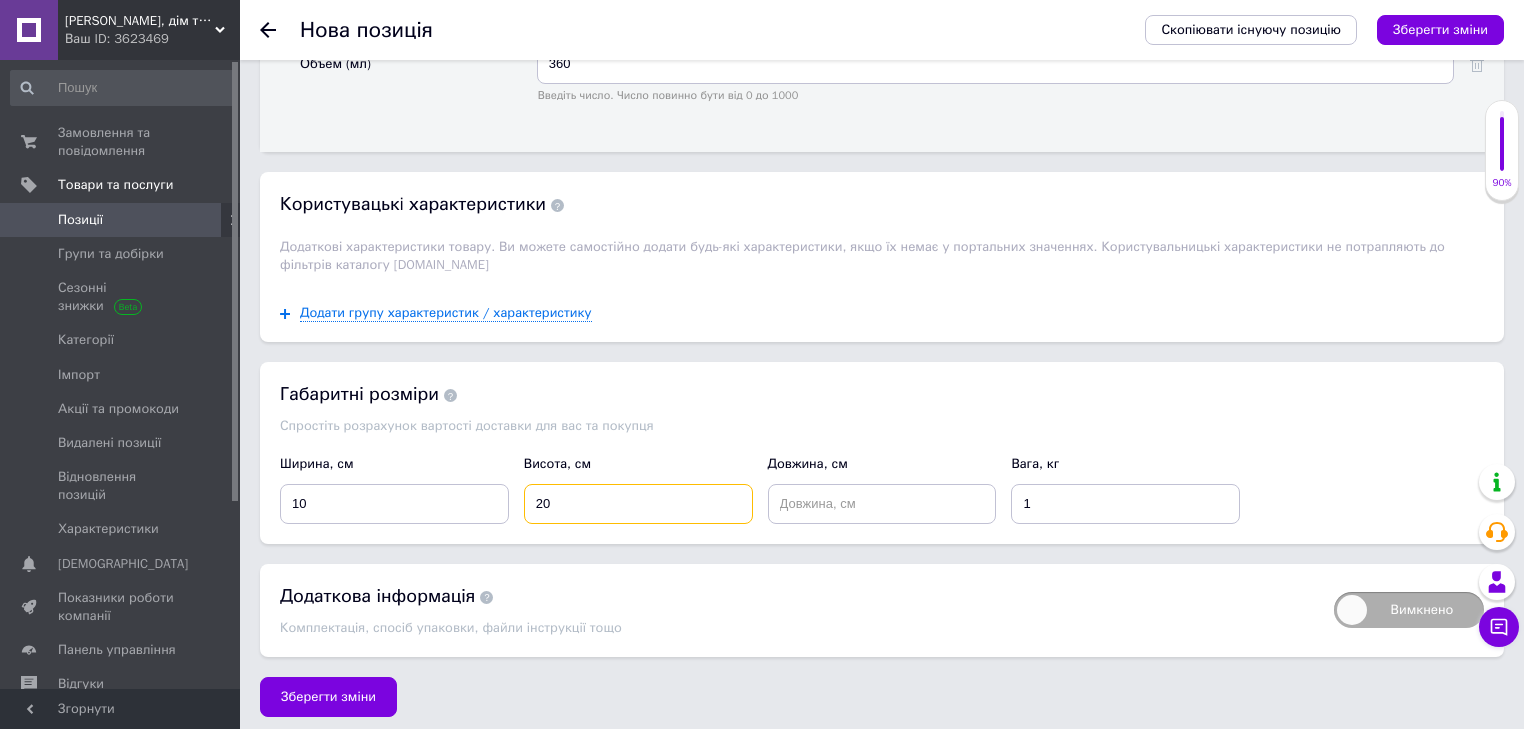 type on "20" 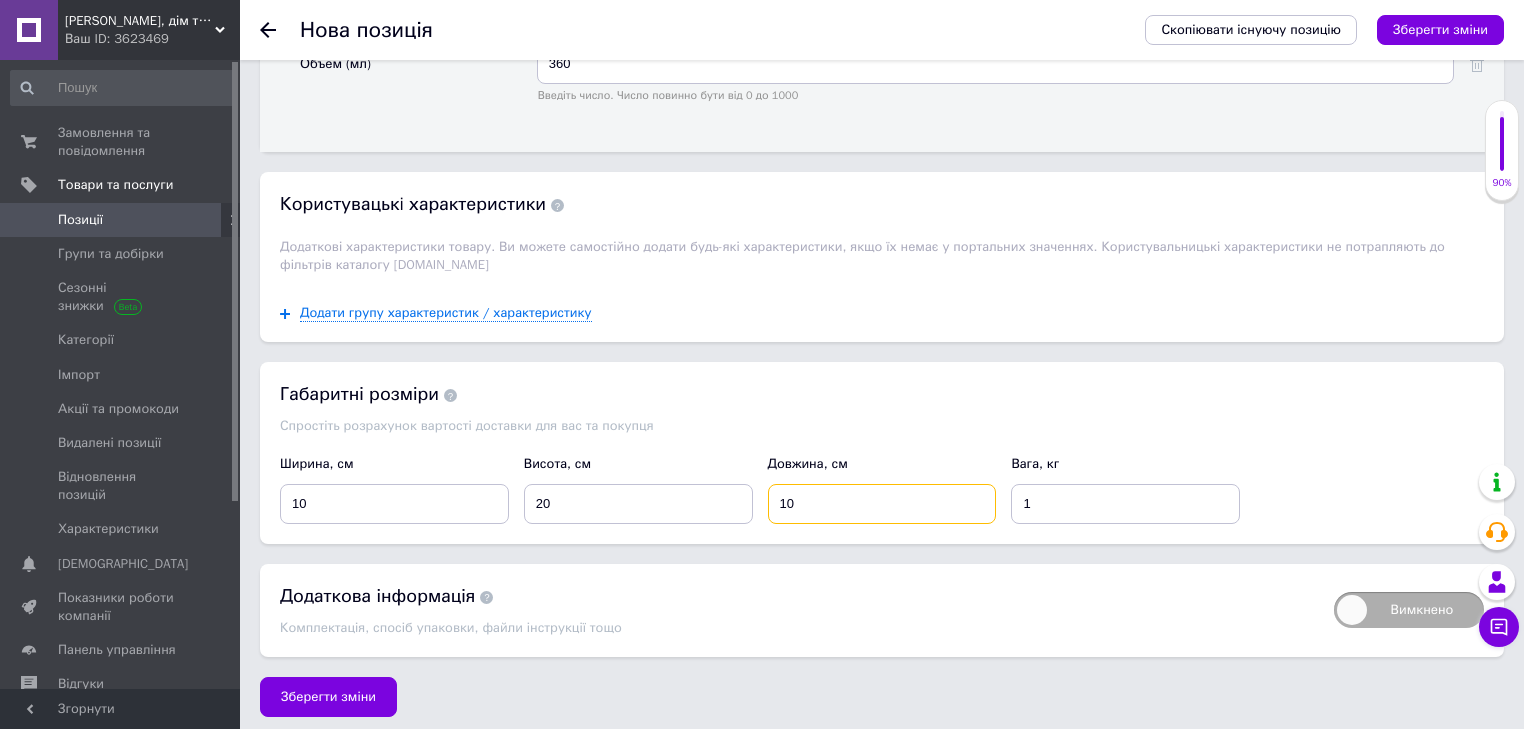 drag, startPoint x: 798, startPoint y: 493, endPoint x: 772, endPoint y: 492, distance: 26.019224 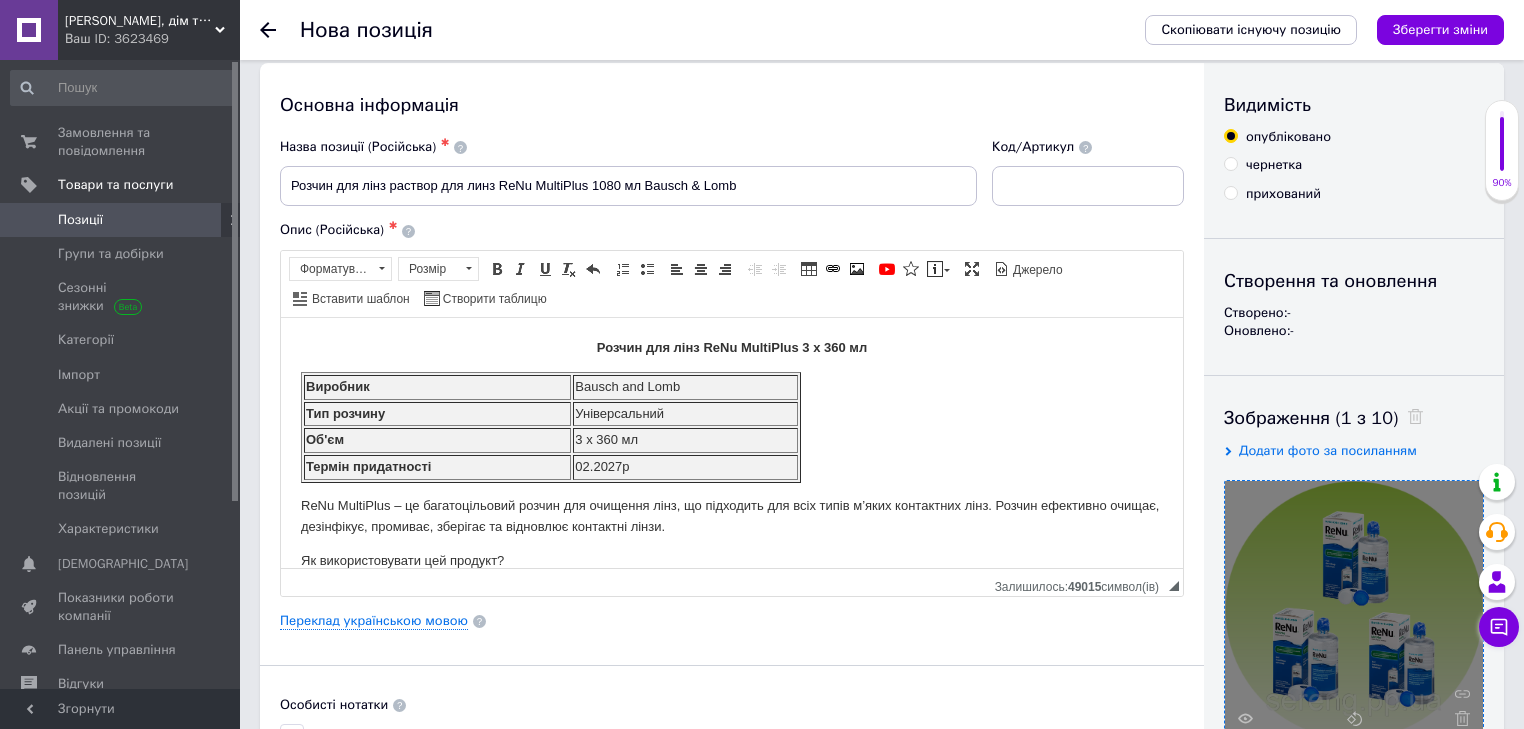 scroll, scrollTop: 0, scrollLeft: 0, axis: both 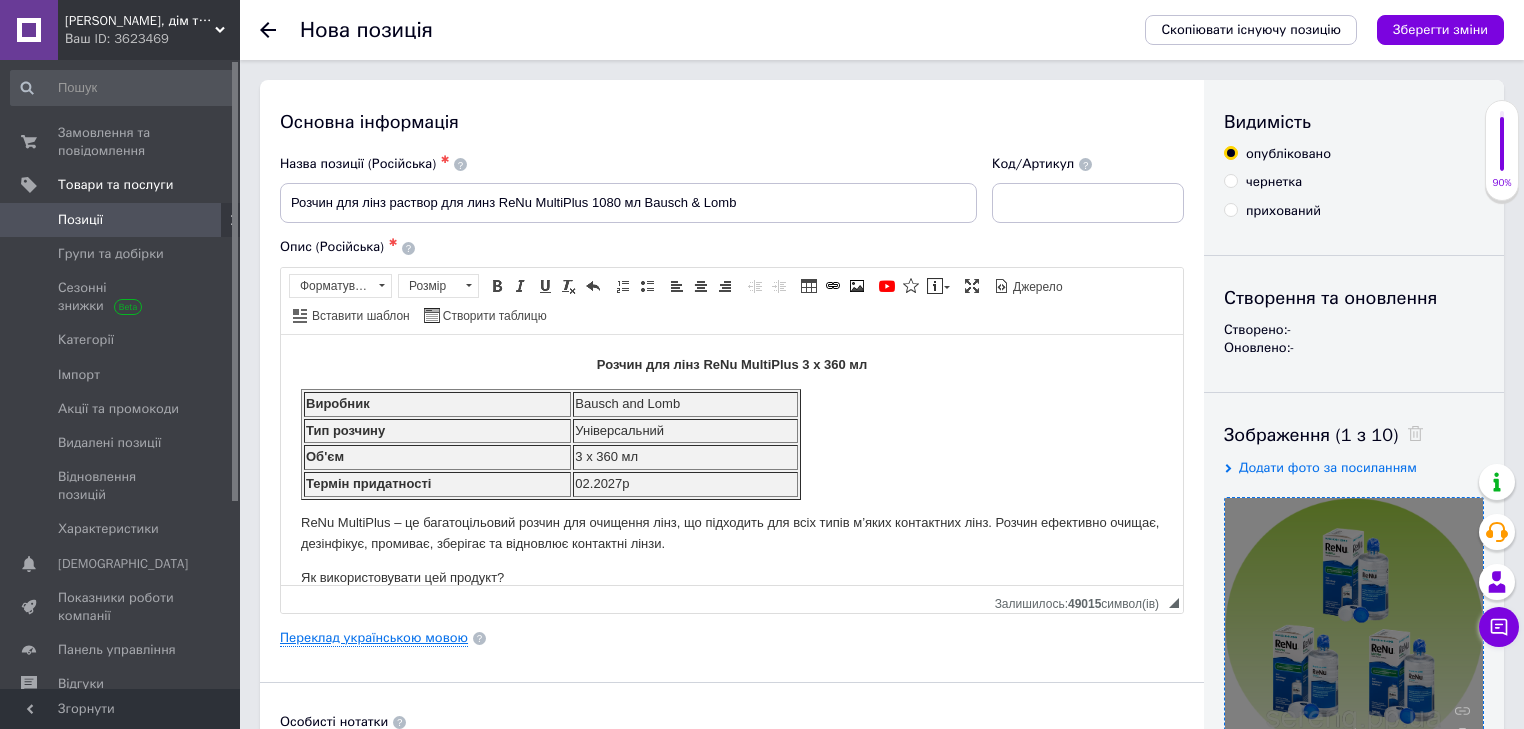 type on "20" 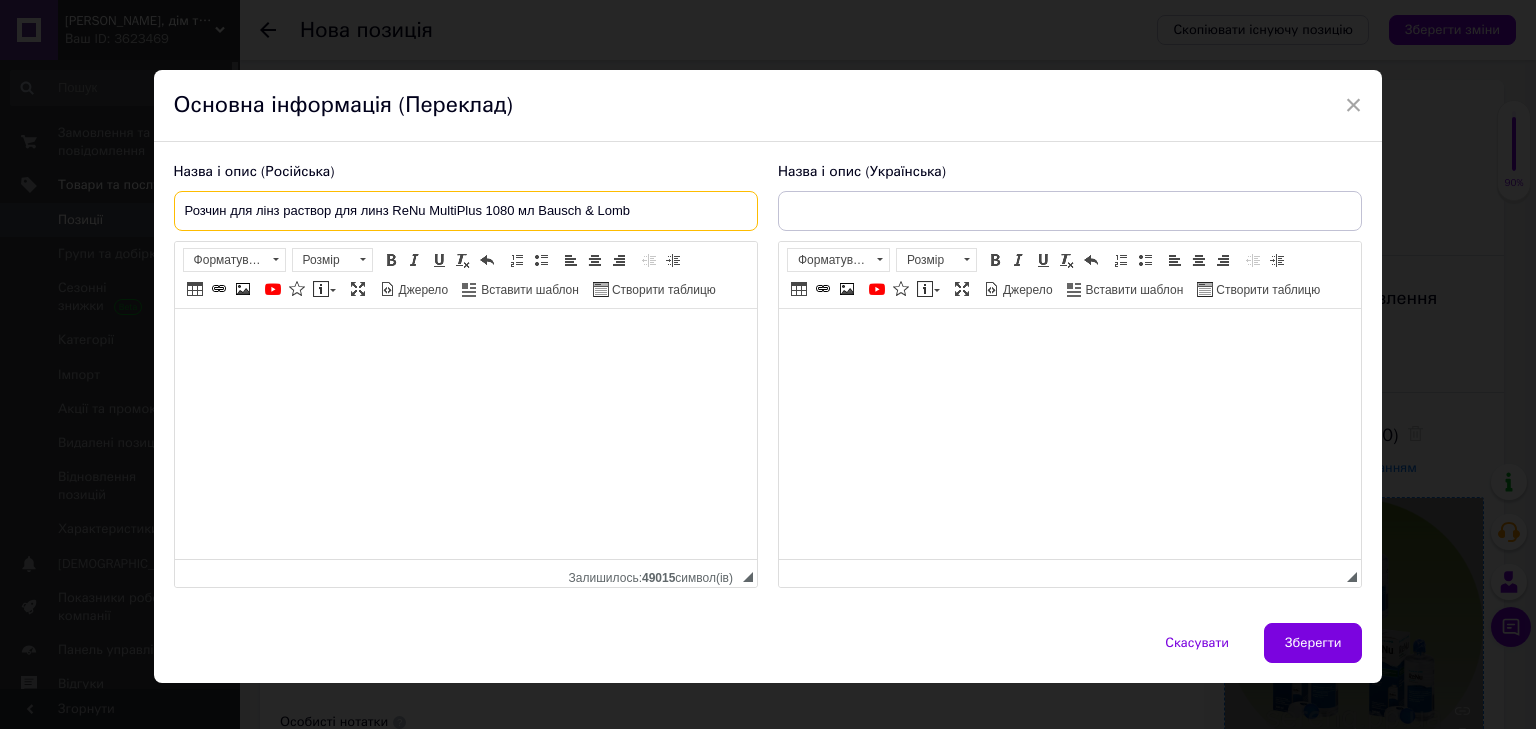 drag, startPoint x: 661, startPoint y: 205, endPoint x: 164, endPoint y: 206, distance: 497.001 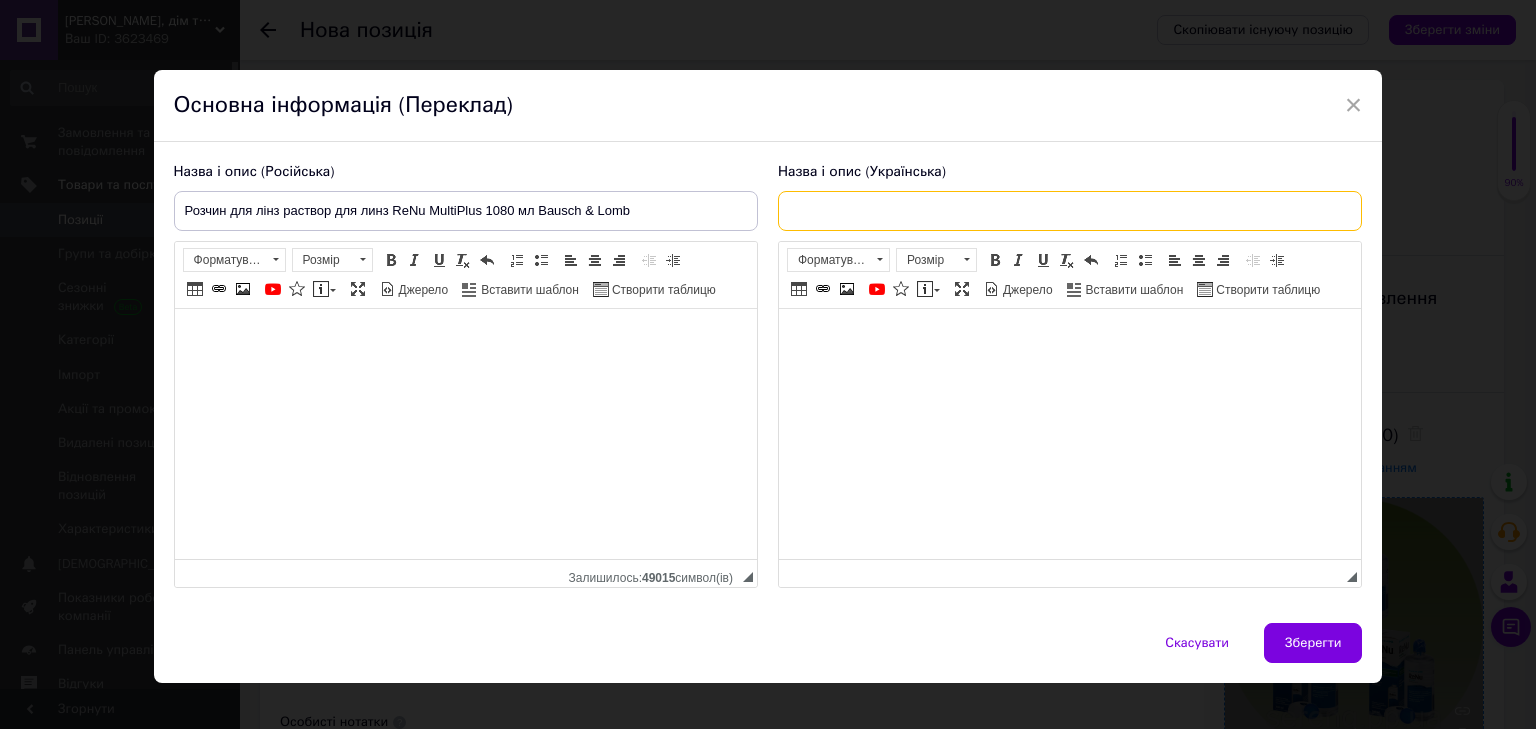 click at bounding box center [1070, 211] 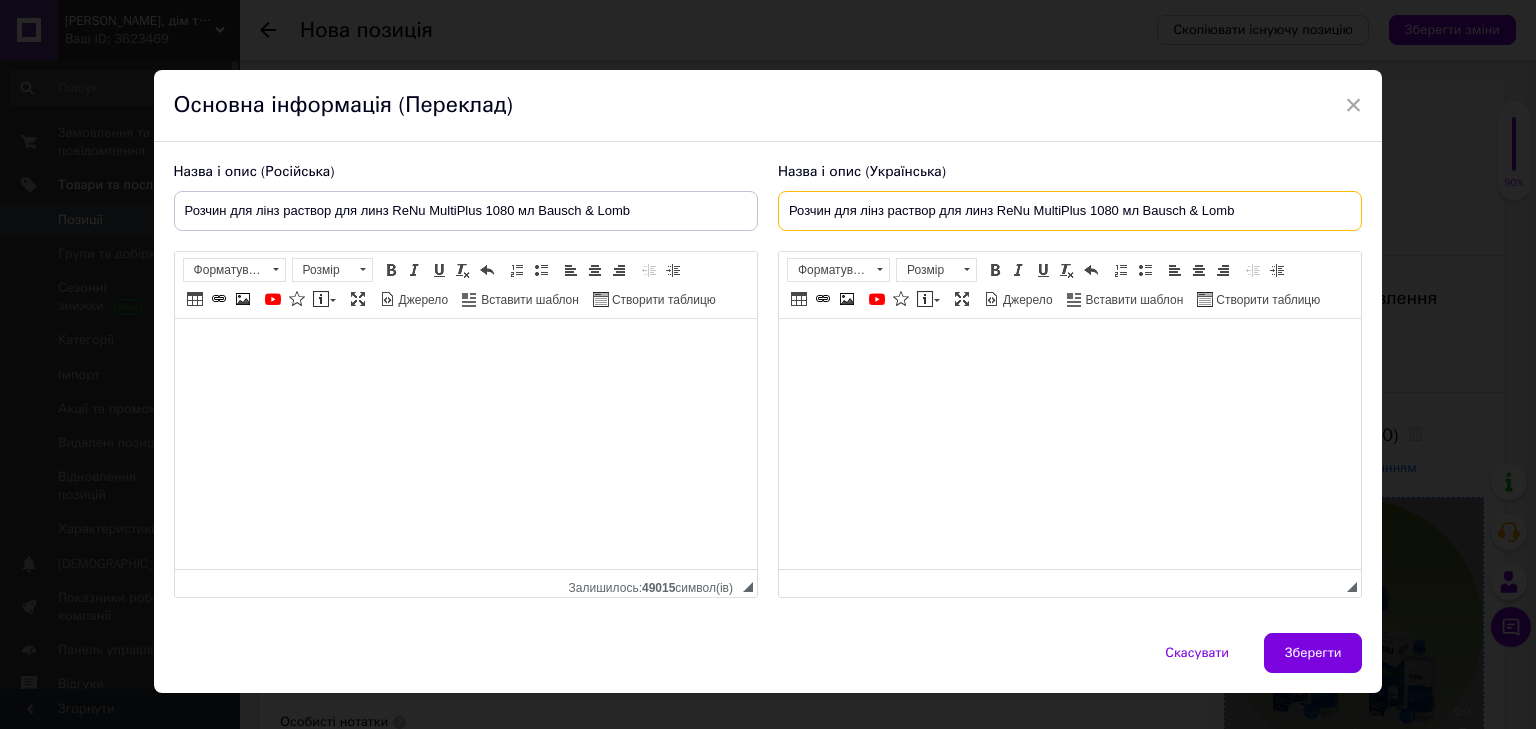 type on "Розчин для лінз раствор для линз ReNu MultiPlus 1080 мл Bausch & Lomb" 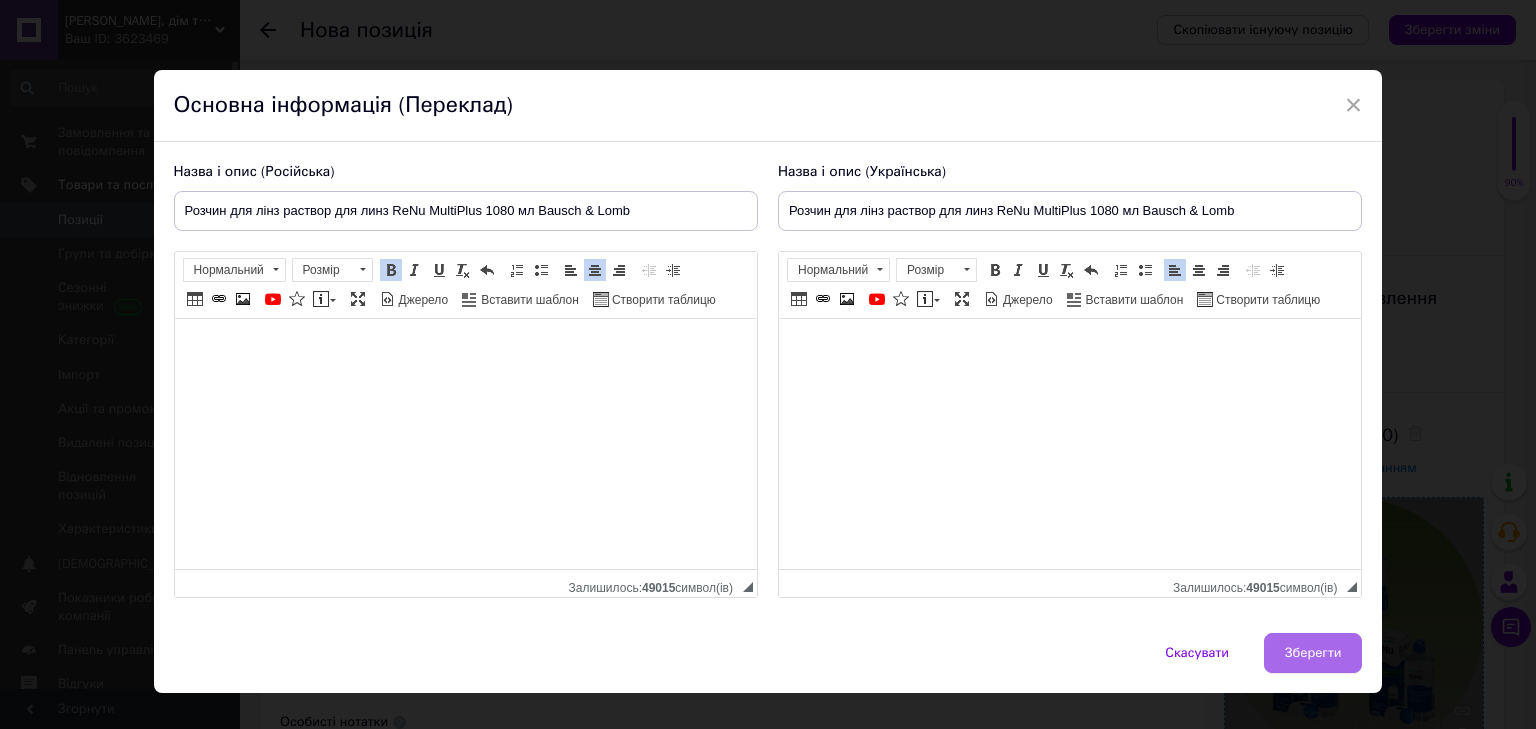 click on "Зберегти" at bounding box center [1313, 653] 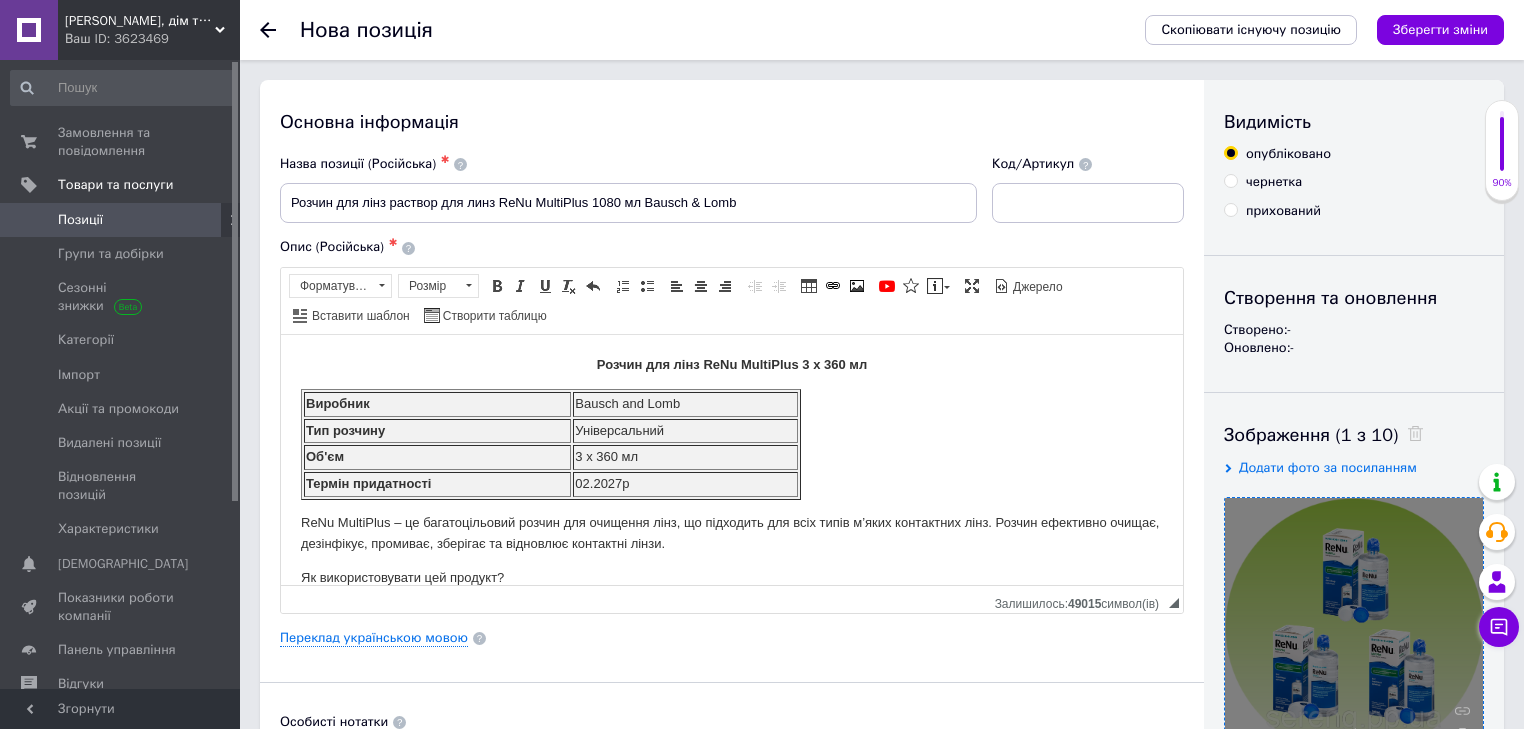 click on "Зберегти зміни" at bounding box center [1440, 30] 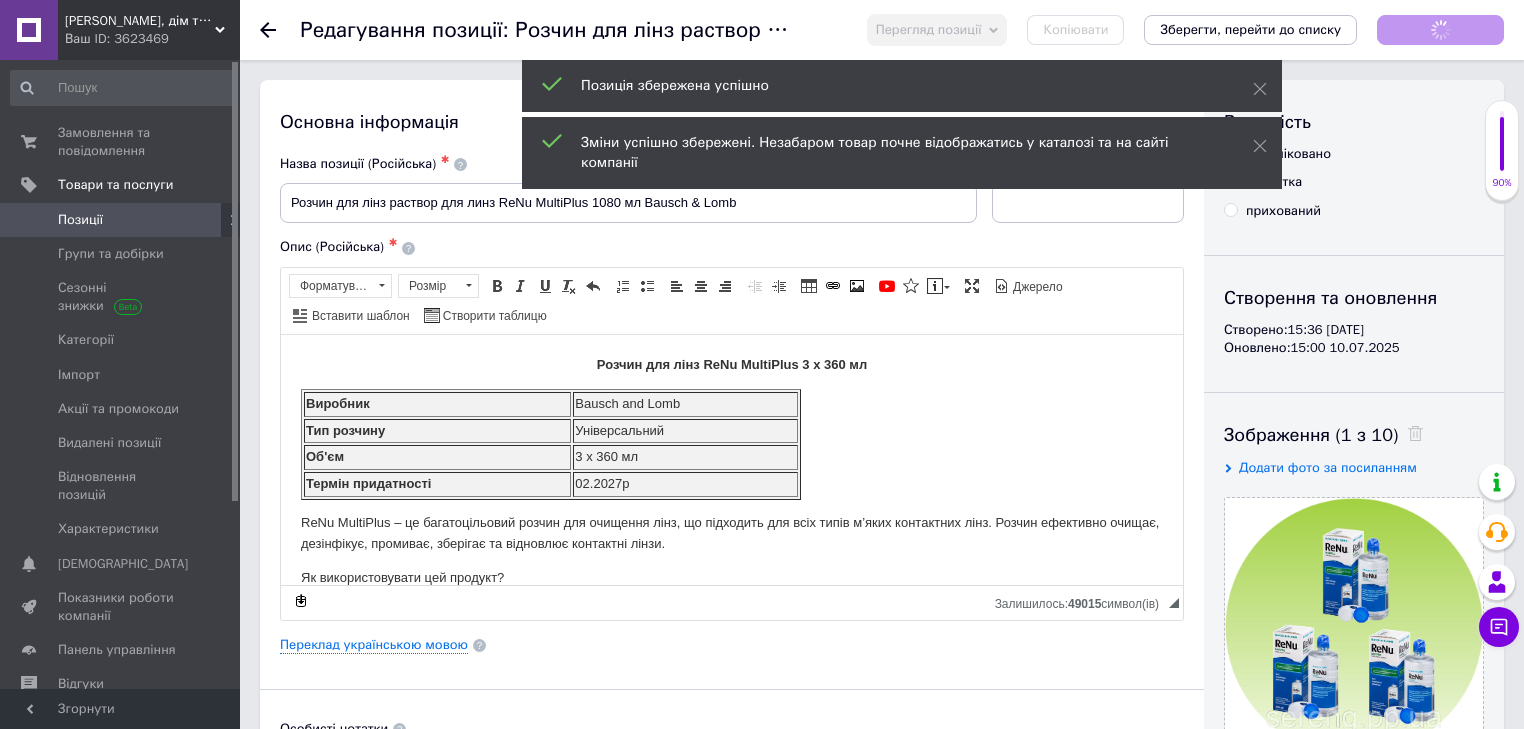 scroll, scrollTop: 0, scrollLeft: 0, axis: both 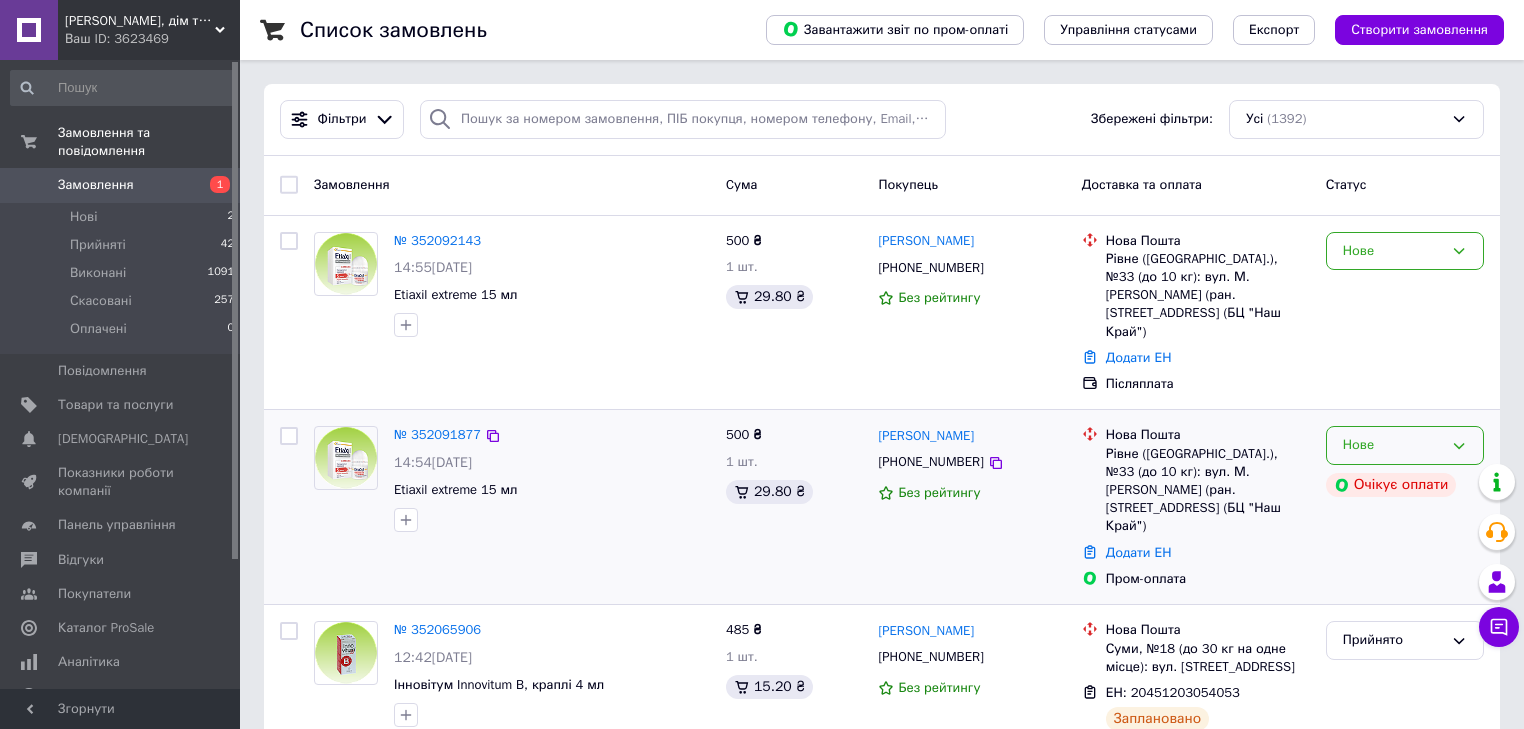 click 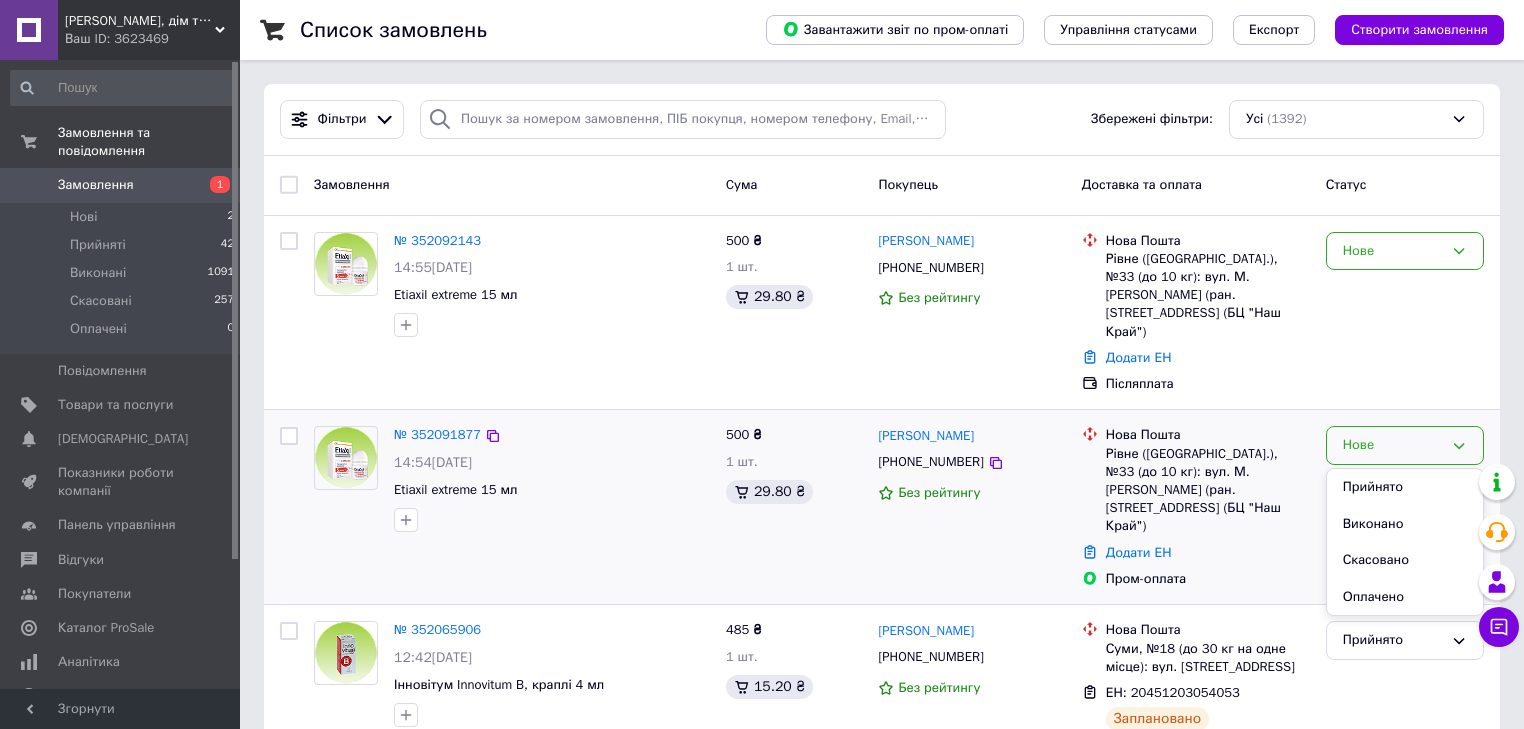 click on "Скасовано" at bounding box center (1405, 560) 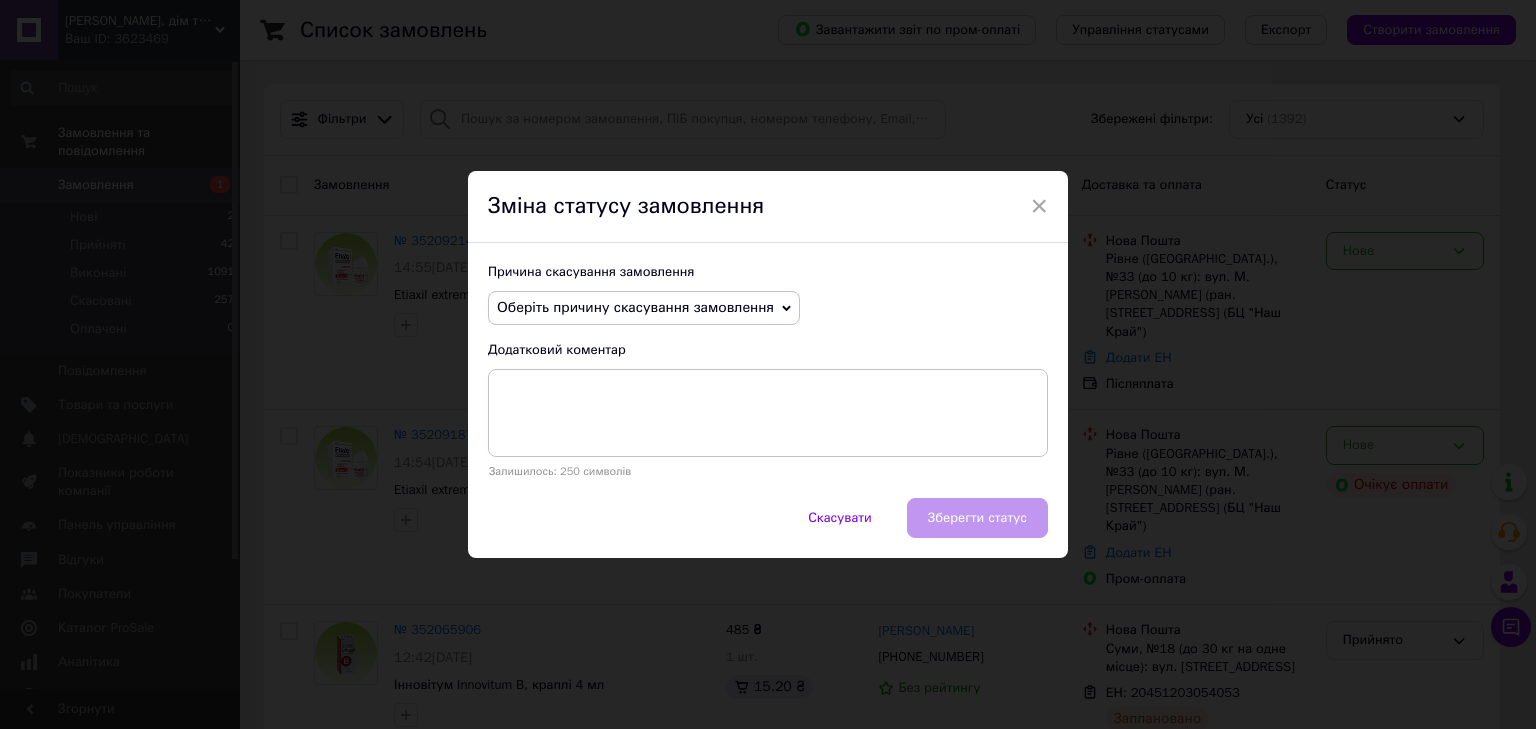 click 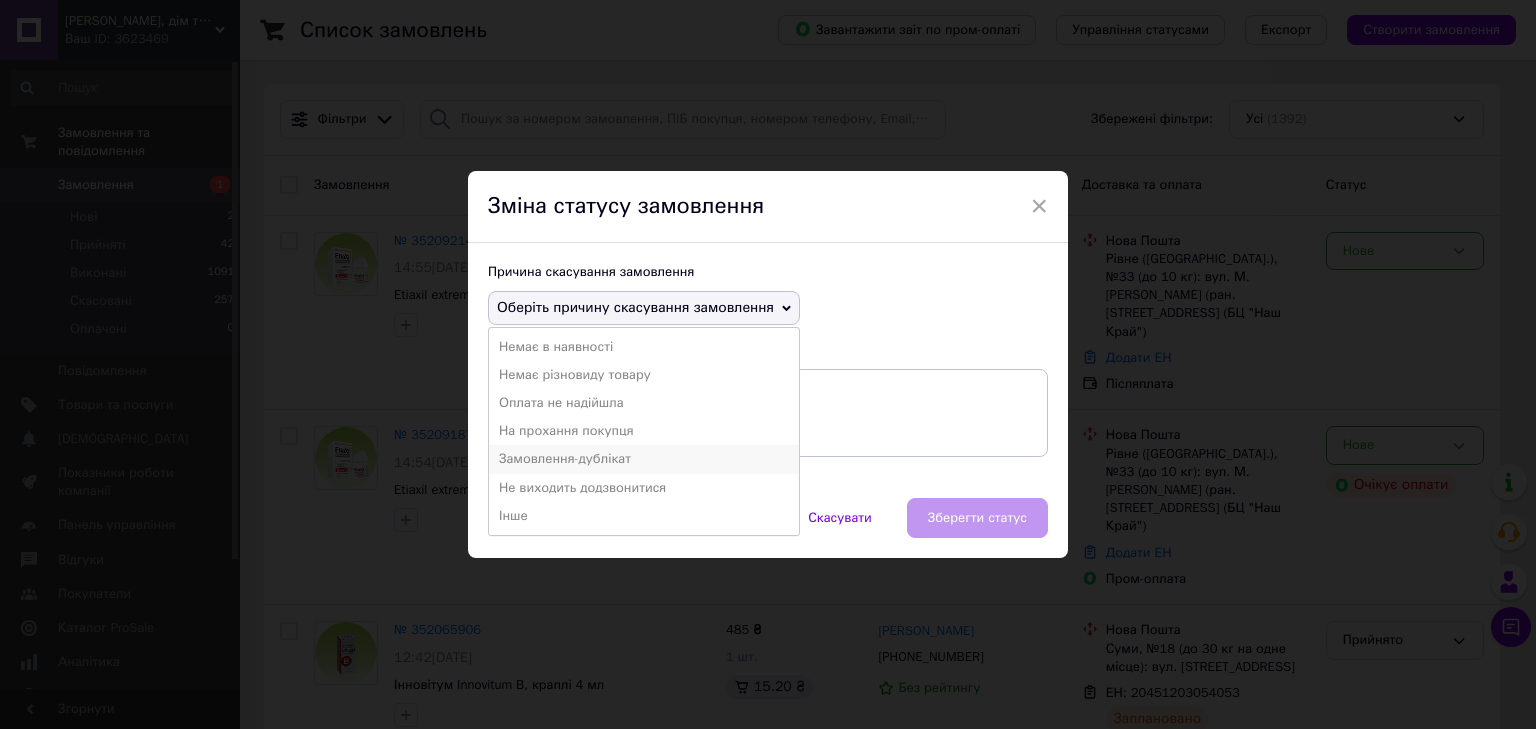 click on "Замовлення-дублікат" at bounding box center (644, 459) 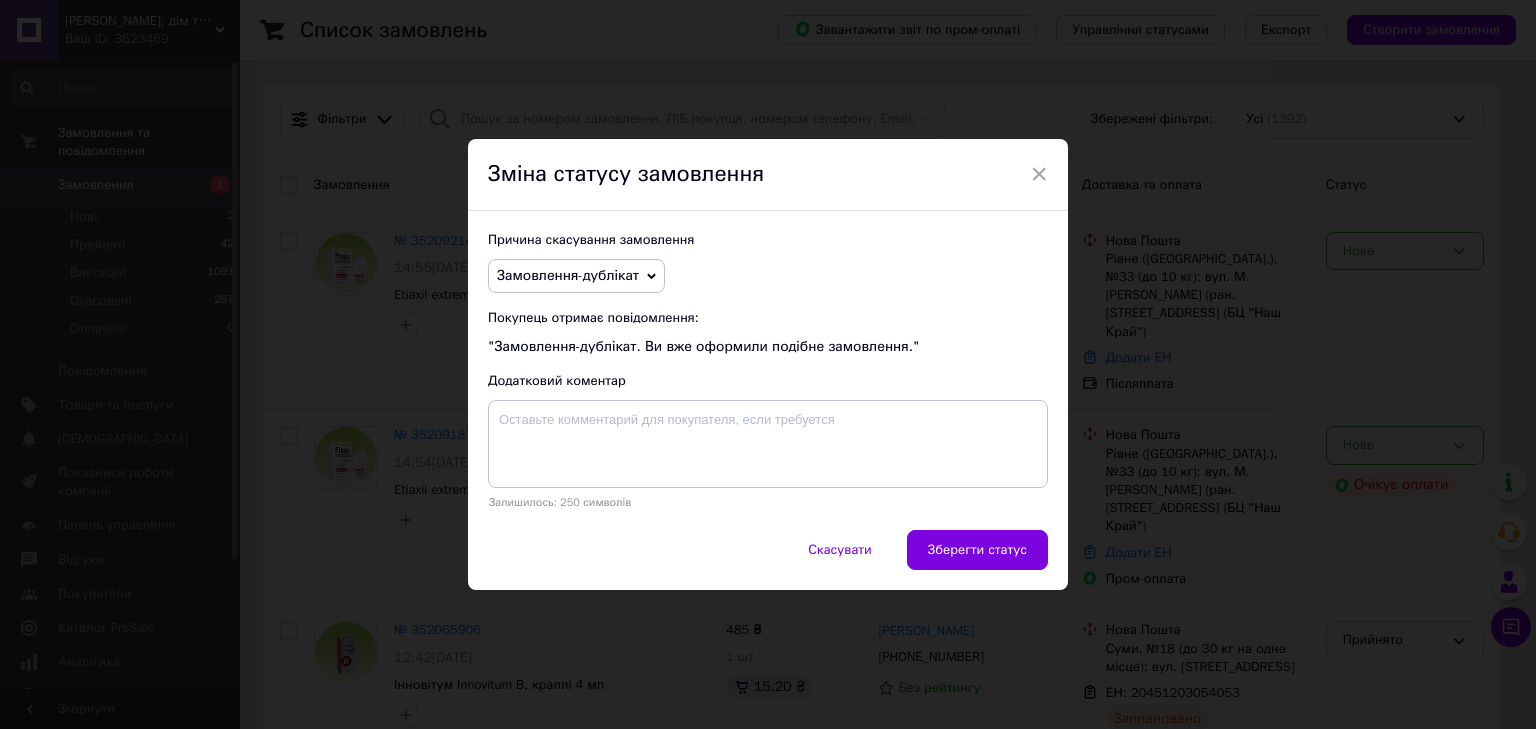 click on "Зберегти статус" at bounding box center (977, 550) 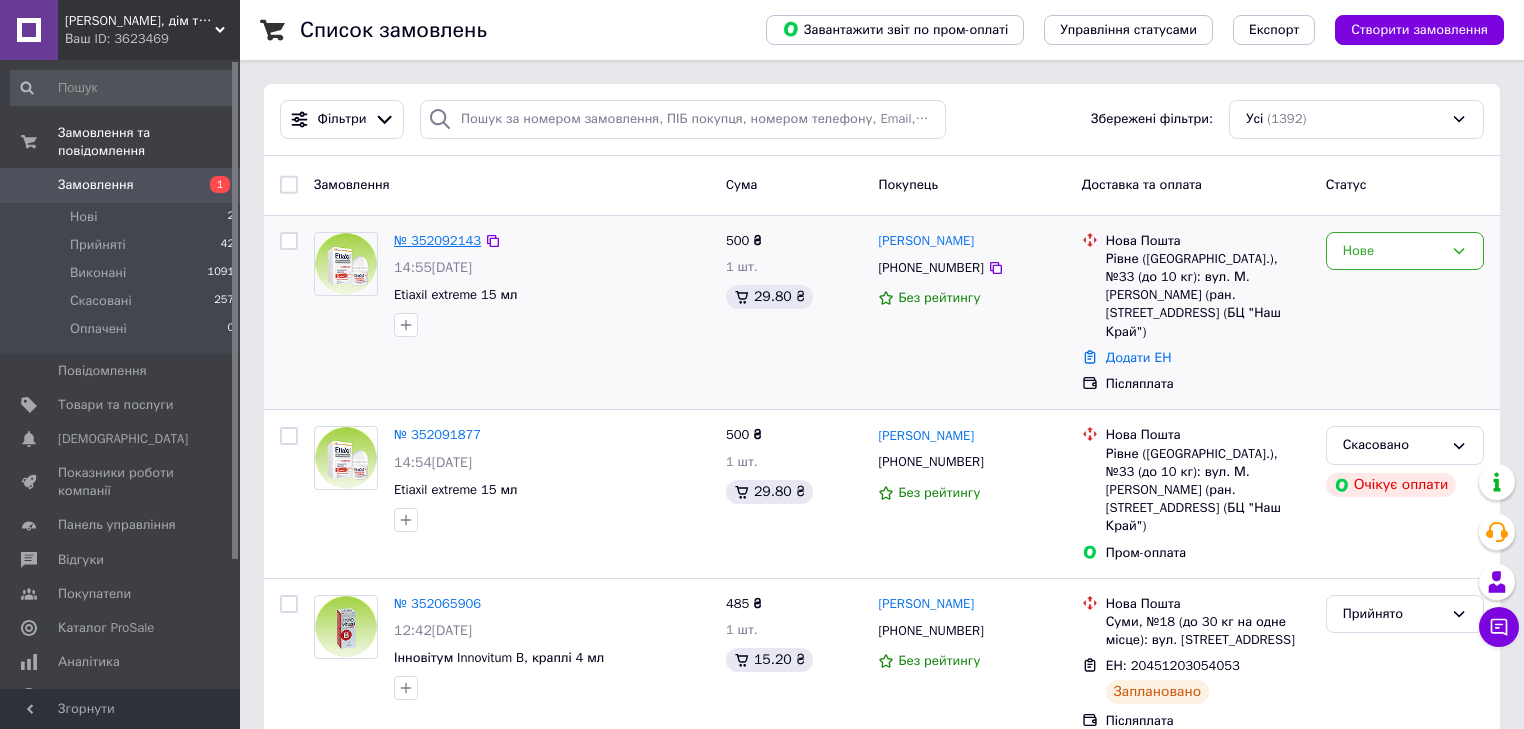 click on "№ 352092143" at bounding box center (437, 240) 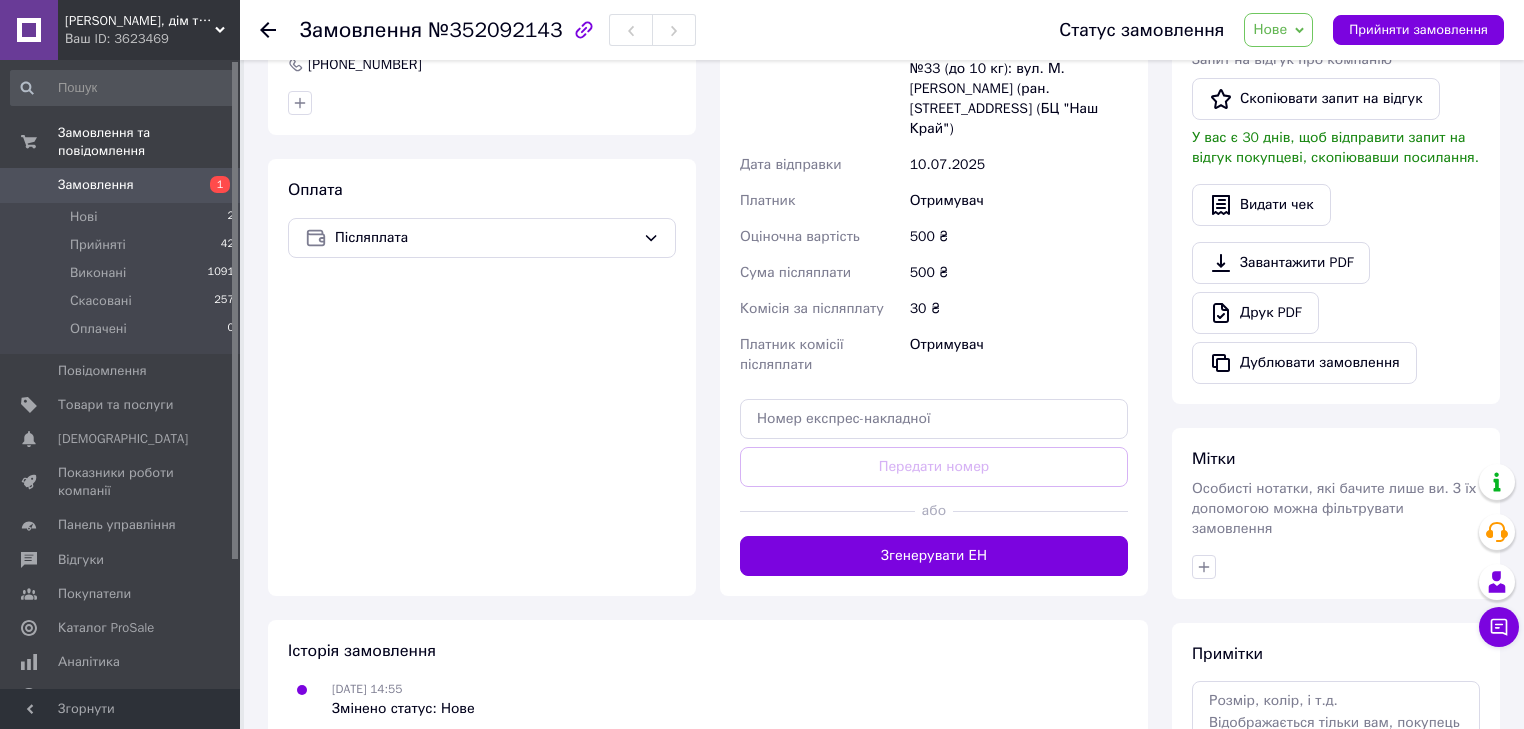 scroll, scrollTop: 554, scrollLeft: 0, axis: vertical 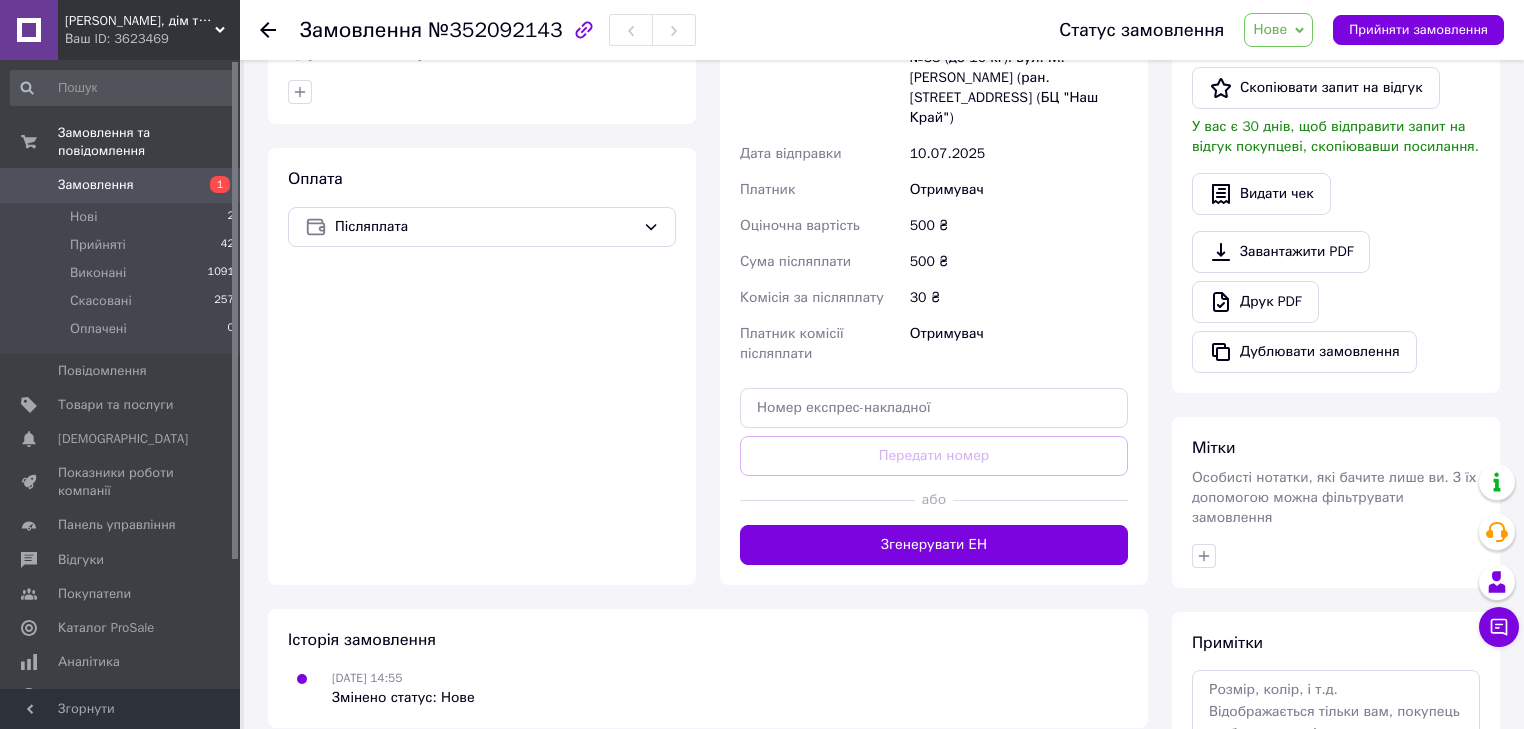 click on "Згенерувати ЕН" at bounding box center (934, 545) 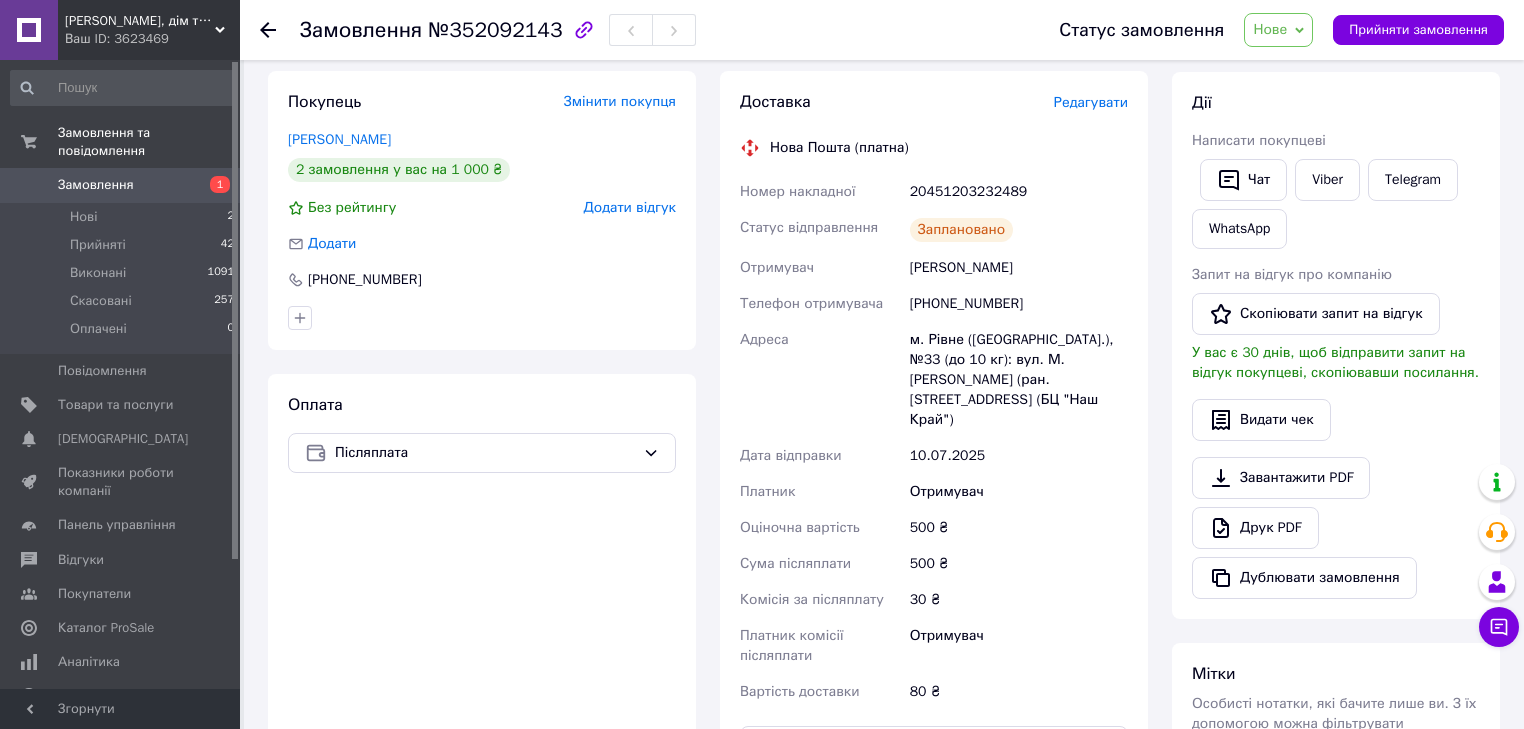 scroll, scrollTop: 299, scrollLeft: 0, axis: vertical 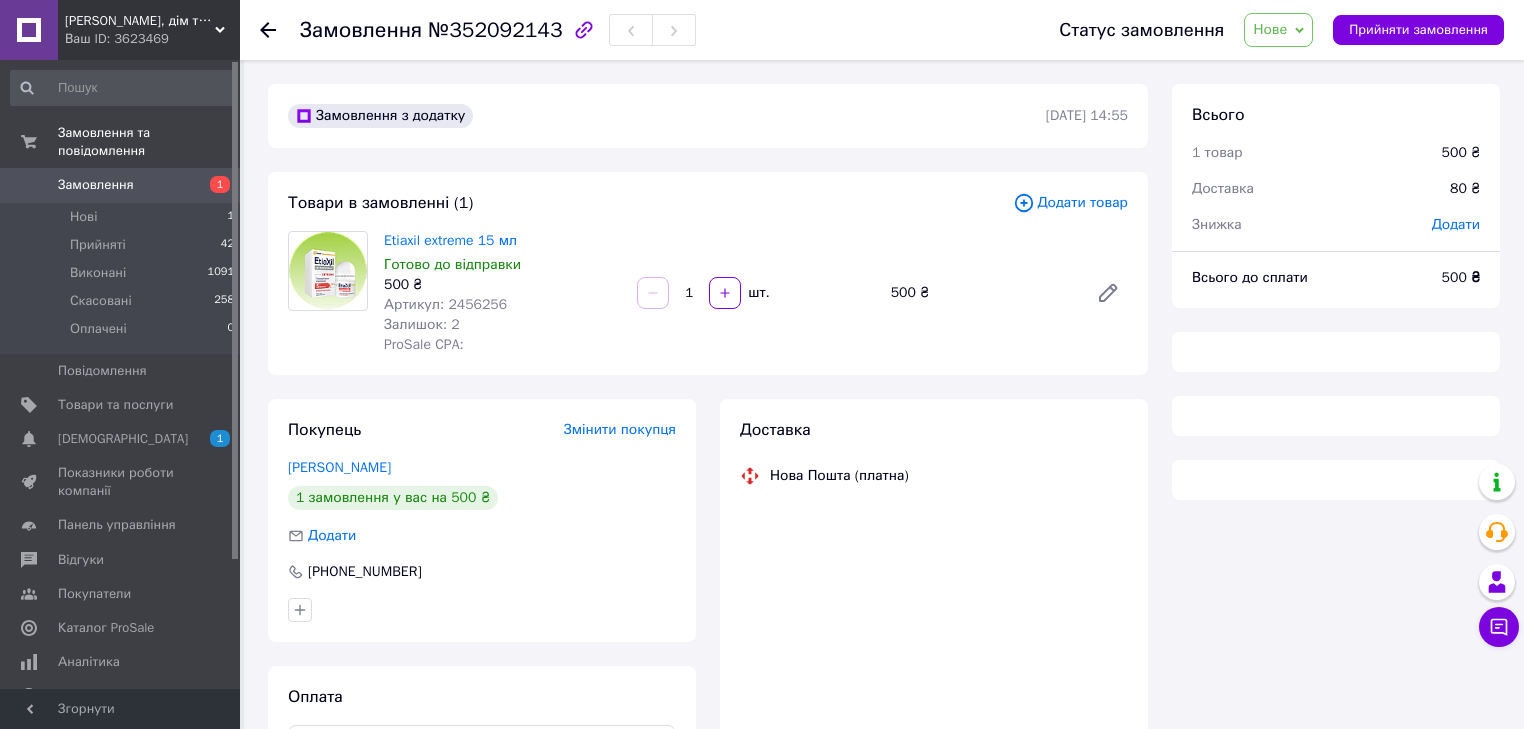 click on "Замовлення" at bounding box center [96, 185] 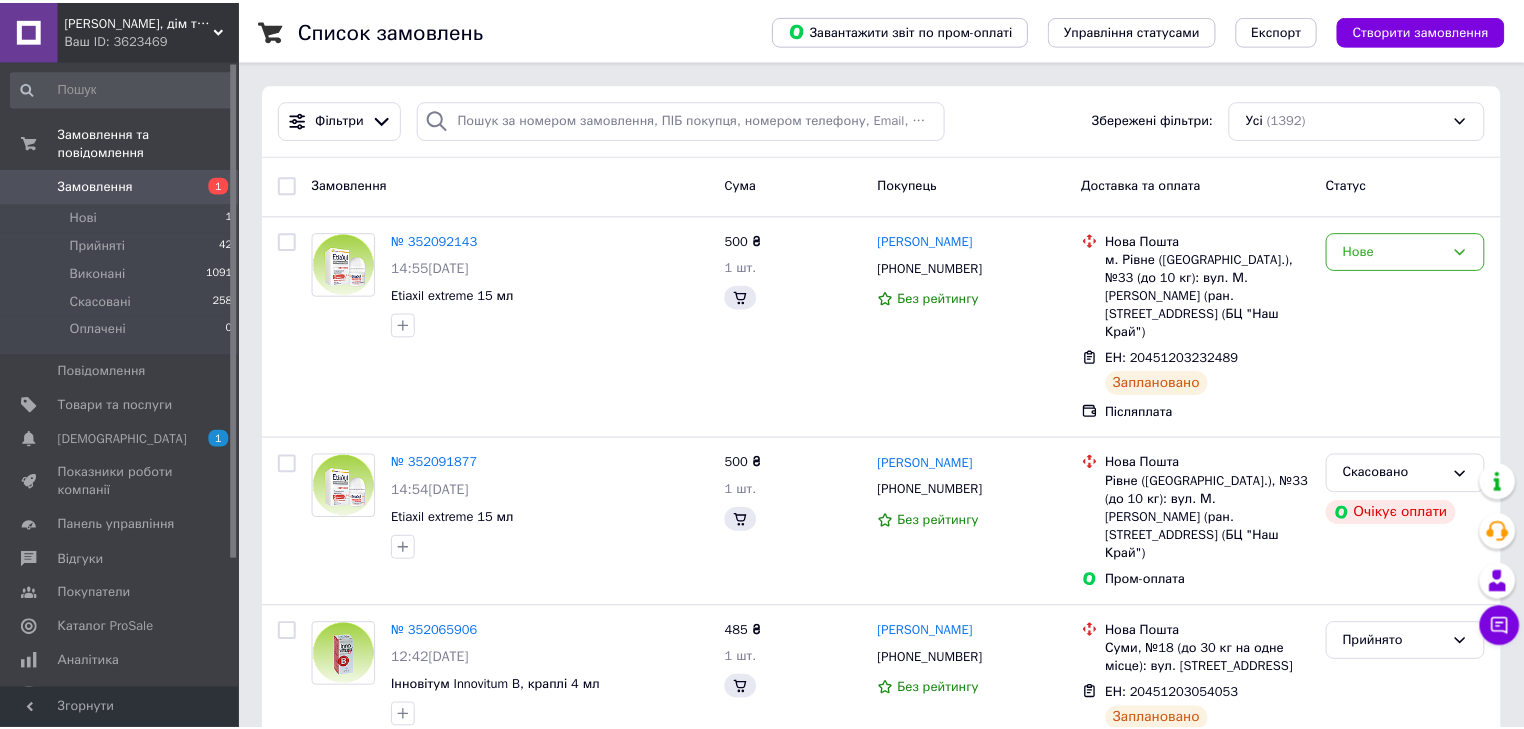 scroll, scrollTop: 299, scrollLeft: 0, axis: vertical 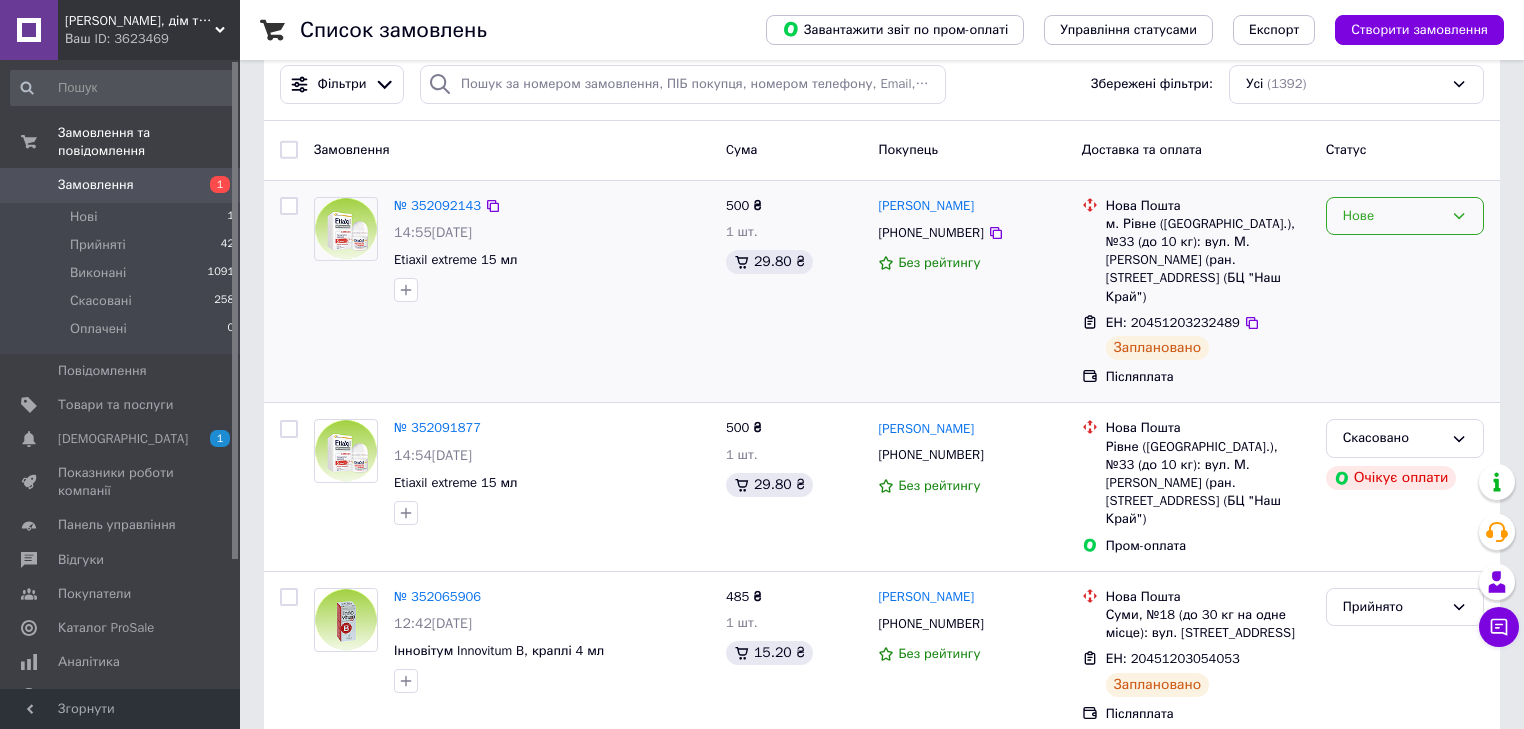 click 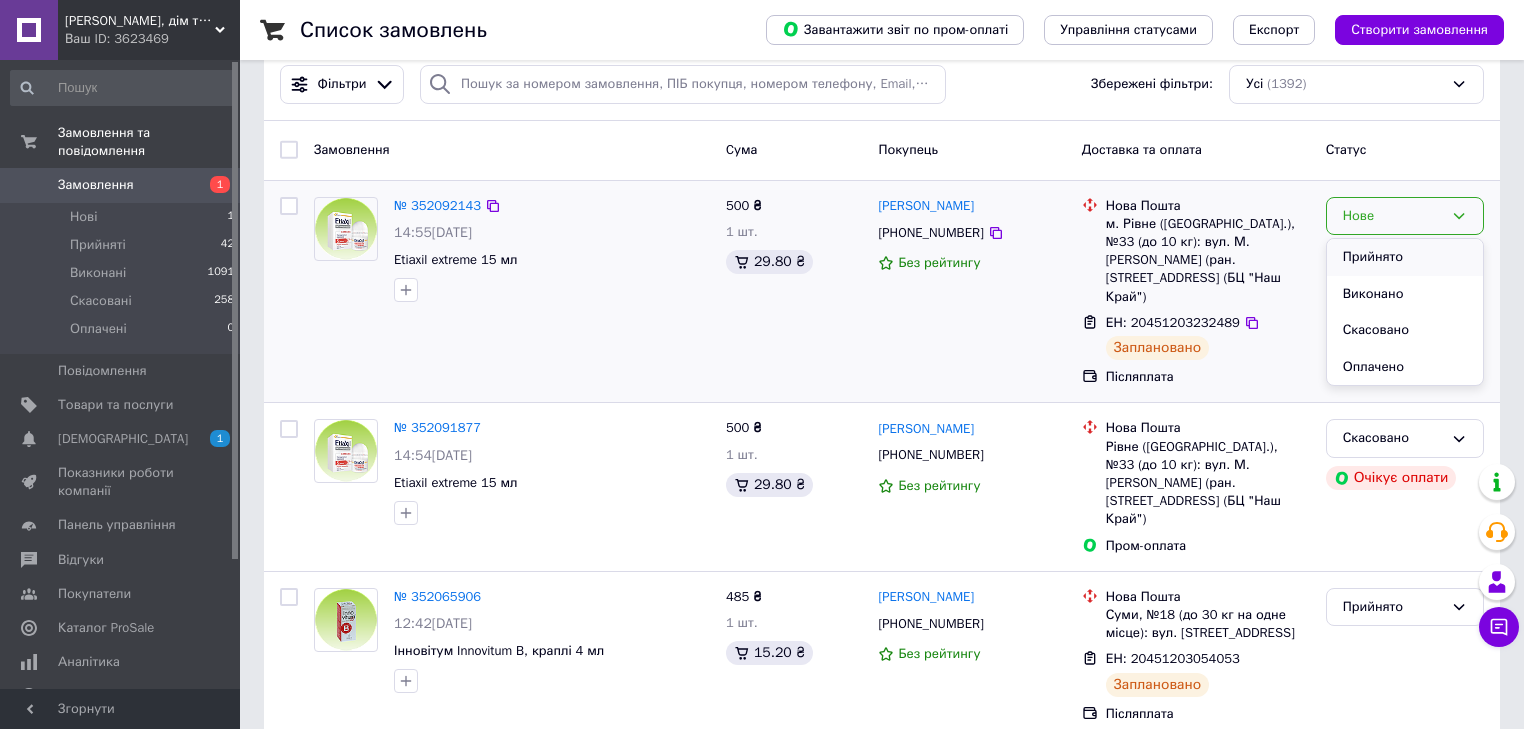 click on "Прийнято" at bounding box center (1405, 257) 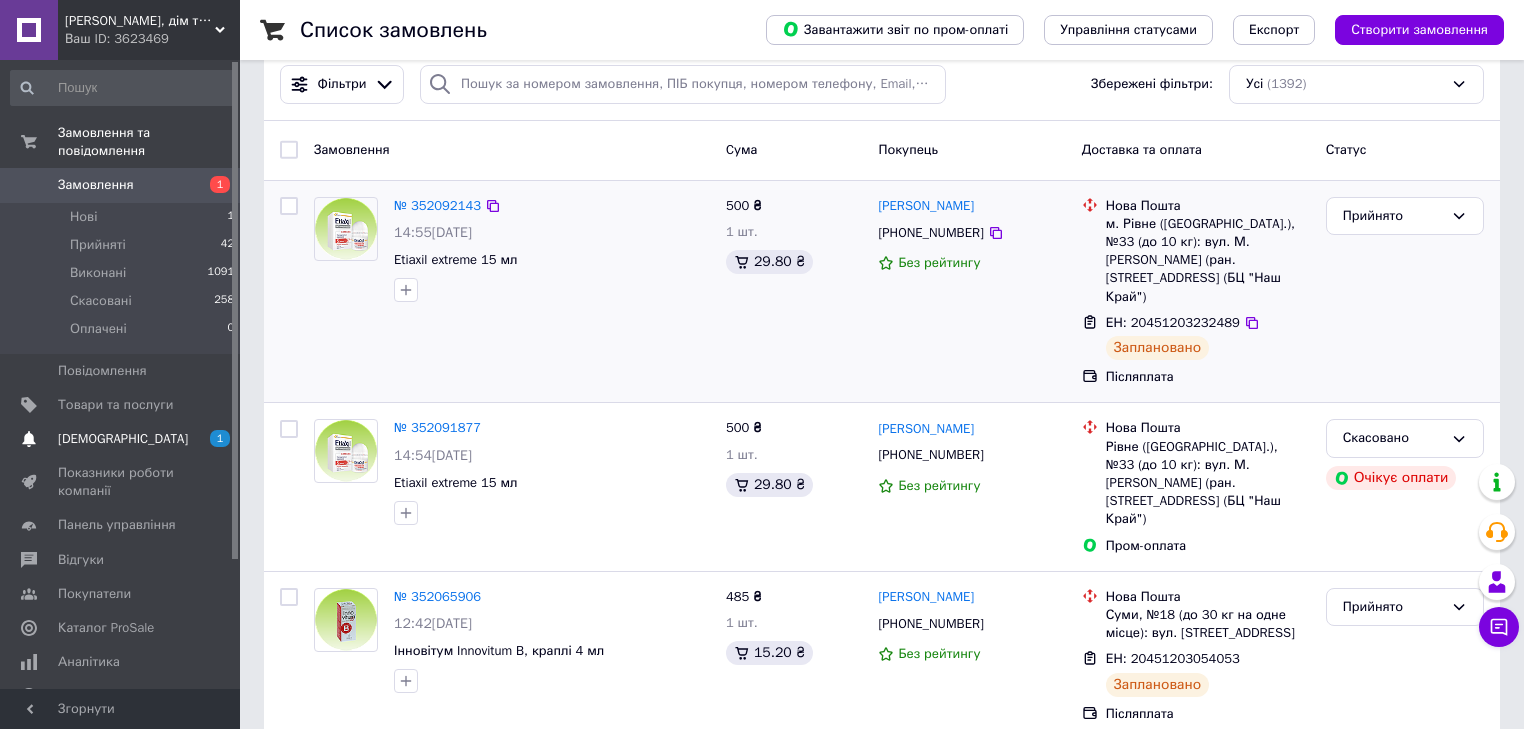 click on "[DEMOGRAPHIC_DATA]" at bounding box center [123, 439] 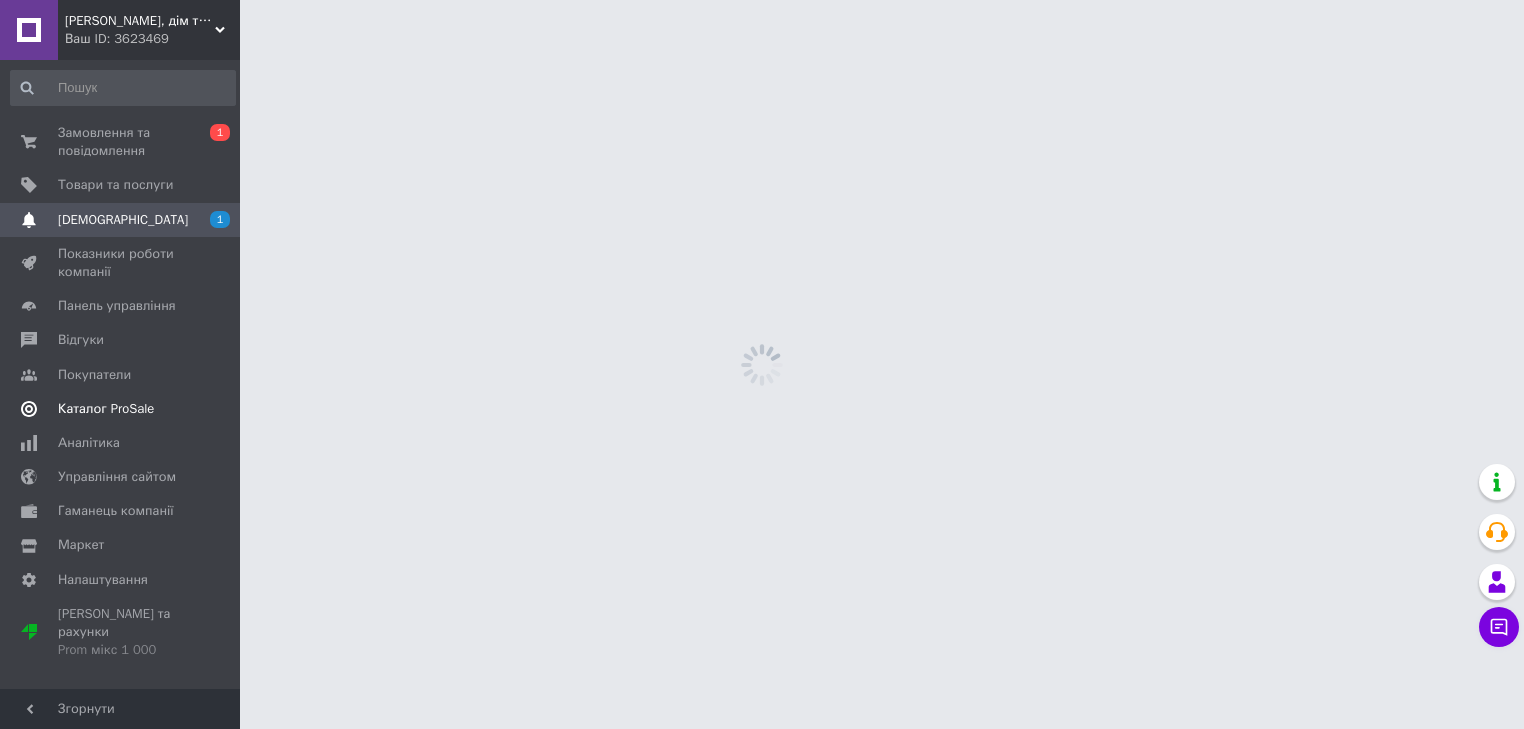 scroll, scrollTop: 0, scrollLeft: 0, axis: both 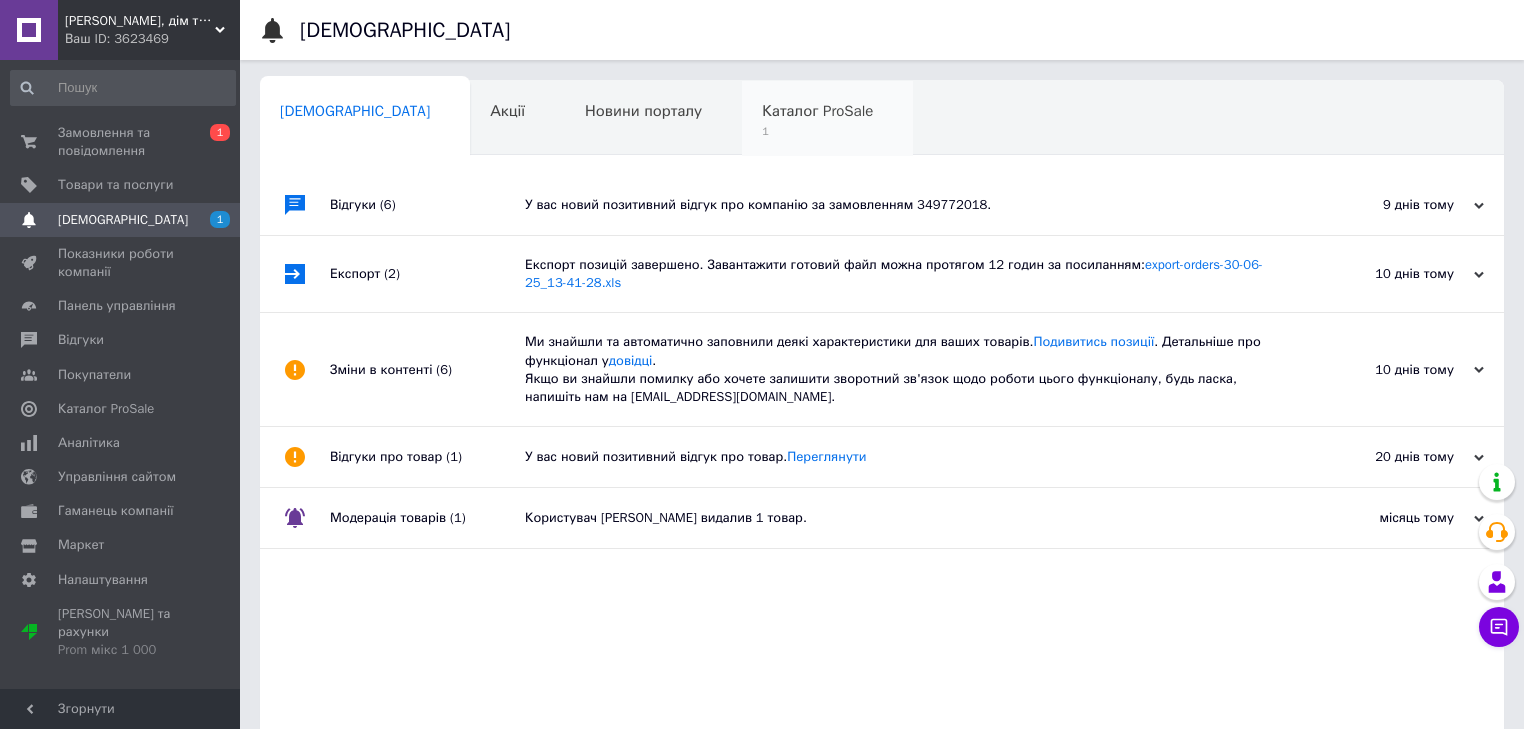 click on "Каталог ProSale" at bounding box center (817, 111) 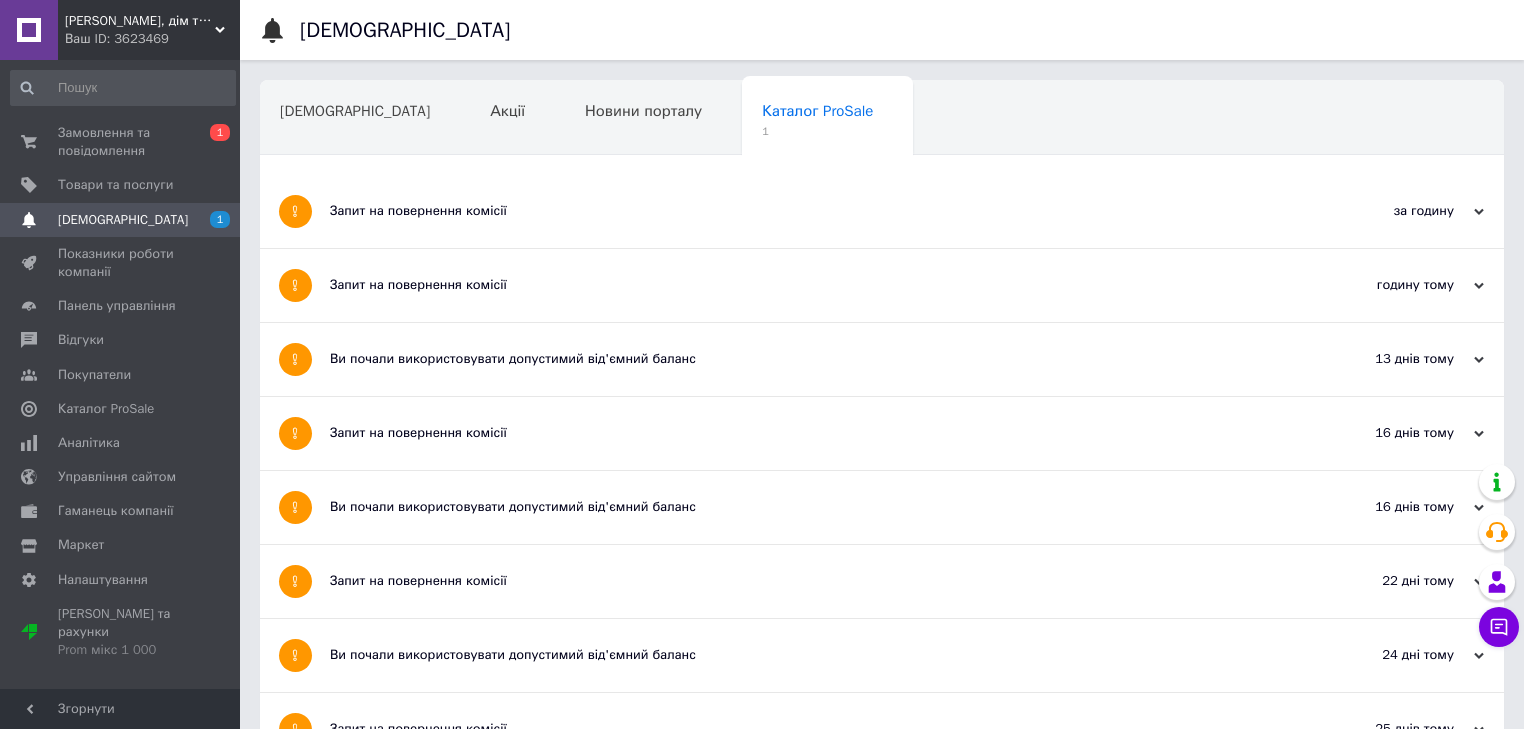 click on "Запит на повернення комісії" at bounding box center (807, 211) 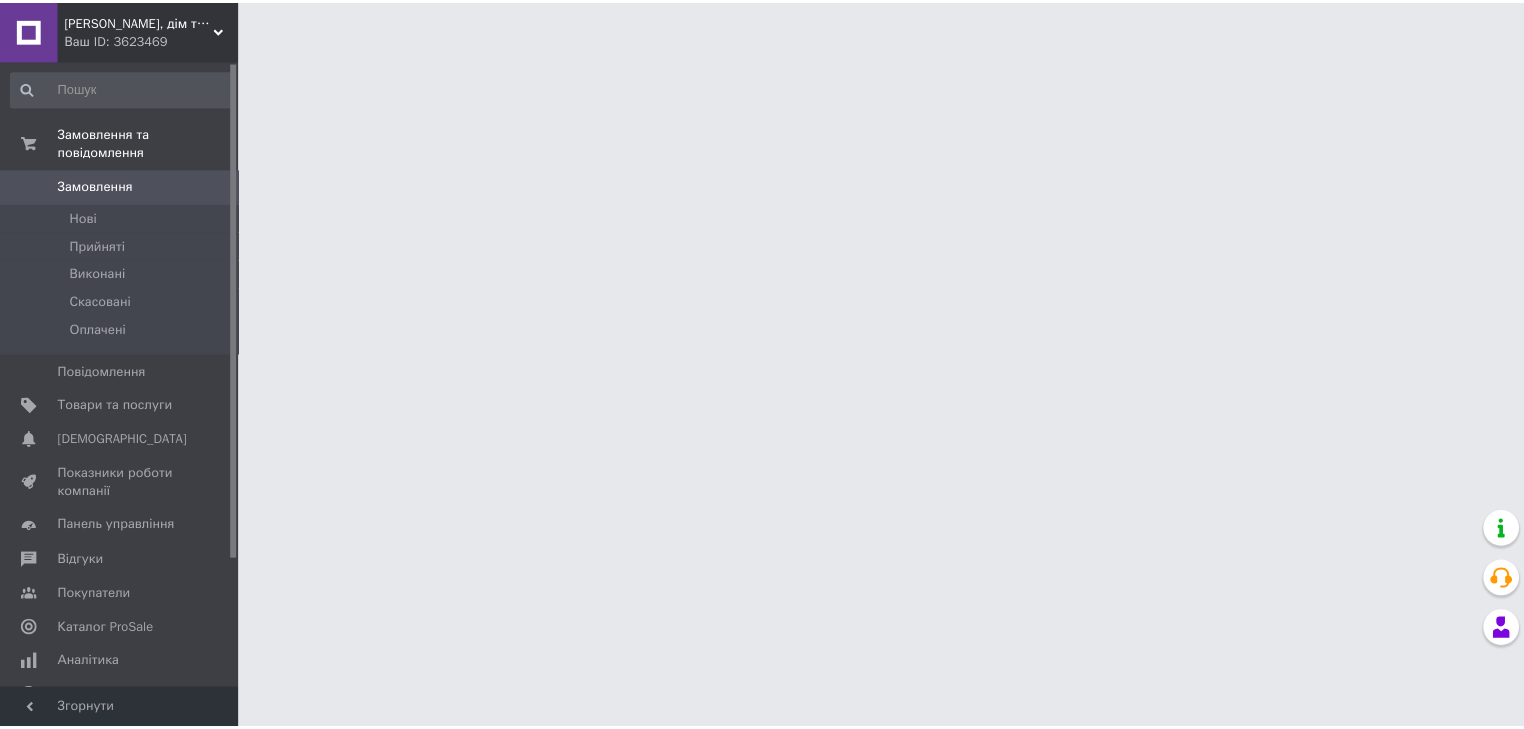 scroll, scrollTop: 0, scrollLeft: 0, axis: both 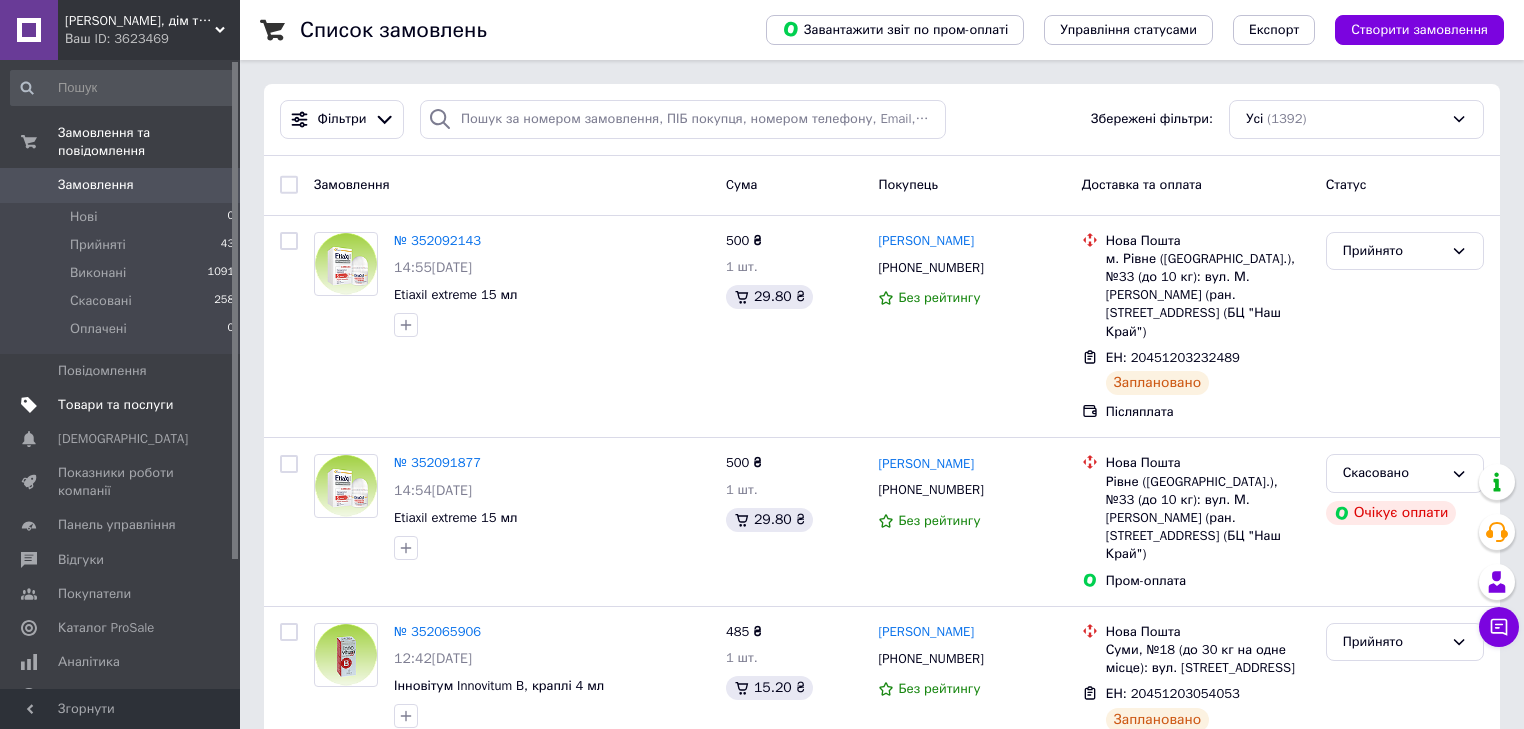 click on "Товари та послуги" at bounding box center (115, 405) 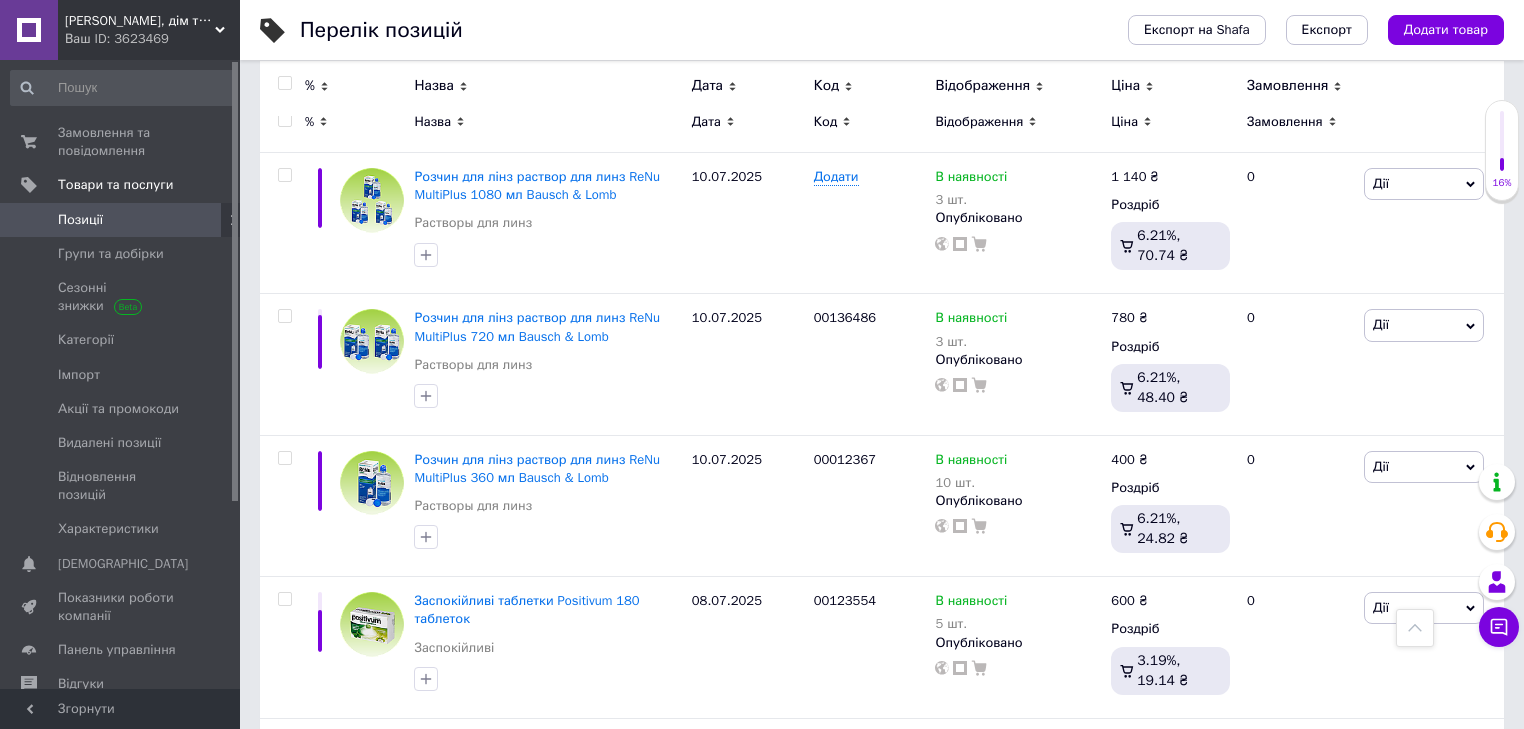 scroll, scrollTop: 0, scrollLeft: 0, axis: both 